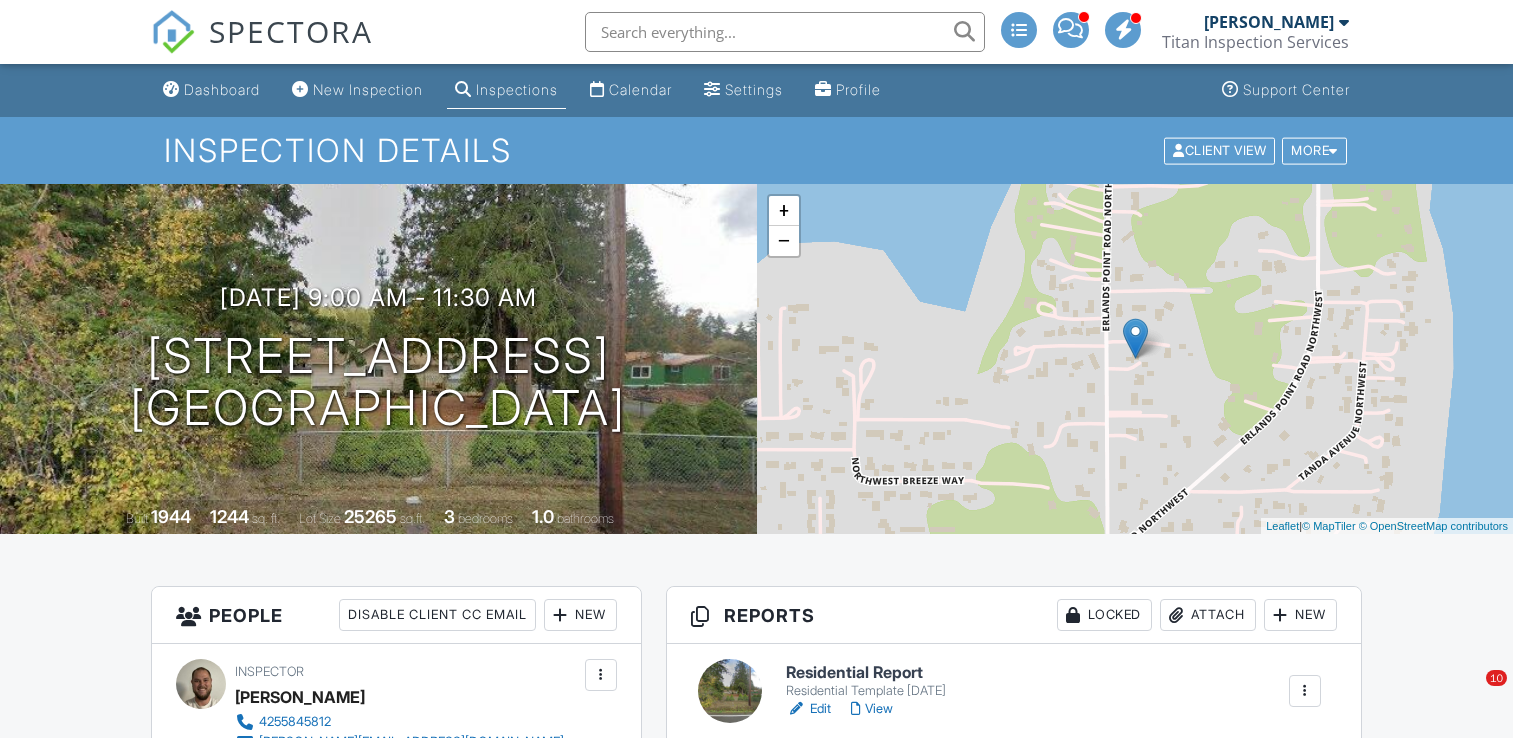 scroll, scrollTop: 0, scrollLeft: 0, axis: both 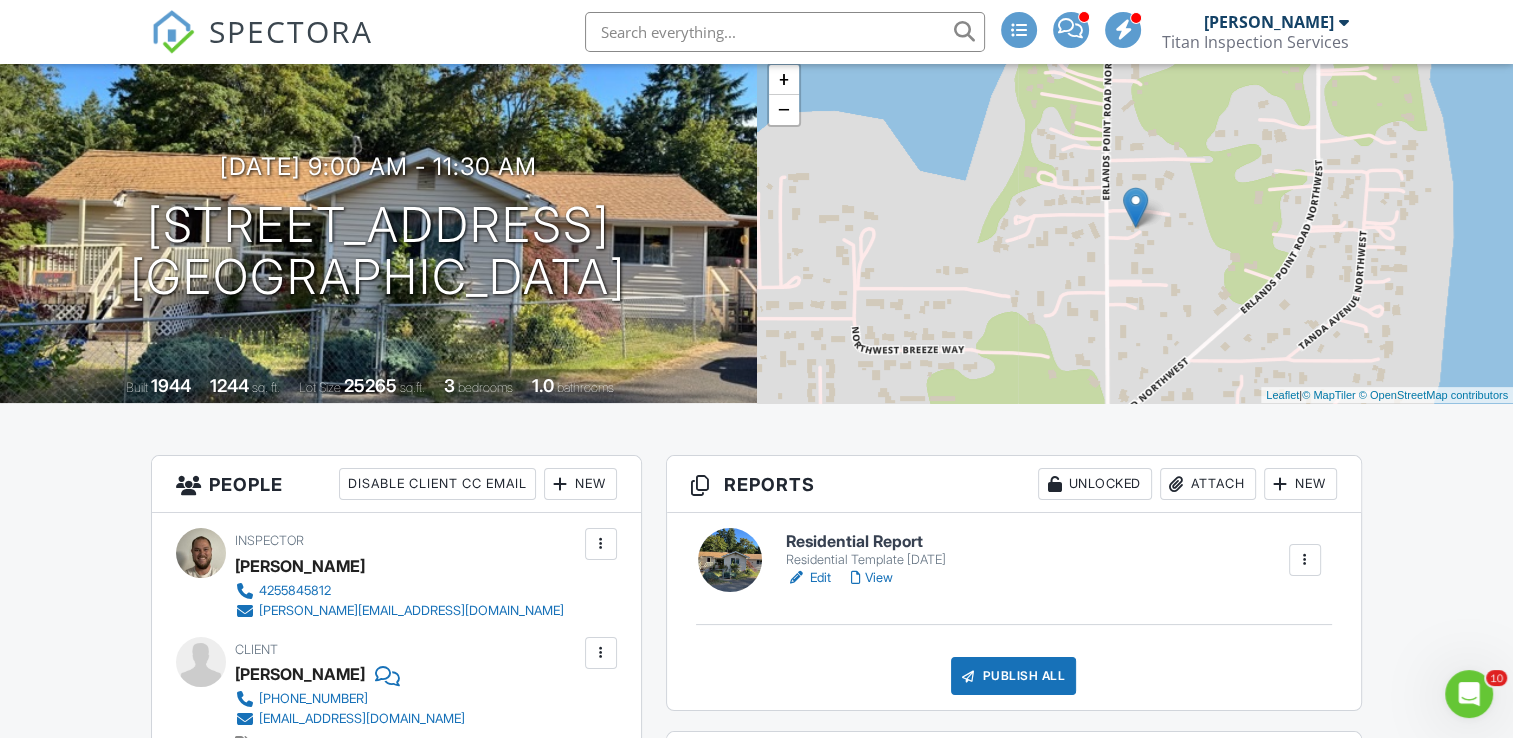 click on "Edit" at bounding box center [808, 578] 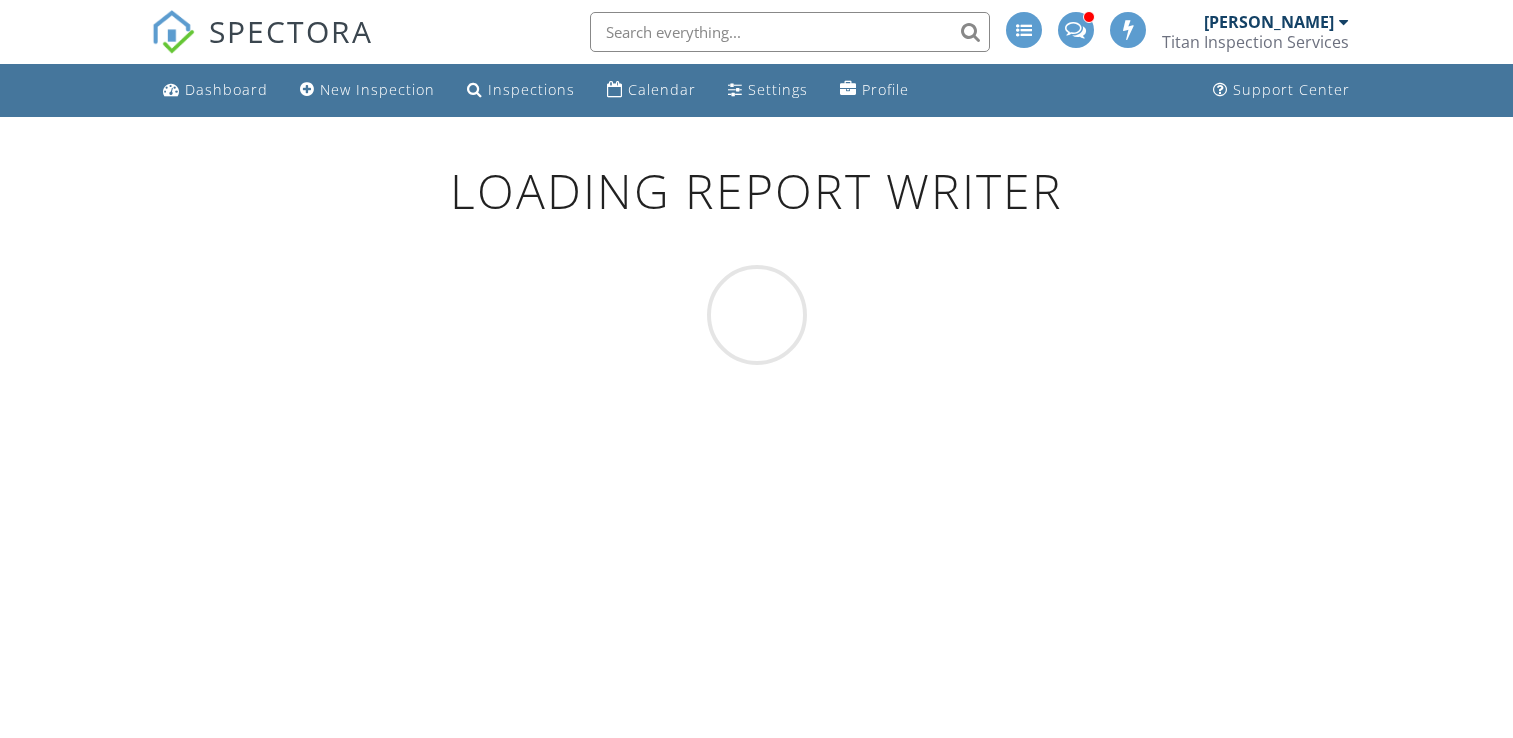 scroll, scrollTop: 0, scrollLeft: 0, axis: both 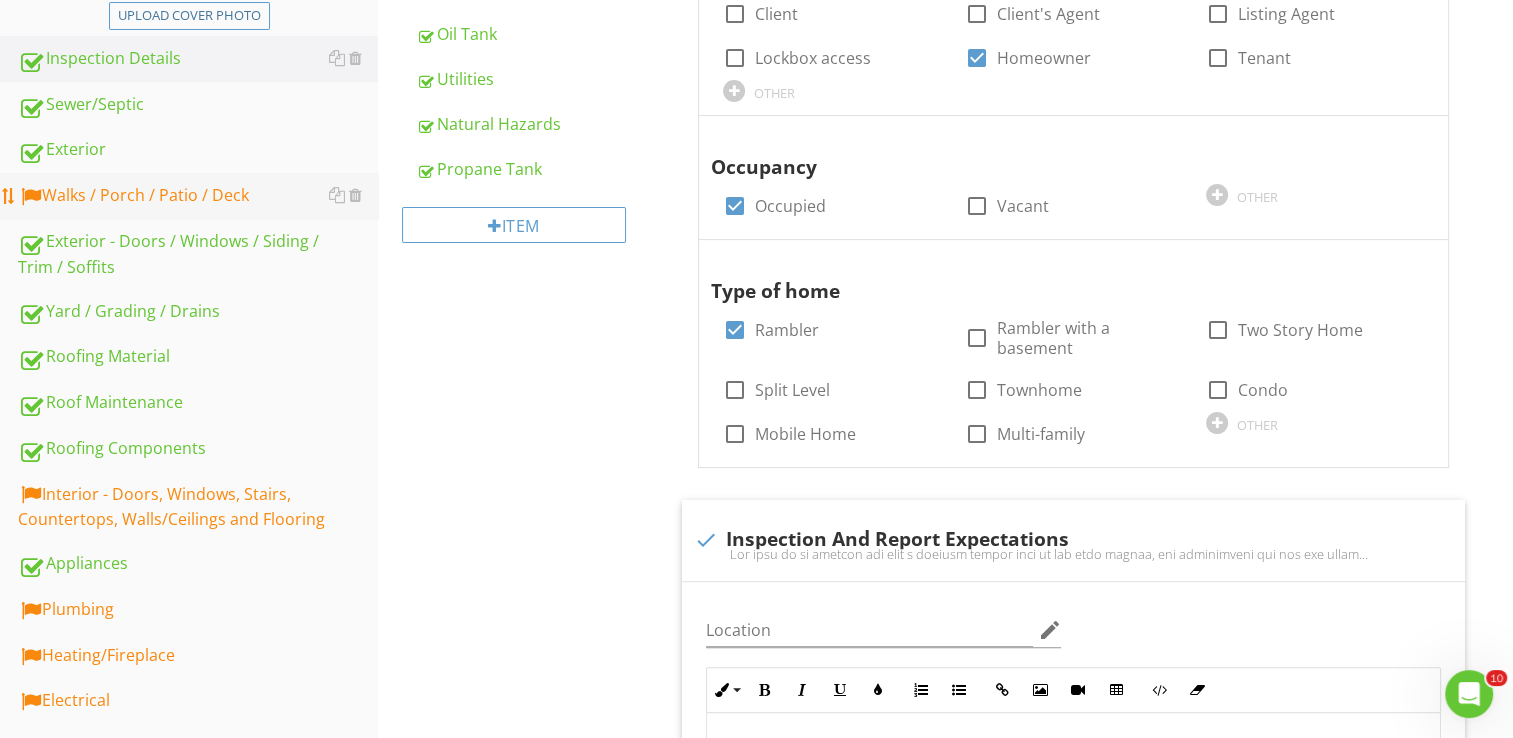 click on "Walks / Porch / Patio / Deck" at bounding box center (198, 196) 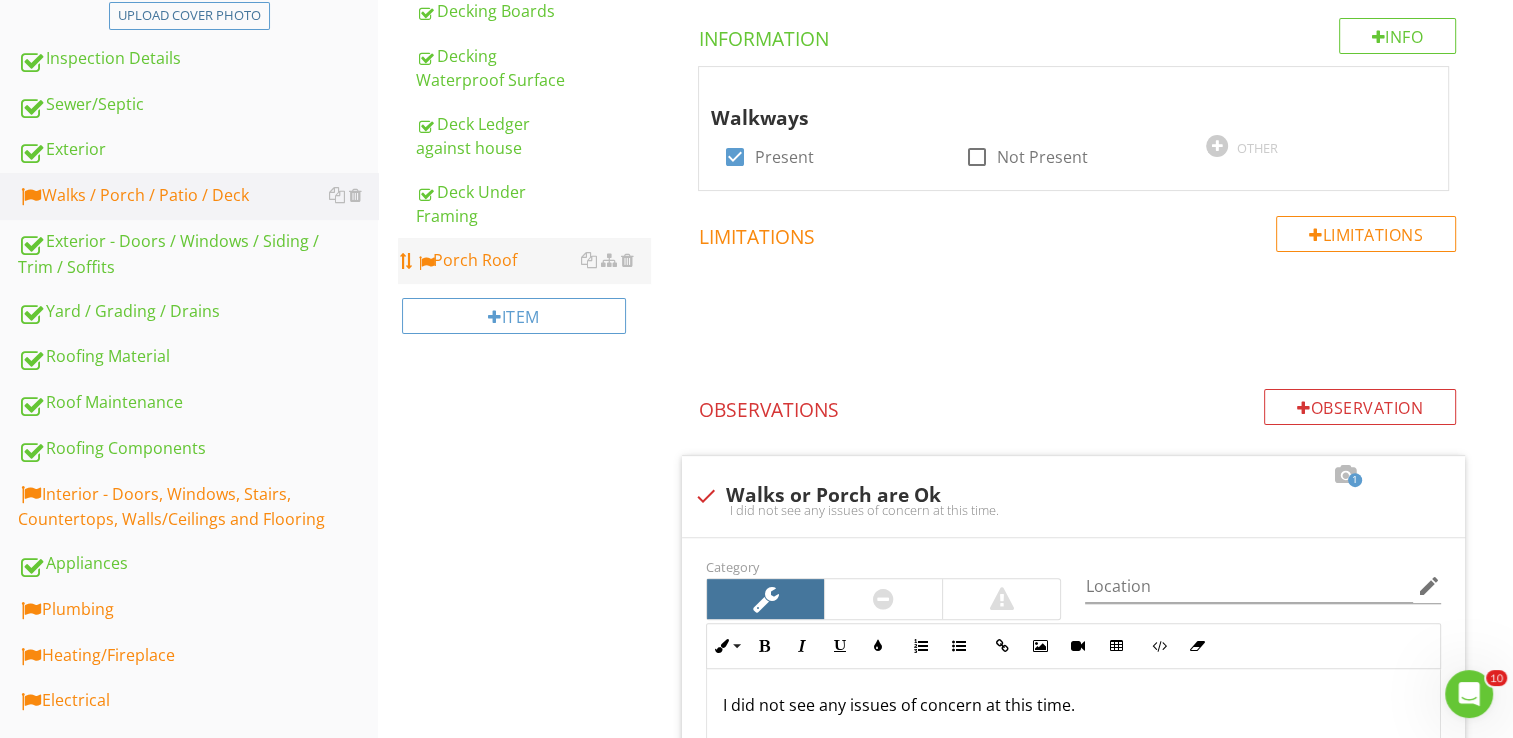 click on "Porch Roof" at bounding box center (533, 260) 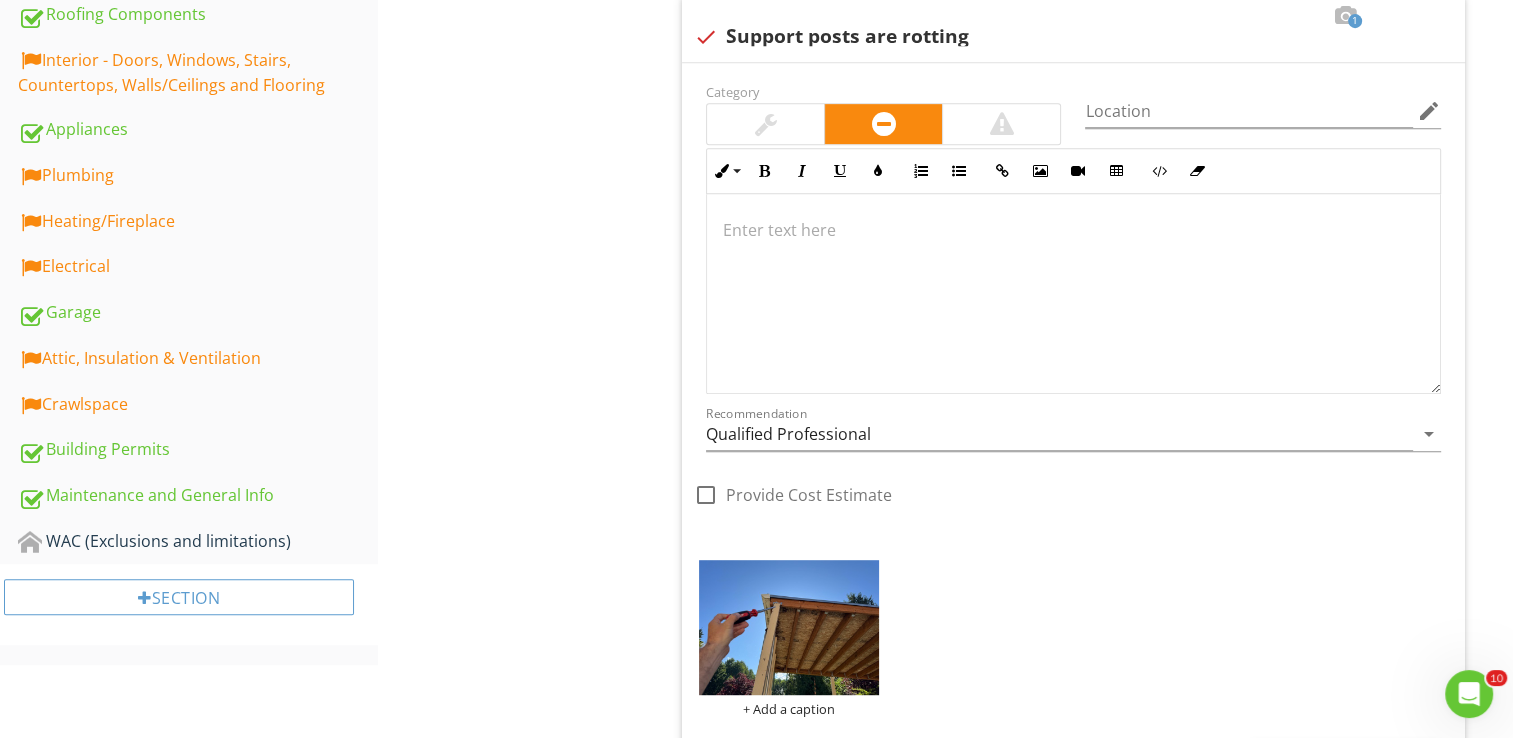 scroll, scrollTop: 918, scrollLeft: 0, axis: vertical 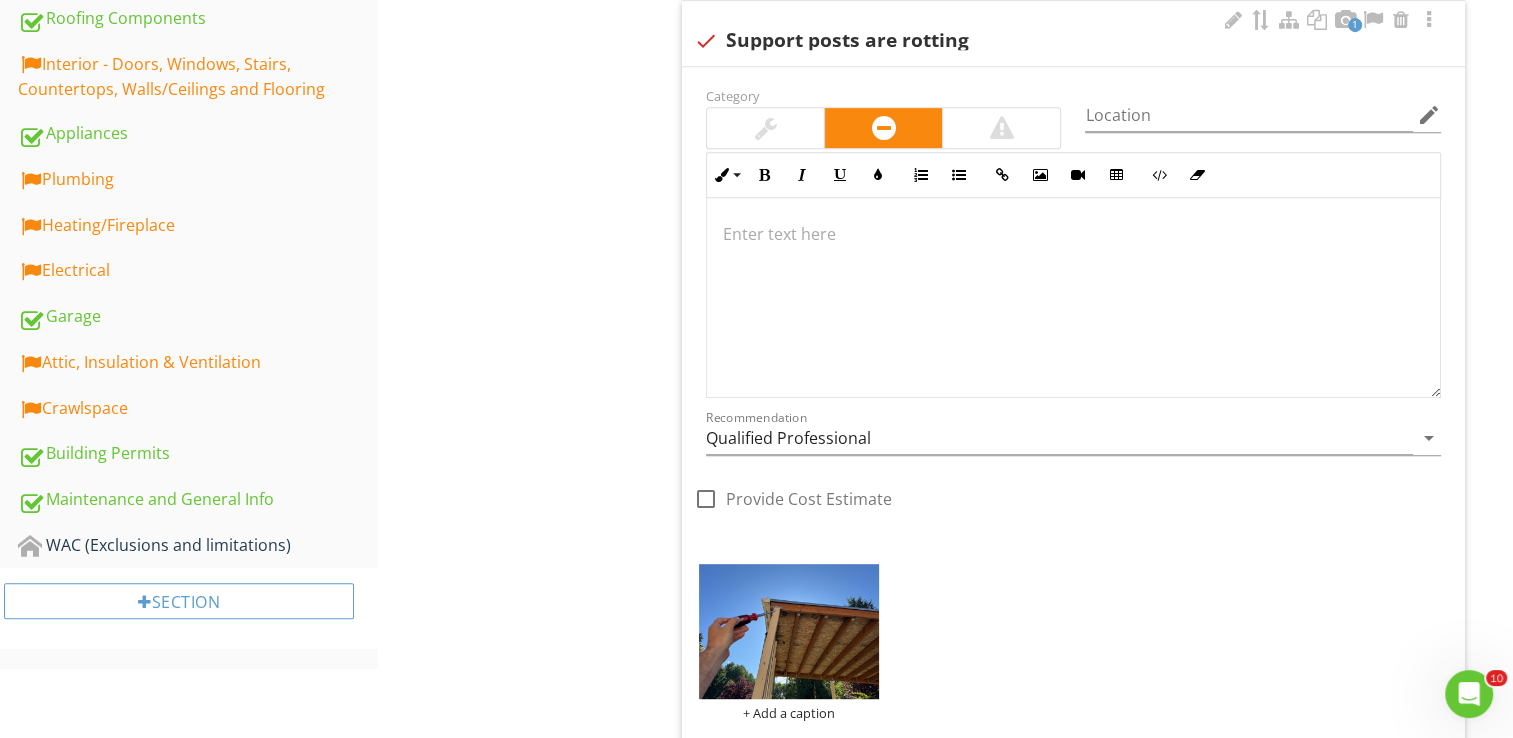 click at bounding box center (1073, 298) 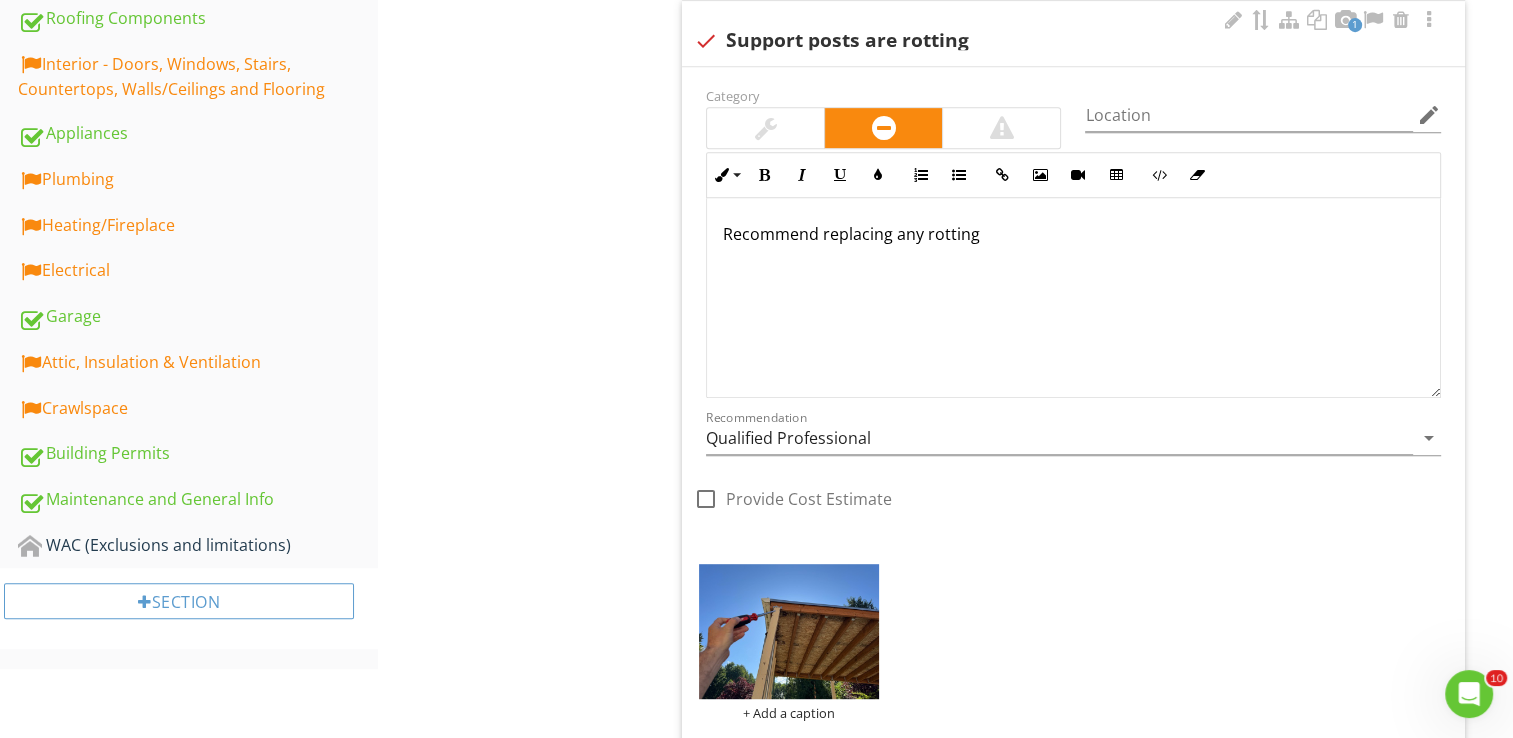 scroll, scrollTop: 934, scrollLeft: 0, axis: vertical 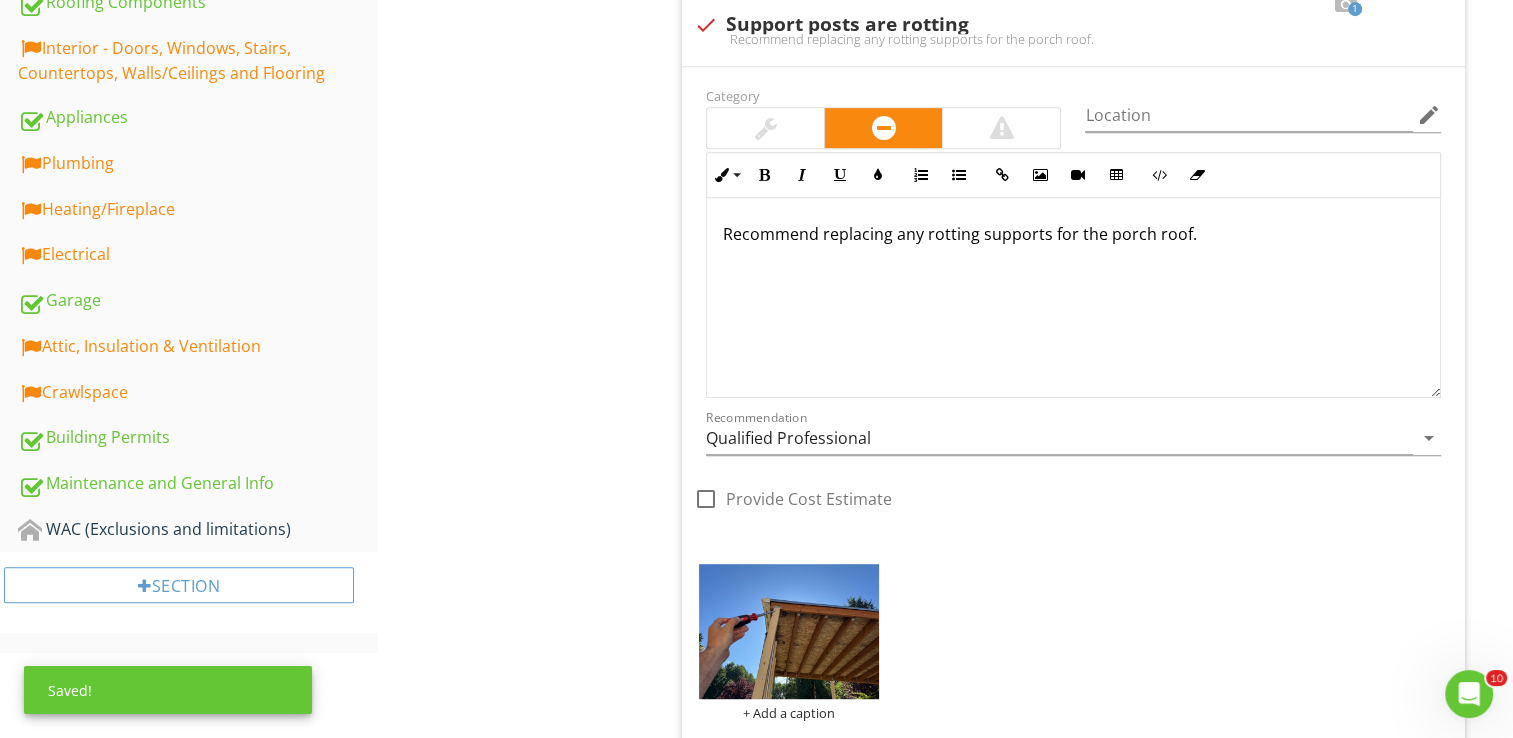 click on "Walks / Porch / Patio / Deck
Walkways & Porch
Patio
Exterior Stairs
Exterior Railings
Decking Boards
Decking Waterproof Surface
Deck Ledger against house
Deck Under Framing
Porch Roof
Item
Porch Roof
IN   Inspected NI   Not Inspected NP   Not Present
Info
Information
Limitations
Limitations
Observation
Observations
1         check
Support posts are rotting
Category                 Location edit" at bounding box center (945, 1935) 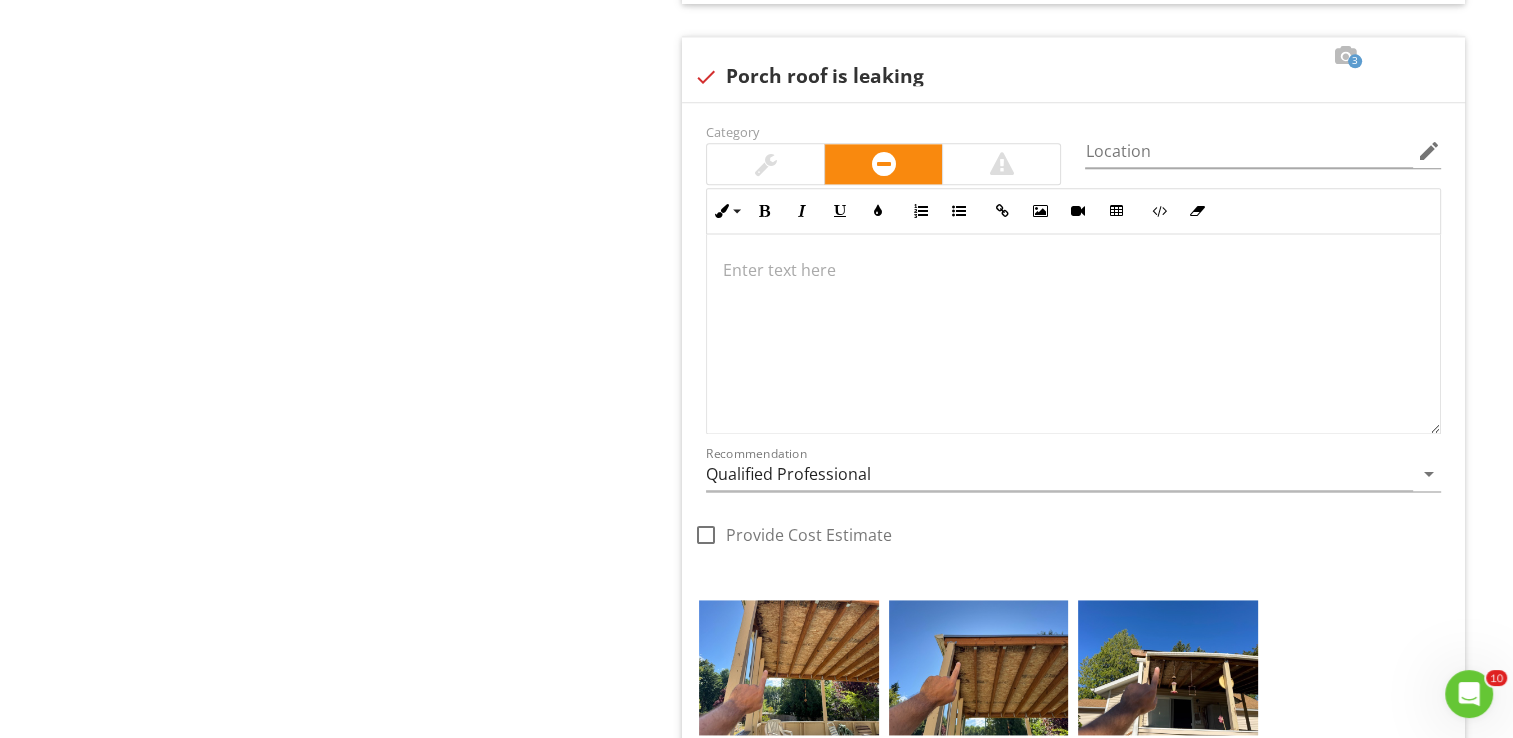 scroll, scrollTop: 2630, scrollLeft: 0, axis: vertical 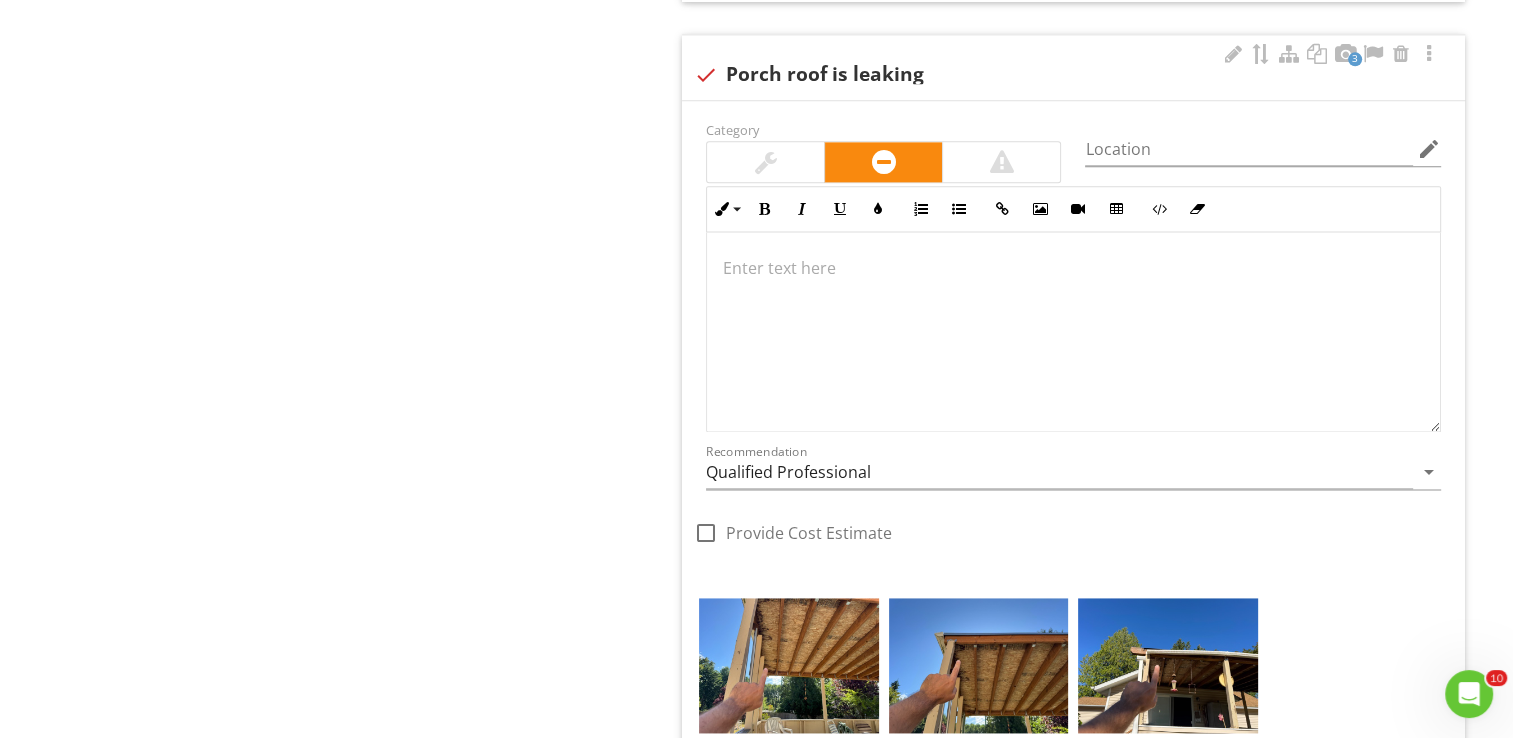 click at bounding box center [1073, 332] 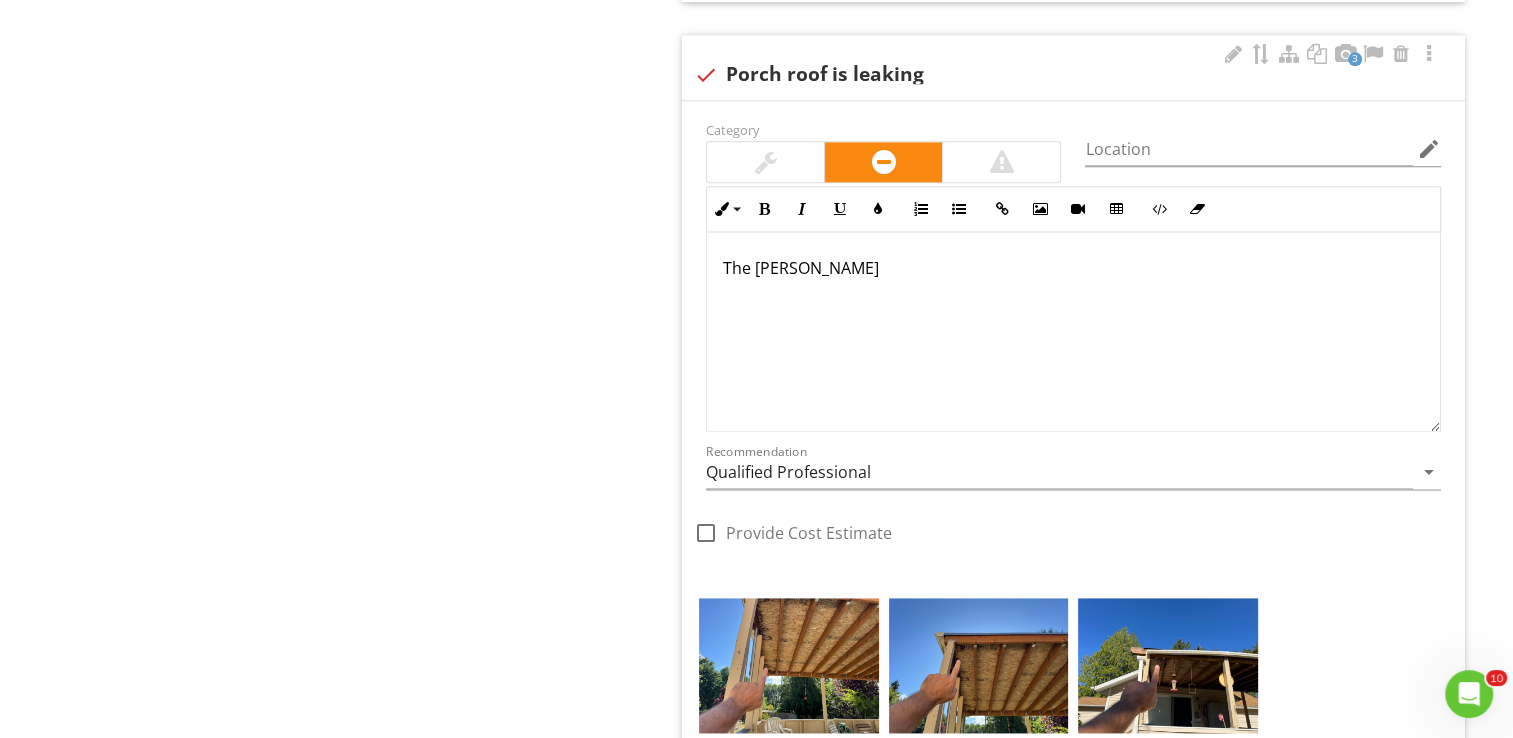 scroll, scrollTop: 2646, scrollLeft: 0, axis: vertical 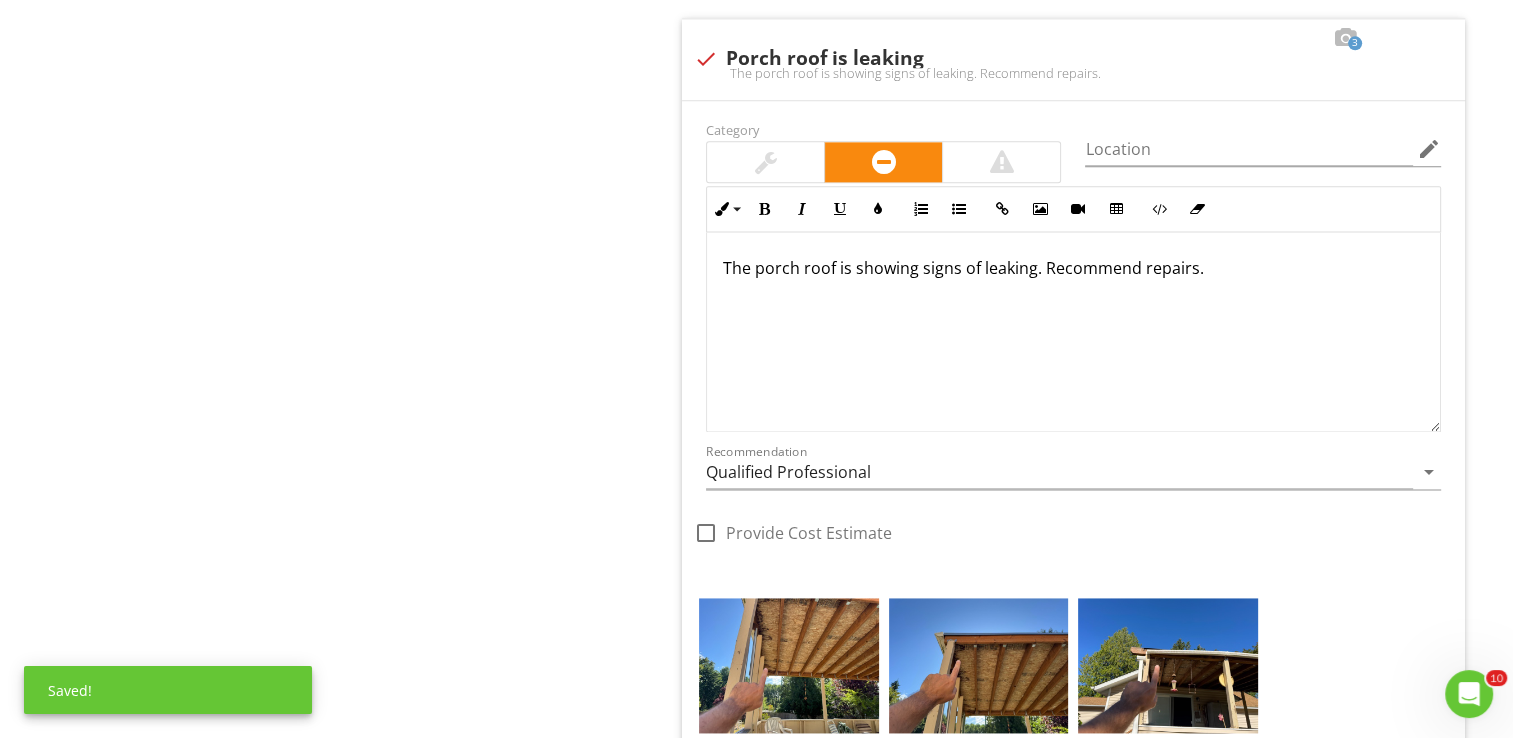 click on "Walks / Porch / Patio / Deck
Walkways & Porch
Patio
Exterior Stairs
Exterior Railings
Decking Boards
Decking Waterproof Surface
Deck Ledger against house
Deck Under Framing
Porch Roof
Item
Porch Roof
IN   Inspected NI   Not Inspected NP   Not Present
Info
Information
Limitations
Limitations
Observation
Observations
1         check
Support posts are rotting
Category                 Location edit" at bounding box center [945, 231] 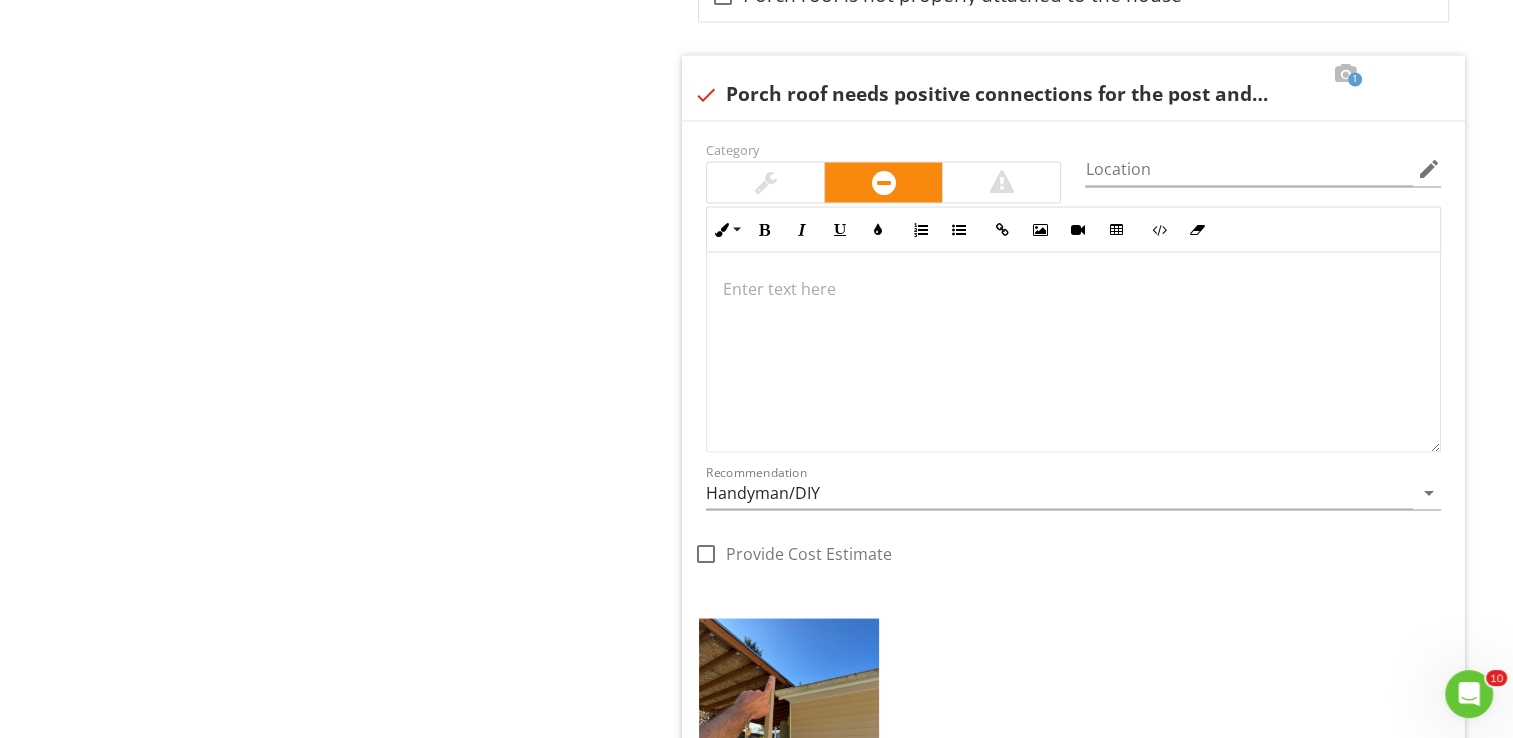 scroll, scrollTop: 3591, scrollLeft: 0, axis: vertical 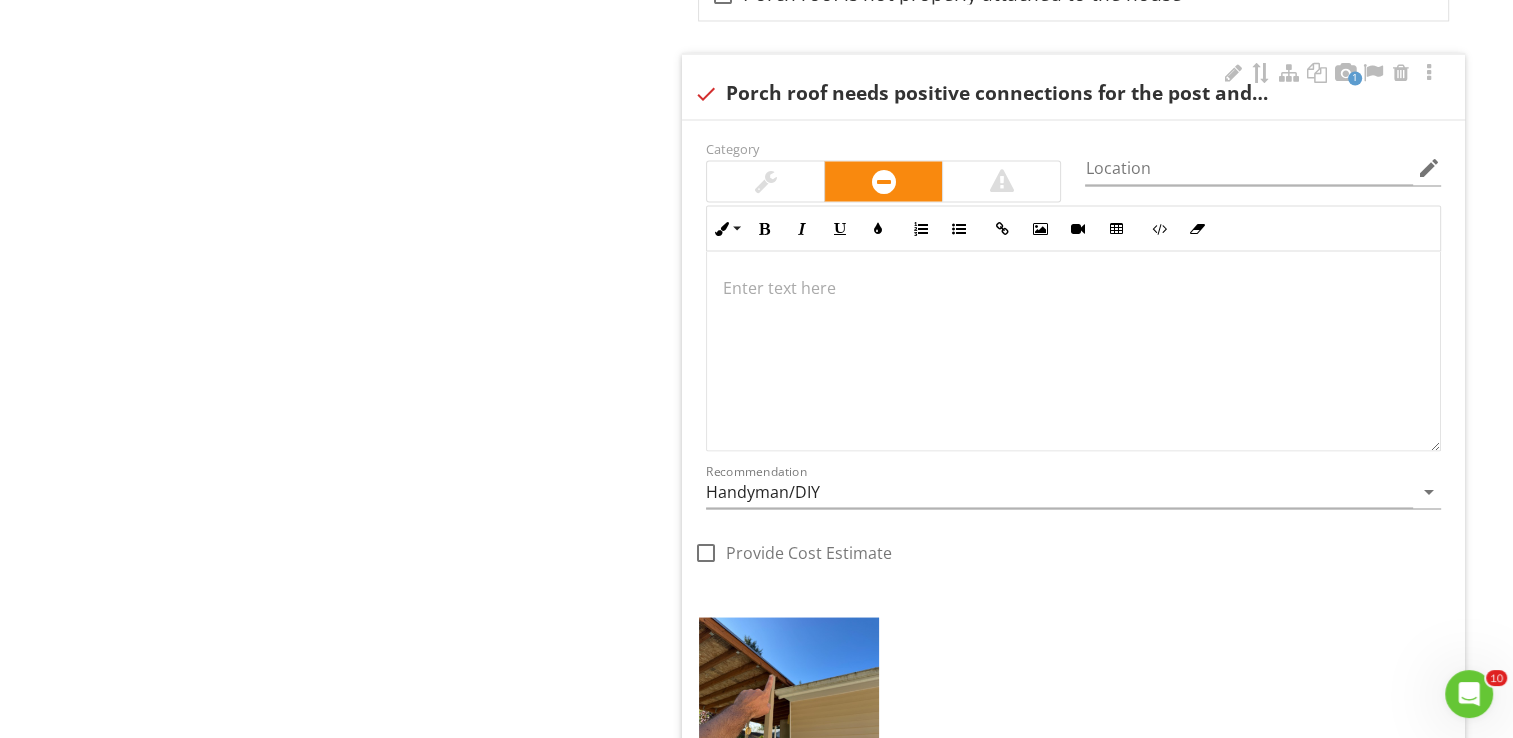 click at bounding box center (1073, 351) 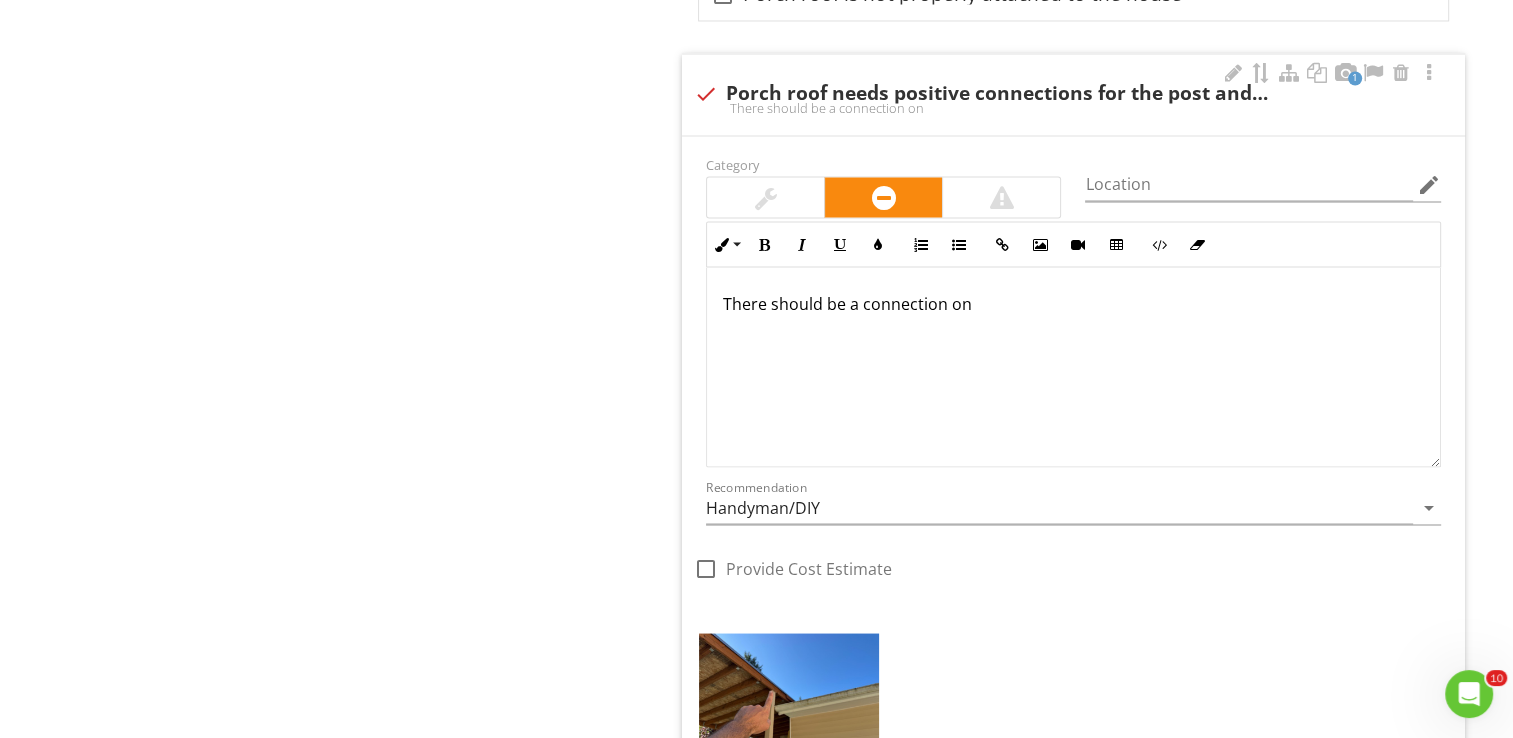 scroll, scrollTop: 3607, scrollLeft: 0, axis: vertical 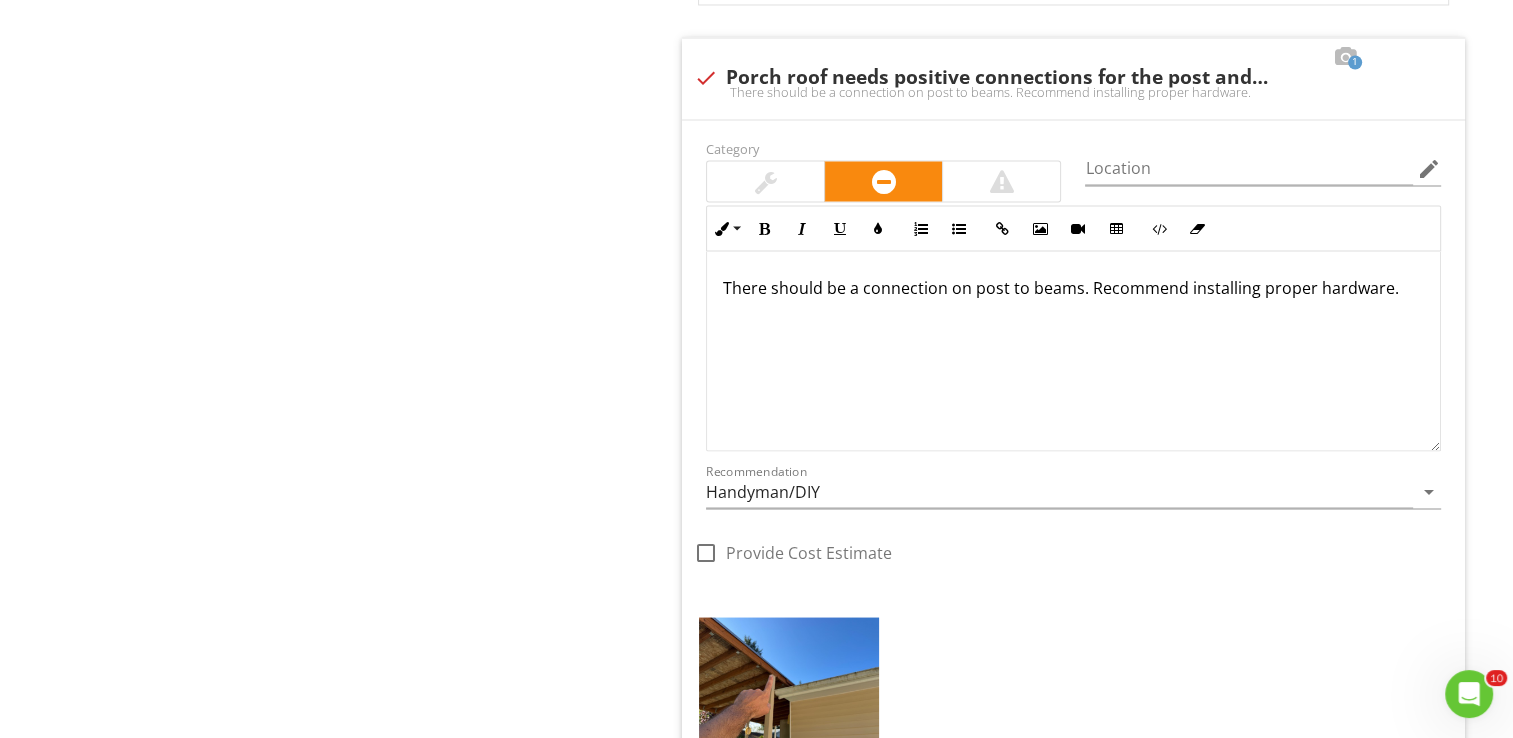 click on "Walks / Porch / Patio / Deck
Walkways & Porch
Patio
Exterior Stairs
Exterior Railings
Decking Boards
Decking Waterproof Surface
Deck Ledger against house
Deck Under Framing
Porch Roof
Item
Porch Roof
IN   Inspected NI   Not Inspected NP   Not Present
Info
Information
Limitations
Limitations
Observation
Observations
1         check
Support posts are rotting
Category                 Location edit" at bounding box center [945, -722] 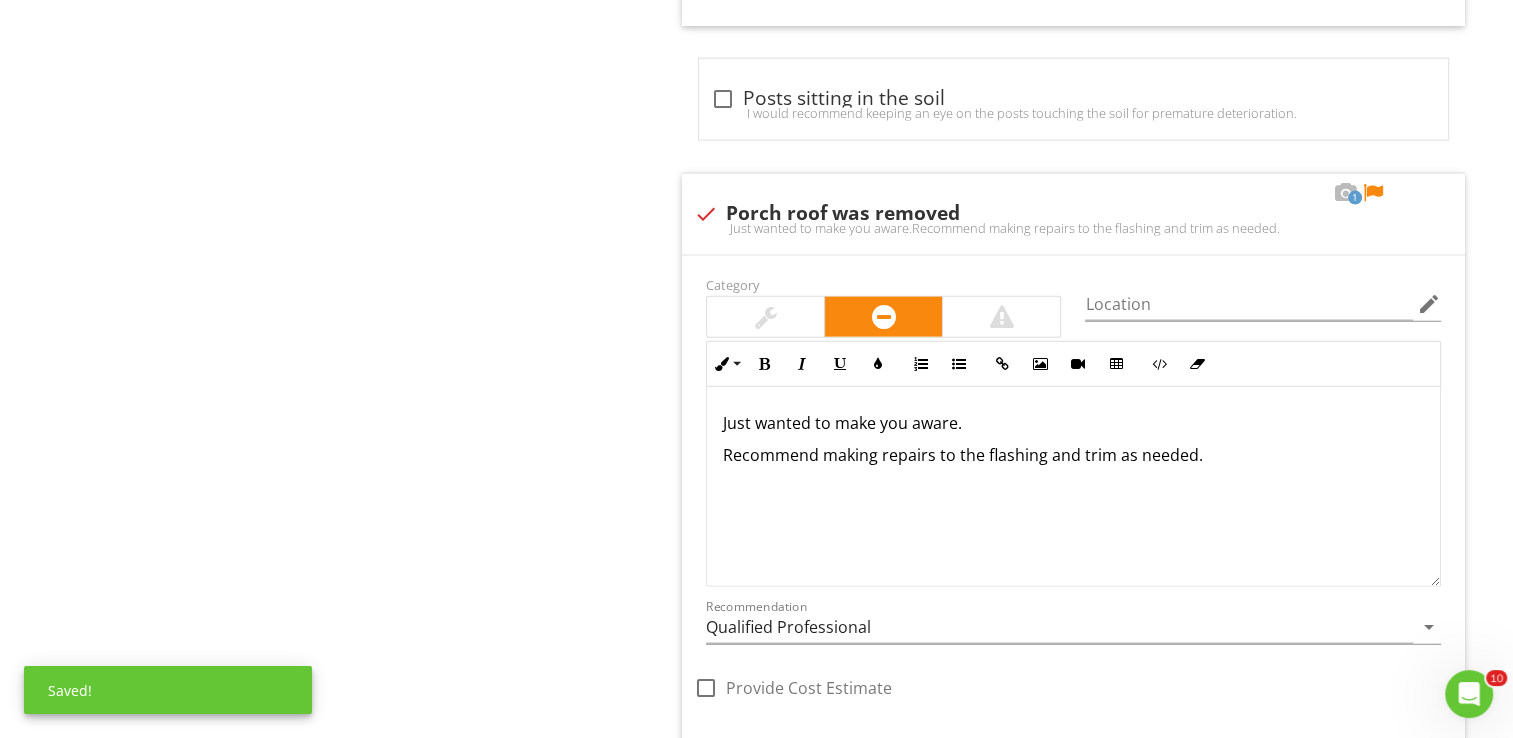 scroll, scrollTop: 4467, scrollLeft: 0, axis: vertical 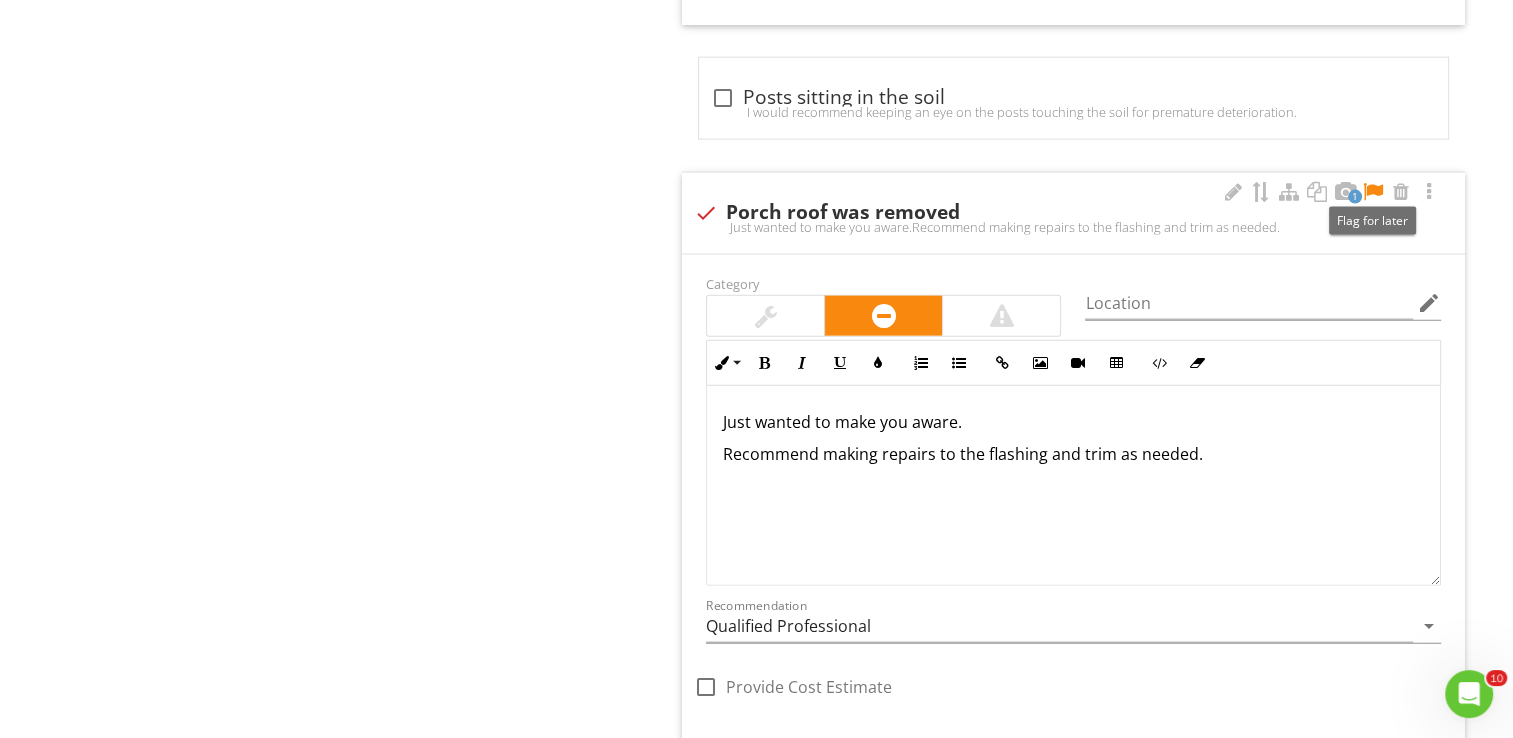 click at bounding box center [1373, 192] 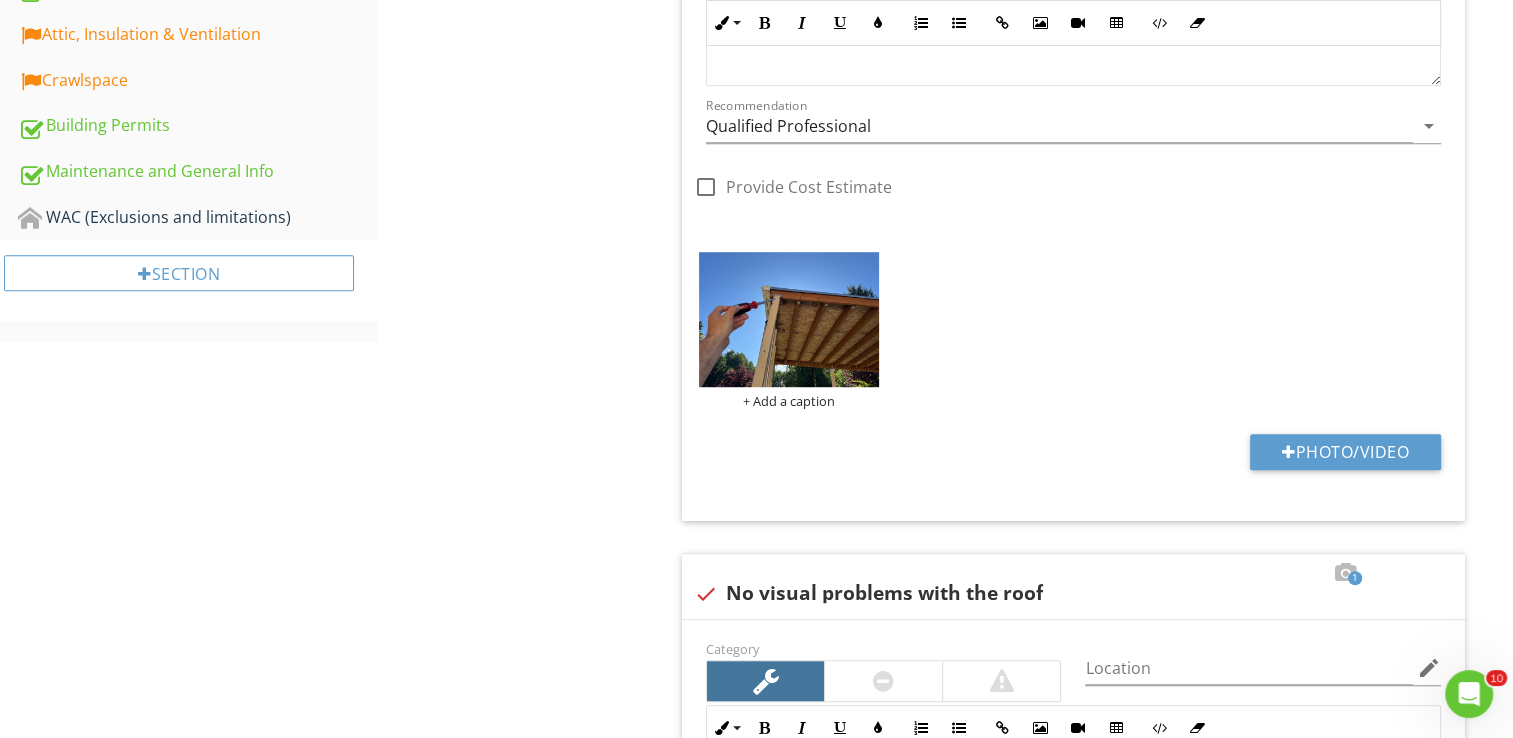scroll, scrollTop: 1245, scrollLeft: 0, axis: vertical 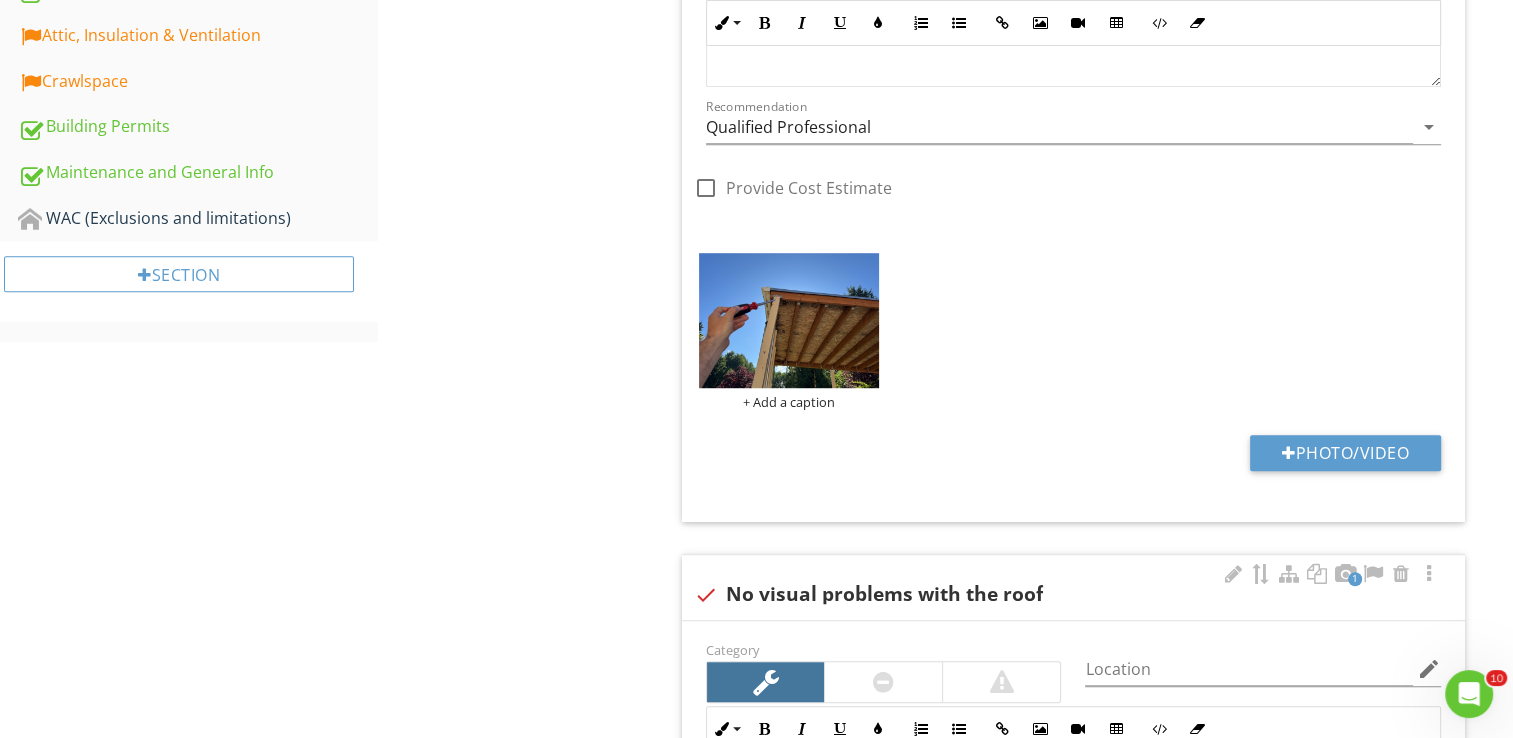 click on "1         check
No visual problems with the roof" at bounding box center (1073, 587) 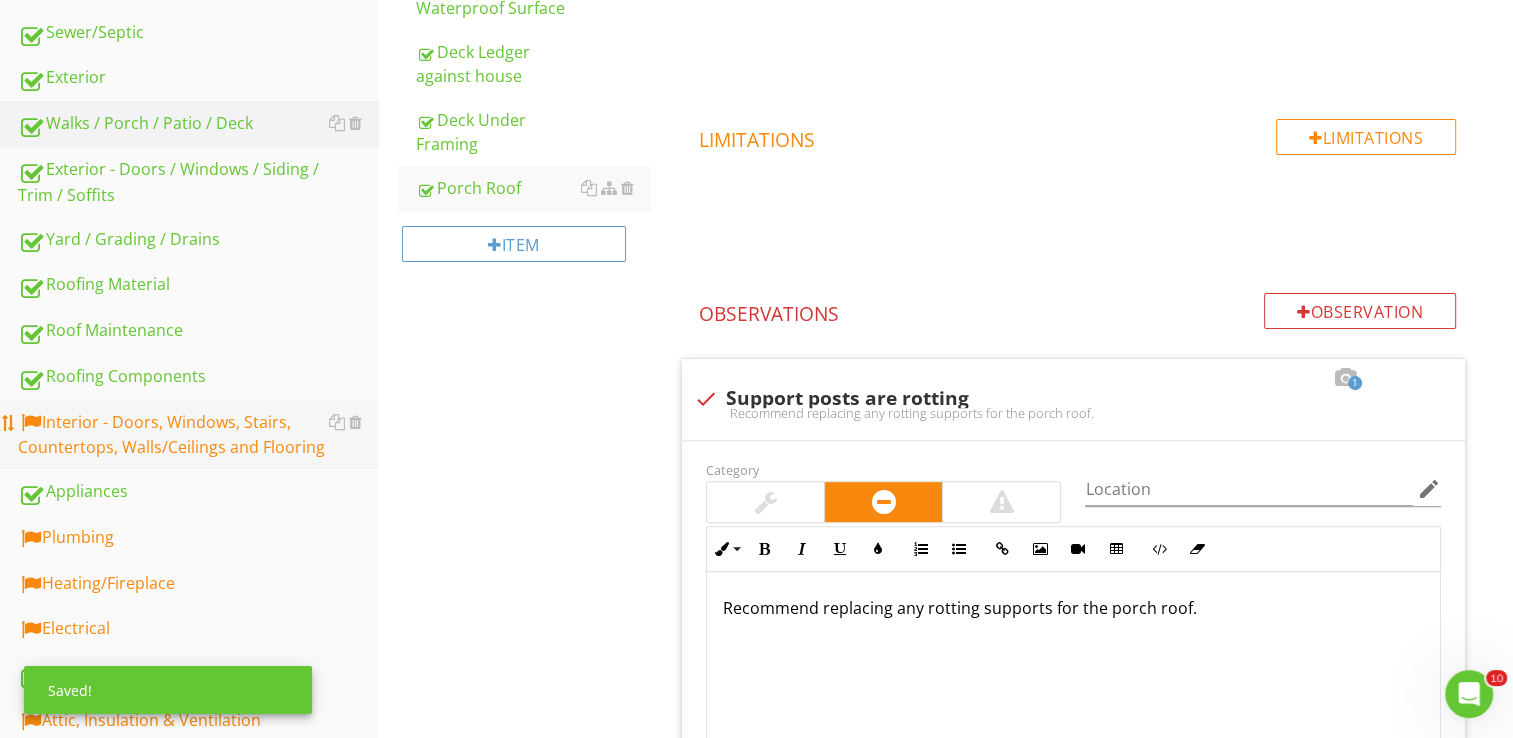scroll, scrollTop: 557, scrollLeft: 0, axis: vertical 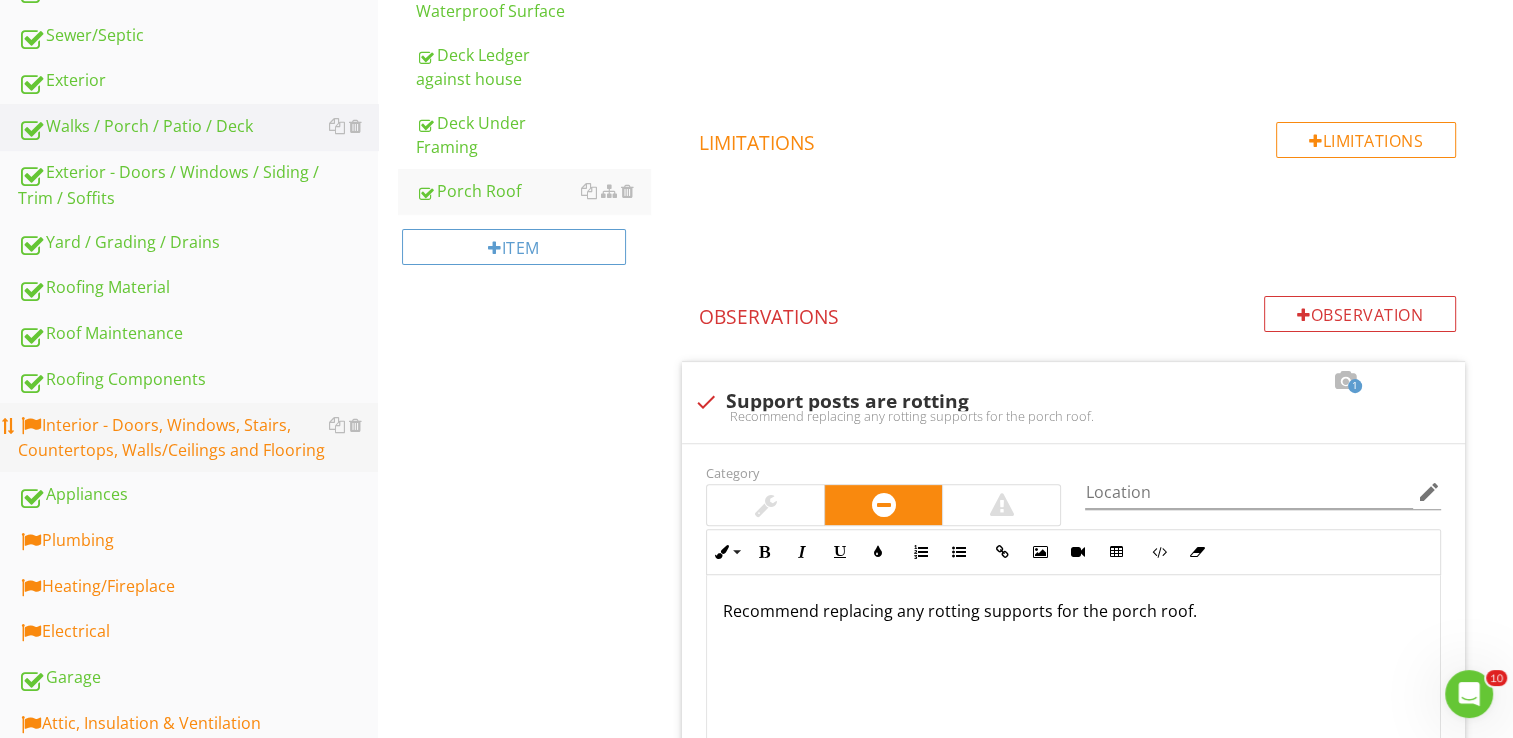 click on "Interior - Doors, Windows, Stairs, Countertops, Walls/Ceilings and Flooring" at bounding box center (198, 438) 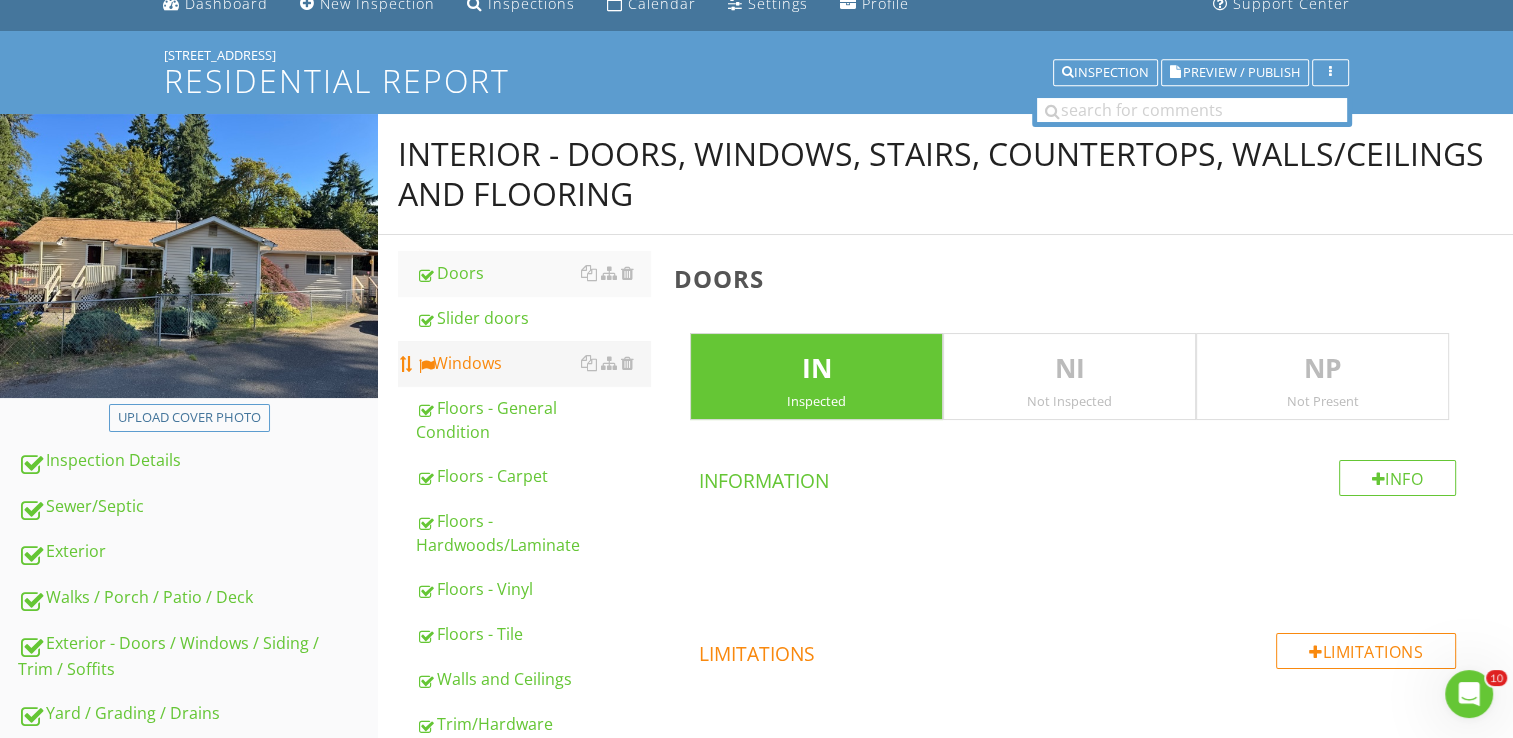 scroll, scrollTop: 77, scrollLeft: 0, axis: vertical 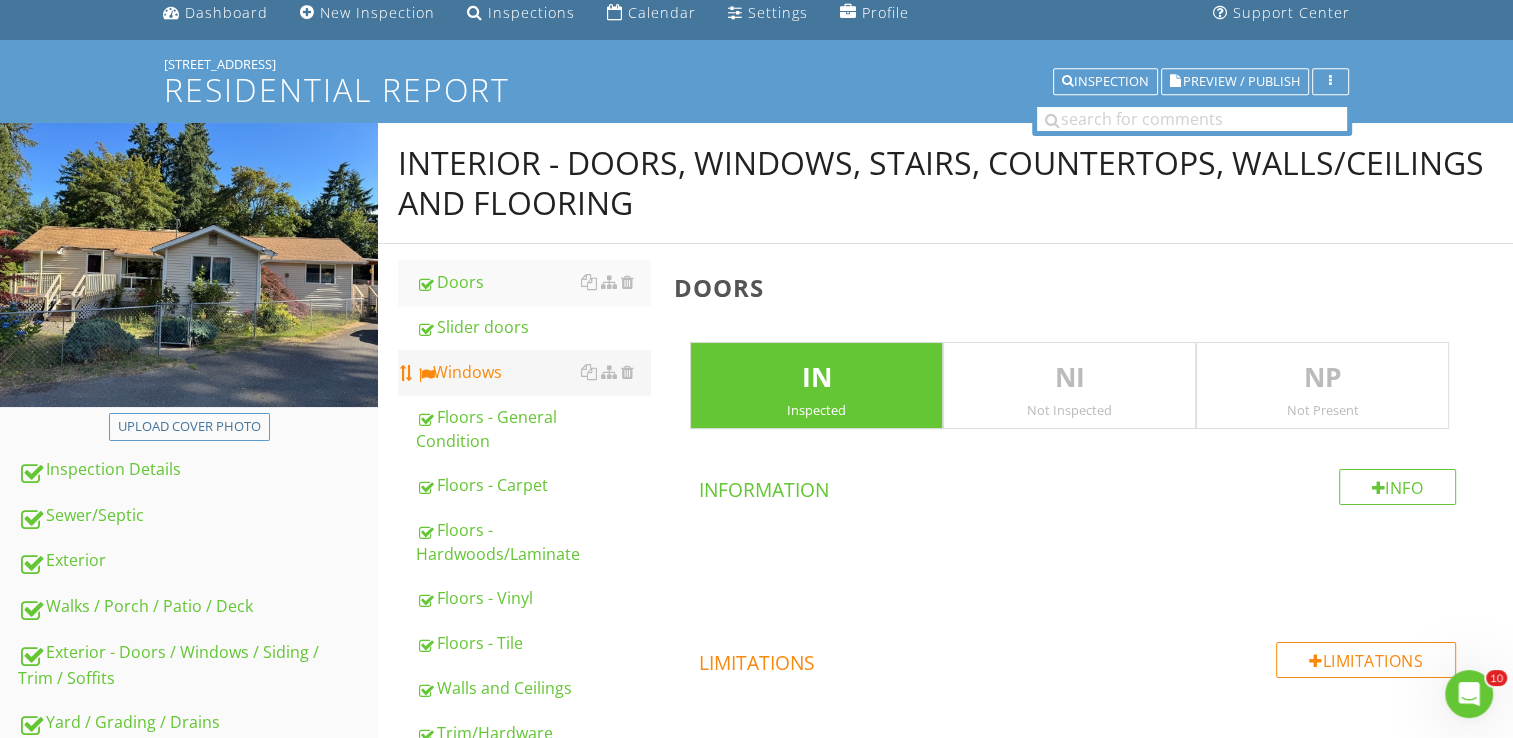 click on "Windows" at bounding box center (533, 372) 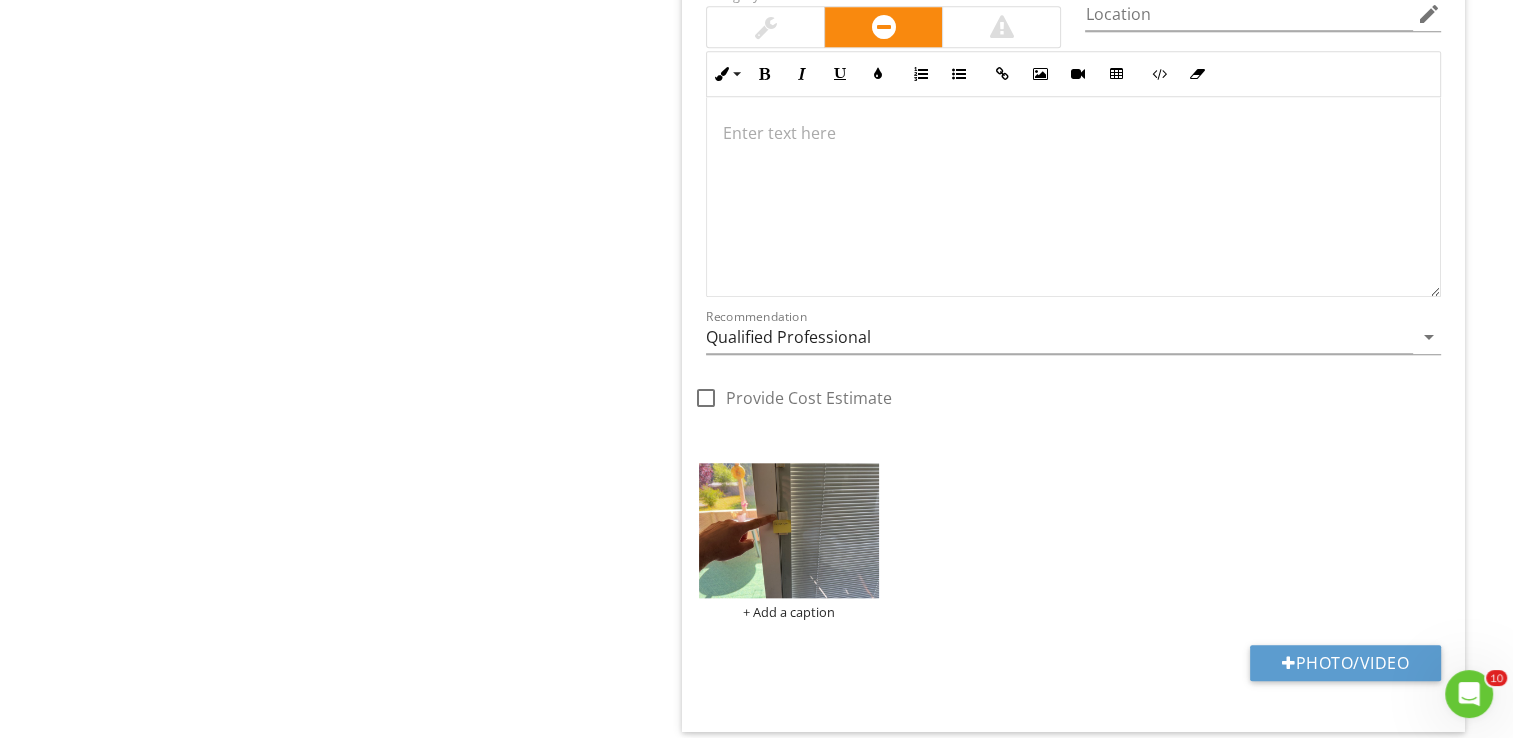 scroll, scrollTop: 1929, scrollLeft: 0, axis: vertical 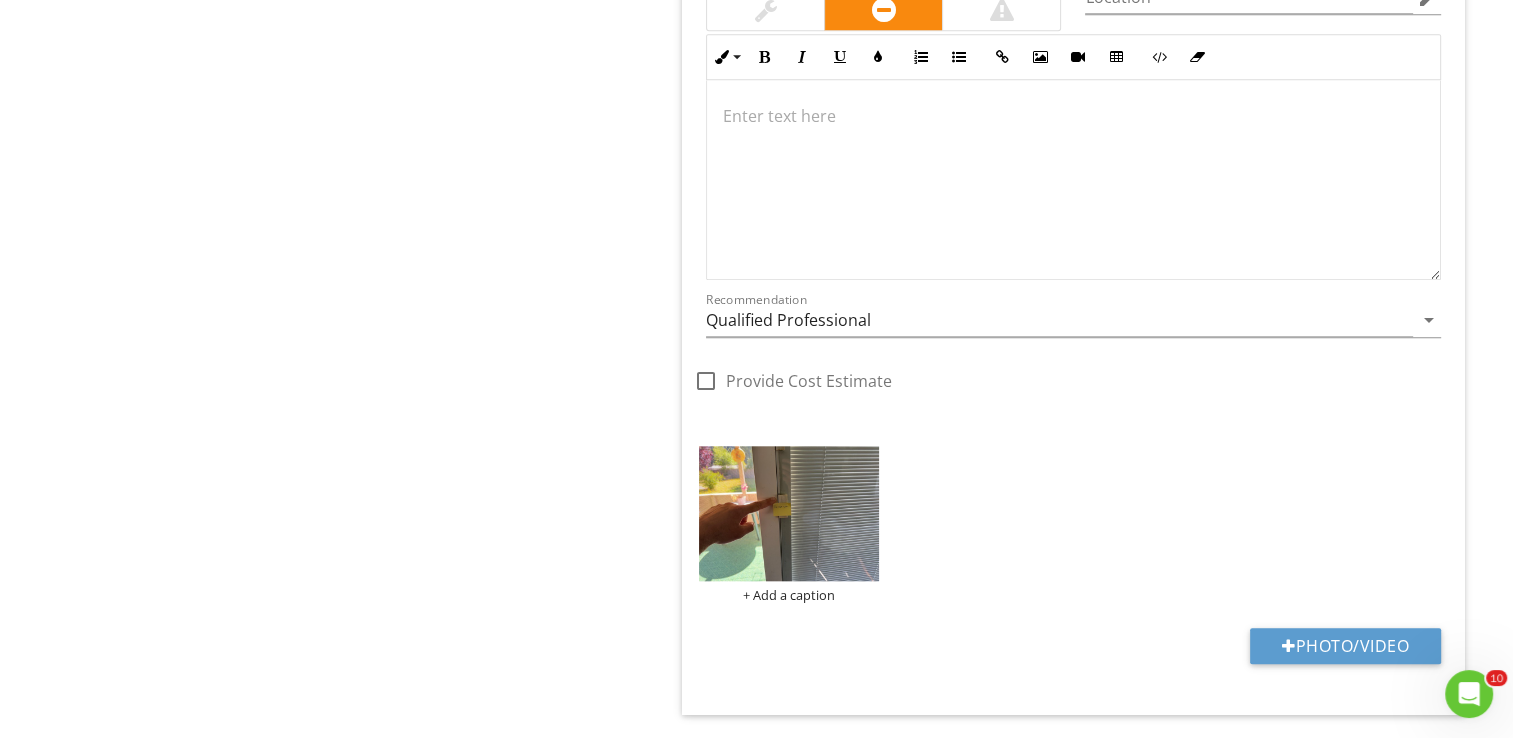 click at bounding box center [1073, 180] 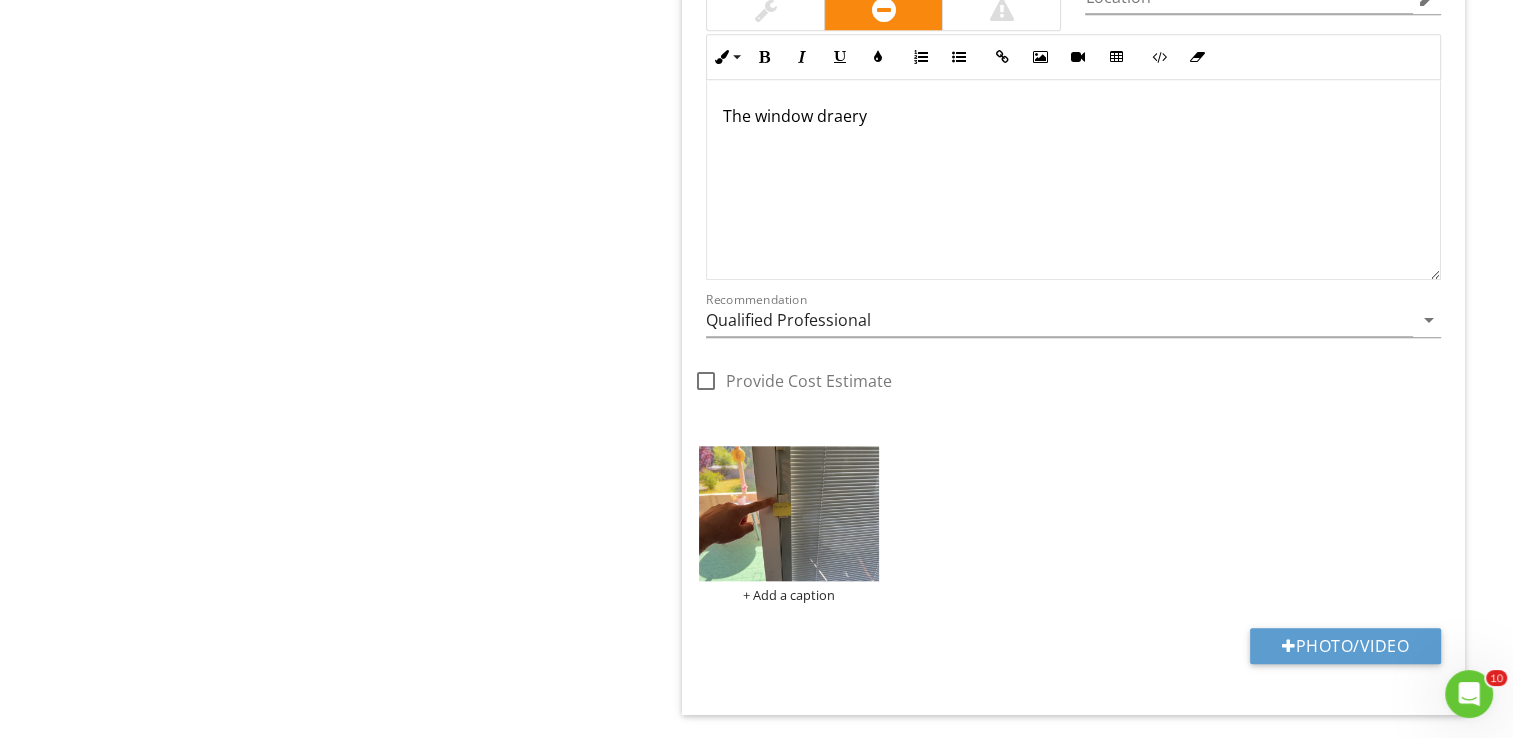 scroll, scrollTop: 1945, scrollLeft: 0, axis: vertical 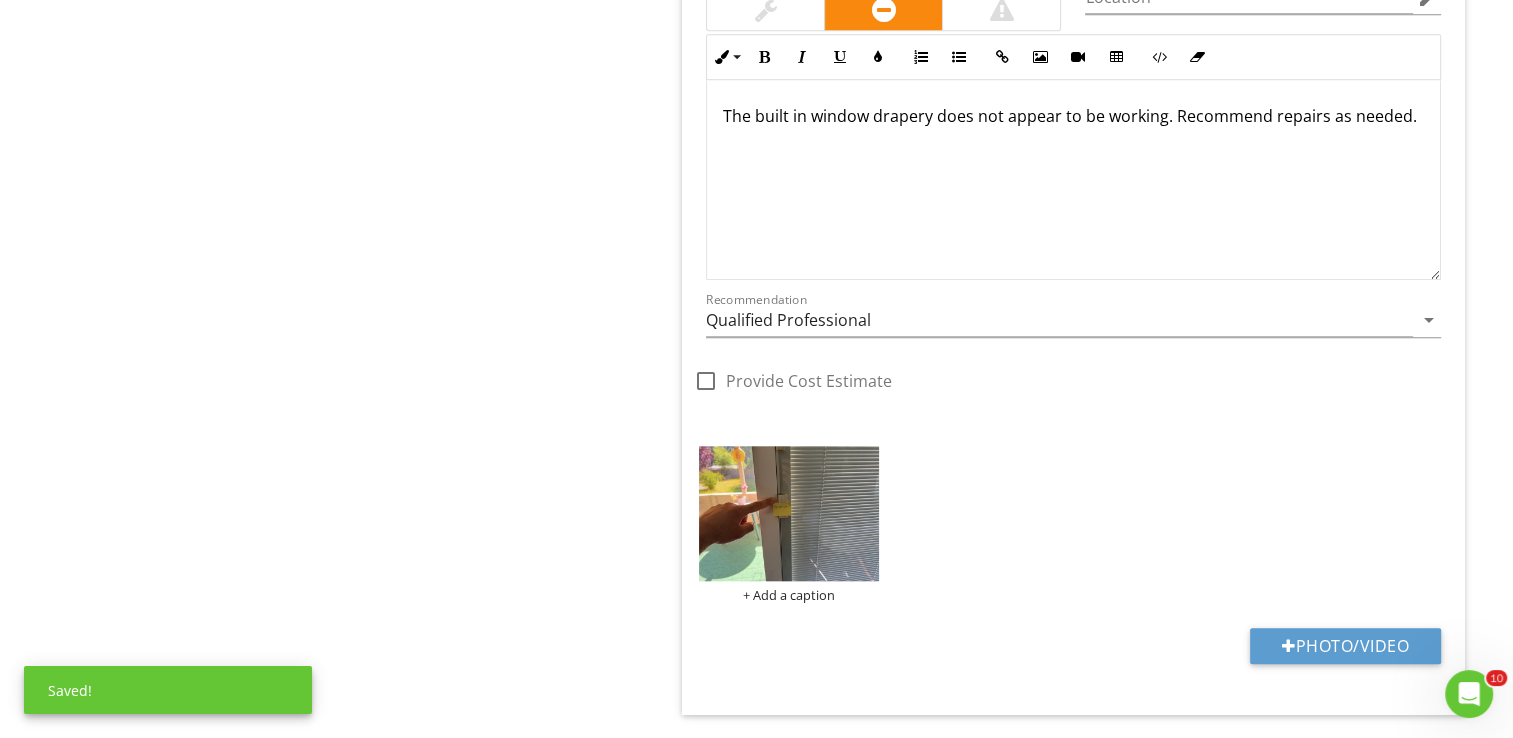 click on "Interior - Doors, Windows, Stairs, Countertops, Walls/Ceilings and Flooring
Doors
Slider doors
Windows
Floors - General Condition
Floors - Carpet
Floors - Hardwoods/Laminate
Floors - Vinyl
Floors - Tile
Walls and Ceilings
Trim/Hardware
Steps and Stairways
Railings and Handrail
Cabinets
Countertops
Item
Windows
IN   Inspected NI   Not Inspected NP   Not Present
Info
Information
Limitations
Limitations                             check_box_outline_blank" at bounding box center (945, -475) 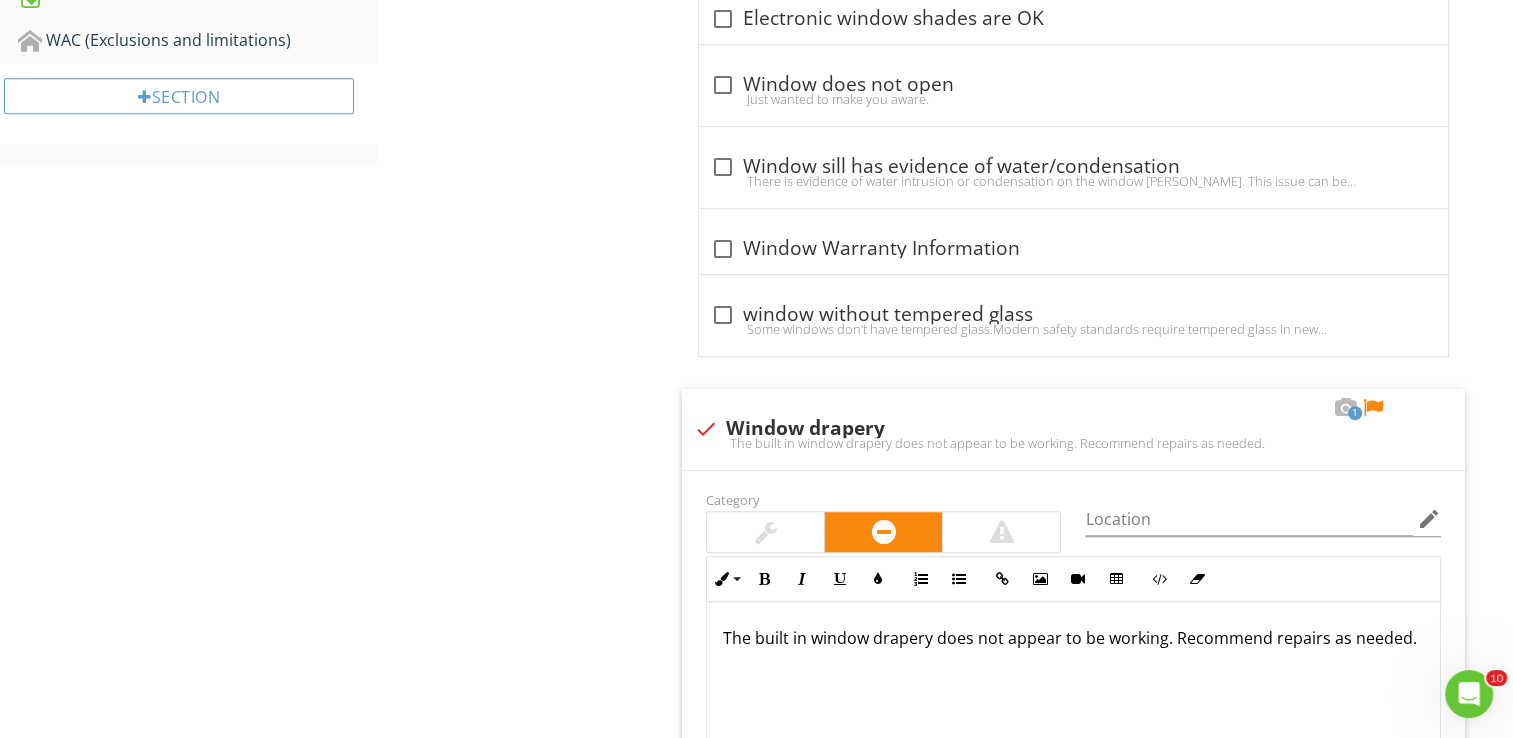 scroll, scrollTop: 1461, scrollLeft: 0, axis: vertical 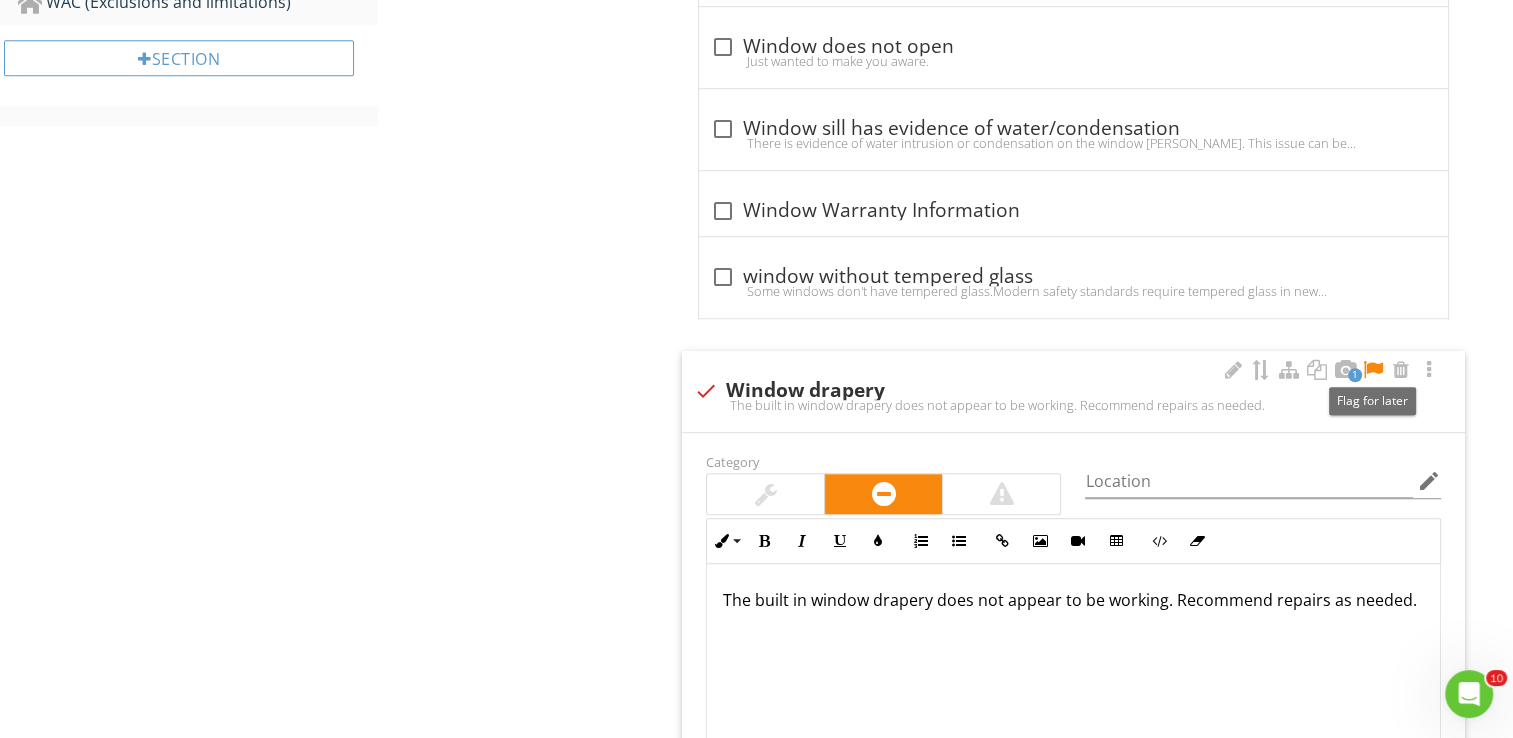 click at bounding box center [1373, 370] 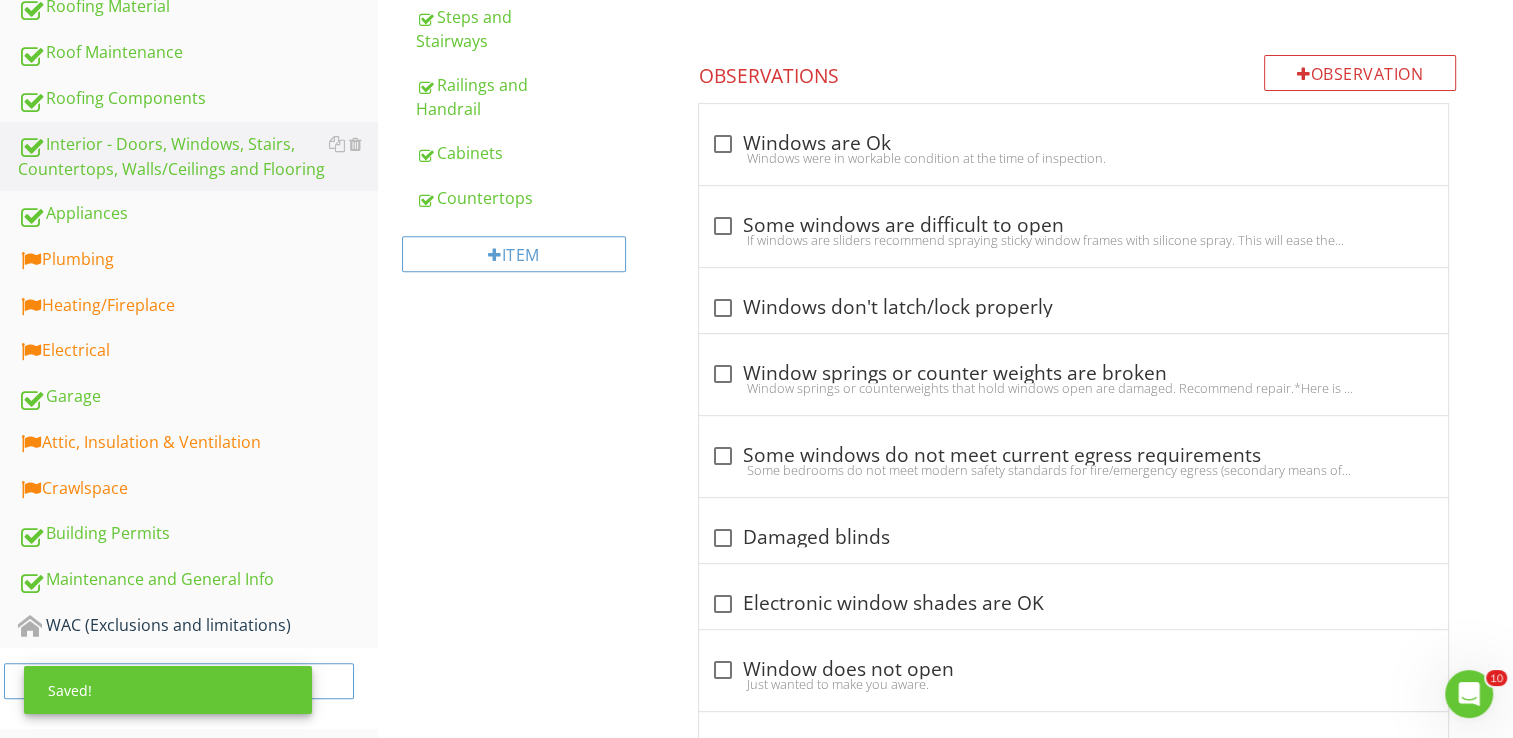 scroll, scrollTop: 828, scrollLeft: 0, axis: vertical 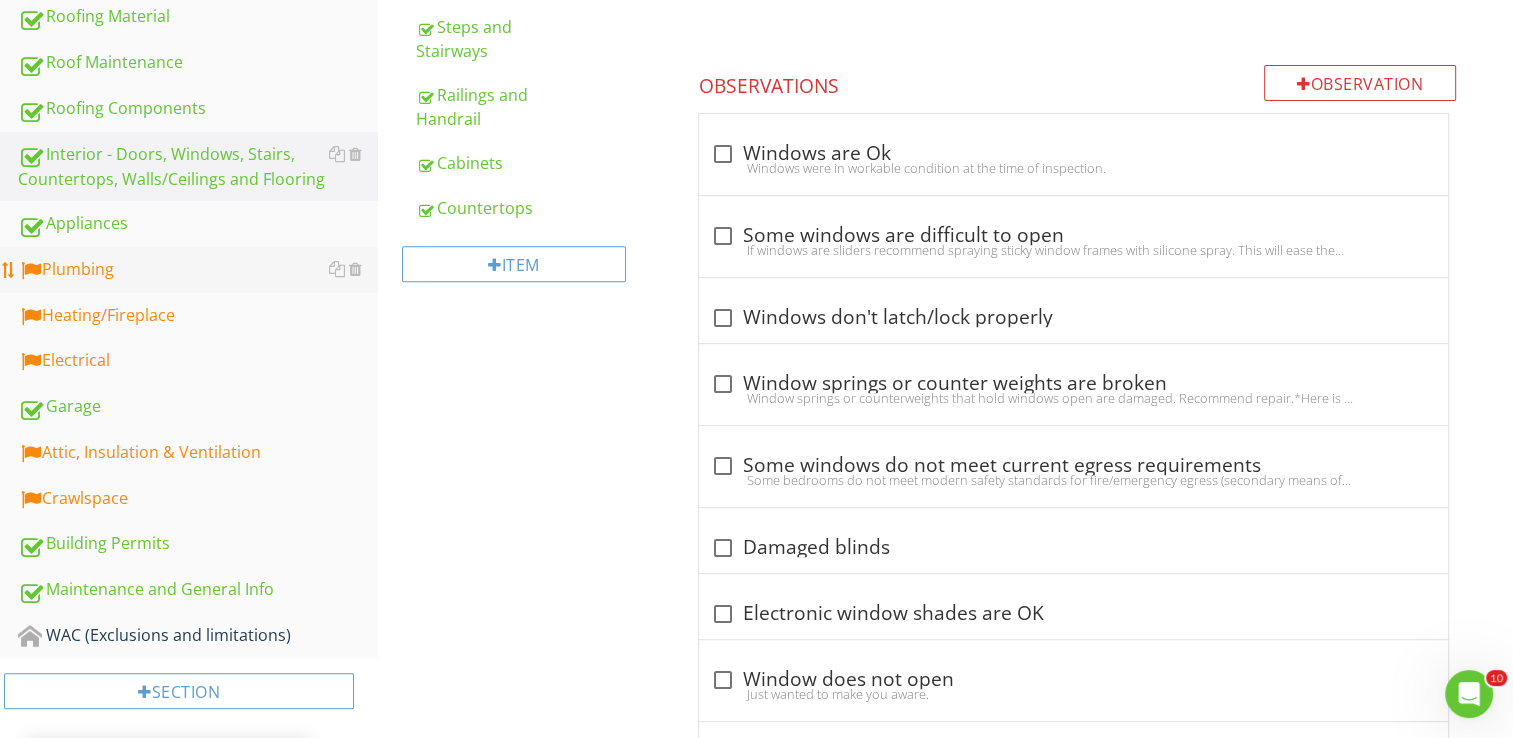 click on "Plumbing" at bounding box center [198, 270] 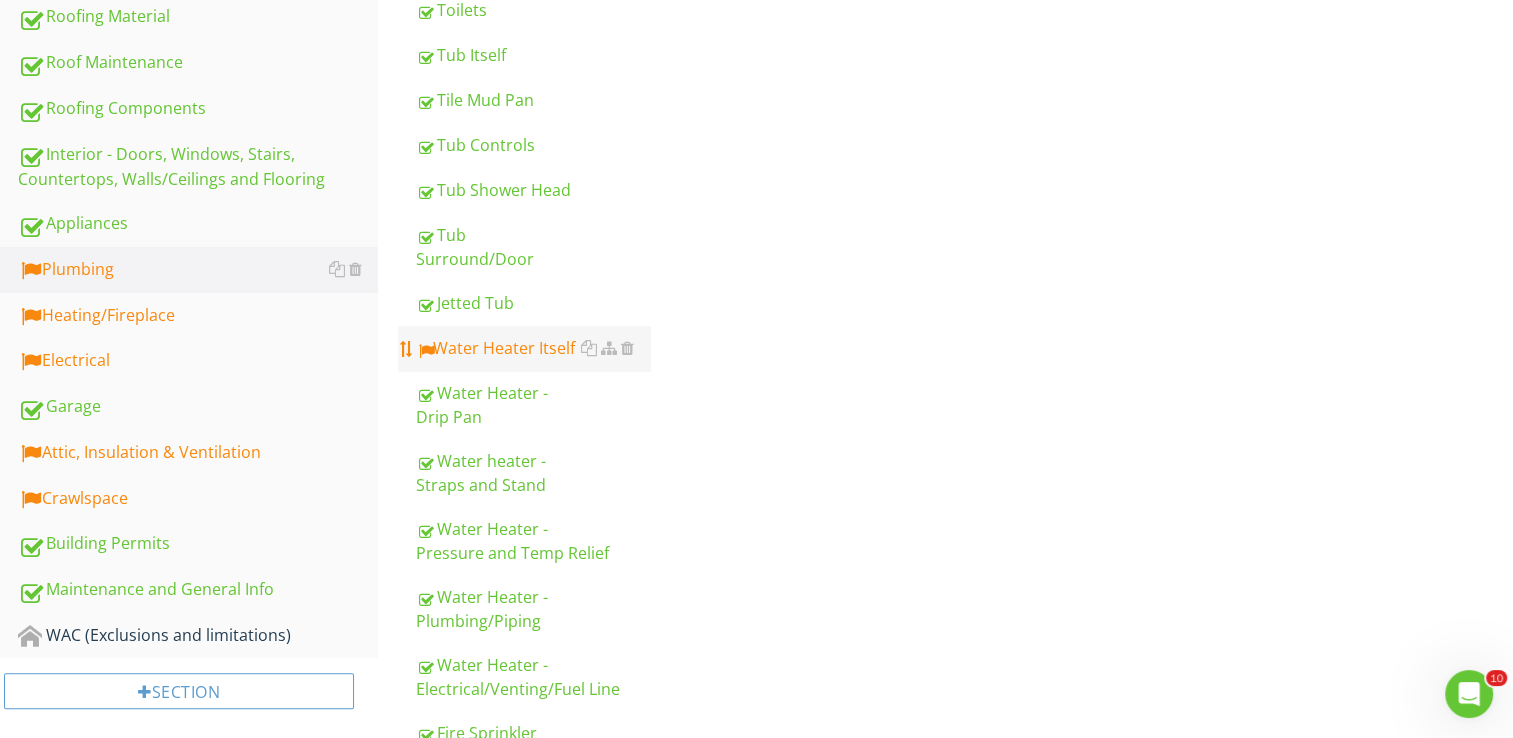 click on "Water Heater Itself" at bounding box center [533, 348] 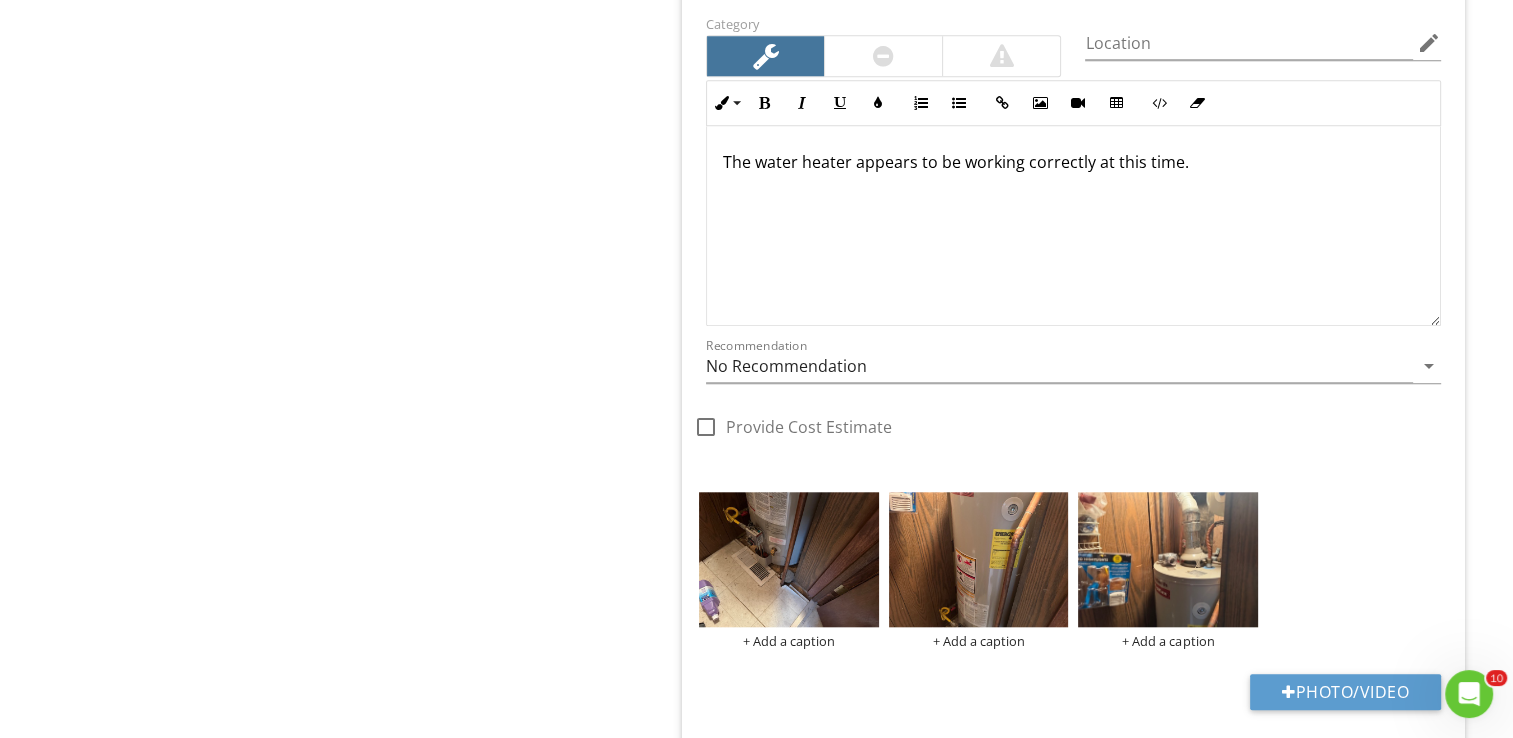 scroll, scrollTop: 1780, scrollLeft: 0, axis: vertical 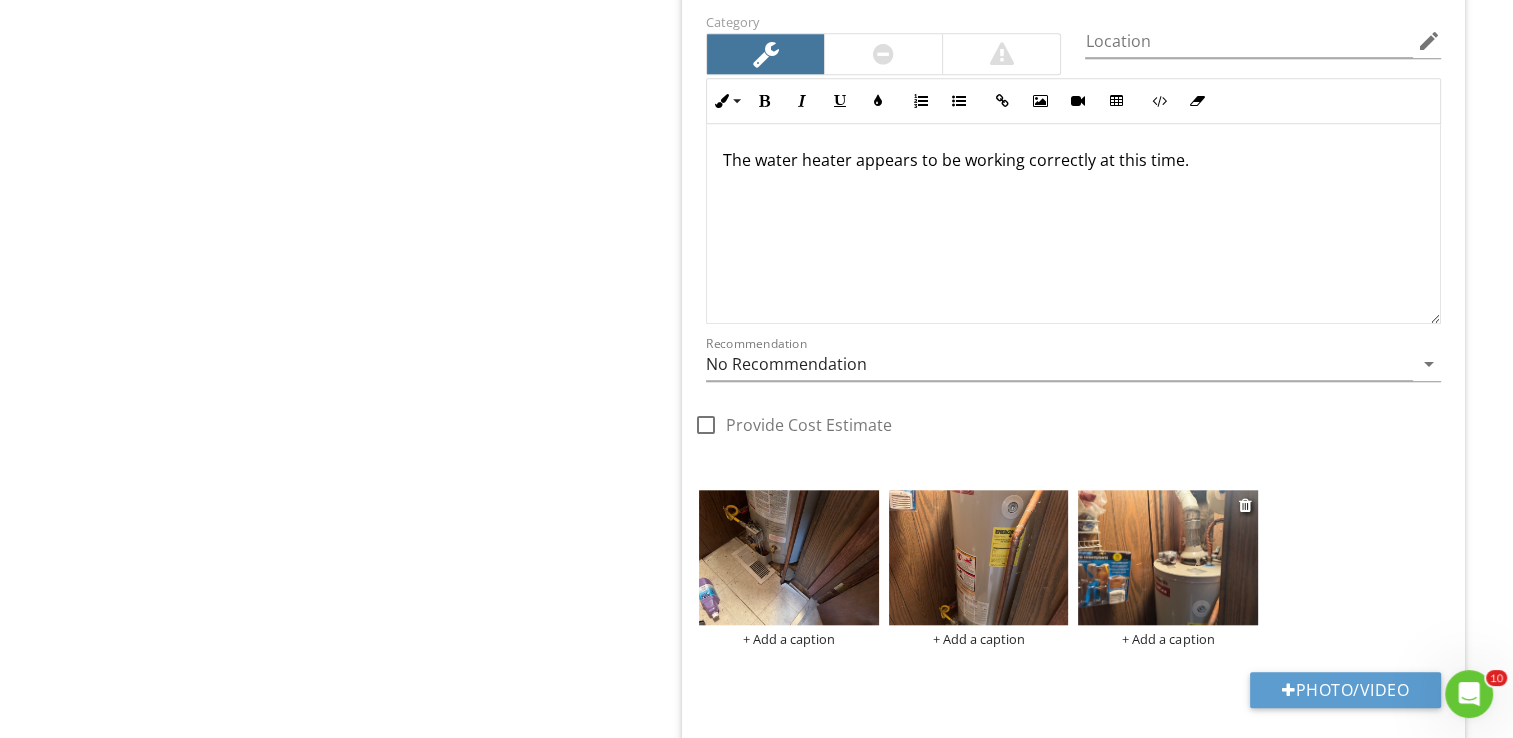 click at bounding box center (1168, 557) 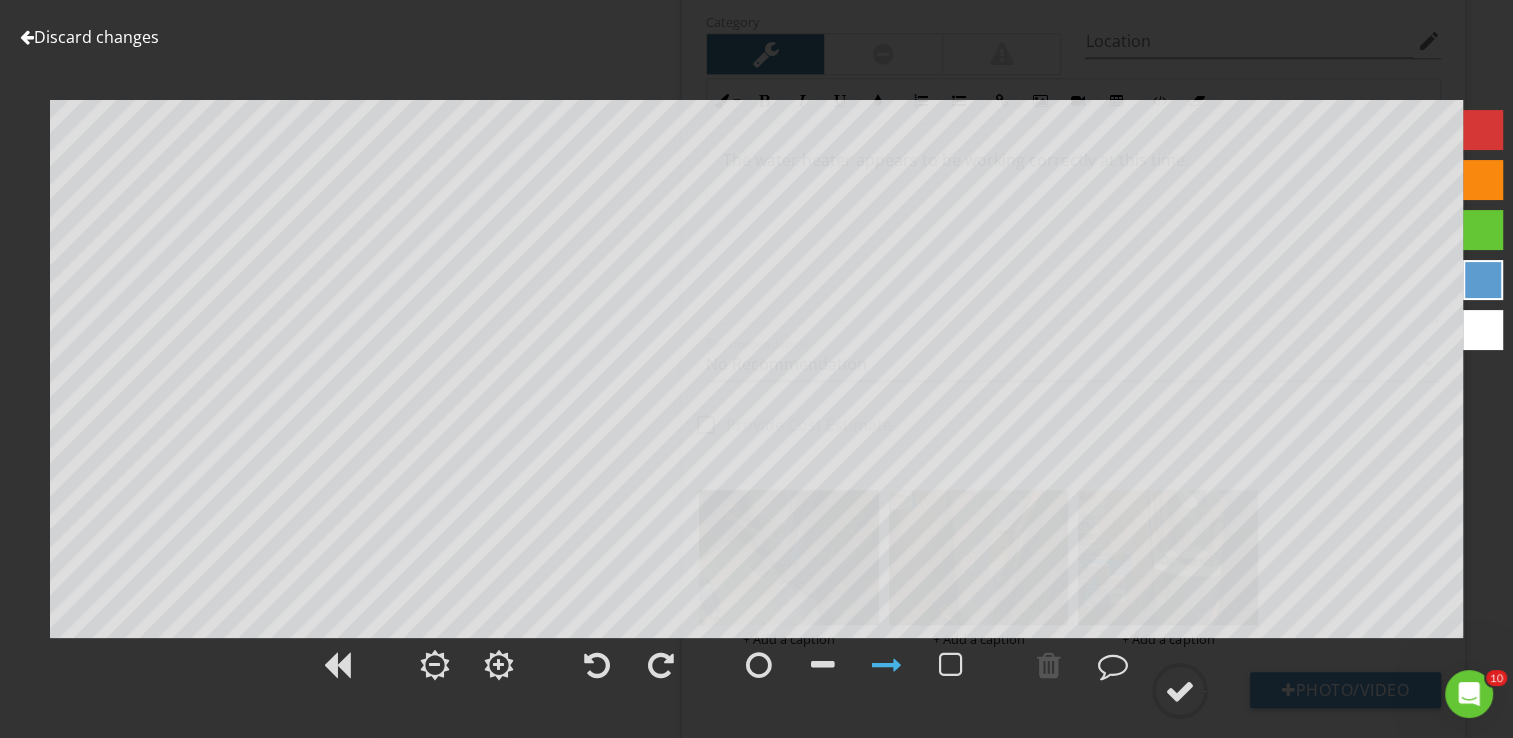 click on "Discard changes" at bounding box center (89, 37) 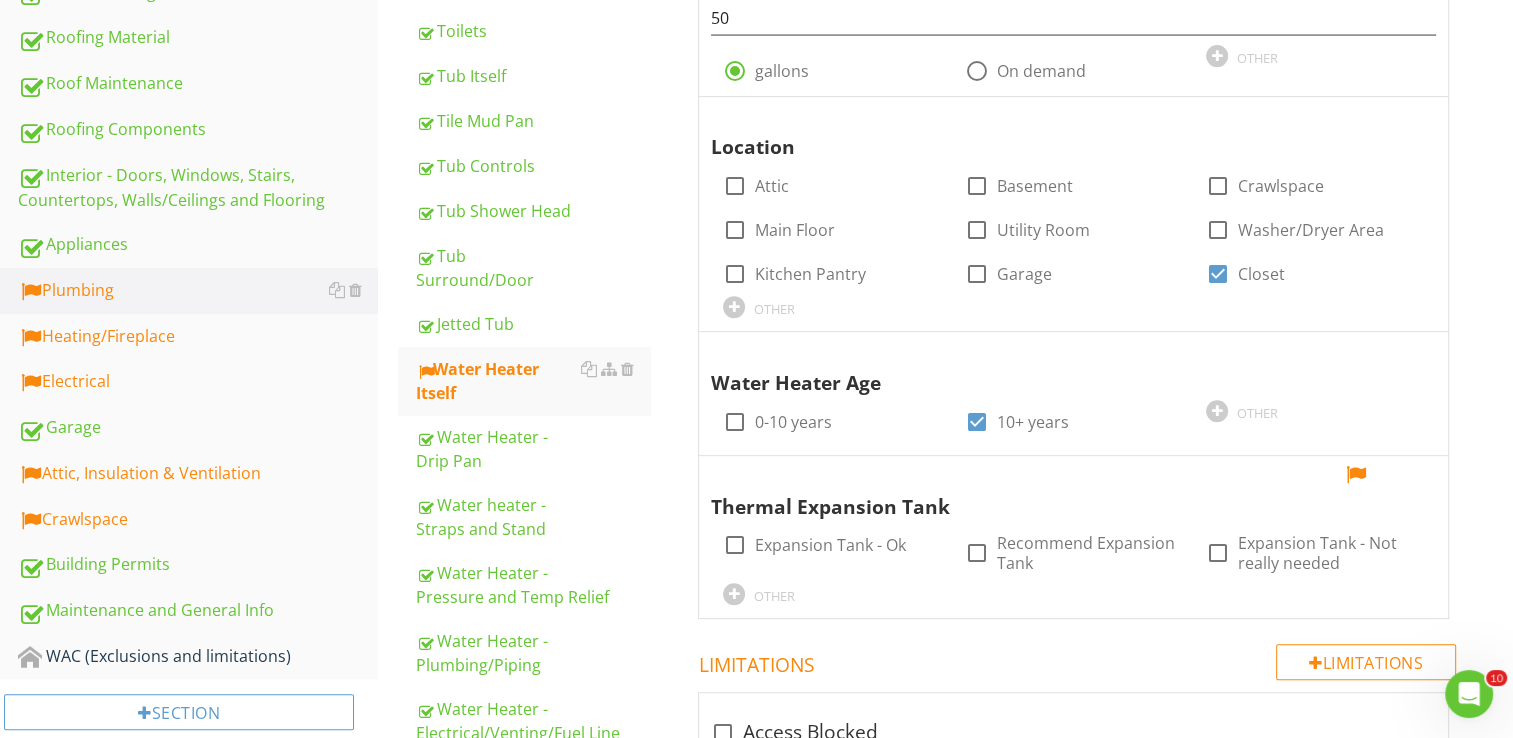 scroll, scrollTop: 820, scrollLeft: 0, axis: vertical 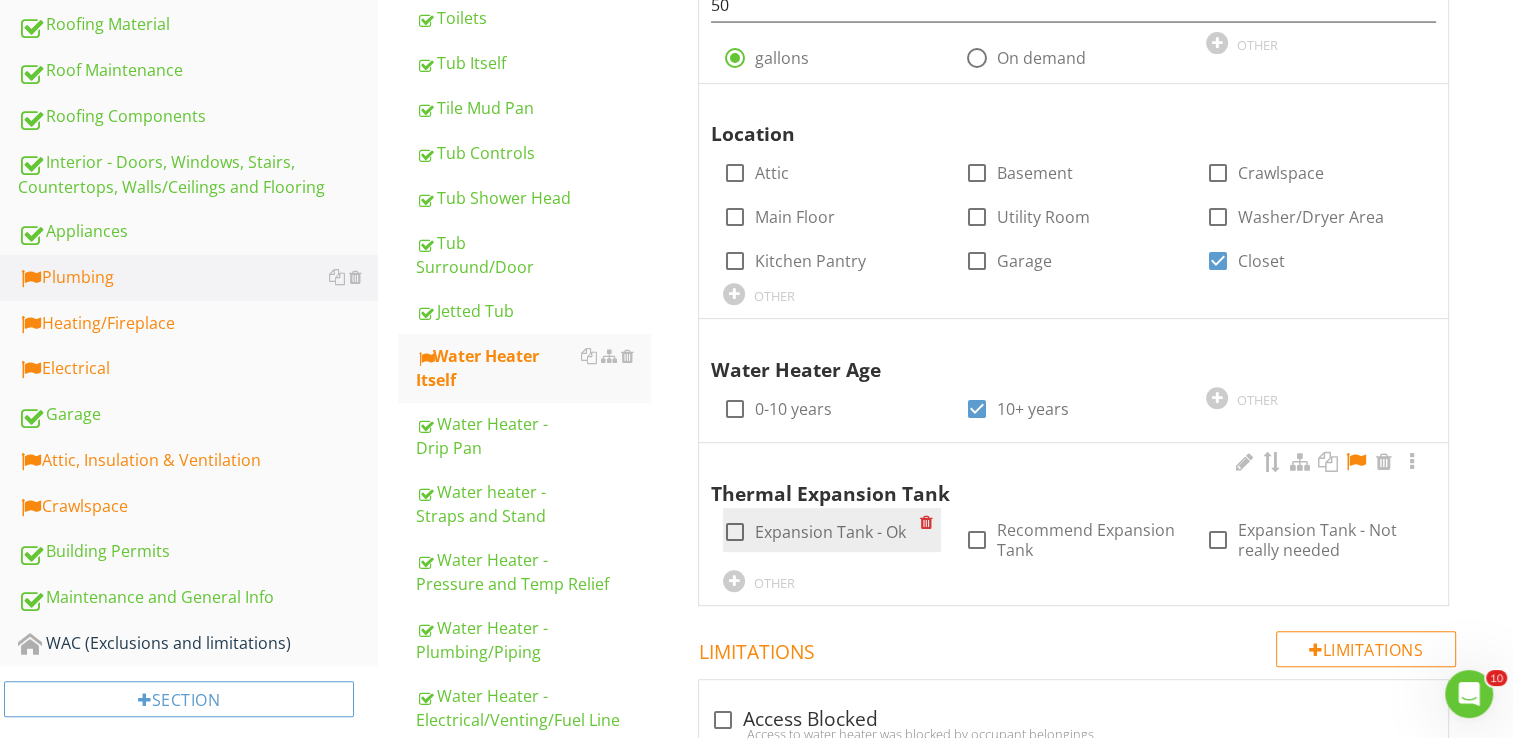 click on "check_box_outline_blank Expansion Tank - Ok" at bounding box center [814, 532] 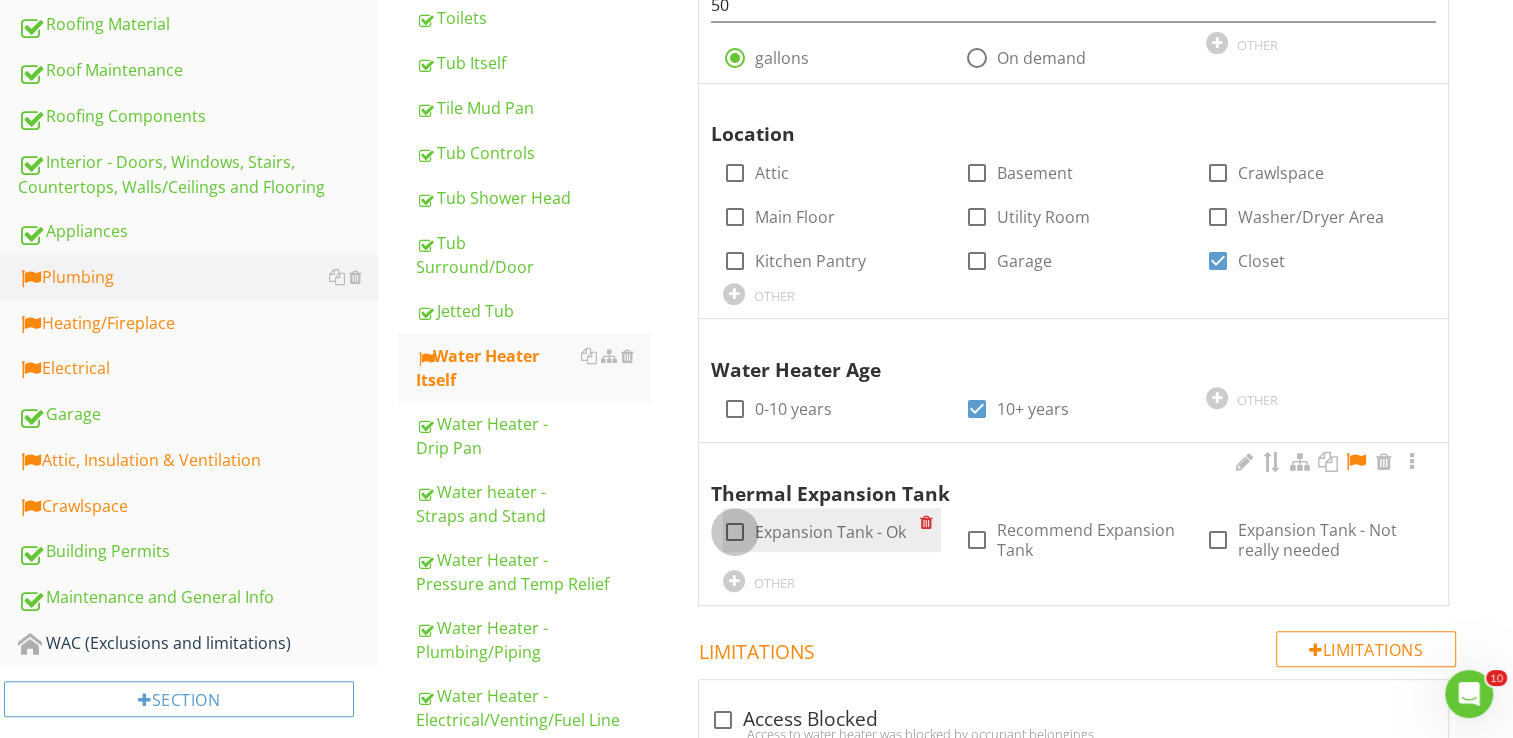 click at bounding box center (735, 532) 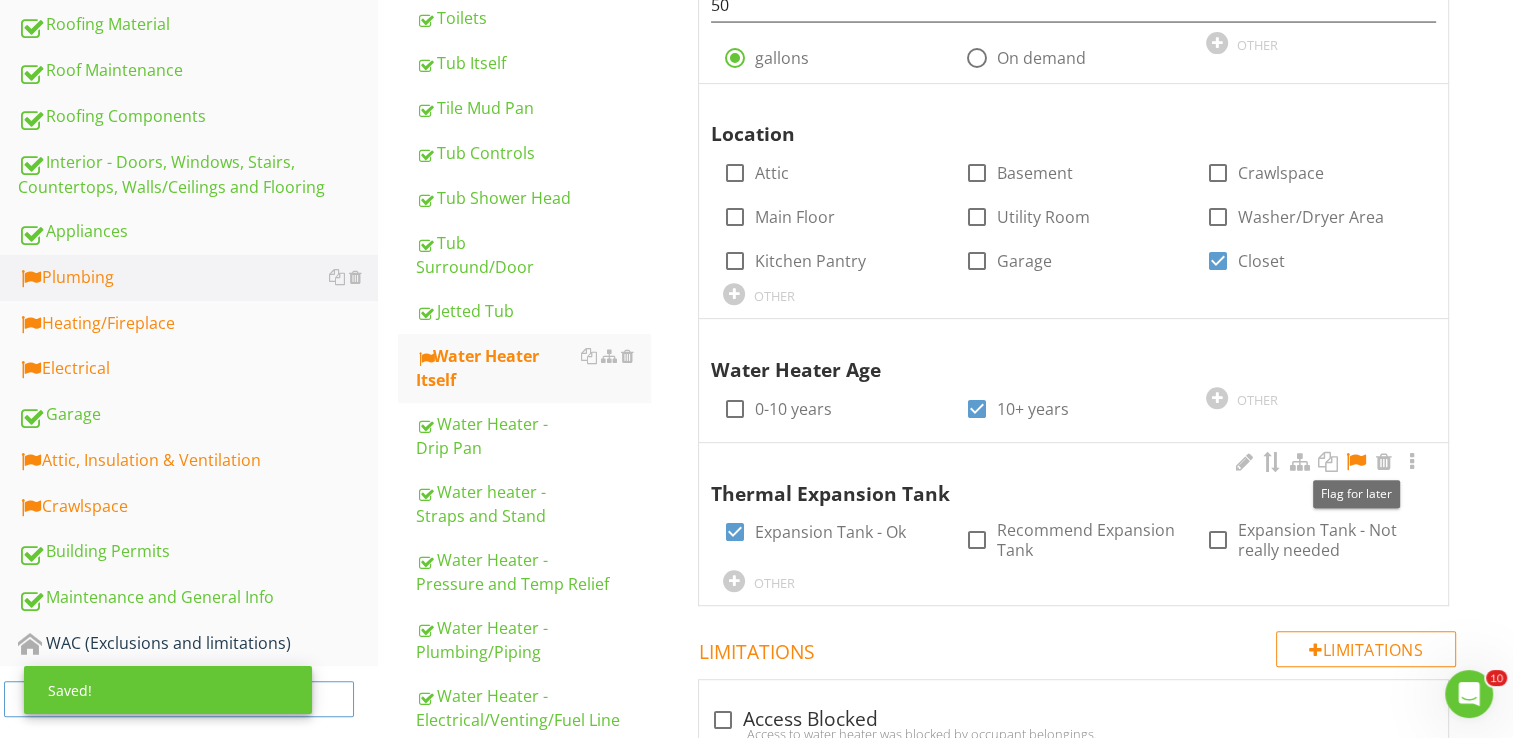 click at bounding box center [1356, 462] 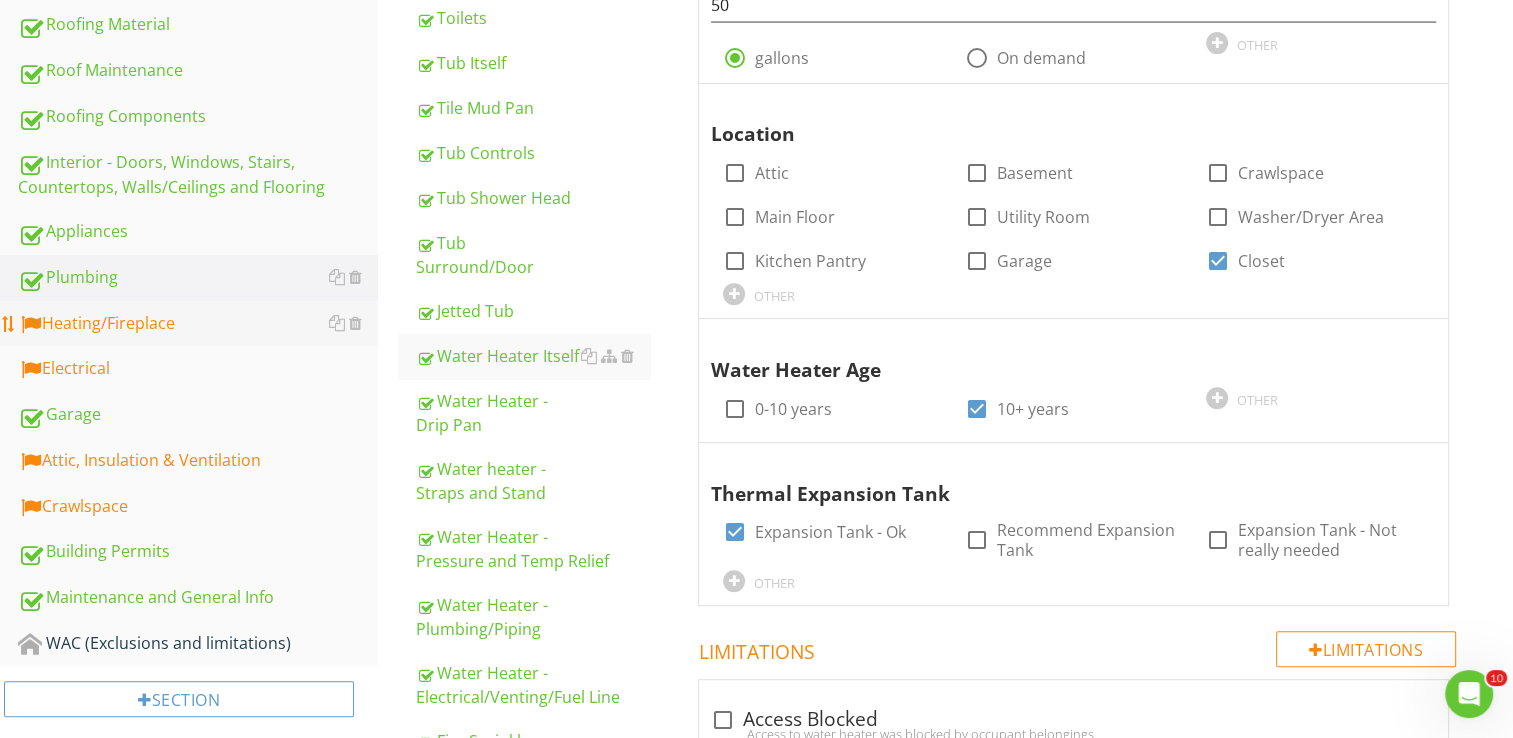 click on "Heating/Fireplace" at bounding box center (198, 324) 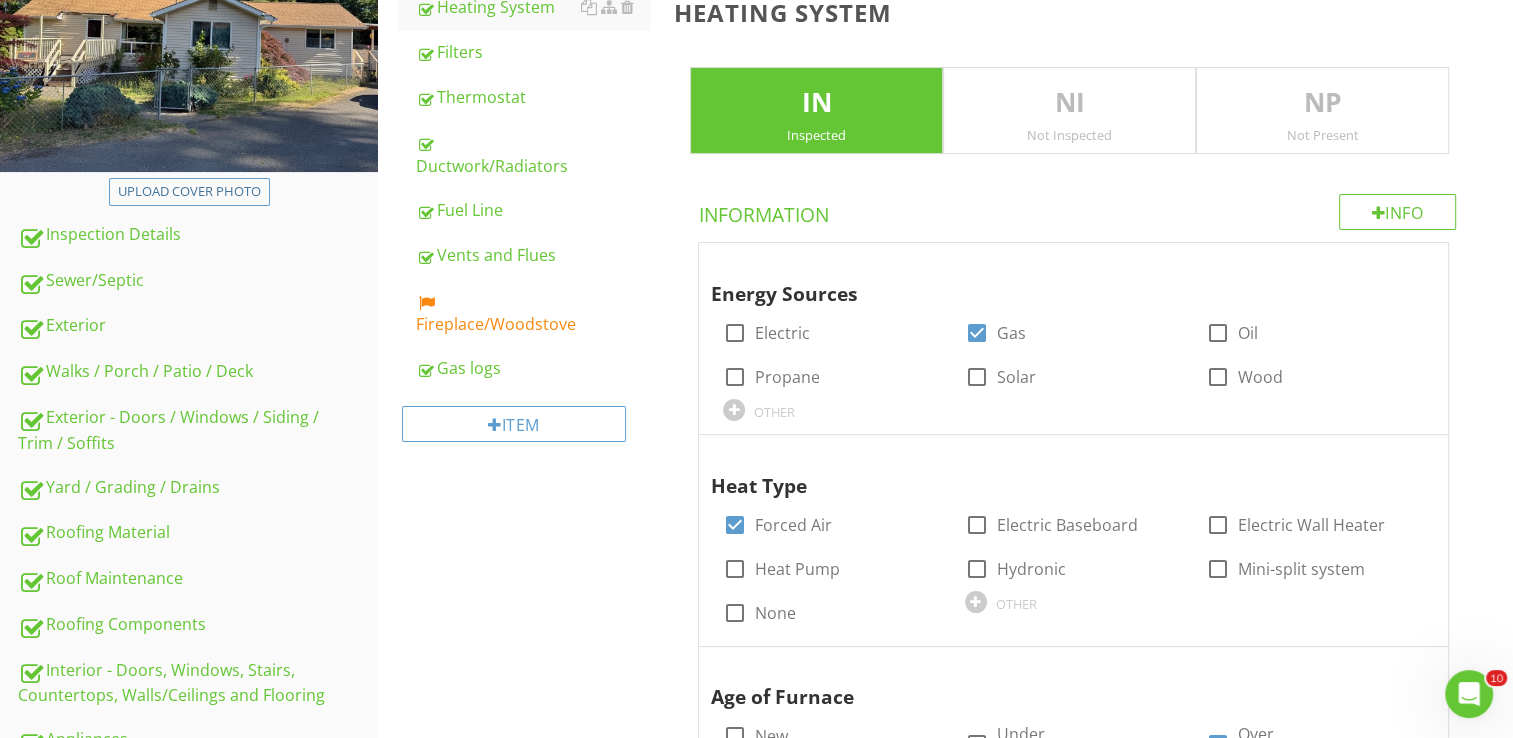 scroll, scrollTop: 308, scrollLeft: 0, axis: vertical 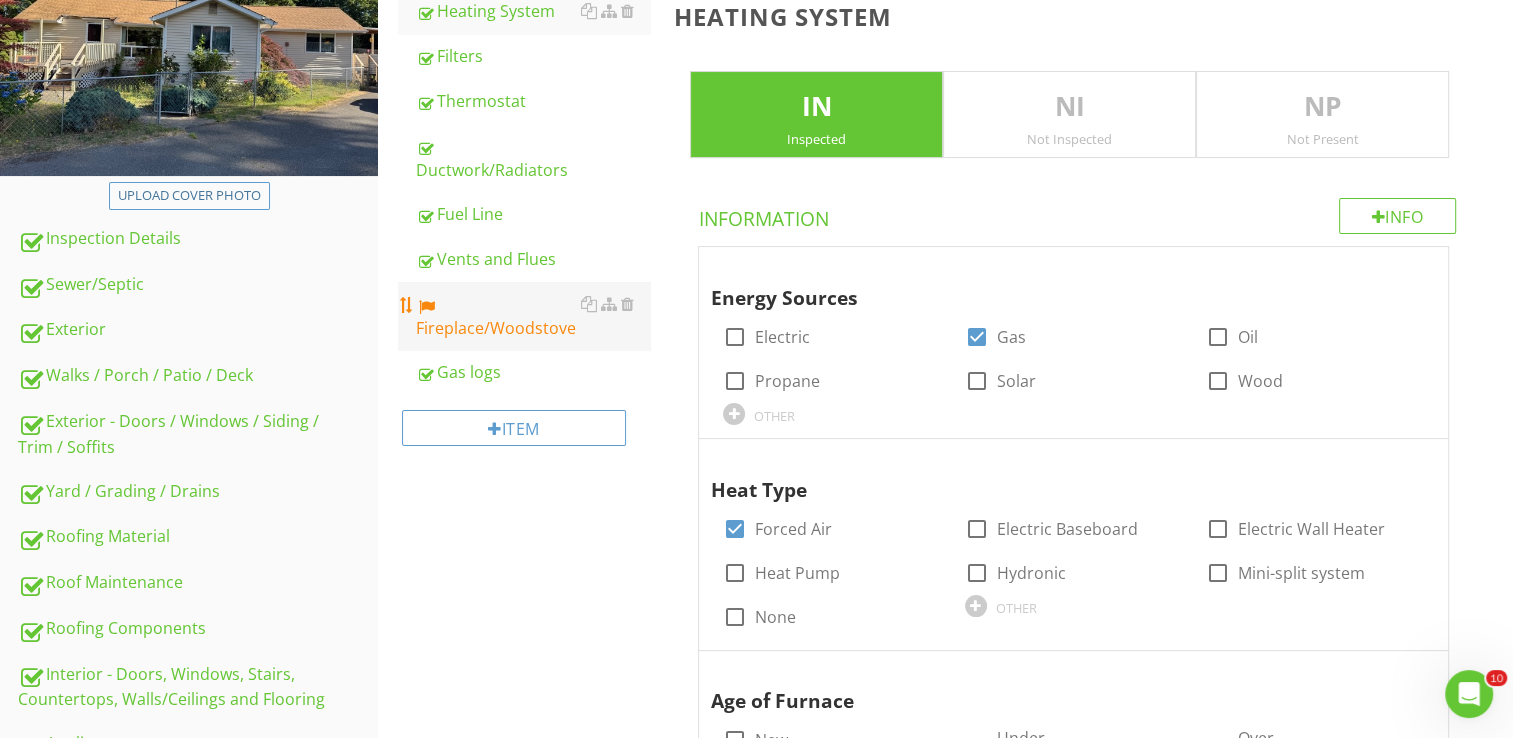 click on "Fireplace/Woodstove" at bounding box center (533, 316) 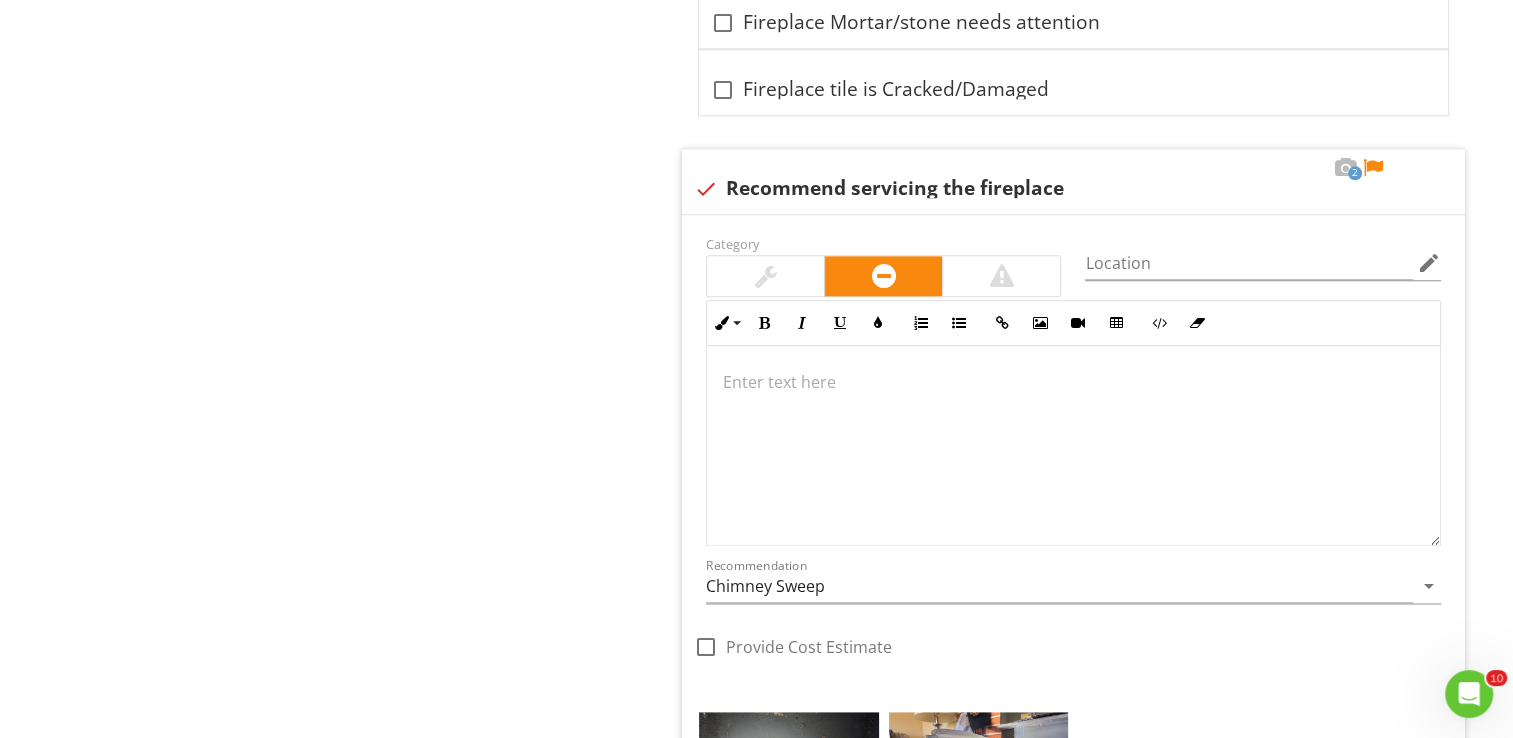scroll, scrollTop: 2408, scrollLeft: 0, axis: vertical 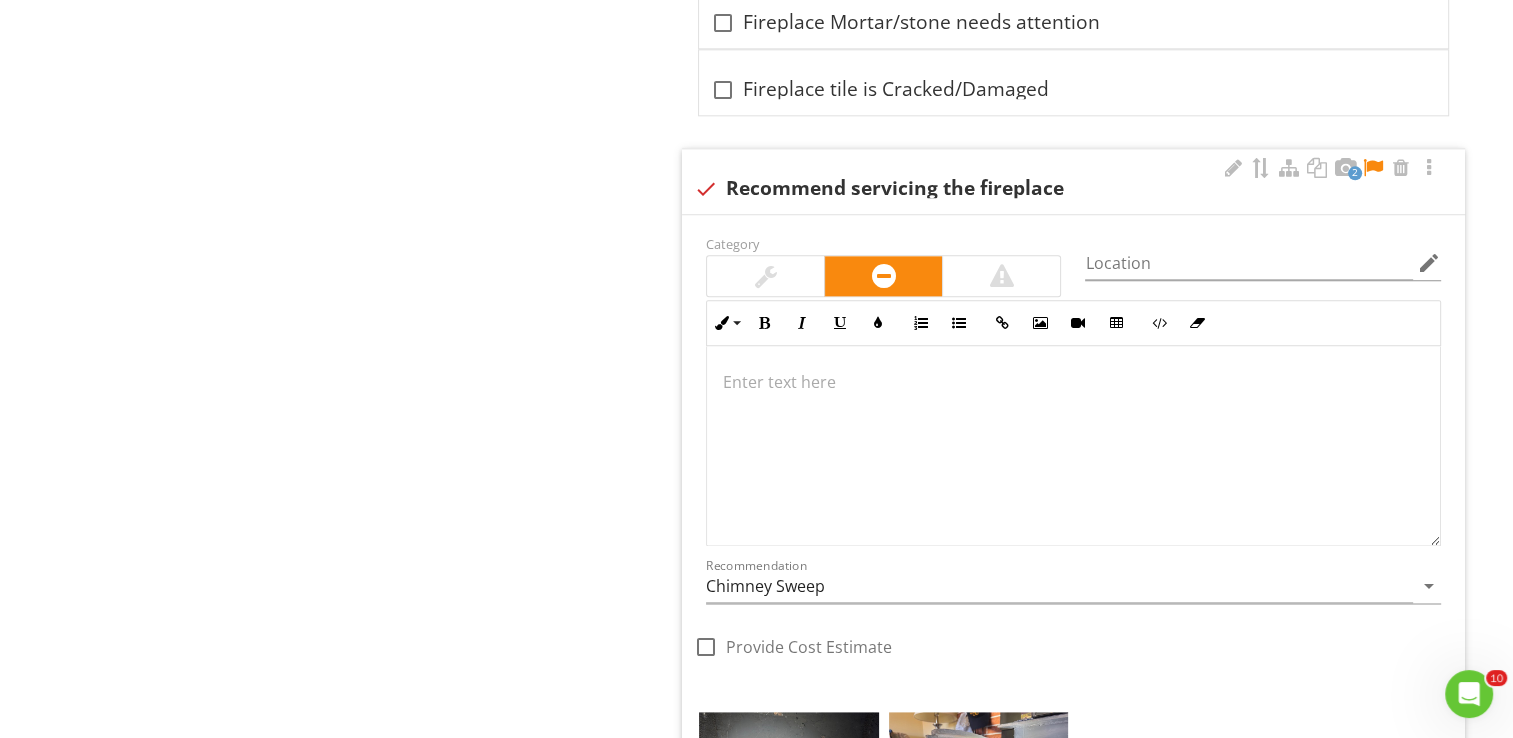 click at bounding box center [1073, 446] 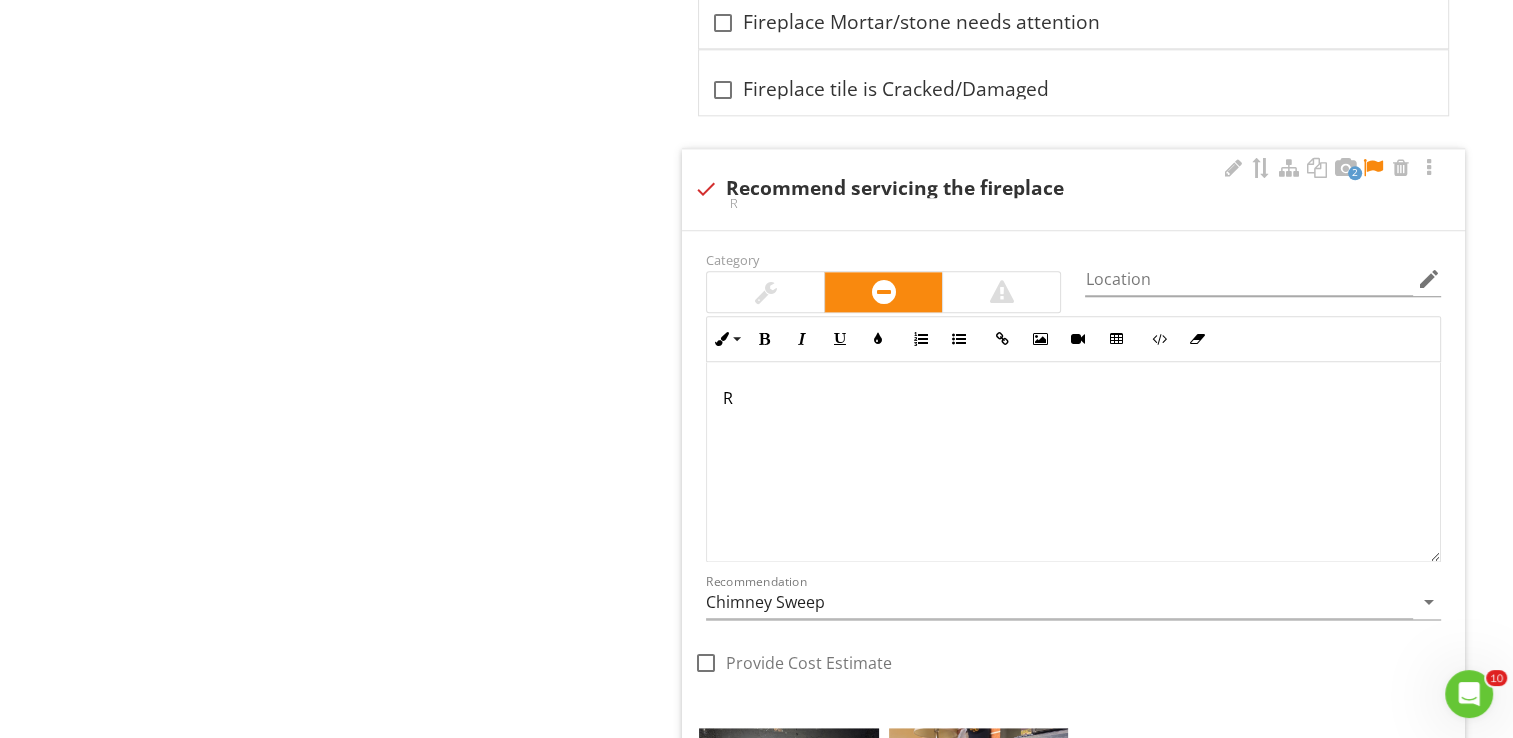 scroll, scrollTop: 2424, scrollLeft: 0, axis: vertical 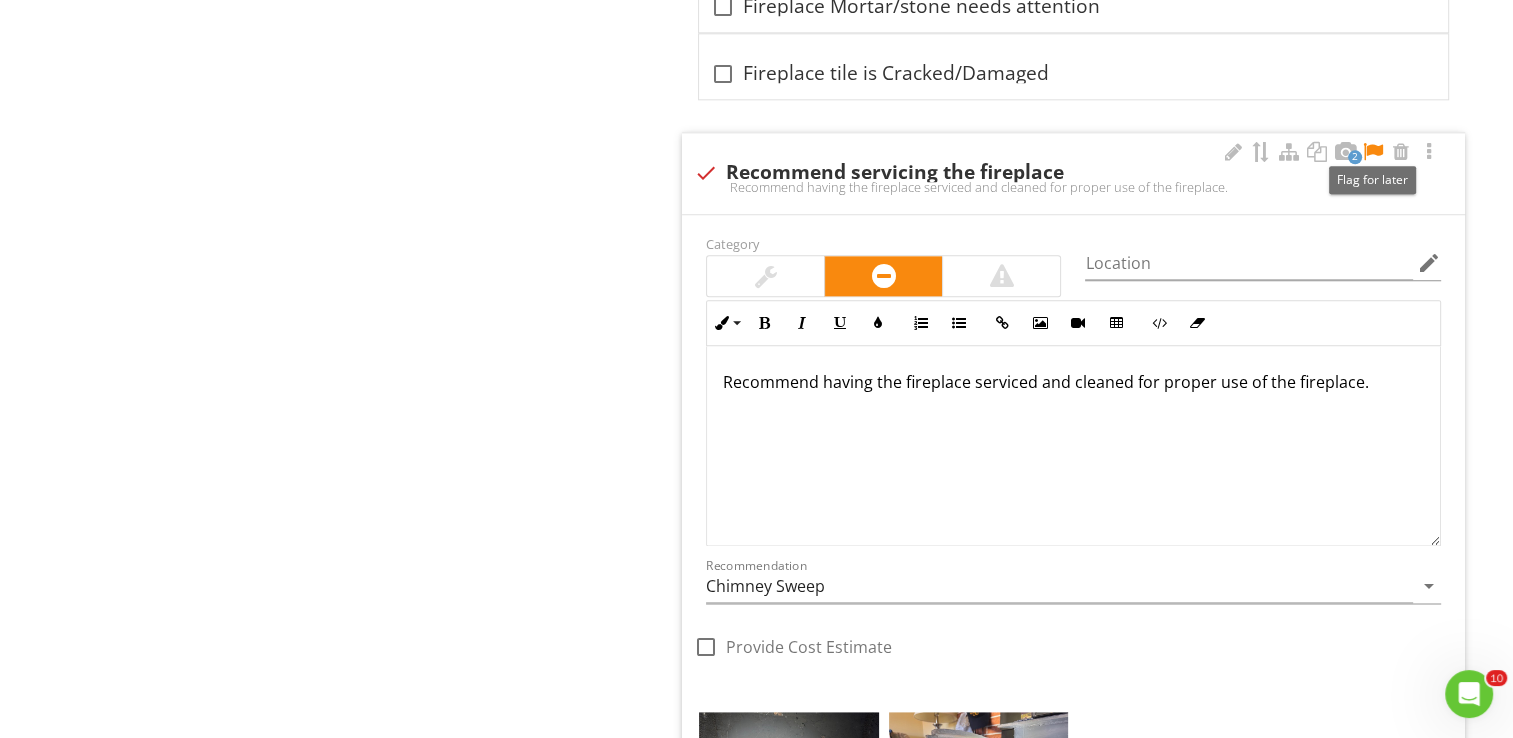 click at bounding box center (1373, 152) 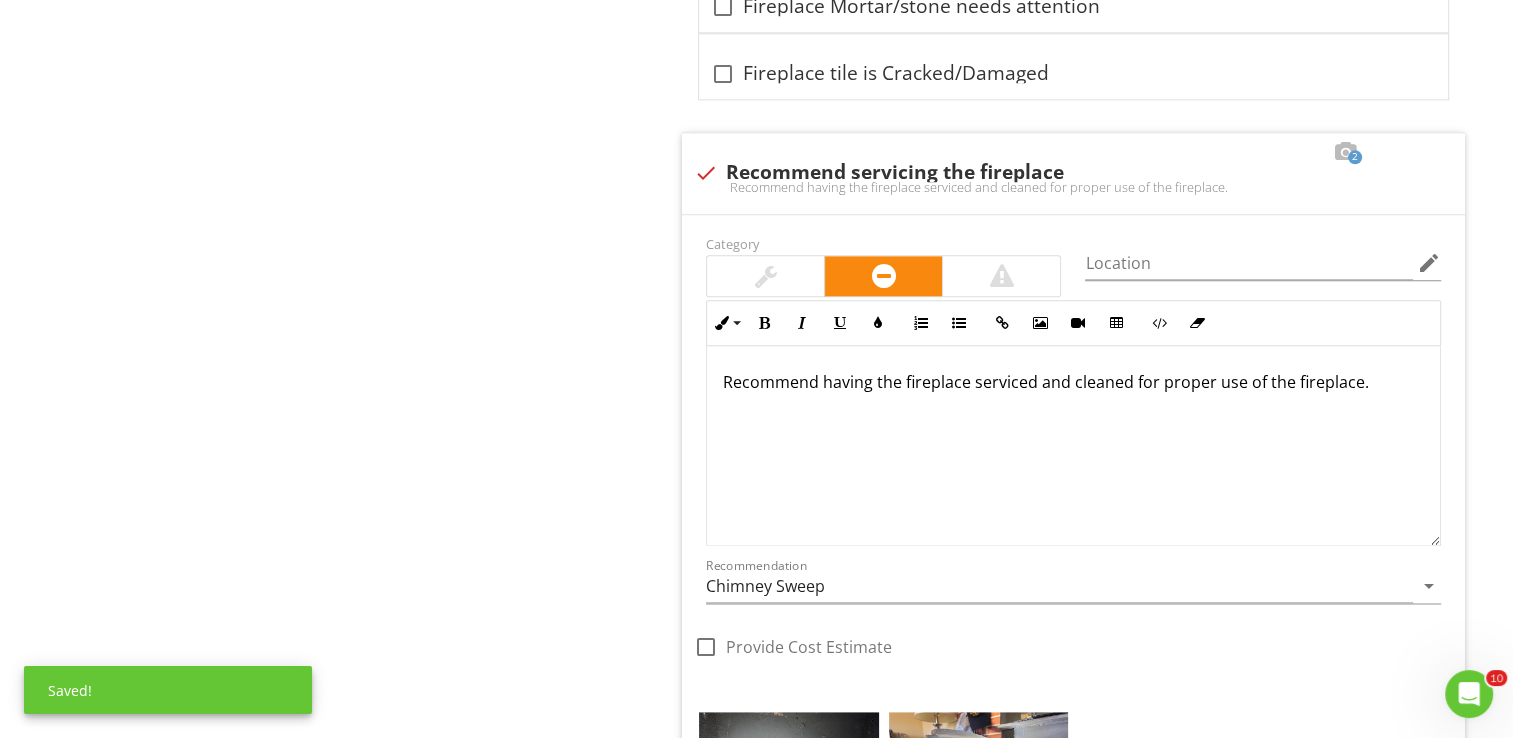 click on "Heating/Fireplace
Heating System
Filters
Thermostat
Ductwork/Radiators
Fuel Line
Vents and Flues
Fireplace/Woodstove
Gas logs
Item
Fireplace/Woodstove
IN   Inspected NI   Not Inspected NP   Not Present
Info
Information
Type
check_box Wood burning fireplace   check_box_outline_blank Wood burning insert   check_box_outline_blank Free standing wood stove   check_box_outline_blank NA   check_box_outline_blank Pellet stove   check_box_outline_blank Electric Fireplace         OTHER
Limitations
Limitations                       2" at bounding box center (945, -374) 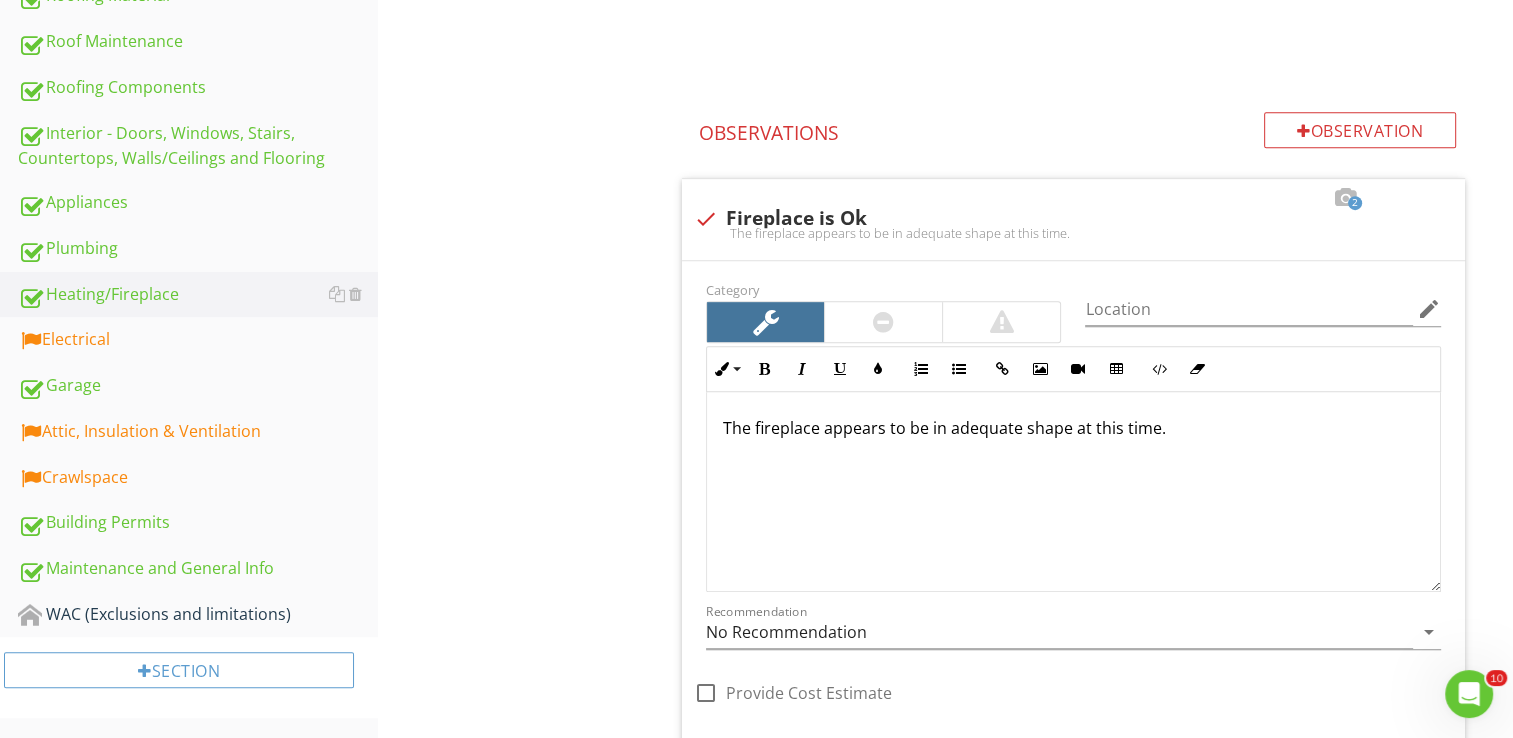 scroll, scrollTop: 847, scrollLeft: 0, axis: vertical 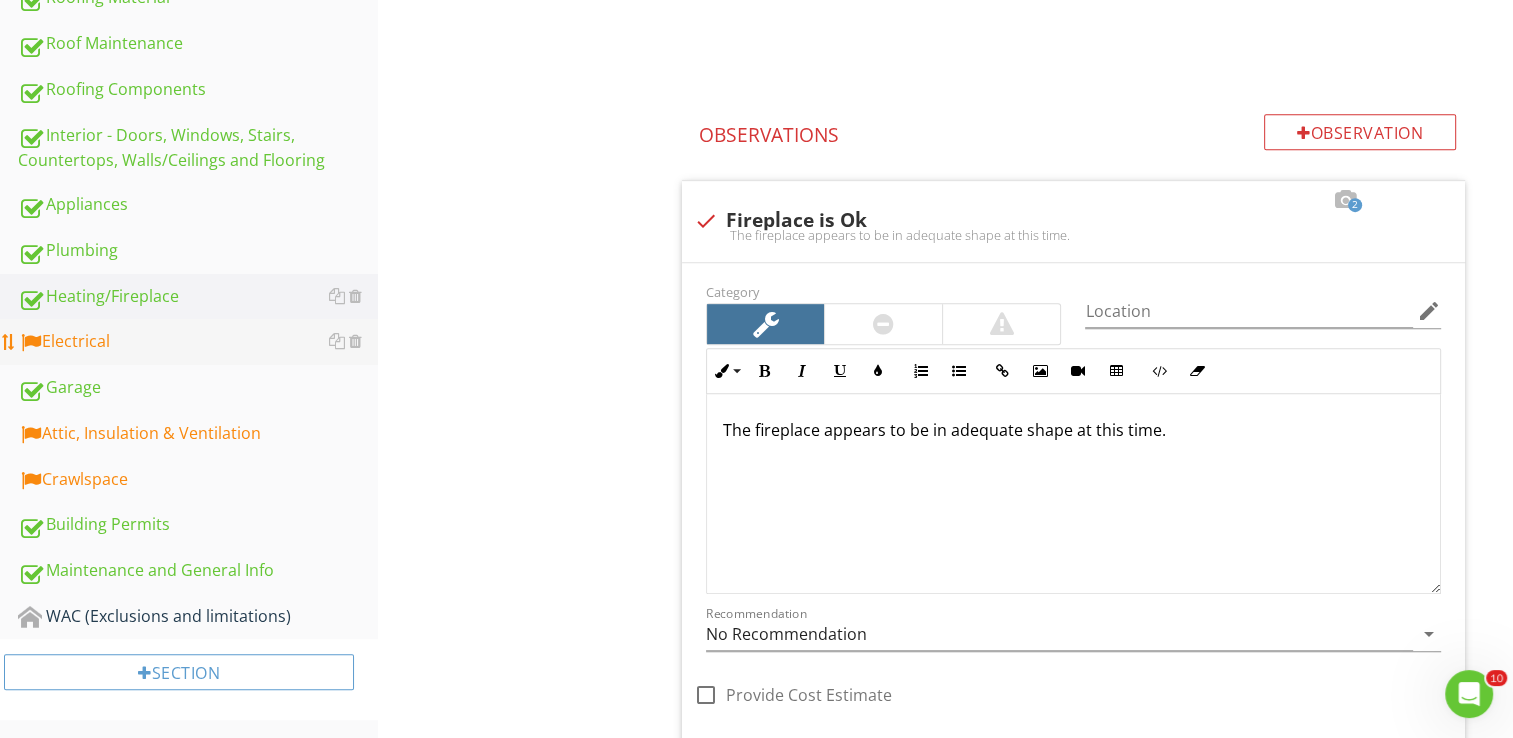 click on "Electrical" at bounding box center [198, 342] 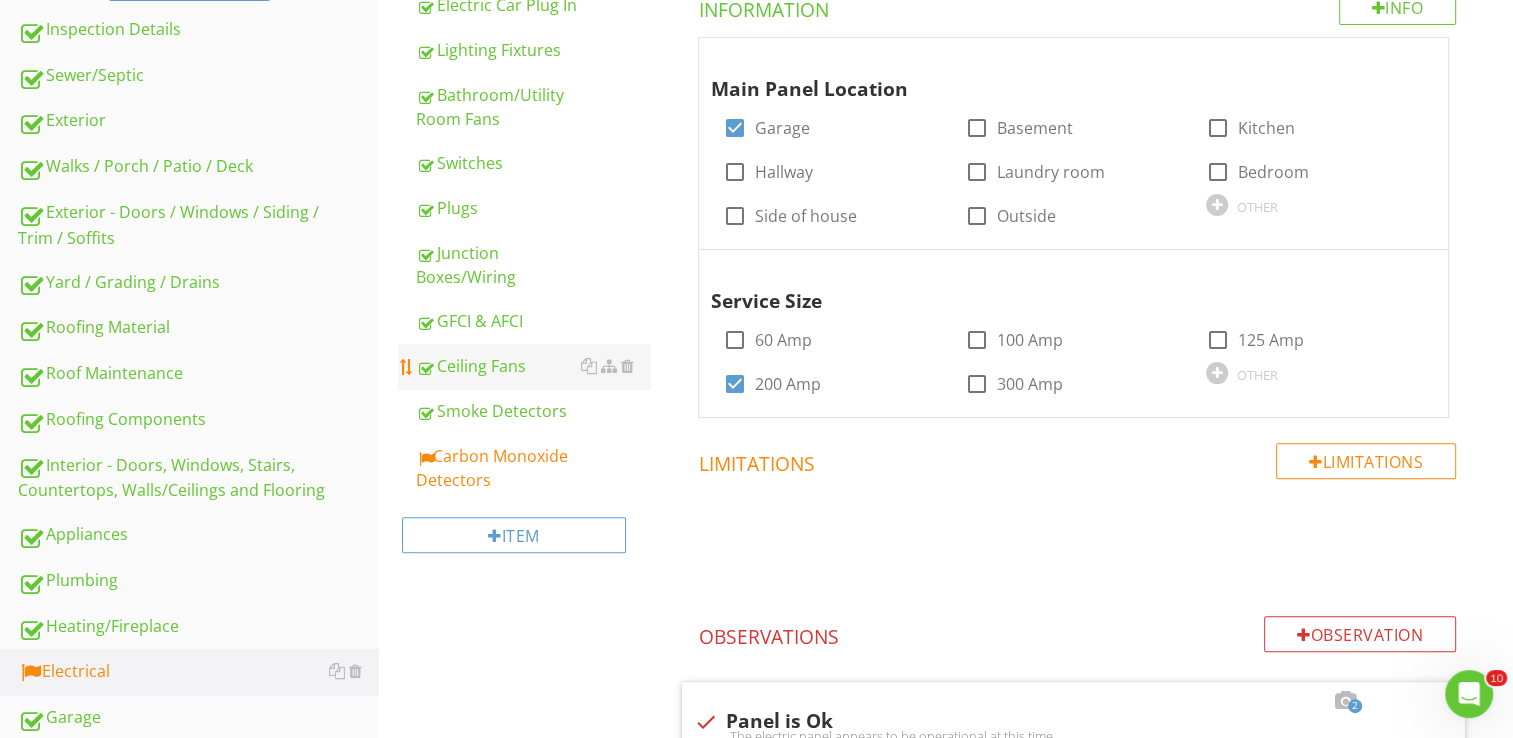 scroll, scrollTop: 508, scrollLeft: 0, axis: vertical 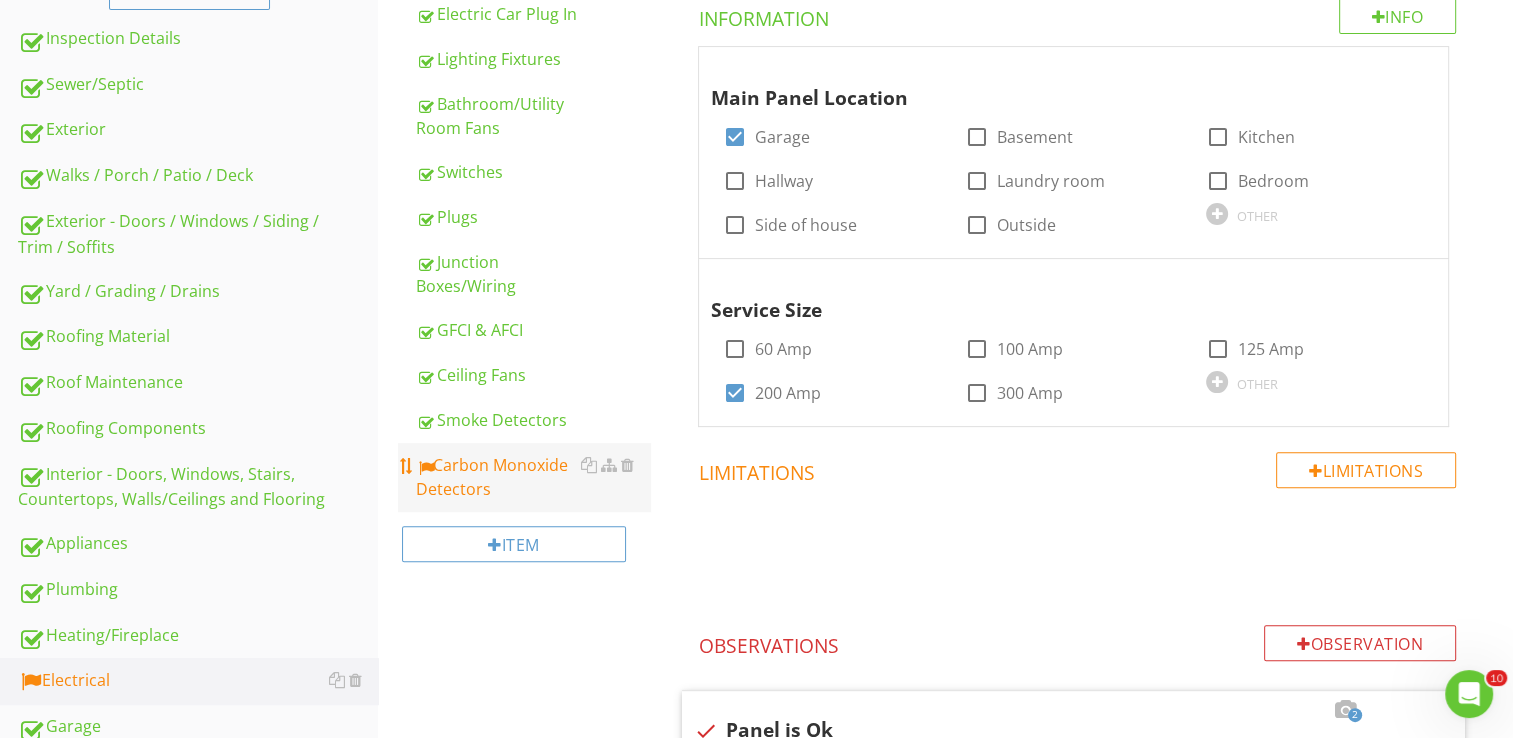 click on "Carbon Monoxide Detectors" at bounding box center [533, 477] 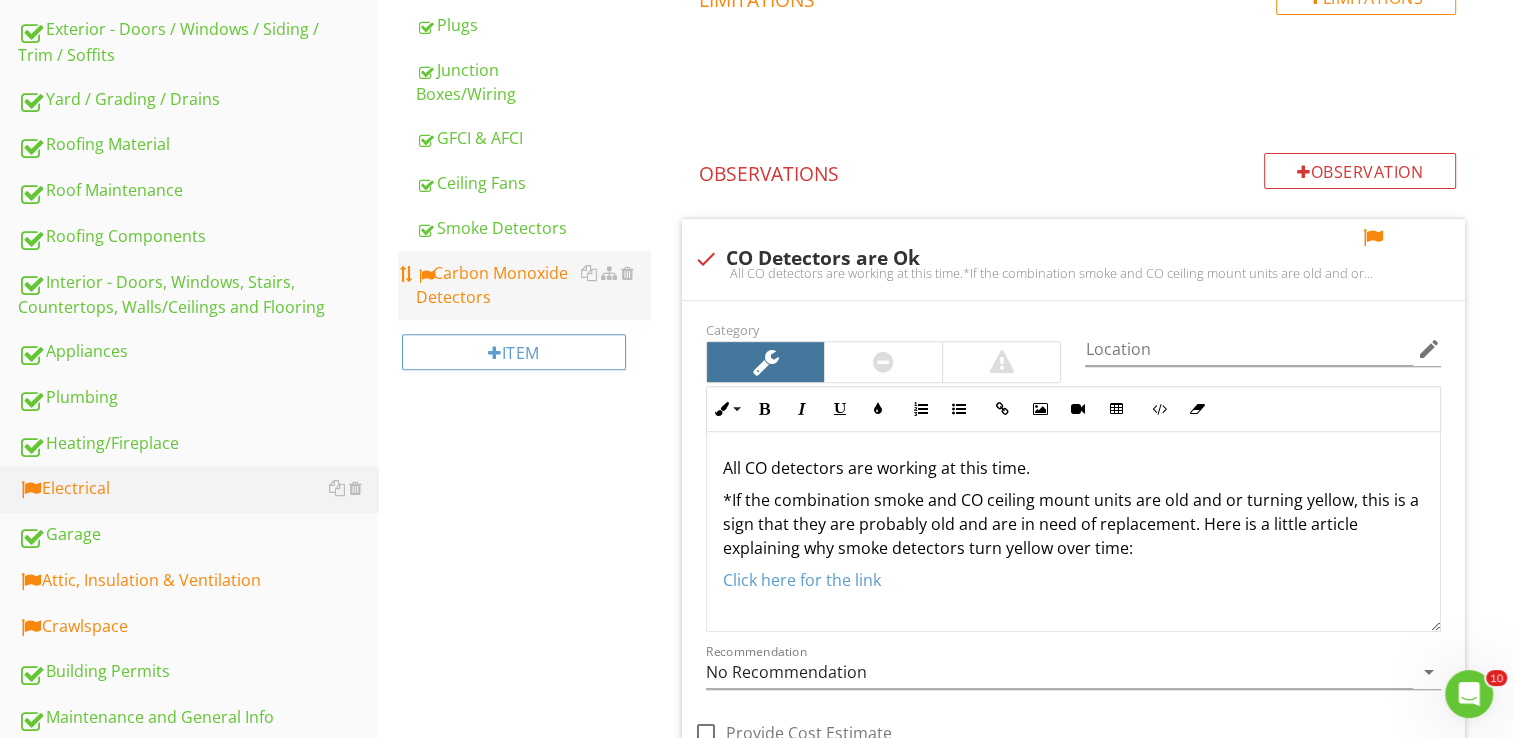 scroll, scrollTop: 681, scrollLeft: 0, axis: vertical 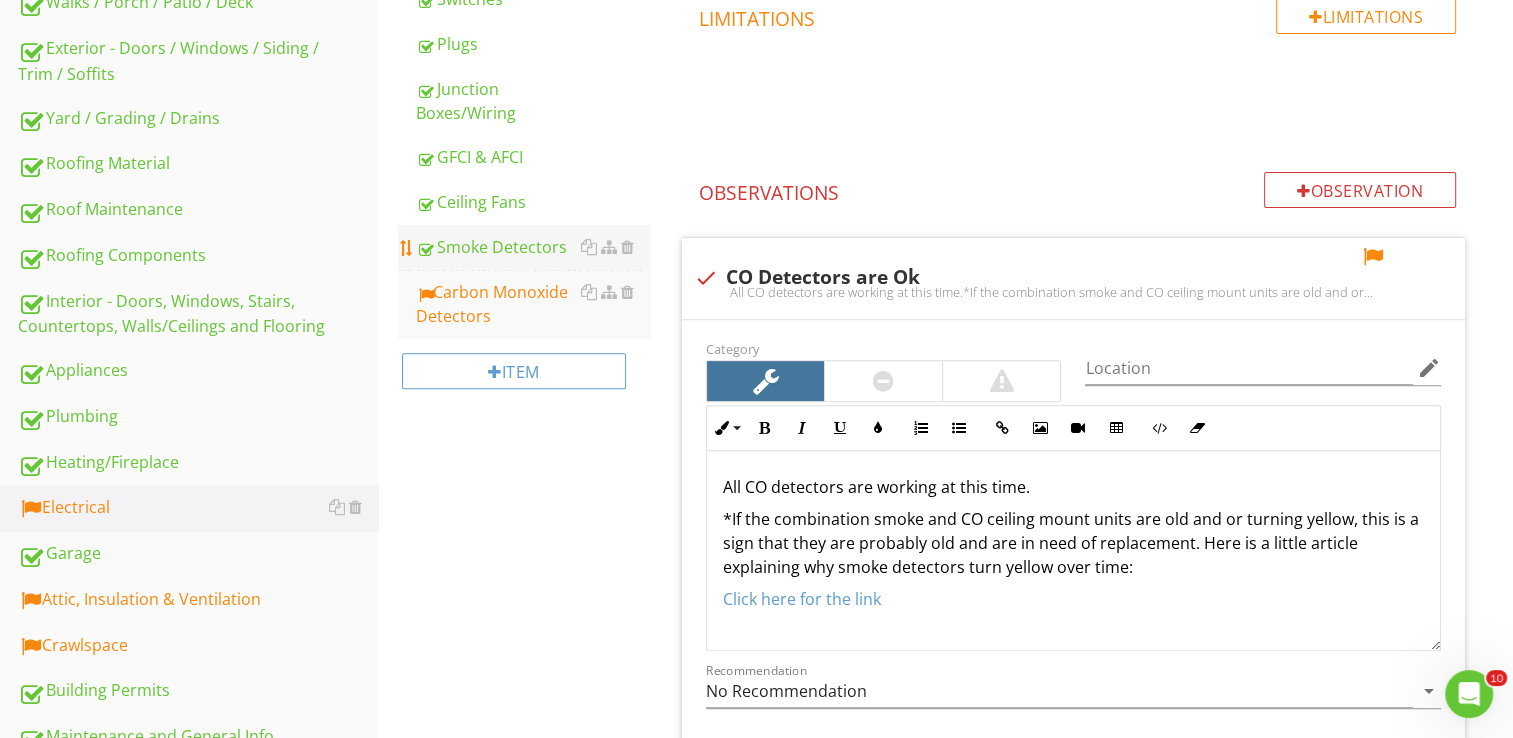 click on "Smoke Detectors" at bounding box center (533, 247) 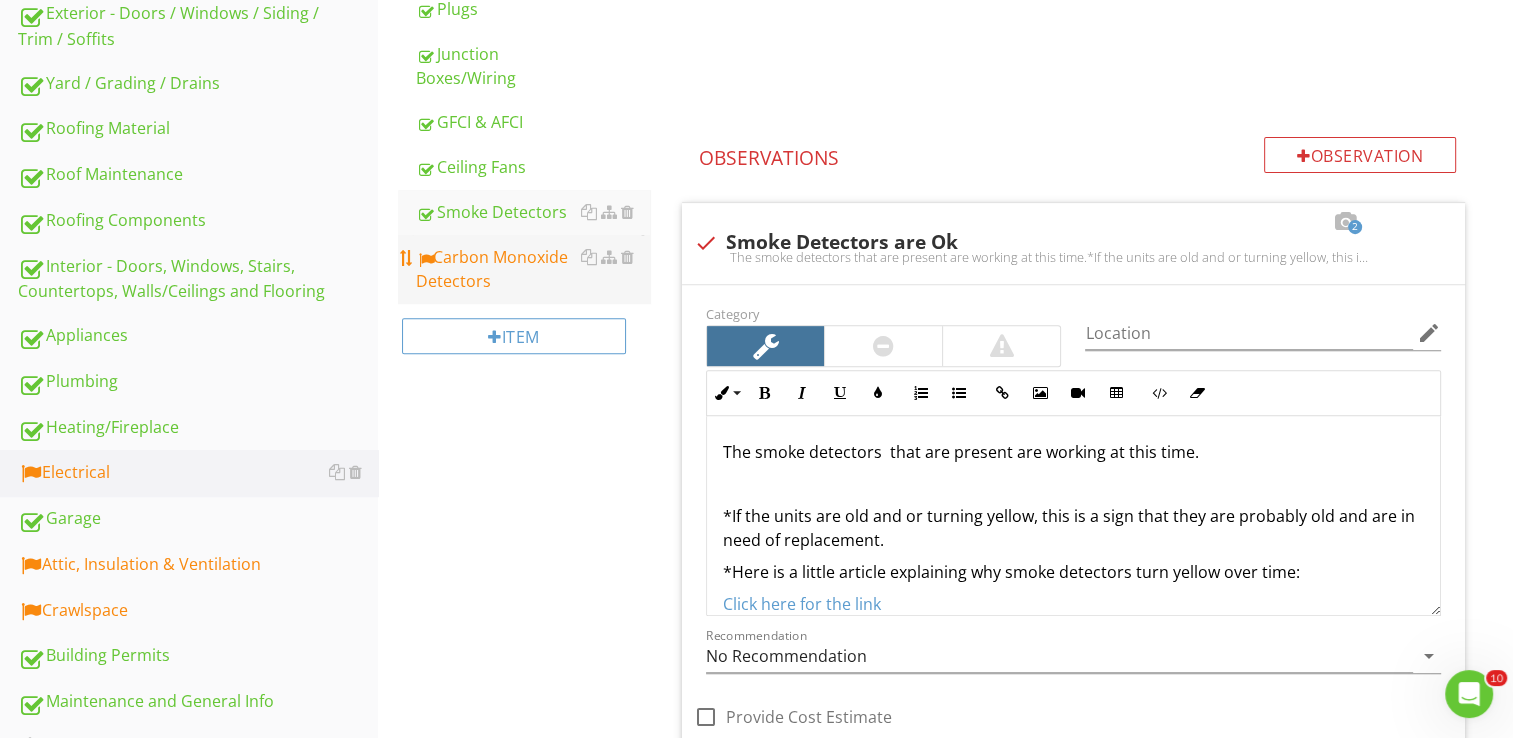 scroll, scrollTop: 717, scrollLeft: 0, axis: vertical 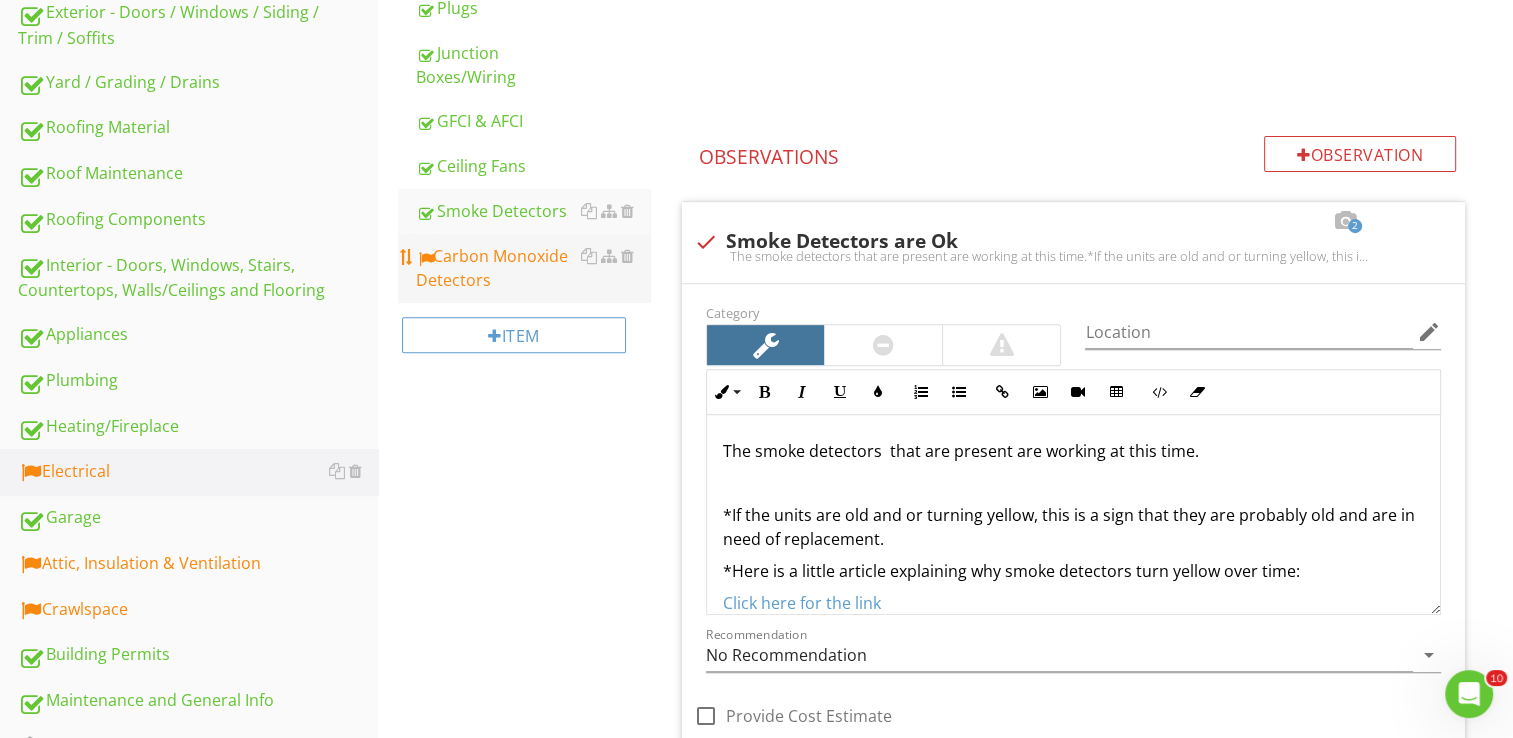click on "Carbon Monoxide Detectors" at bounding box center [533, 268] 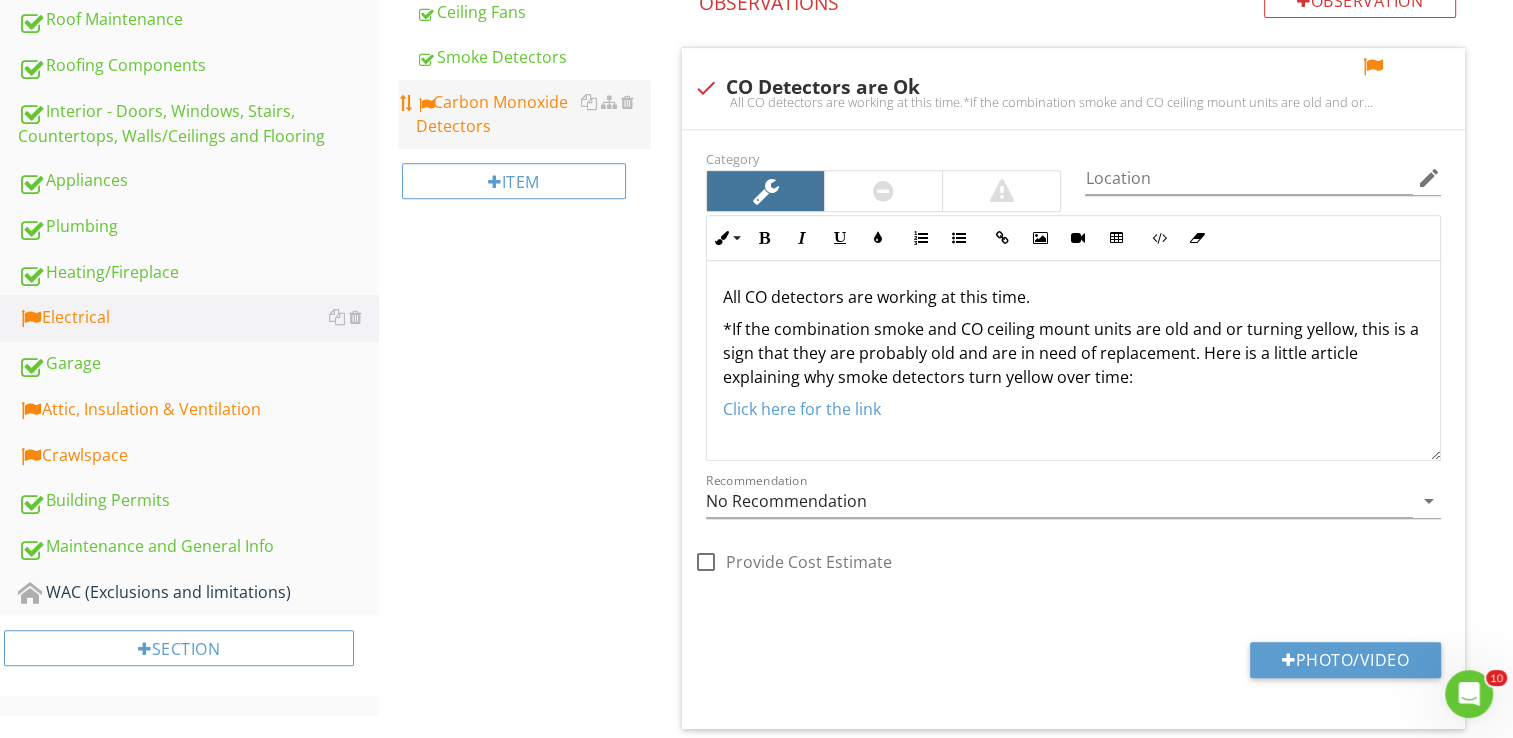 scroll, scrollTop: 839, scrollLeft: 0, axis: vertical 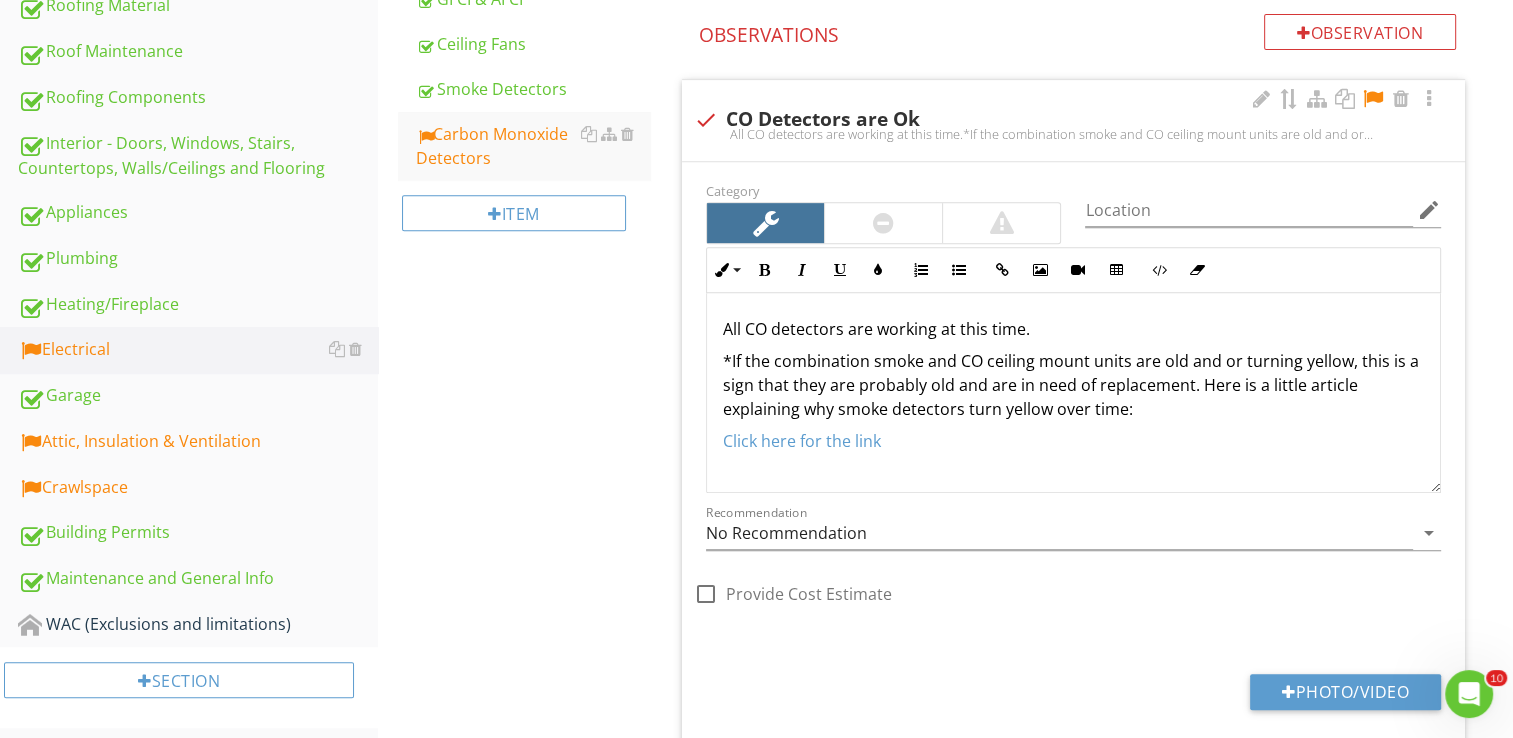 click on "All CO detectors are working at this time.*If the combination smoke and CO ceiling mount units are old and or turning yellow, this is a sign that they are probably old and are in need of replacement. Here is a little article explaining why smoke detectors turn yellow over time:Click here for the link" at bounding box center [1073, 134] 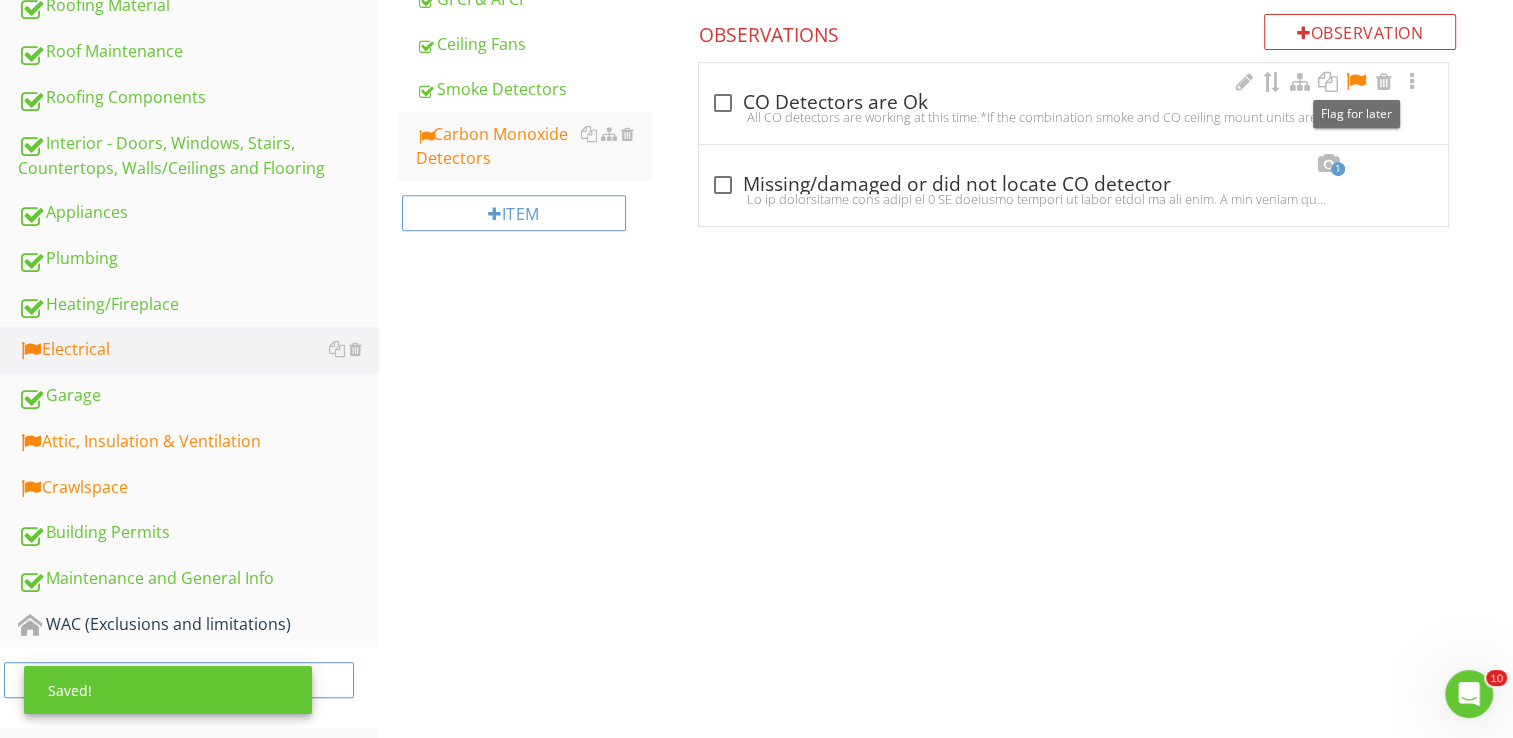 click at bounding box center (1356, 82) 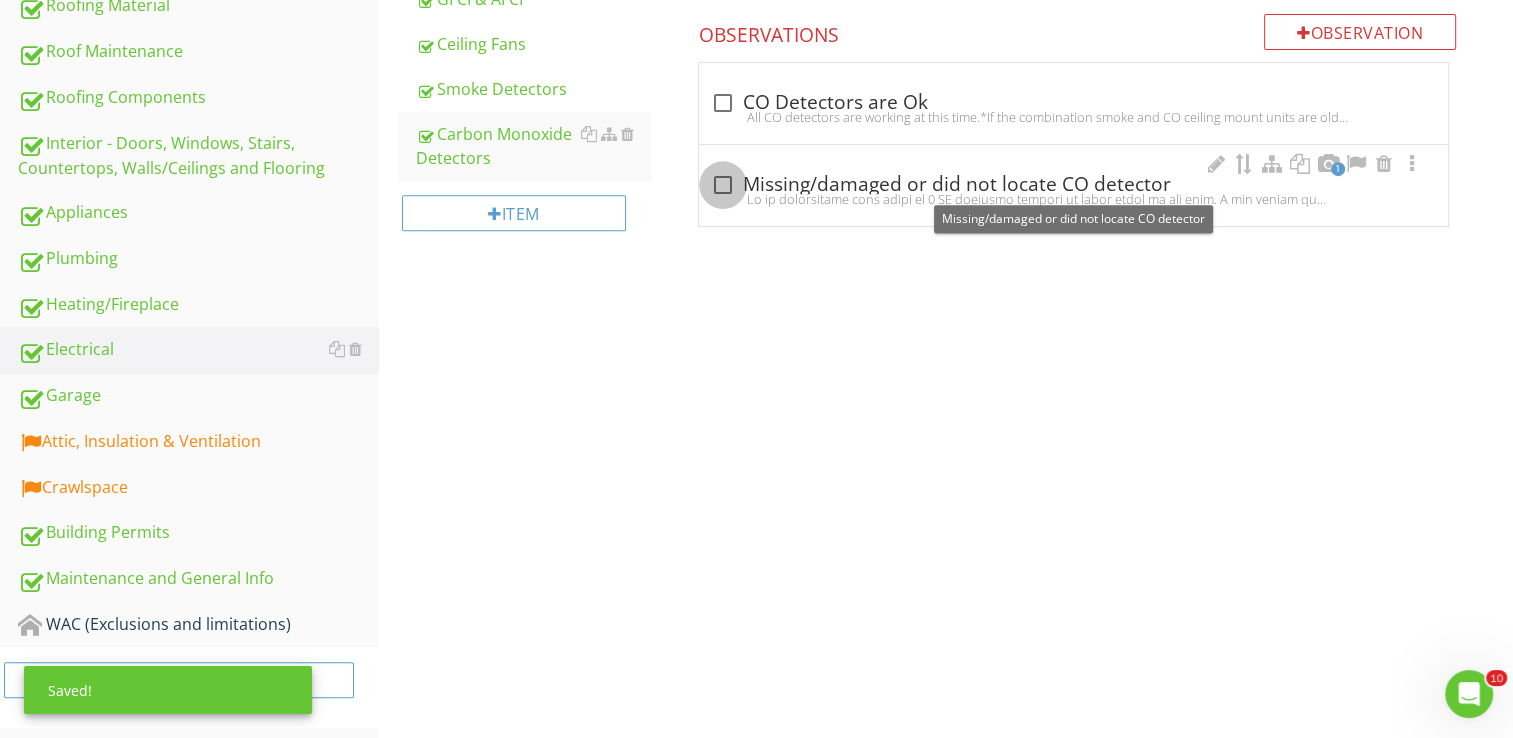 click at bounding box center (723, 185) 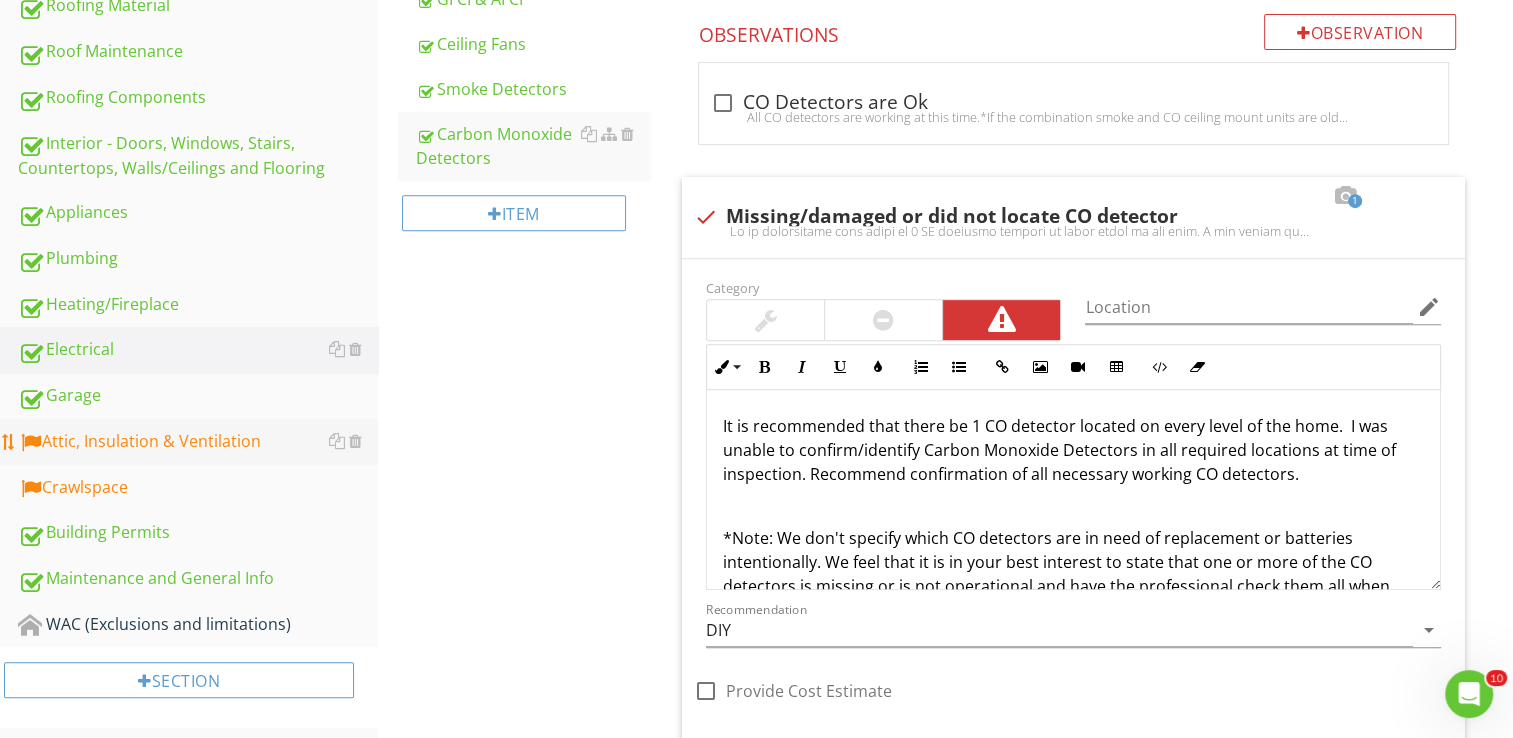 click on "Attic, Insulation & Ventilation" at bounding box center [198, 442] 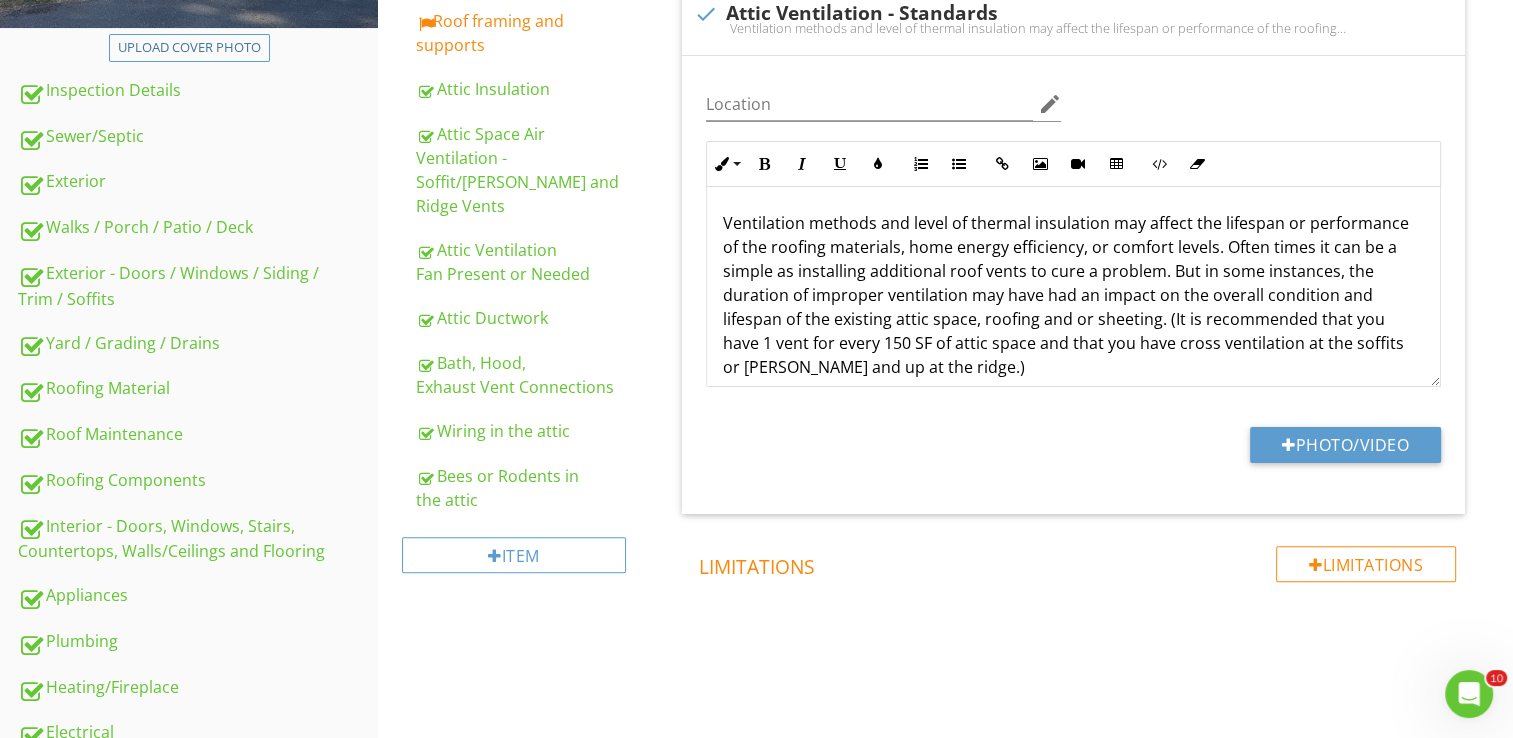 scroll, scrollTop: 363, scrollLeft: 0, axis: vertical 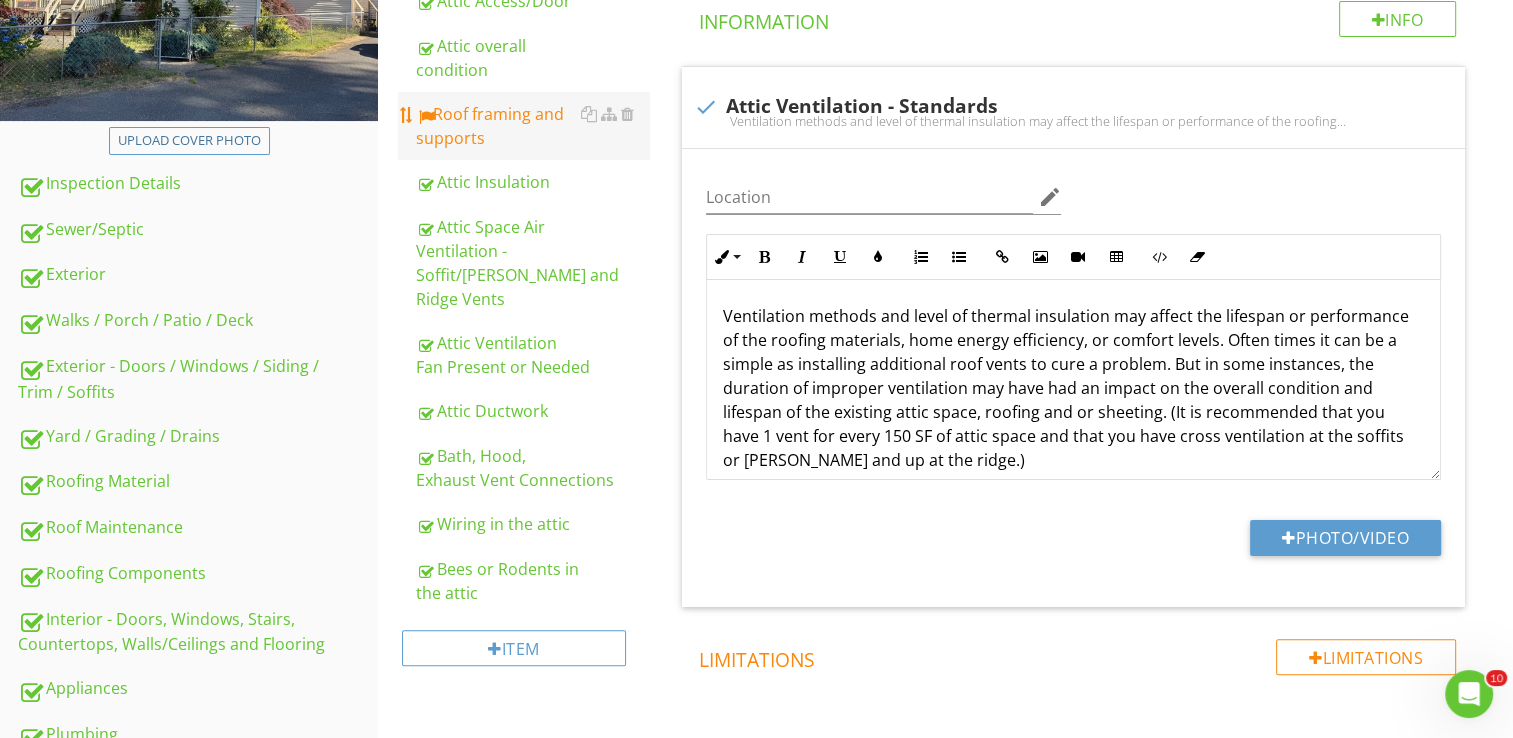 click on "Roof framing and supports" at bounding box center [533, 126] 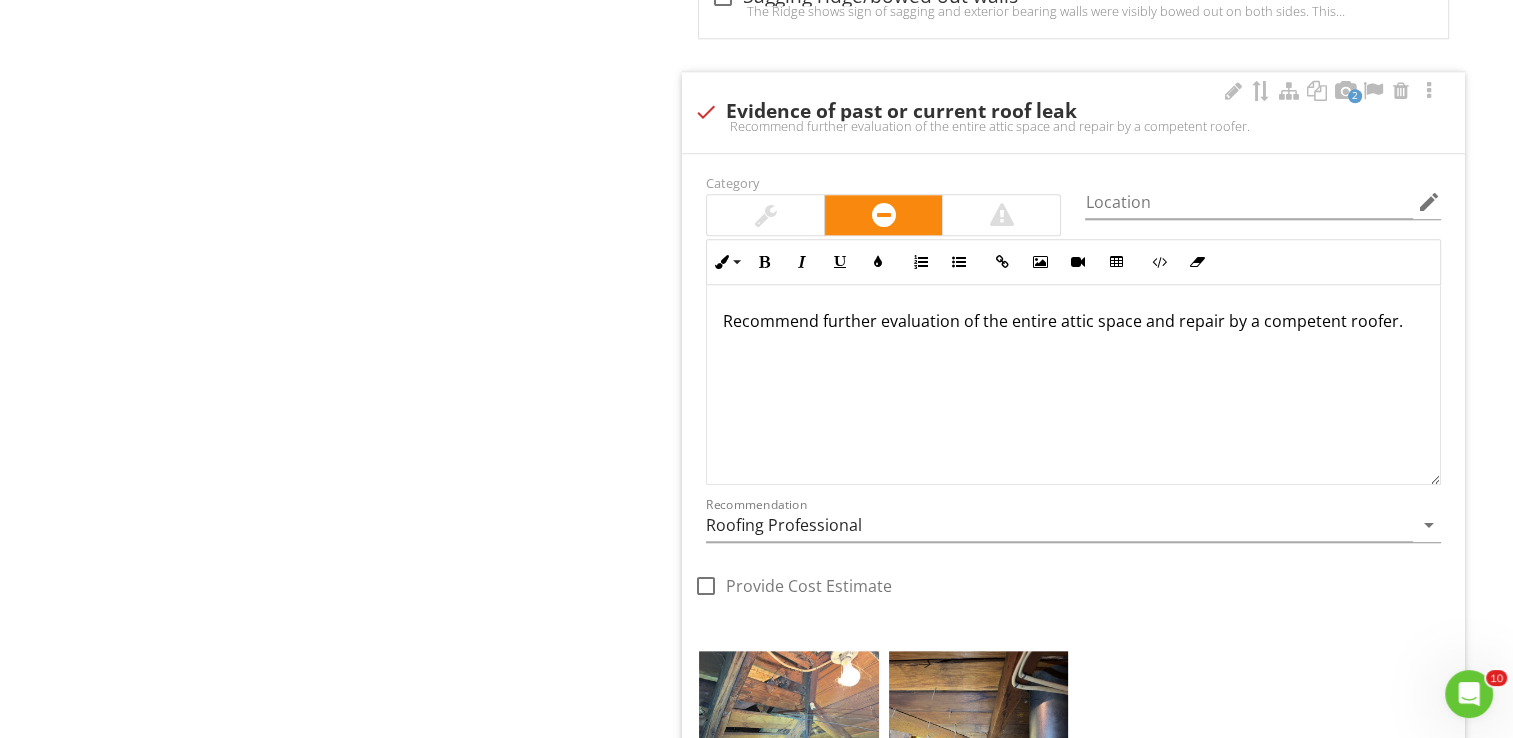 scroll, scrollTop: 2088, scrollLeft: 0, axis: vertical 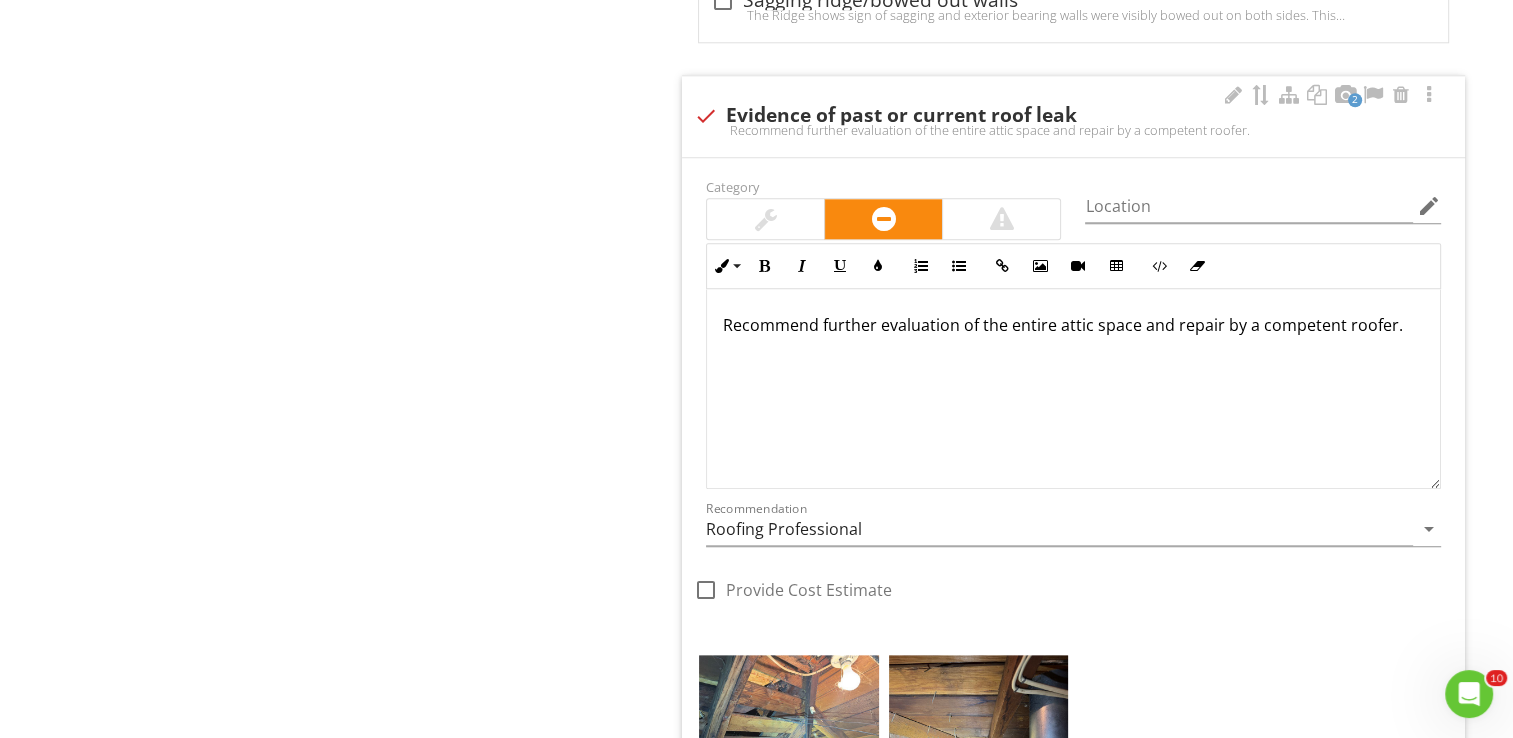 click on "Recommend further evaluation of the entire attic space and repair by a competent roofer." at bounding box center [1073, 389] 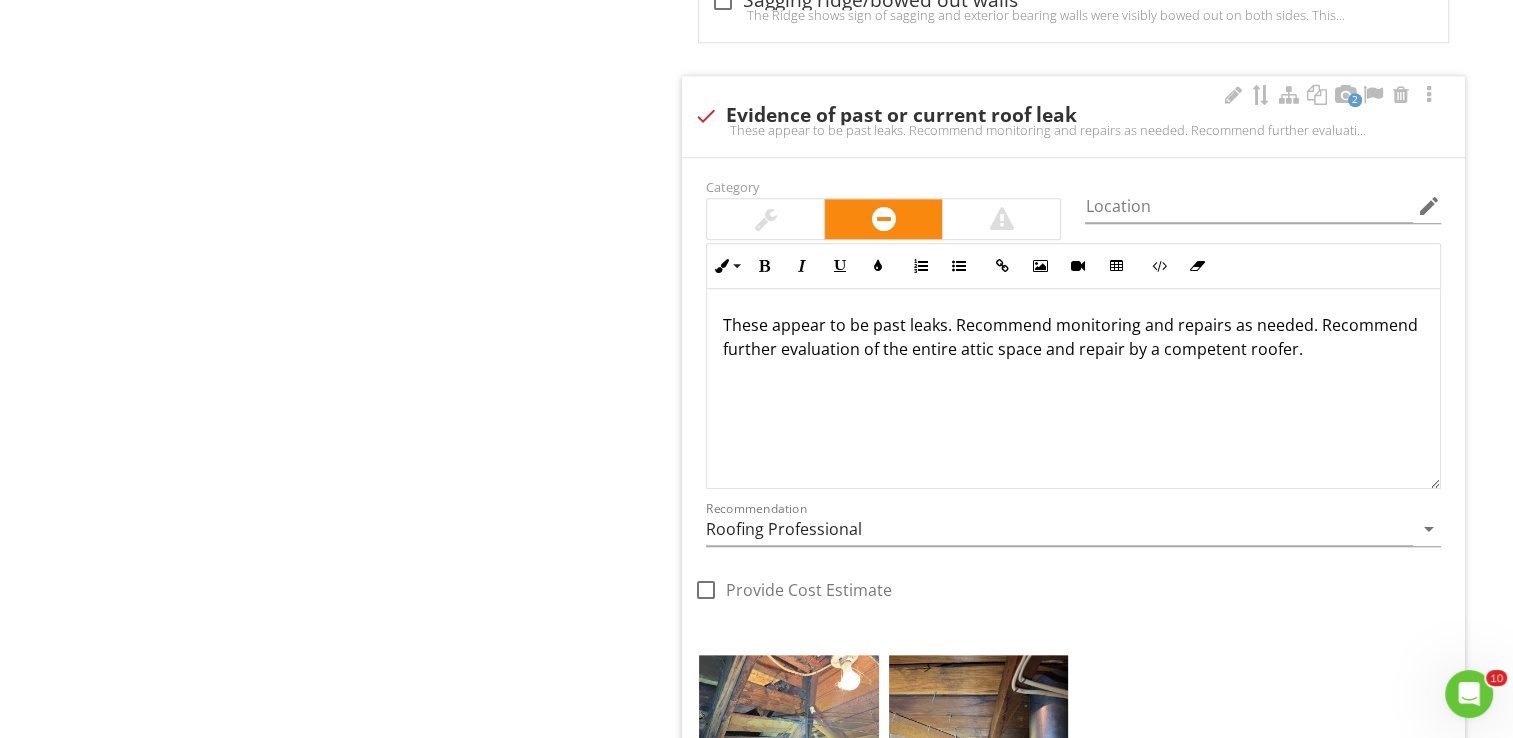click on "These appear to be past leaks. Recommend monitoring and repairs as needed. Recommend further evaluation of the entire attic space and repair by a competent roofer." at bounding box center (1073, 389) 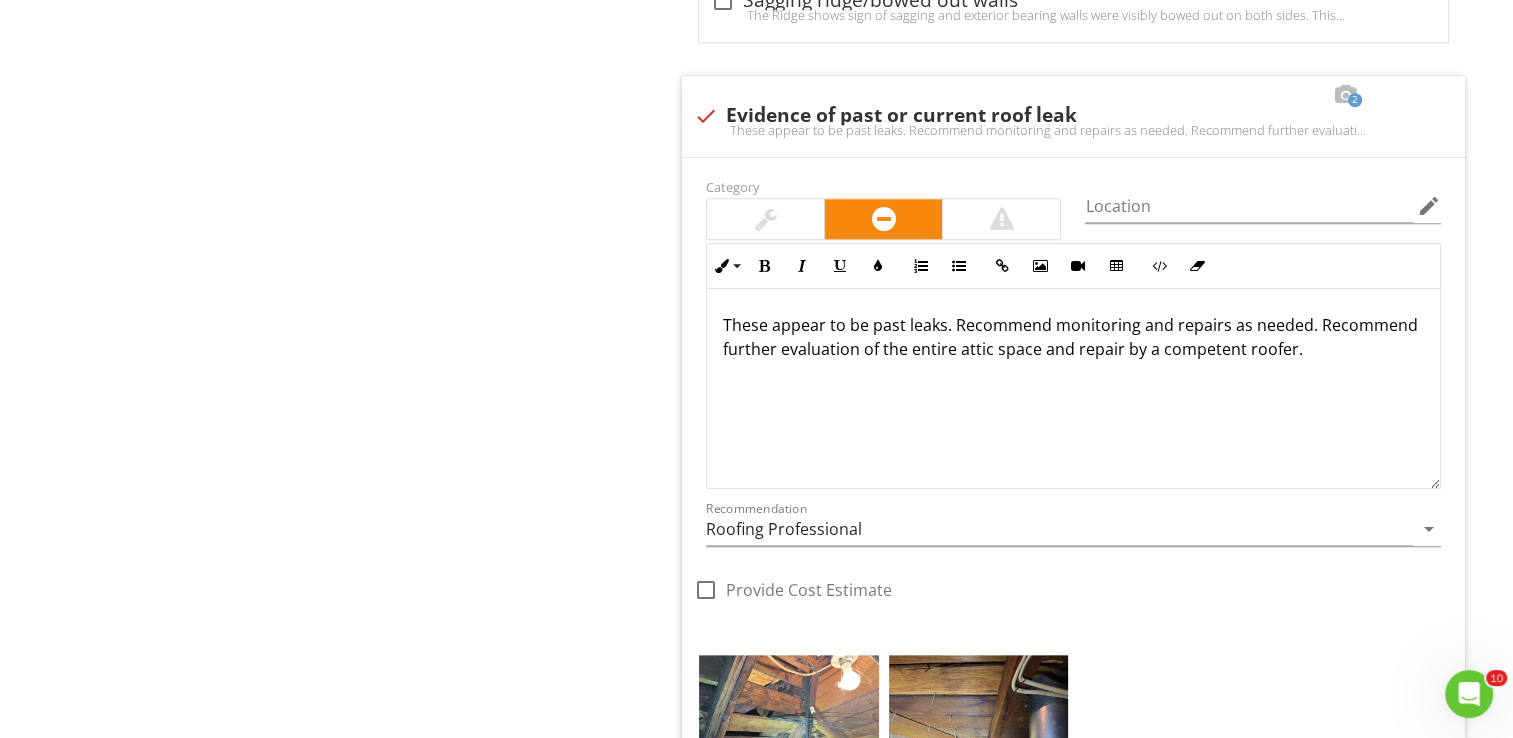 click on "Attic, Insulation & Ventilation
General
Attic Access/Door
Attic overall condition
Roof framing and supports
Attic Insulation
Attic Space Air Ventilation - Soffit/Gable and Ridge Vents
Attic Ventilation Fan Present or Needed
Attic Ductwork
Bath, Hood, Exhaust Vent Connections
Wiring in the attic
Bees or Rodents in the attic
Item
Roof framing and supports
IN   Inspected NI   Not Inspected NP   Not Present
Info
Information
Limitations
Limitations
Observation" at bounding box center [945, 32] 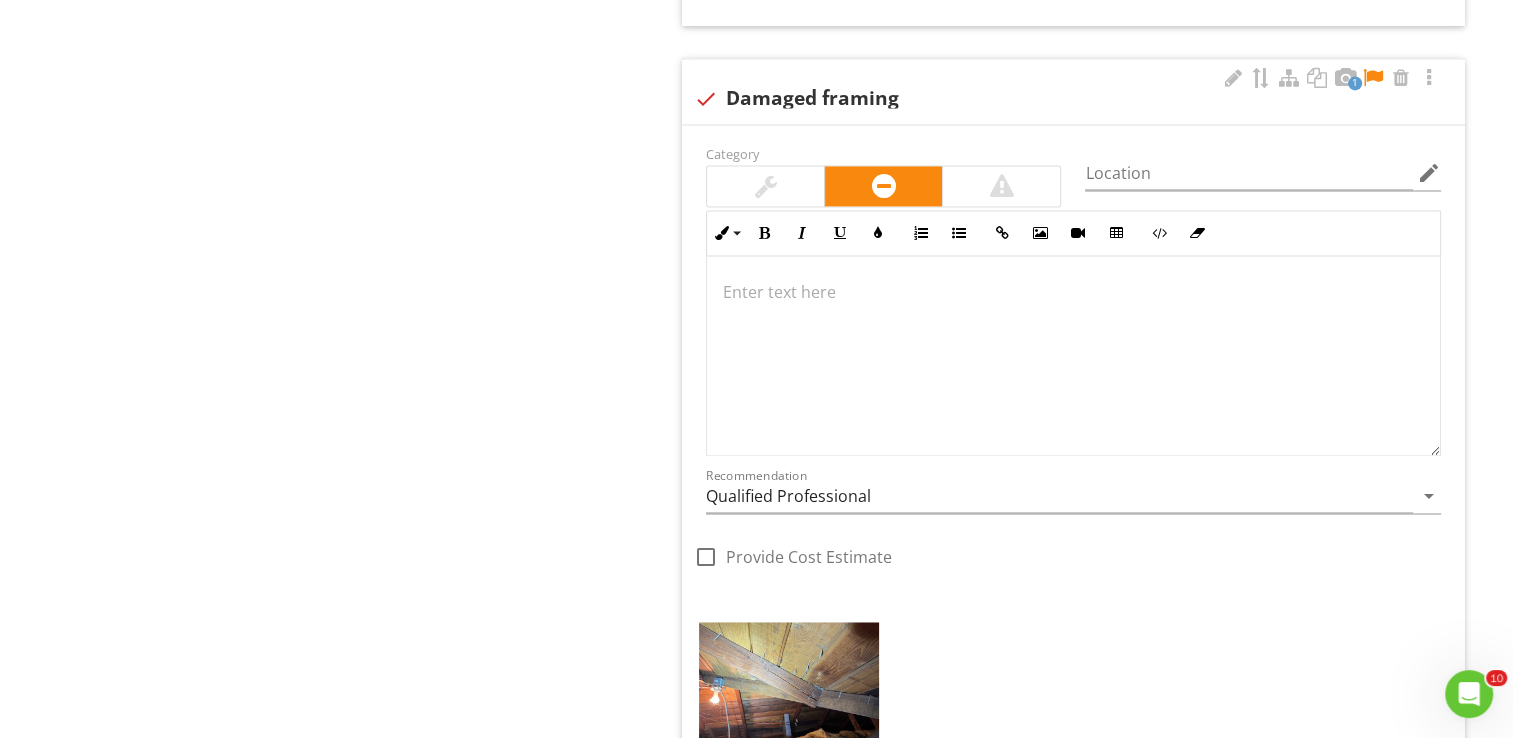 scroll, scrollTop: 2987, scrollLeft: 0, axis: vertical 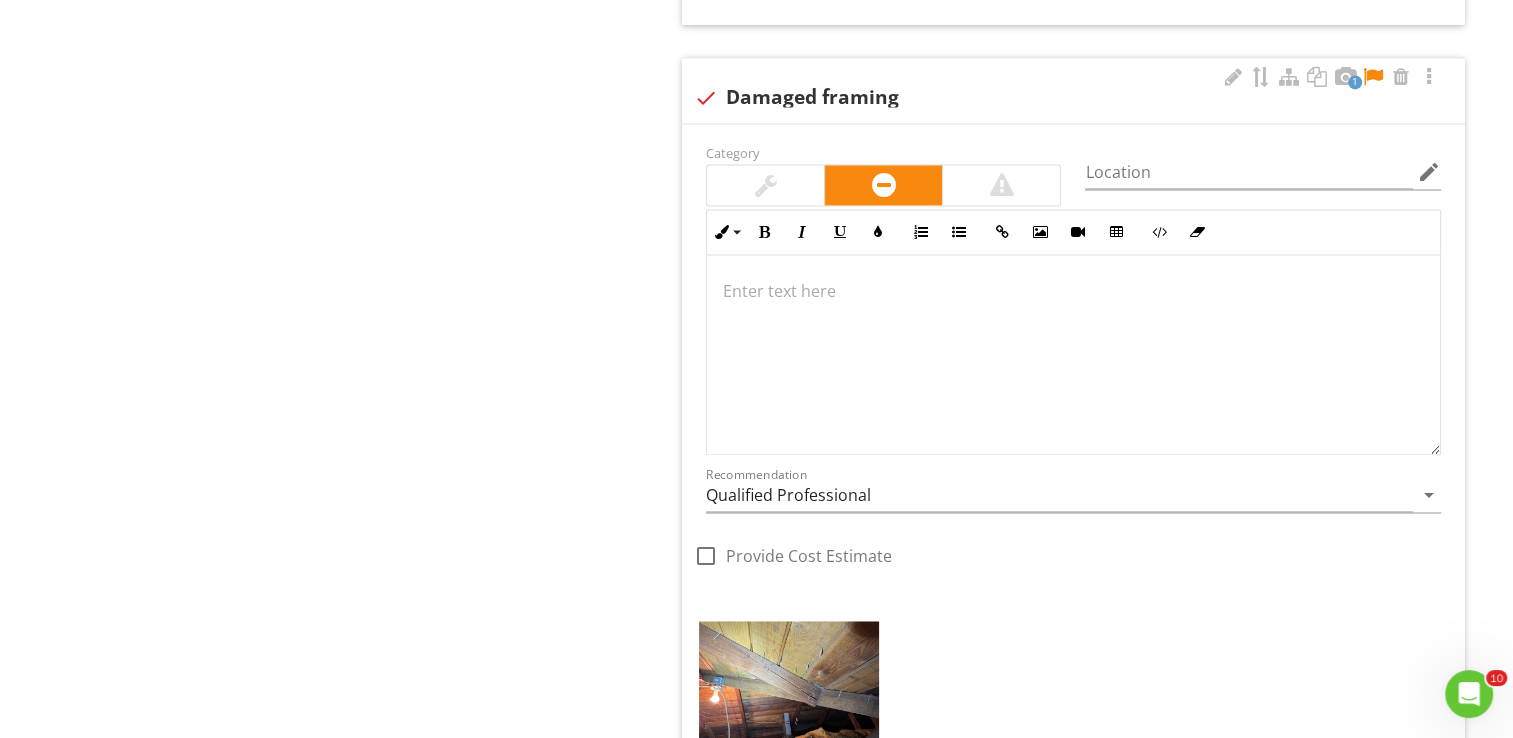 click at bounding box center [1073, 355] 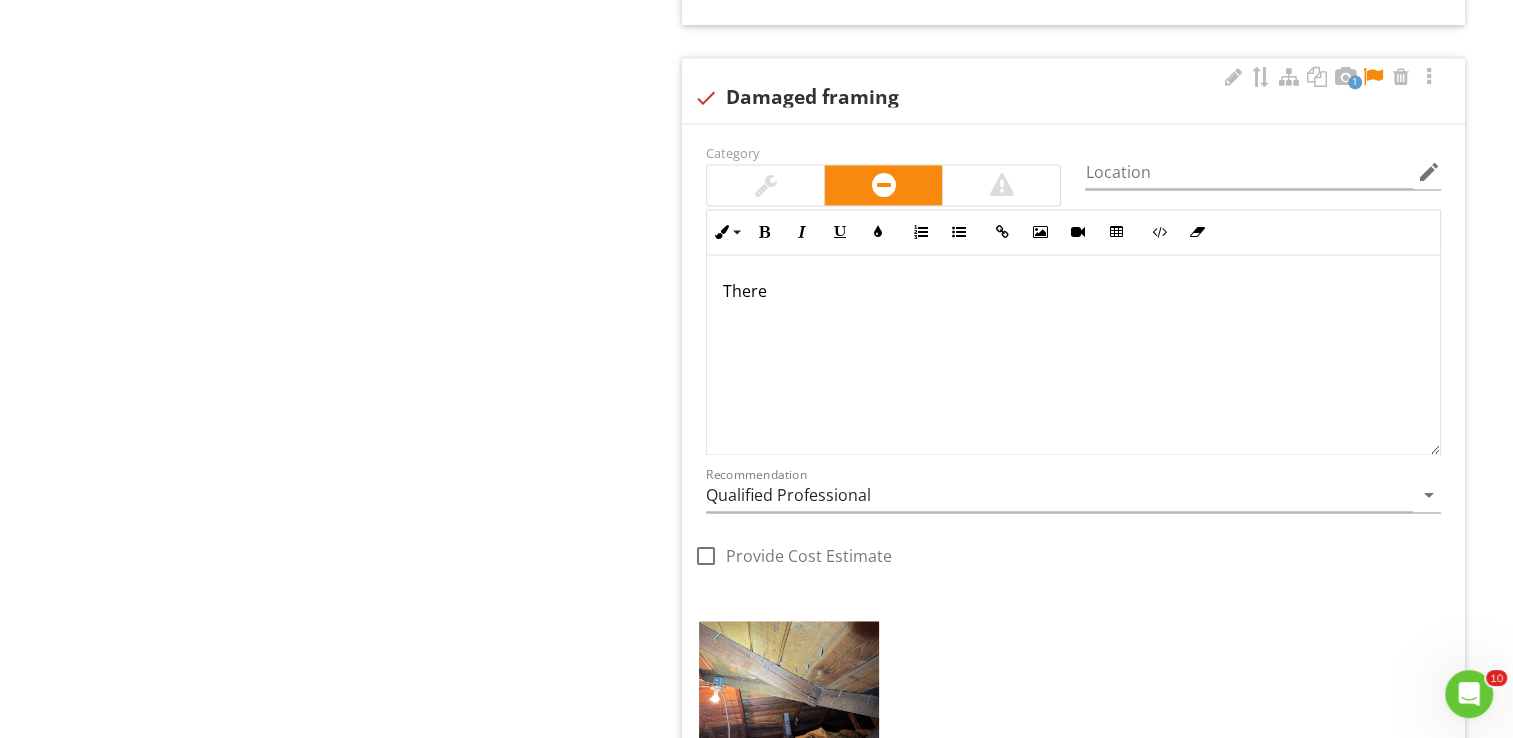scroll, scrollTop: 3003, scrollLeft: 0, axis: vertical 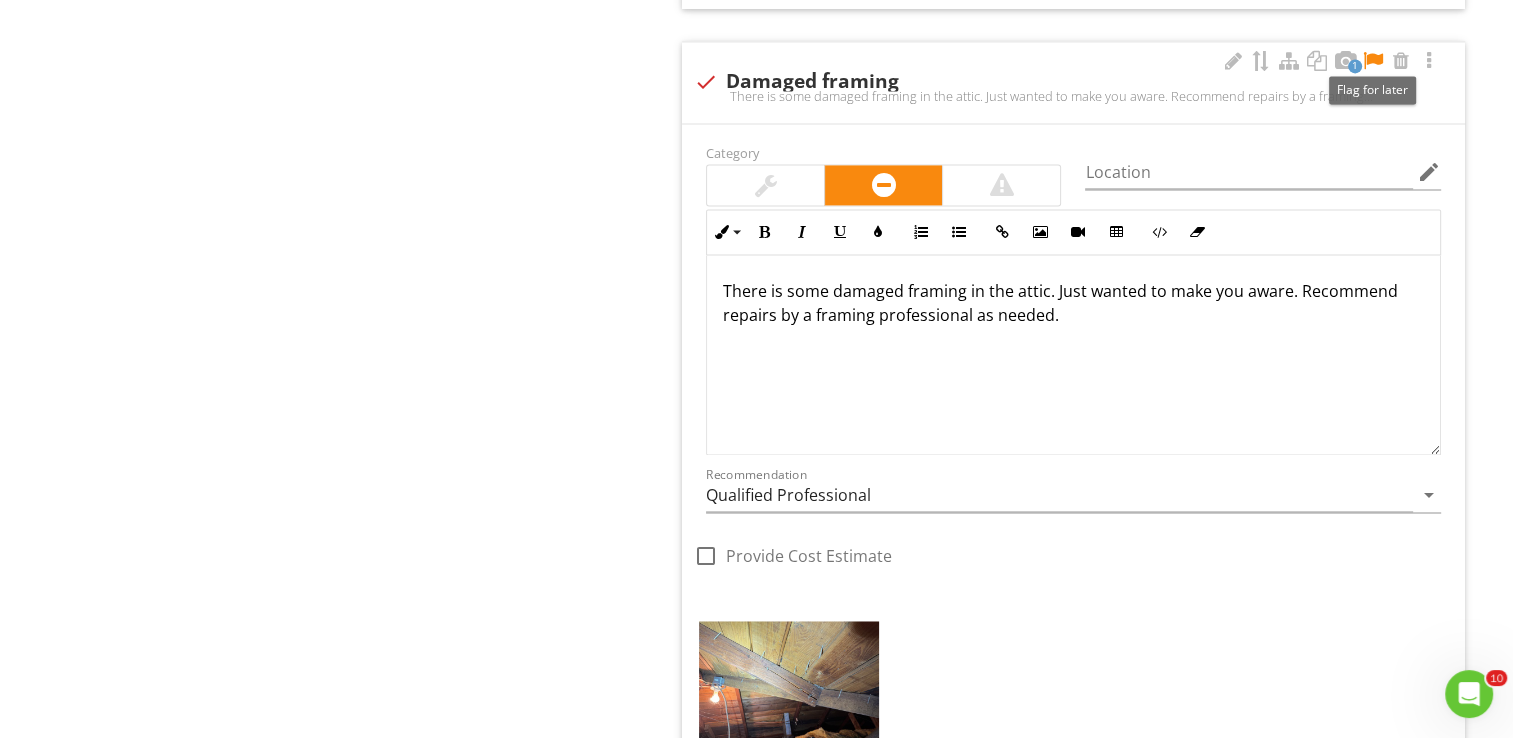 click at bounding box center [1373, 61] 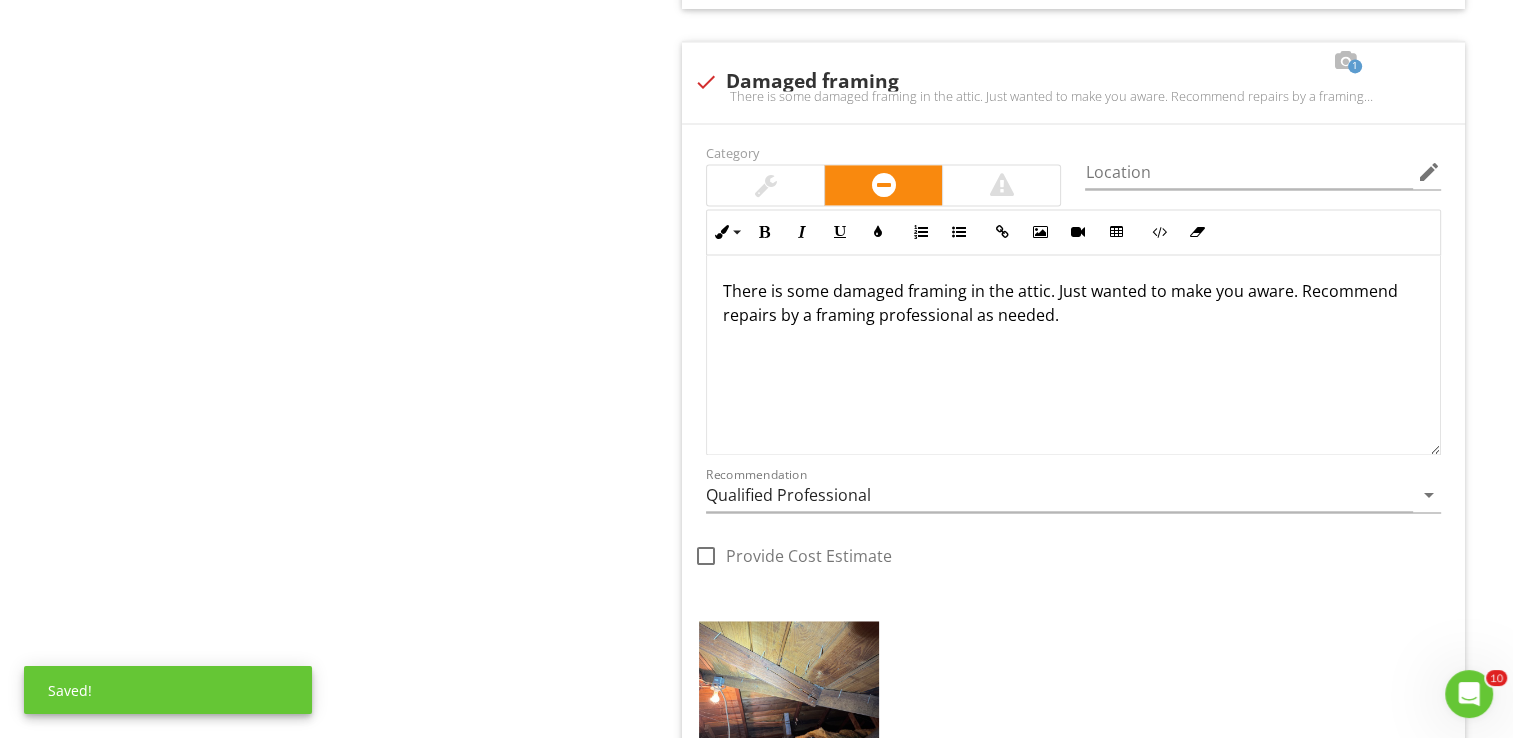 click on "Attic, Insulation & Ventilation
General
Attic Access/Door
Attic overall condition
Roof framing and supports
Attic Insulation
Attic Space Air Ventilation - Soffit/Gable and Ridge Vents
Attic Ventilation Fan Present or Needed
Attic Ductwork
Bath, Hood, Exhaust Vent Connections
Wiring in the attic
Bees or Rodents in the attic
Item
Roof framing and supports
IN   Inspected NI   Not Inspected NP   Not Present
Info
Information
Limitations
Limitations
Observation" at bounding box center [945, -875] 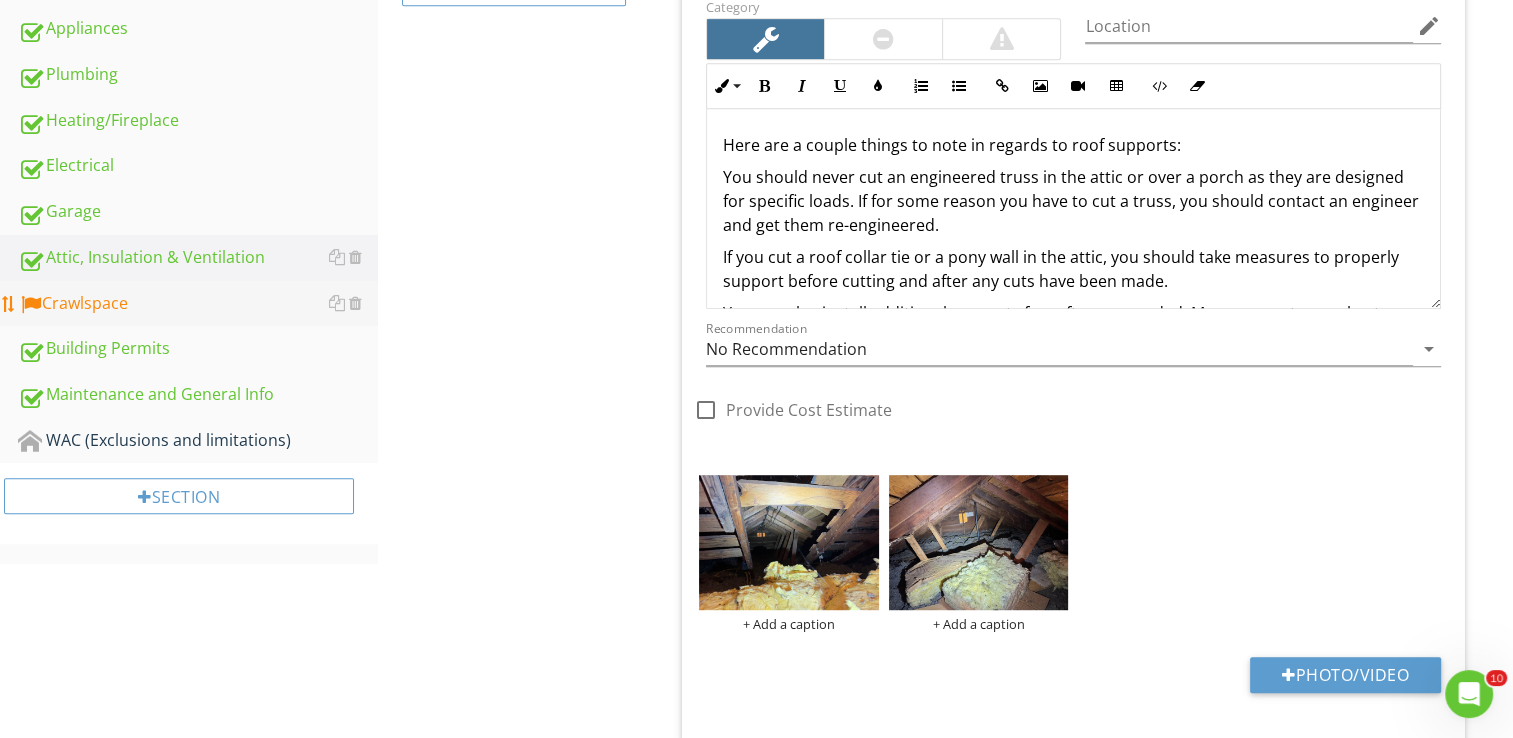 scroll, scrollTop: 1007, scrollLeft: 0, axis: vertical 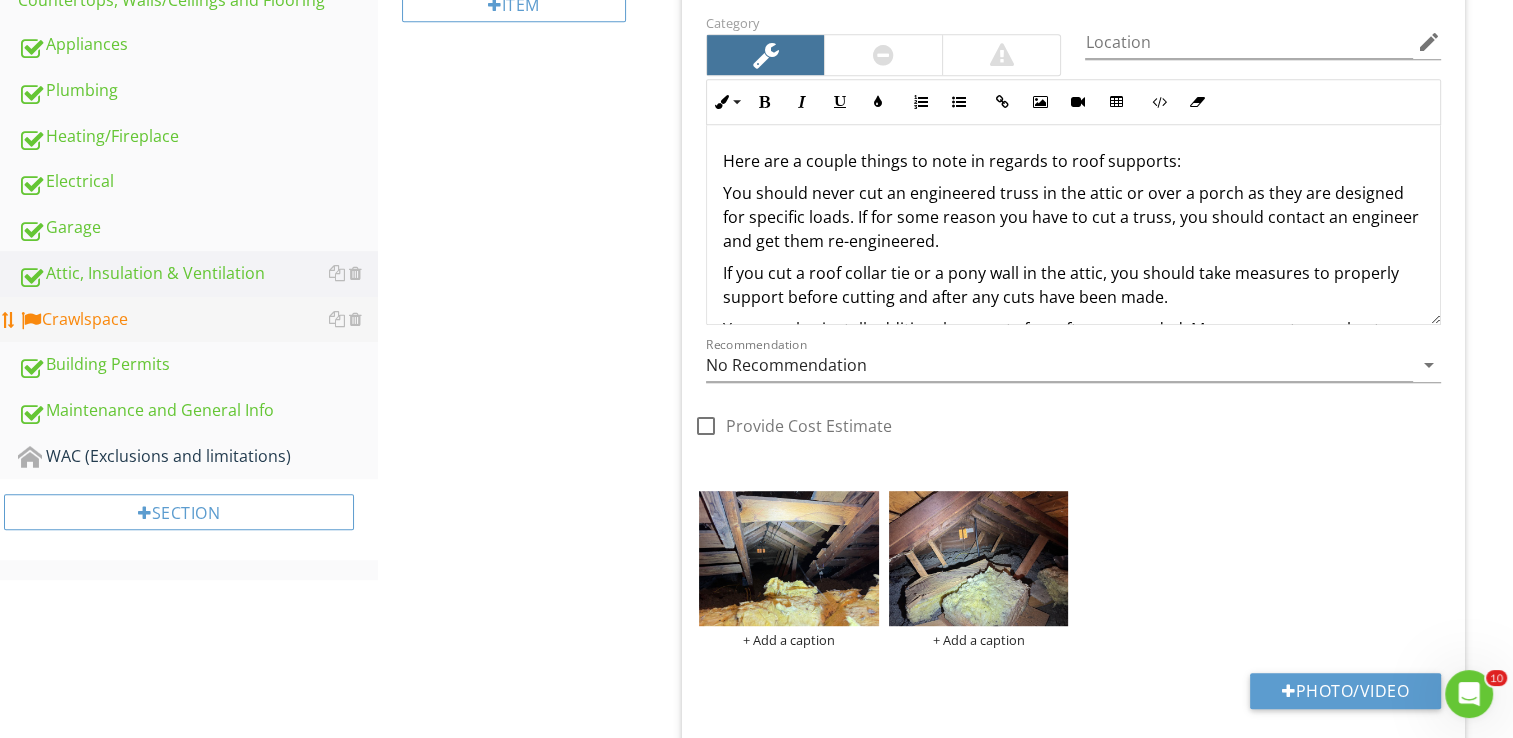 click on "Crawlspace" at bounding box center (198, 320) 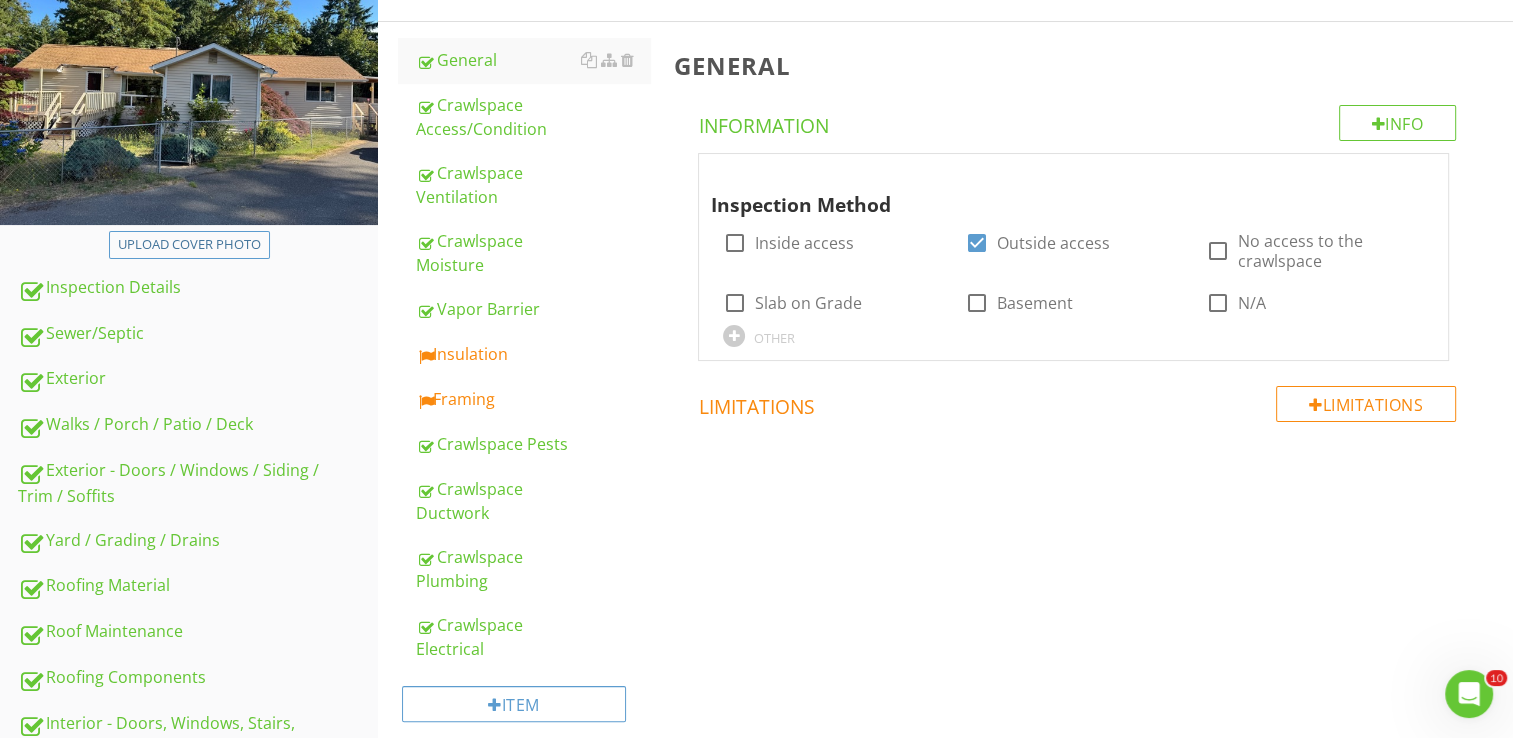 scroll, scrollTop: 235, scrollLeft: 0, axis: vertical 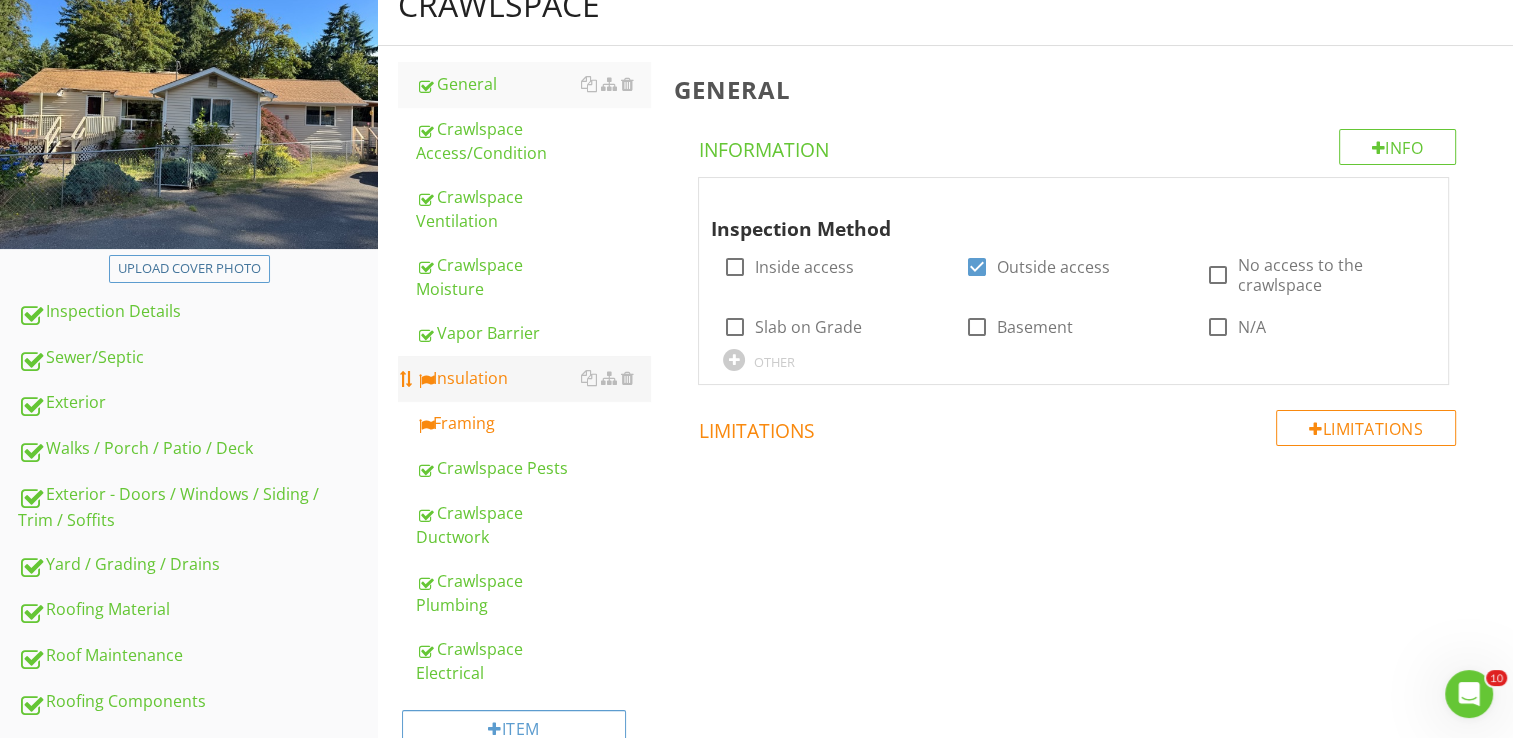click on "Insulation" at bounding box center (533, 378) 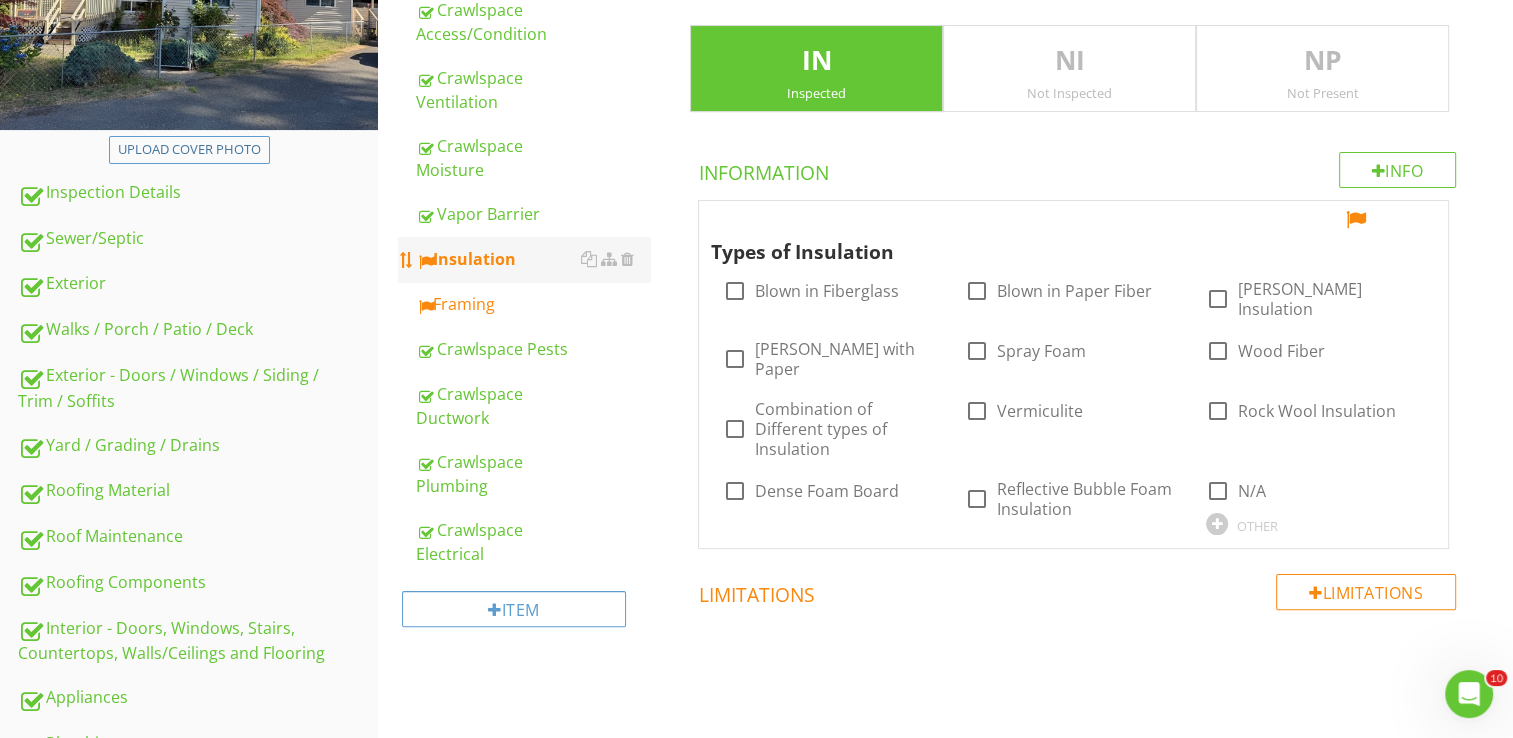 scroll, scrollTop: 348, scrollLeft: 0, axis: vertical 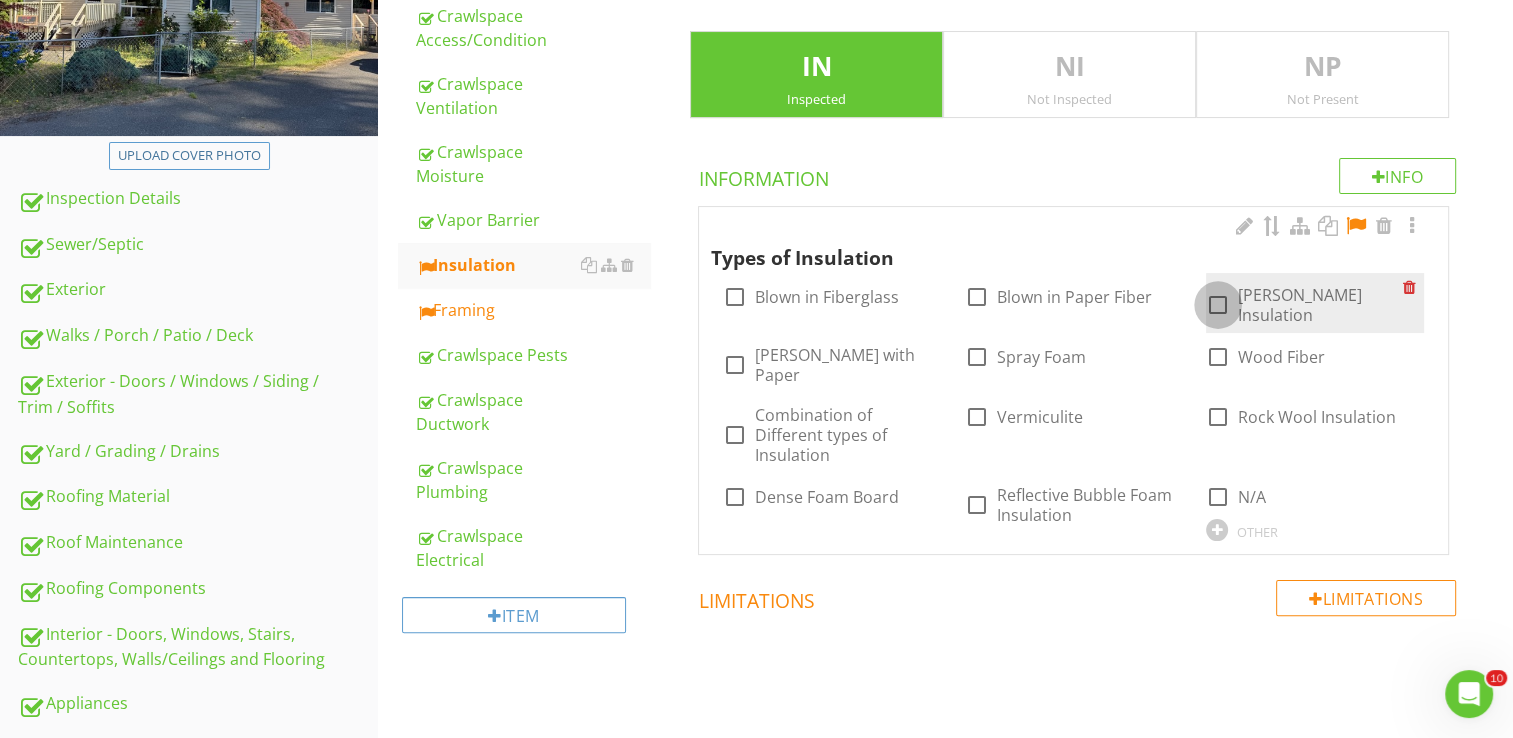 click at bounding box center [1218, 305] 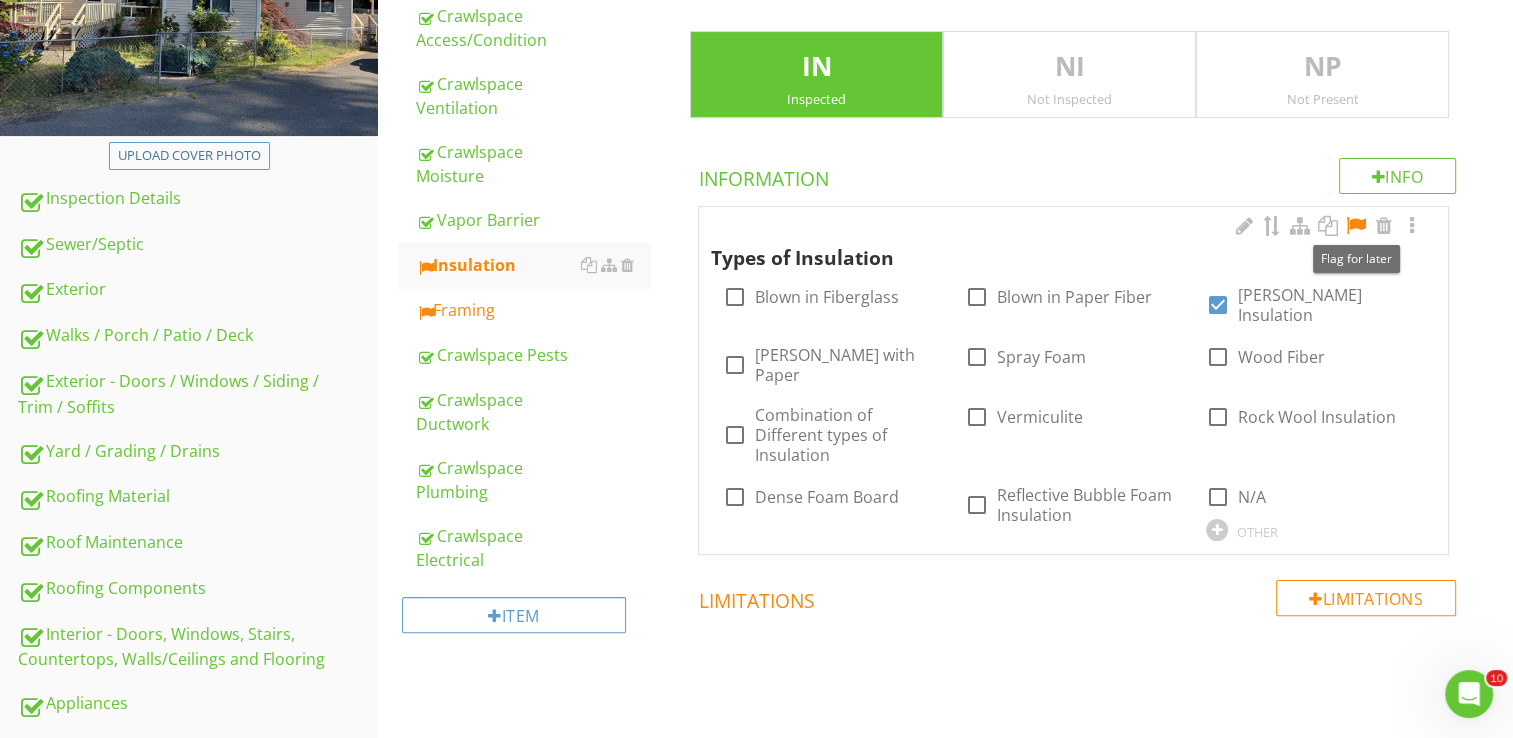 click at bounding box center (1356, 226) 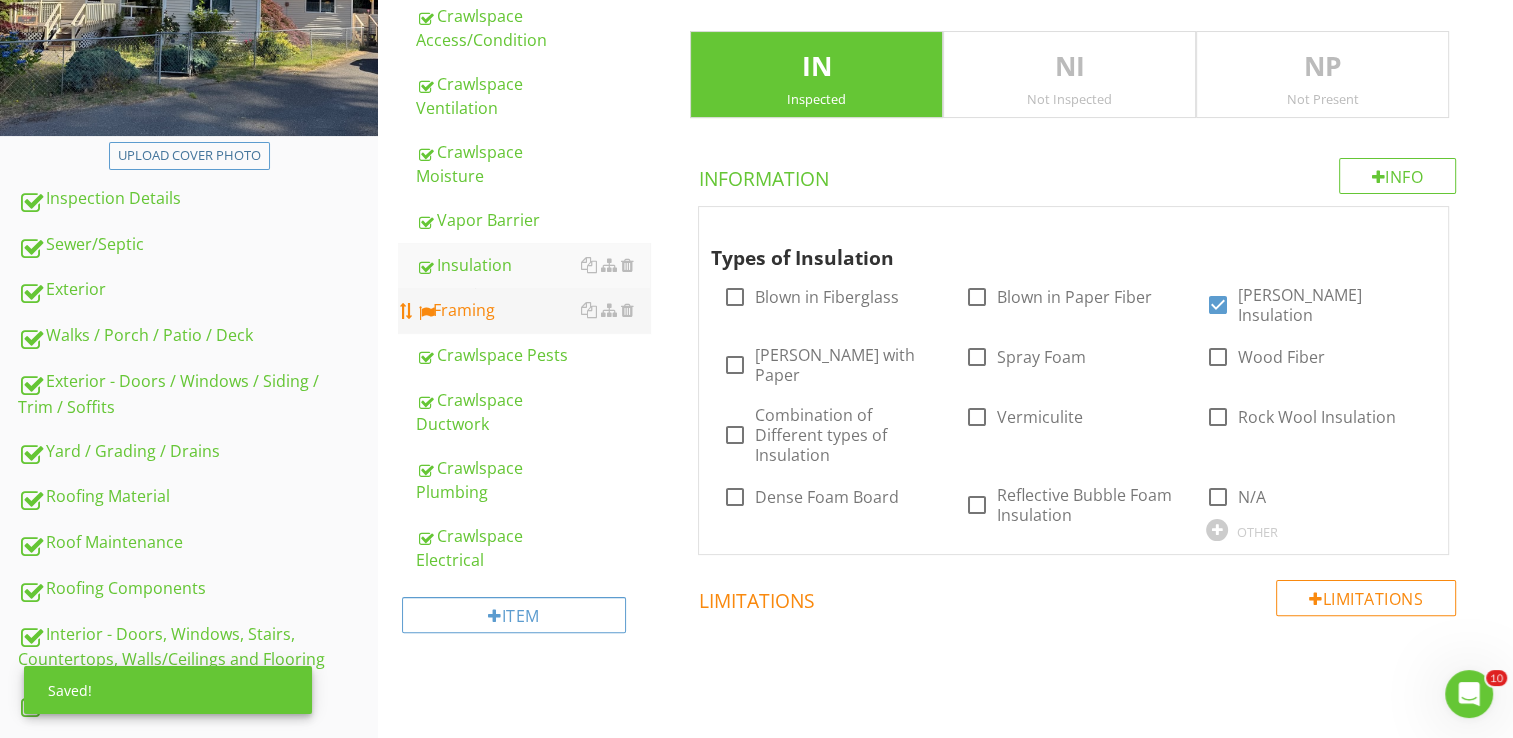 click on "Framing" at bounding box center [533, 310] 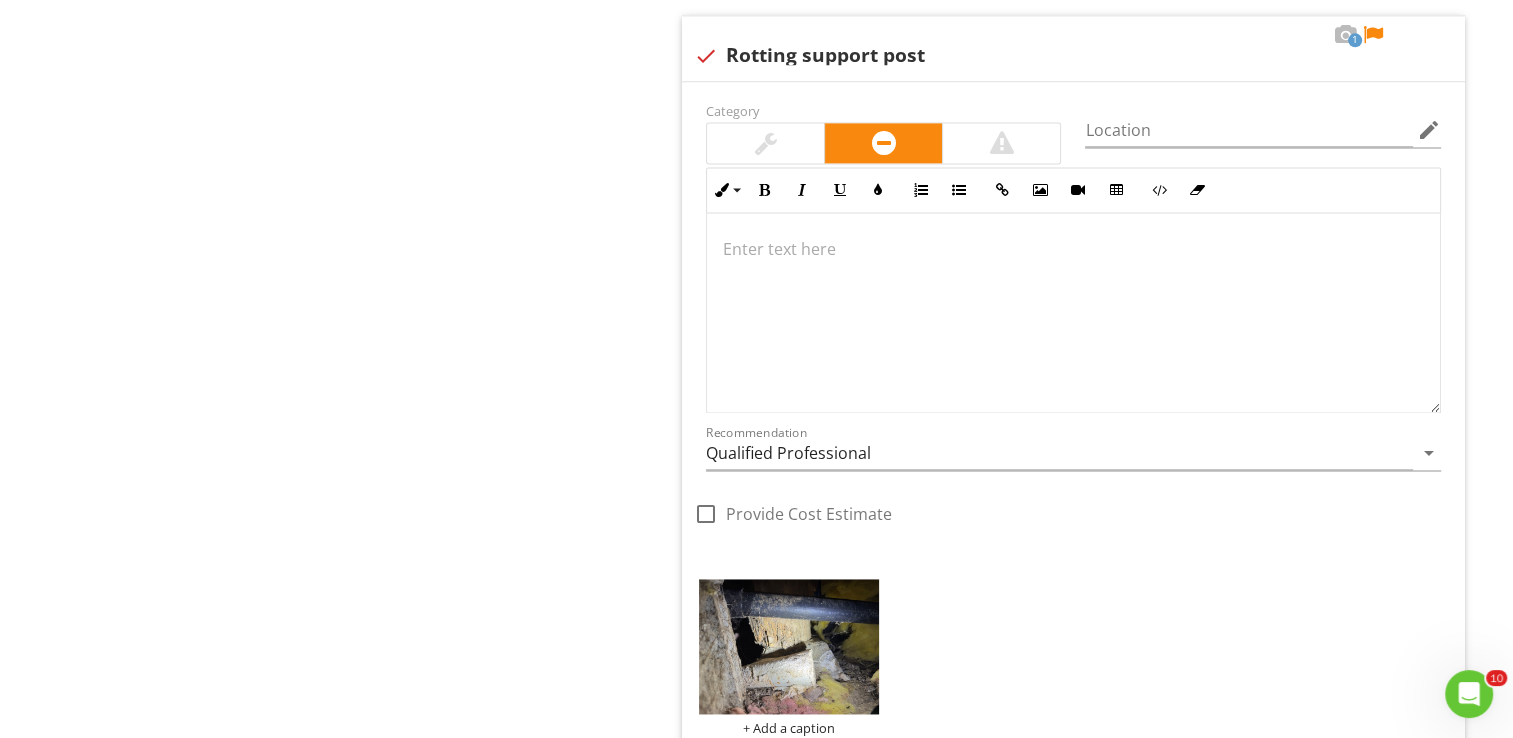 scroll, scrollTop: 2732, scrollLeft: 0, axis: vertical 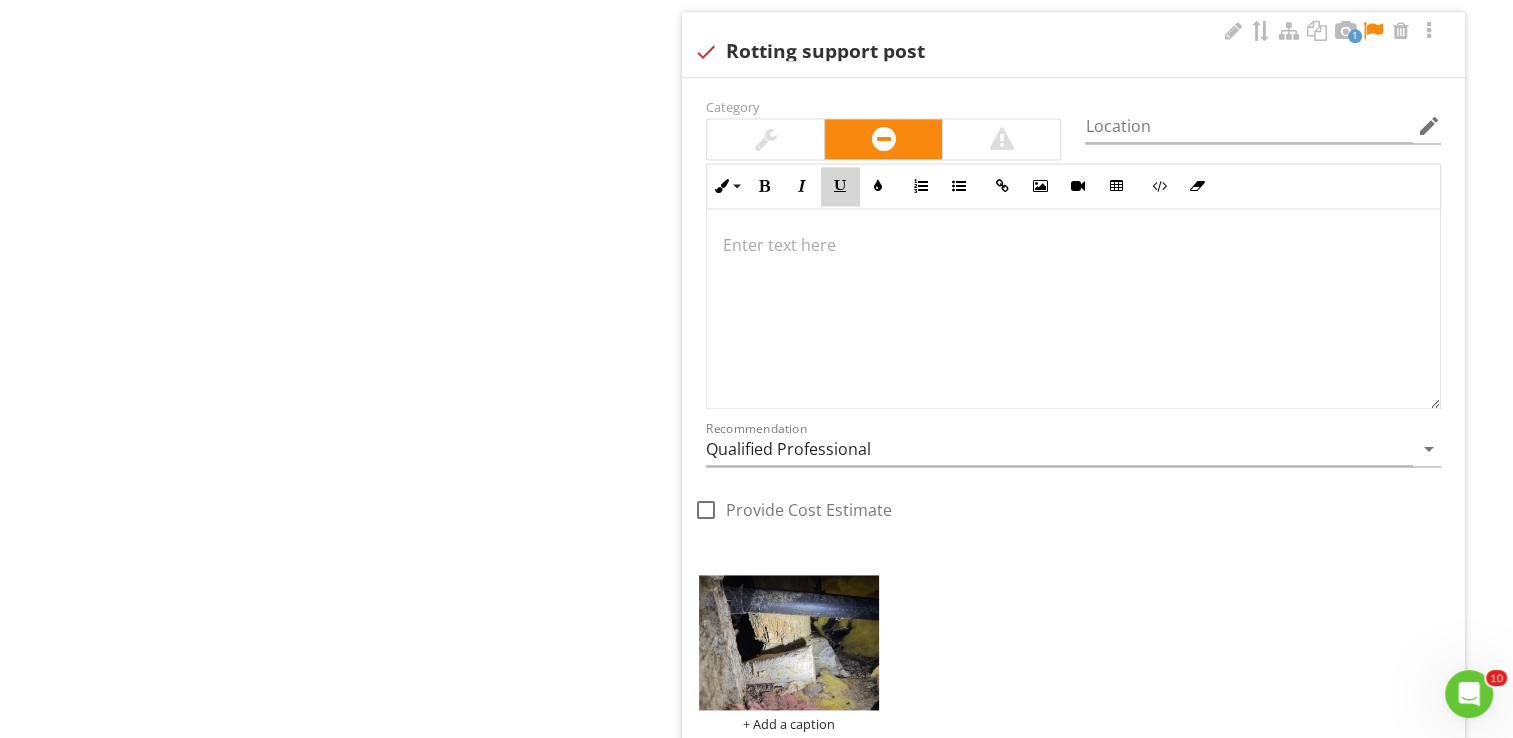 click at bounding box center (840, 186) 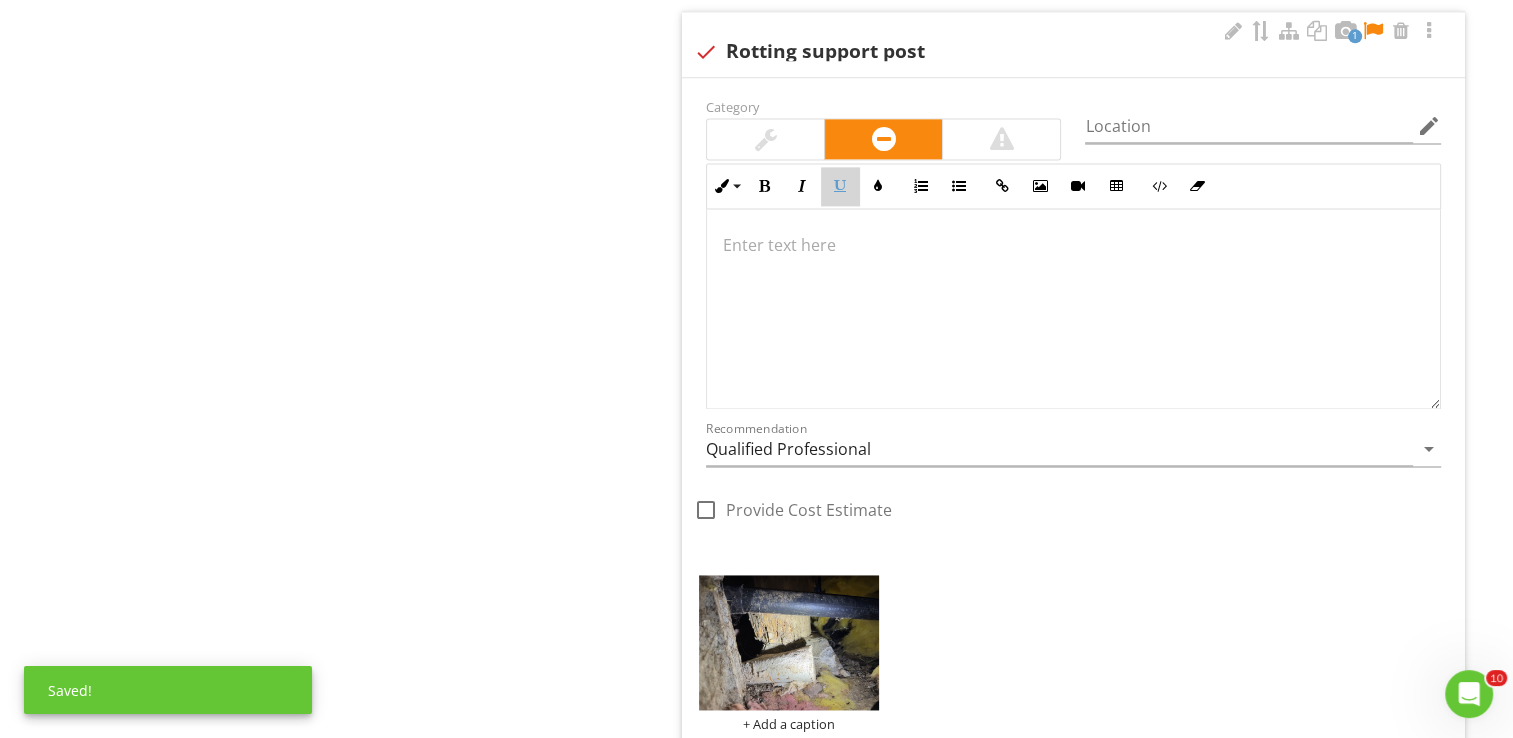 click at bounding box center (840, 186) 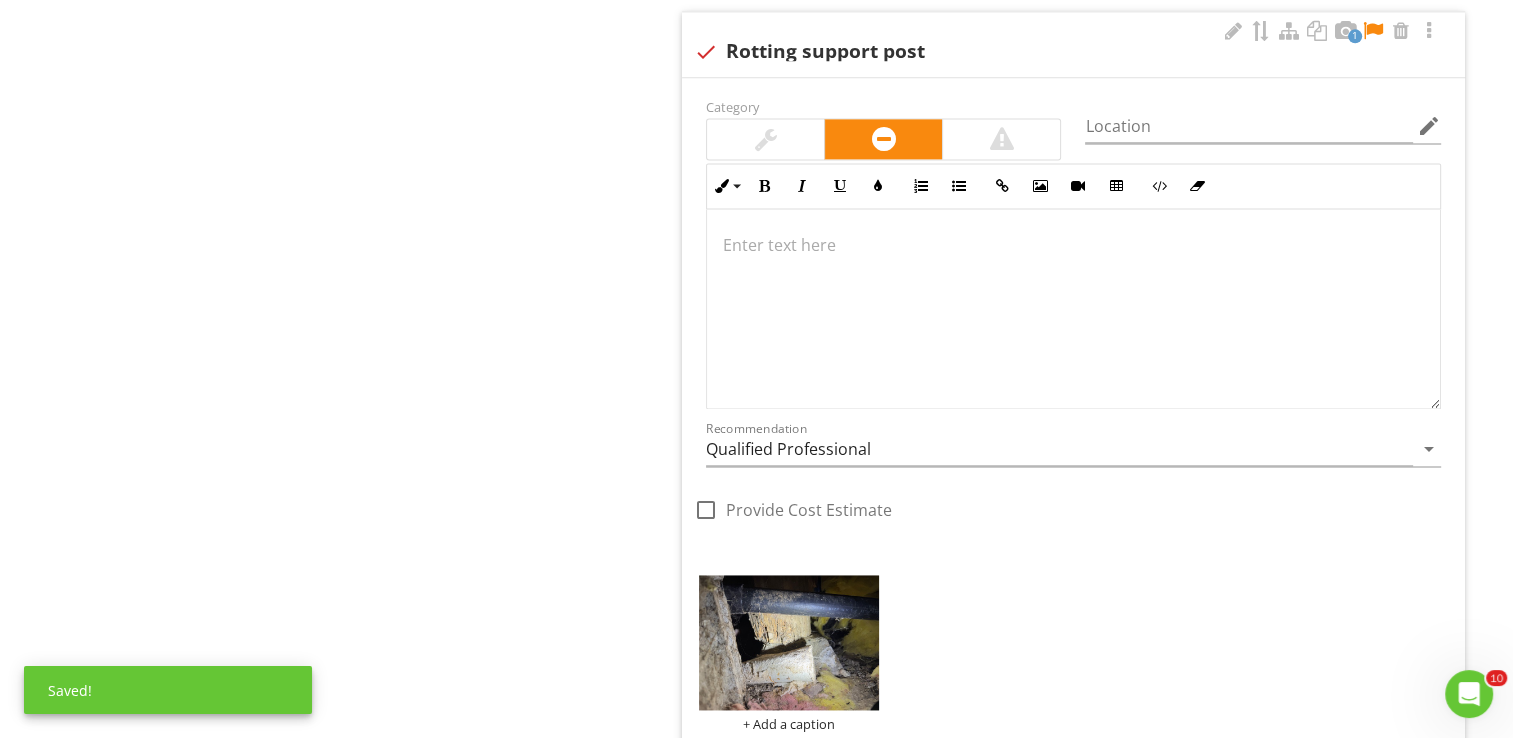 click on "​ ​​​​" at bounding box center (1073, 309) 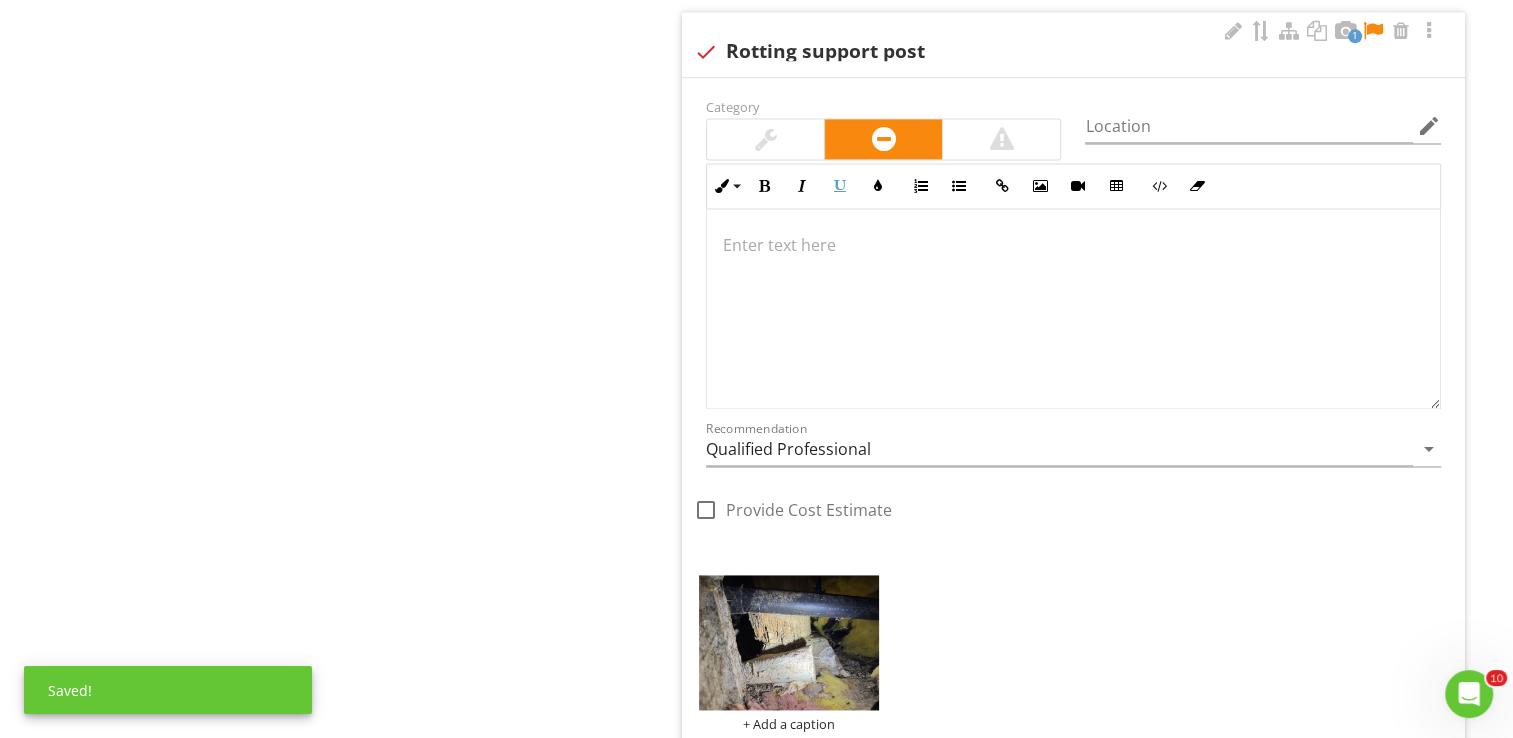 type 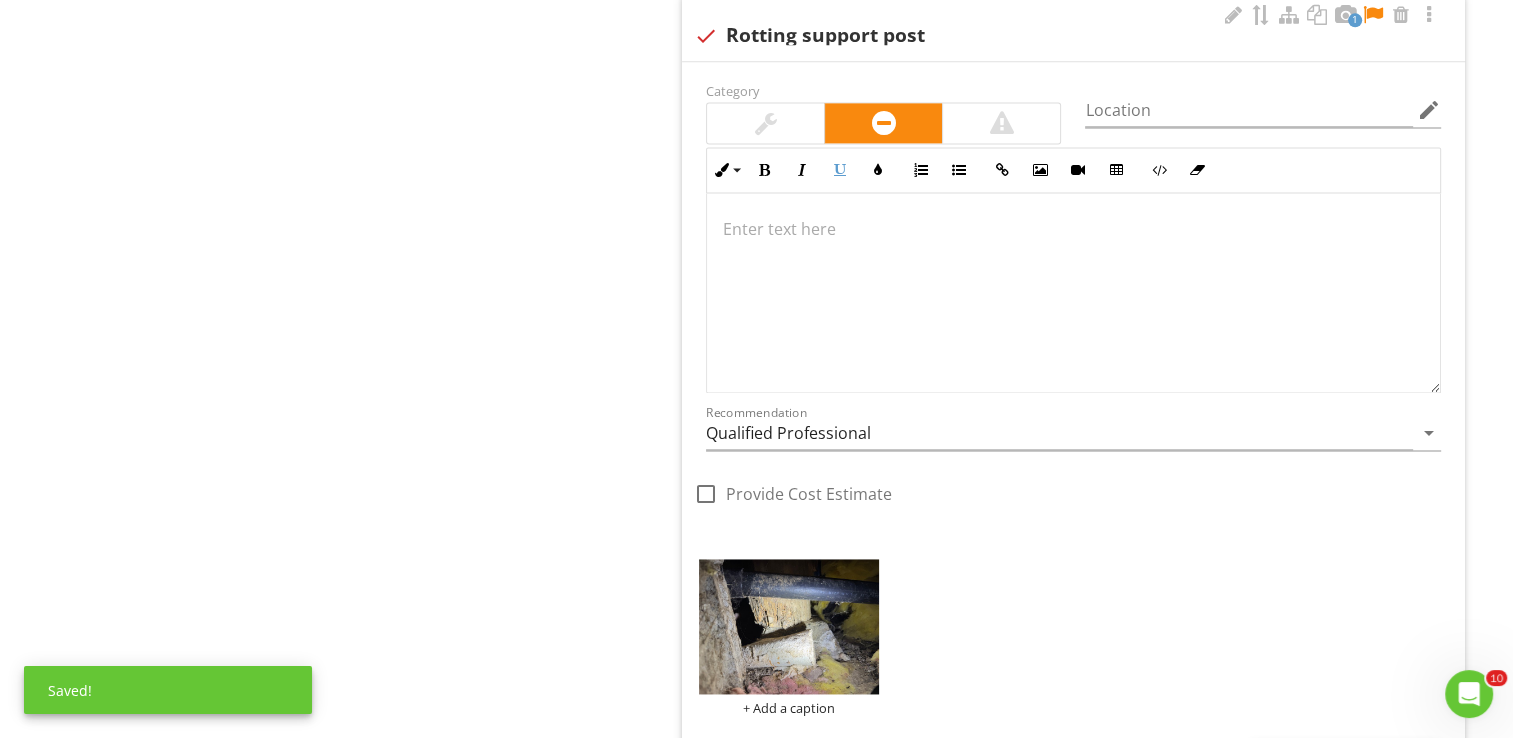 scroll, scrollTop: 2732, scrollLeft: 0, axis: vertical 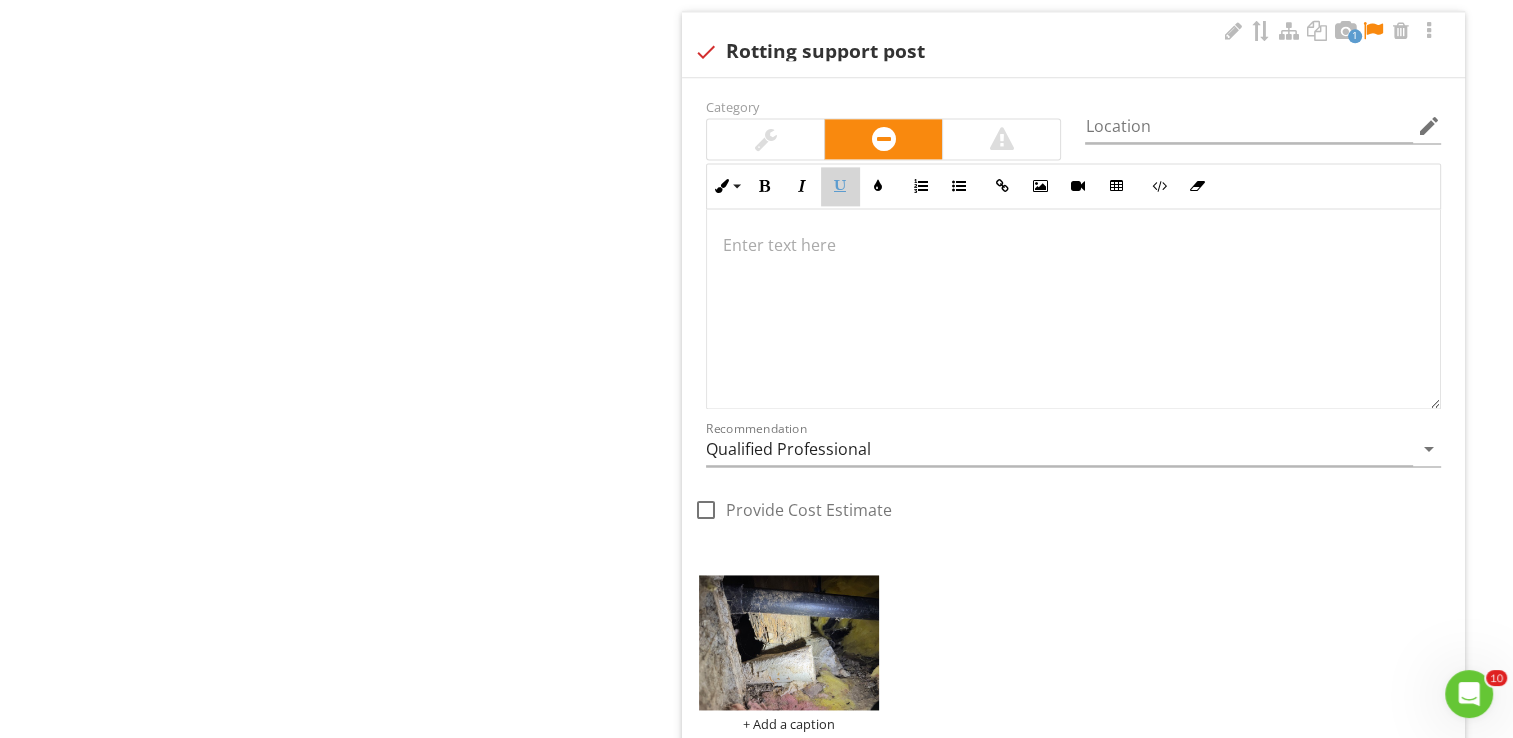 click on "Underline" at bounding box center (840, 186) 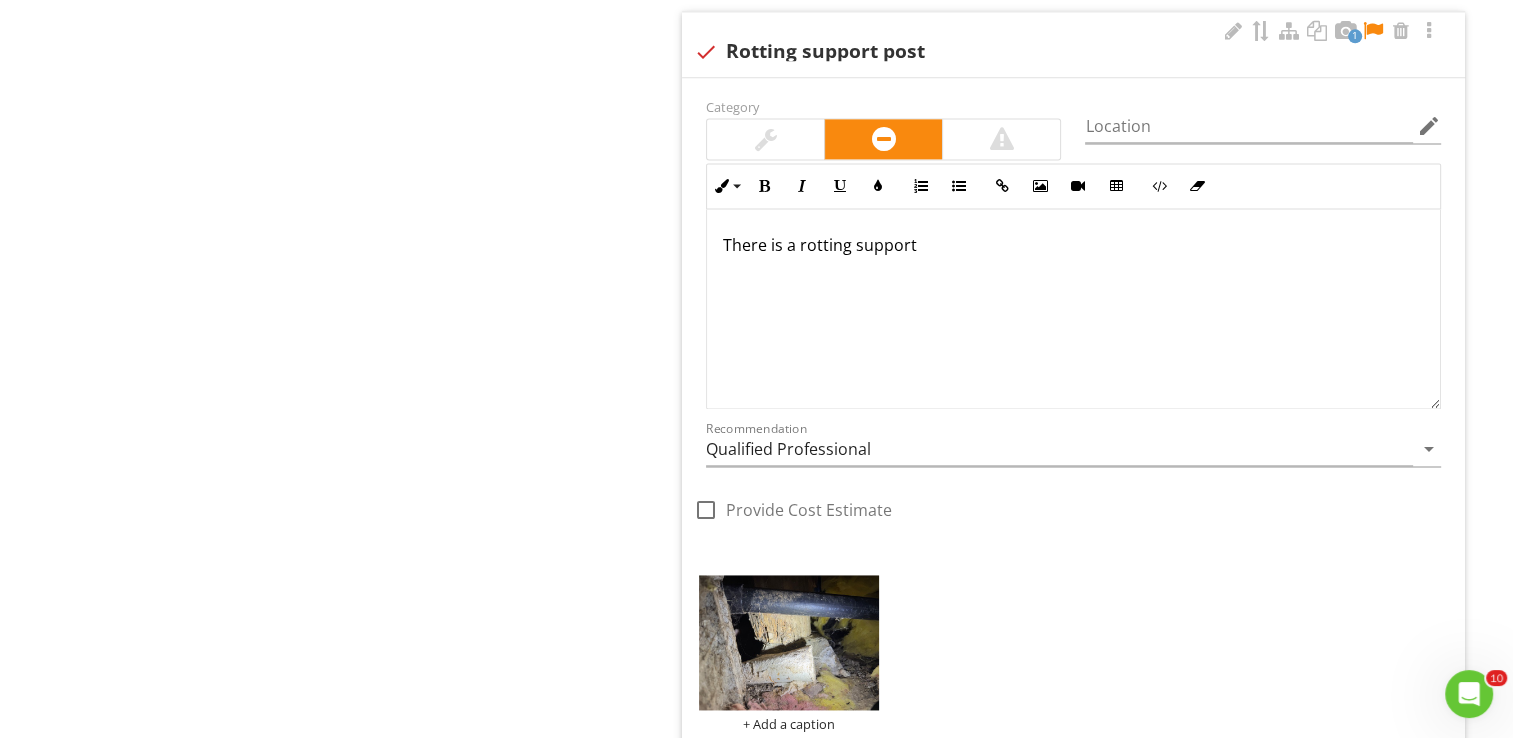 scroll, scrollTop: 2748, scrollLeft: 0, axis: vertical 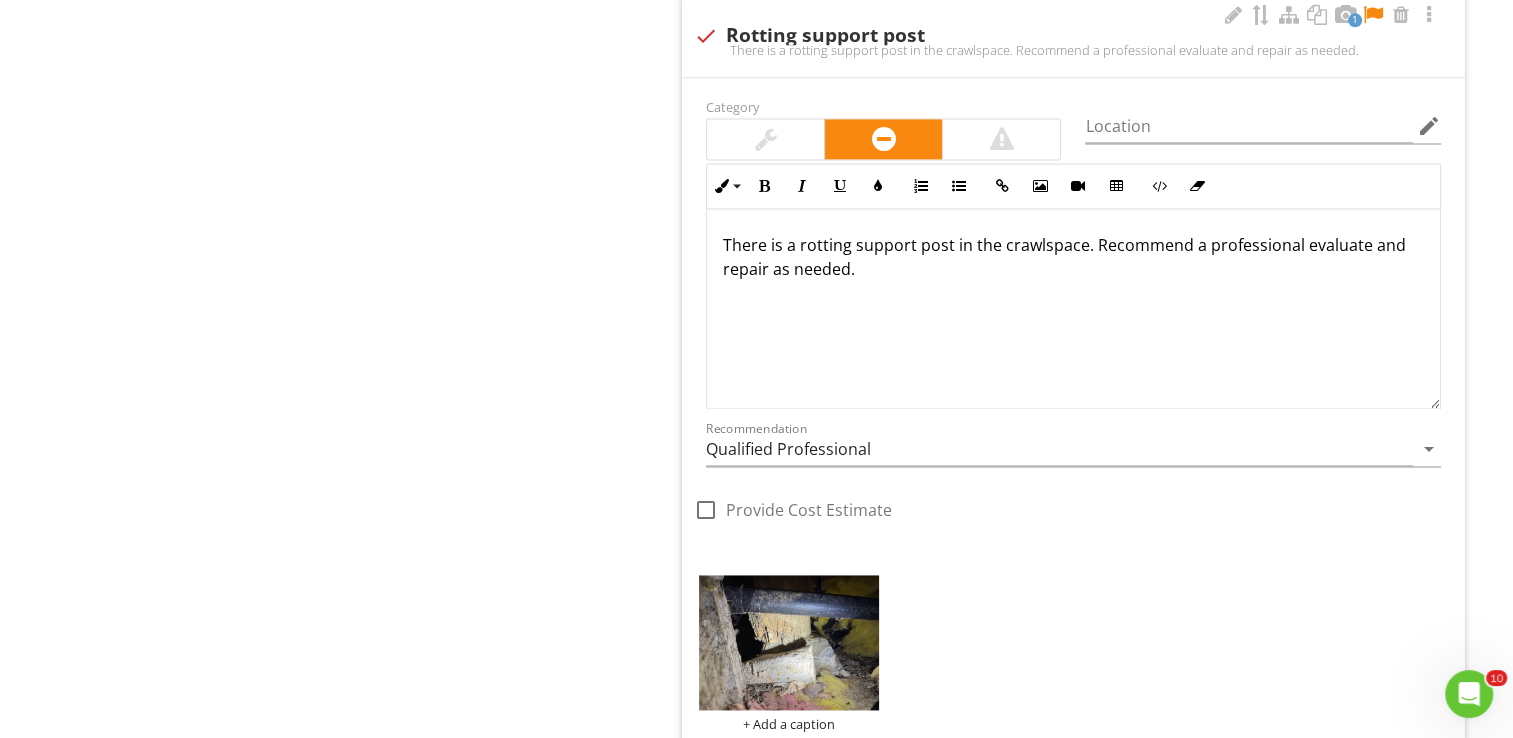 click on "There is a rotting support post in the crawlspace. Recommend a professional evaluate and repair as needed." at bounding box center (1073, 257) 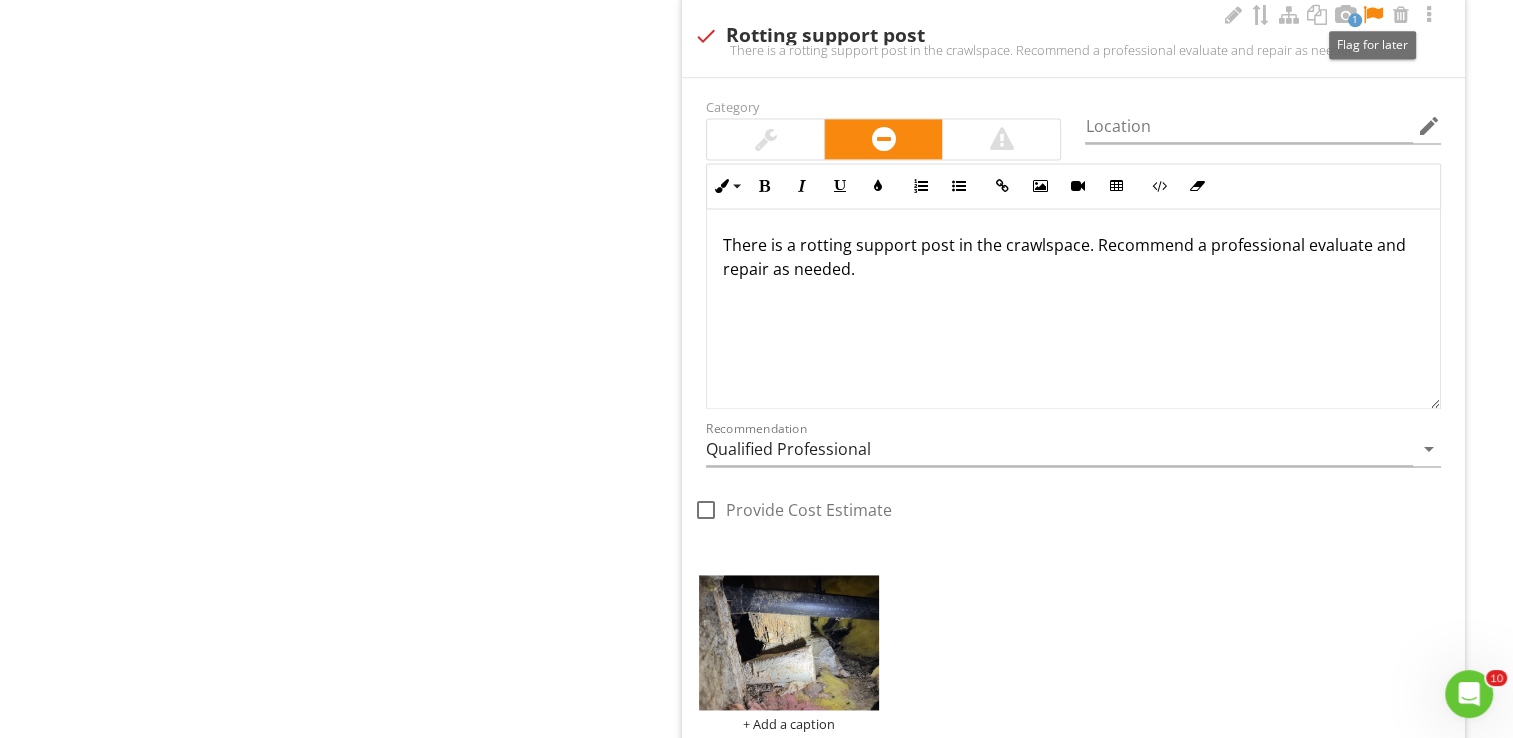 click at bounding box center [1373, 15] 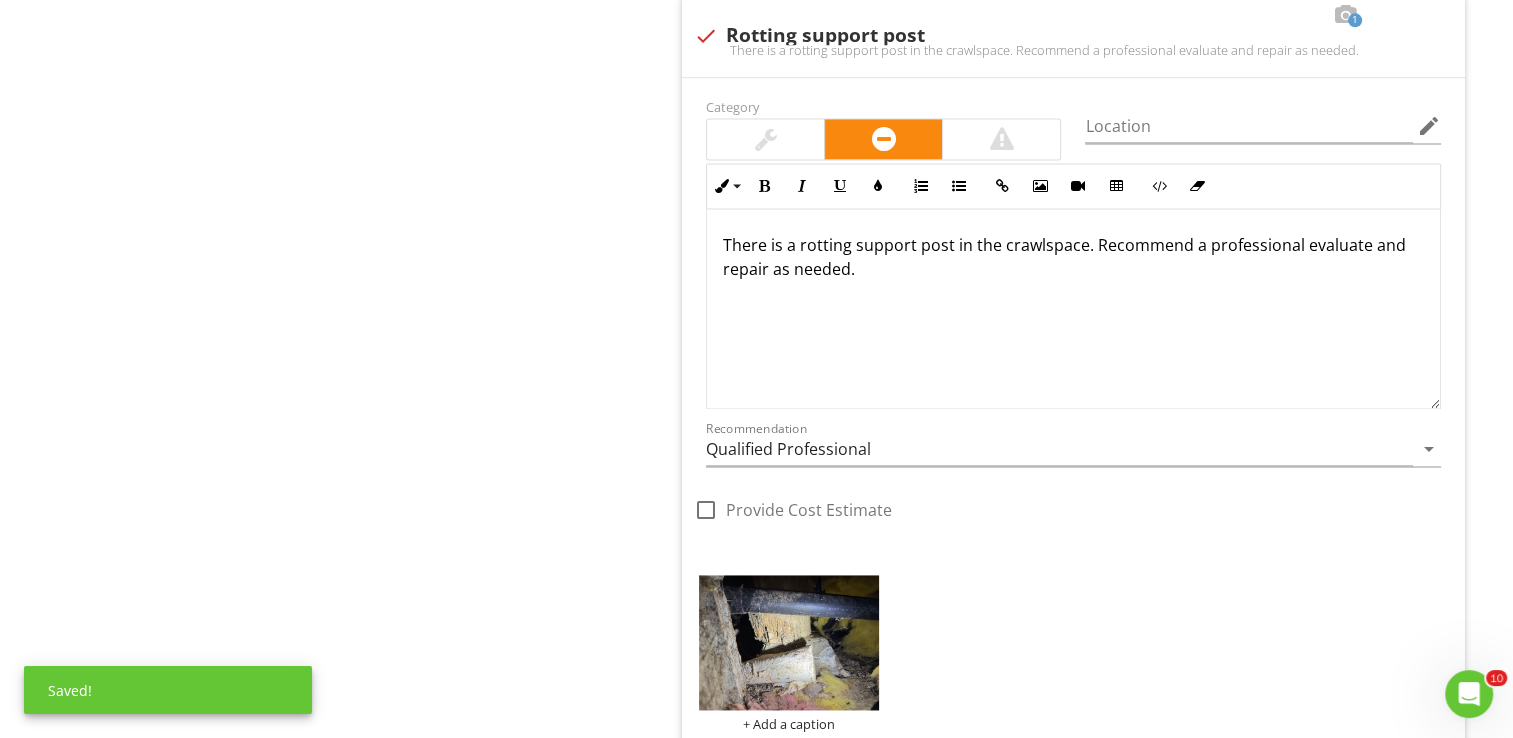 click on "Framing
IN   Inspected NI   Not Inspected NP   Not Present
Info
Information
Limitations
Limitations
Observation
Observations
check
Floor Framing is Functional
Category                 Location edit       Inline Style XLarge Large Normal Small Light Small/Light Bold Italic Underline Colors Ordered List Unordered List Insert Link Insert Image Insert Video Insert Table Code View Clear Formatting Enter text here   Recommendation No Recommendation arrow_drop_down   check_box_outline_blank Provide Cost Estimate
Photo/Video
check_box_outline_blank
House has settled
1         check" at bounding box center [1087, -755] 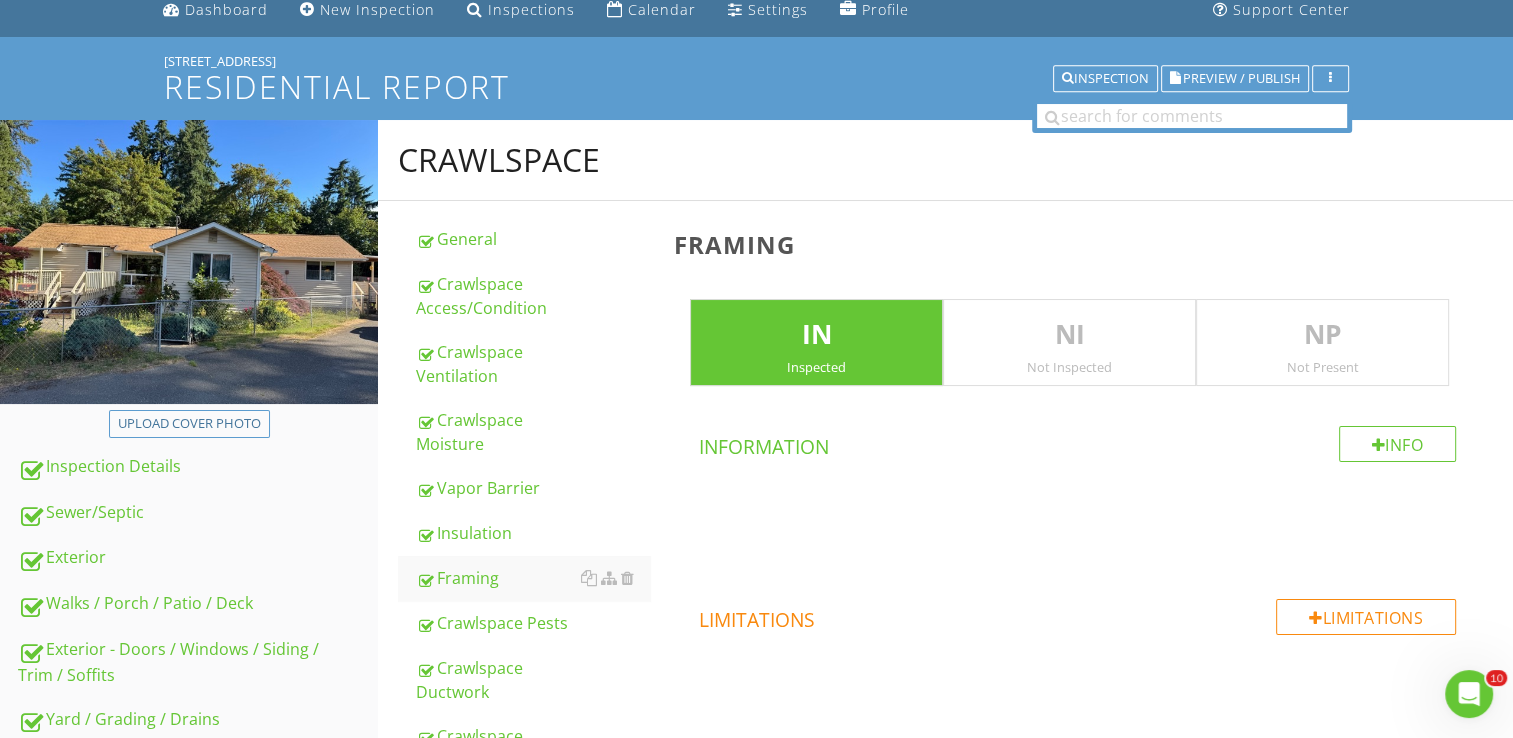 scroll, scrollTop: 76, scrollLeft: 0, axis: vertical 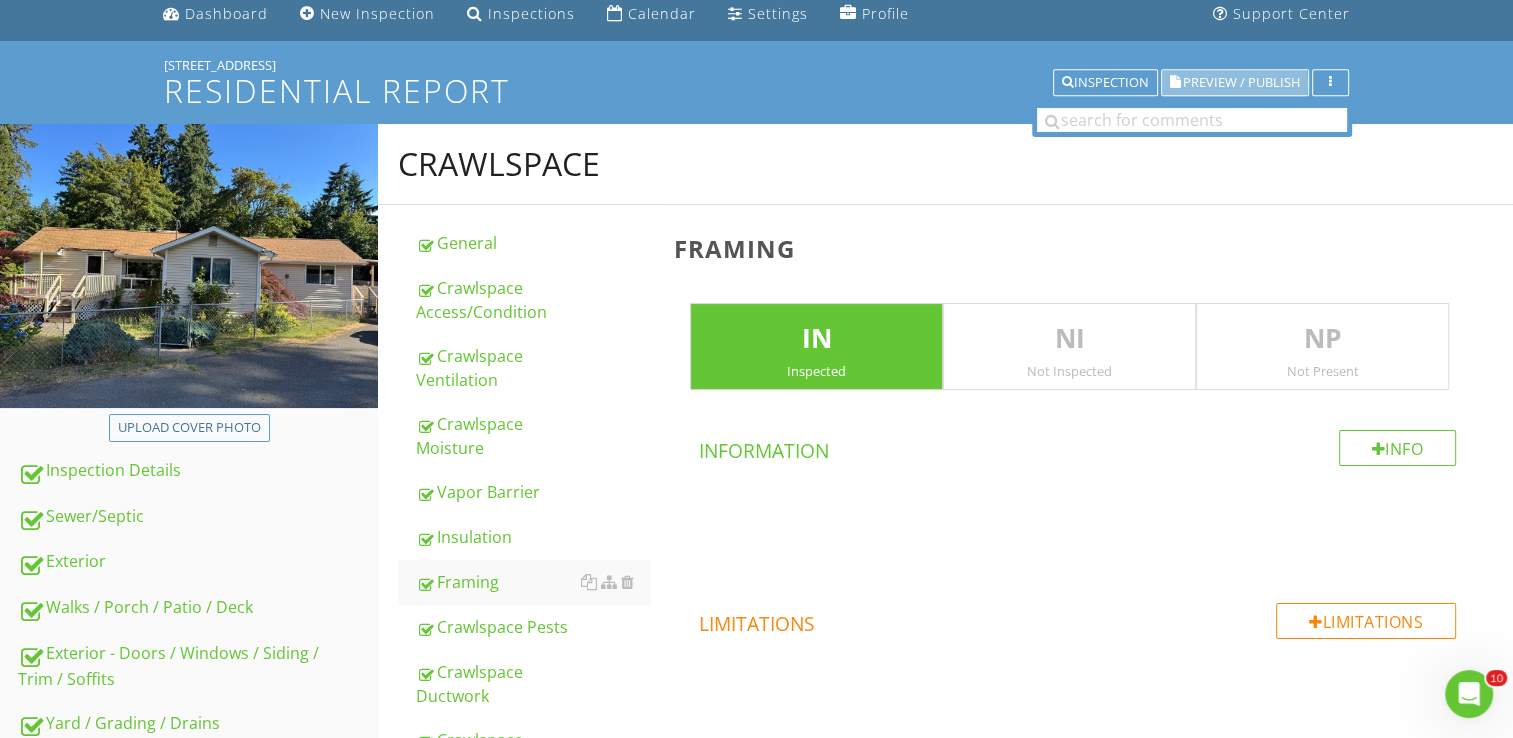 click on "Preview / Publish" at bounding box center (1241, 82) 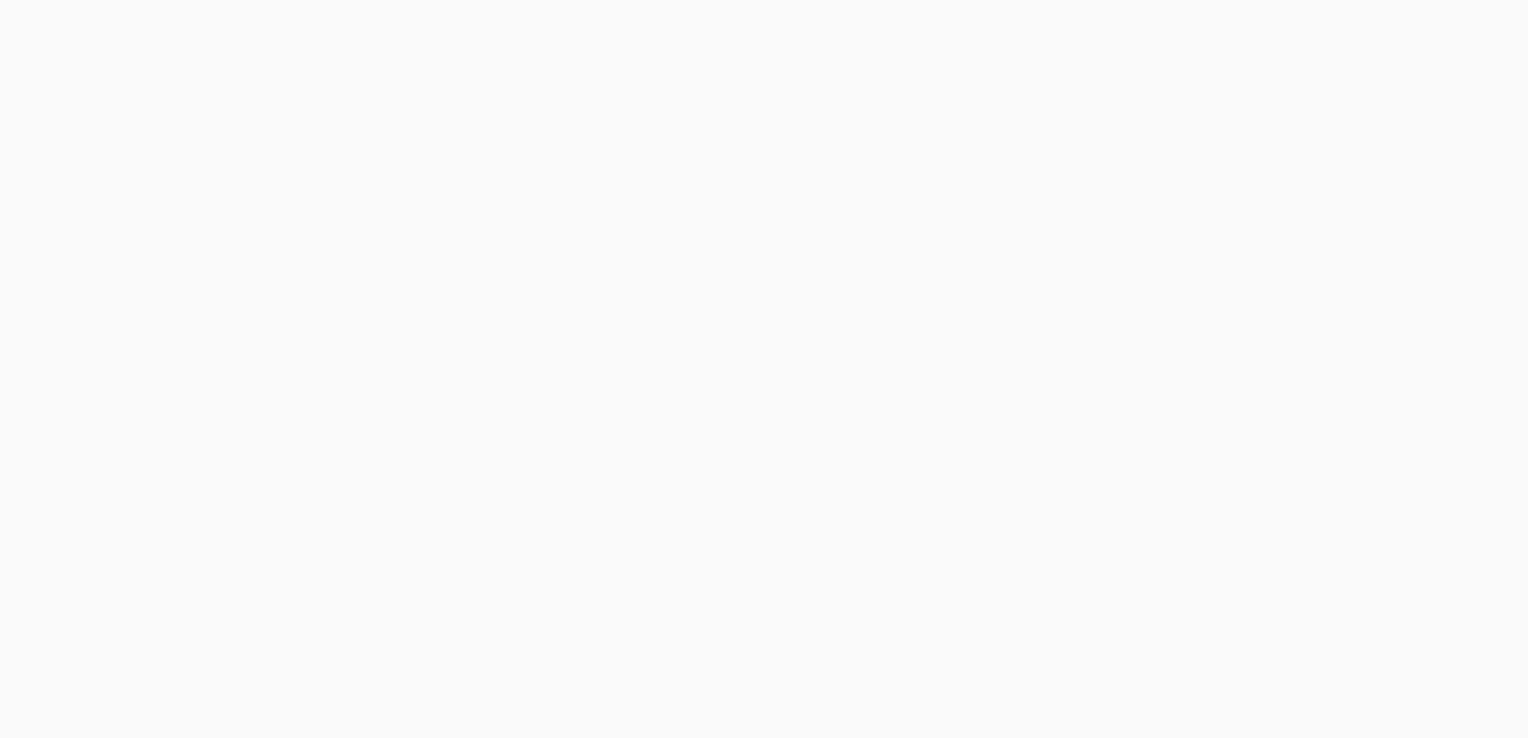 scroll, scrollTop: 0, scrollLeft: 0, axis: both 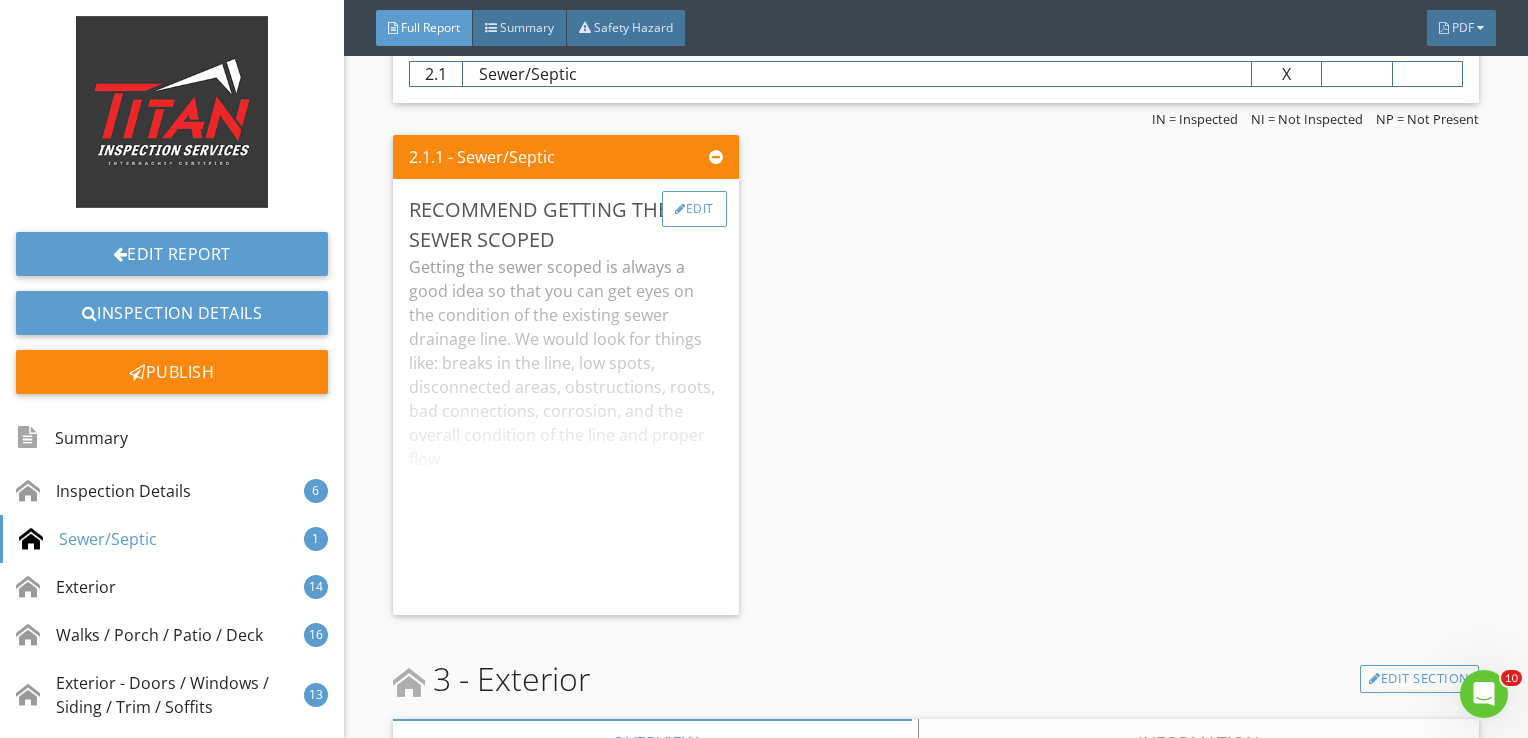 click on "Edit" at bounding box center [694, 209] 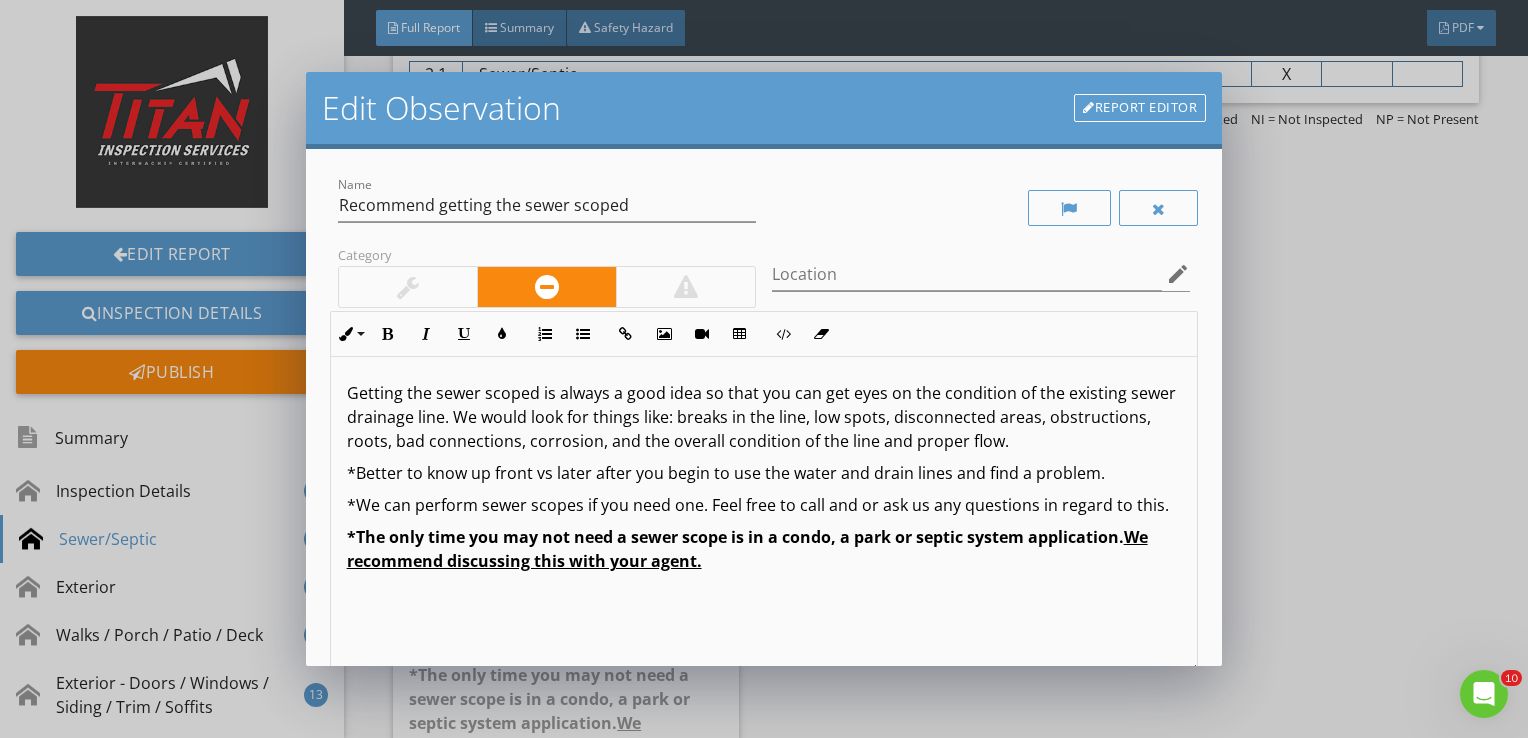 click at bounding box center (408, 287) 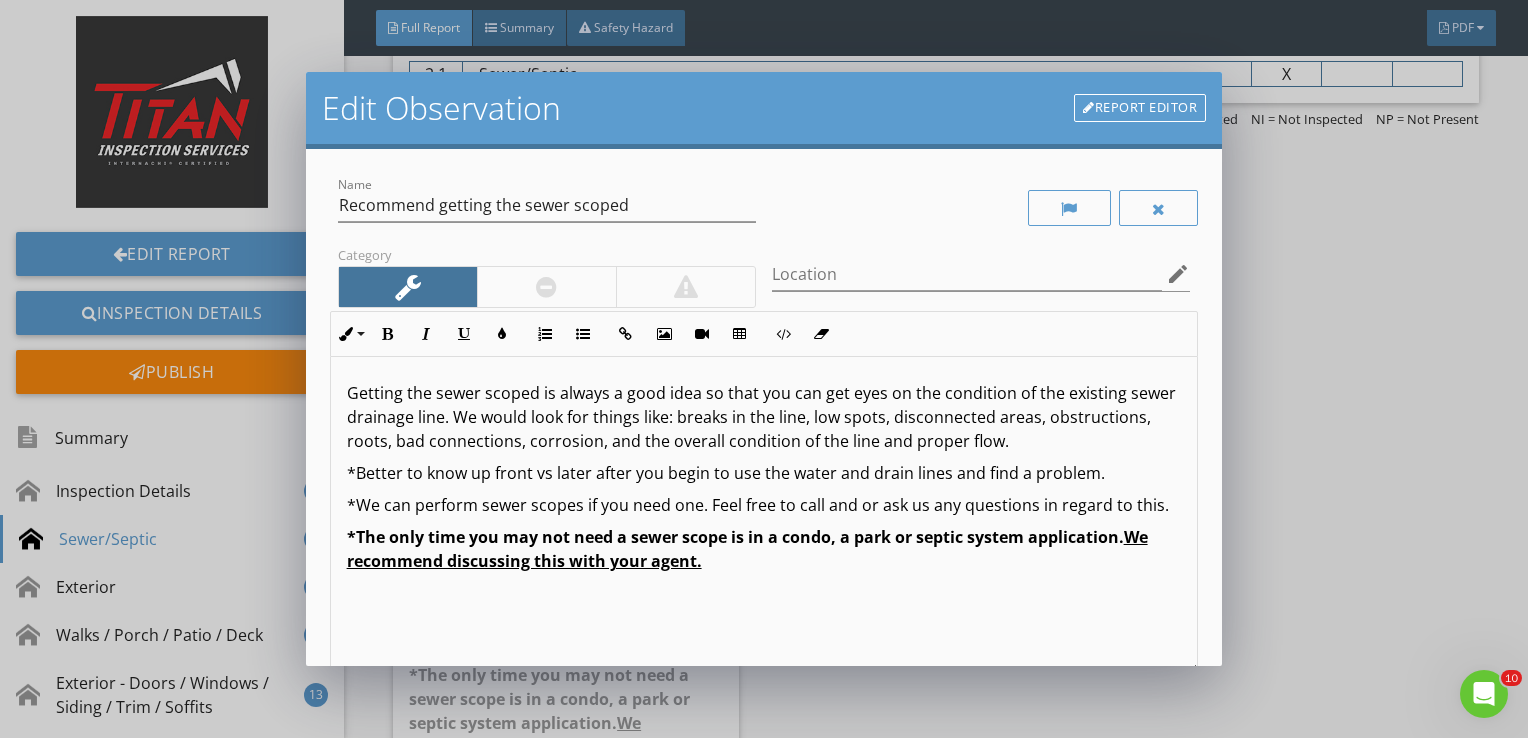 scroll, scrollTop: 0, scrollLeft: 0, axis: both 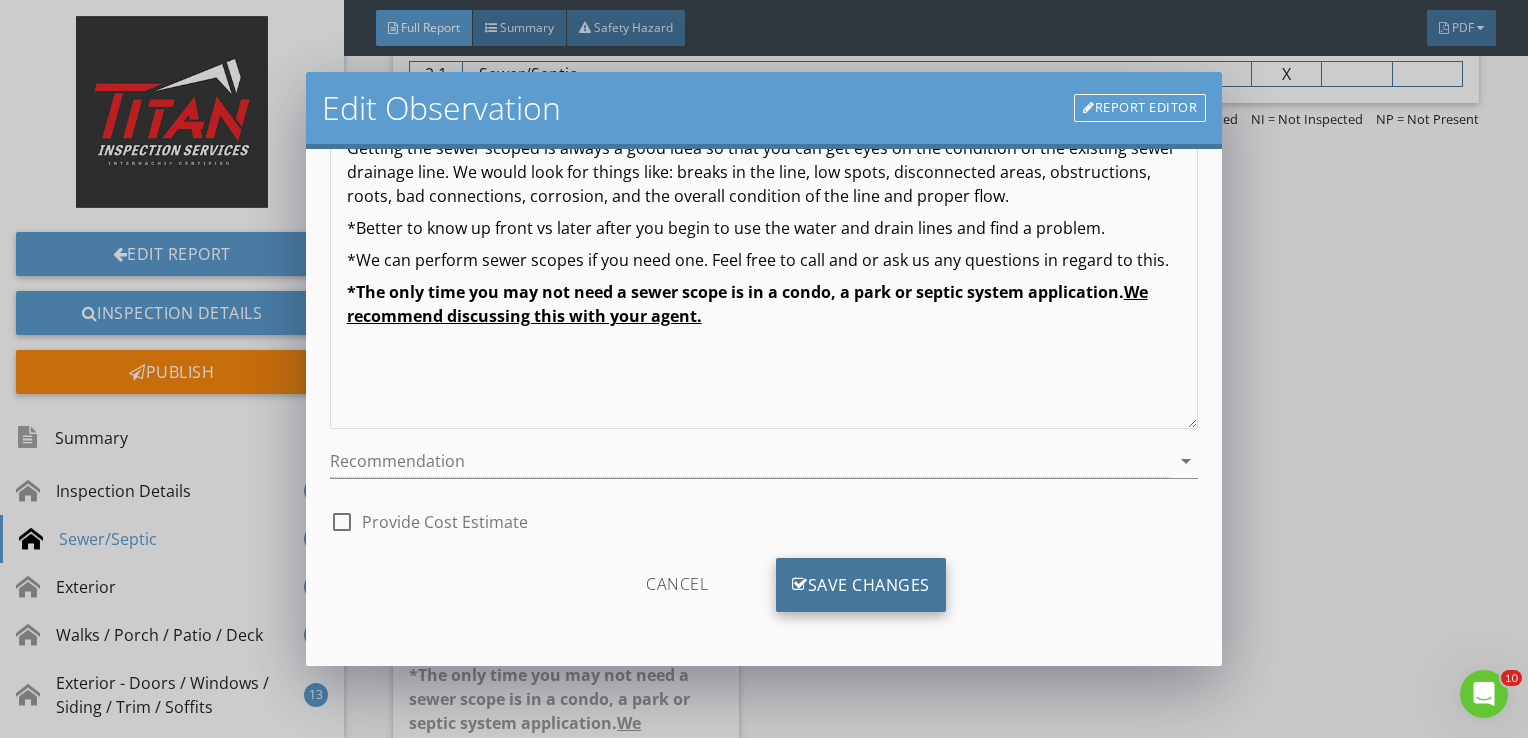 click on "Save Changes" at bounding box center [861, 585] 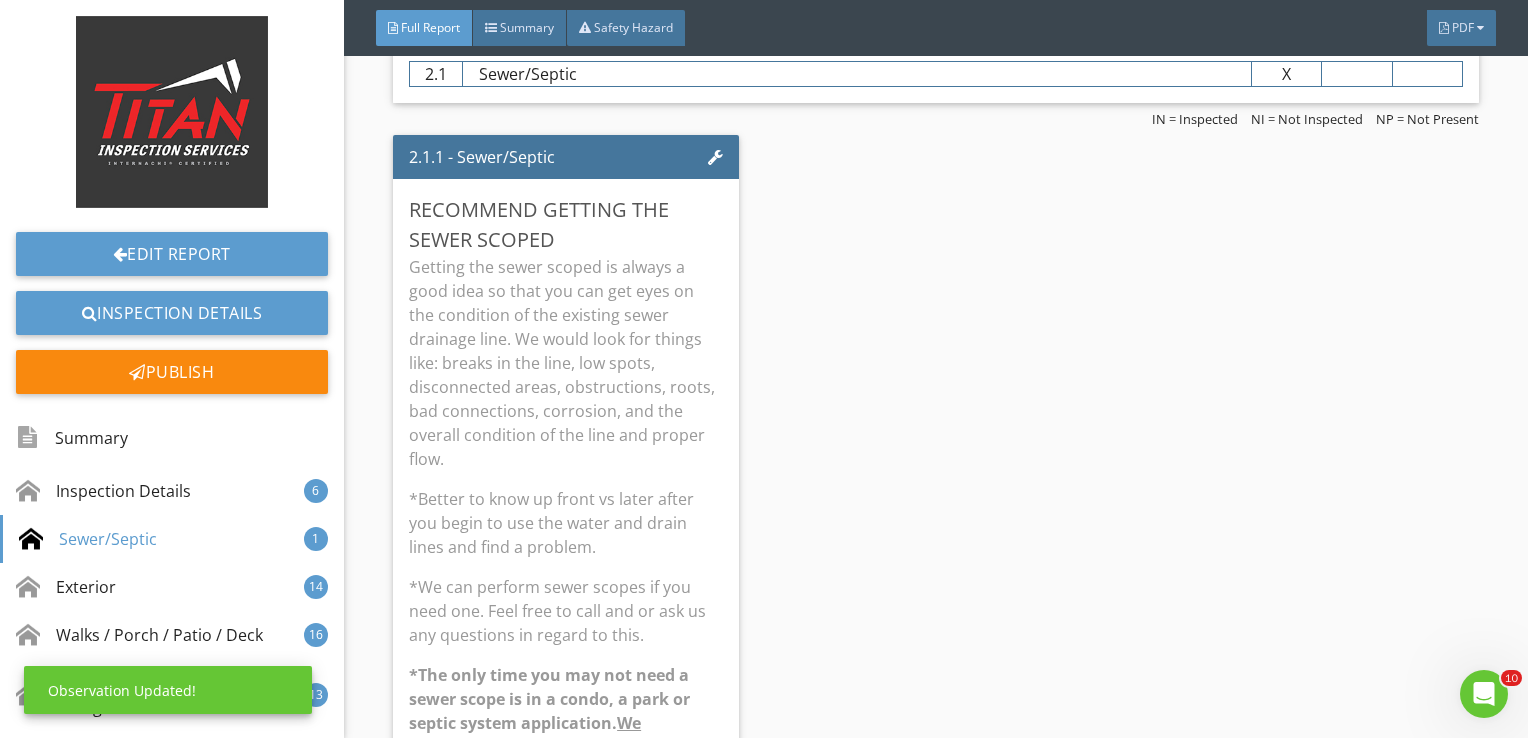 scroll, scrollTop: 8, scrollLeft: 0, axis: vertical 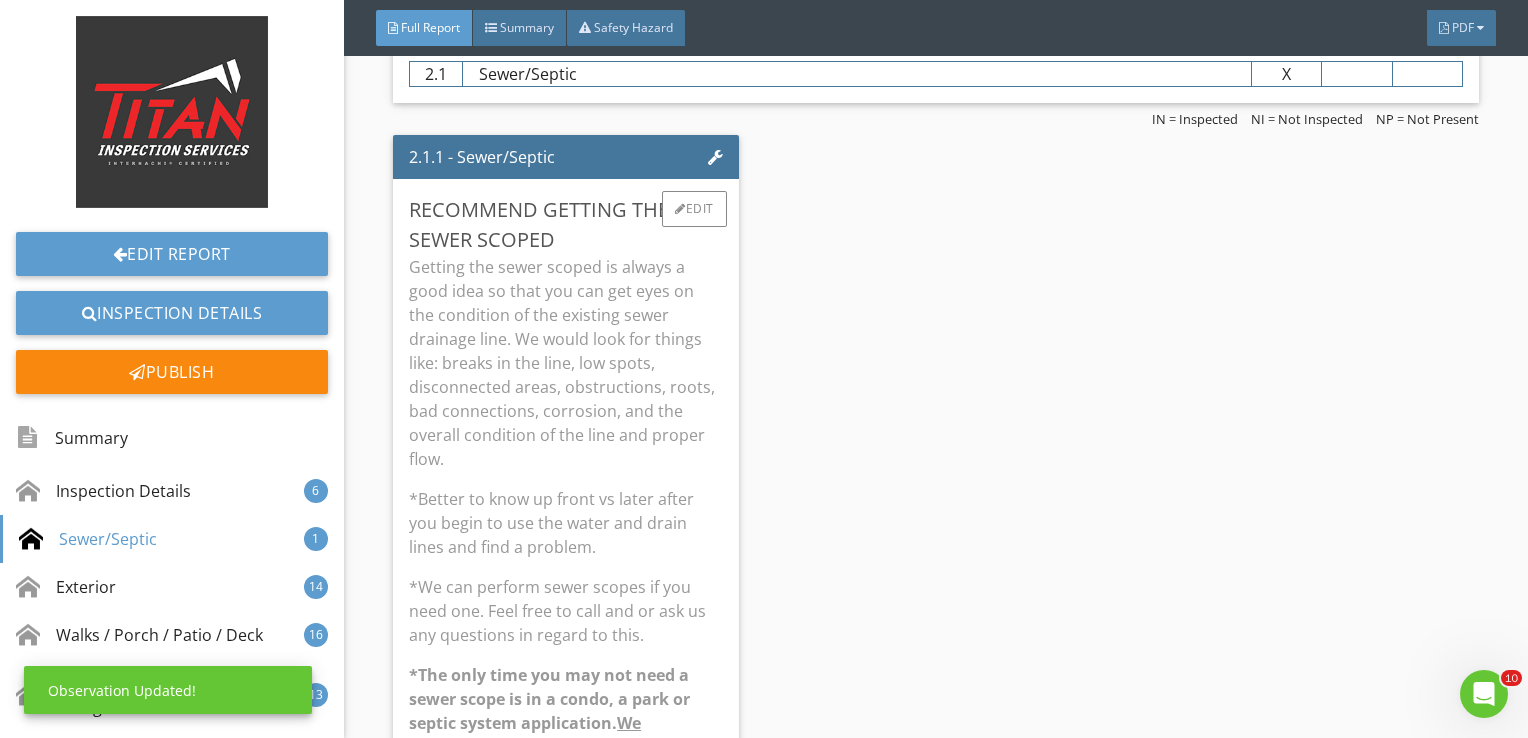 click on "*Better to know up front vs later after you begin to use the water and drain lines and find a problem." at bounding box center [566, 523] 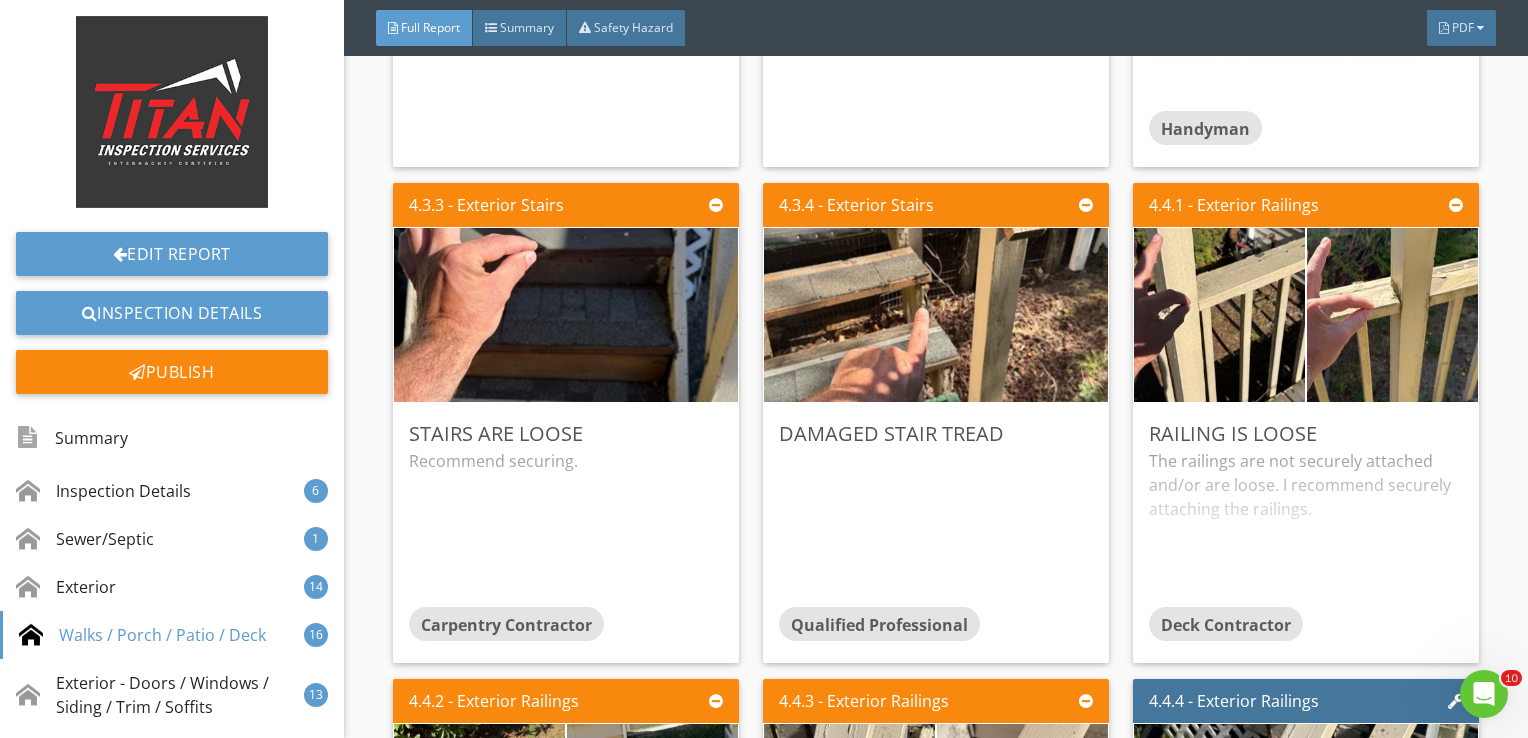 scroll, scrollTop: 7458, scrollLeft: 0, axis: vertical 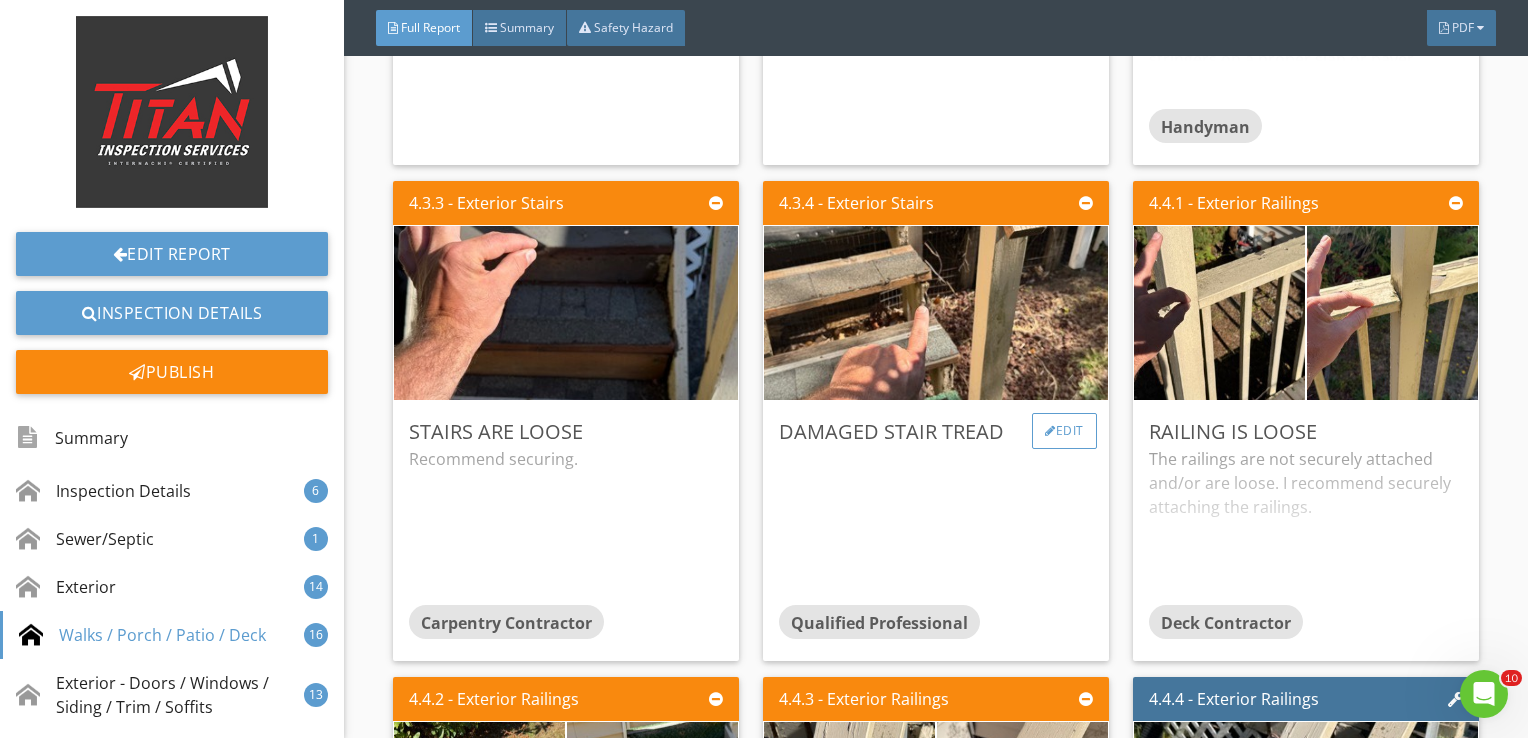 click on "Edit" at bounding box center (1064, 431) 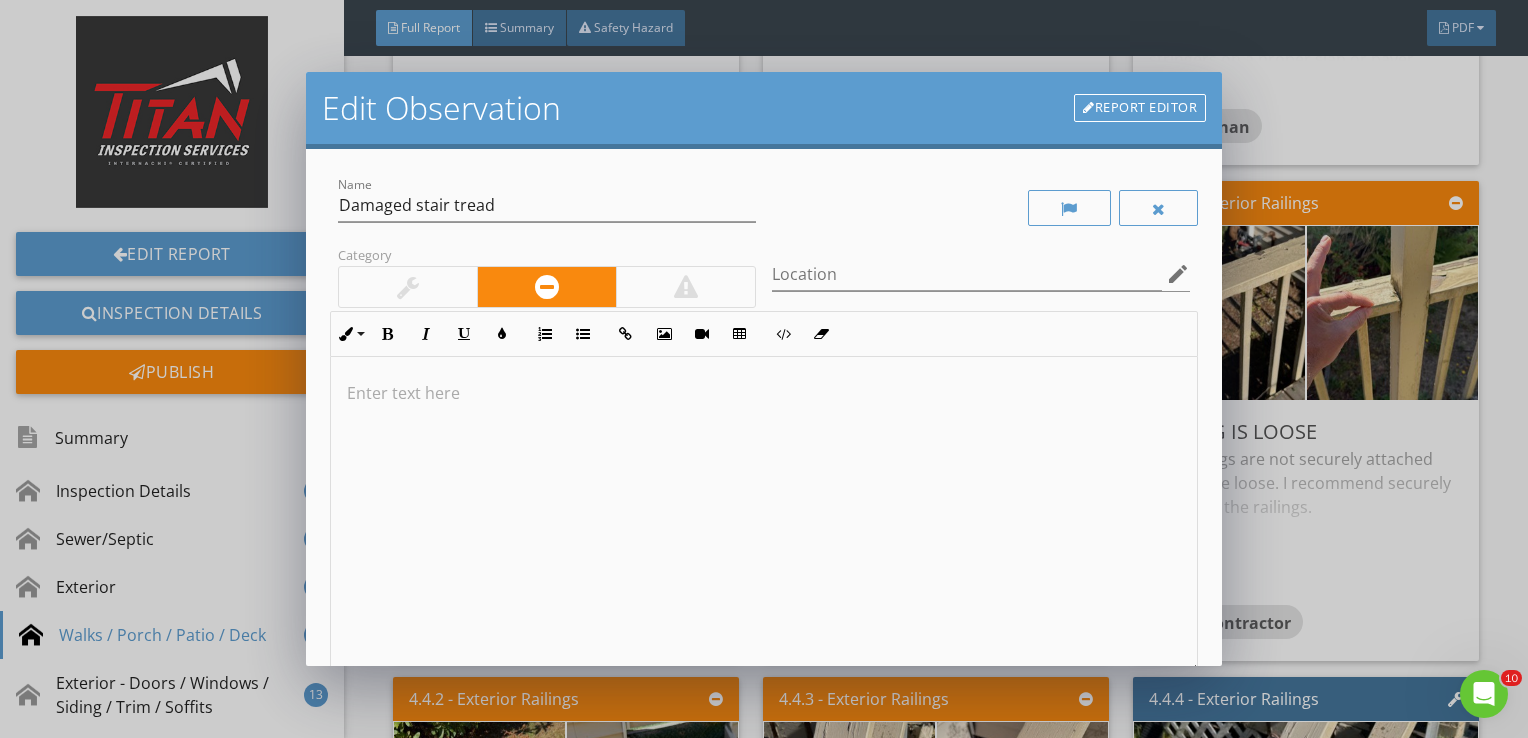 click at bounding box center (764, 515) 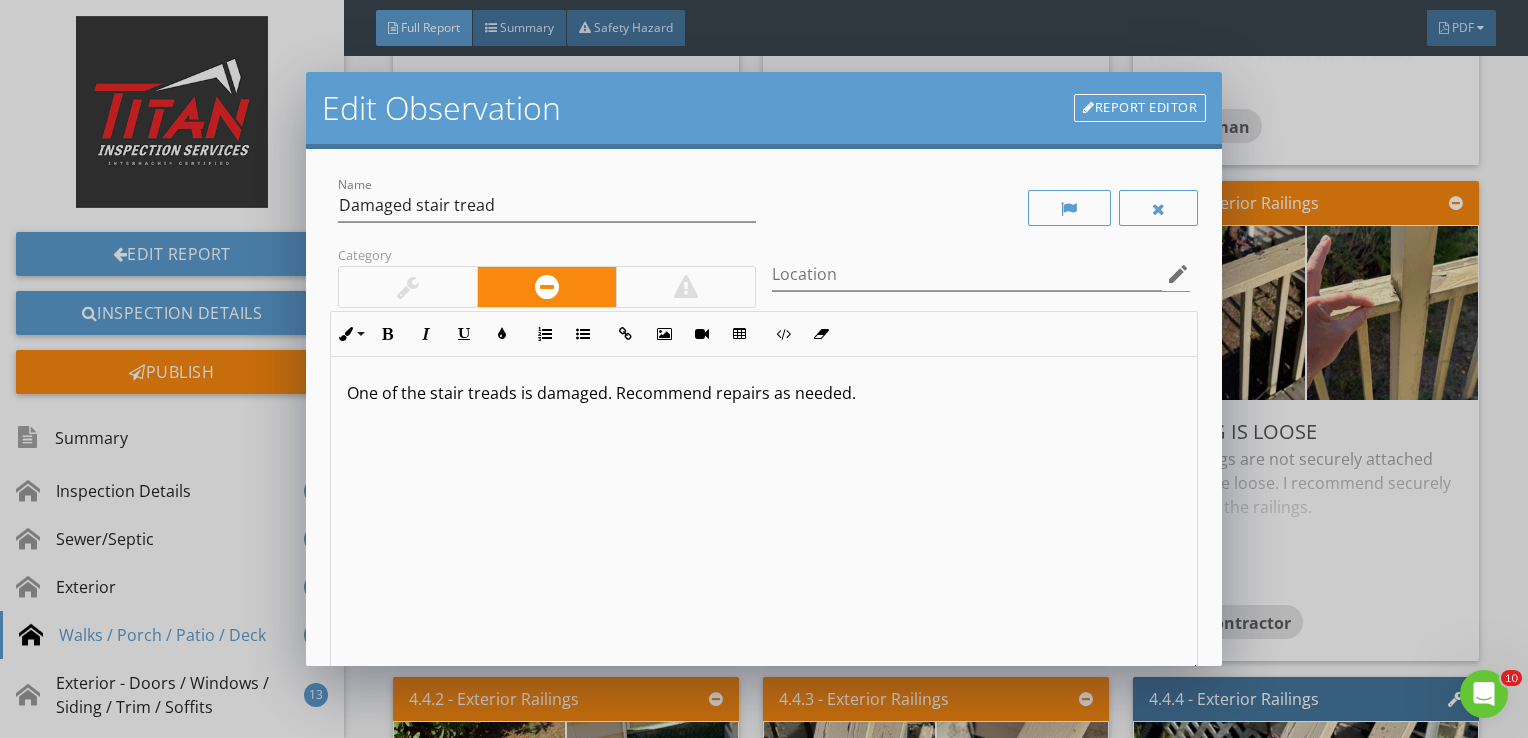 scroll, scrollTop: 0, scrollLeft: 0, axis: both 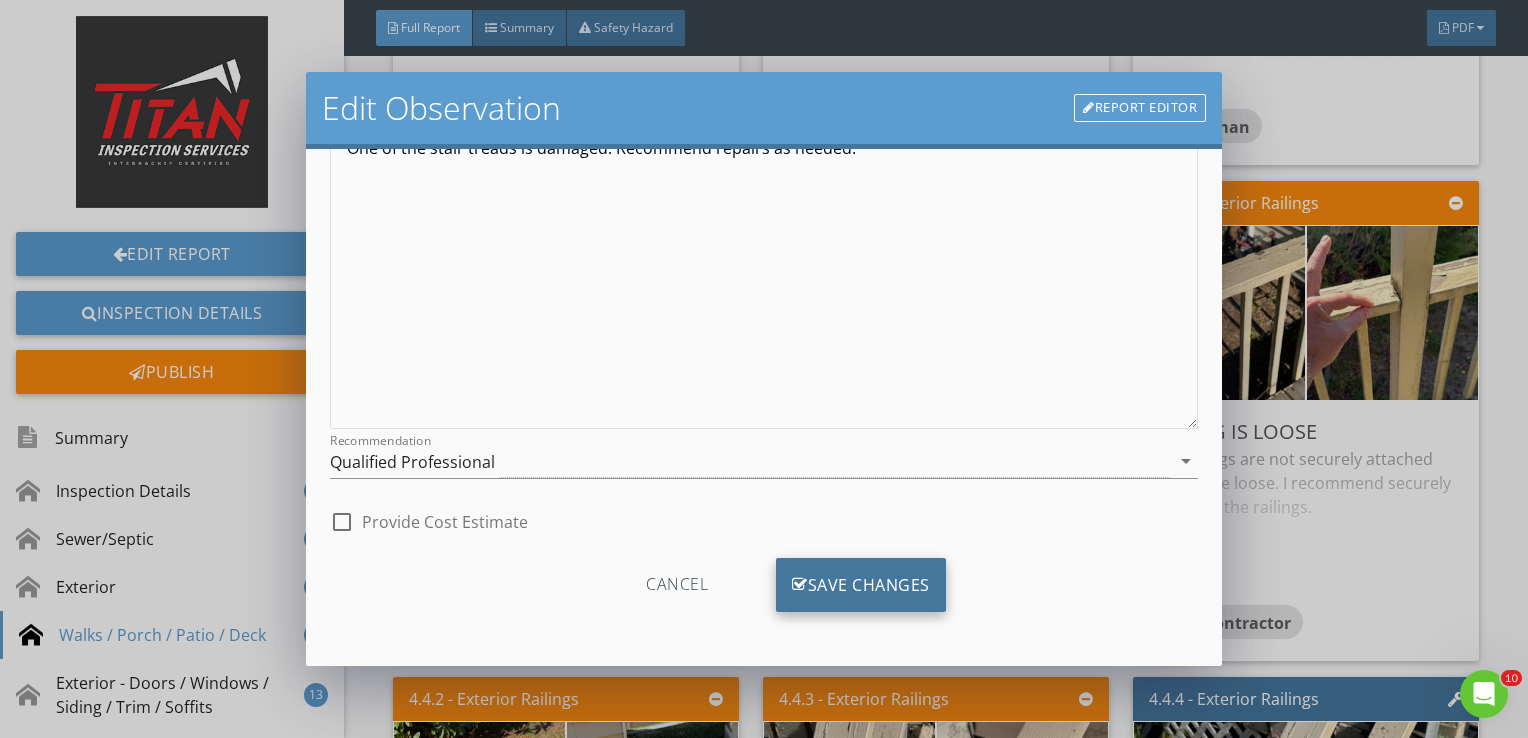 click on "Save Changes" at bounding box center (861, 585) 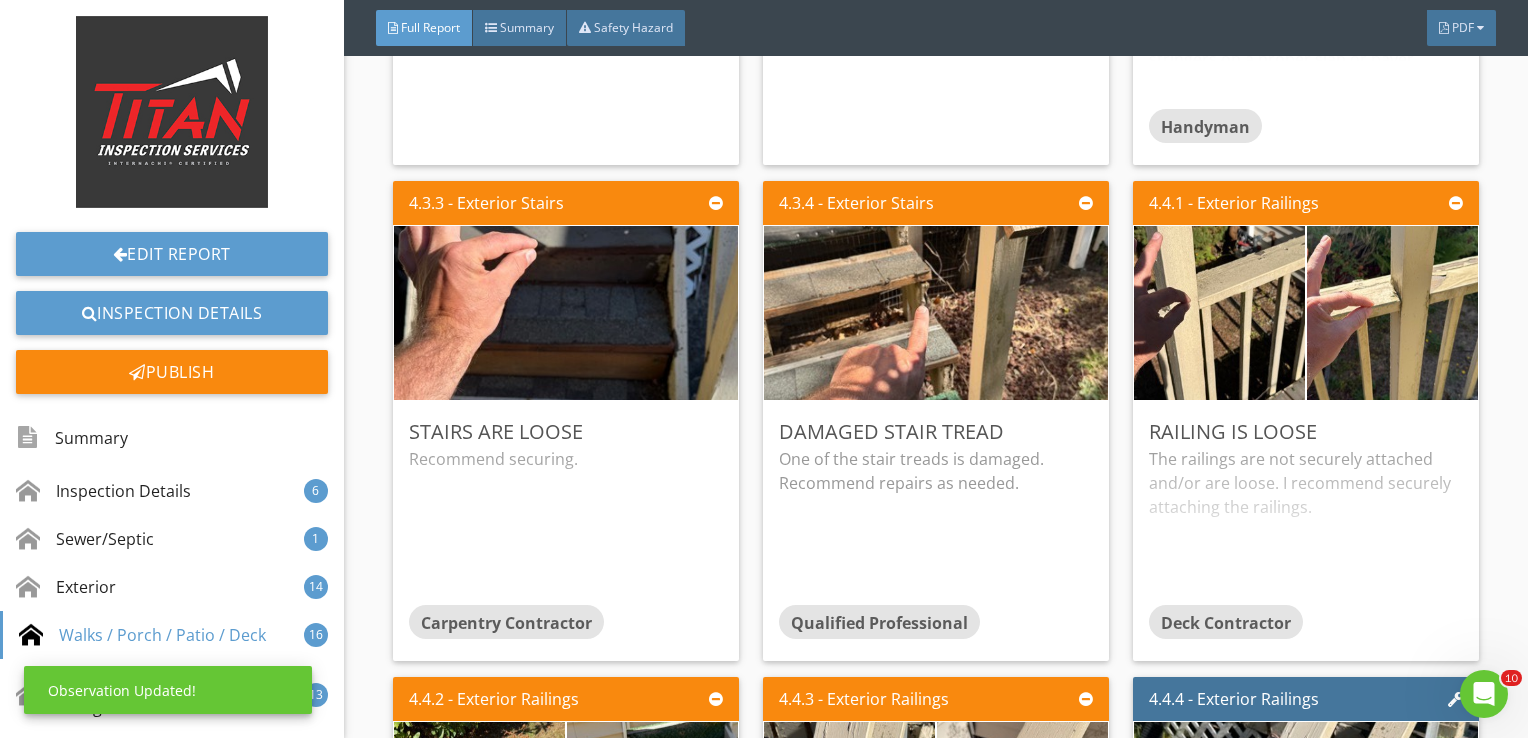 scroll, scrollTop: 8, scrollLeft: 0, axis: vertical 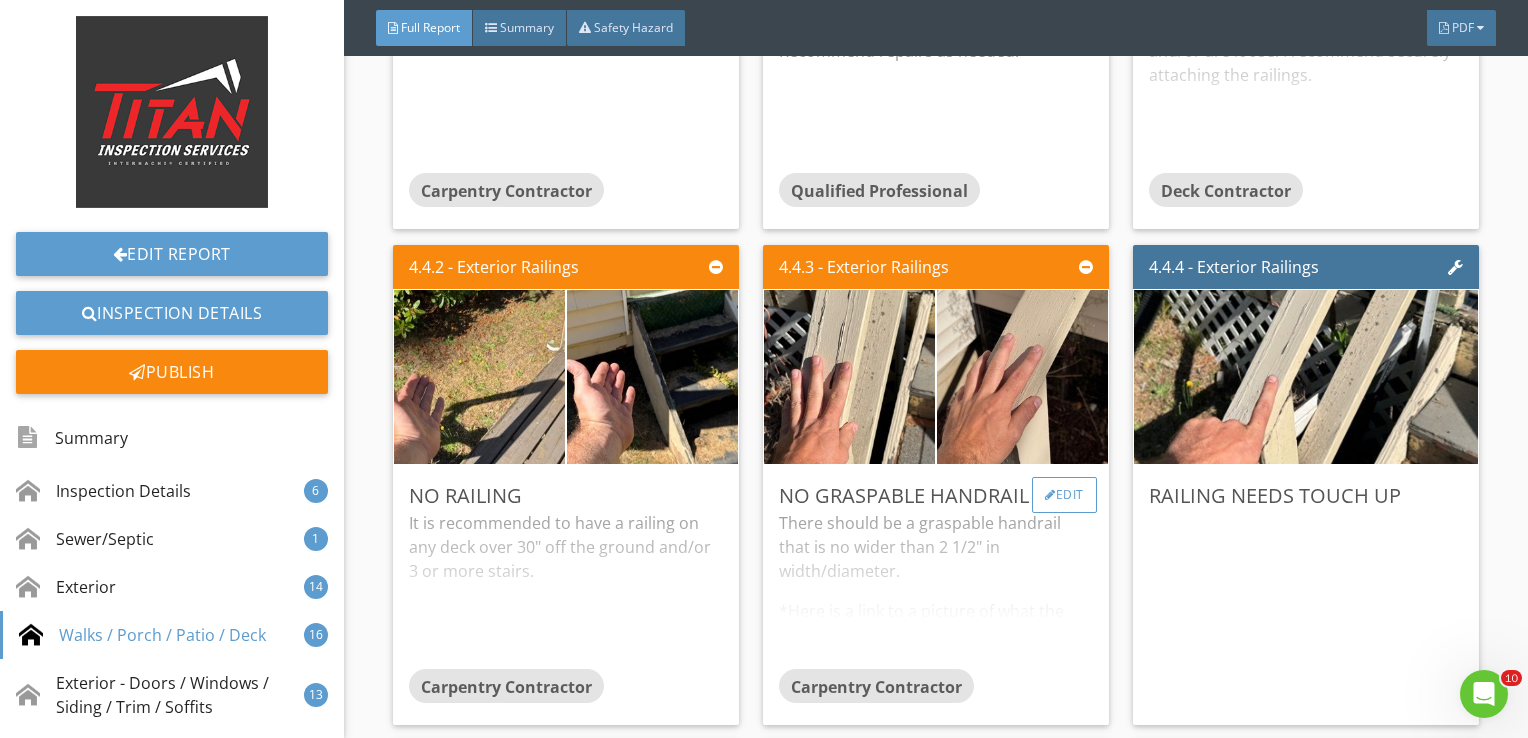 click on "Edit" at bounding box center [1064, 495] 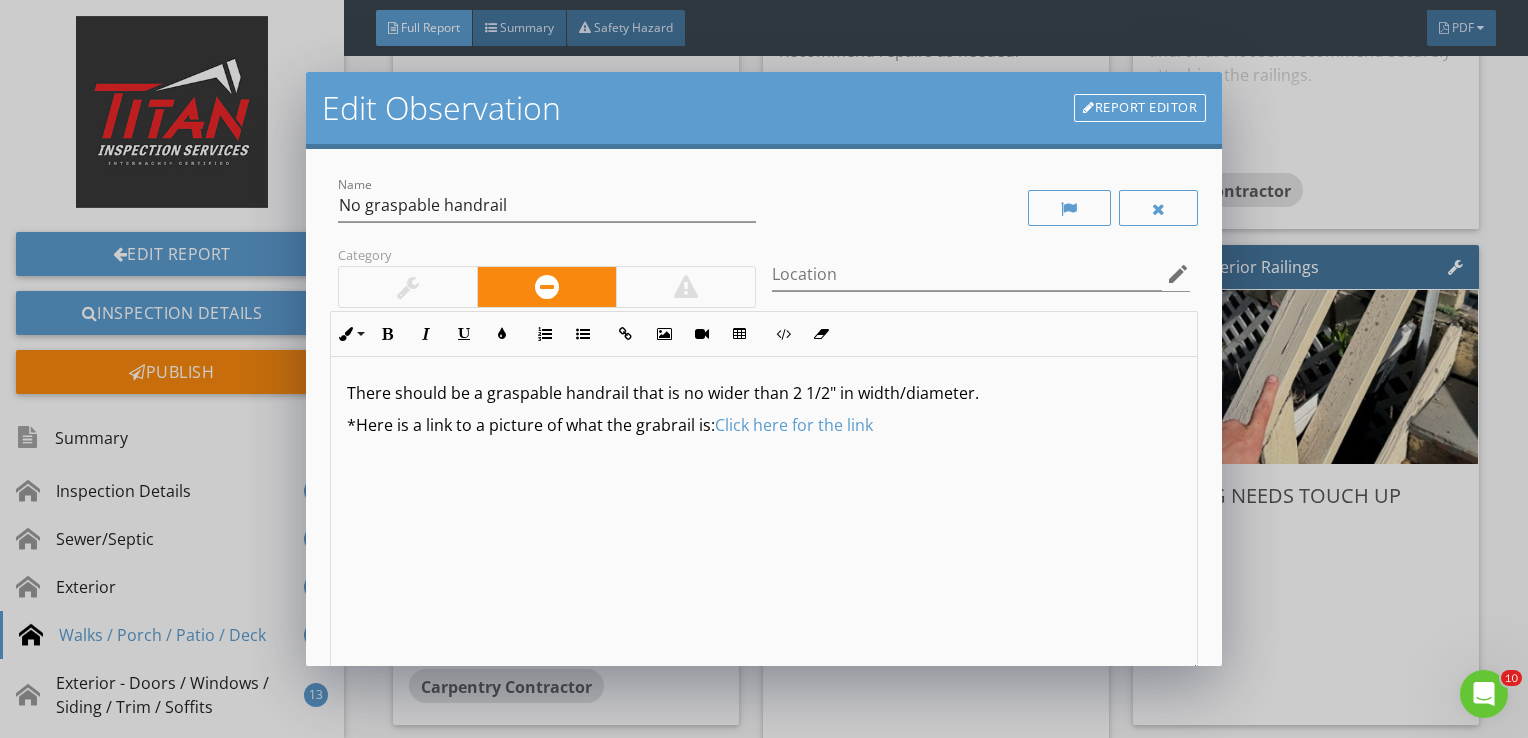 click at bounding box center [408, 287] 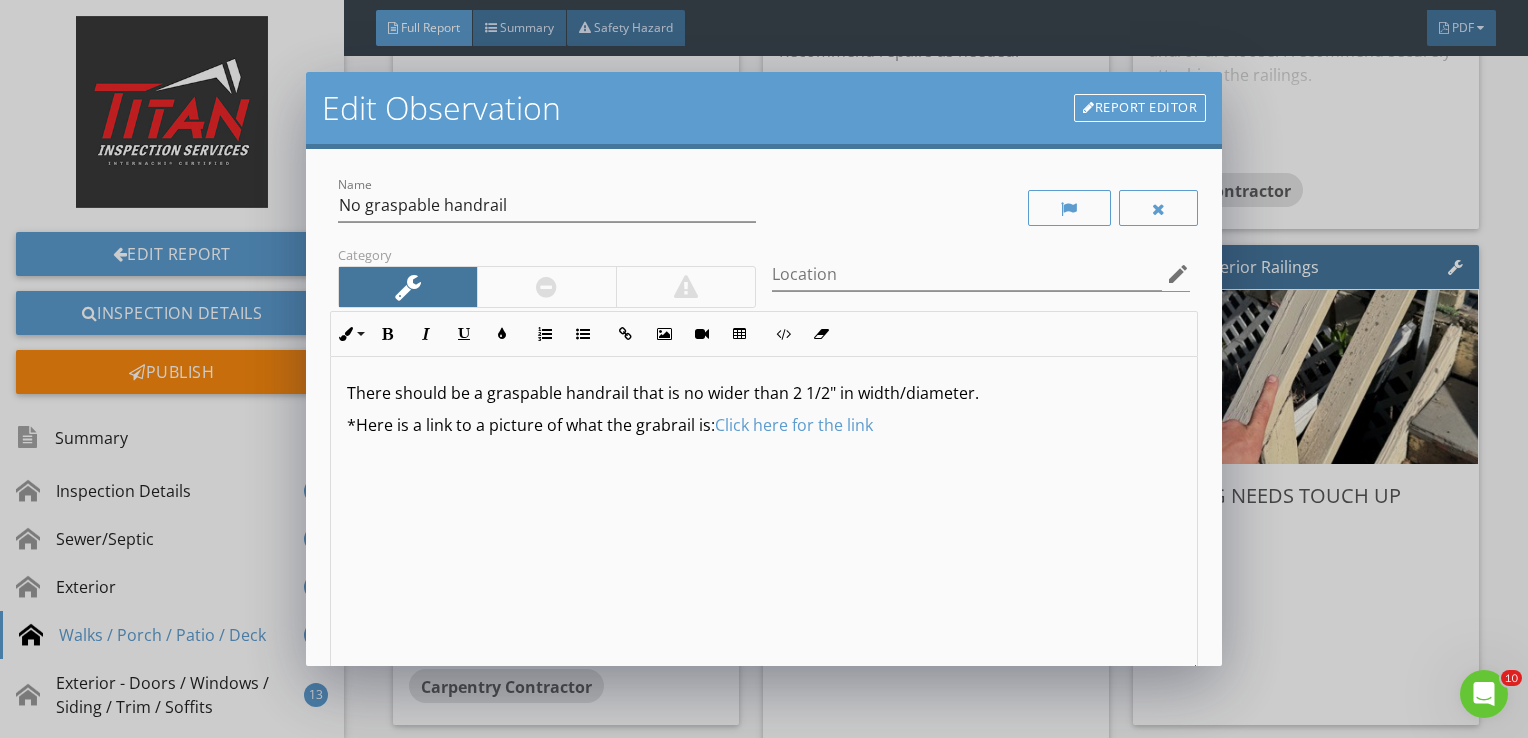 scroll, scrollTop: 0, scrollLeft: 0, axis: both 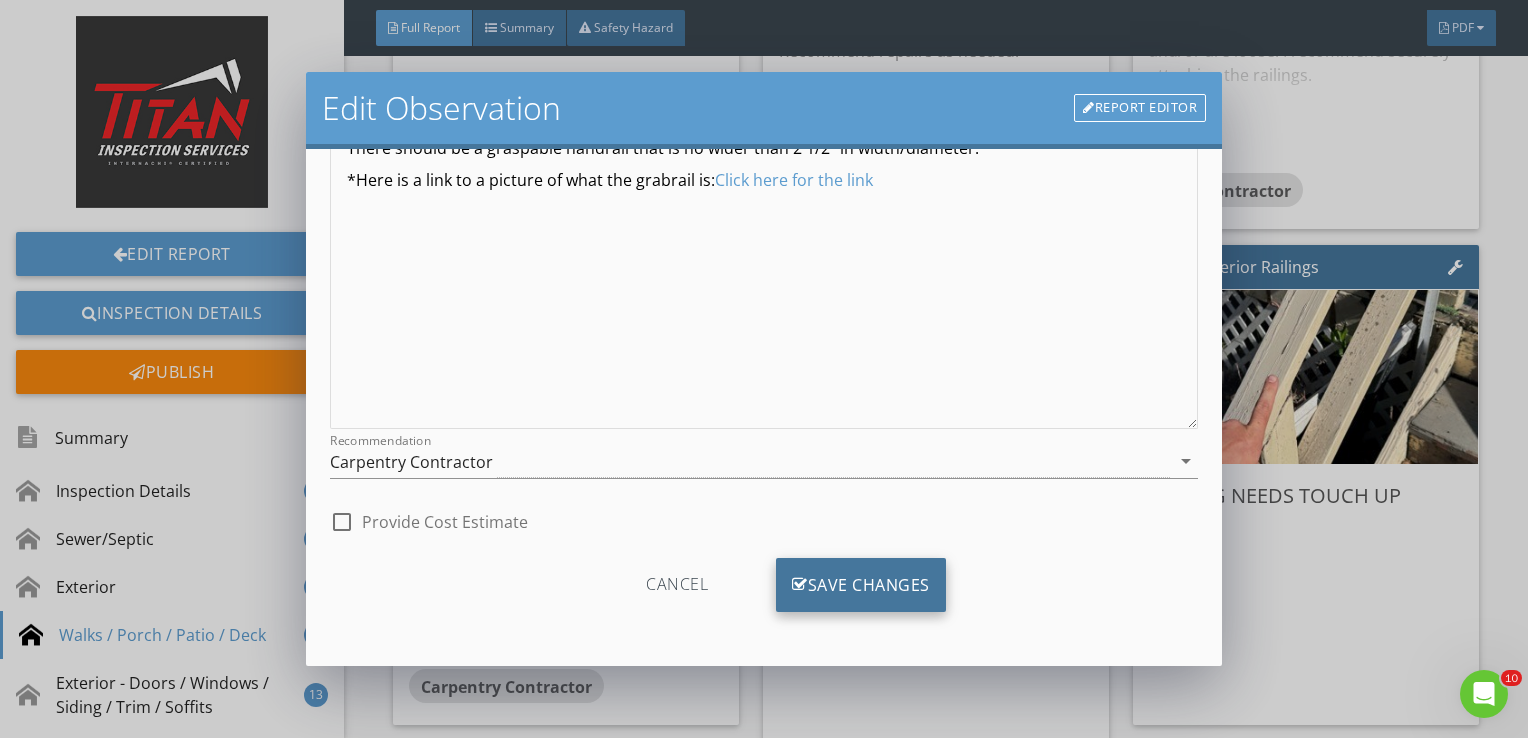 click on "Save Changes" at bounding box center [861, 585] 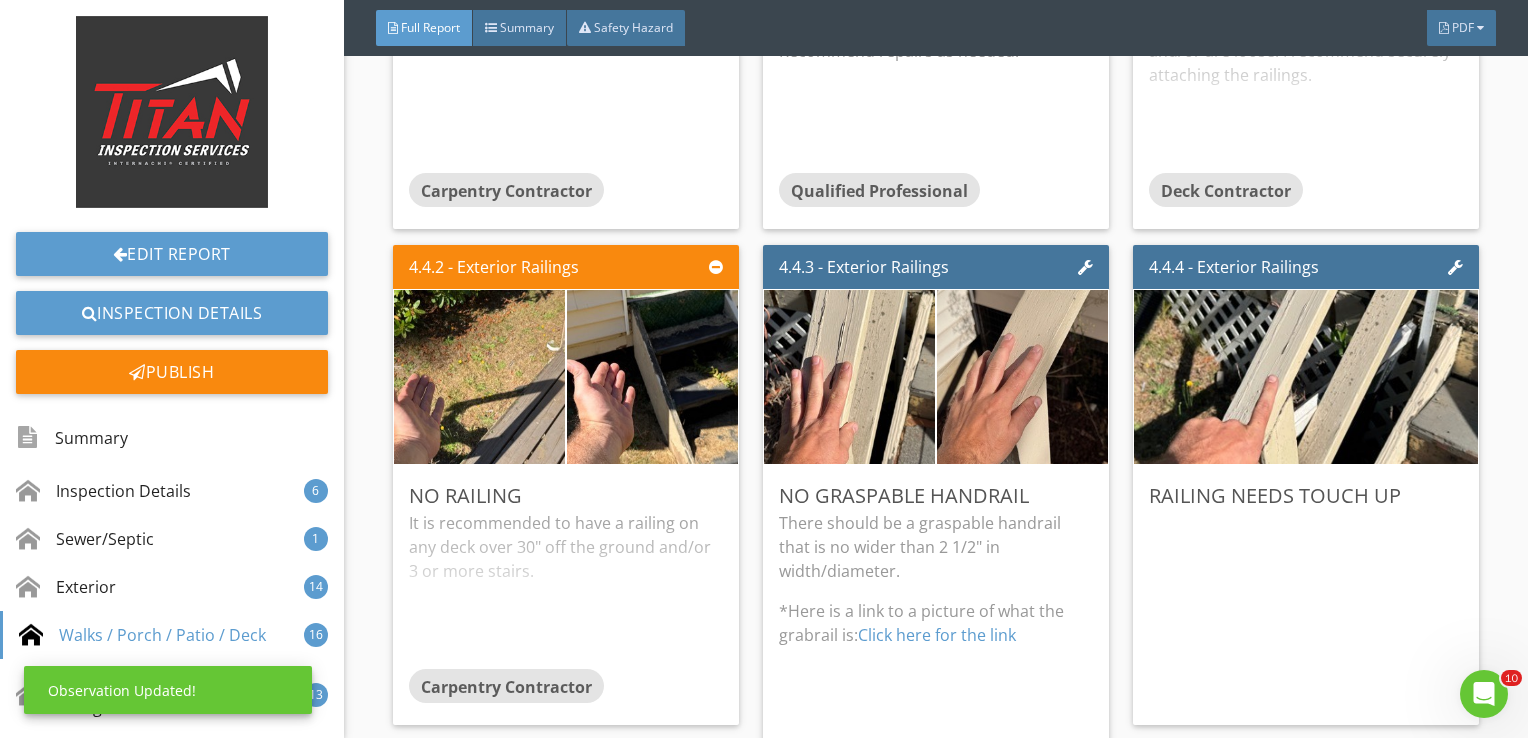 scroll, scrollTop: 8, scrollLeft: 0, axis: vertical 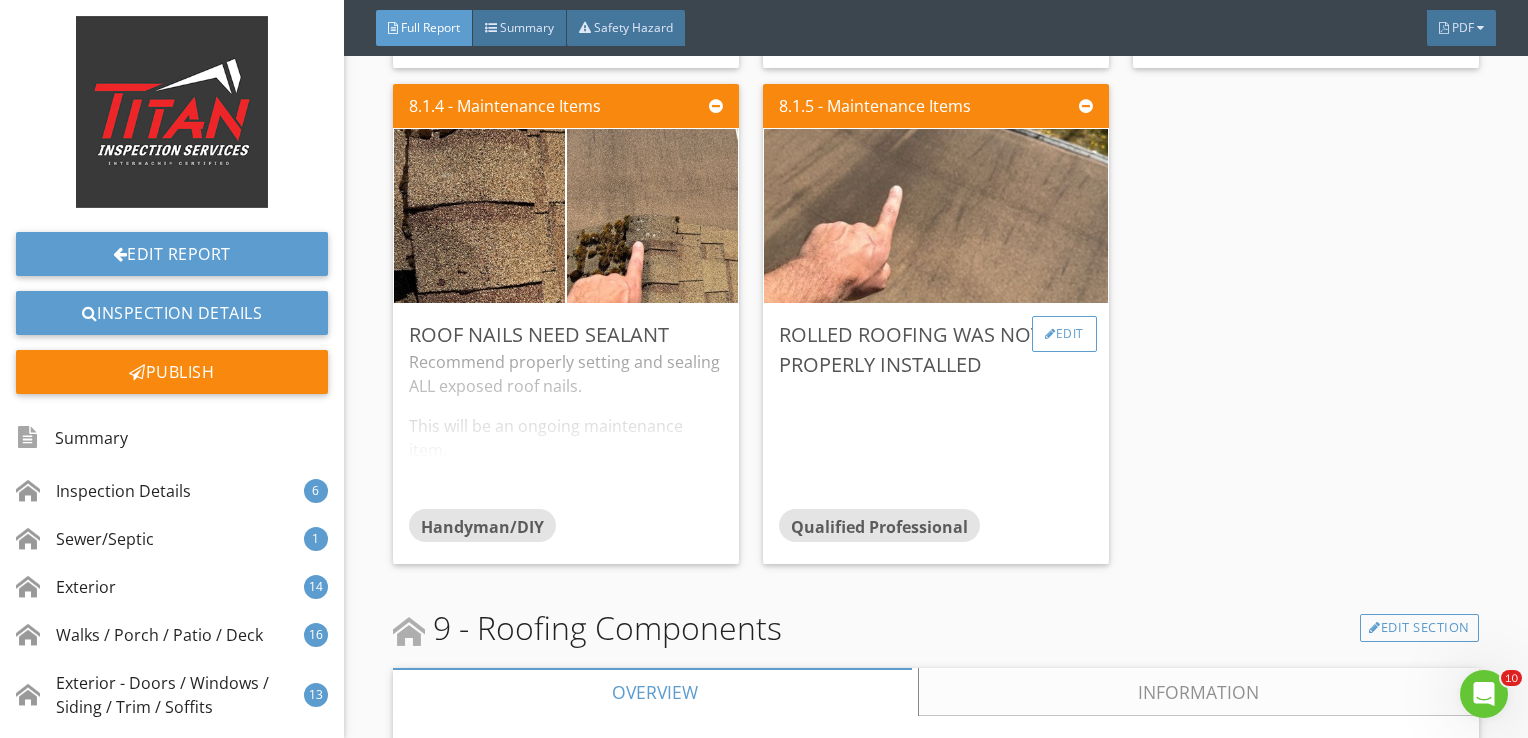 click on "Edit" at bounding box center [1064, 334] 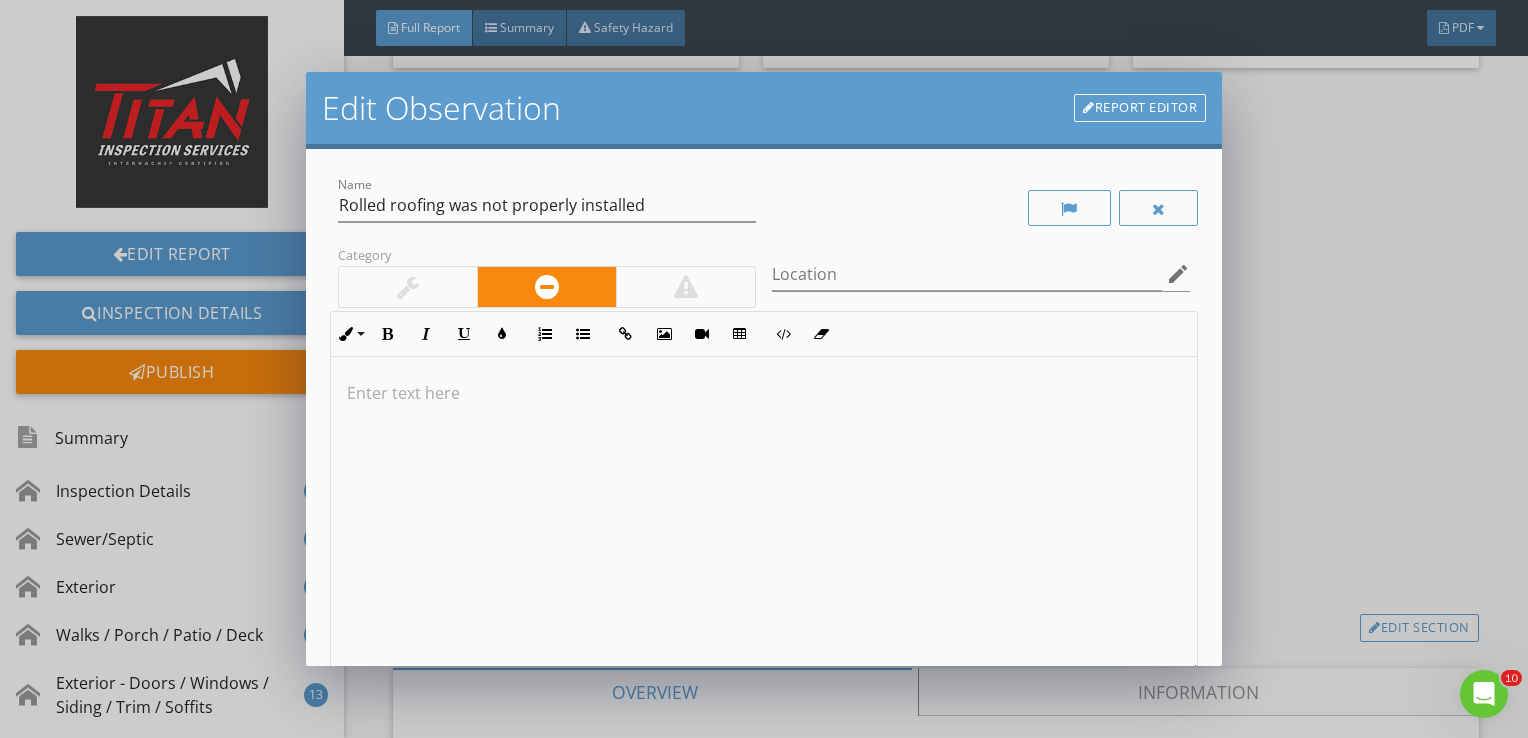 click at bounding box center (764, 515) 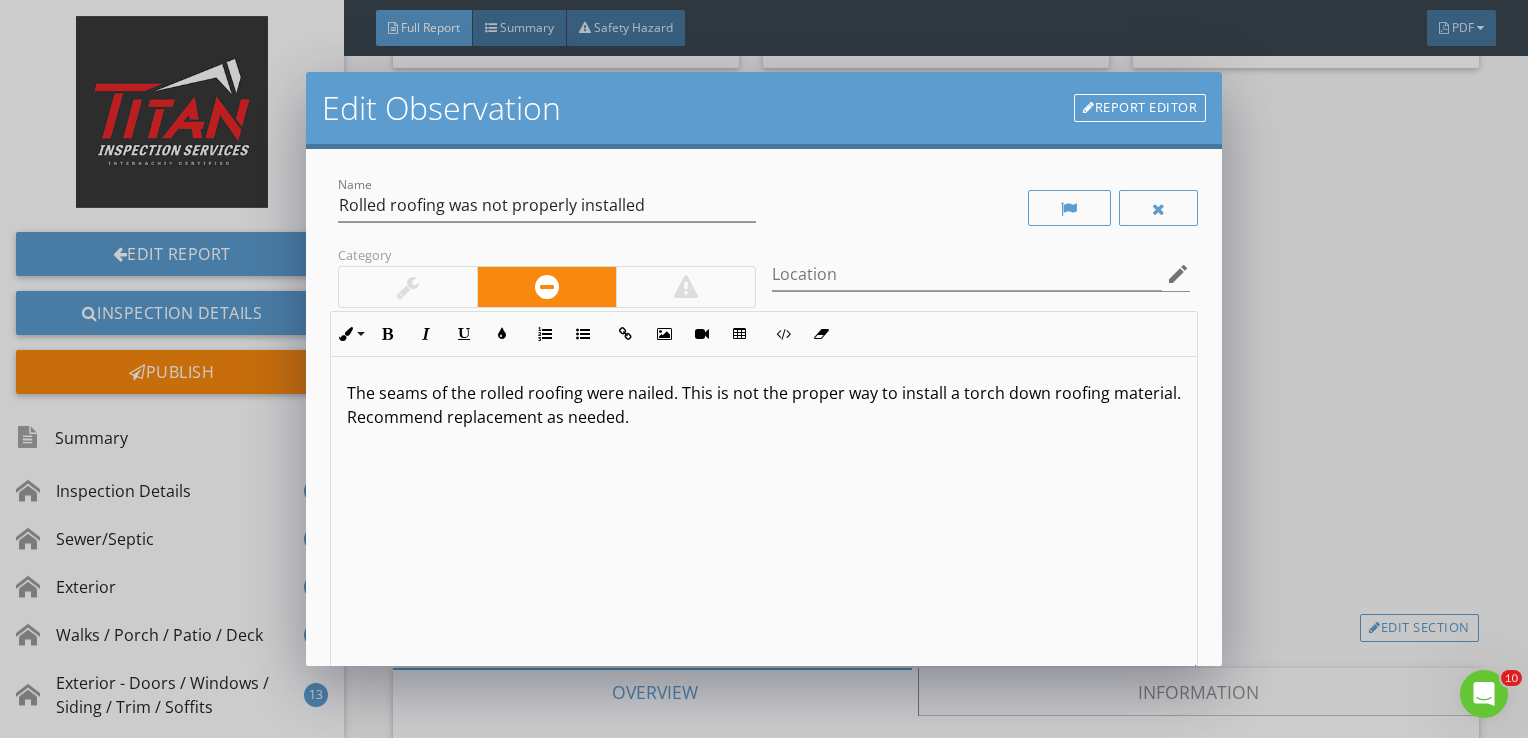 scroll, scrollTop: 0, scrollLeft: 0, axis: both 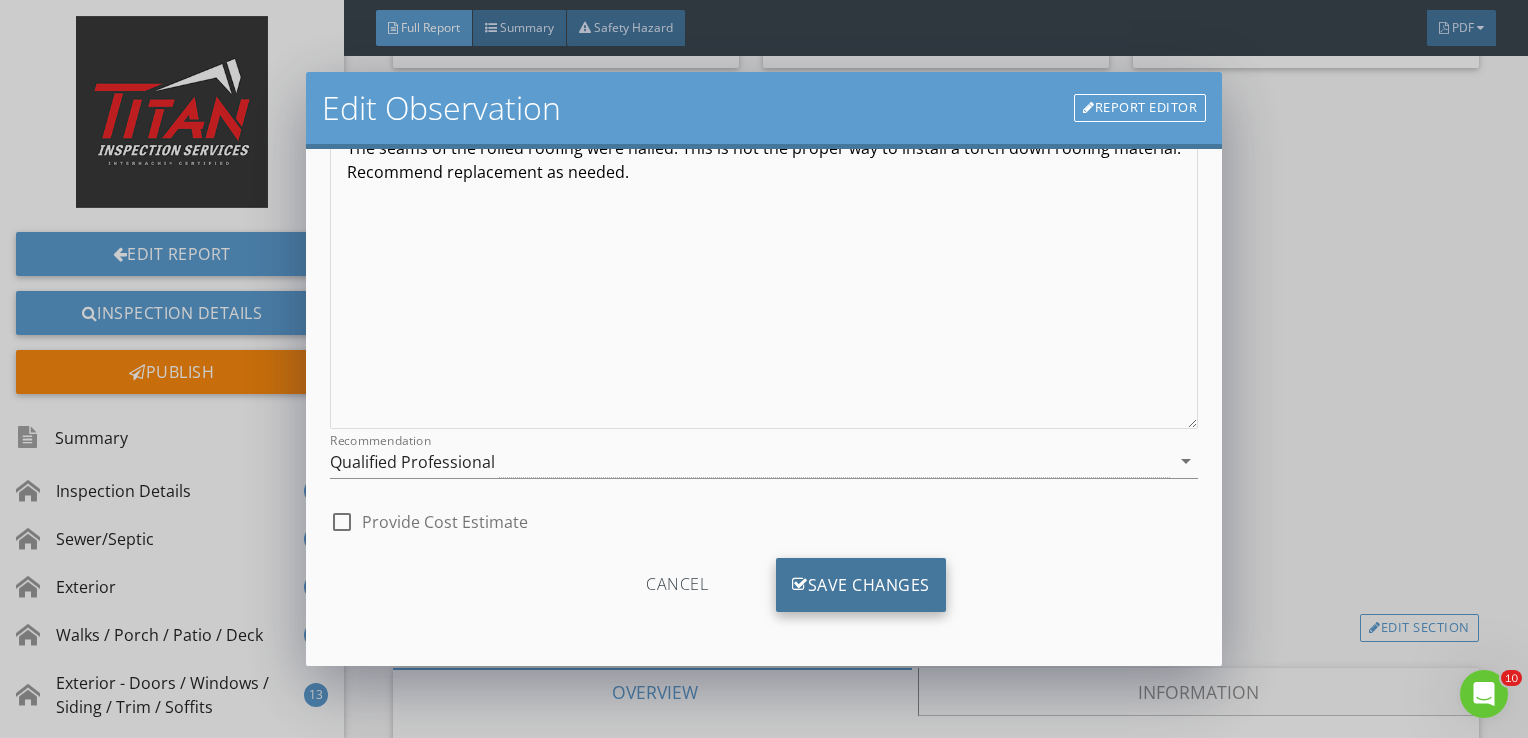 click on "Save Changes" at bounding box center (861, 585) 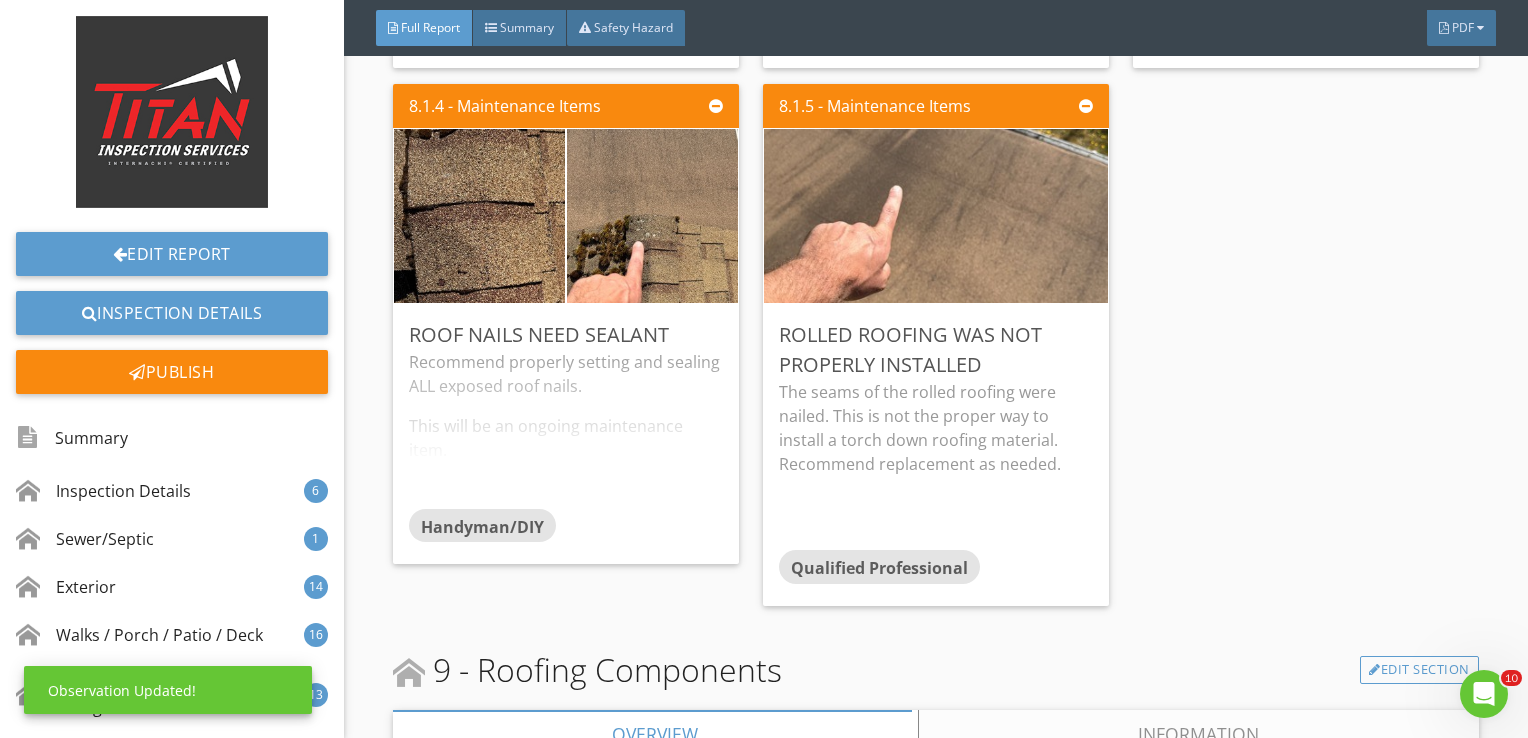 scroll, scrollTop: 8, scrollLeft: 0, axis: vertical 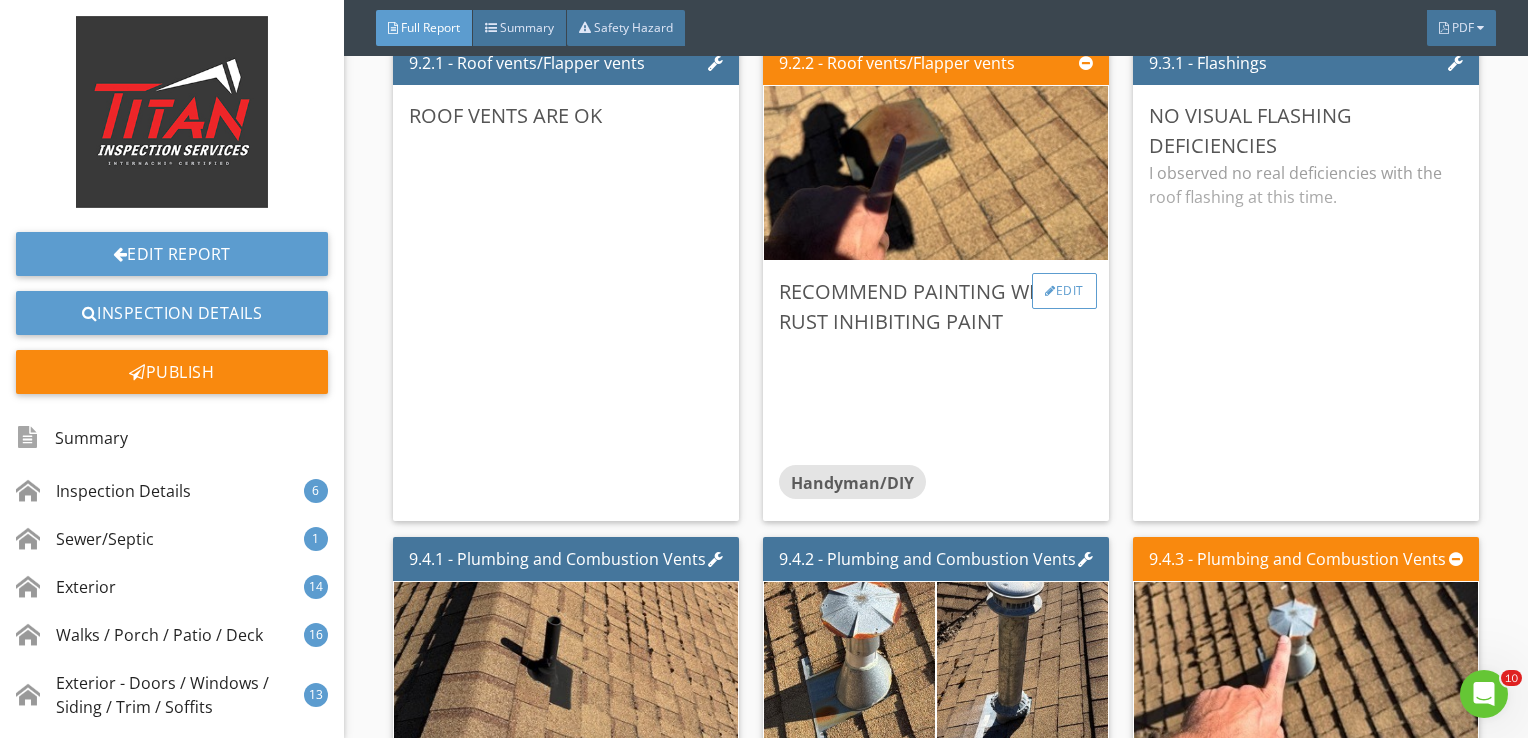 click on "Edit" at bounding box center (1064, 291) 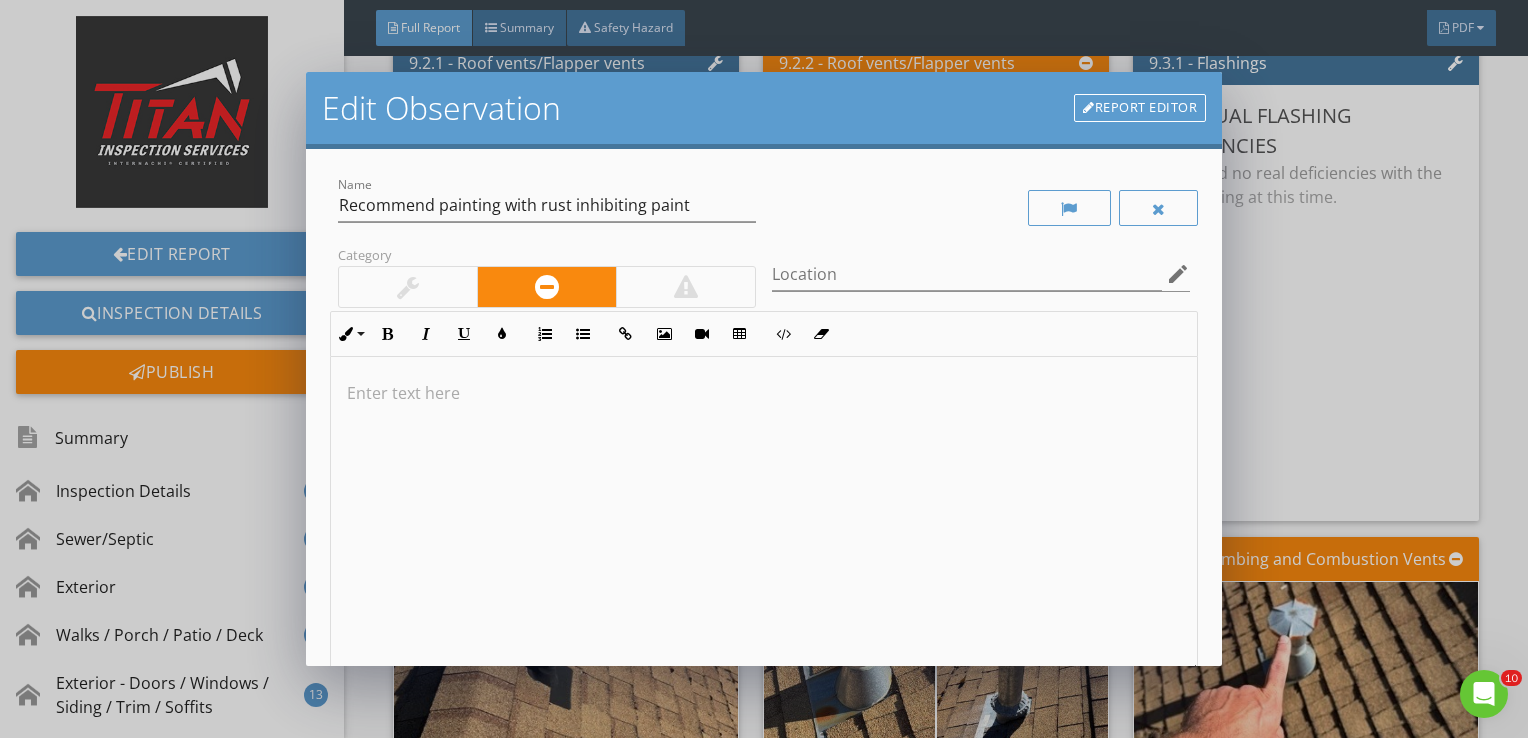 click at bounding box center [764, 515] 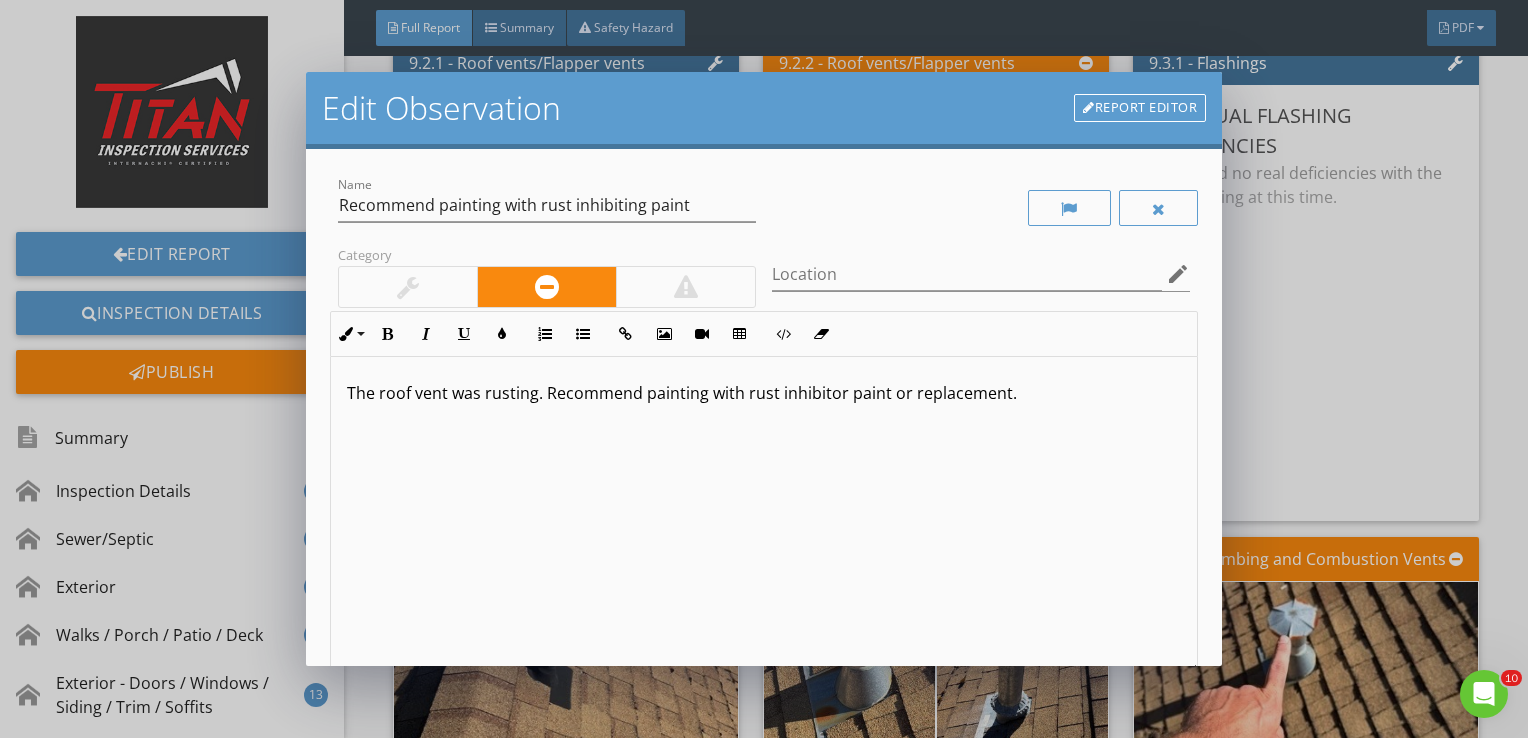 scroll, scrollTop: 0, scrollLeft: 0, axis: both 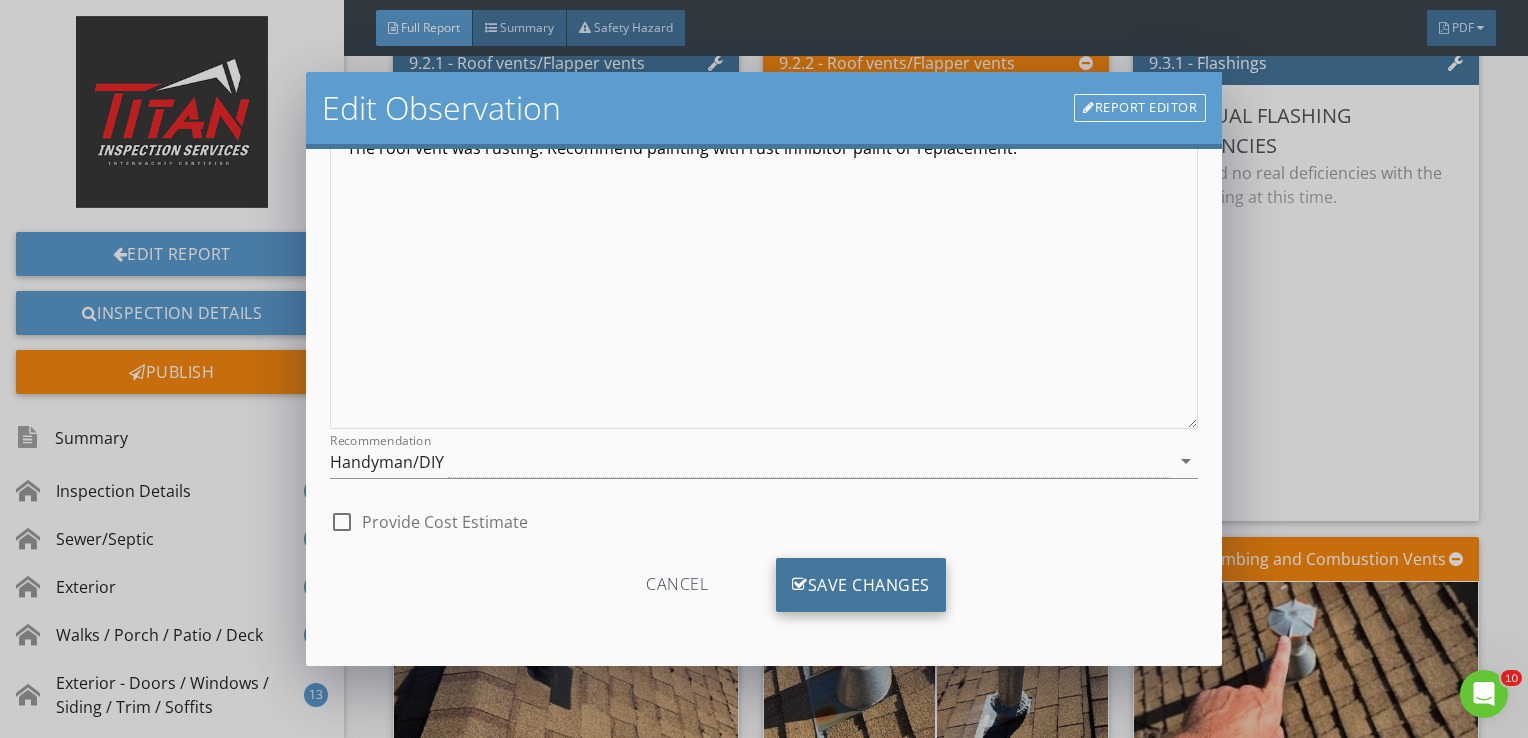 click on "Save Changes" at bounding box center [861, 585] 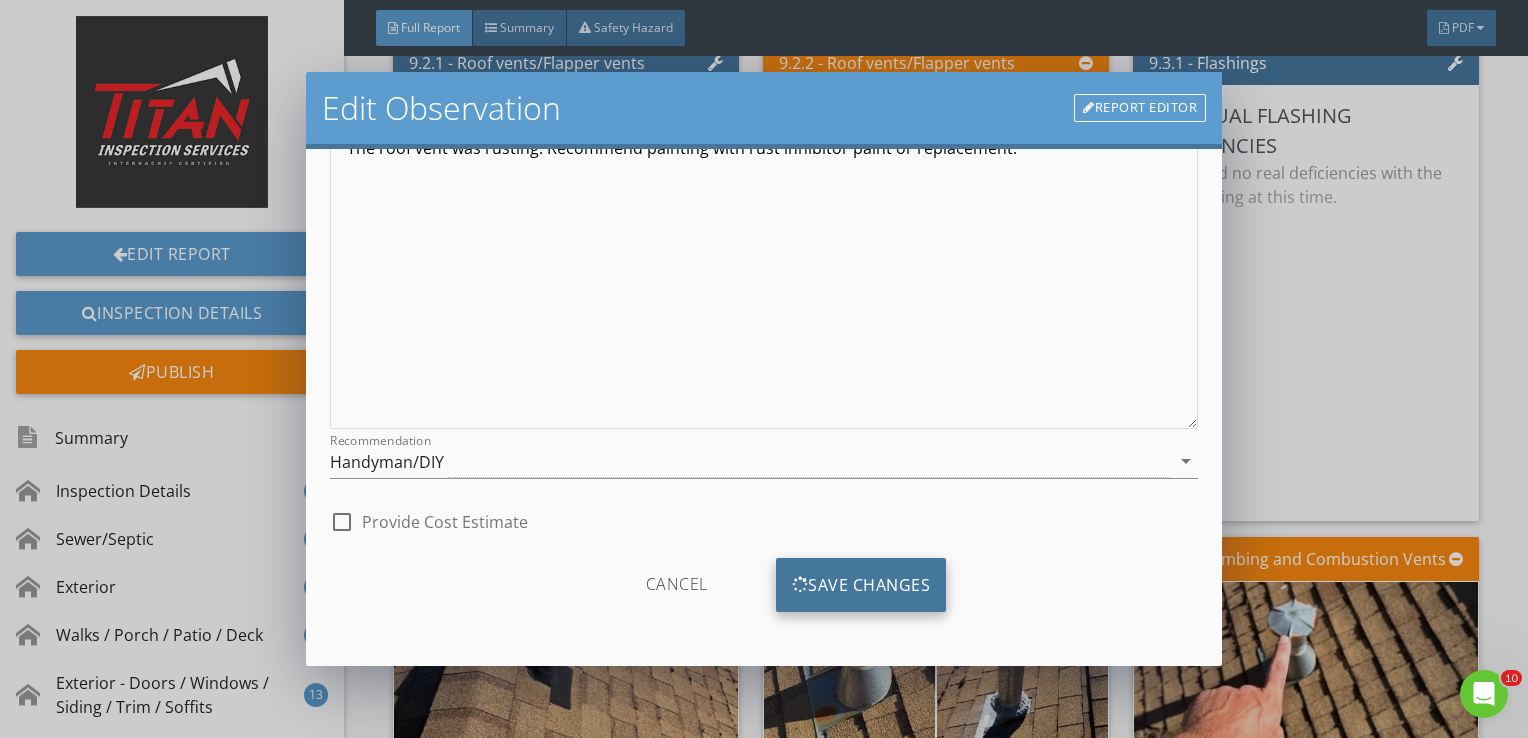 scroll, scrollTop: 8, scrollLeft: 0, axis: vertical 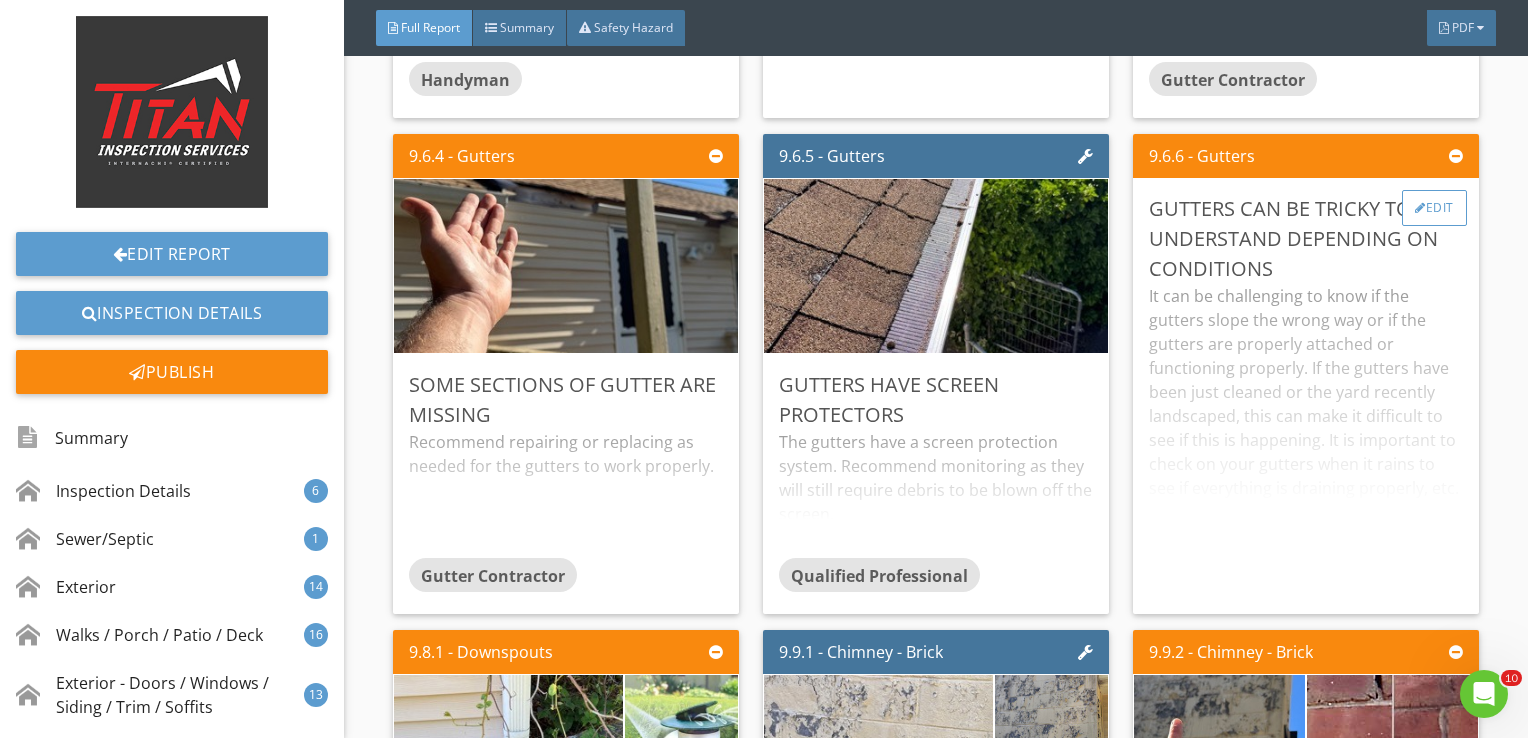click on "Edit" at bounding box center [1434, 208] 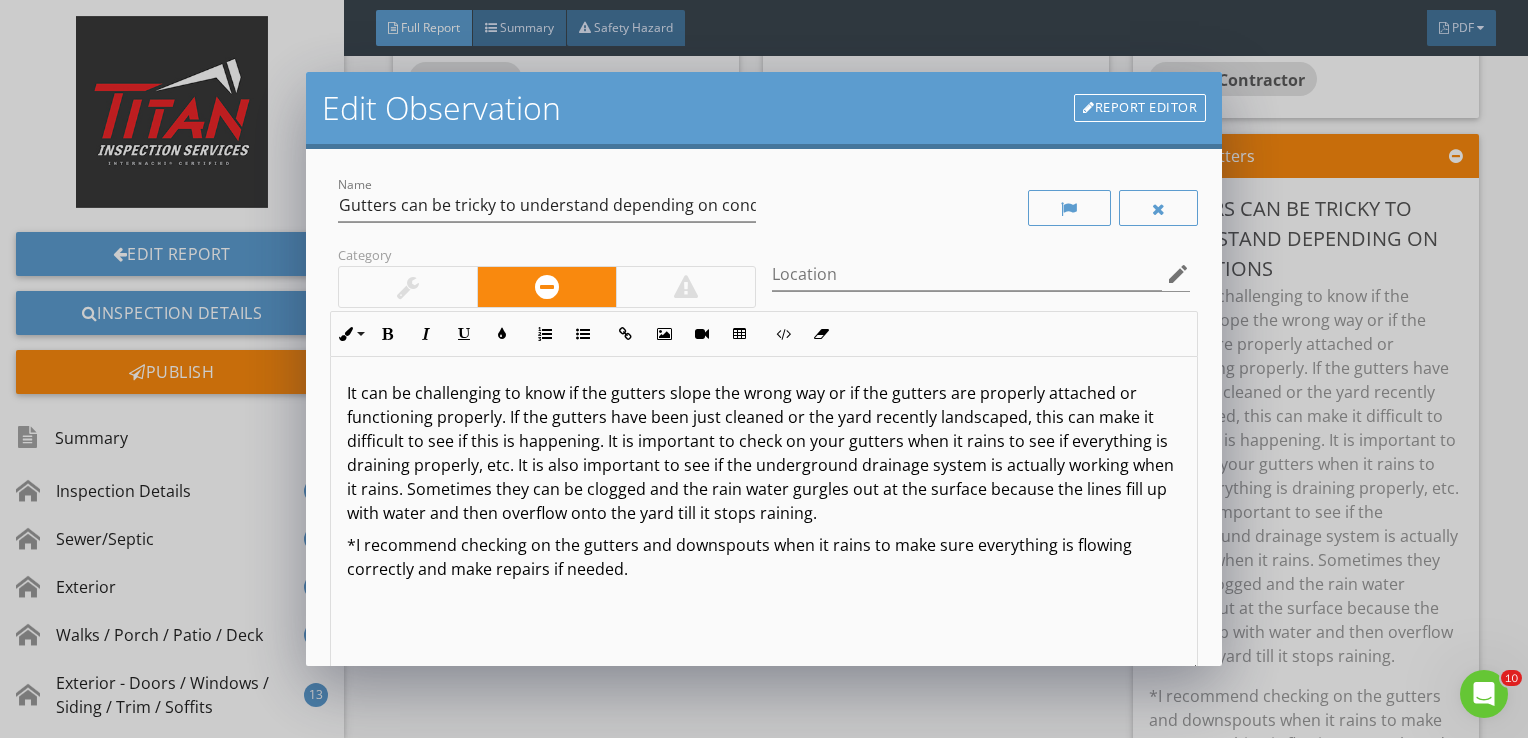 click at bounding box center [408, 287] 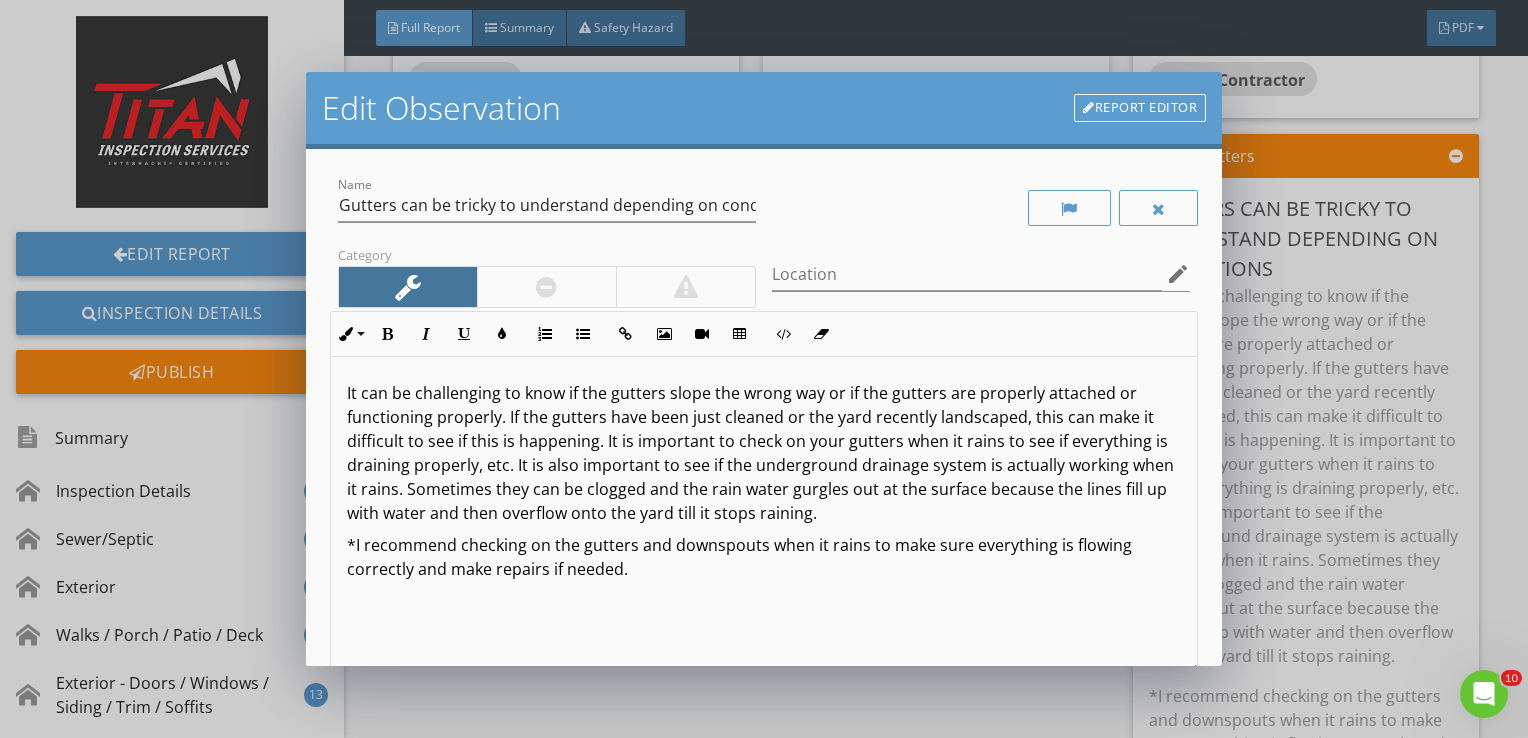 scroll, scrollTop: 0, scrollLeft: 0, axis: both 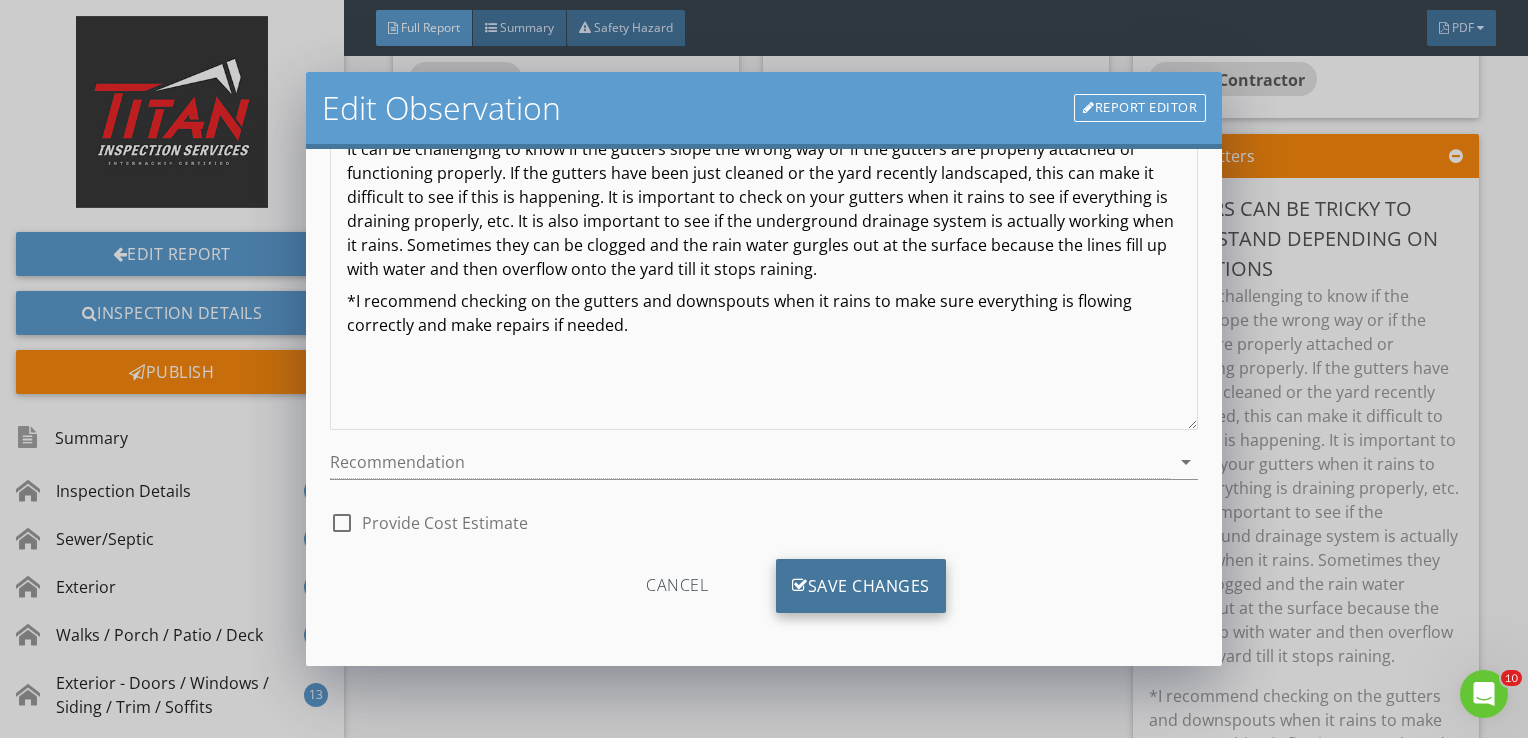 click on "Save Changes" at bounding box center [861, 586] 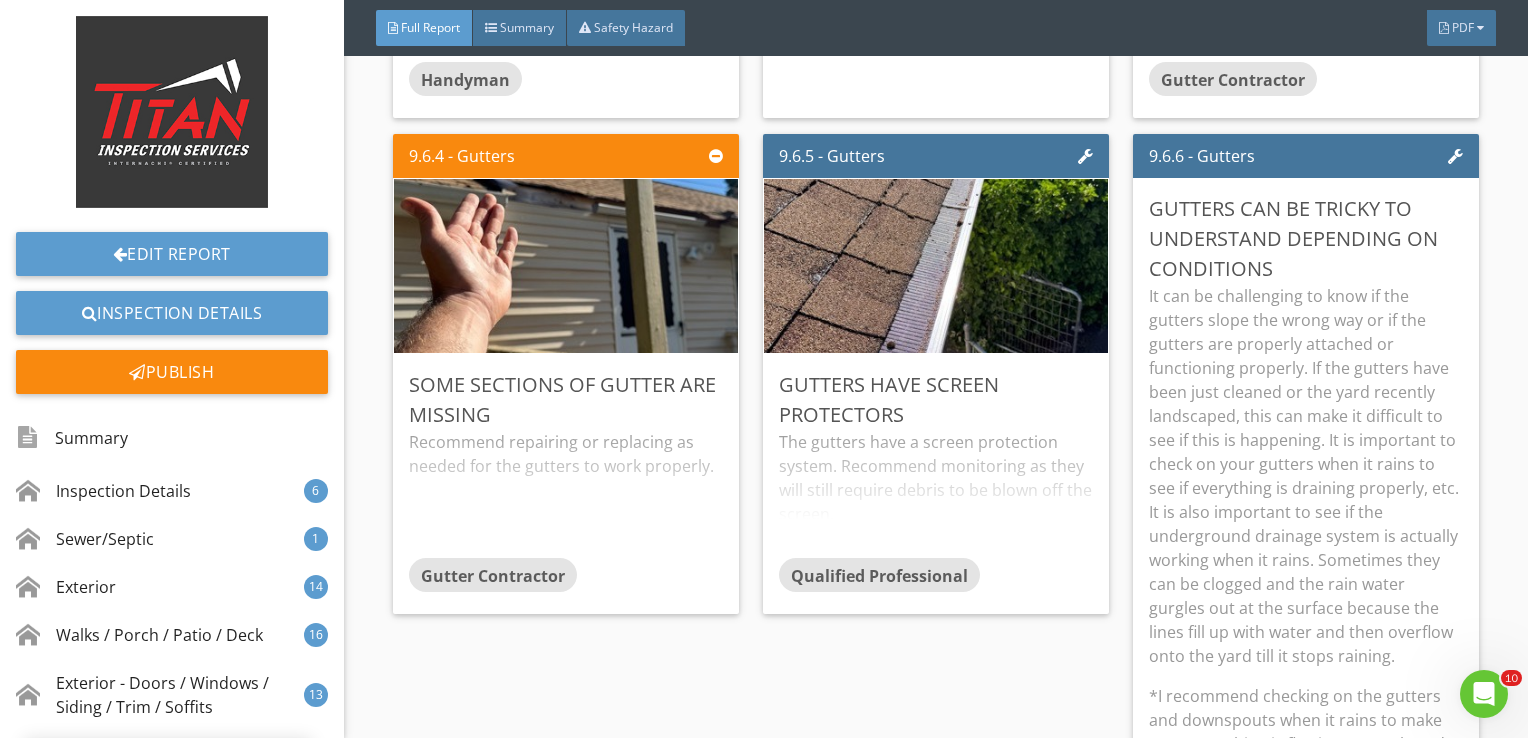 scroll, scrollTop: 8, scrollLeft: 0, axis: vertical 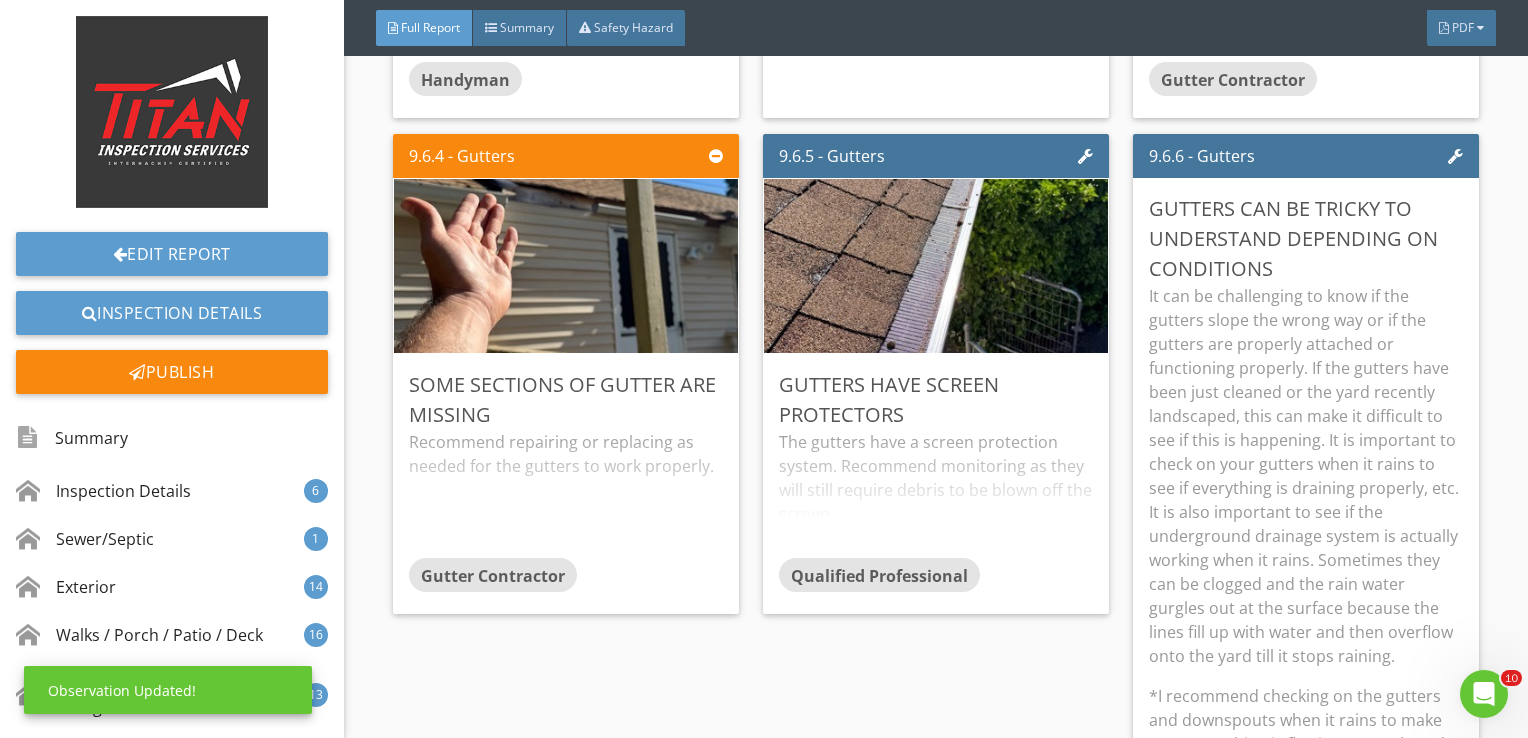 click on "It can be challenging to know if the gutters slope the wrong way or if the gutters are properly attached or functioning properly. If the gutters have been just cleaned or the yard recently landscaped, this can make it difficult to see if this is happening. It is important to check on your gutters when it rains to see if everything is draining properly, etc. It is also important to see if the underground drainage system is actually working when it rains. Sometimes they can be clogged and the rain water gurgles out at the surface because the lines fill up with water and then overflow onto the yard till it stops raining." at bounding box center [1306, 476] 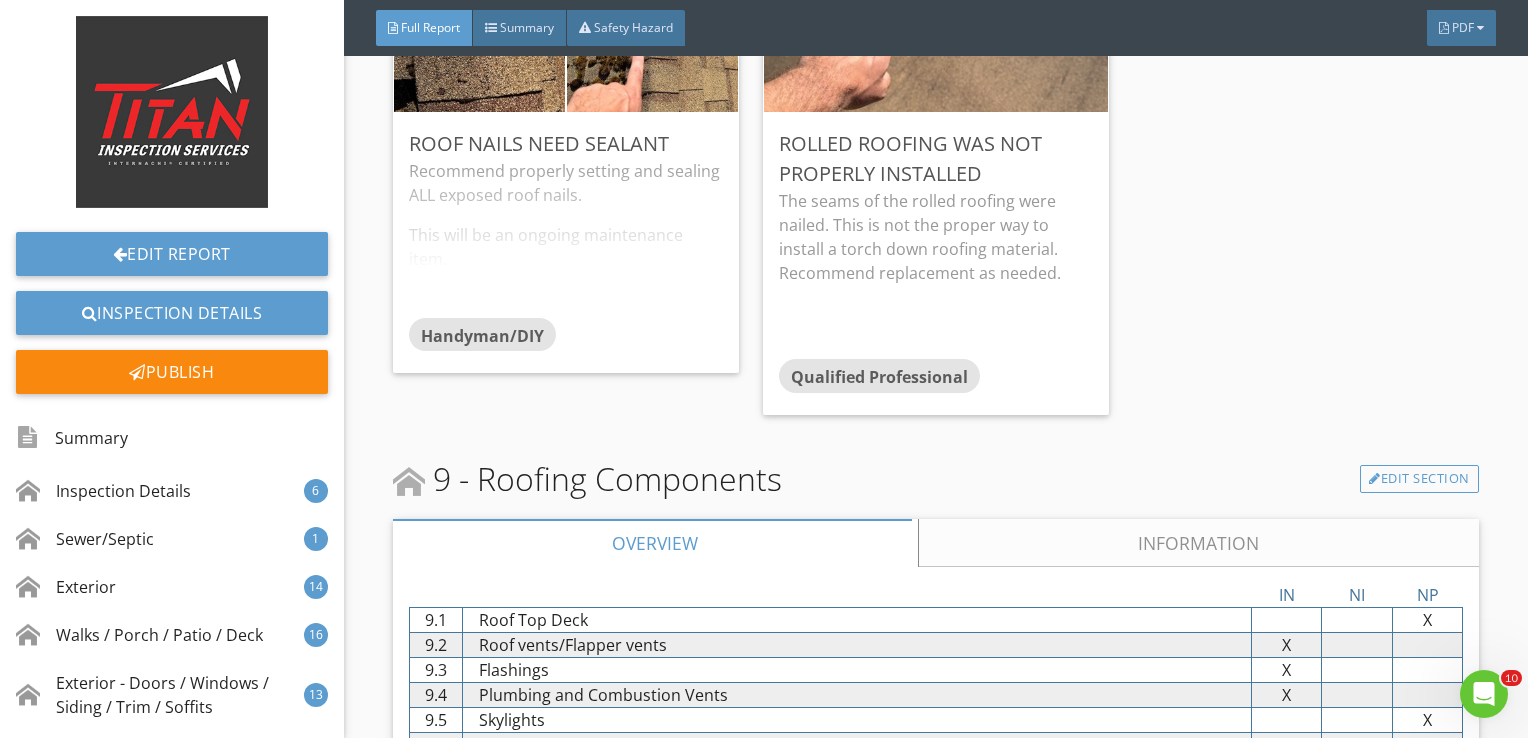 scroll, scrollTop: 16686, scrollLeft: 0, axis: vertical 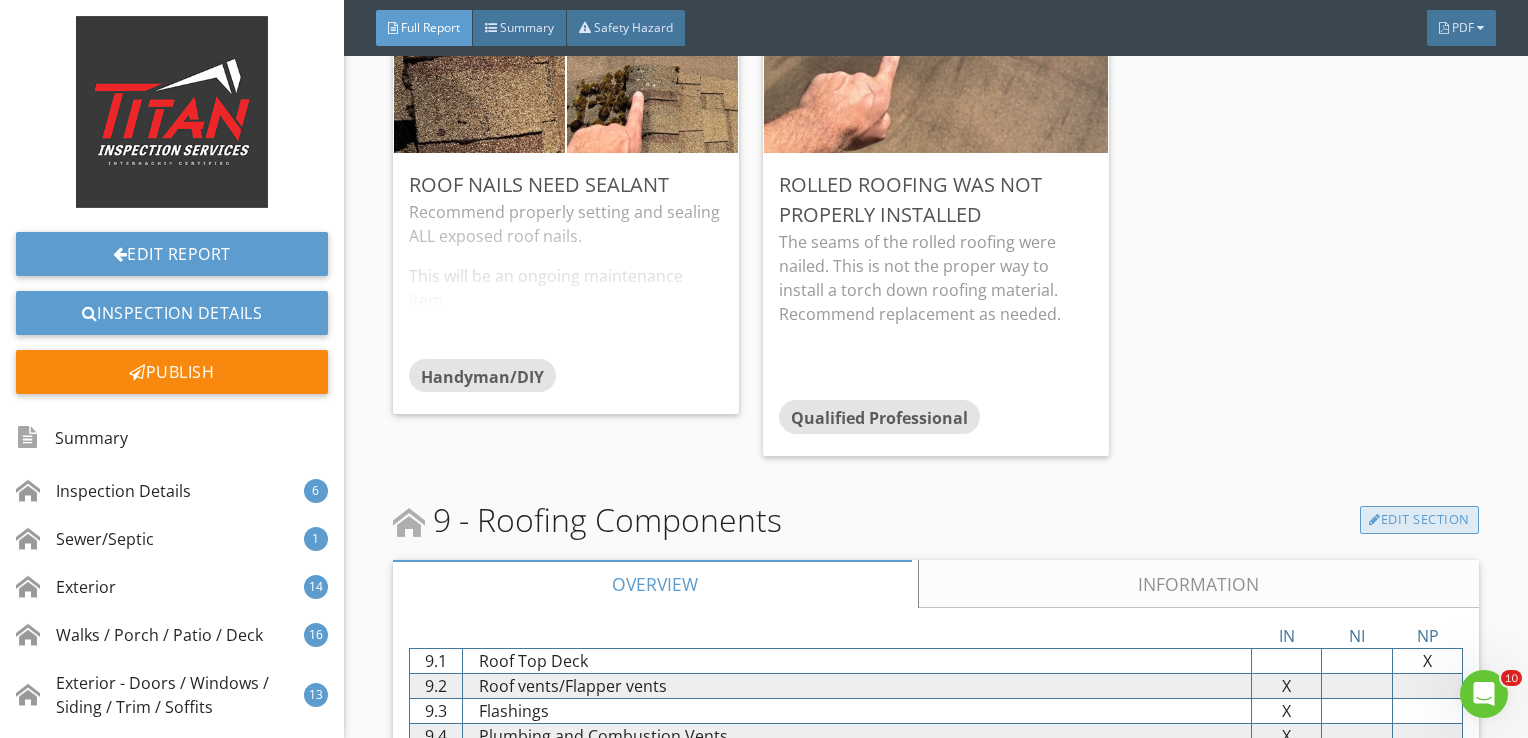 click on "Edit Section" at bounding box center [1419, 520] 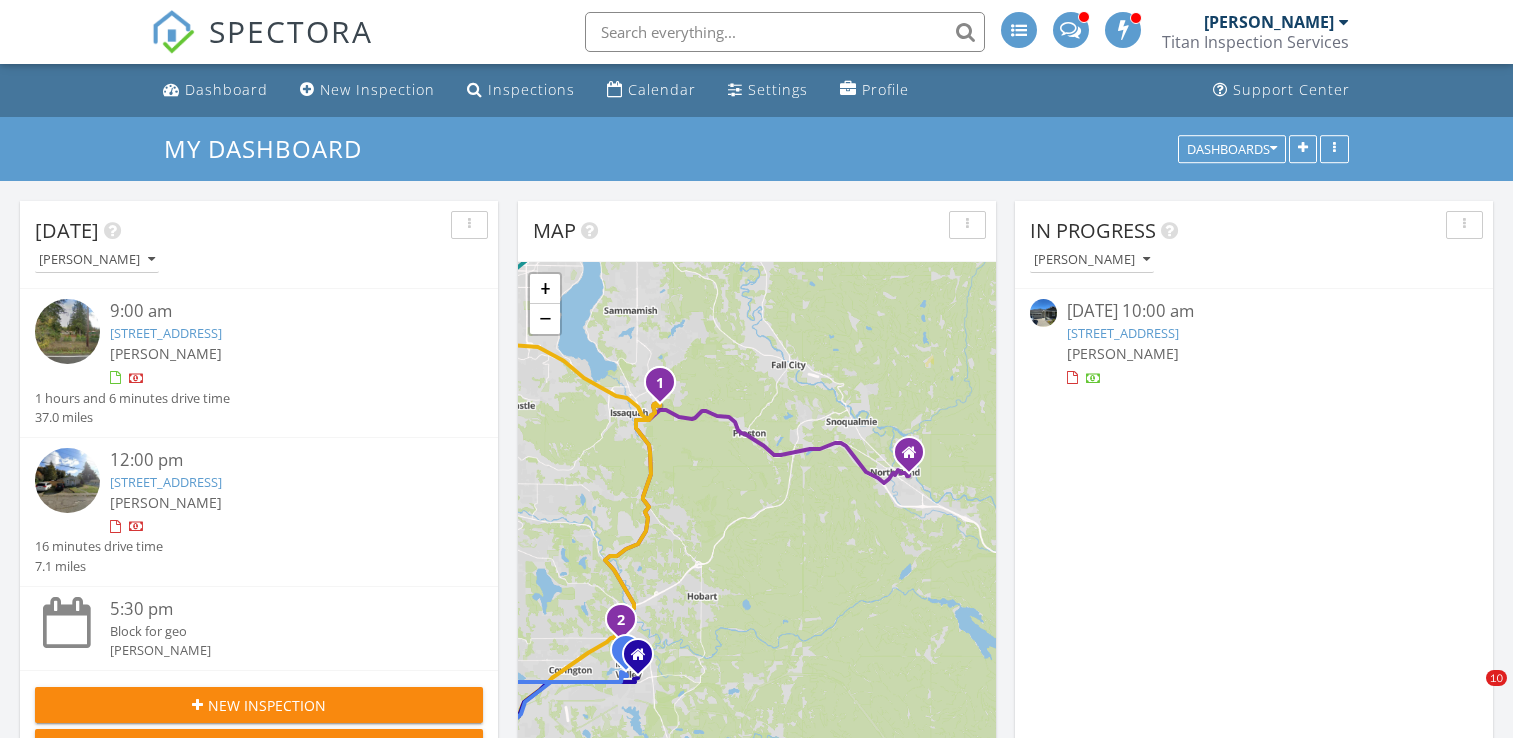 scroll, scrollTop: 0, scrollLeft: 0, axis: both 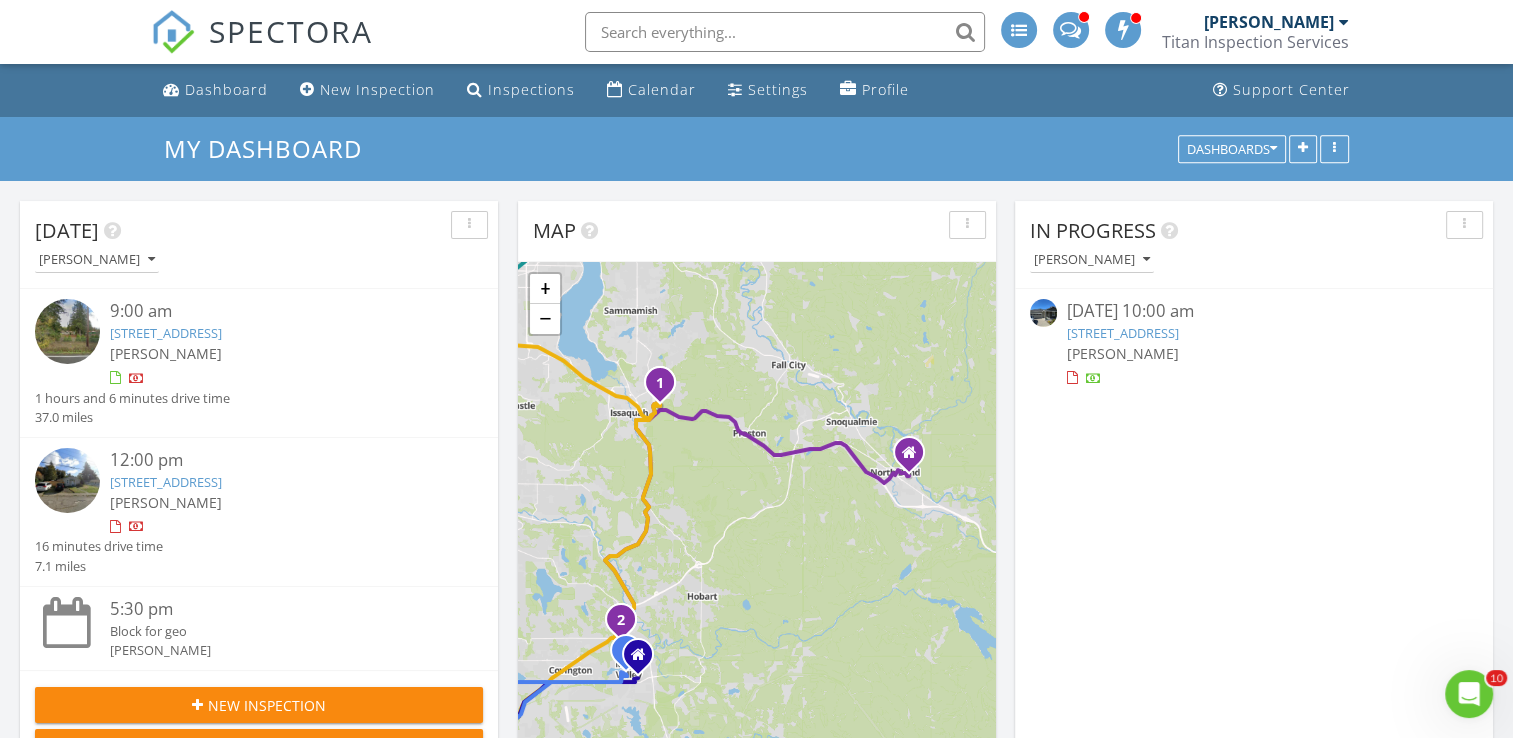 click on "221 Elm St, Bremerton, WA 98310" at bounding box center [166, 482] 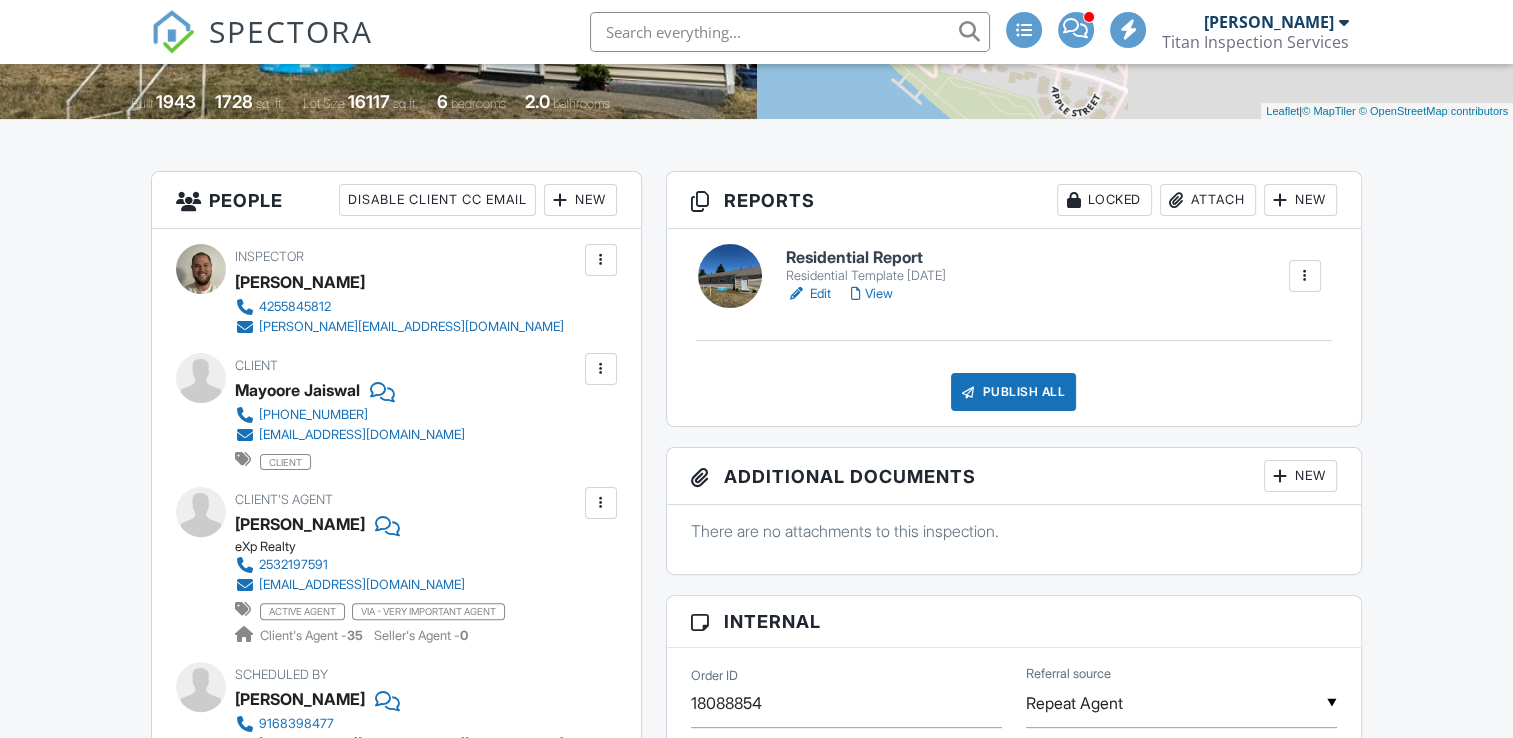 scroll, scrollTop: 0, scrollLeft: 0, axis: both 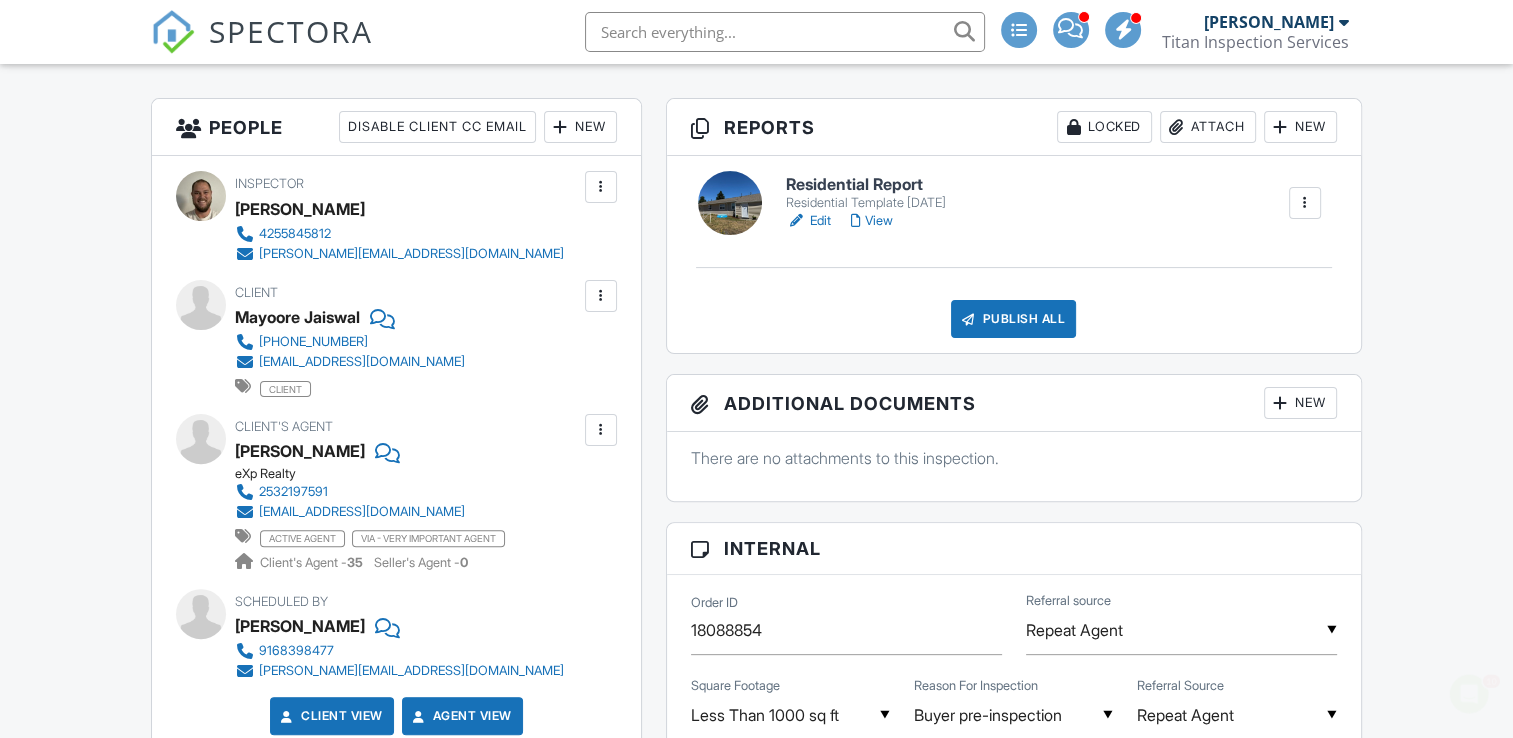 click on "Edit" at bounding box center (808, 221) 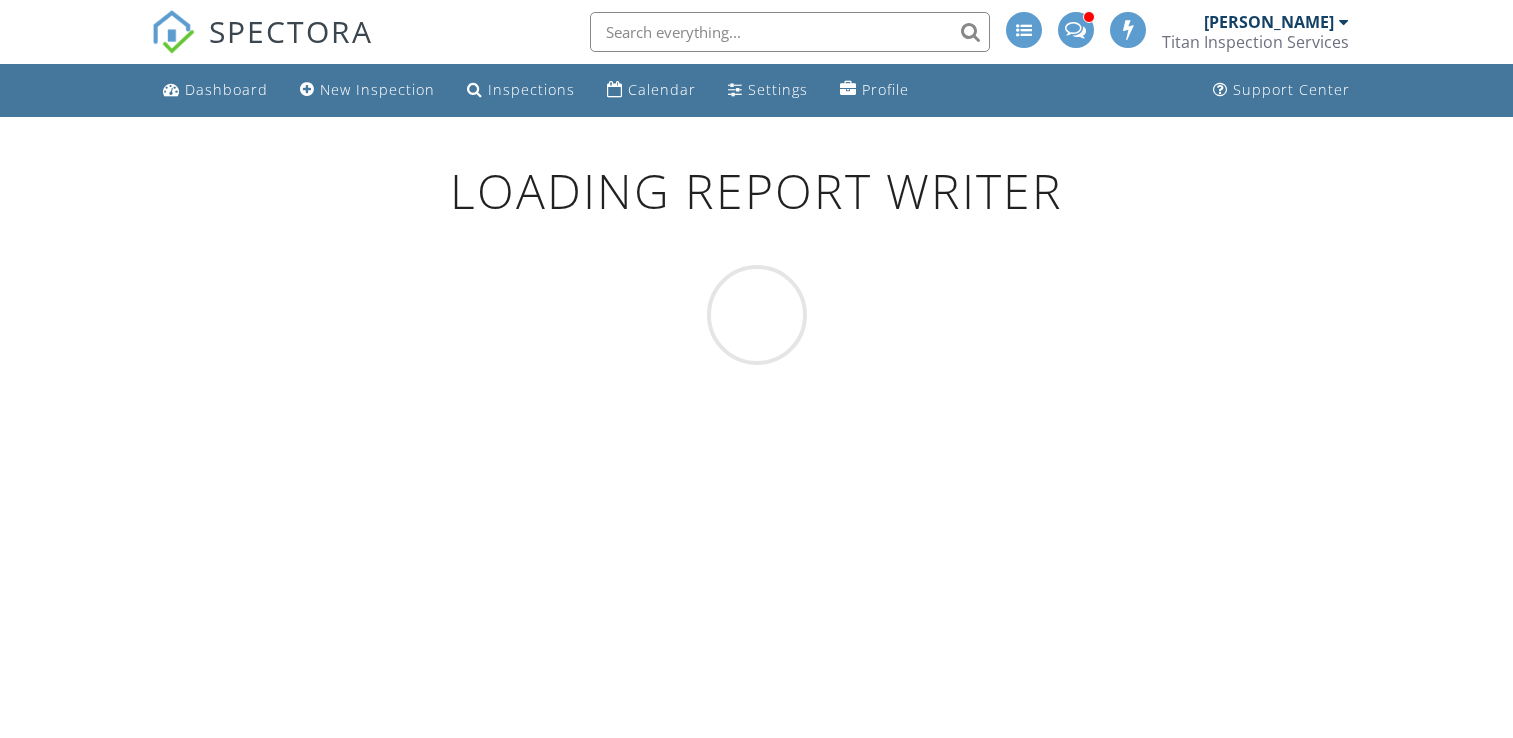 scroll, scrollTop: 0, scrollLeft: 0, axis: both 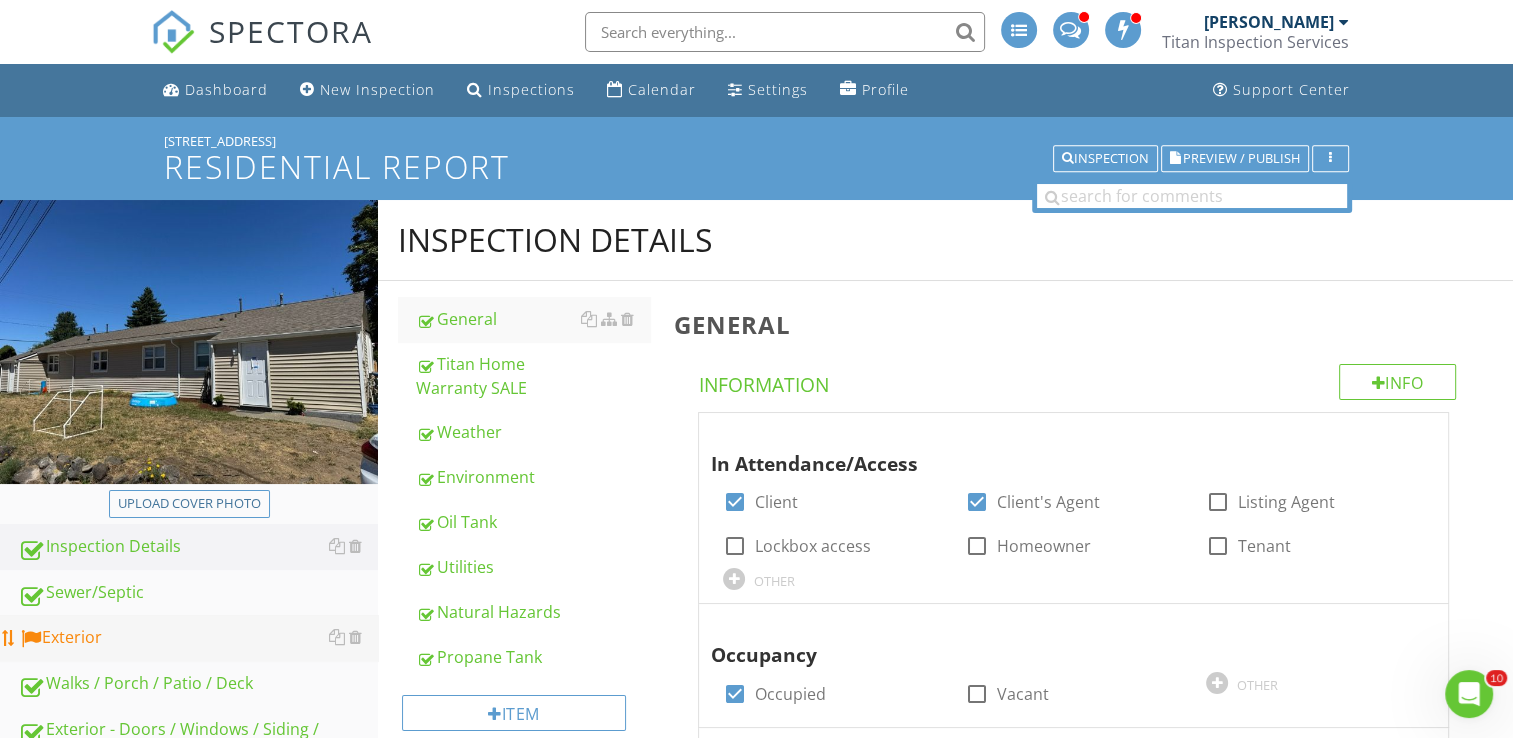 click on "Exterior" at bounding box center [198, 638] 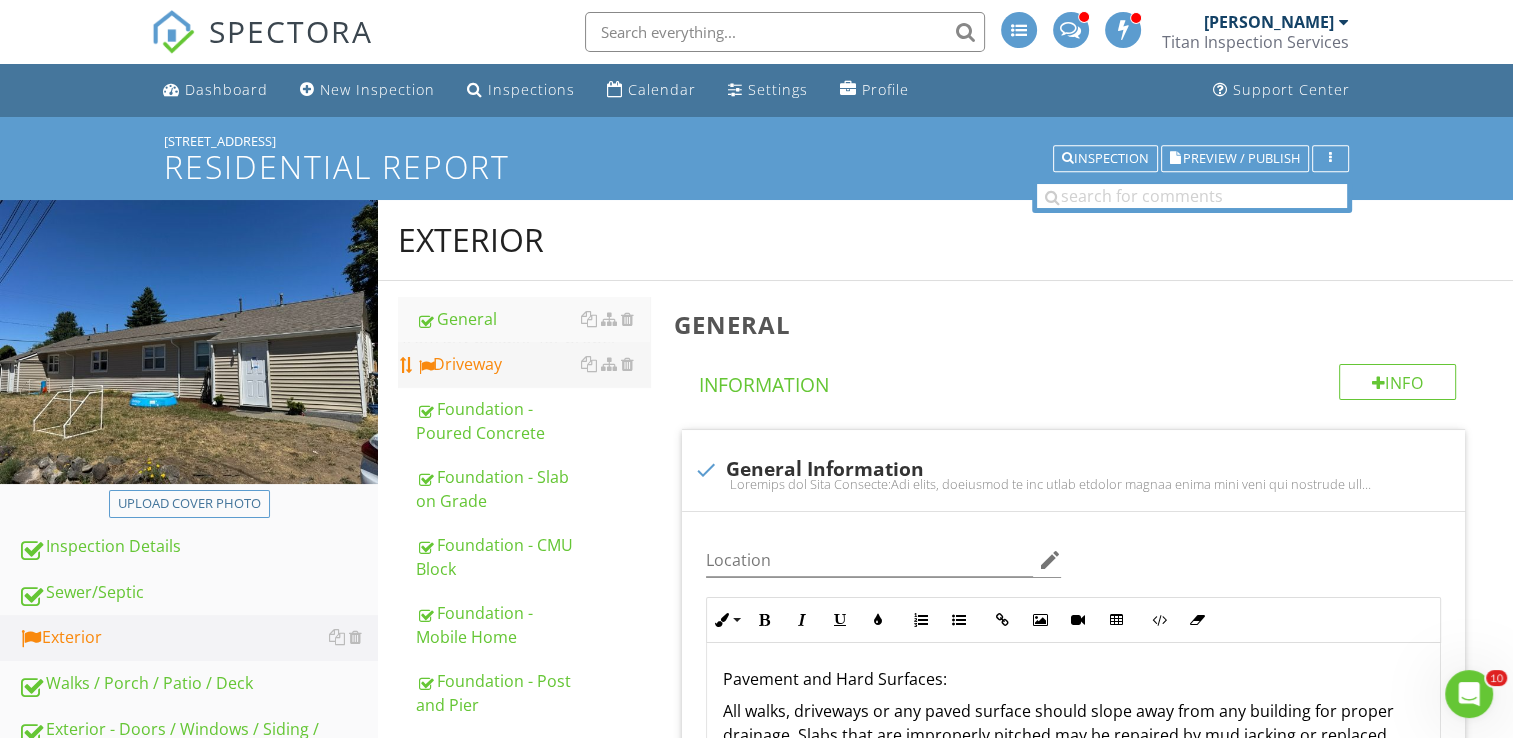 click on "Driveway" at bounding box center [533, 364] 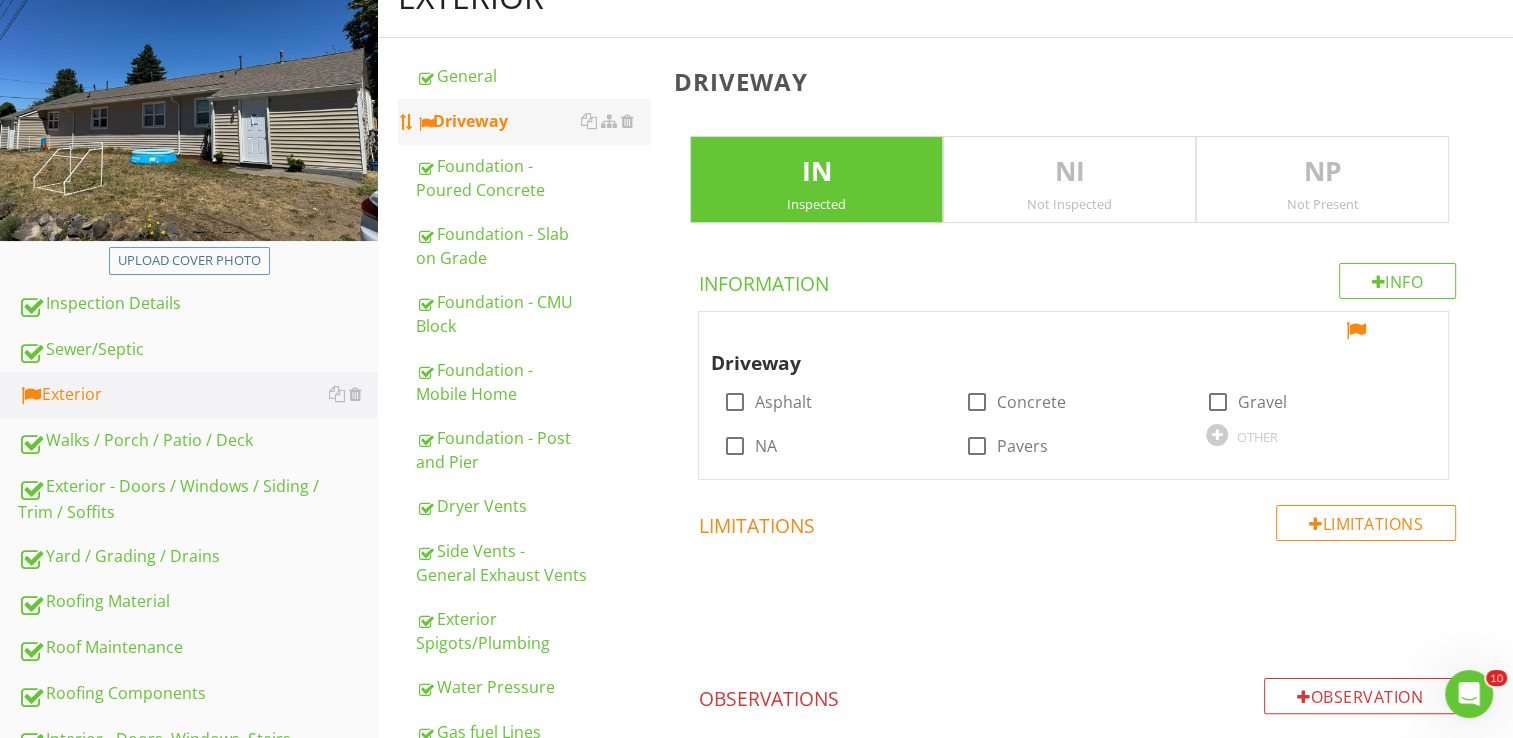 scroll, scrollTop: 242, scrollLeft: 0, axis: vertical 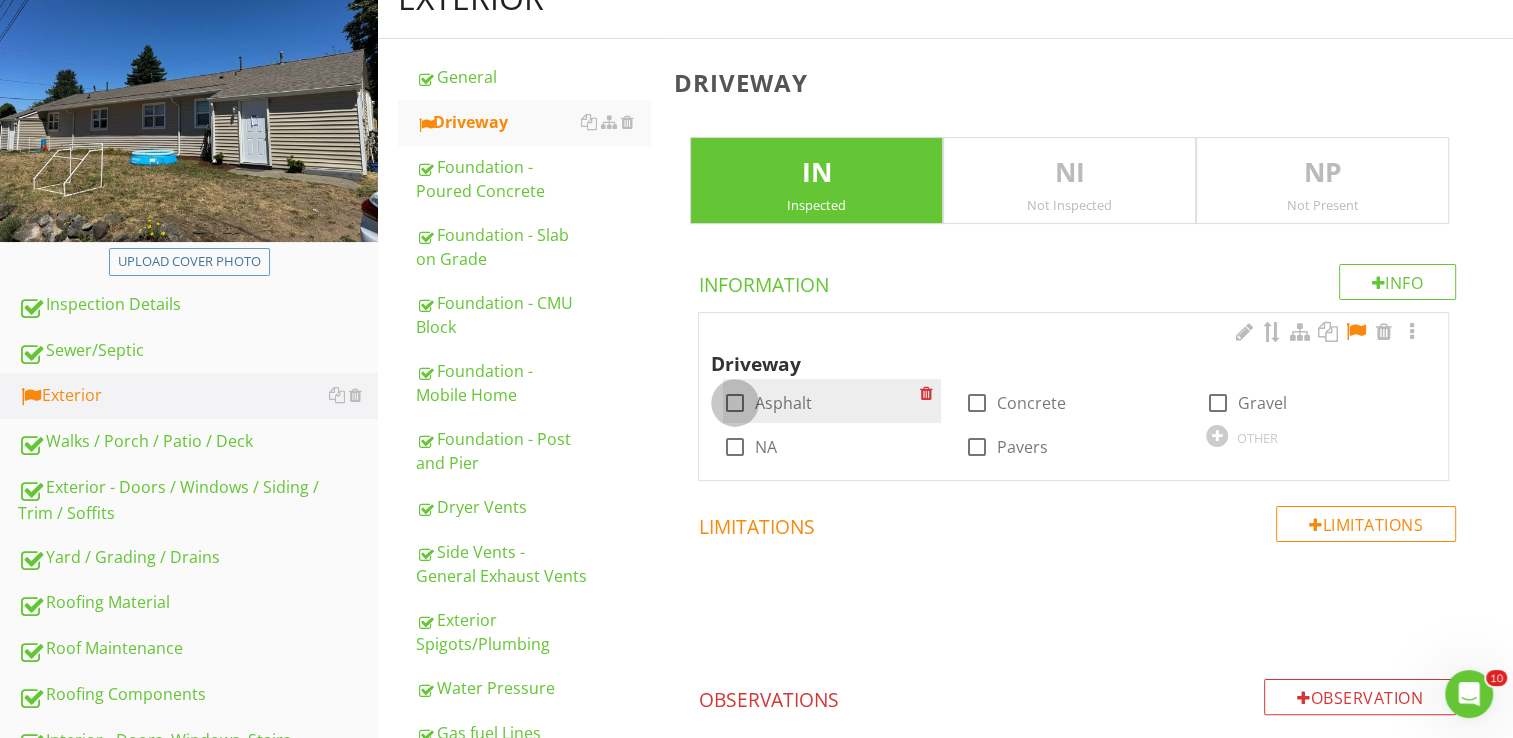 click at bounding box center (735, 403) 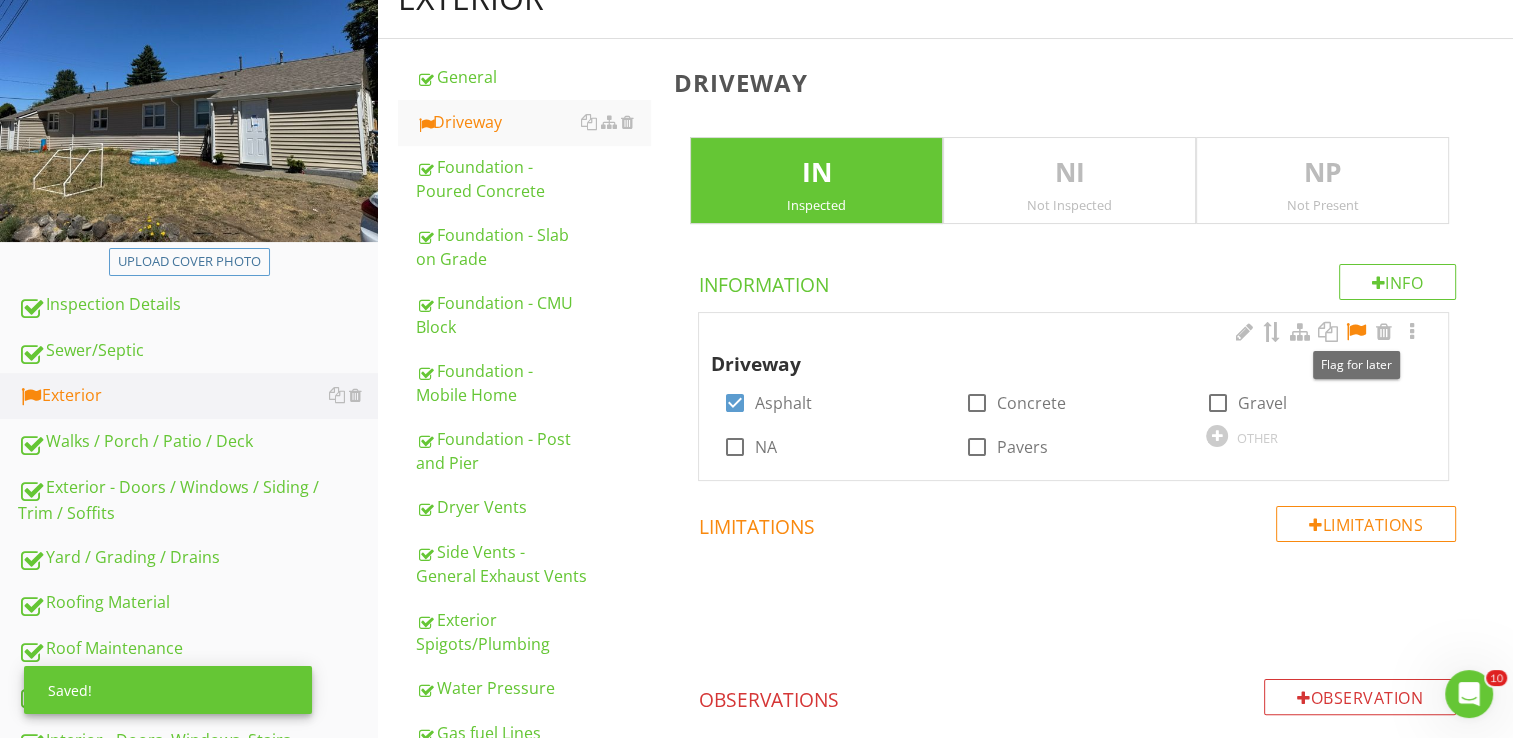 click at bounding box center [1356, 332] 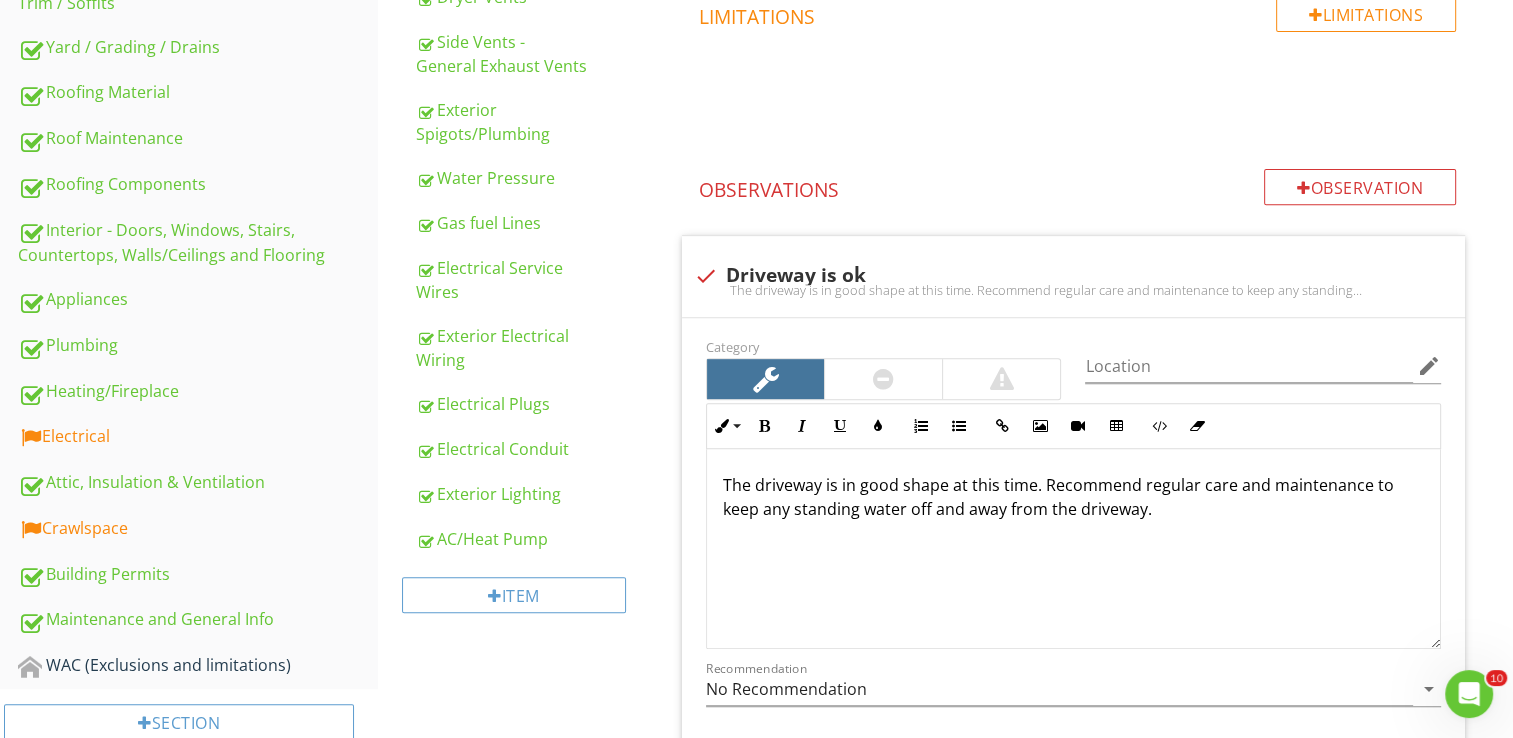scroll, scrollTop: 778, scrollLeft: 0, axis: vertical 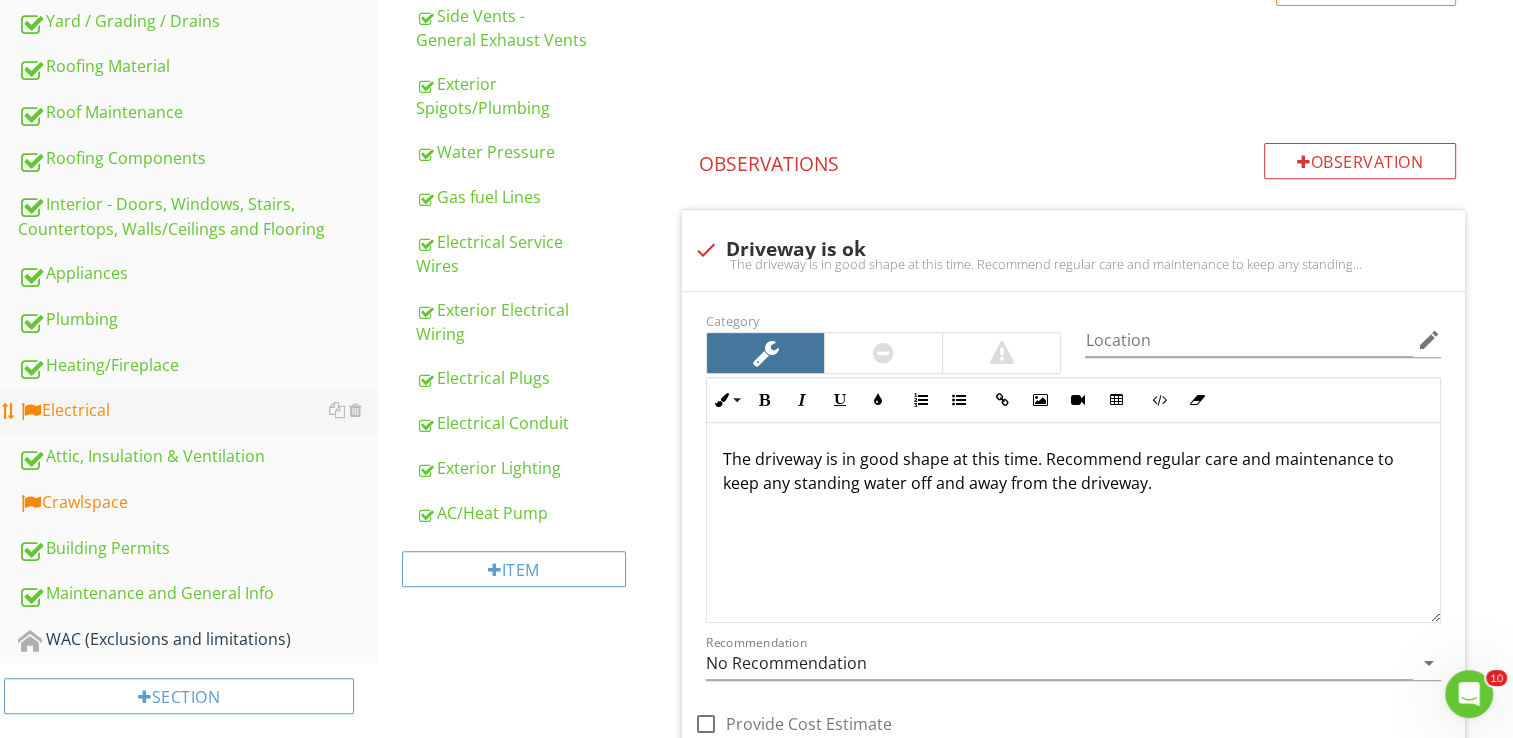 click on "Electrical" at bounding box center [198, 411] 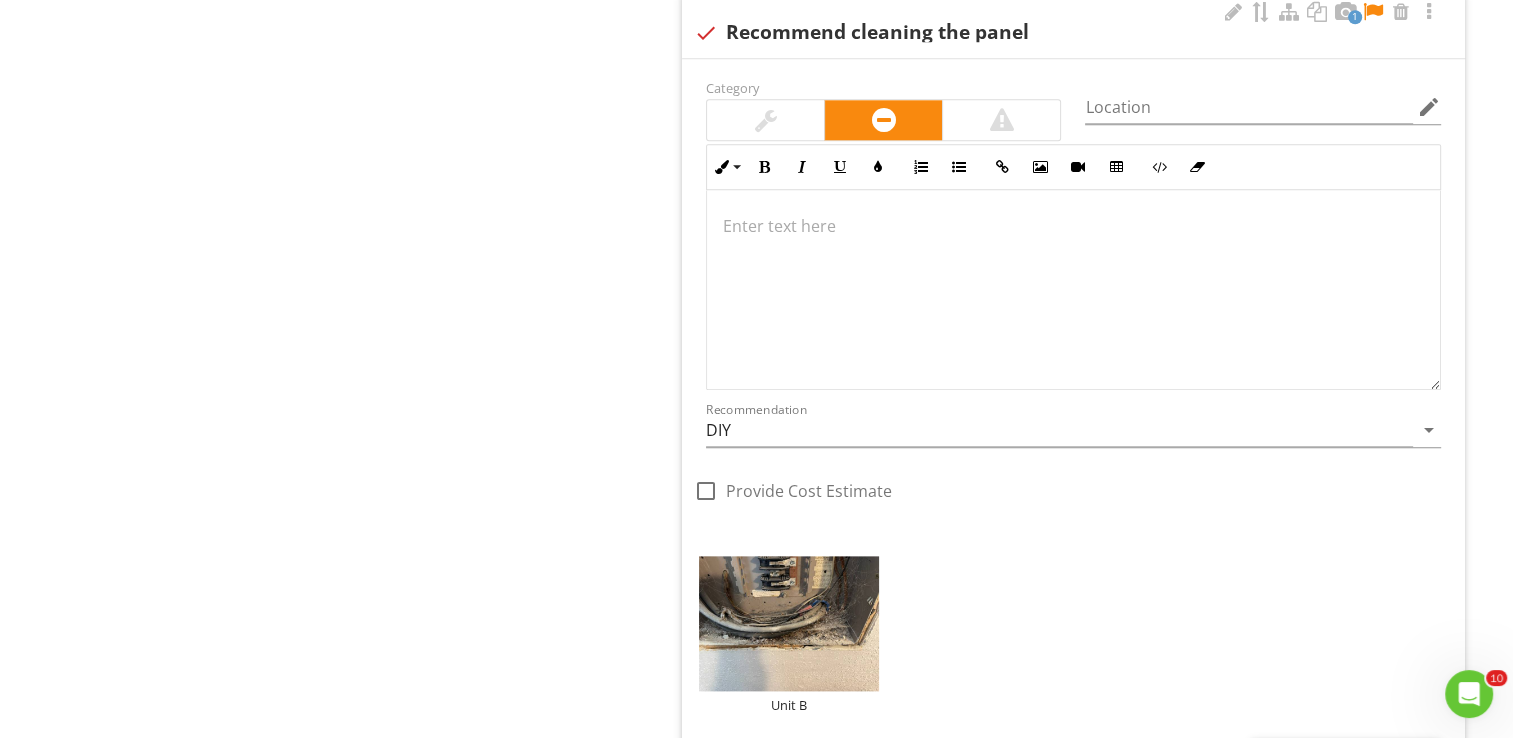 scroll, scrollTop: 2286, scrollLeft: 0, axis: vertical 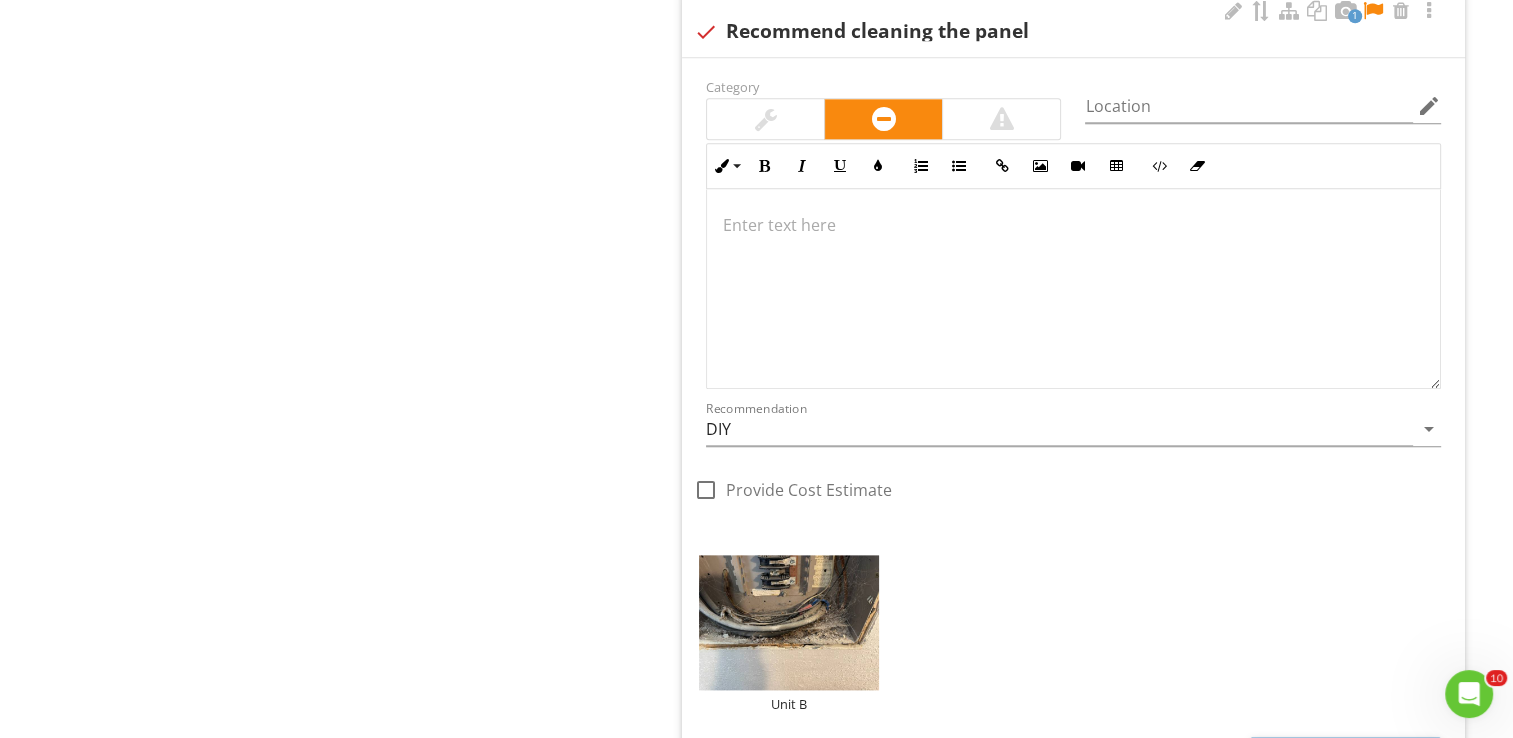 click at bounding box center [1073, 289] 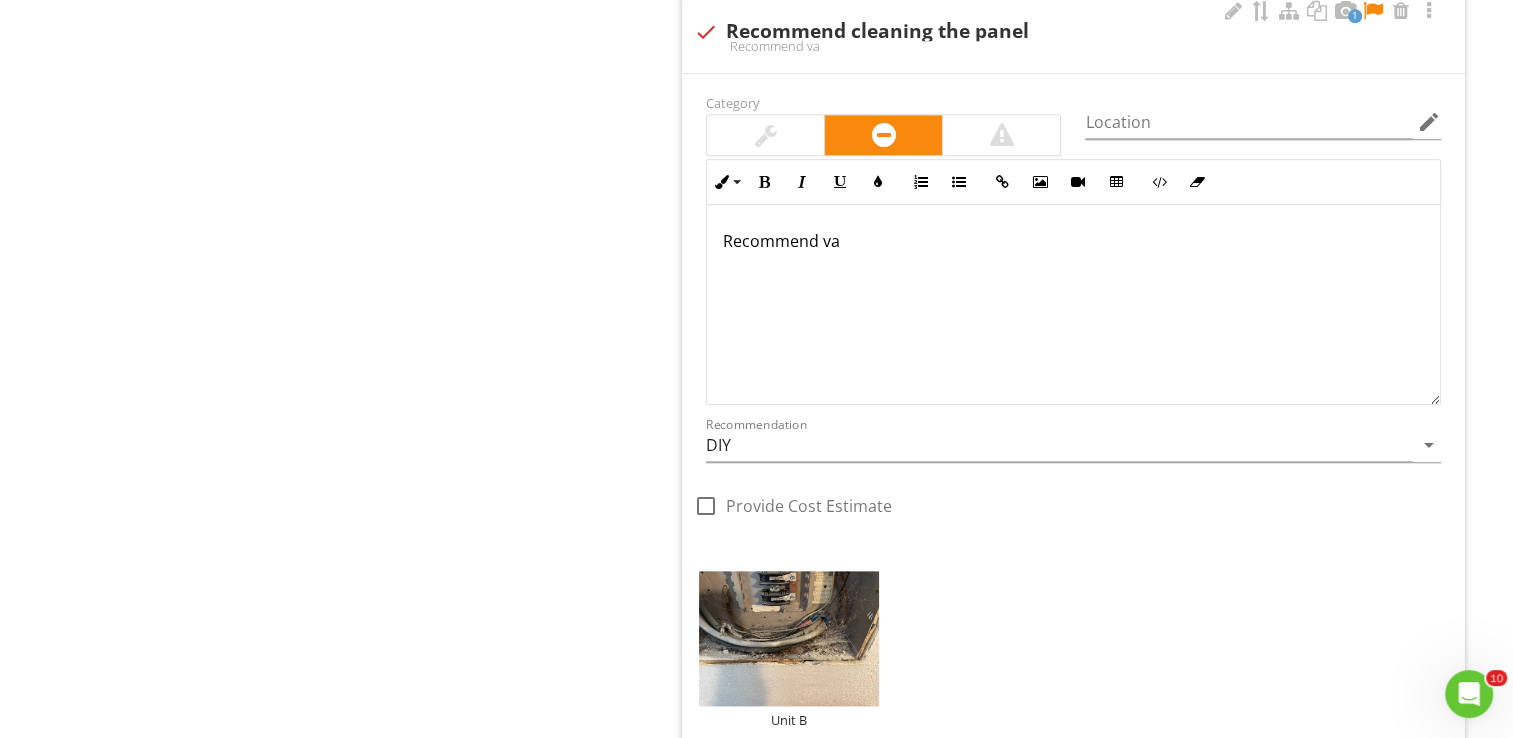 scroll, scrollTop: 2302, scrollLeft: 0, axis: vertical 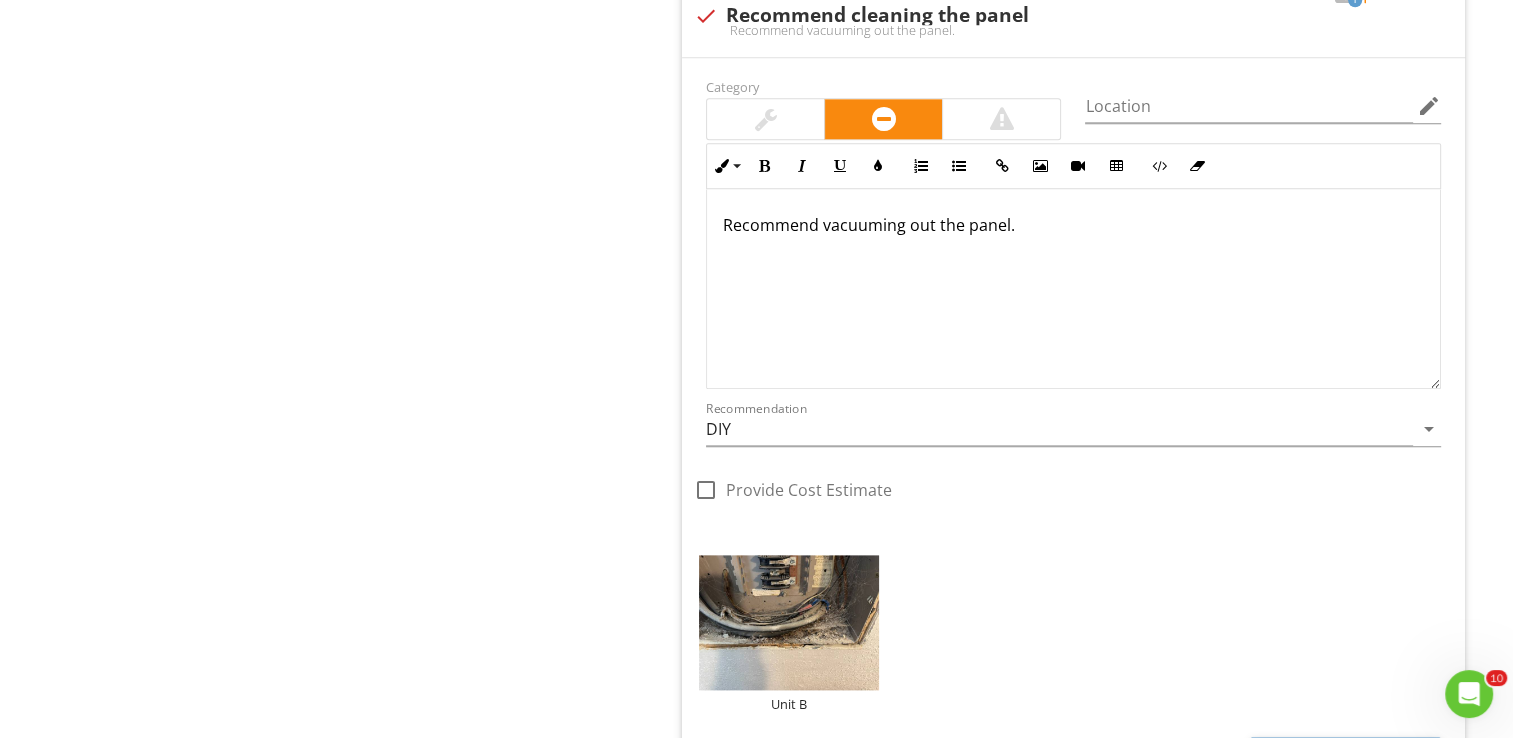 click on "Electrical
Panel / Sub-panels
Circuits/Breakers/Fuses
Low Voltage Panel
Backup Generator
Electric Car Plug In
Lighting Fixtures
Bathroom/Utility Room Fans
Switches
Plugs
Junction Boxes/Wiring
GFCI & AFCI
Ceiling Fans
Smoke Detectors
Carbon Monoxide Detectors
Item
Panel / Sub-panels
IN   Inspected NI   Not Inspected NP   Not Present
Info
Information
Main Panel Location
check_box_outline_blank Garage   check_box_outline_blank Basement   check_box_outline_blank Kitchen" at bounding box center (945, -233) 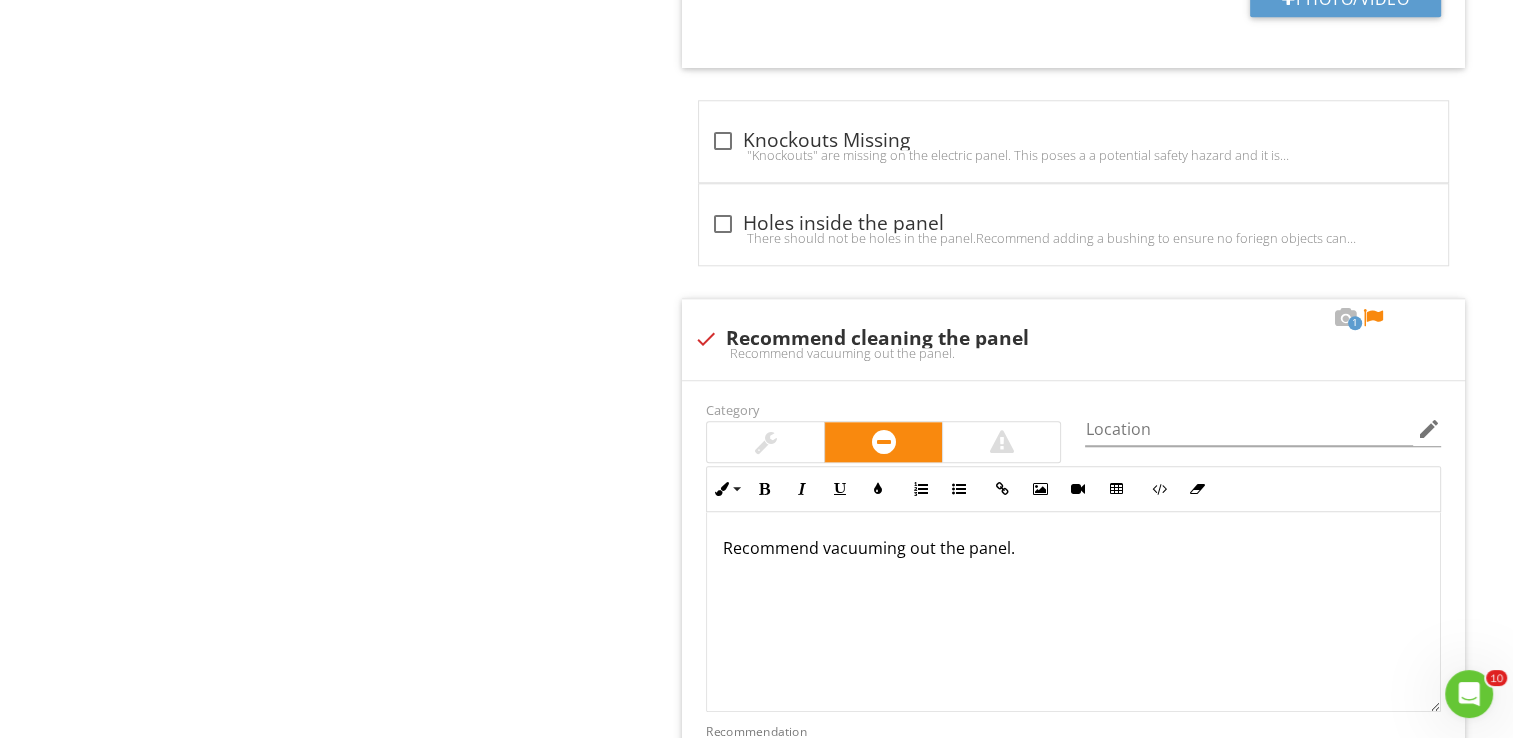 scroll, scrollTop: 1975, scrollLeft: 0, axis: vertical 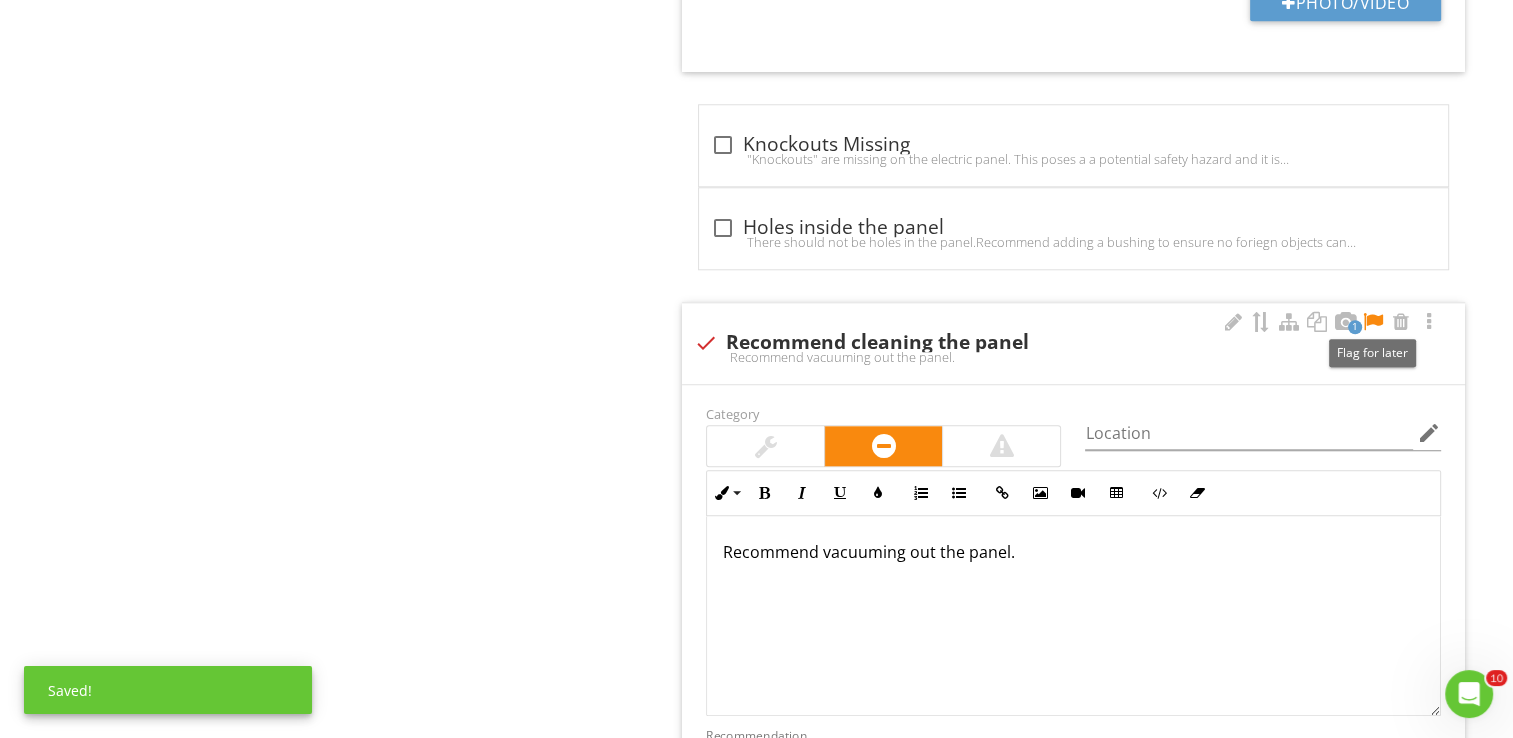 click at bounding box center [1373, 322] 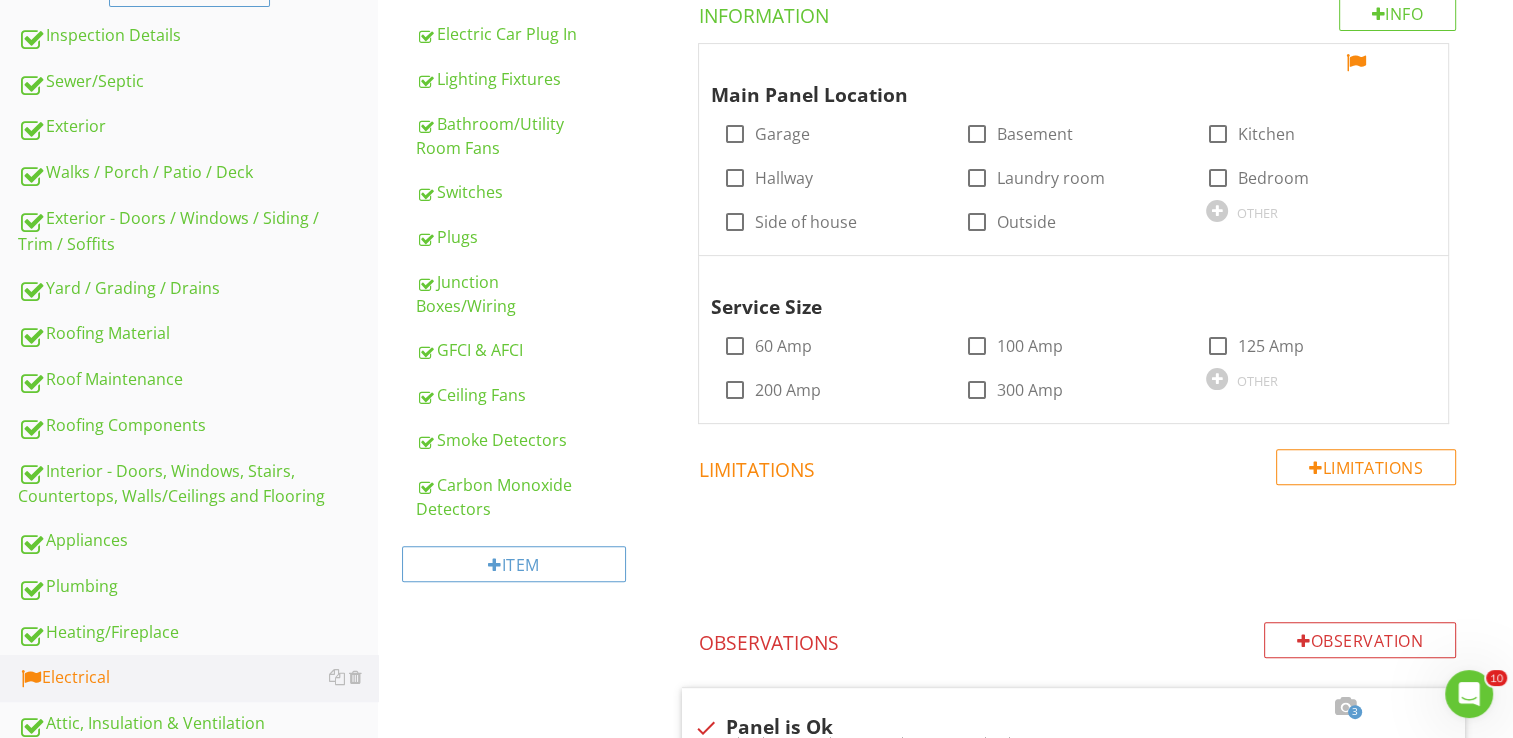 scroll, scrollTop: 510, scrollLeft: 0, axis: vertical 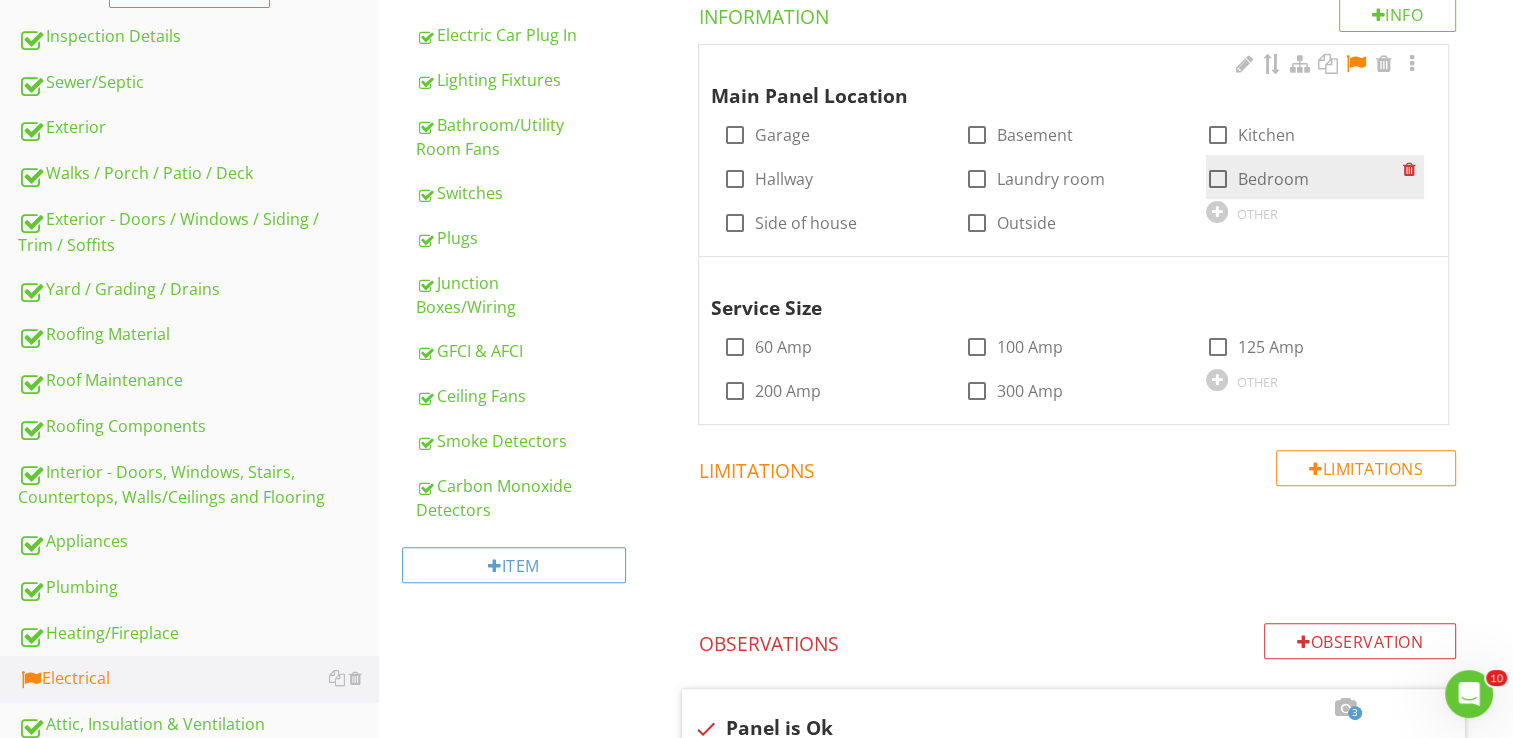 click at bounding box center [1218, 179] 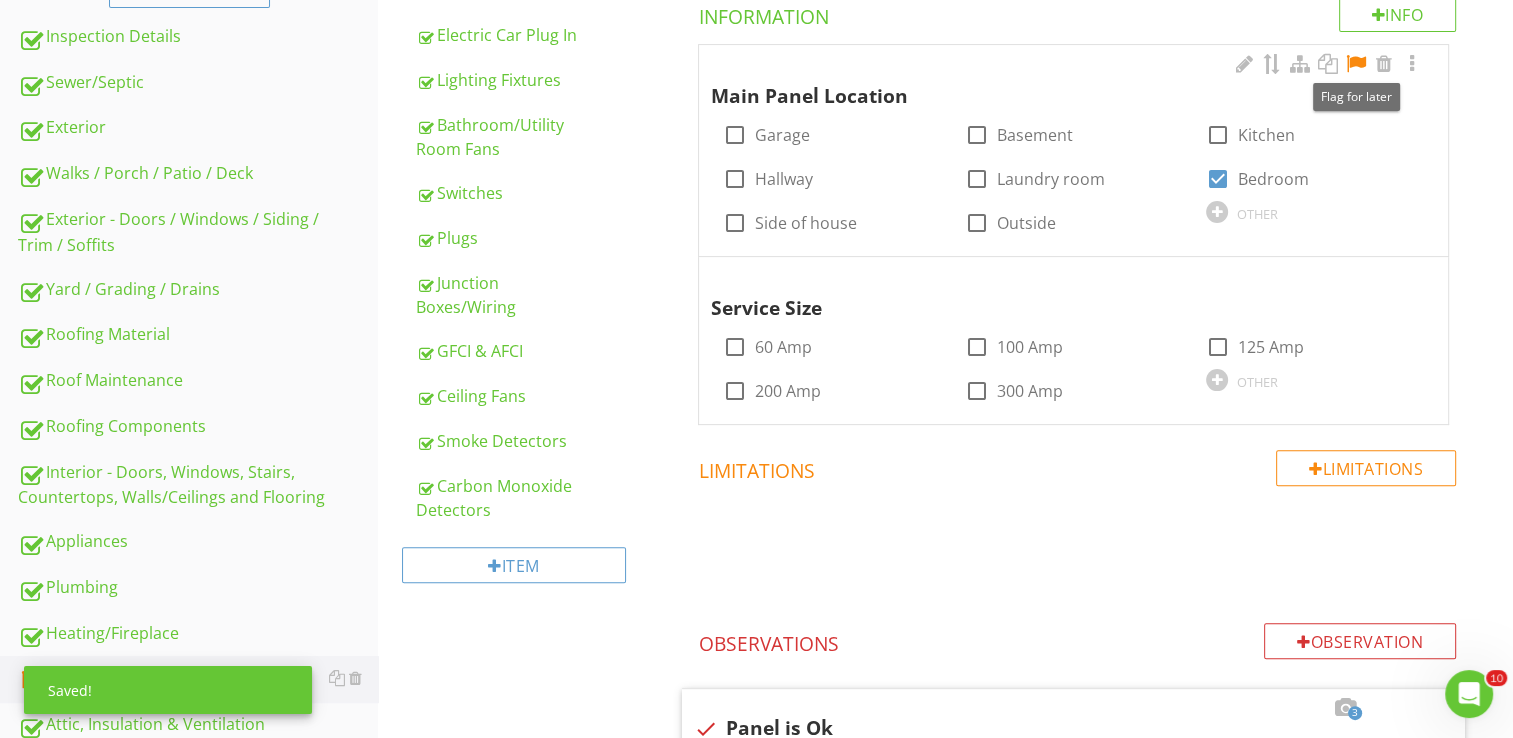 click at bounding box center (1356, 64) 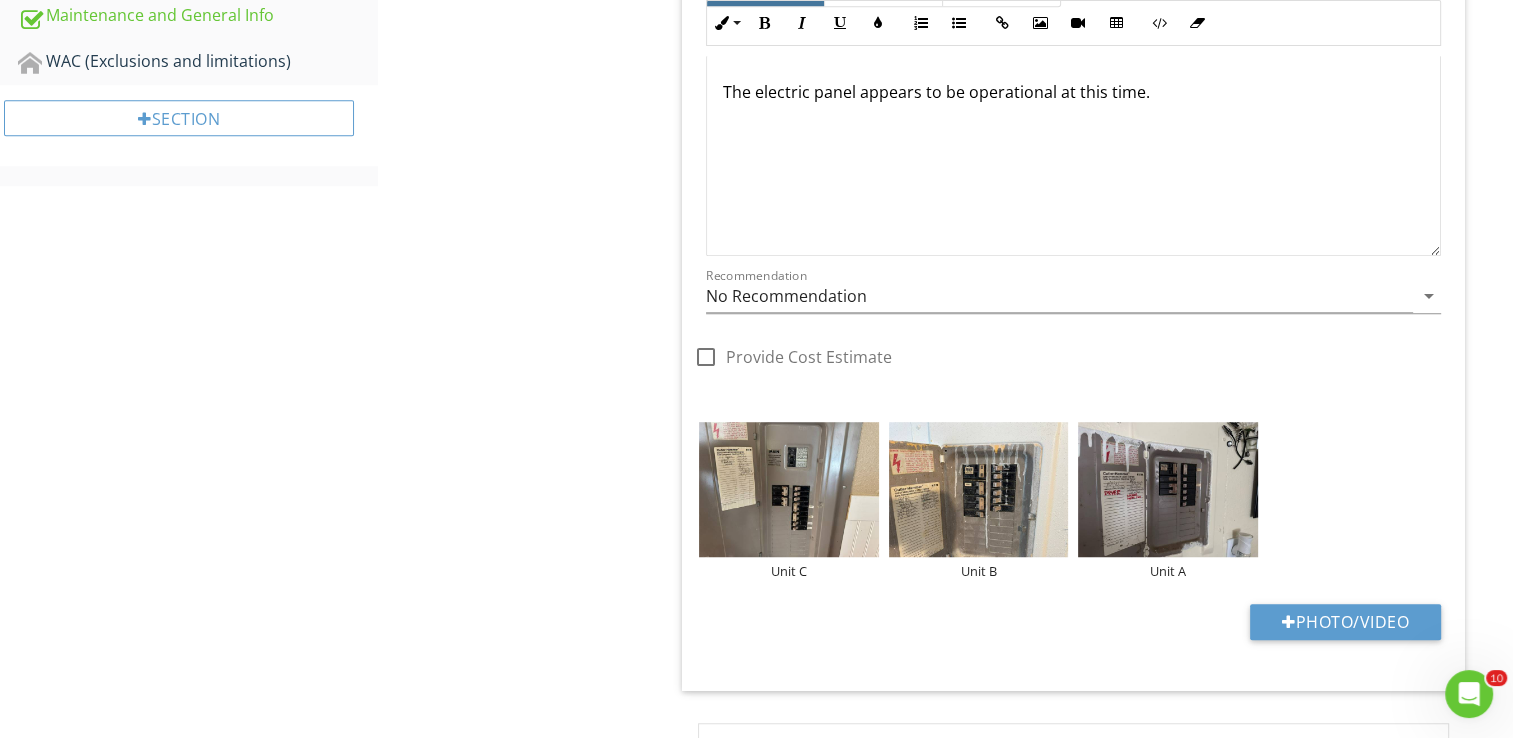 scroll, scrollTop: 1382, scrollLeft: 0, axis: vertical 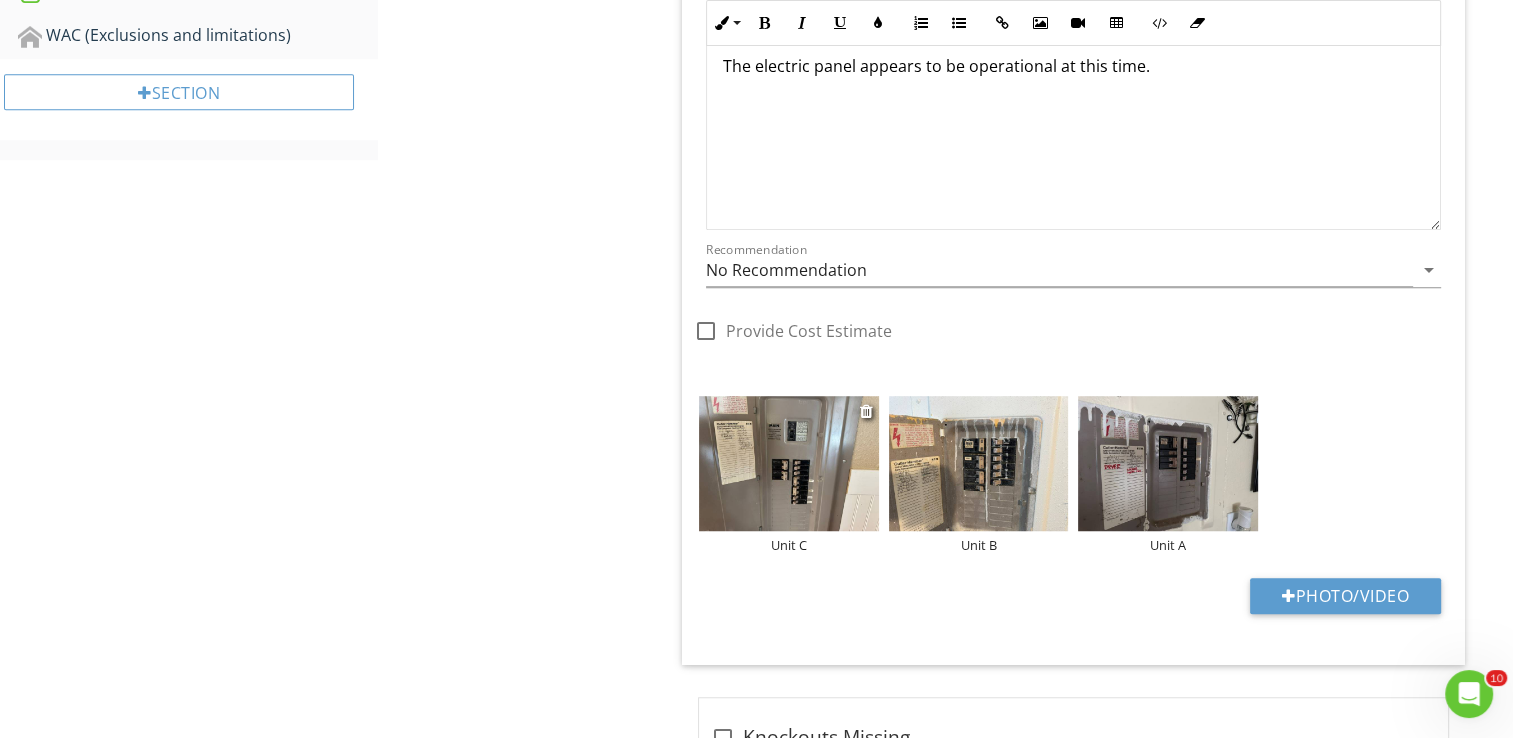 click at bounding box center [789, 463] 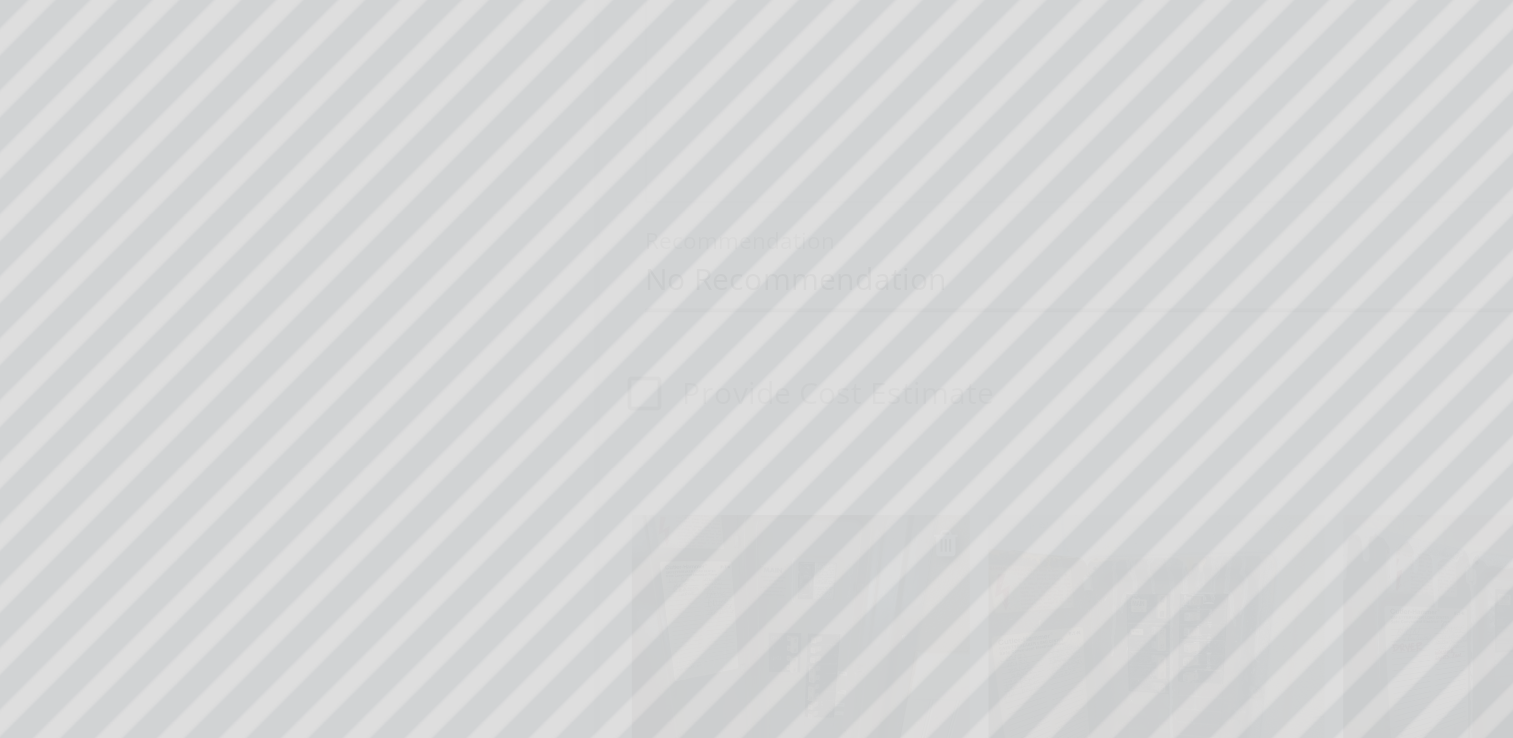scroll, scrollTop: 1382, scrollLeft: 0, axis: vertical 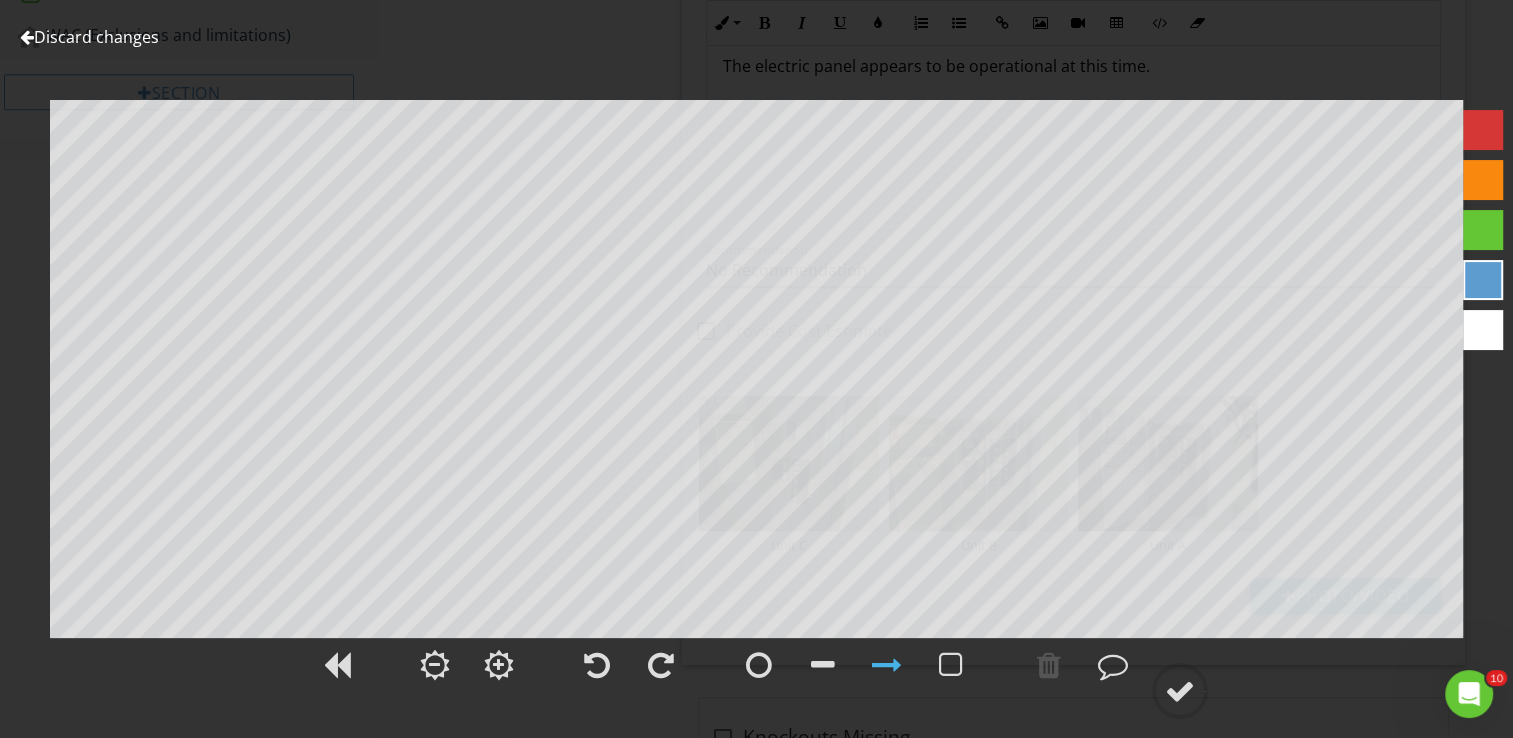 click on "Discard changes" at bounding box center [89, 37] 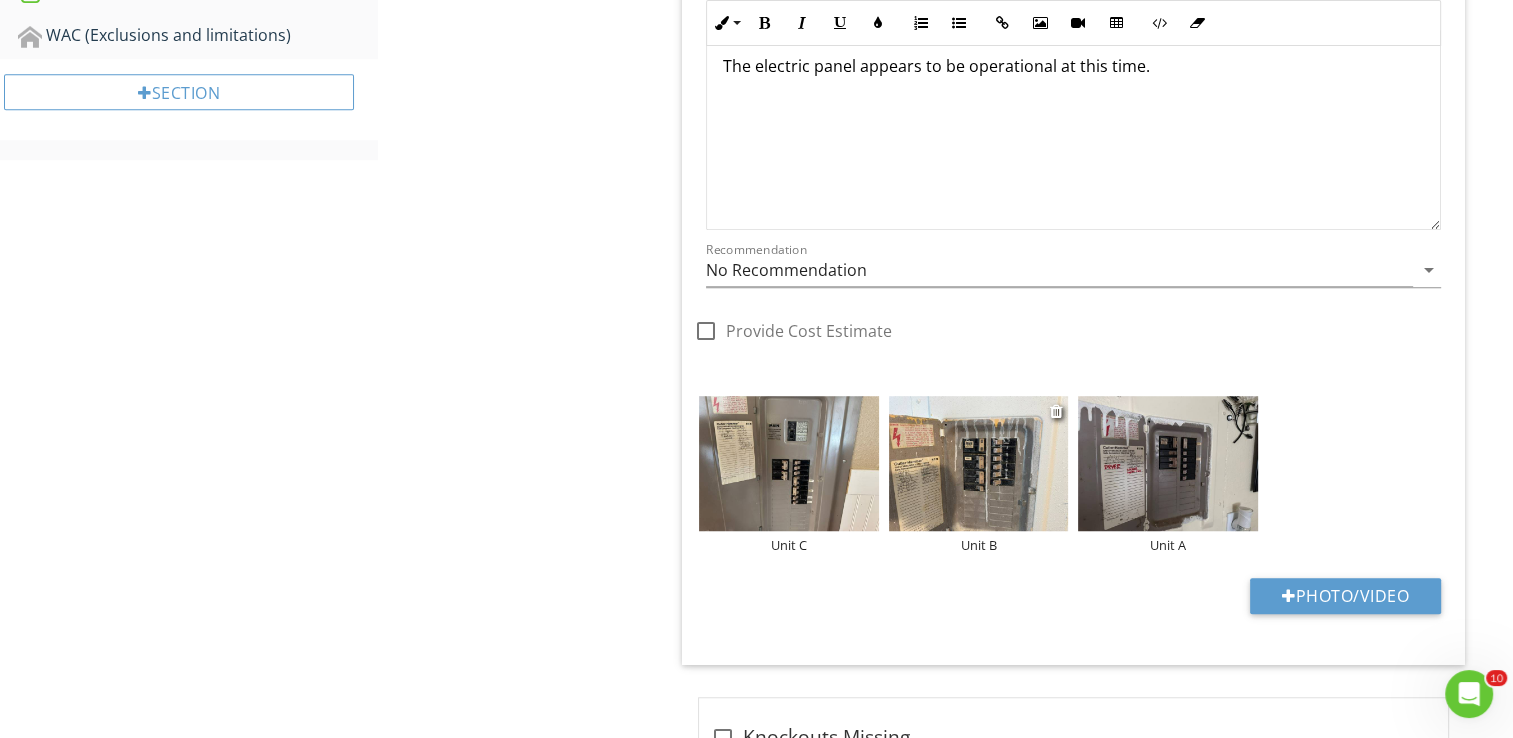 click at bounding box center [979, 463] 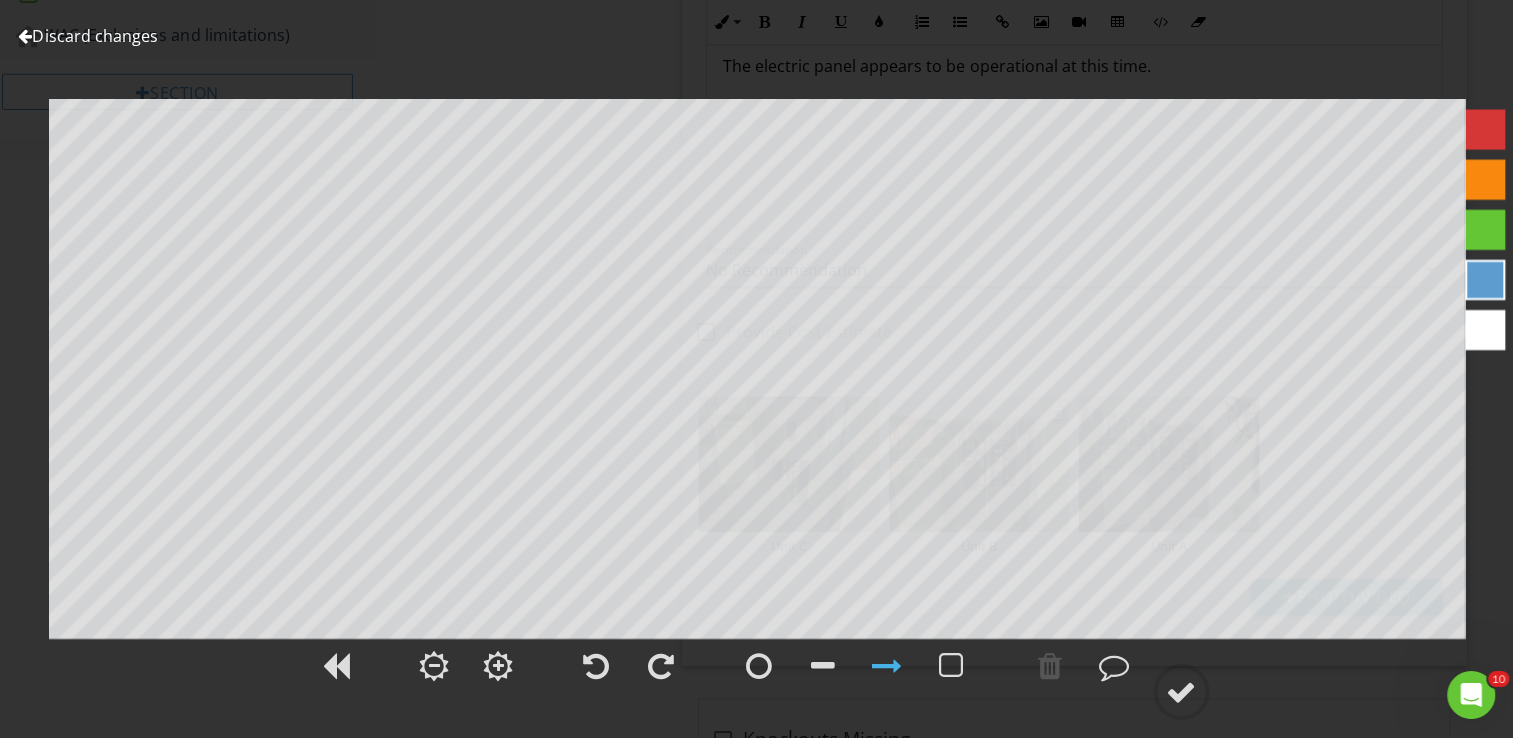 scroll, scrollTop: 1382, scrollLeft: 0, axis: vertical 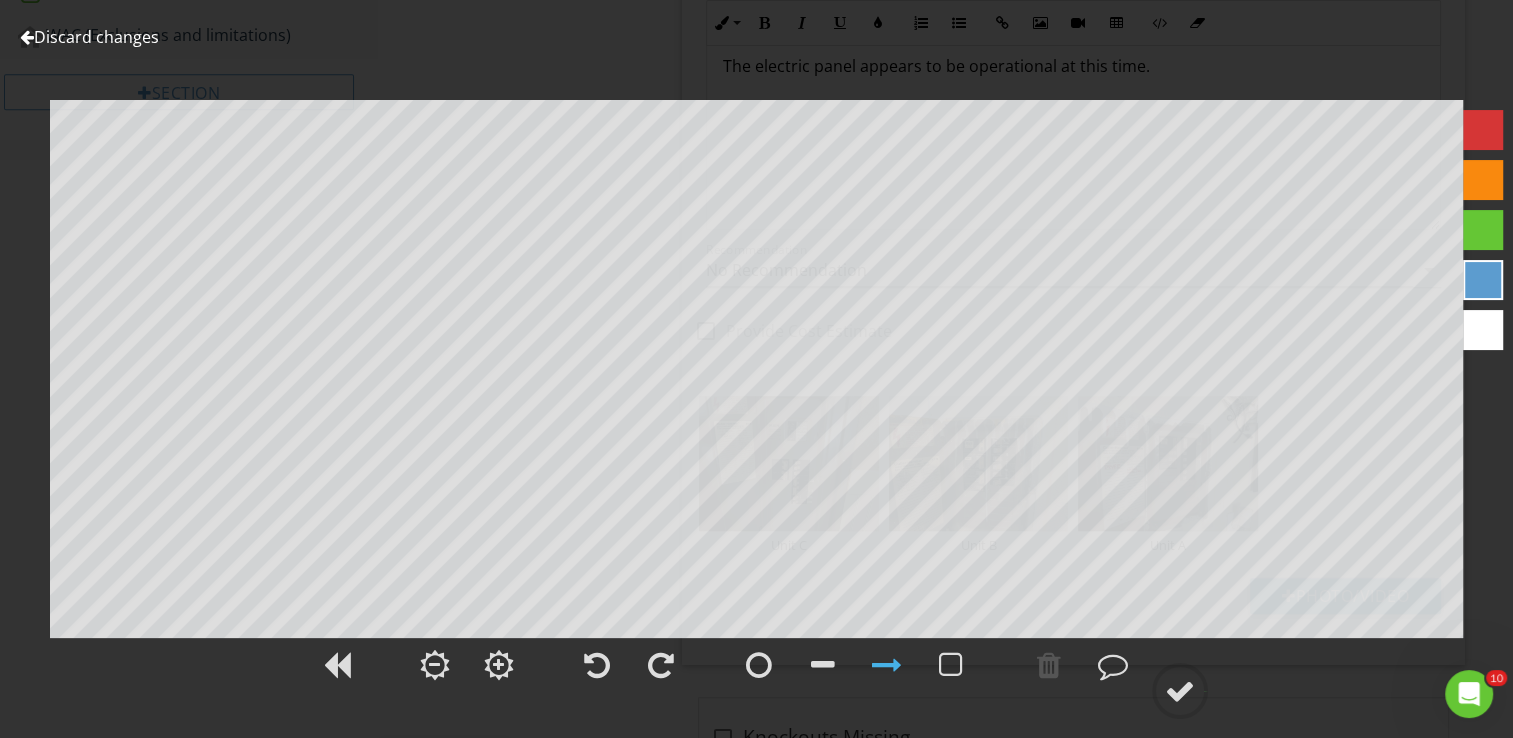 click on "Discard changes" at bounding box center (89, 37) 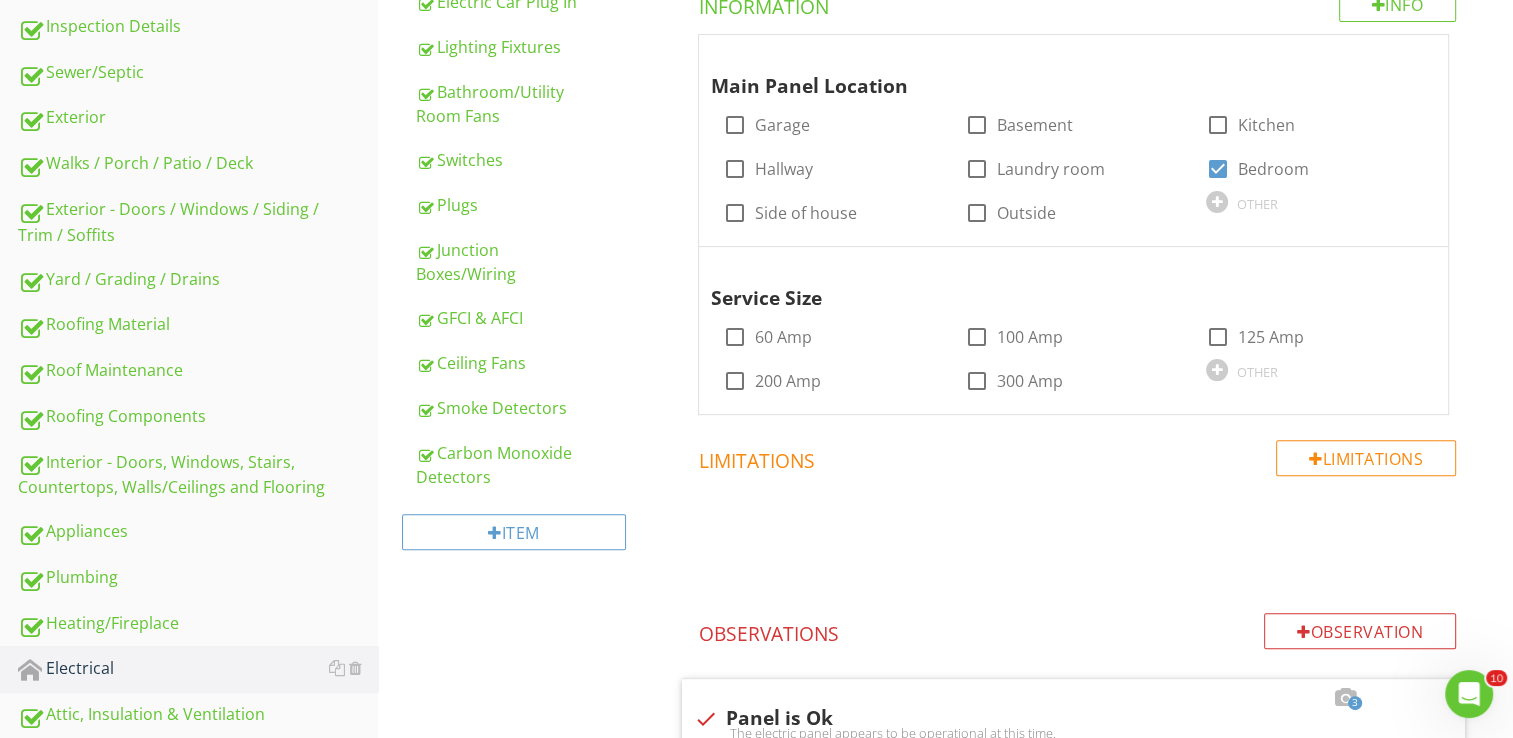scroll, scrollTop: 517, scrollLeft: 0, axis: vertical 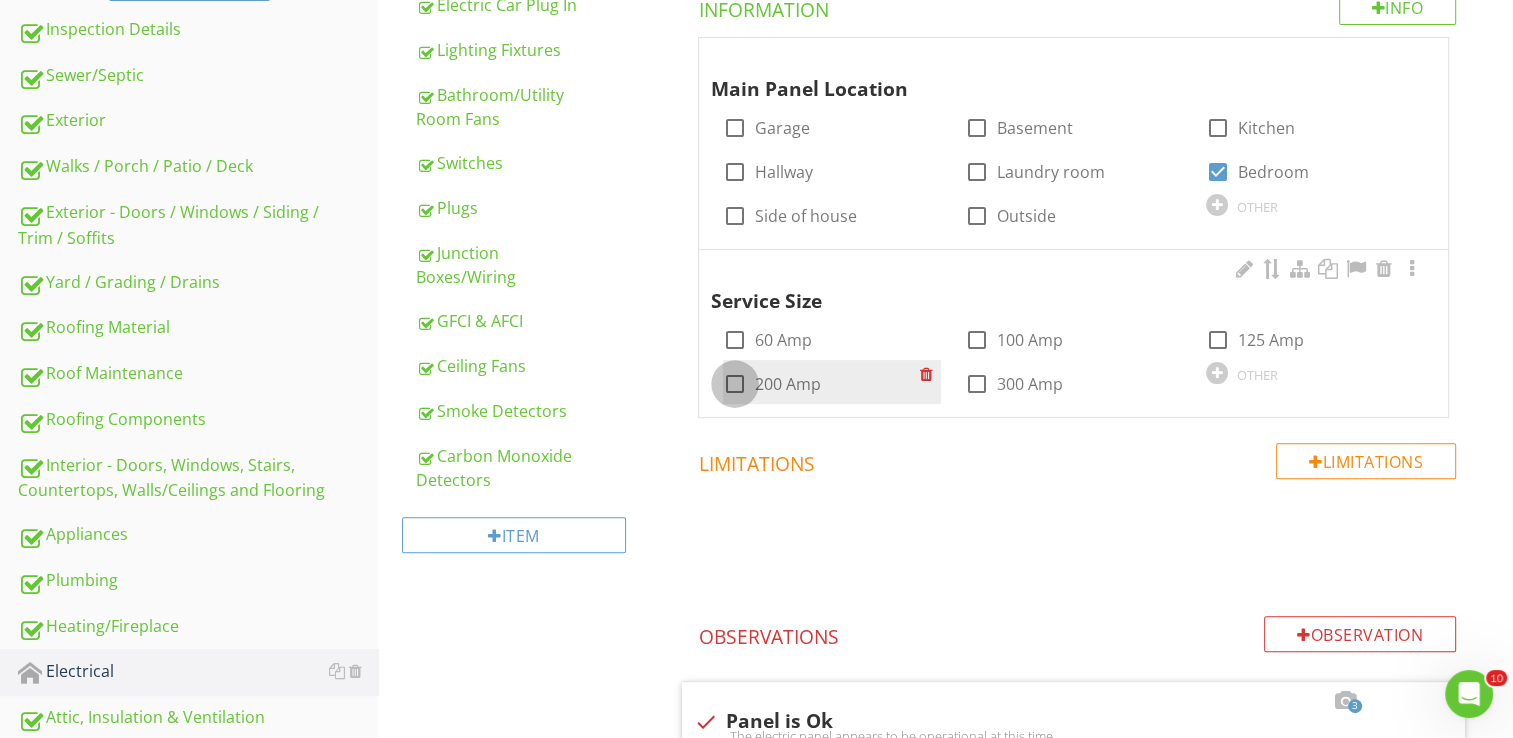 click at bounding box center [735, 384] 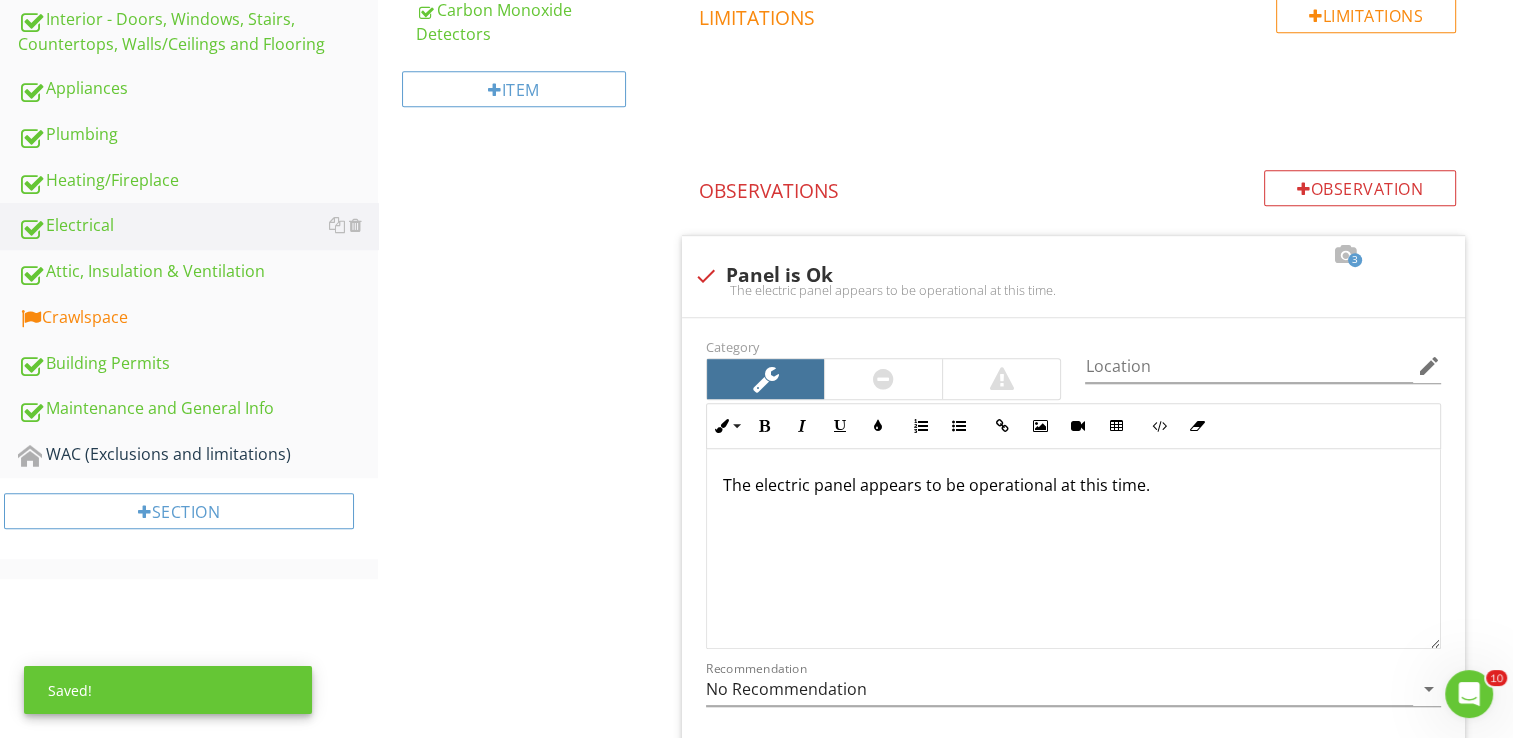 scroll, scrollTop: 980, scrollLeft: 0, axis: vertical 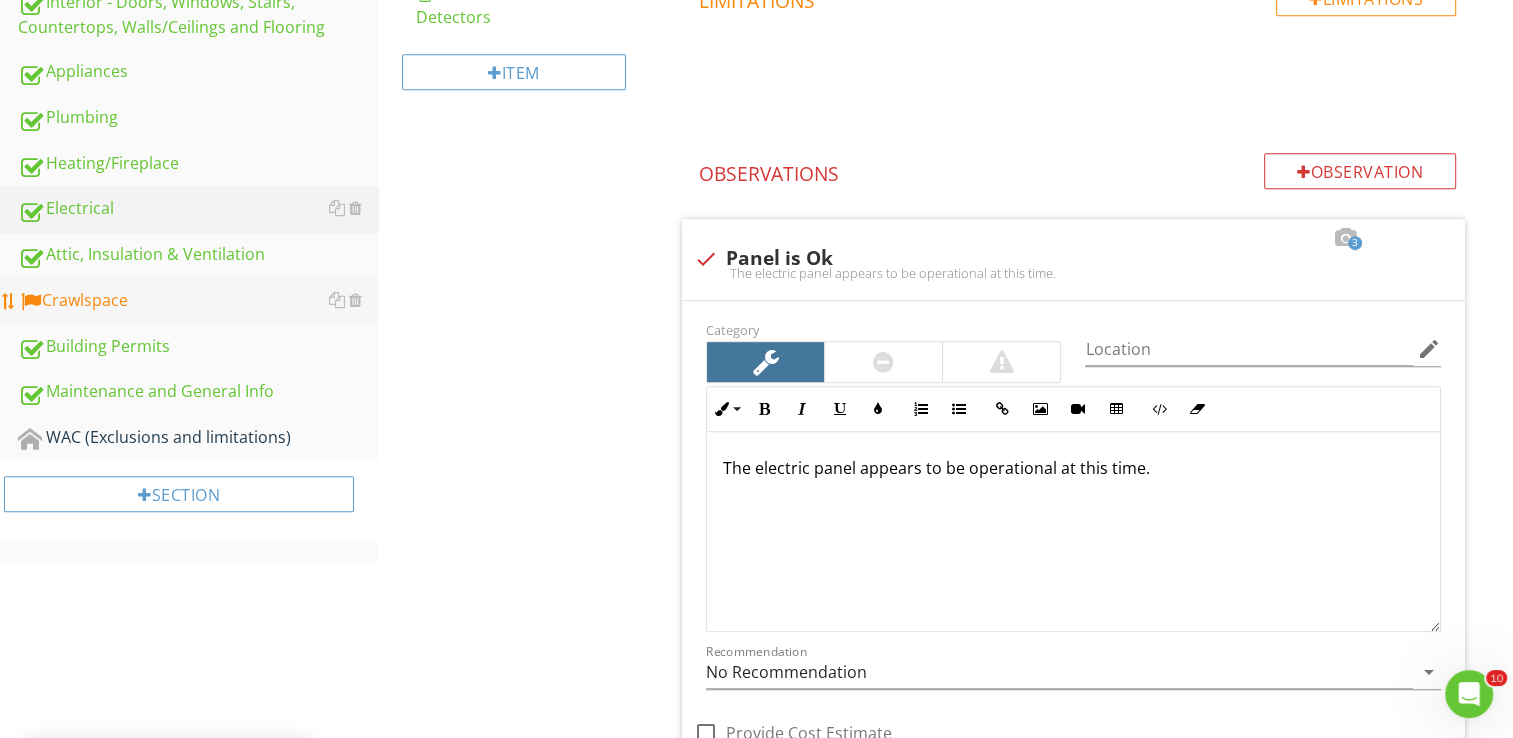 click on "Crawlspace" at bounding box center [198, 301] 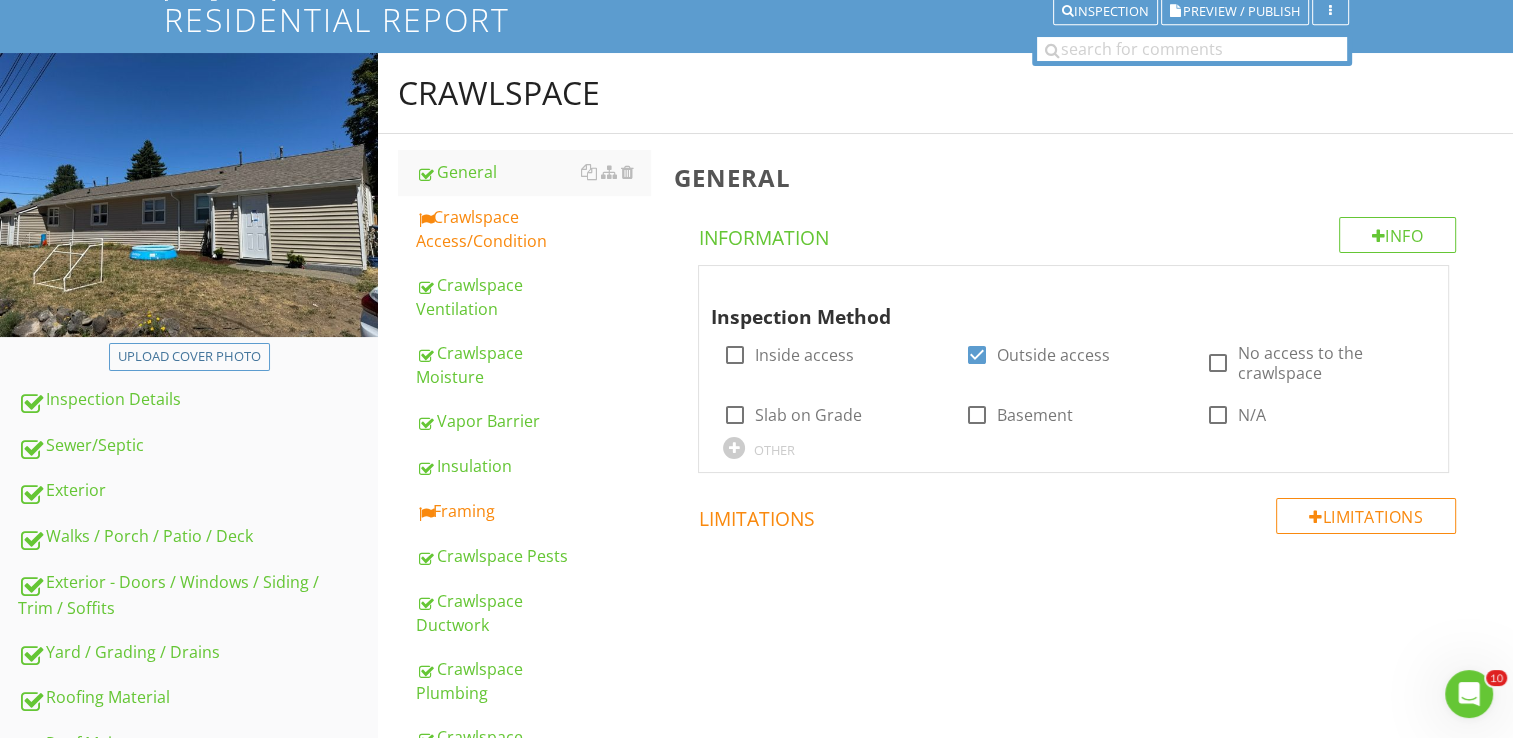 scroll, scrollTop: 110, scrollLeft: 0, axis: vertical 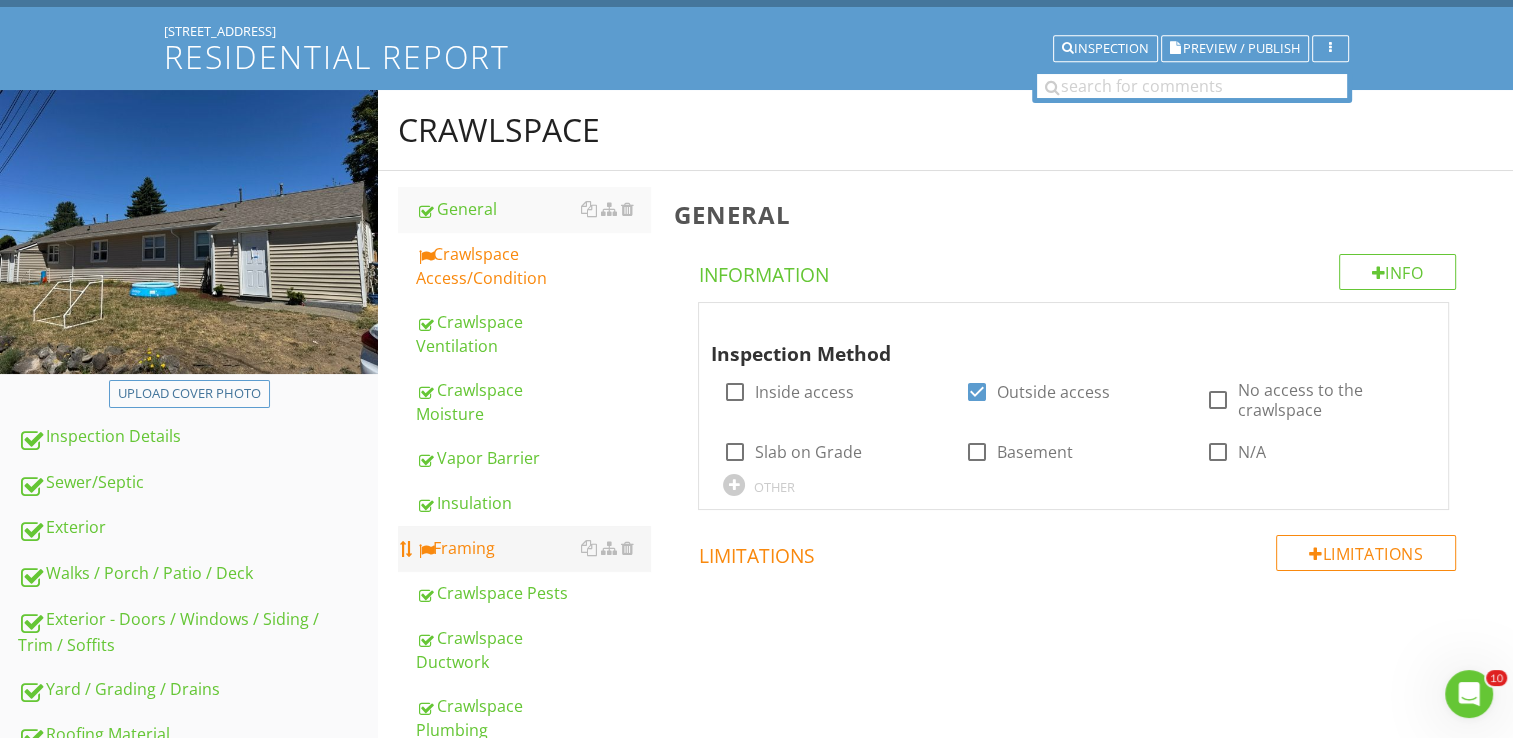 click on "Framing" at bounding box center (533, 548) 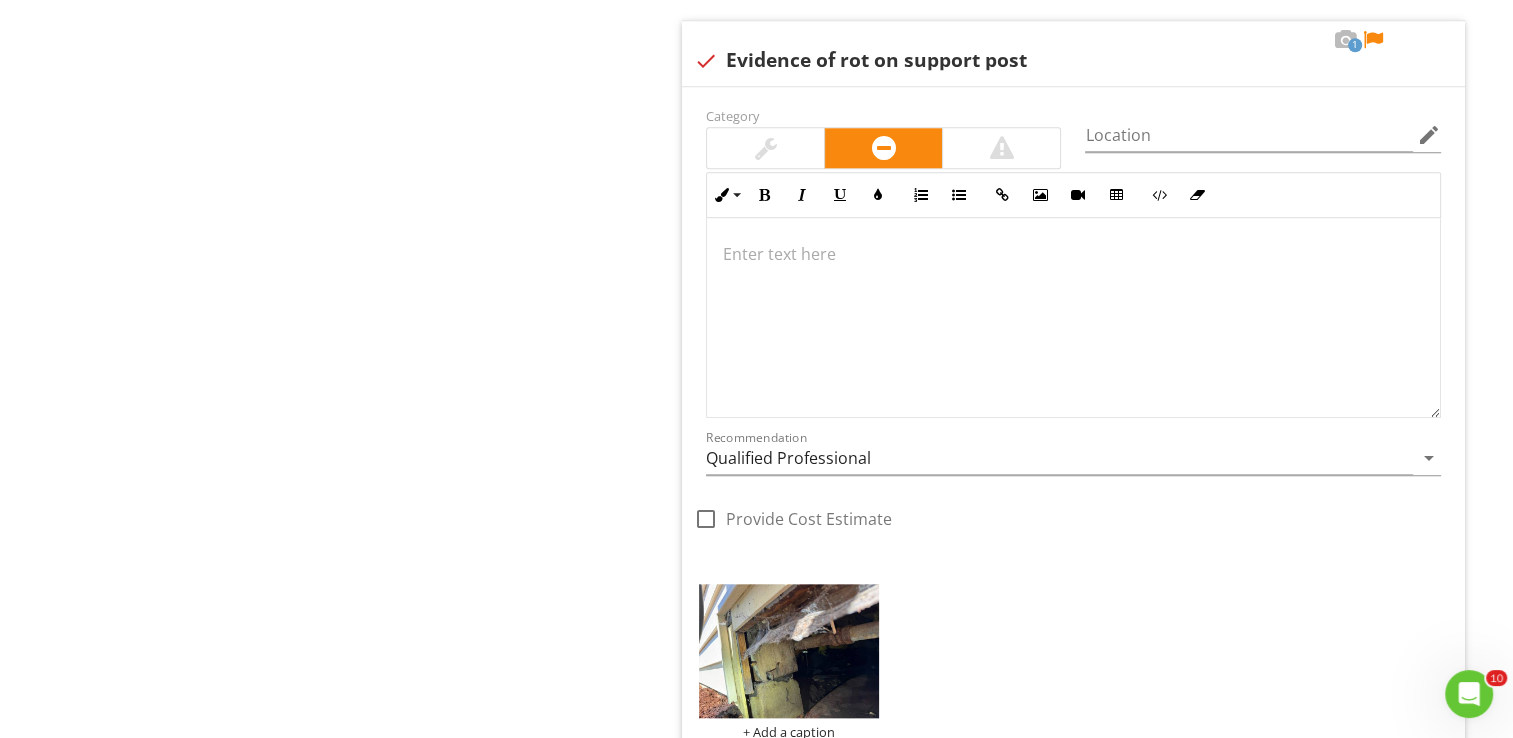 scroll, scrollTop: 1960, scrollLeft: 0, axis: vertical 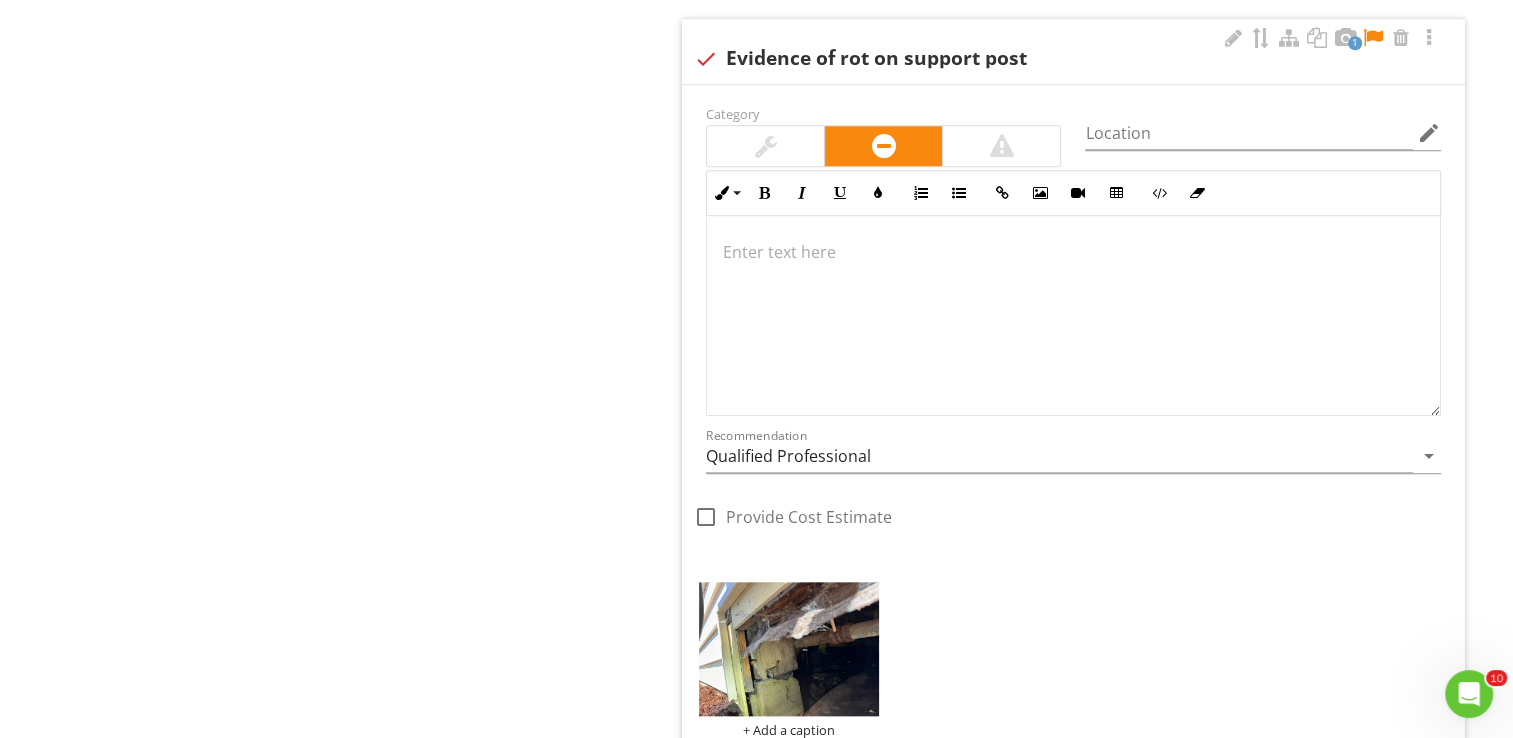 click at bounding box center (1073, 316) 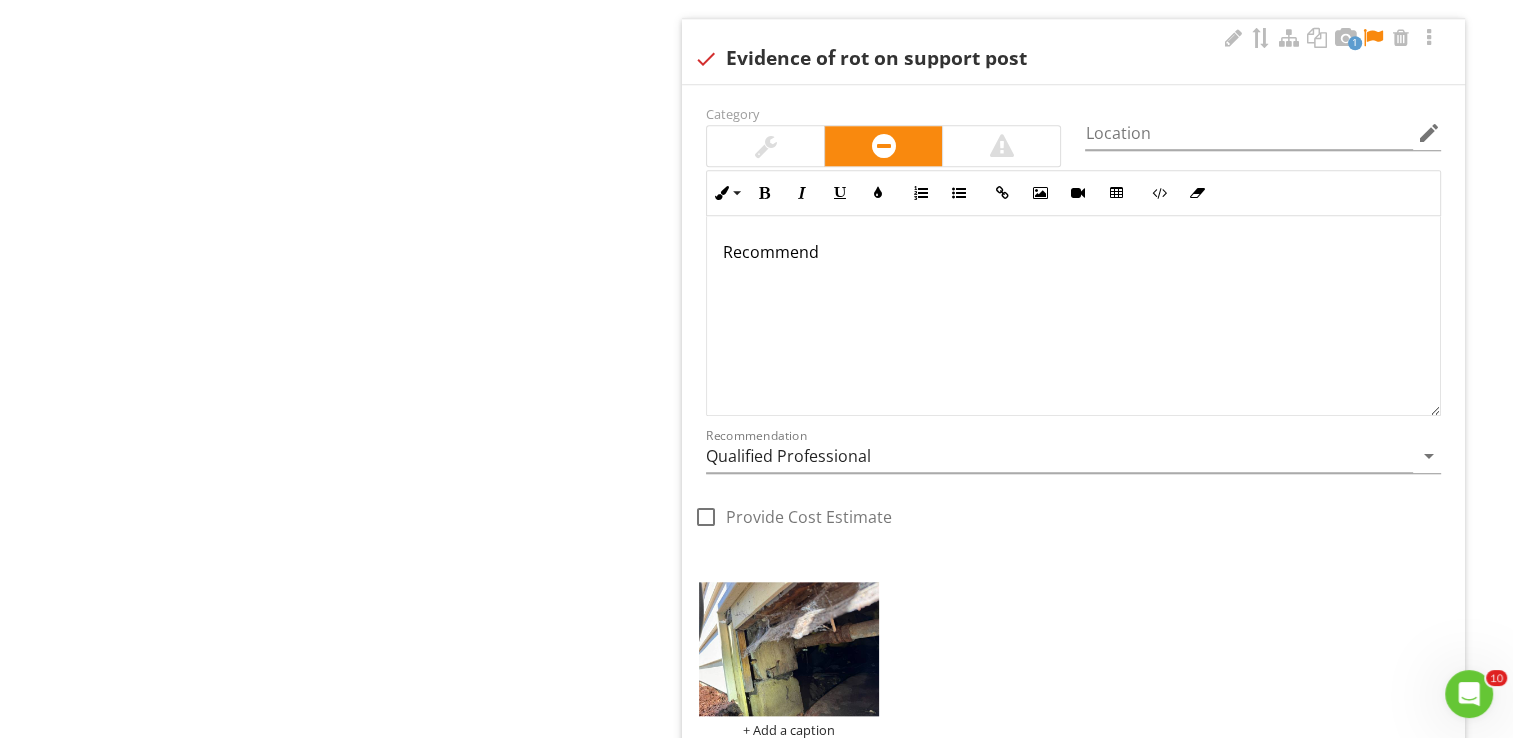 scroll, scrollTop: 1976, scrollLeft: 0, axis: vertical 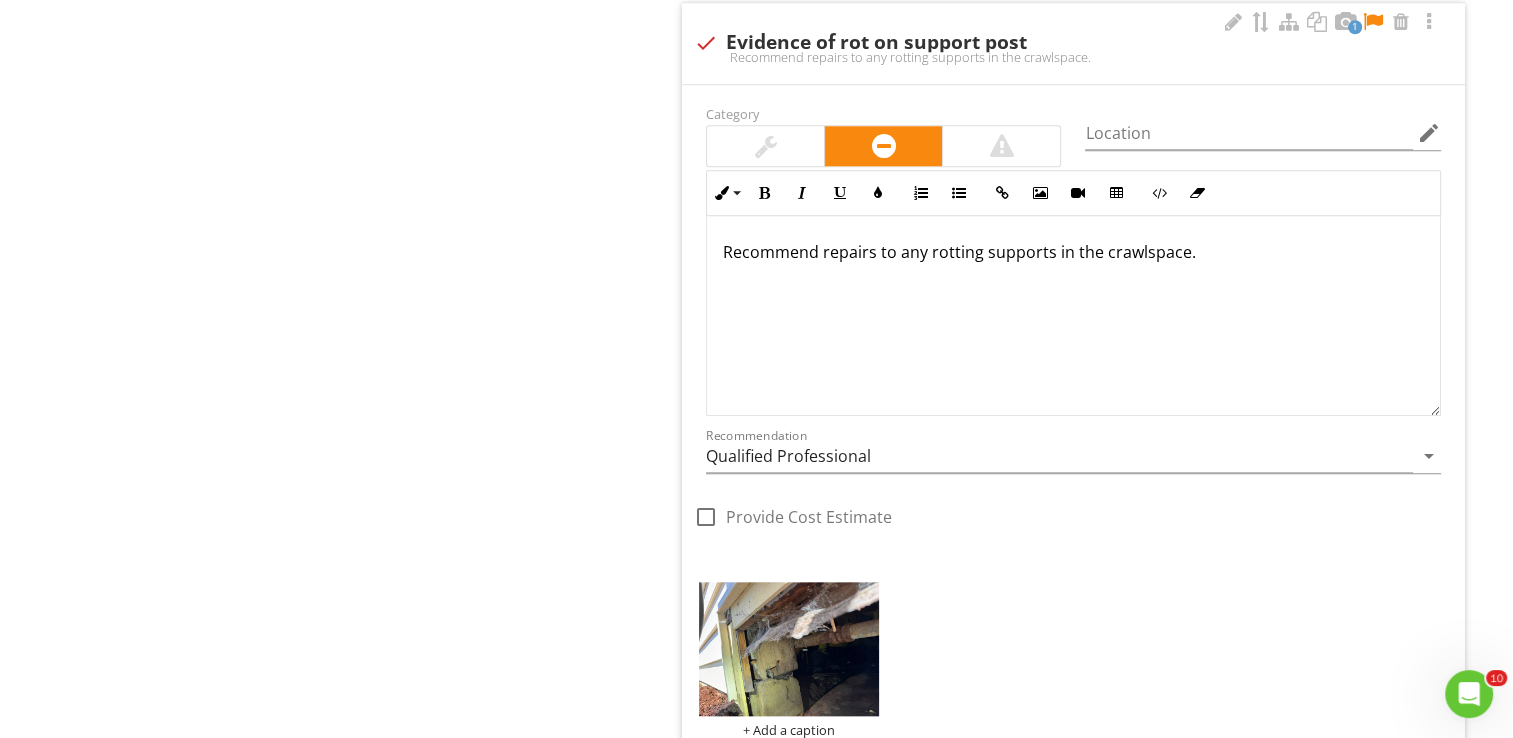click on "Recommend repairs to any rotting supports in the crawlspace." at bounding box center [1073, 252] 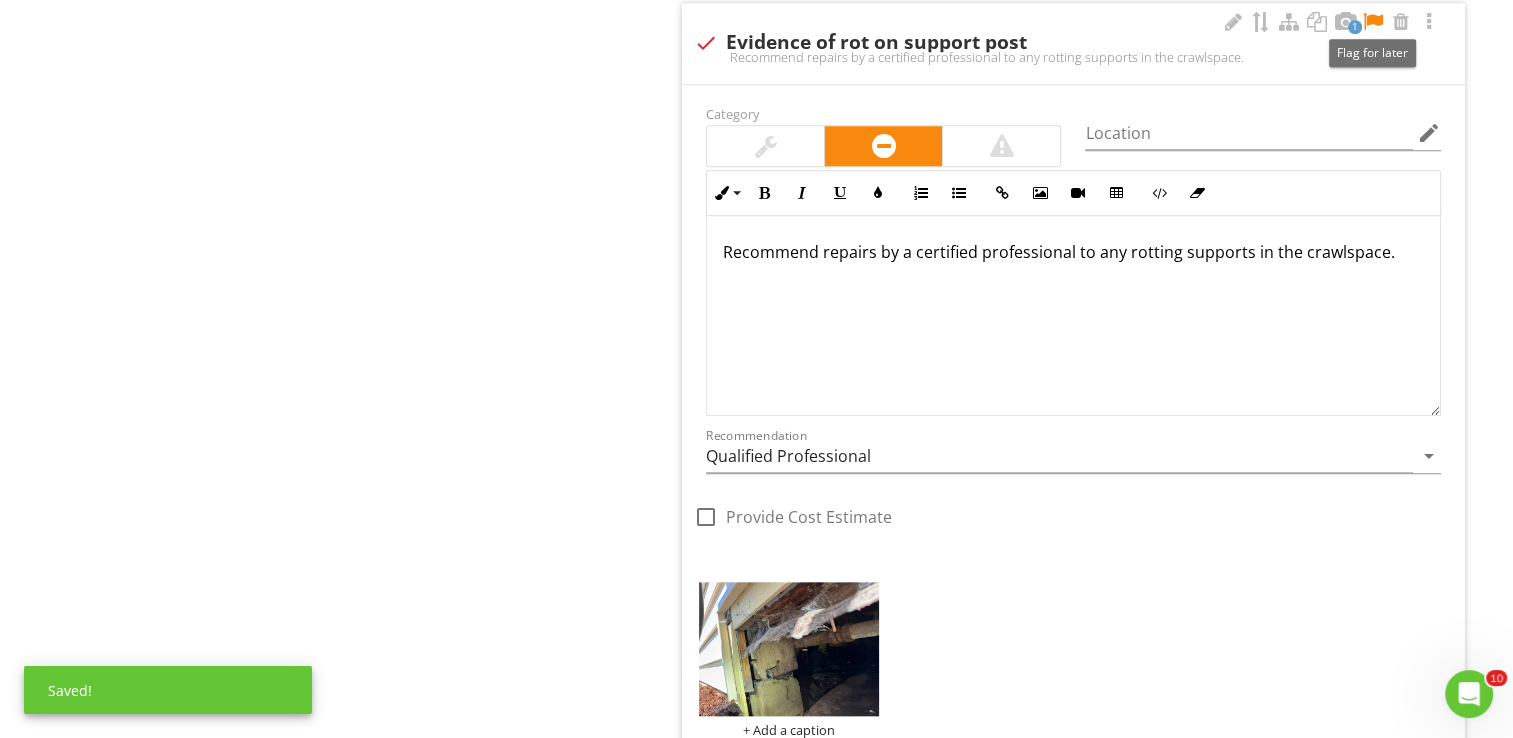 click at bounding box center [1373, 22] 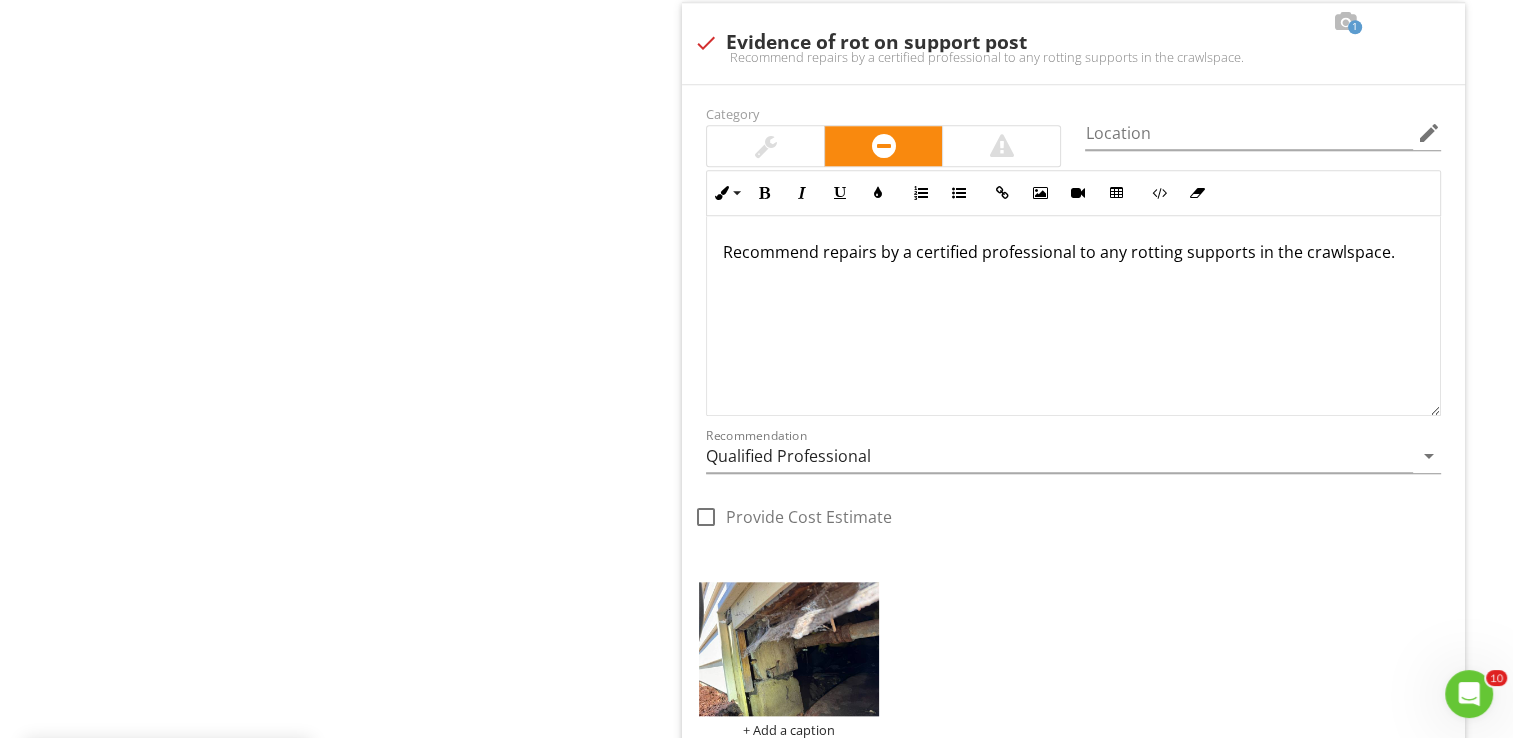 click on "Crawlspace
General
Crawlspace Access/Condition
Crawlspace Ventilation
Crawlspace Moisture
Vapor Barrier
Insulation
Framing
Crawlspace Pests
Crawlspace Ductwork
Crawlspace Plumbing
Crawlspace Electrical
Item
Framing
IN   Inspected NI   Not Inspected NP   Not Present
Info
Information
Limitations
Limitations
Observation
Observations
check_box_outline_blank" at bounding box center (945, -339) 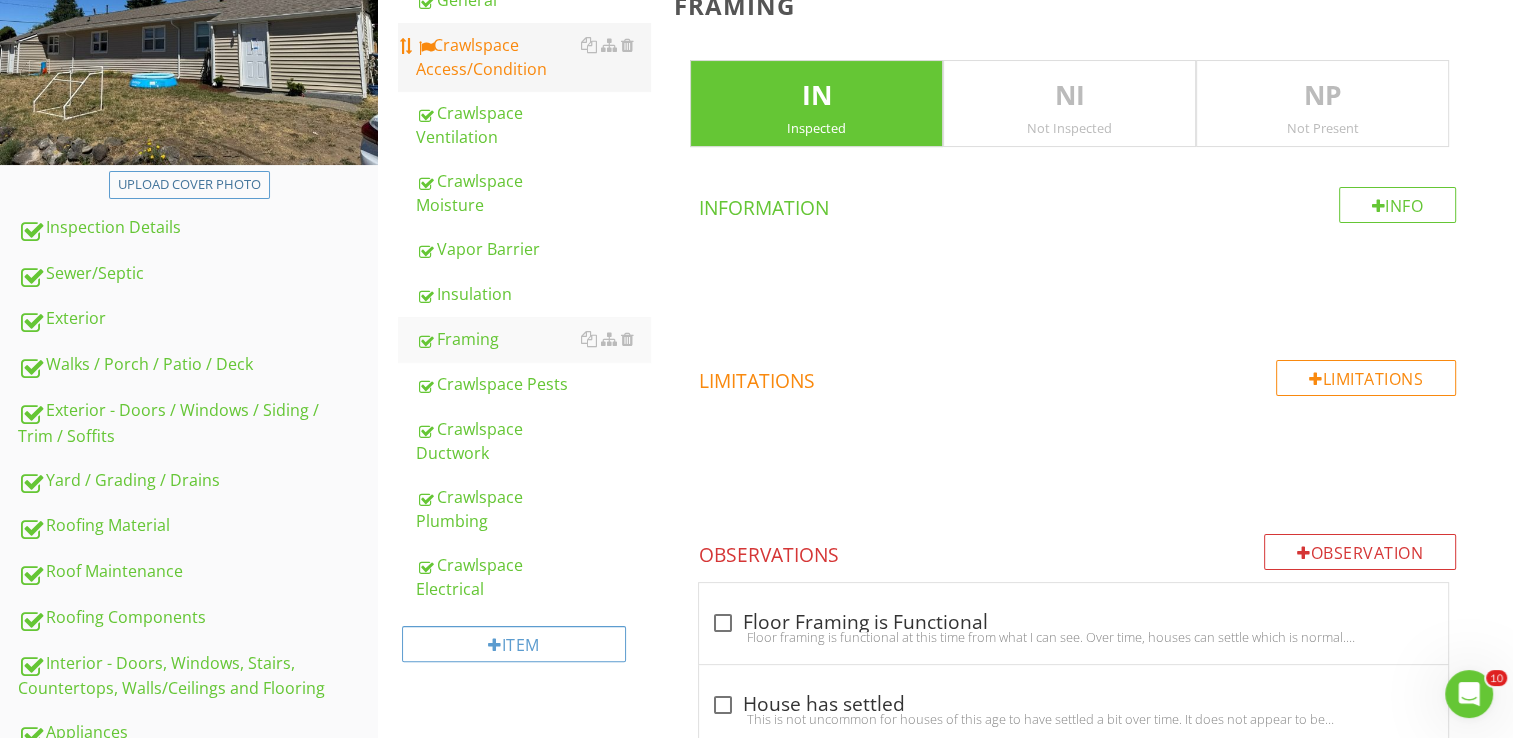 scroll, scrollTop: 310, scrollLeft: 0, axis: vertical 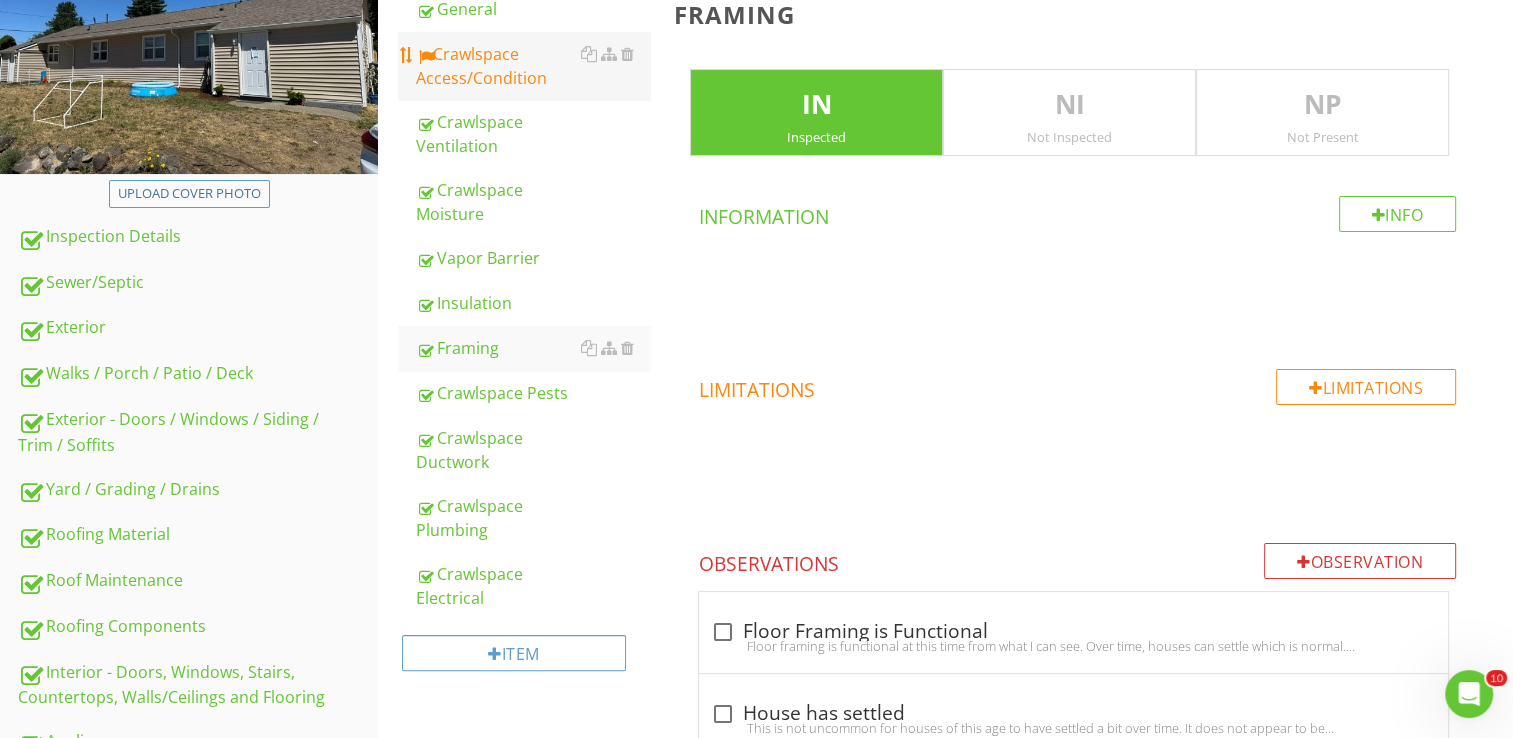 click on "Crawlspace Access/Condition" at bounding box center (533, 66) 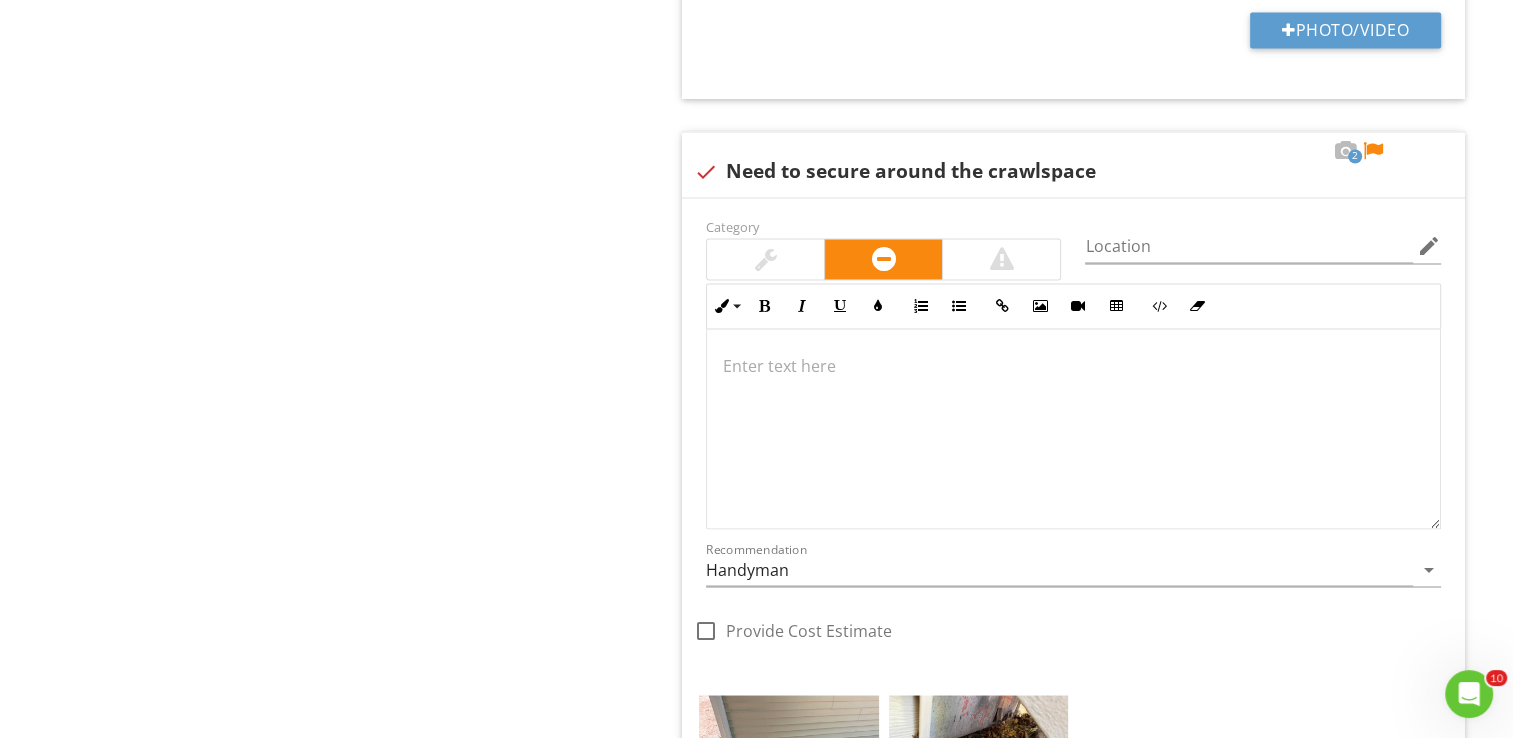scroll, scrollTop: 3516, scrollLeft: 0, axis: vertical 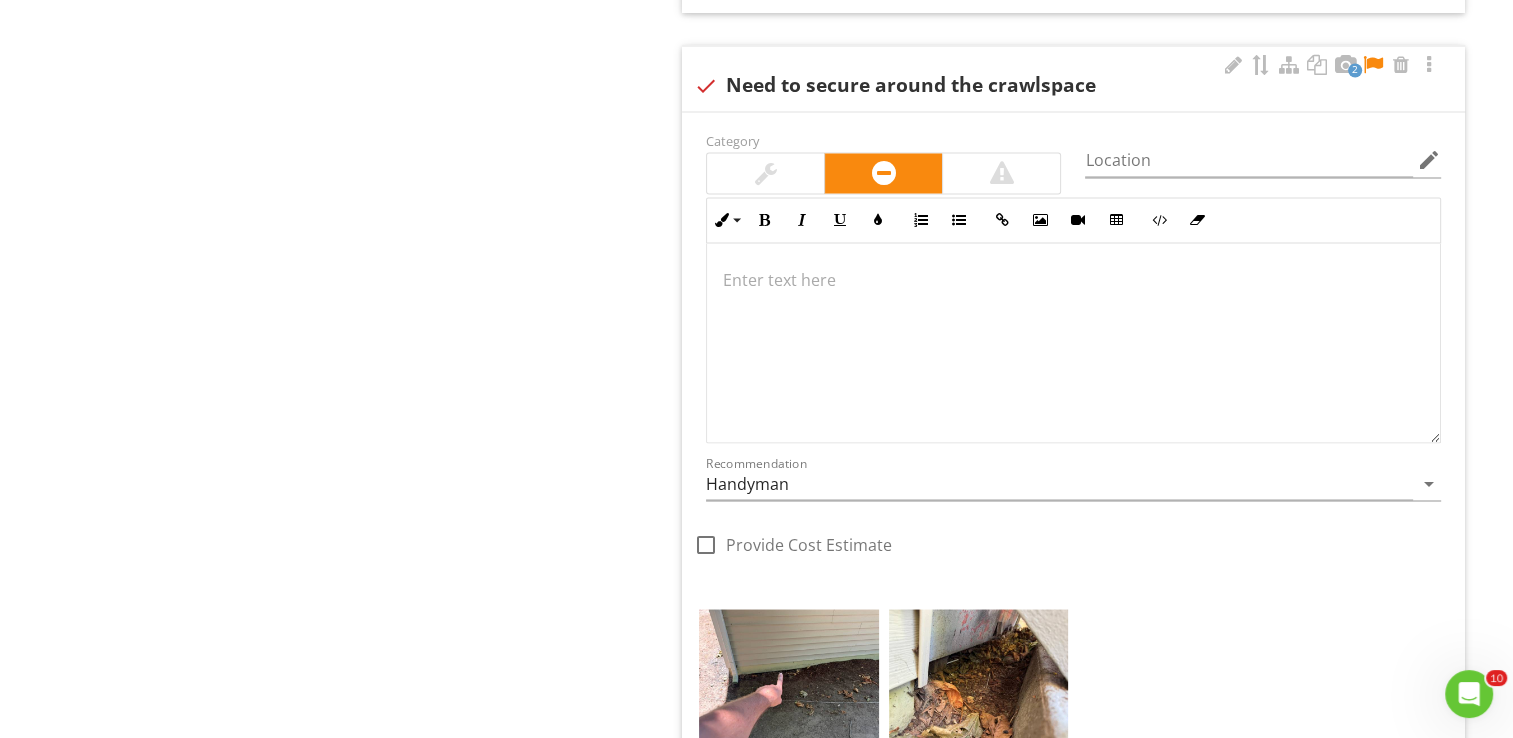 click at bounding box center [1073, 343] 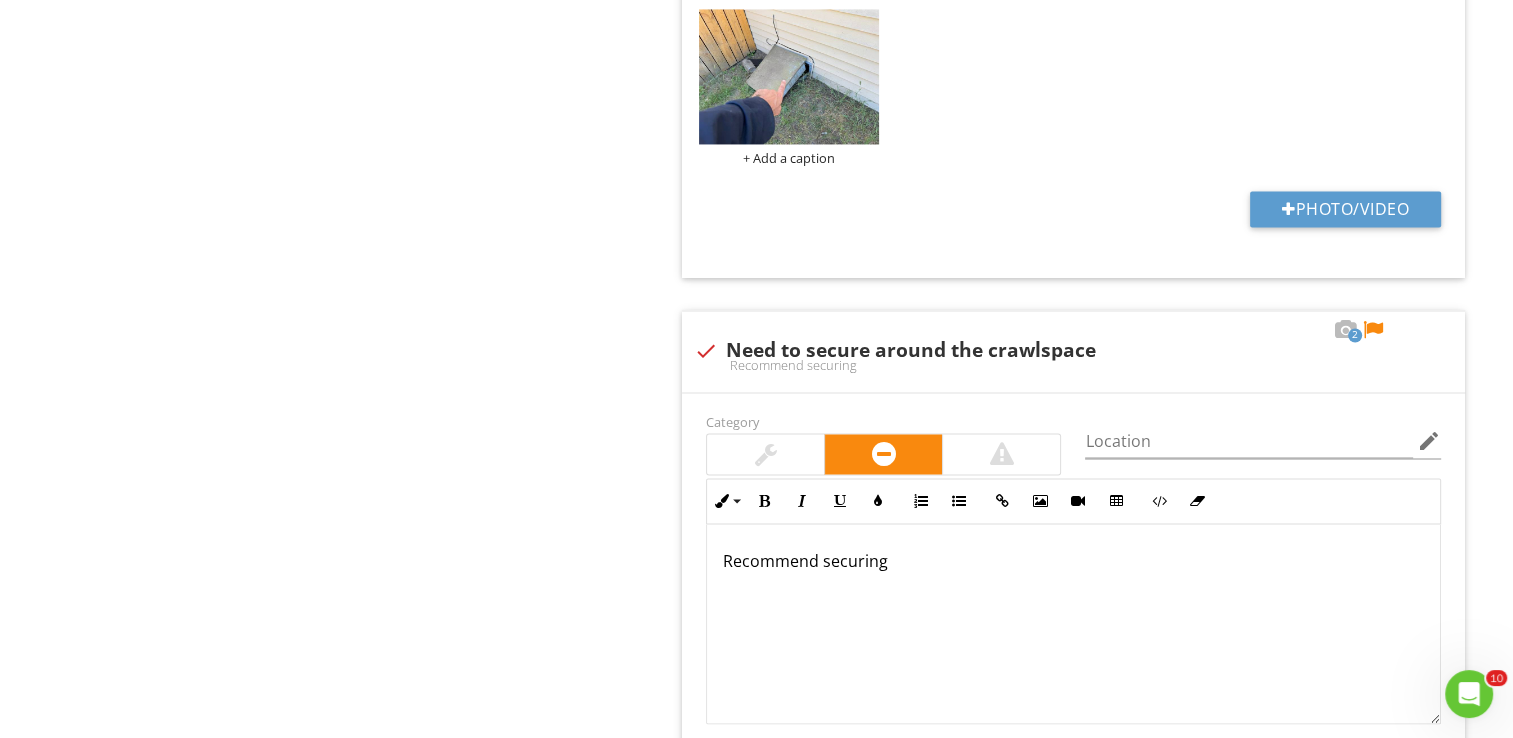 scroll, scrollTop: 3256, scrollLeft: 0, axis: vertical 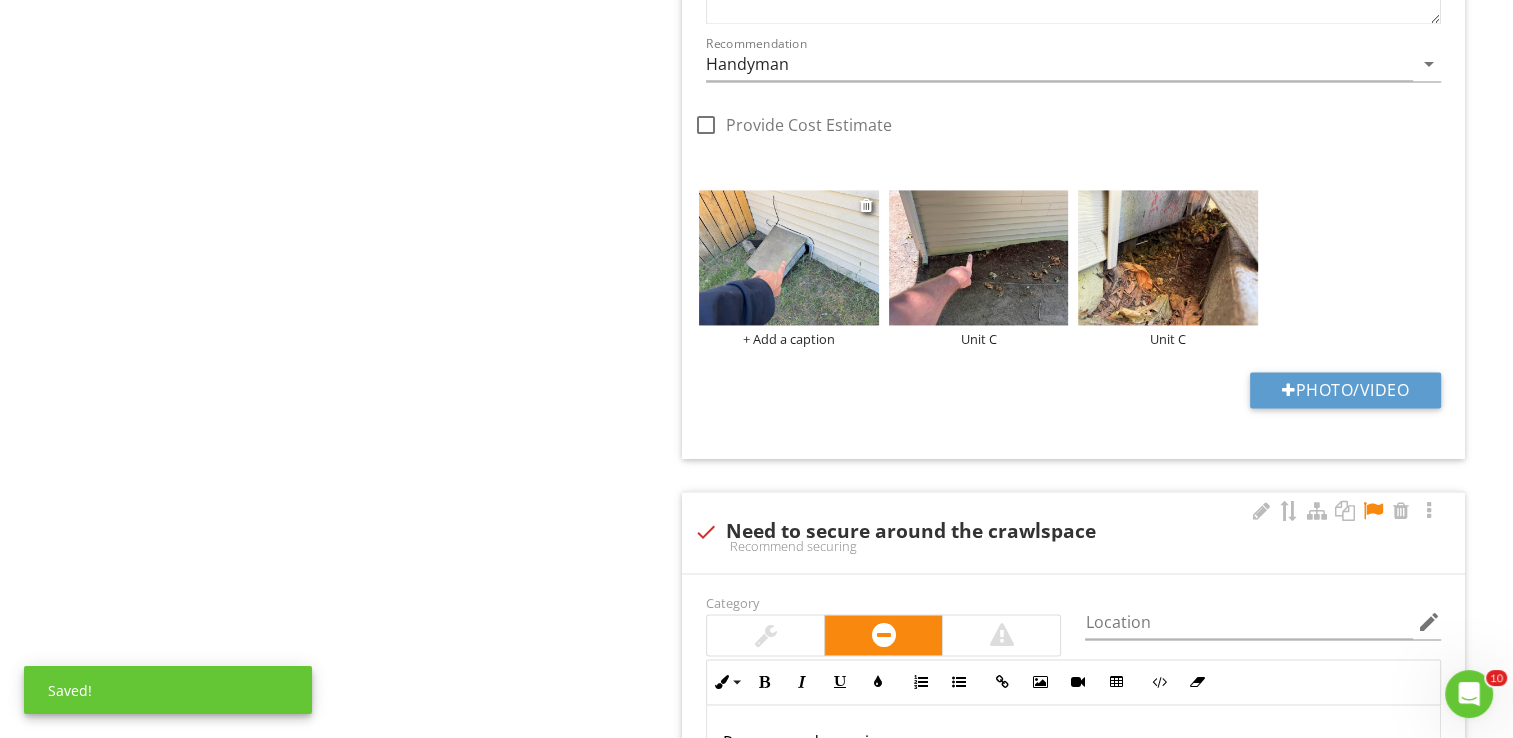 click on "+ Add a caption" at bounding box center (789, 339) 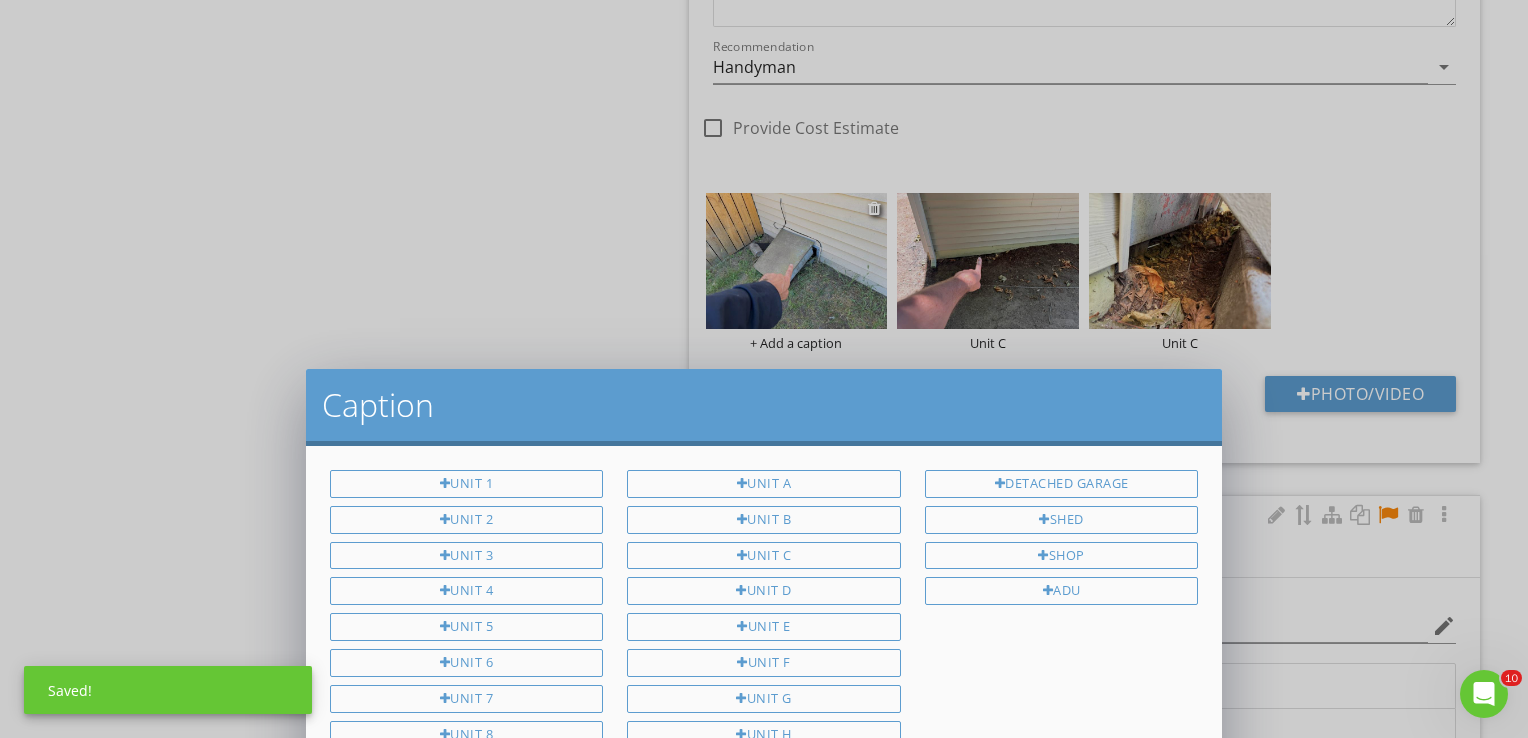 scroll, scrollTop: 23, scrollLeft: 0, axis: vertical 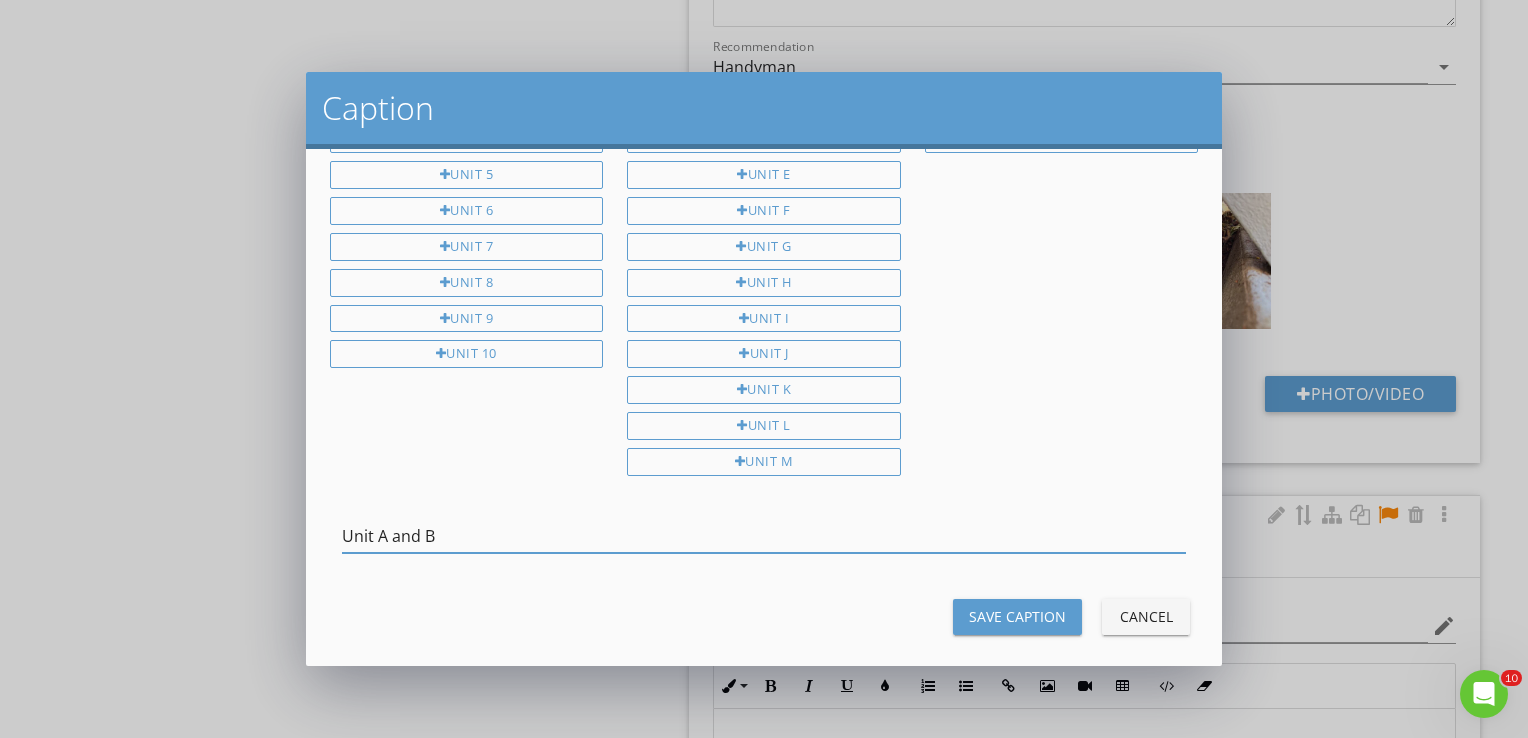 type on "Unit A and B" 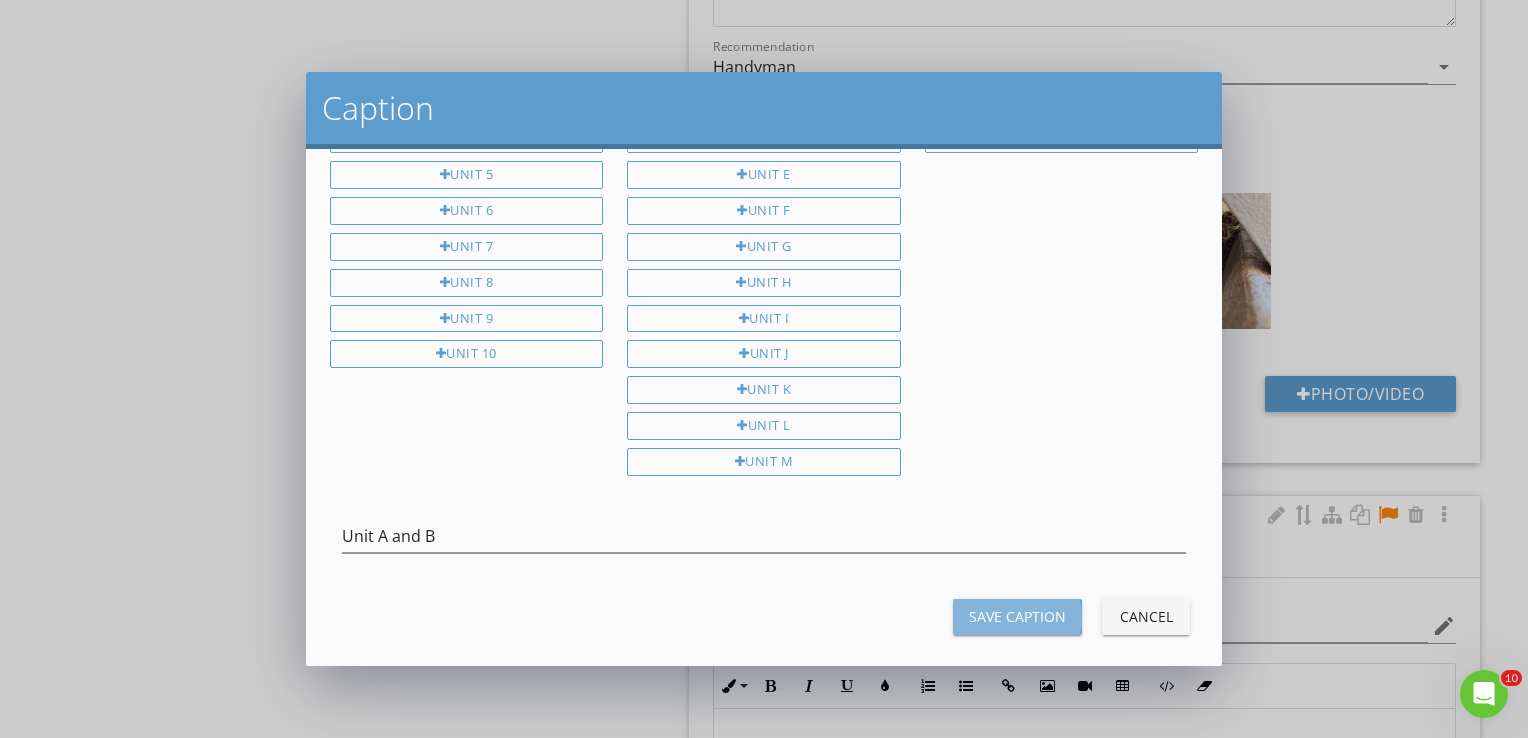 click on "Save Caption" at bounding box center [1017, 616] 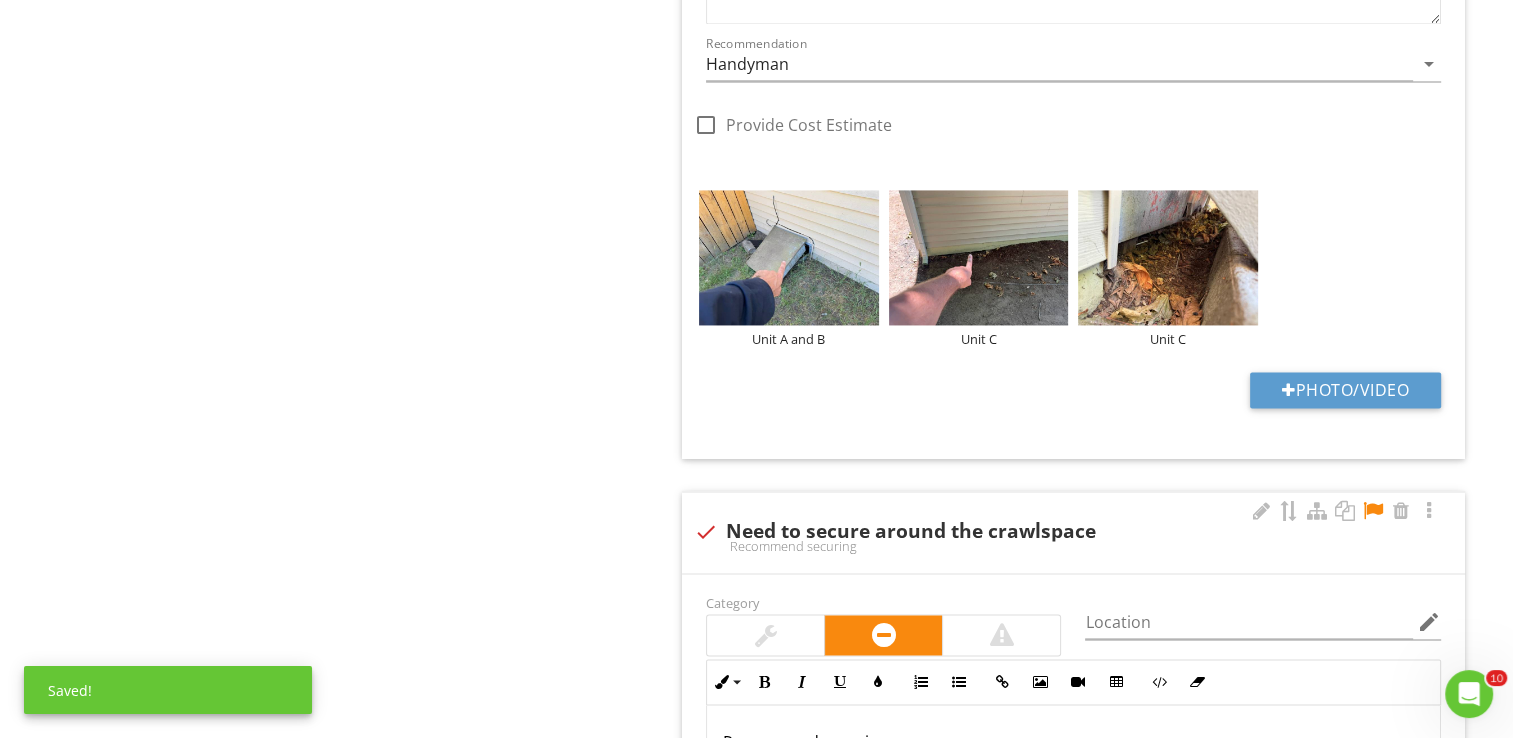 click on "Category" at bounding box center [884, 623] 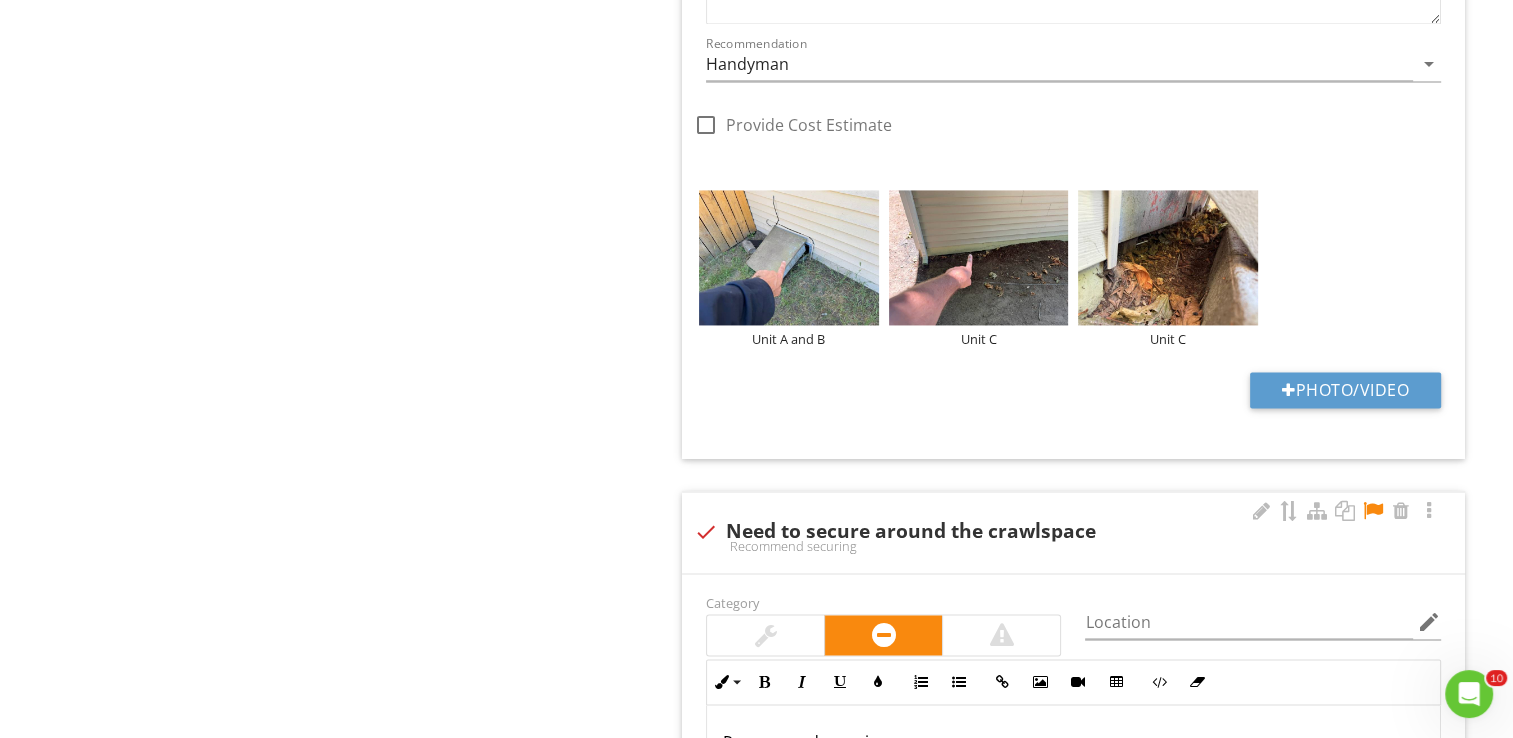 click on "check
Need to secure around the crawlspace
Recommend securing" at bounding box center (1073, 532) 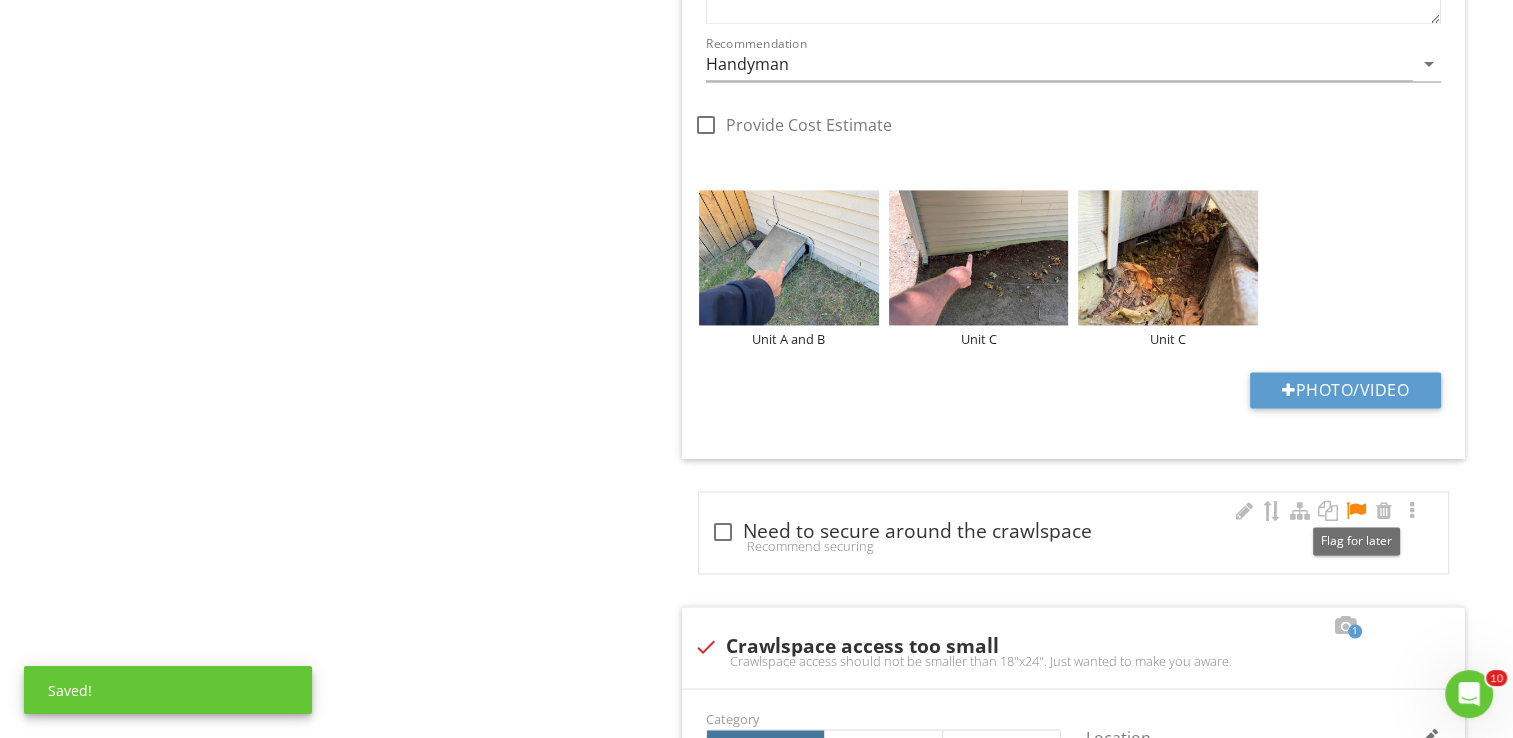 click at bounding box center [1356, 511] 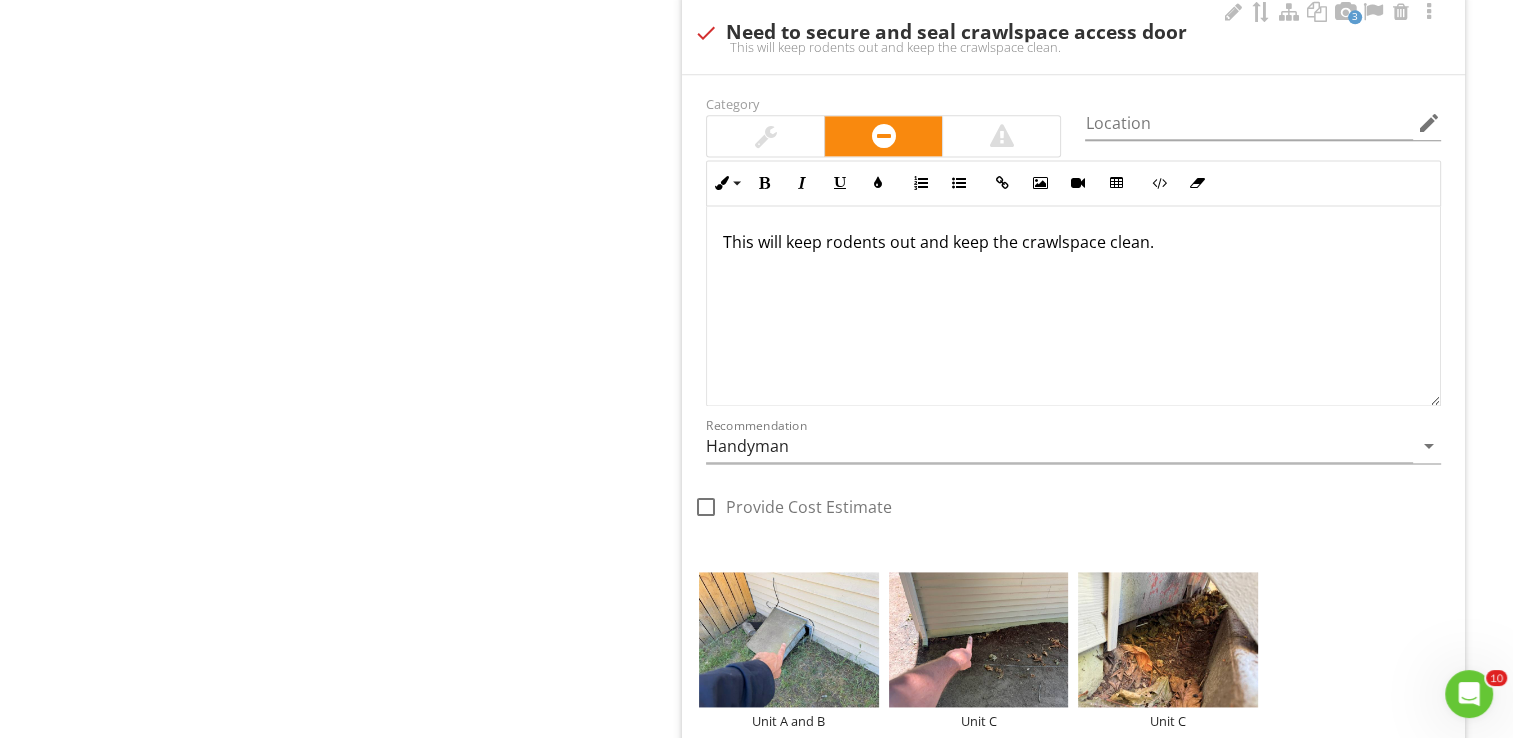 scroll, scrollTop: 2687, scrollLeft: 0, axis: vertical 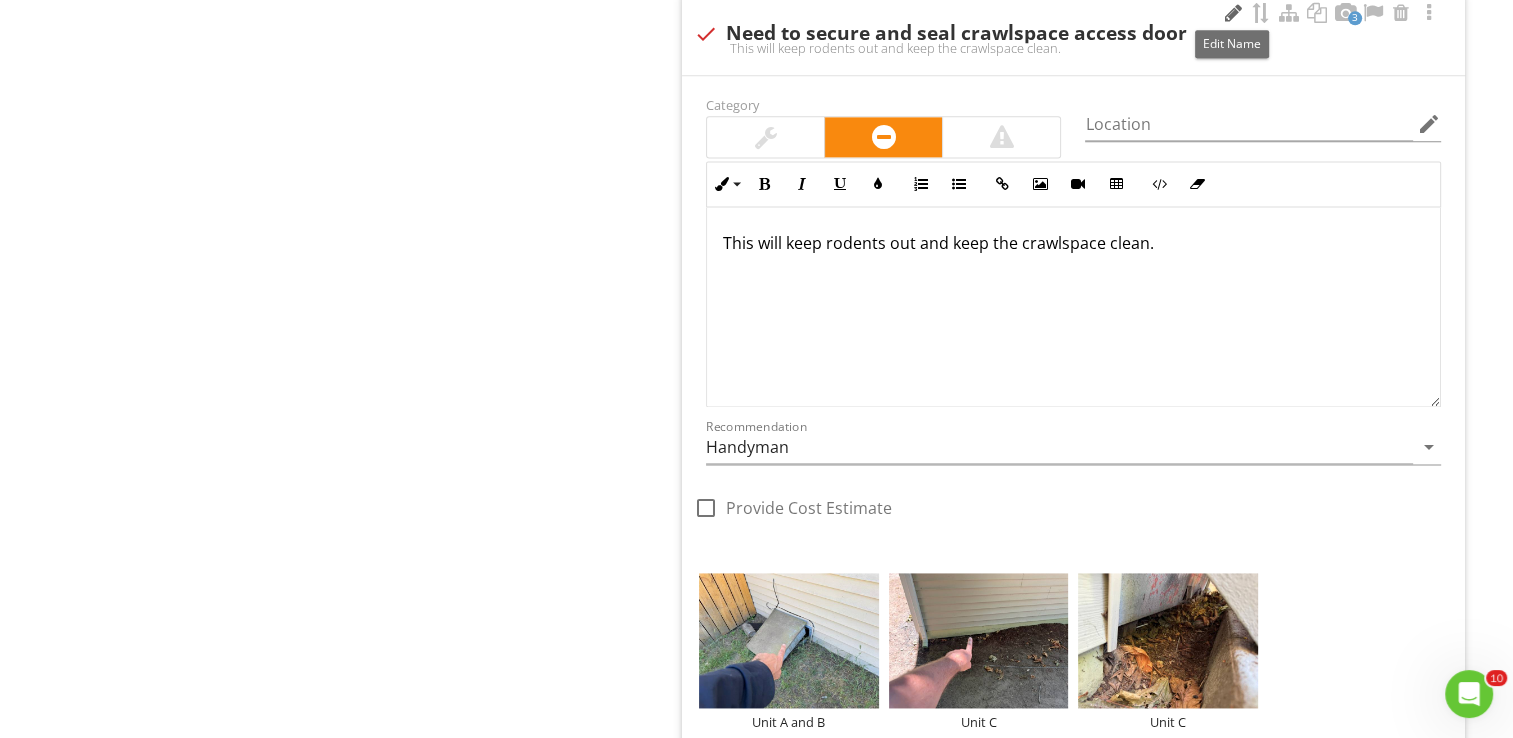 click at bounding box center (1233, 13) 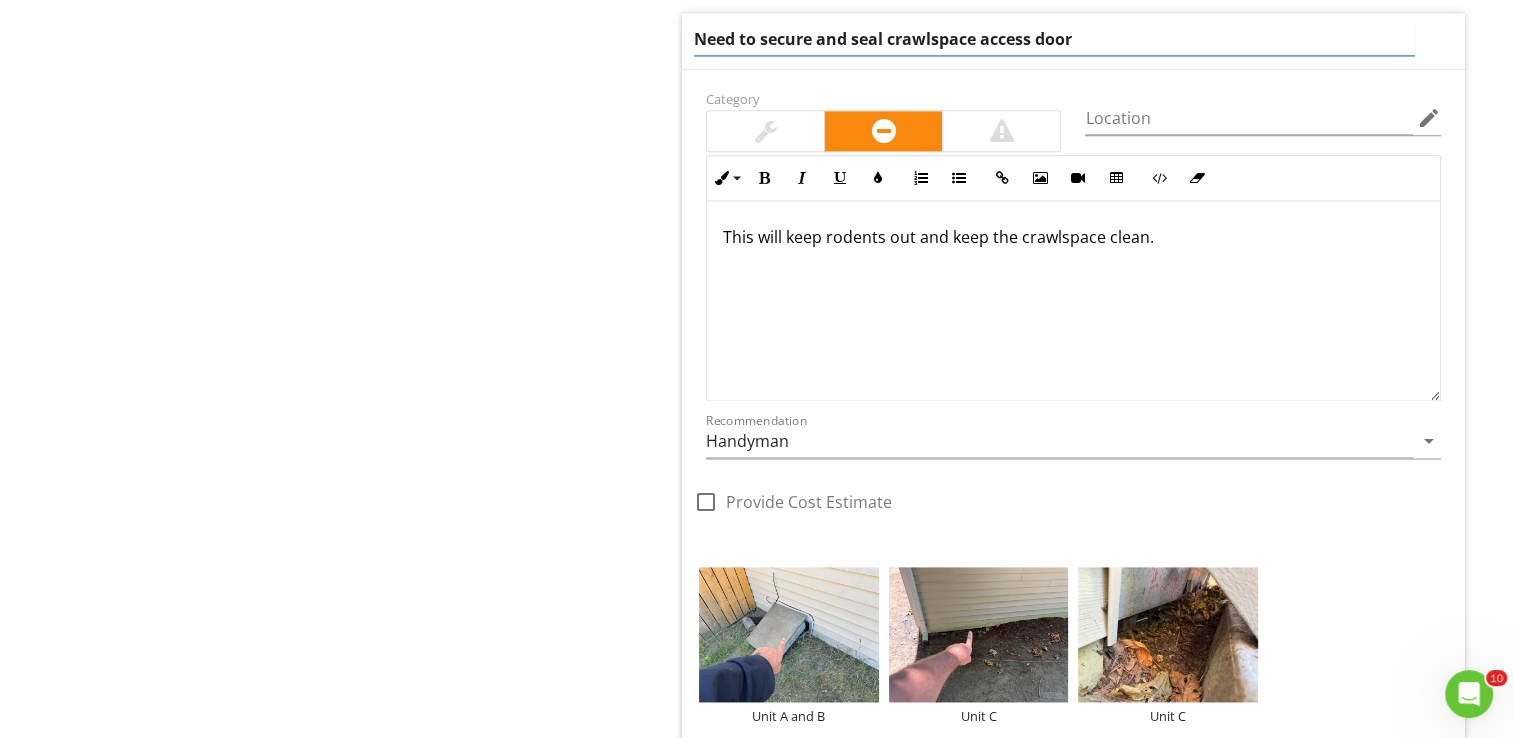 click on "Need to secure and seal crawlspace access door" at bounding box center [1054, 39] 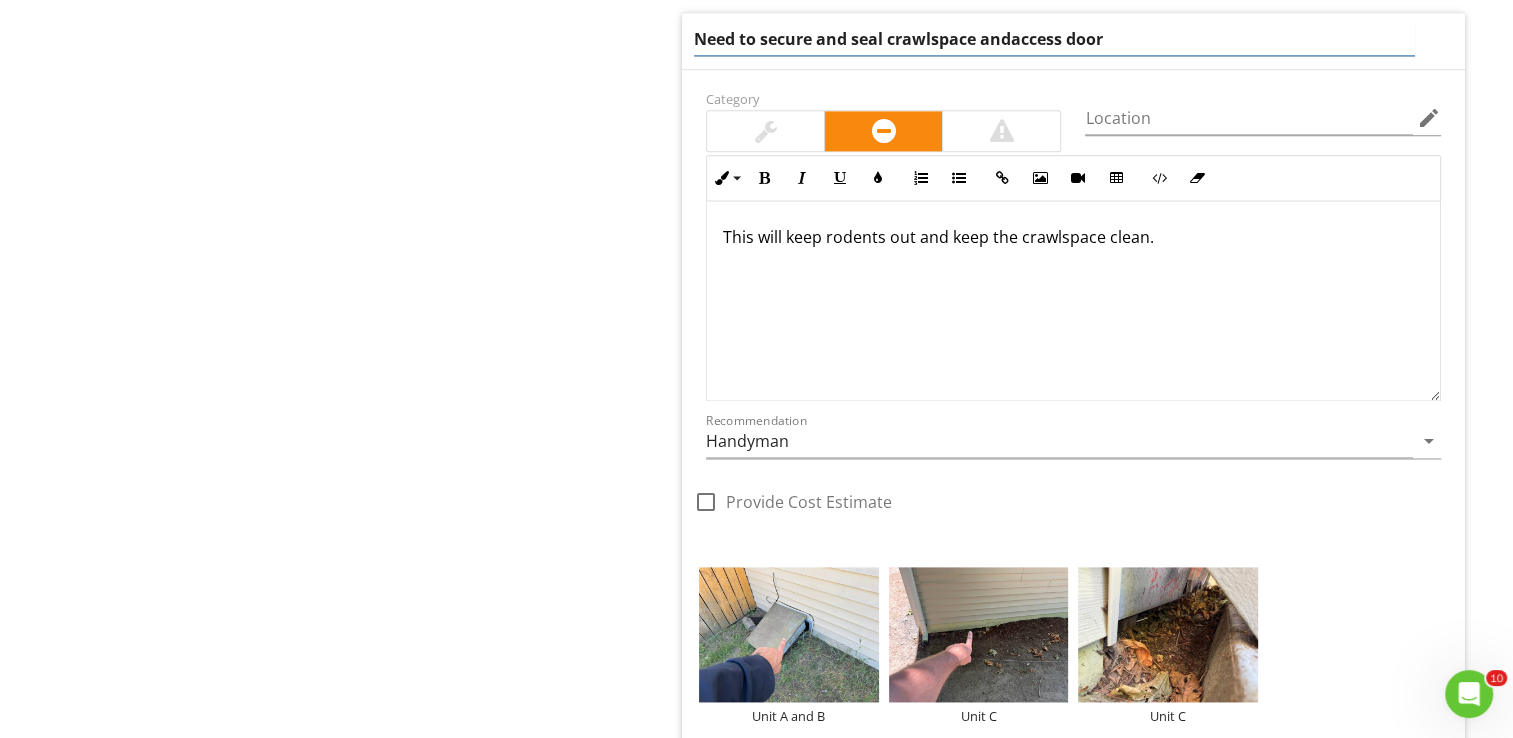 type on "Need to secure and seal crawlspace and access door" 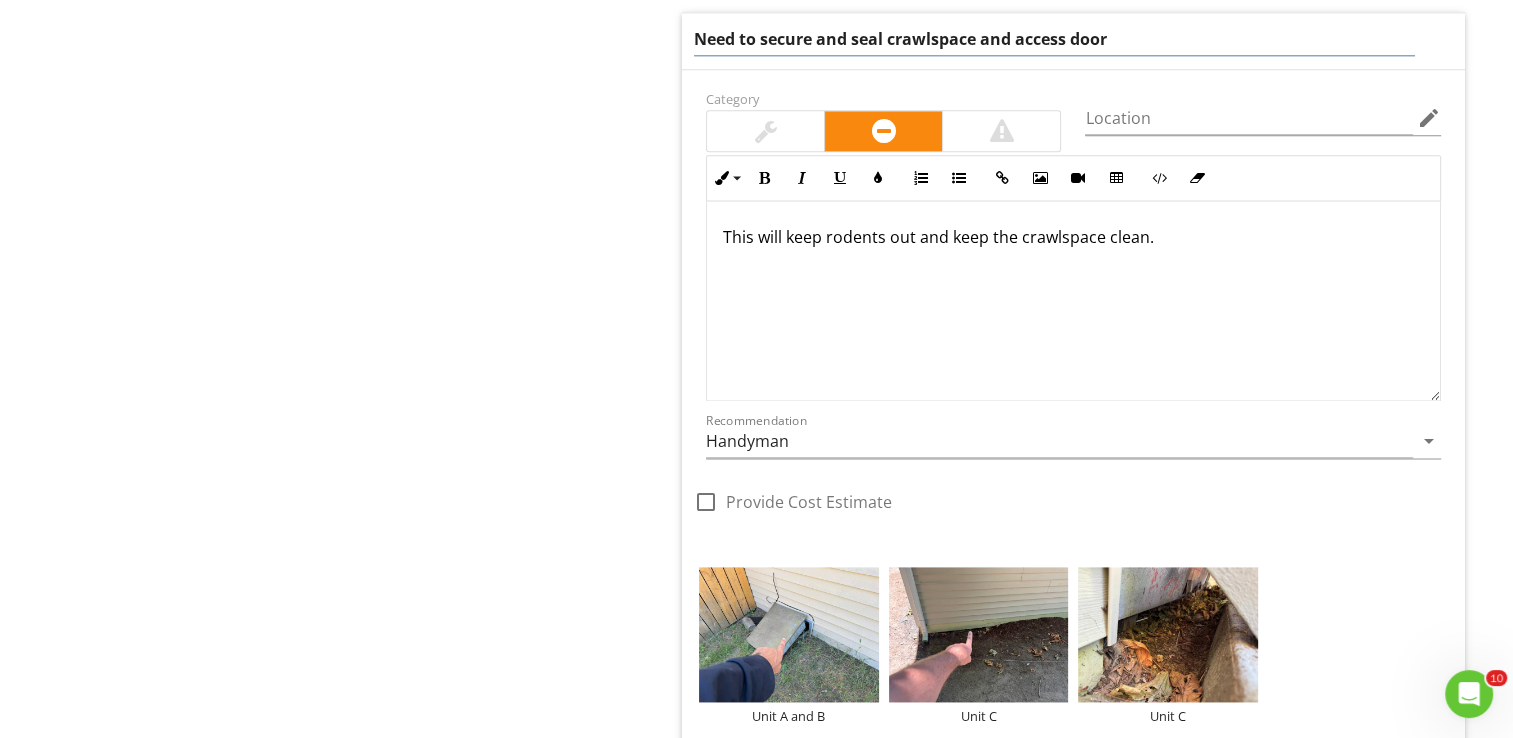 click on "Crawlspace
General
Crawlspace Access/Condition
Crawlspace Ventilation
Crawlspace Moisture
Vapor Barrier
Insulation
Framing
Crawlspace Pests
Crawlspace Ductwork
Crawlspace Plumbing
Crawlspace Electrical
Item
Crawlspace Access/Condition
IN   Inspected NI   Not Inspected NP   Not Present
Info
Information
Limitations
Limitations
Observation
Observations
2         check         Category" at bounding box center (945, -78) 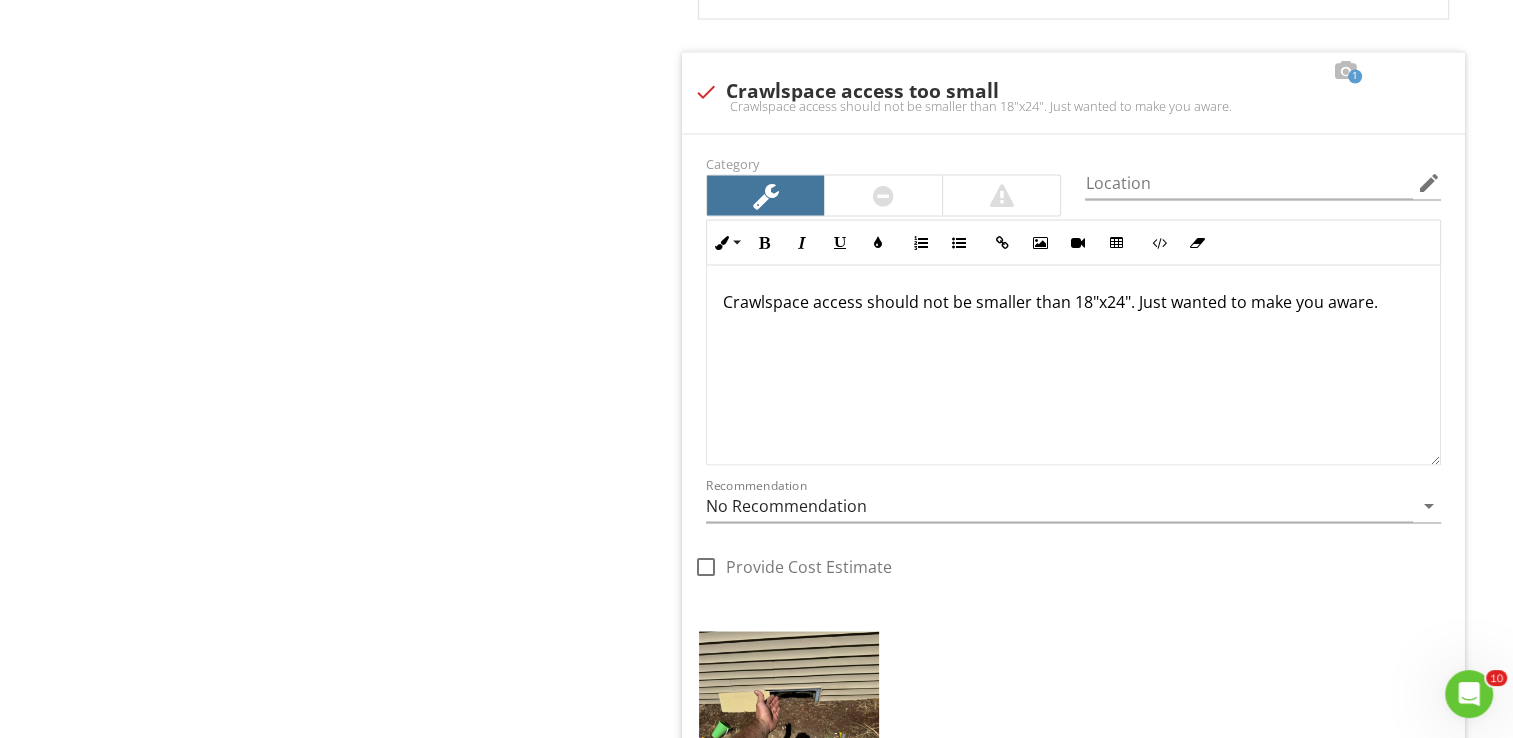 scroll, scrollTop: 3624, scrollLeft: 0, axis: vertical 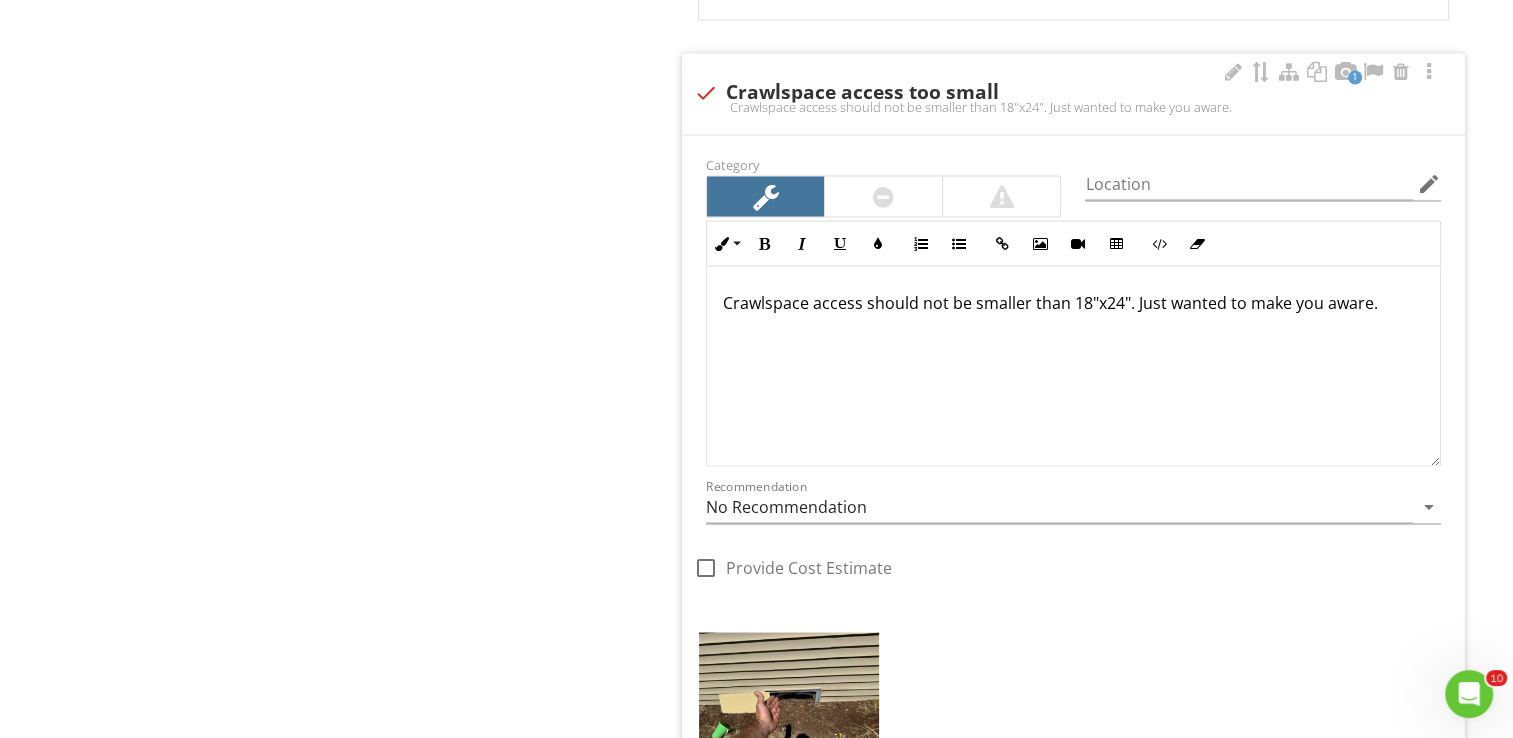 click on "Crawlspace access should not be smaller than 18"x24". Just wanted to make you aware." at bounding box center [1073, 302] 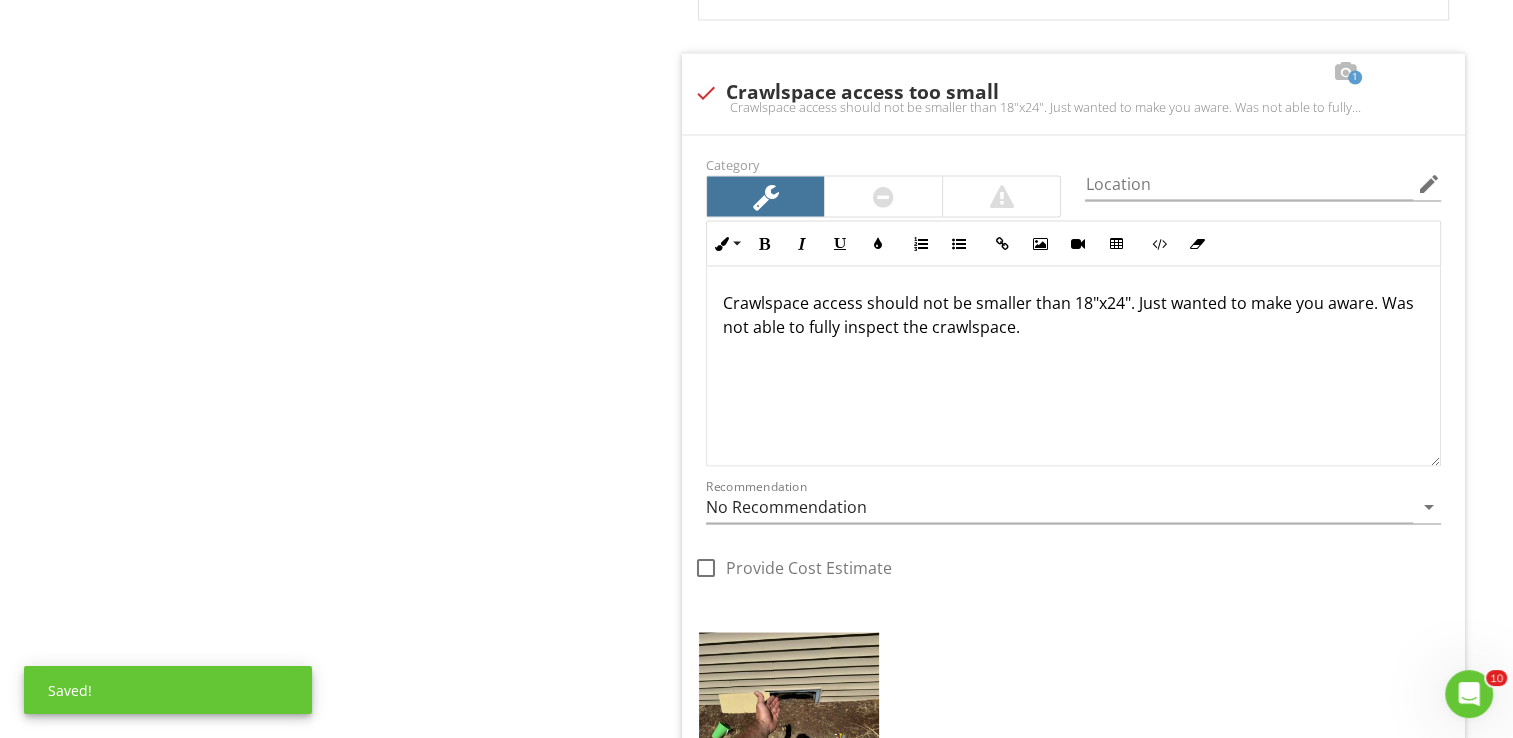 click on "Crawlspace
General
Crawlspace Access/Condition
Crawlspace Ventilation
Crawlspace Moisture
Vapor Barrier
Insulation
Framing
Crawlspace Pests
Crawlspace Ductwork
Crawlspace Plumbing
Crawlspace Electrical
Item
Crawlspace Access/Condition
IN   Inspected NI   Not Inspected NP   Not Present
Info
Information
Limitations
Limitations
Observation
Observations
2         check         Category" at bounding box center [945, -1022] 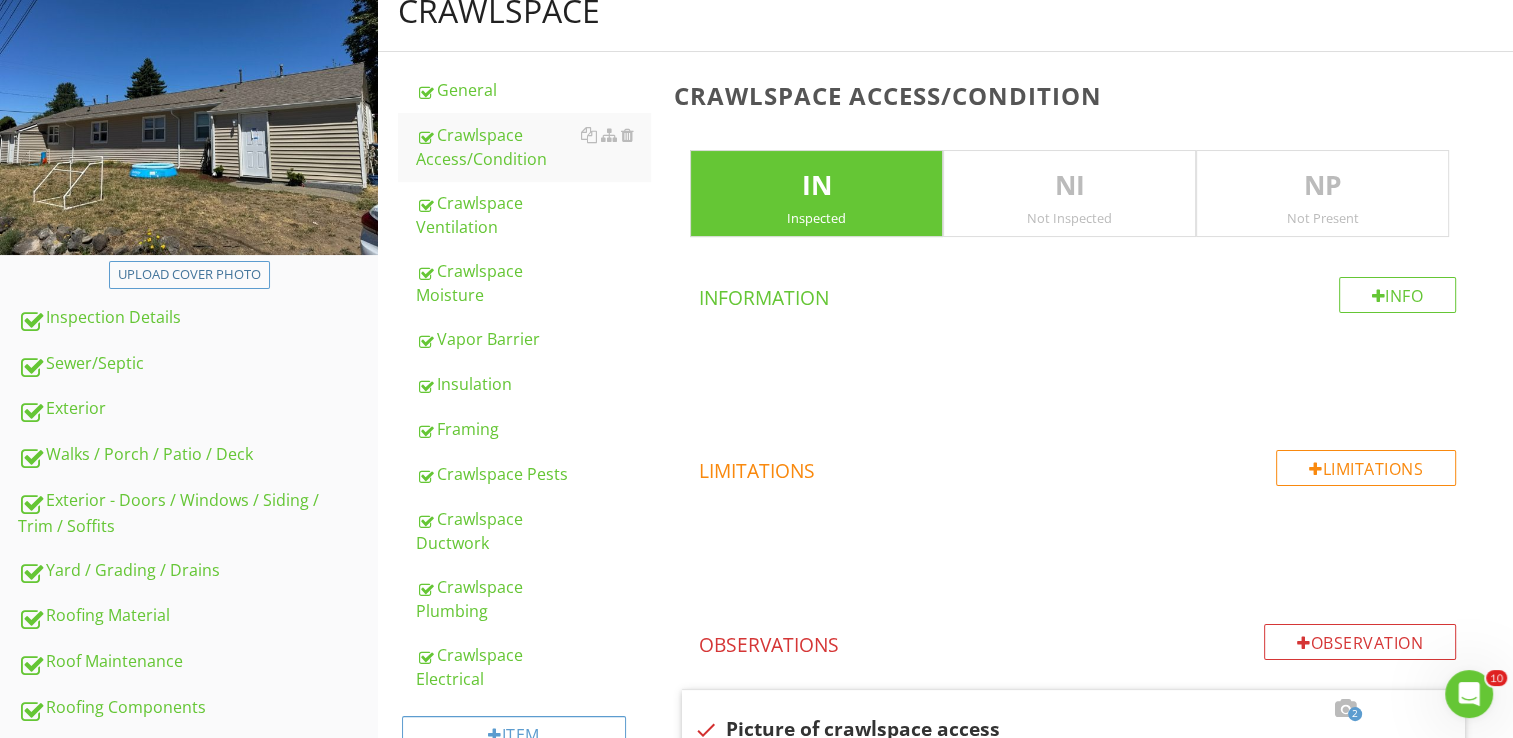 scroll, scrollTop: 0, scrollLeft: 0, axis: both 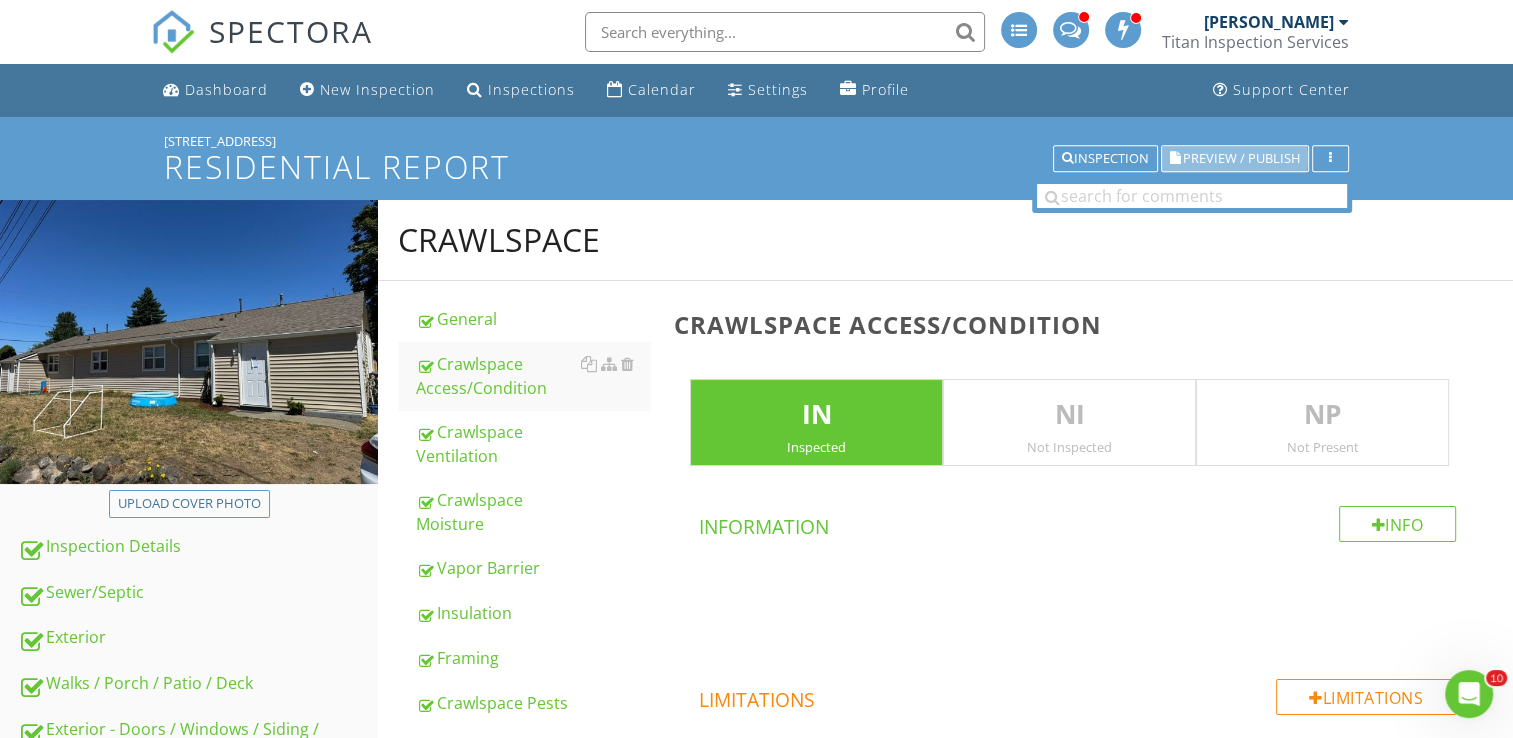click on "Preview / Publish" at bounding box center [1241, 158] 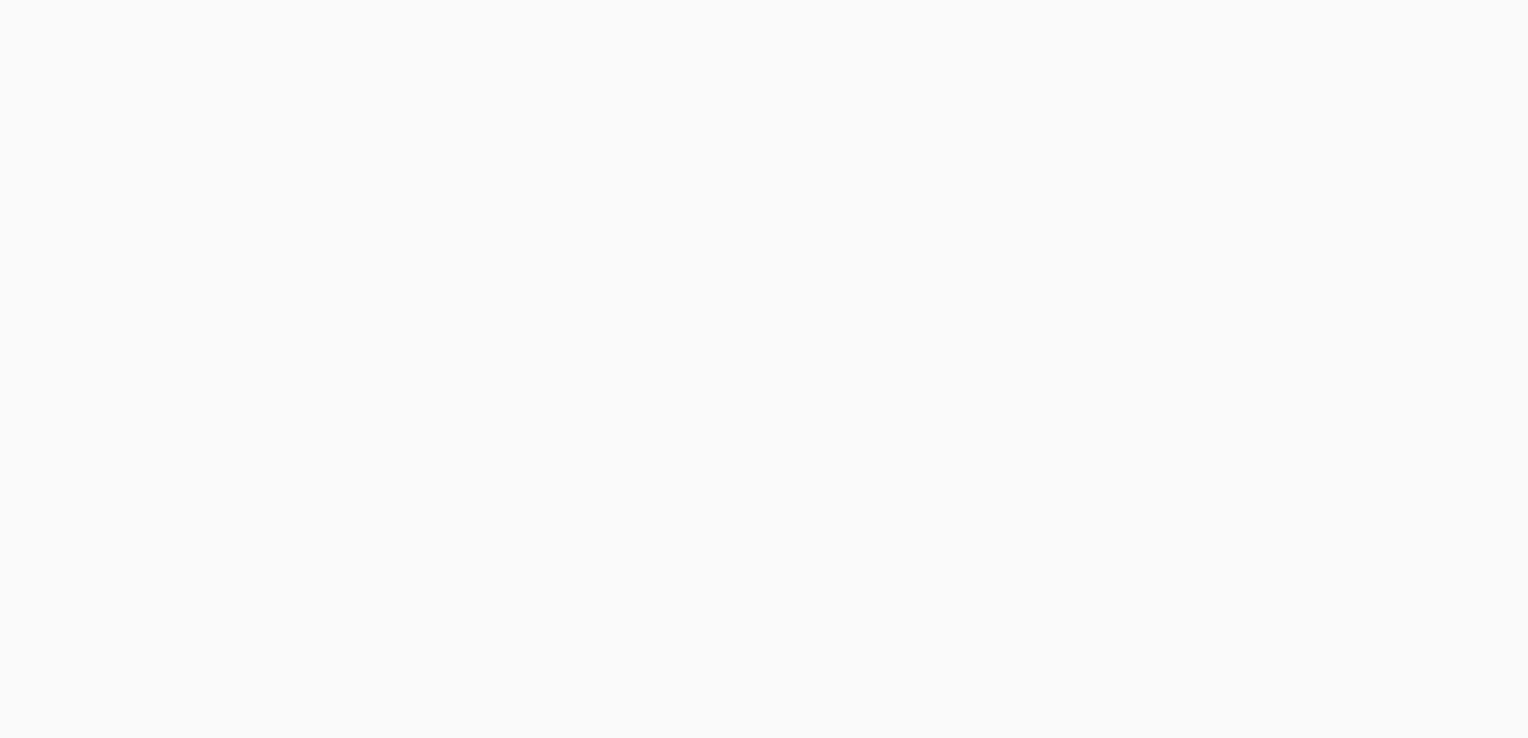 scroll, scrollTop: 0, scrollLeft: 0, axis: both 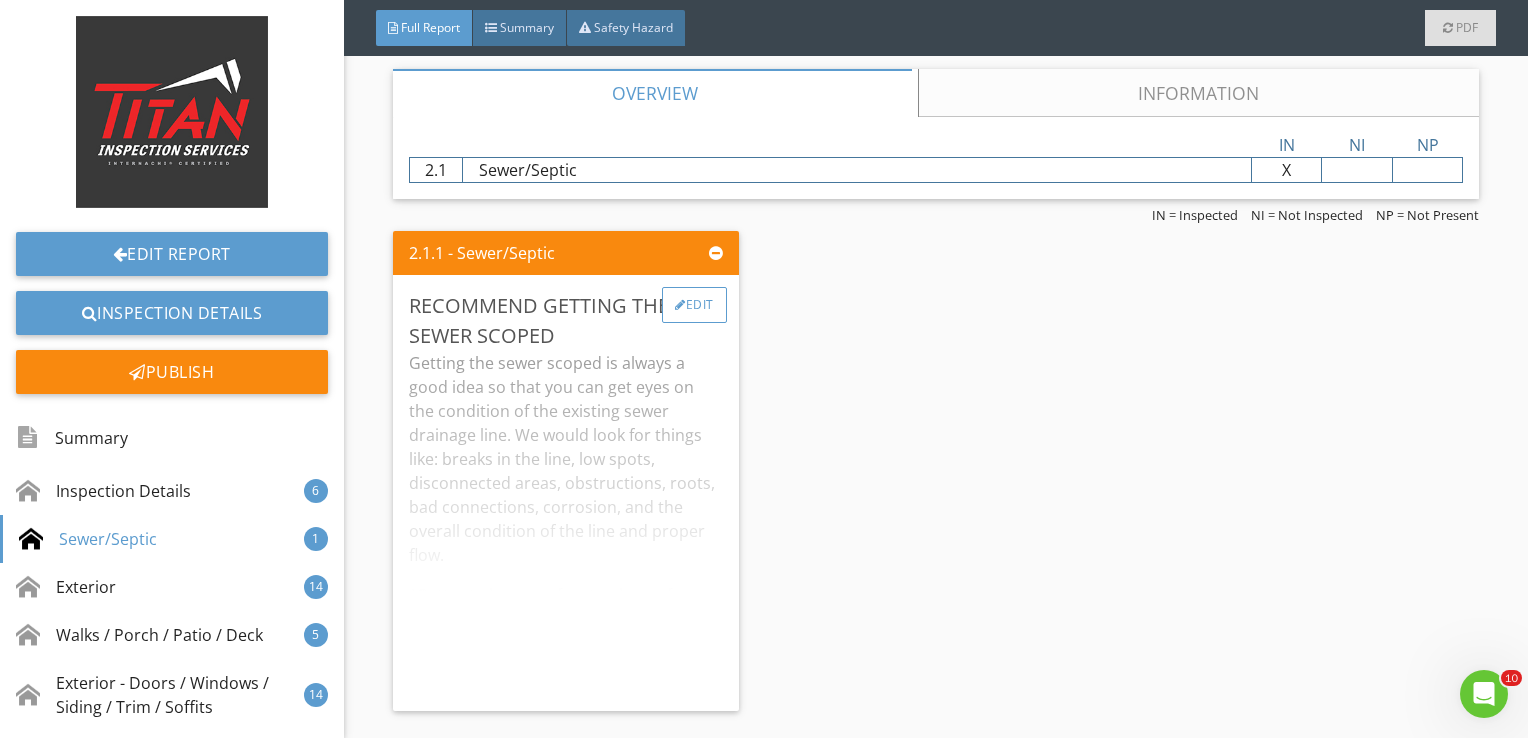 click on "Edit" at bounding box center [694, 305] 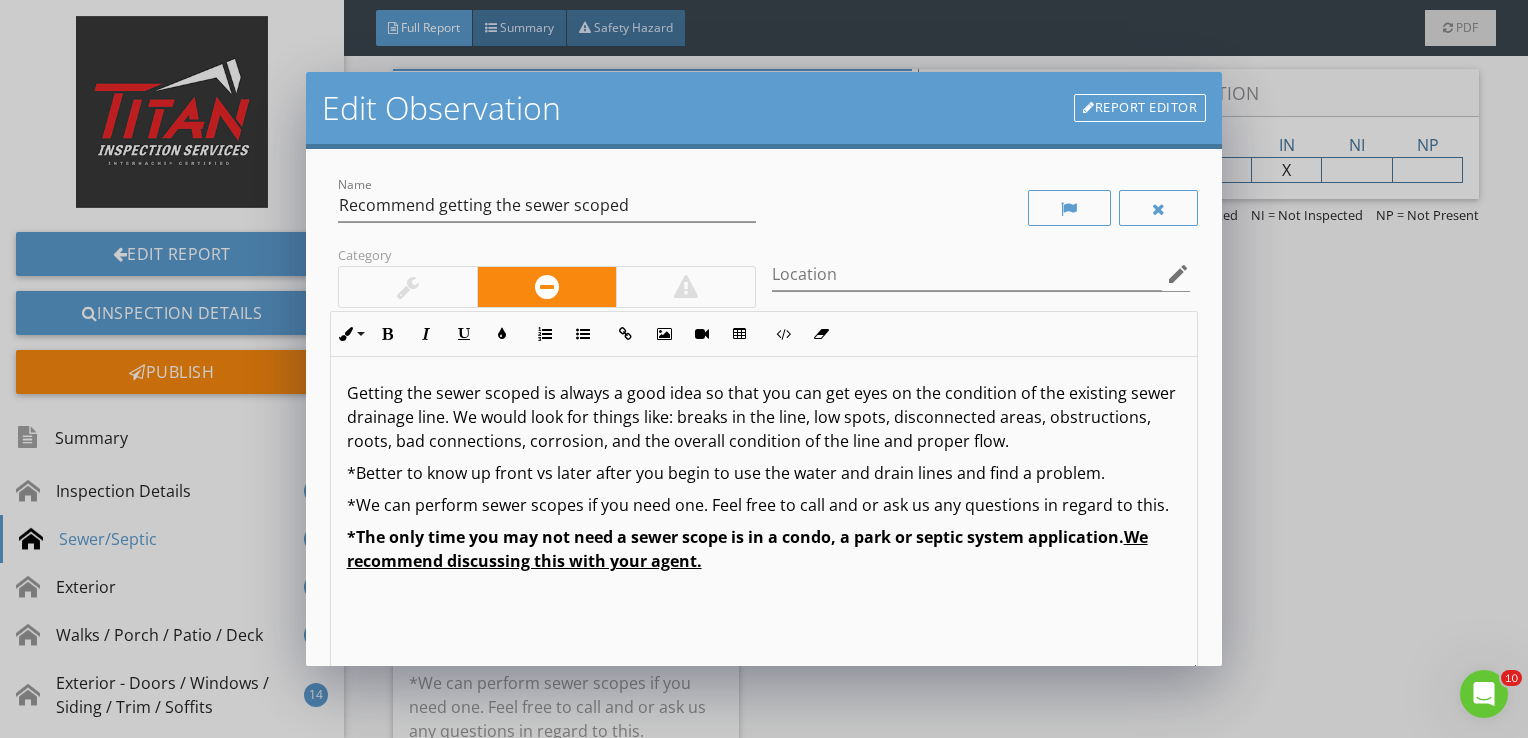 click at bounding box center [408, 287] 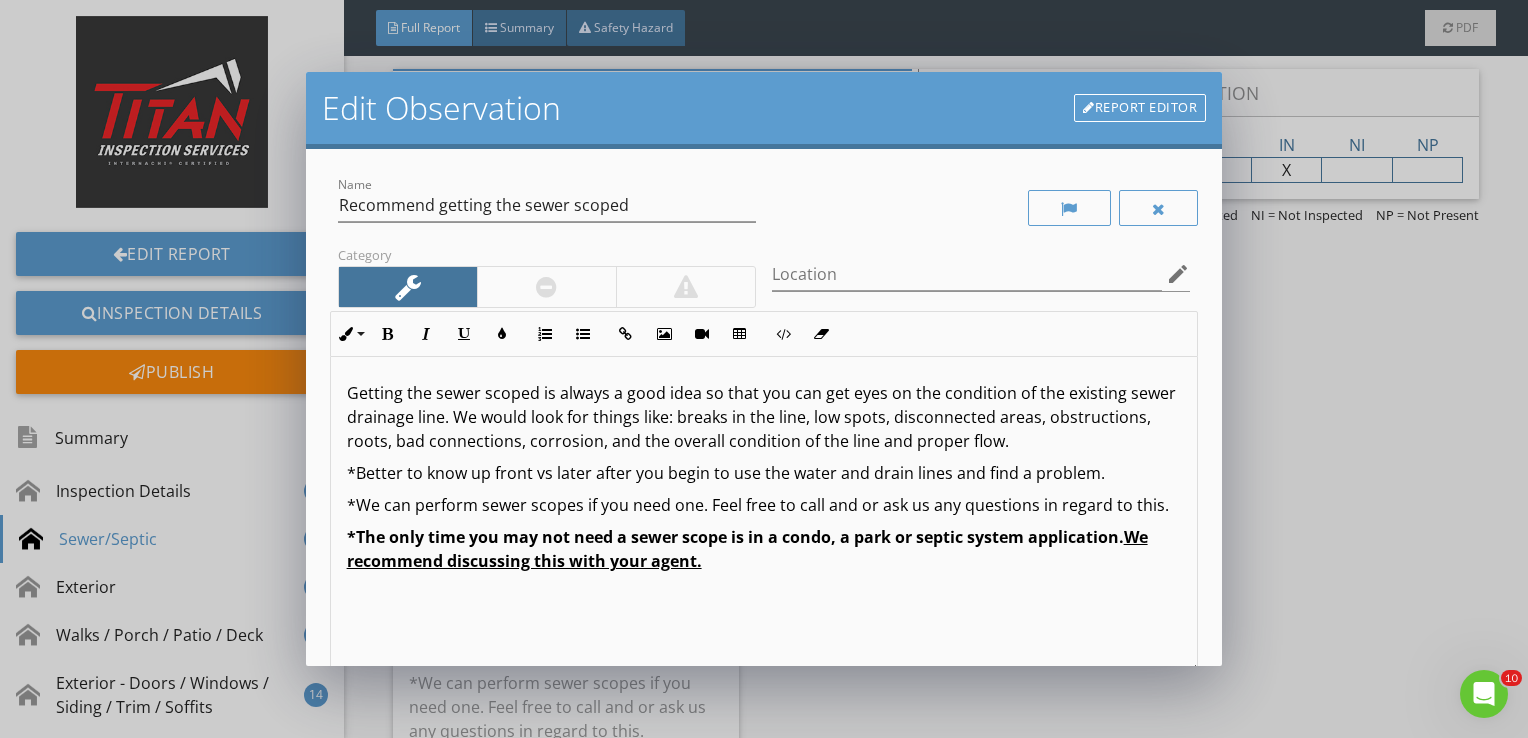 scroll, scrollTop: 0, scrollLeft: 0, axis: both 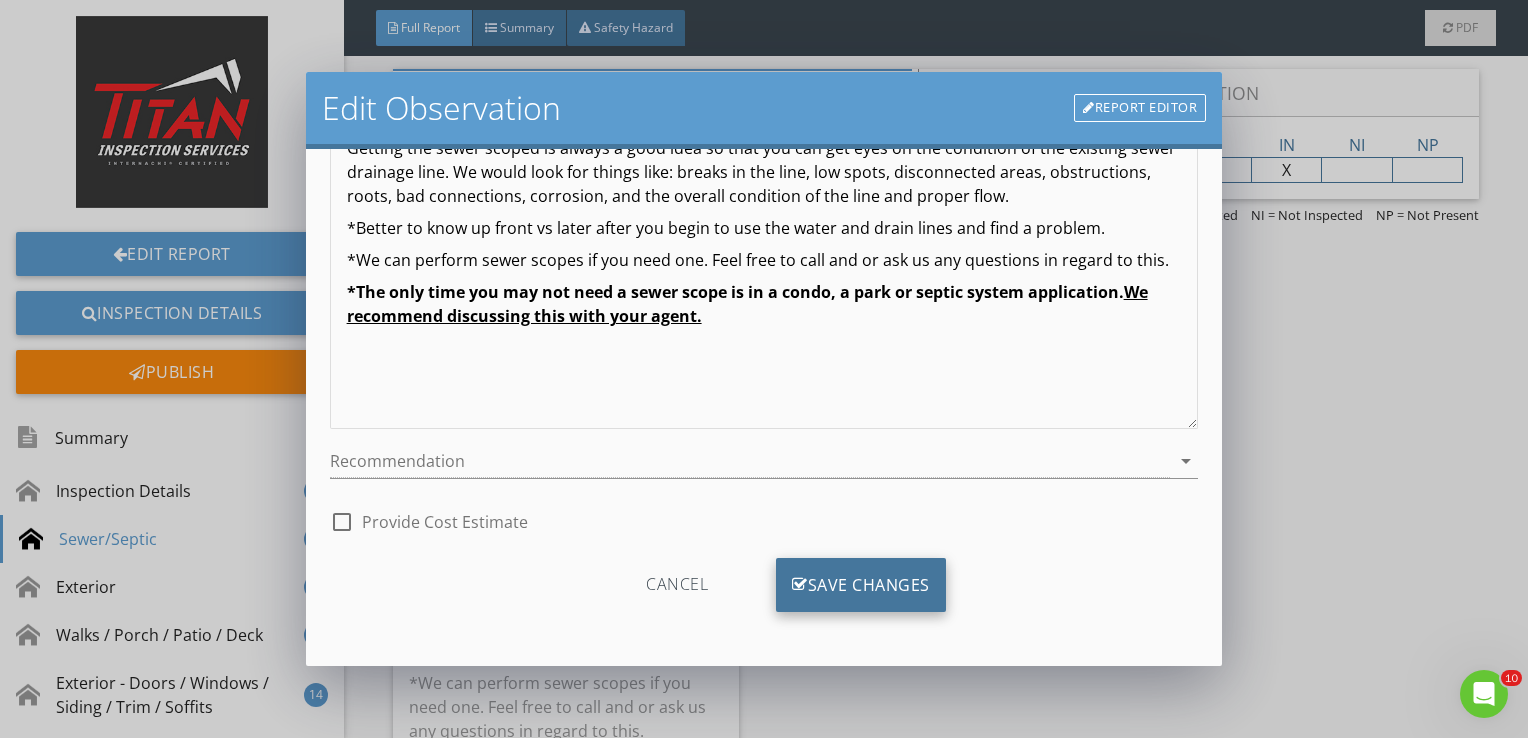 click on "Save Changes" at bounding box center (861, 585) 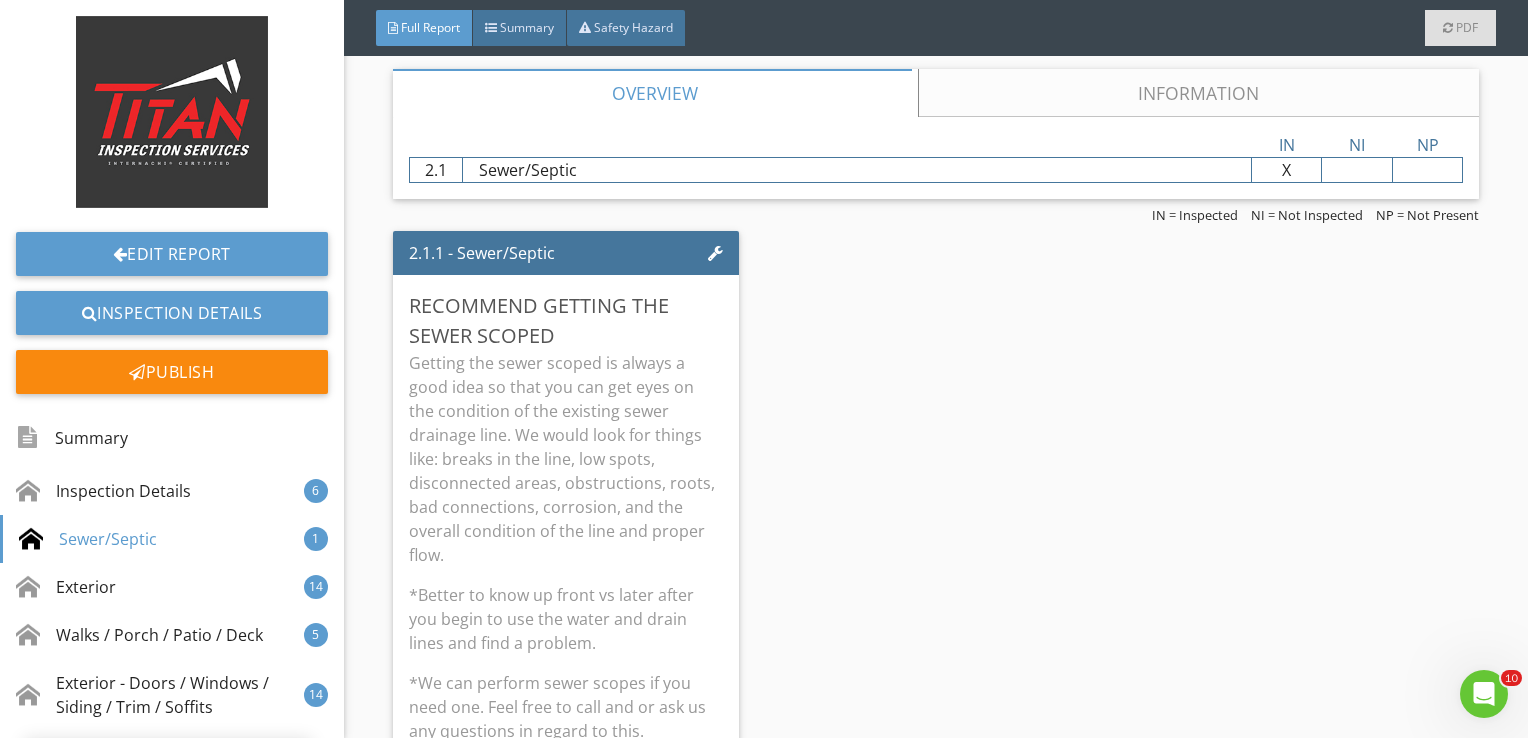 scroll, scrollTop: 8, scrollLeft: 0, axis: vertical 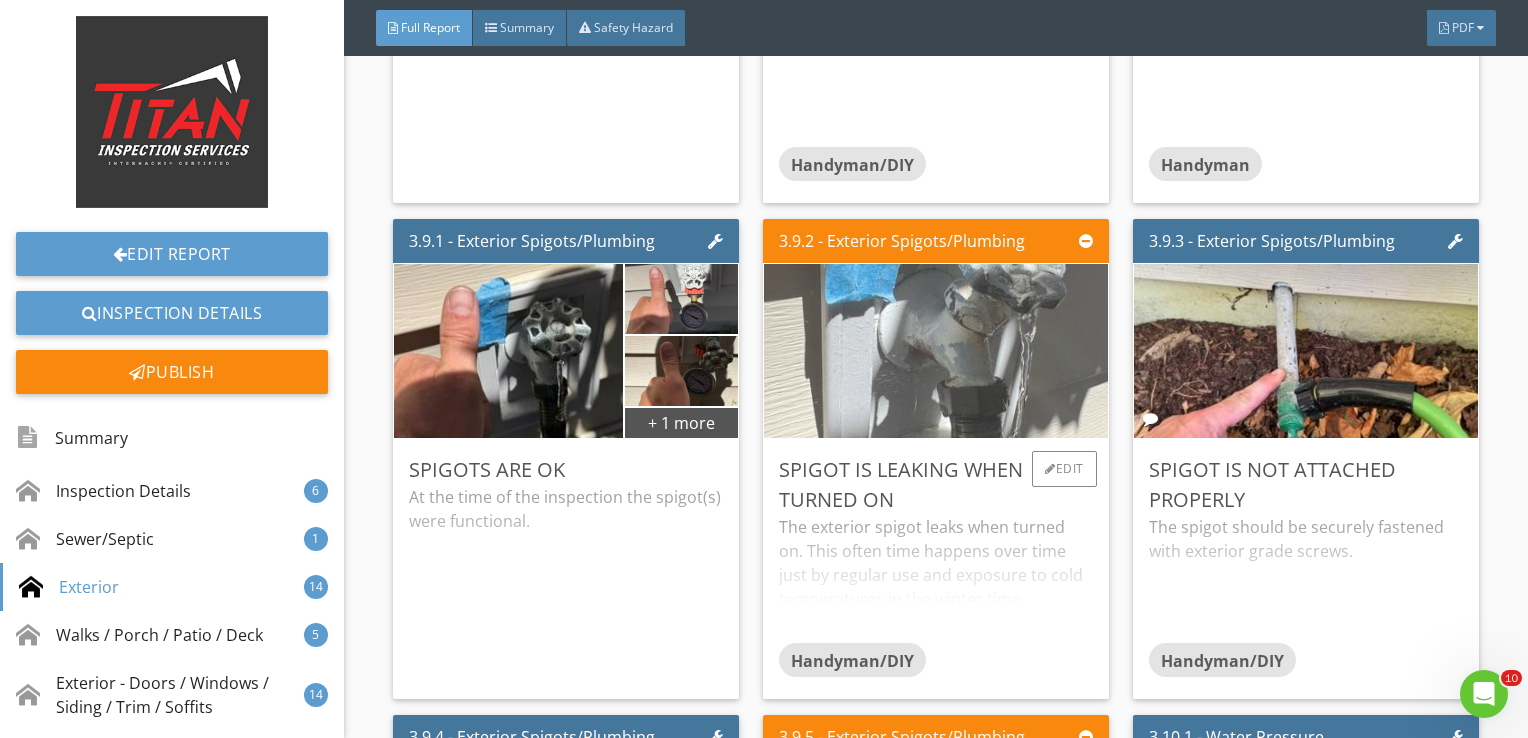 click at bounding box center [936, 350] 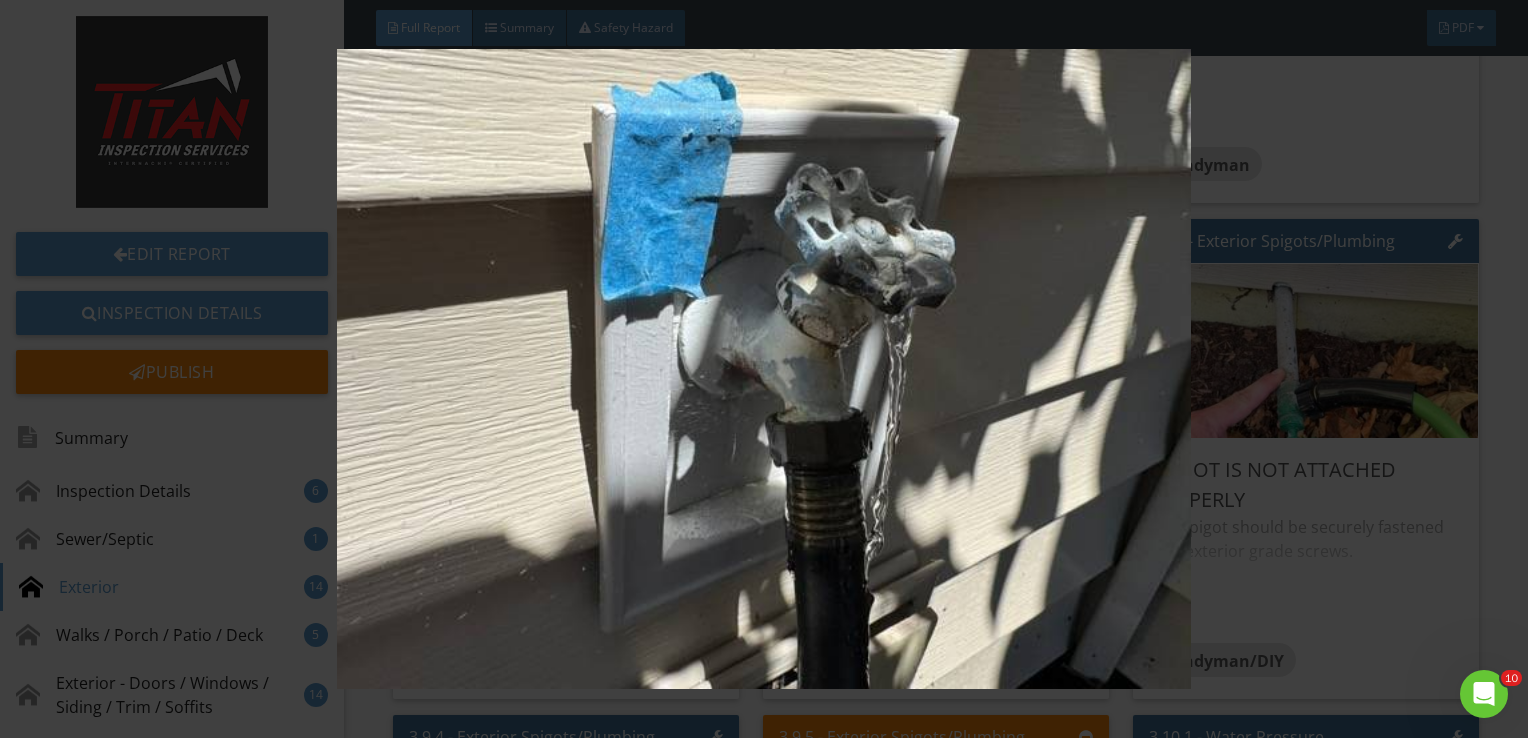 click at bounding box center [764, 369] 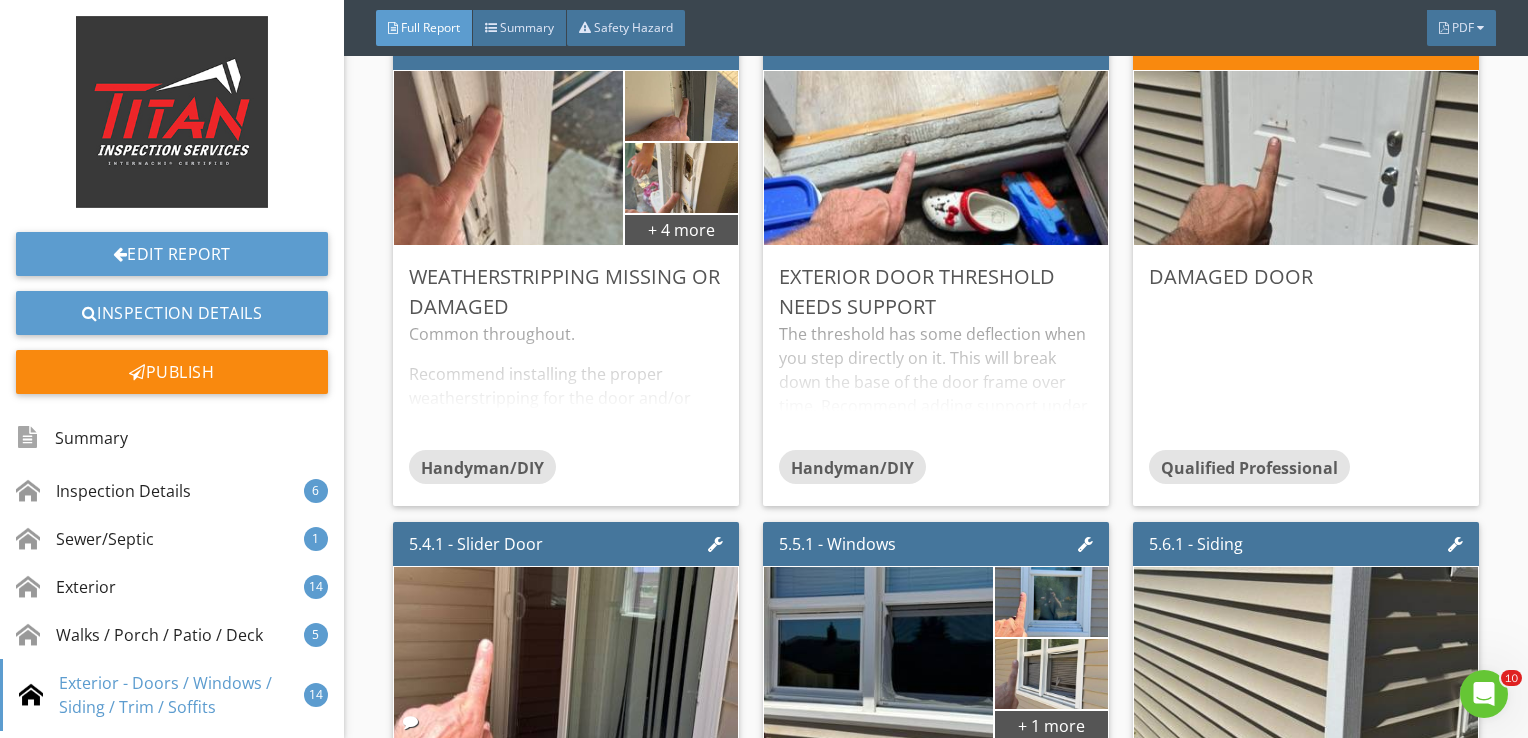 scroll, scrollTop: 9215, scrollLeft: 0, axis: vertical 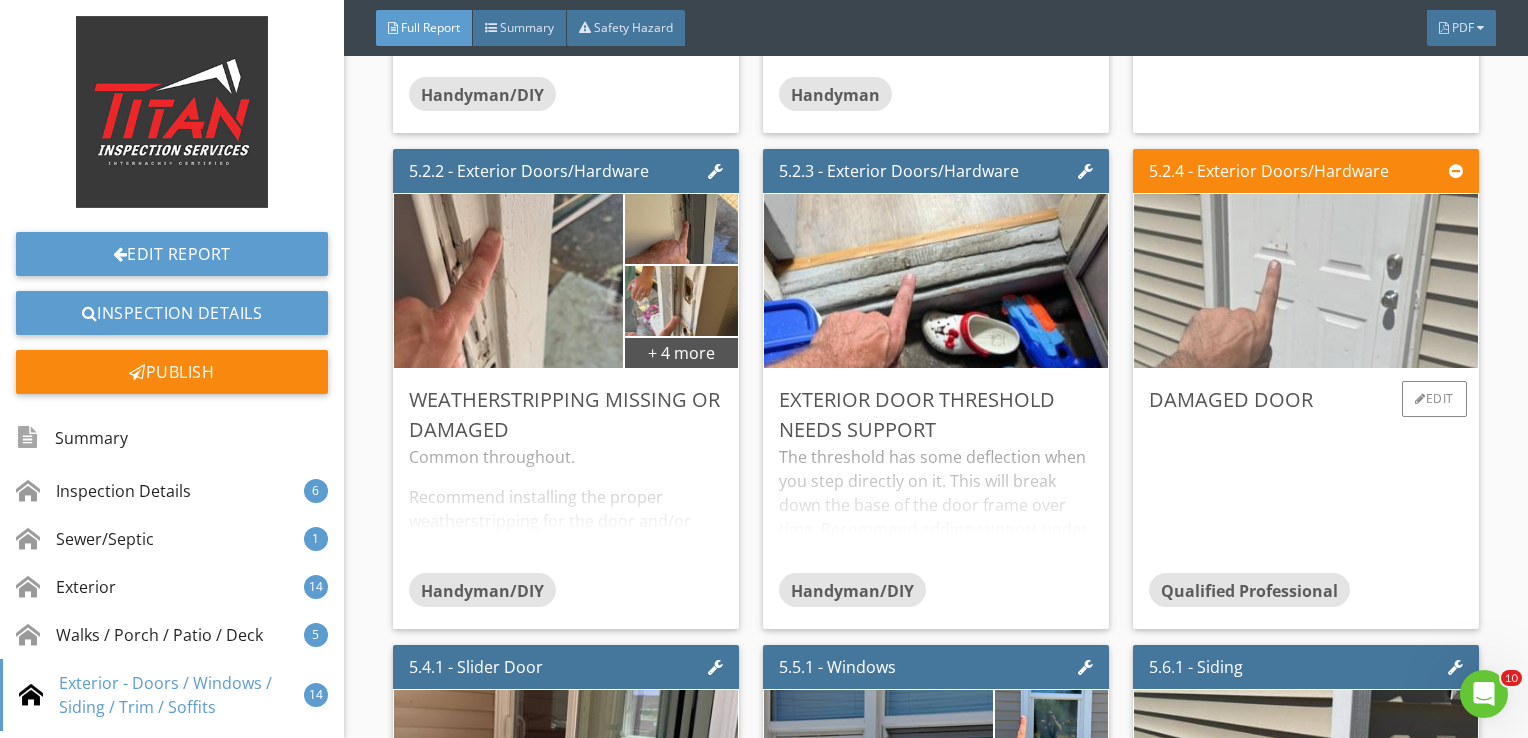 click at bounding box center [1306, 280] 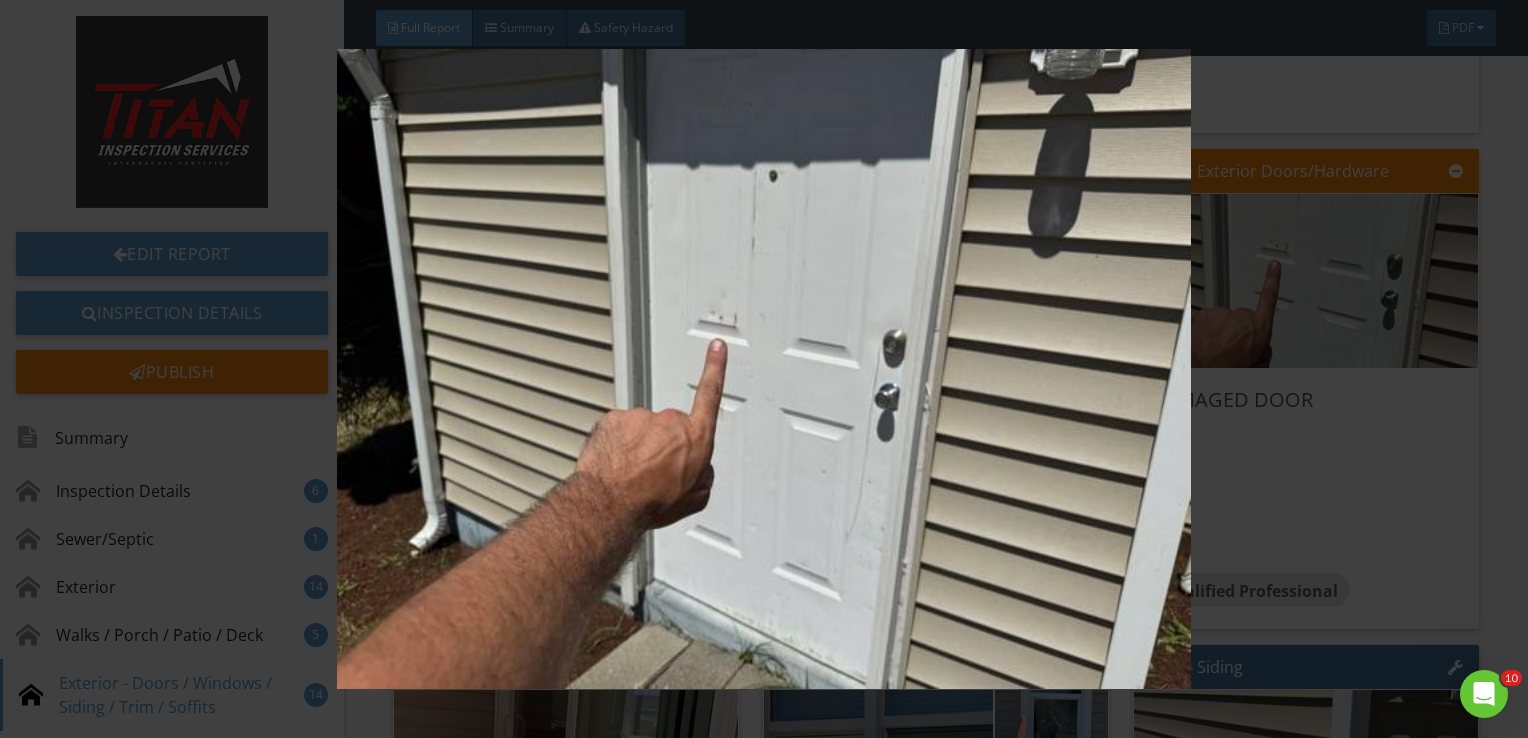 click at bounding box center (764, 369) 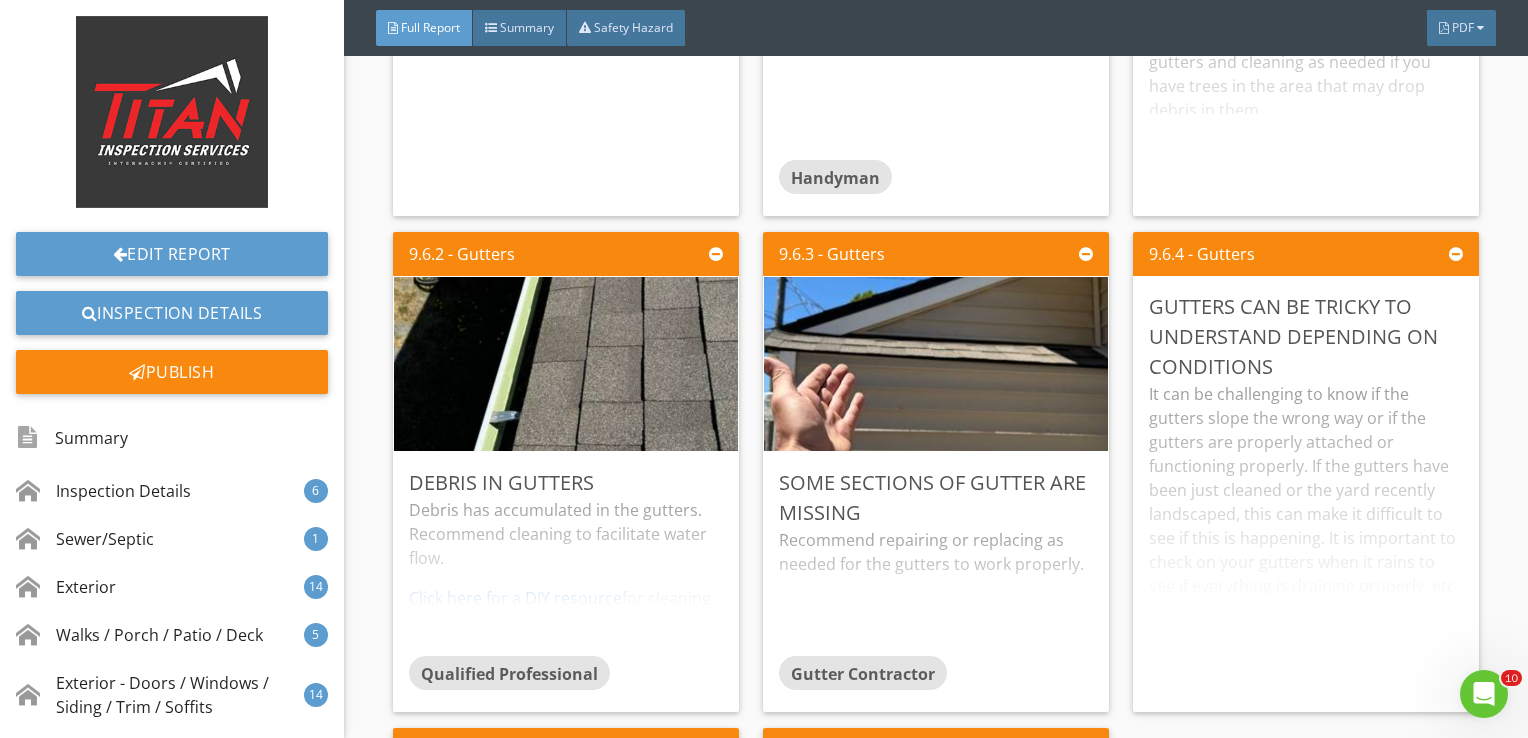 scroll, scrollTop: 15644, scrollLeft: 0, axis: vertical 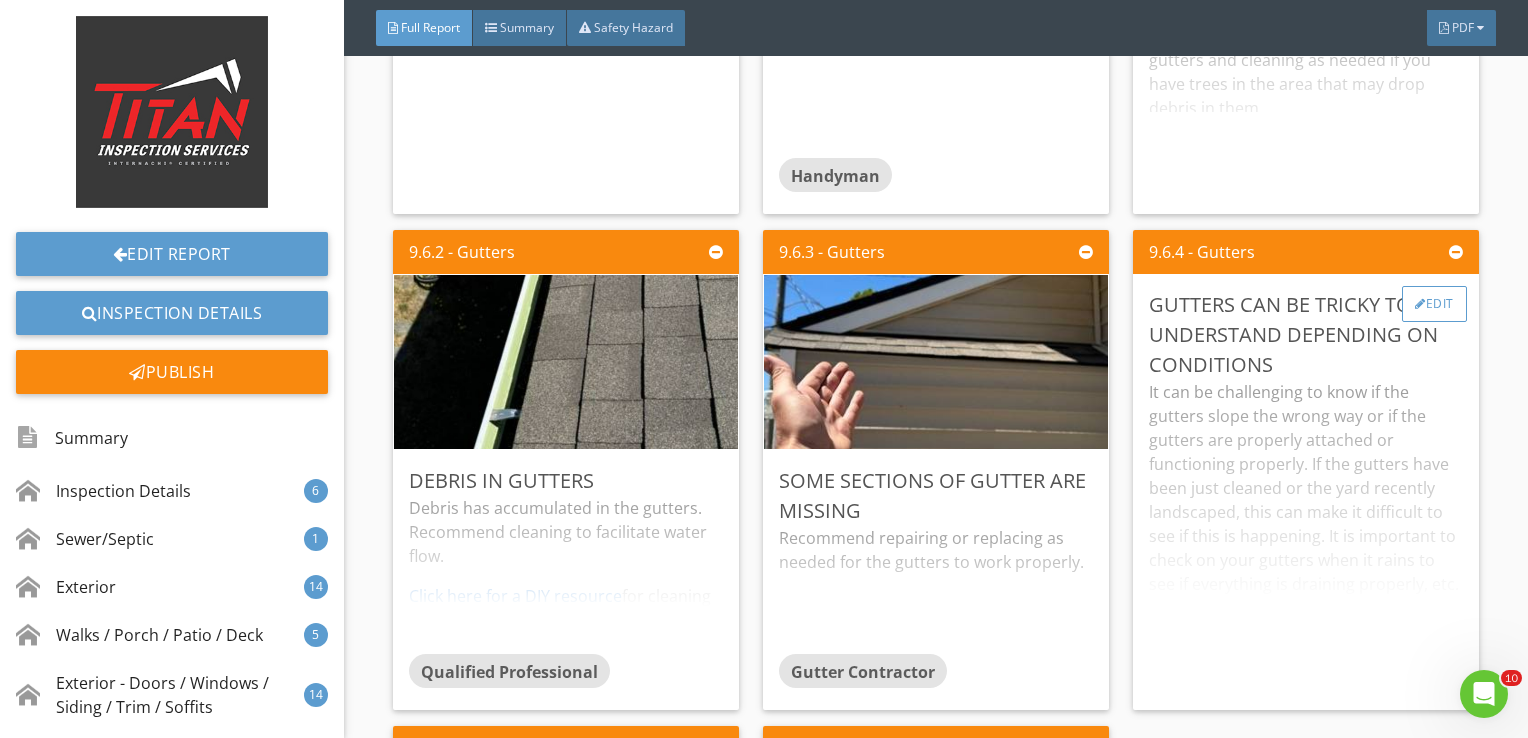 click on "Edit" at bounding box center [1434, 304] 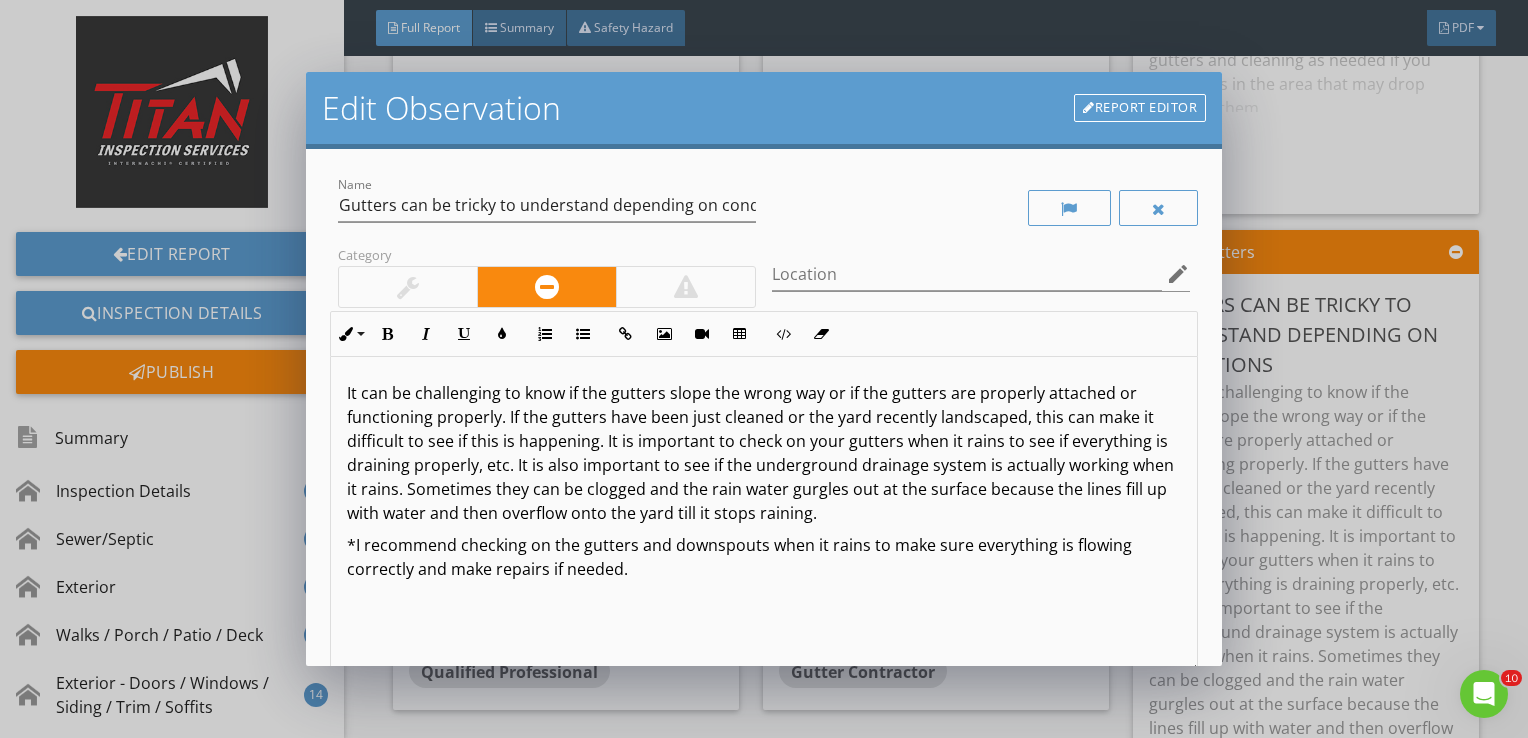 click at bounding box center (408, 287) 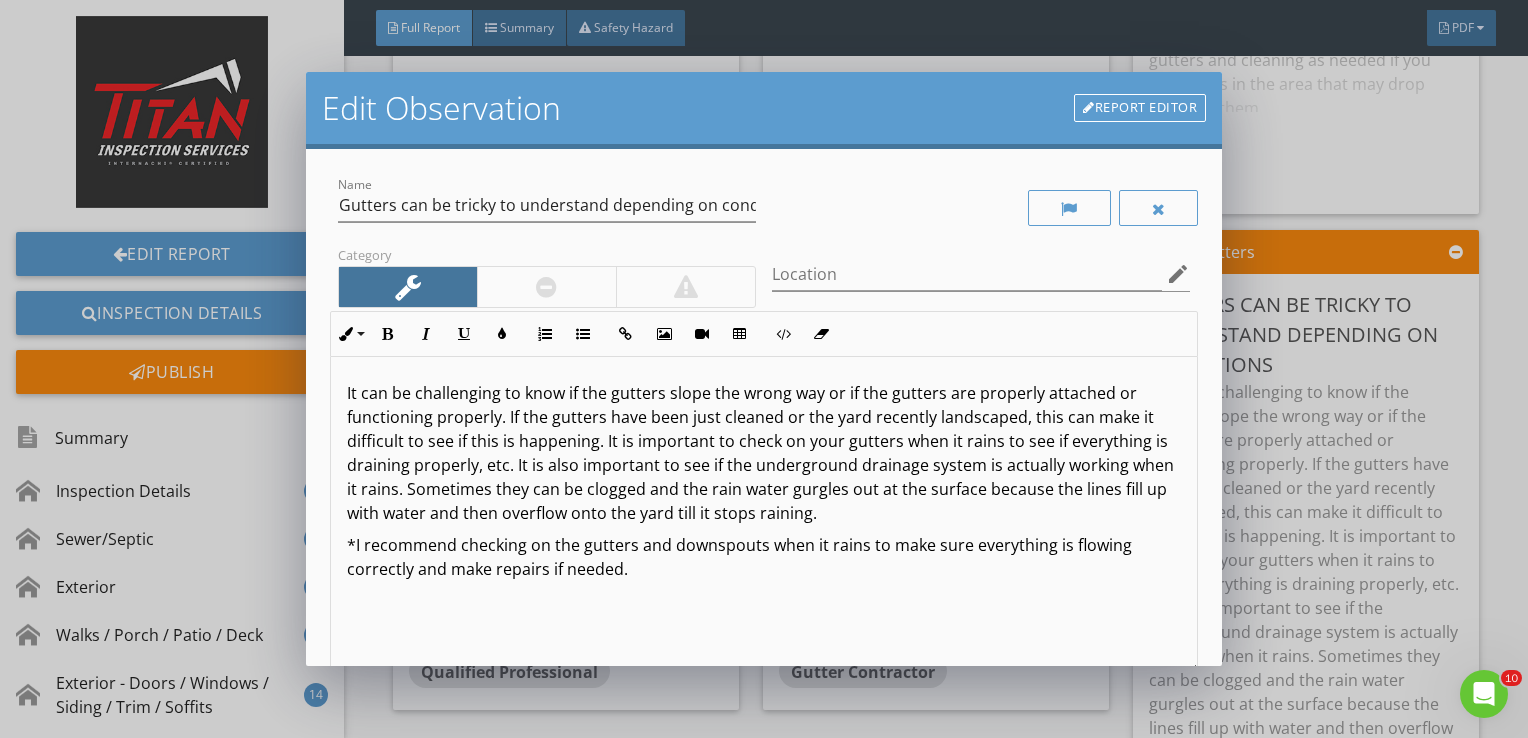 scroll, scrollTop: 0, scrollLeft: 0, axis: both 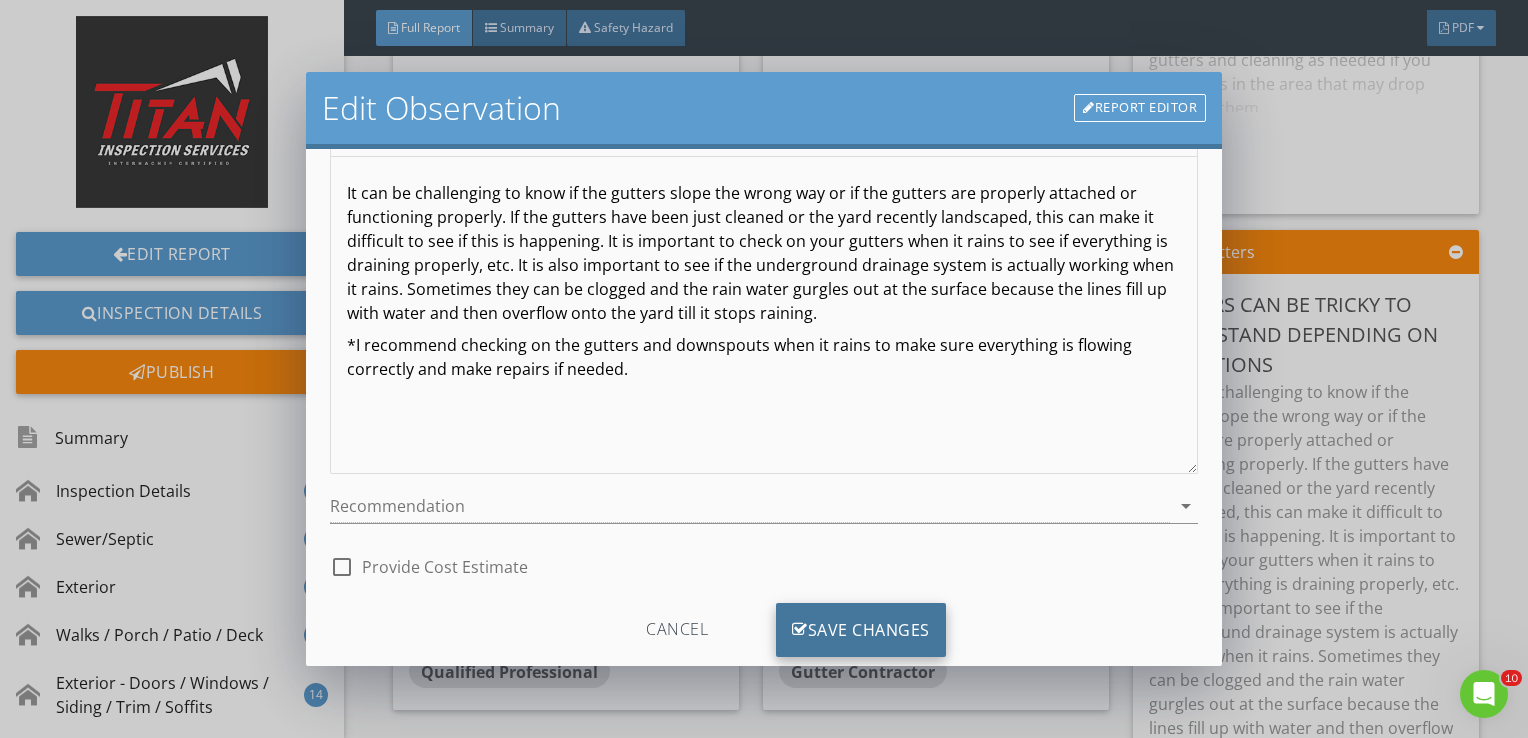 click on "Save Changes" at bounding box center (861, 630) 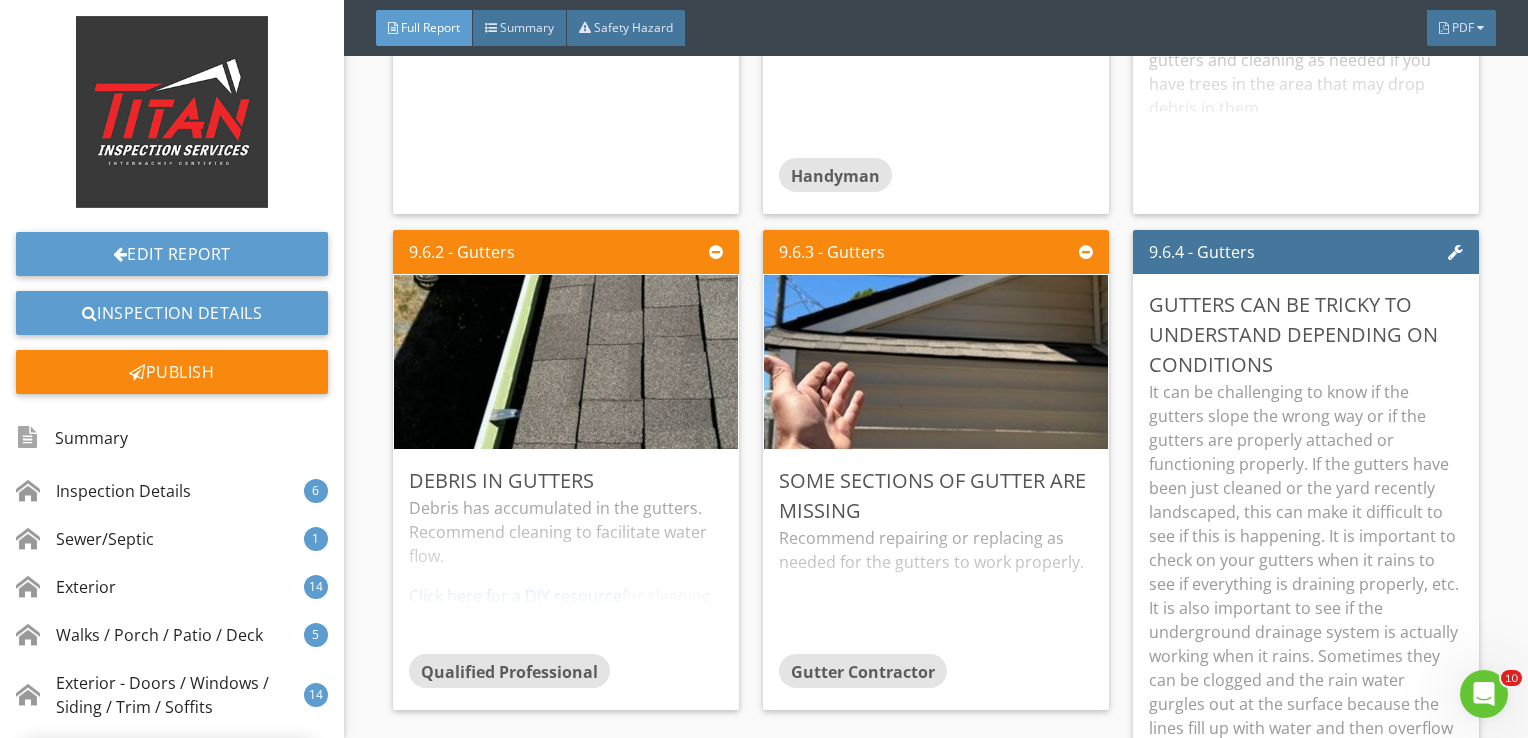 scroll, scrollTop: 8, scrollLeft: 0, axis: vertical 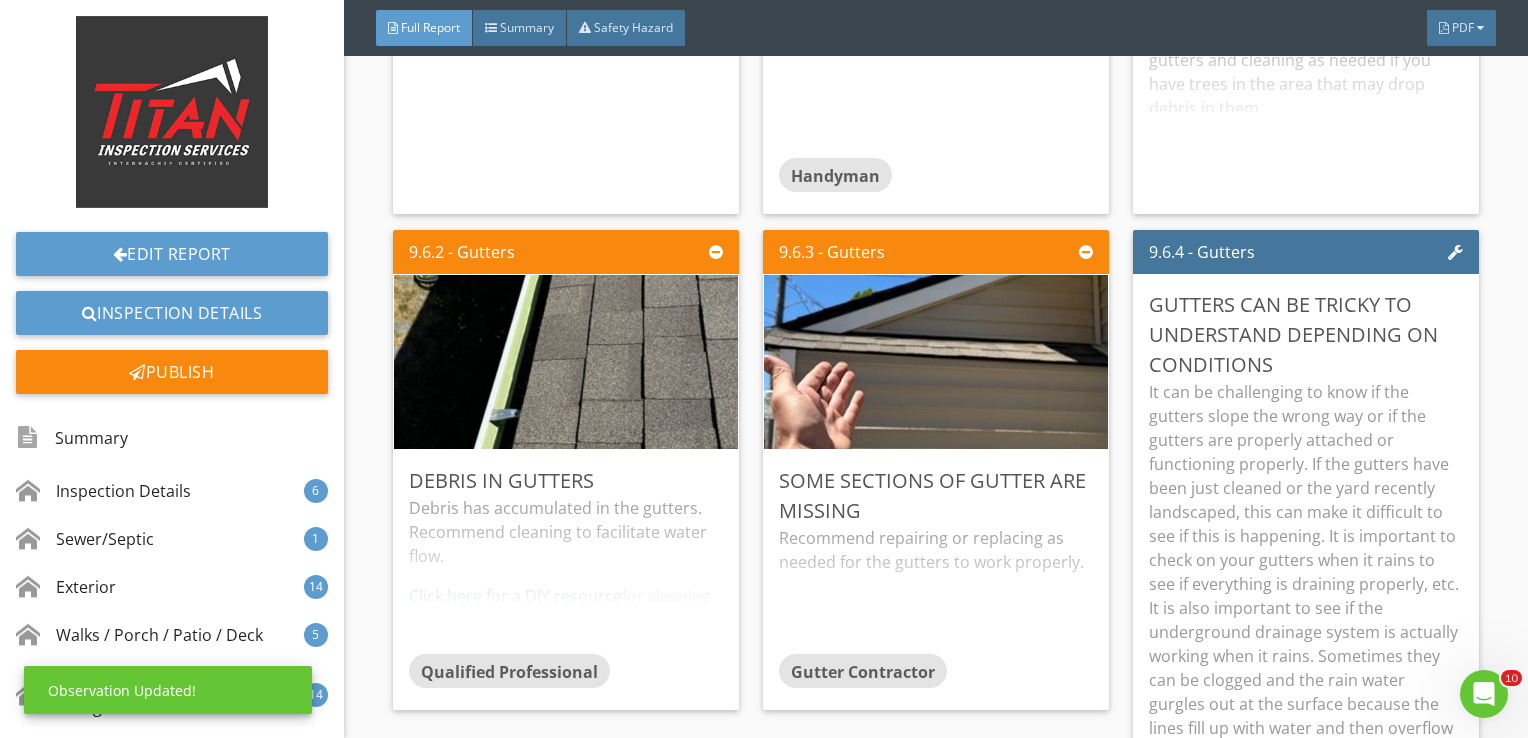 click on "It can be challenging to know if the gutters slope the wrong way or if the gutters are properly attached or functioning properly. If the gutters have been just cleaned or the yard recently landscaped, this can make it difficult to see if this is happening. It is important to check on your gutters when it rains to see if everything is draining properly, etc. It is also important to see if the underground drainage system is actually working when it rains. Sometimes they can be clogged and the rain water gurgles out at the surface because the lines fill up with water and then overflow onto the yard till it stops raining." at bounding box center (1306, 572) 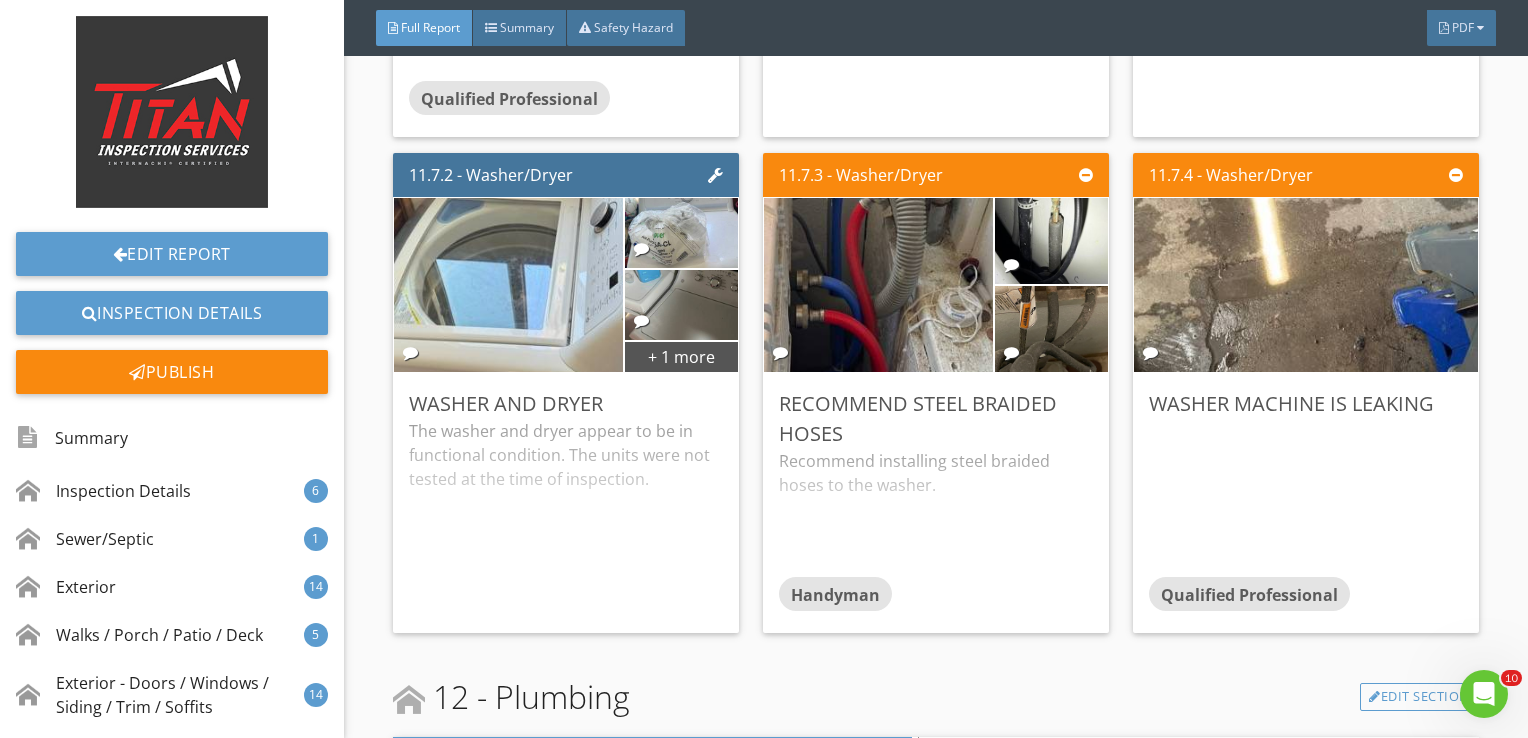 scroll, scrollTop: 25788, scrollLeft: 0, axis: vertical 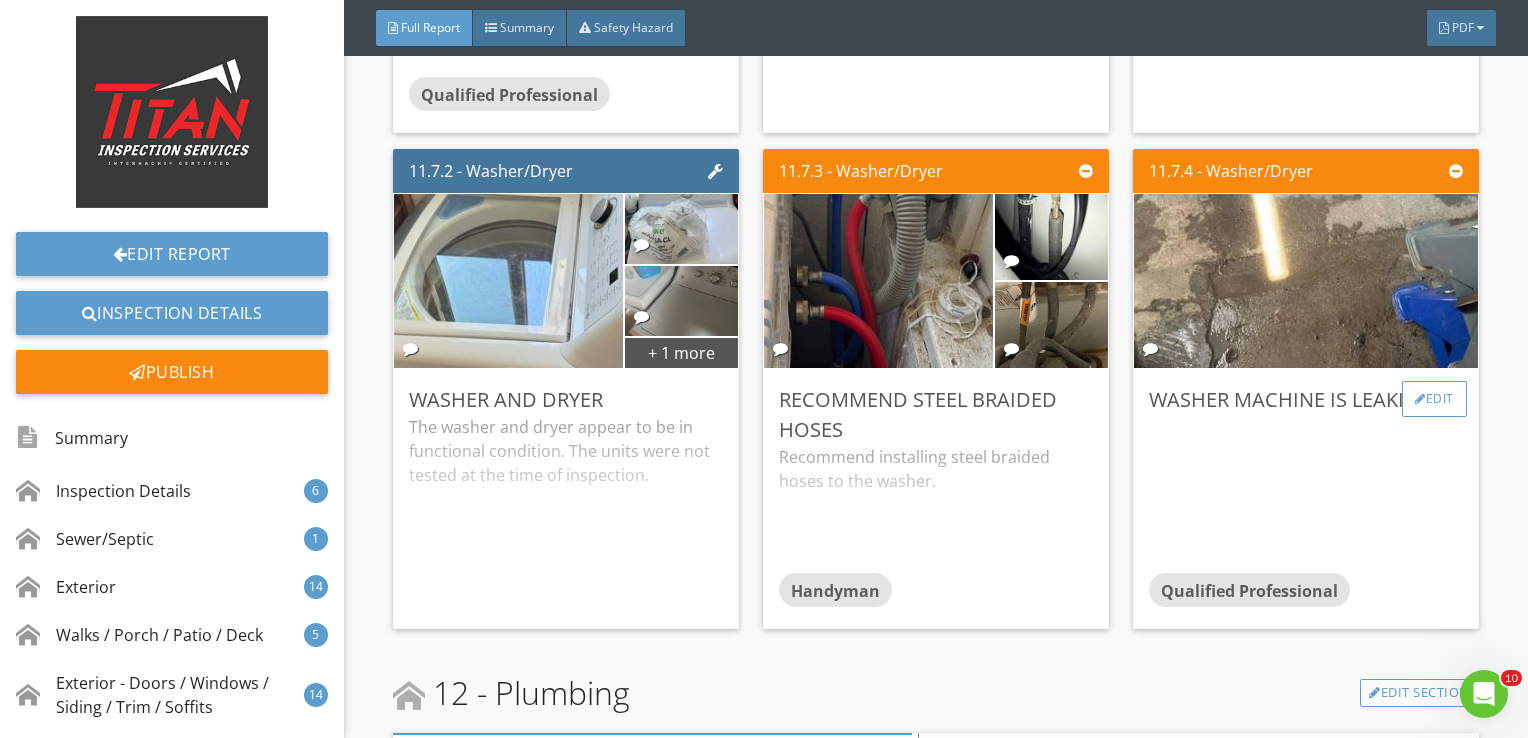 click on "Edit" at bounding box center (1434, 399) 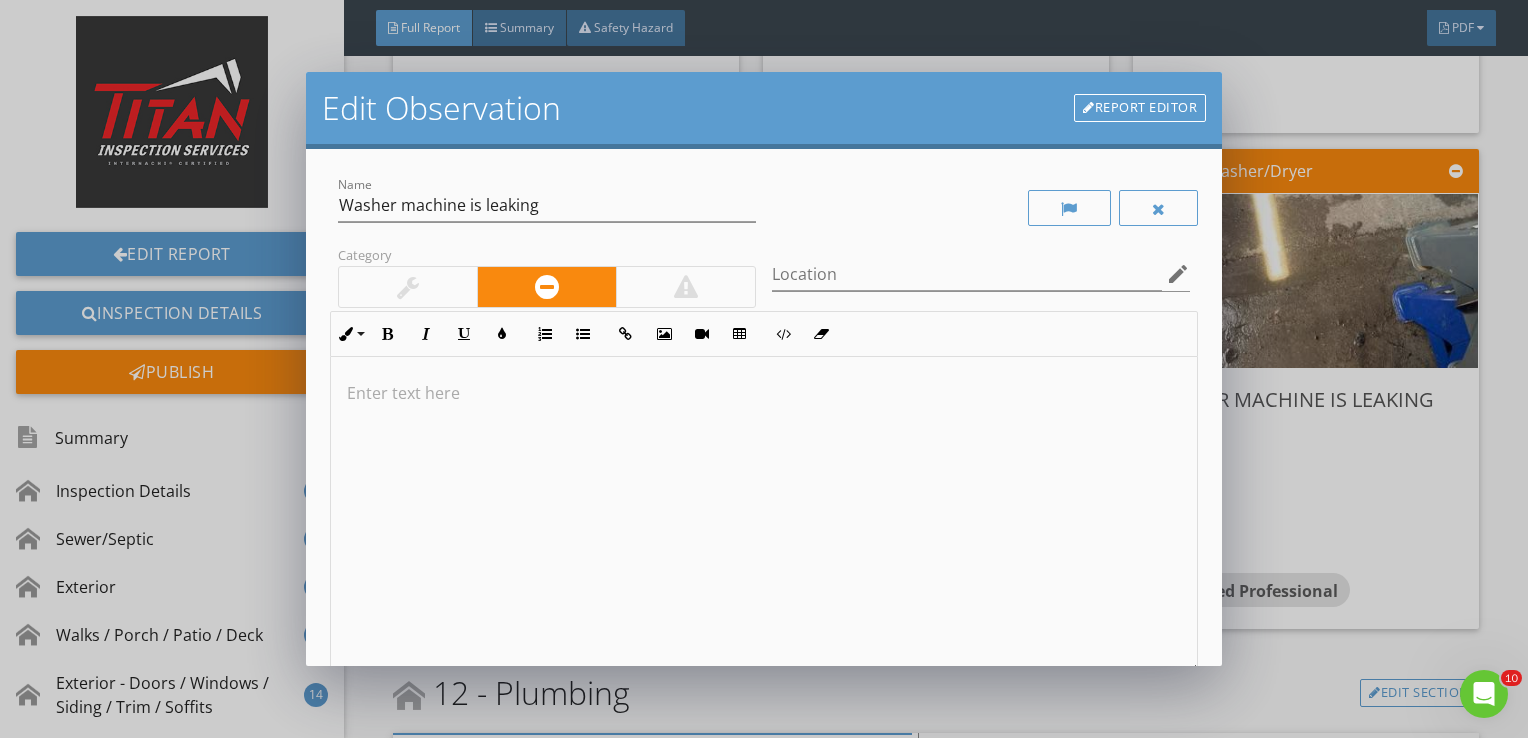 click at bounding box center [764, 515] 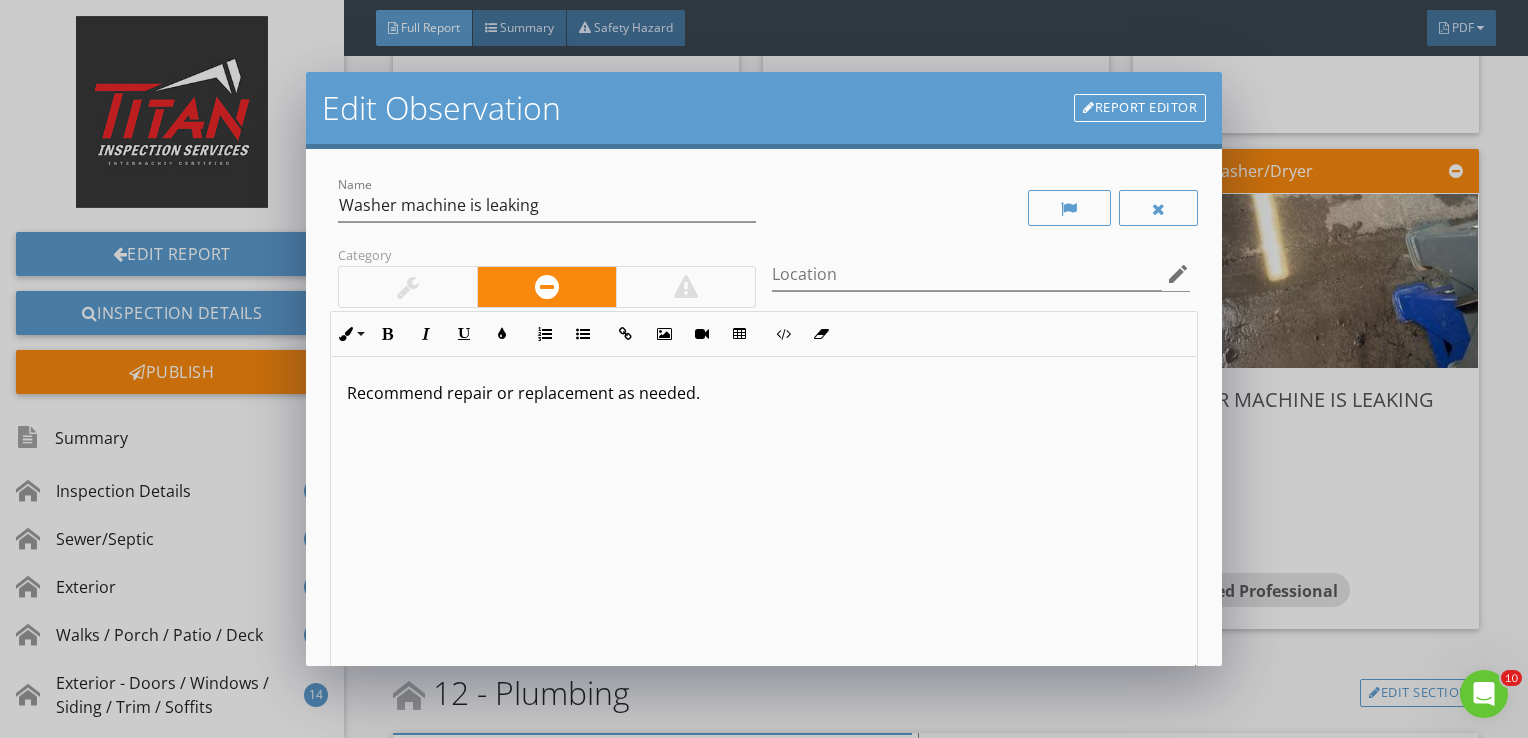 scroll, scrollTop: 0, scrollLeft: 0, axis: both 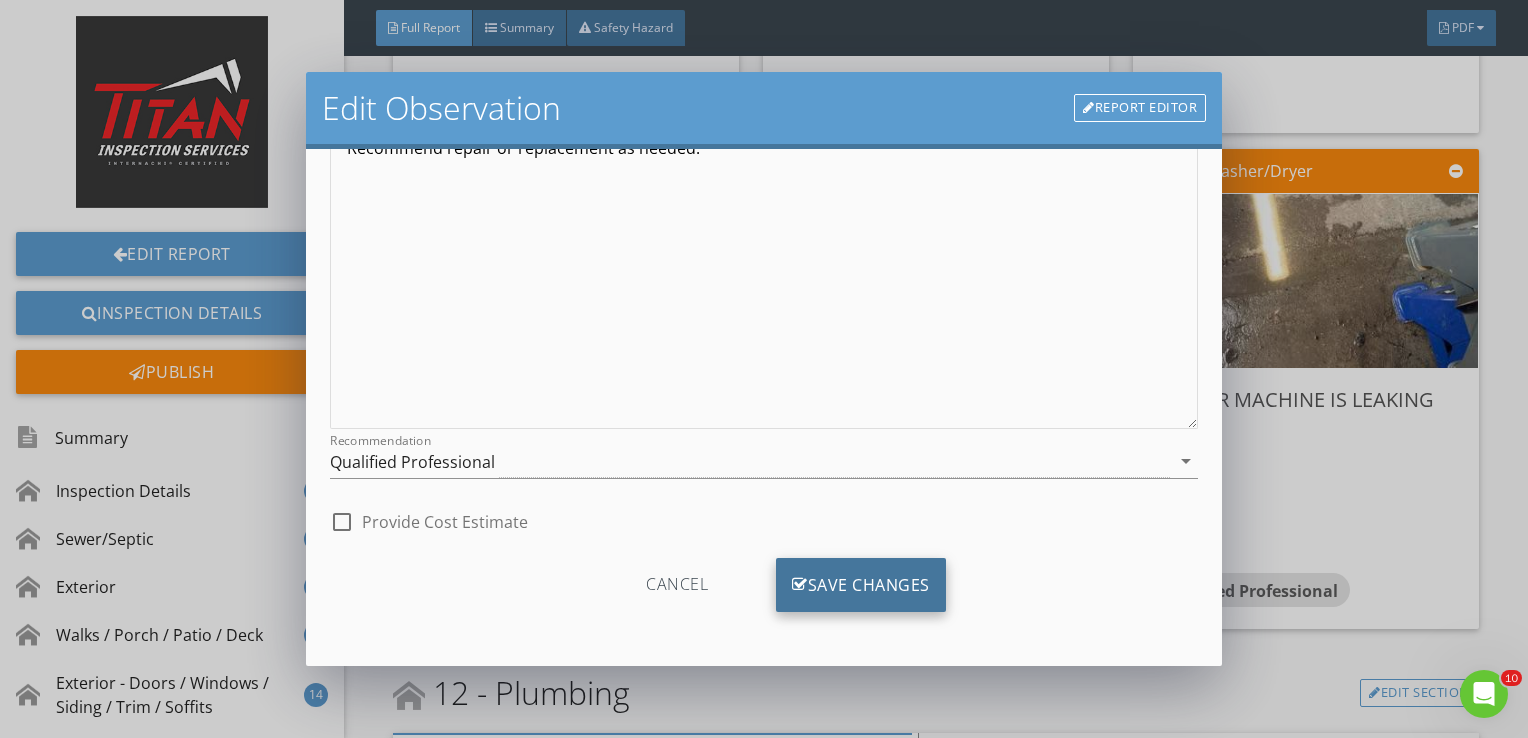 click on "Save Changes" at bounding box center (861, 585) 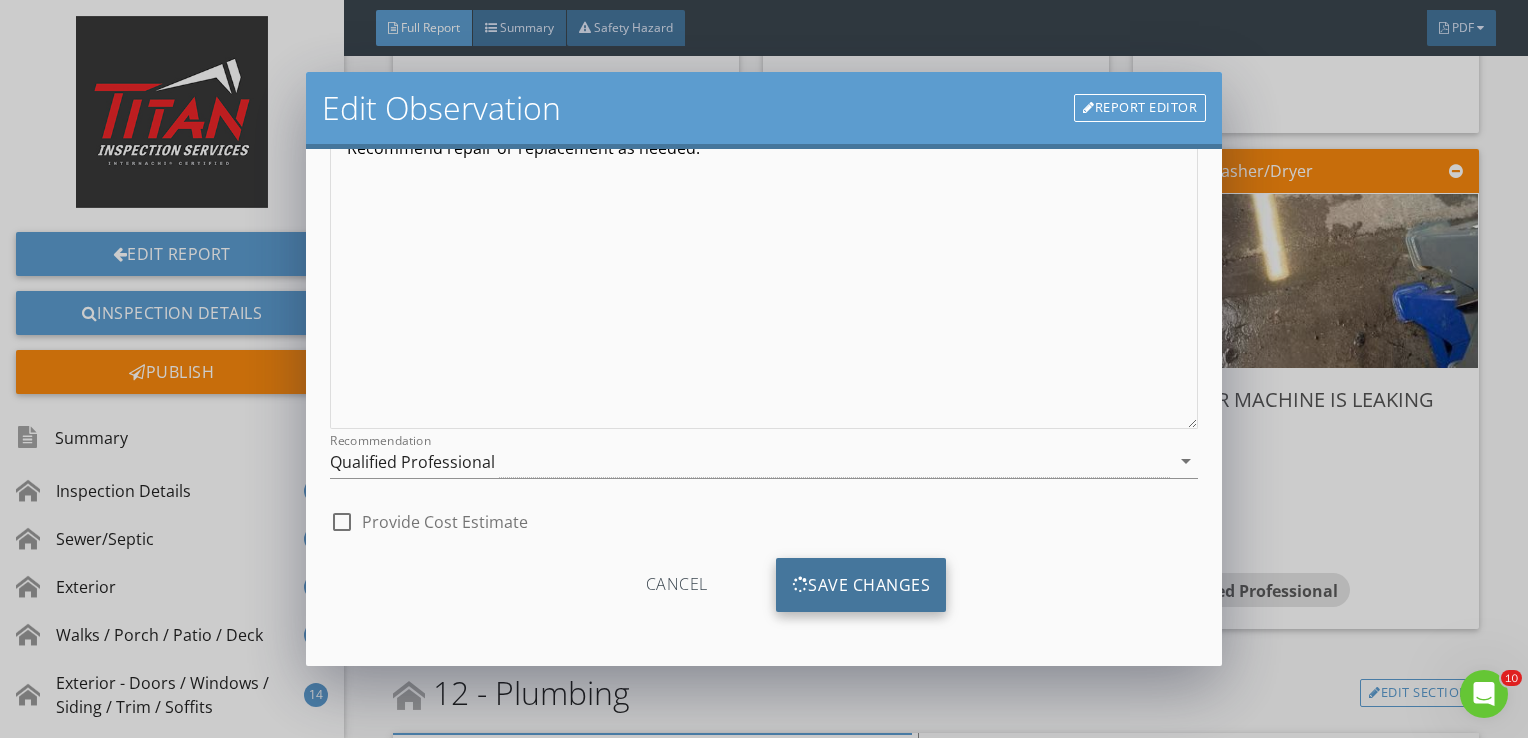 scroll, scrollTop: 8, scrollLeft: 0, axis: vertical 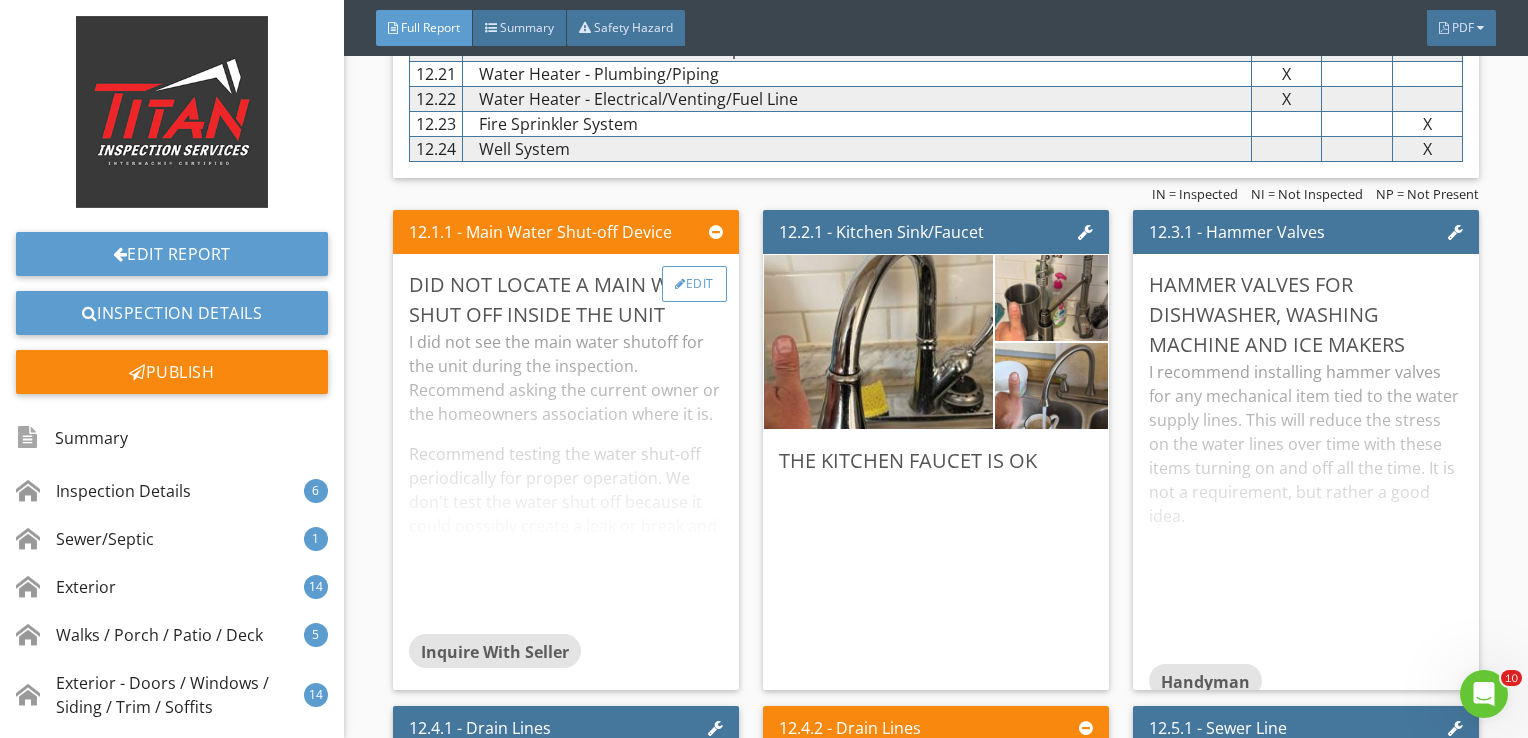 click on "Edit" at bounding box center (694, 284) 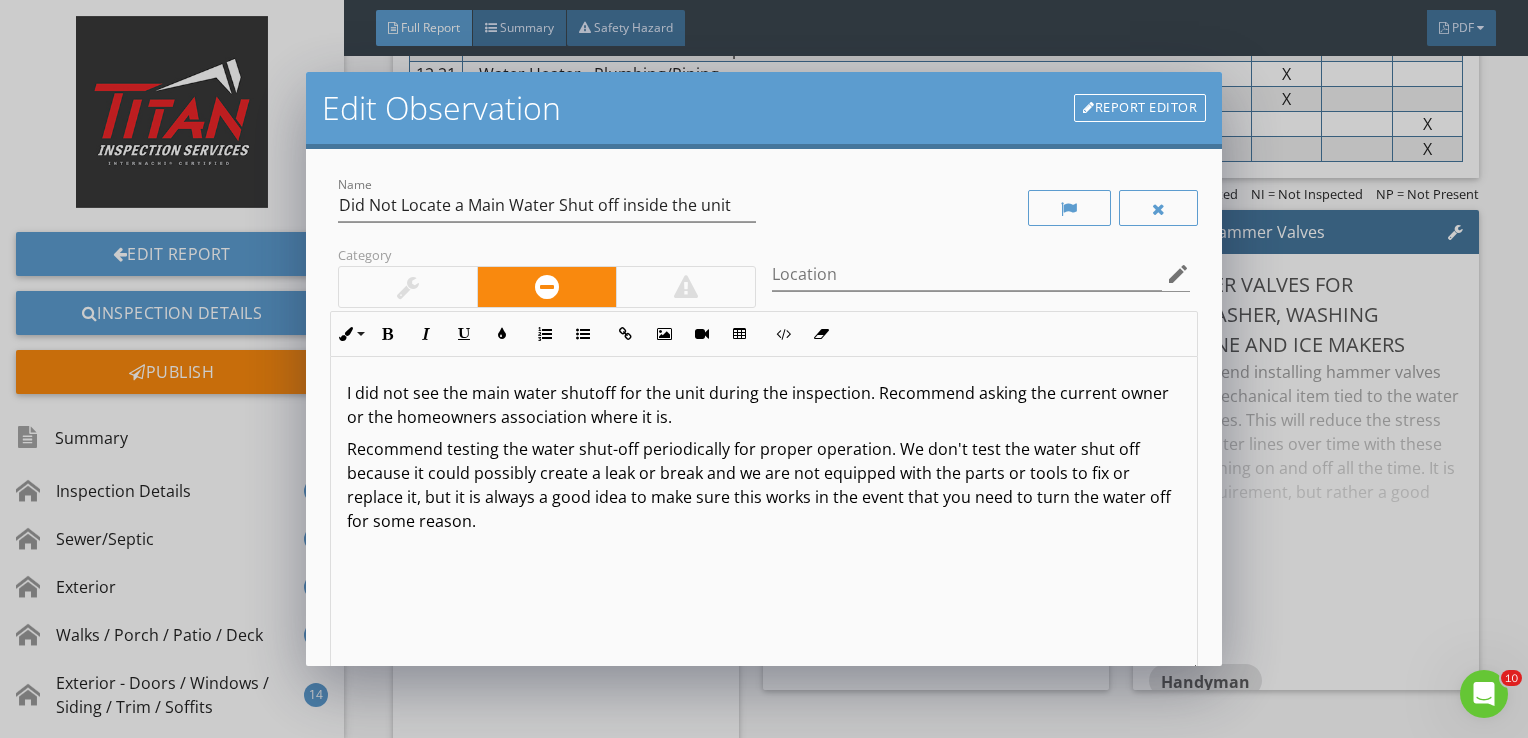 click at bounding box center (408, 287) 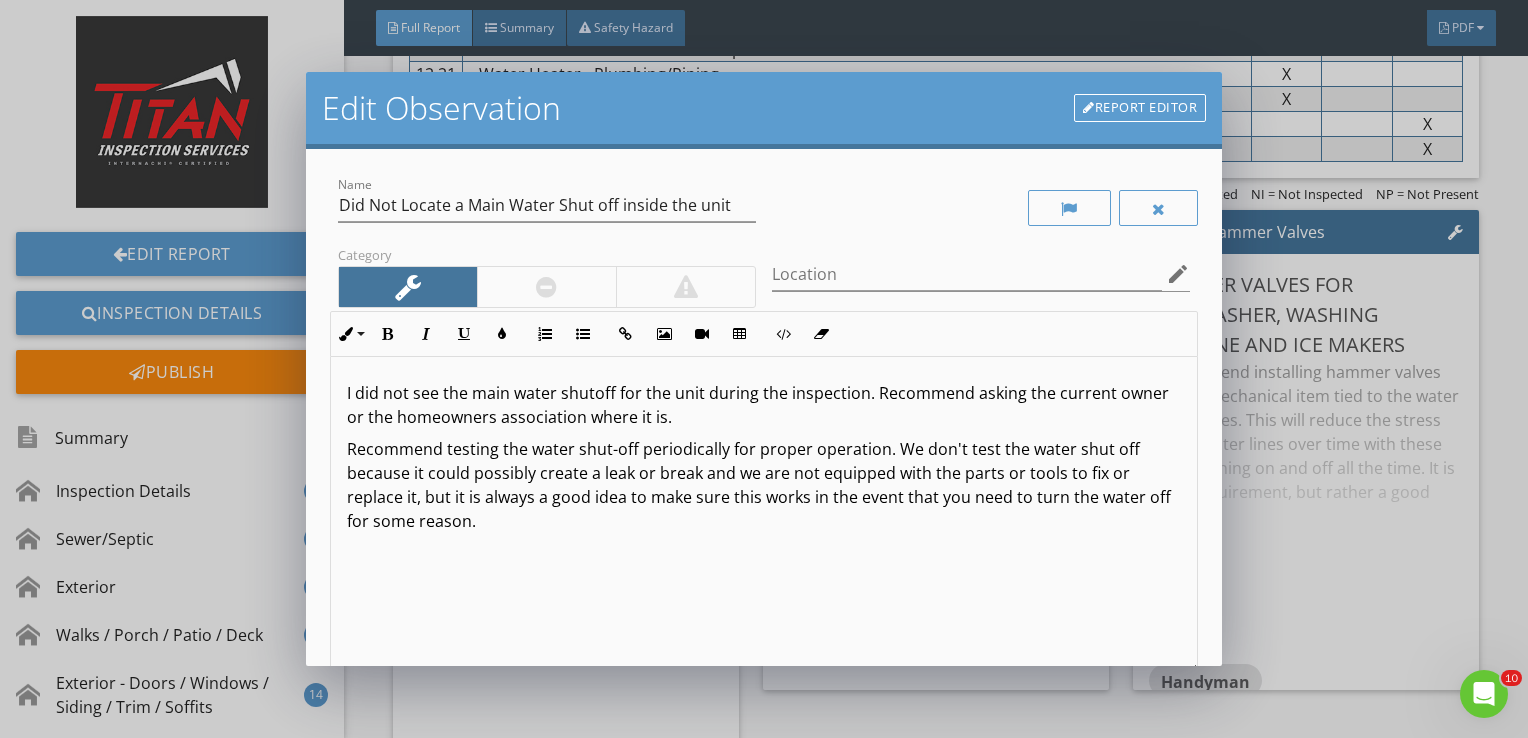 scroll, scrollTop: 0, scrollLeft: 0, axis: both 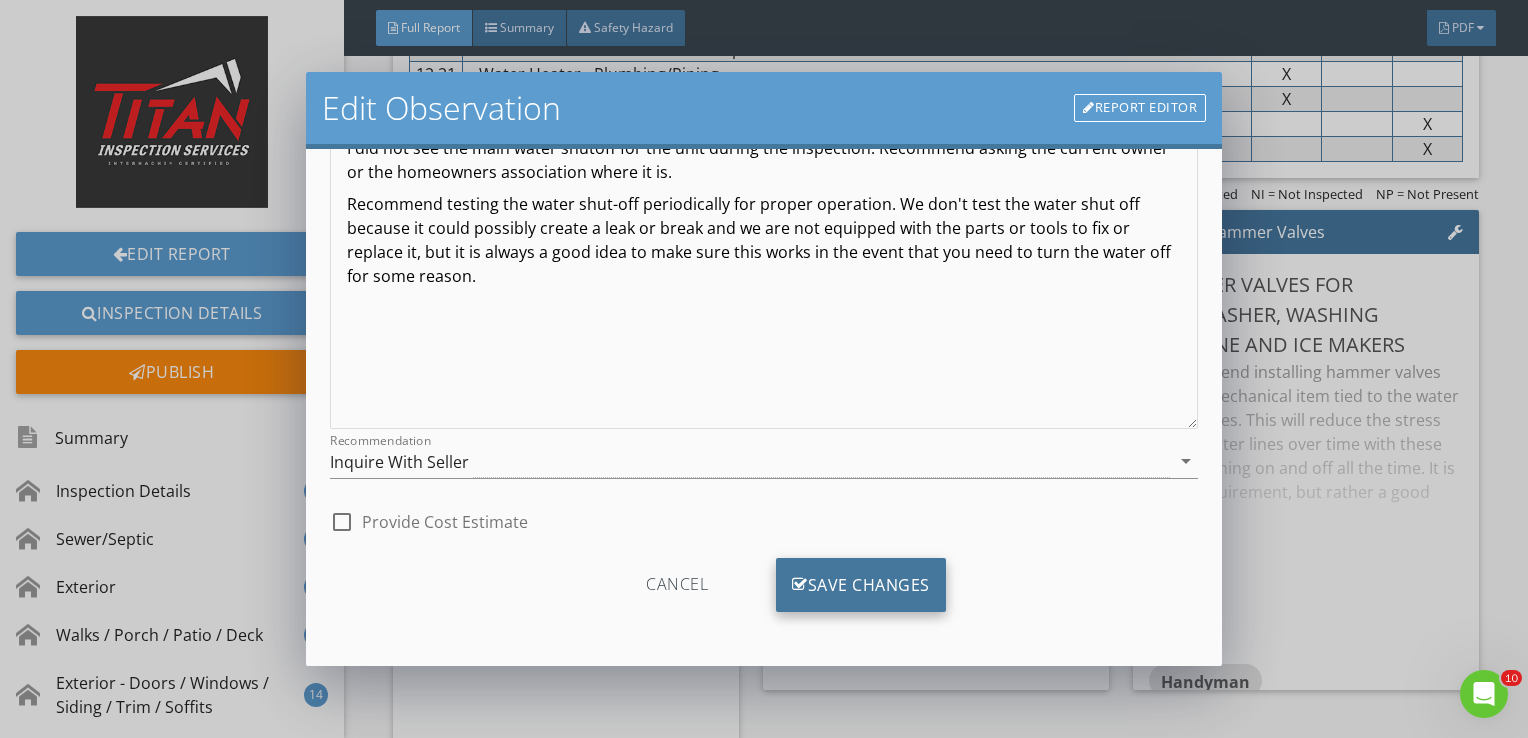 click on "Save Changes" at bounding box center [861, 585] 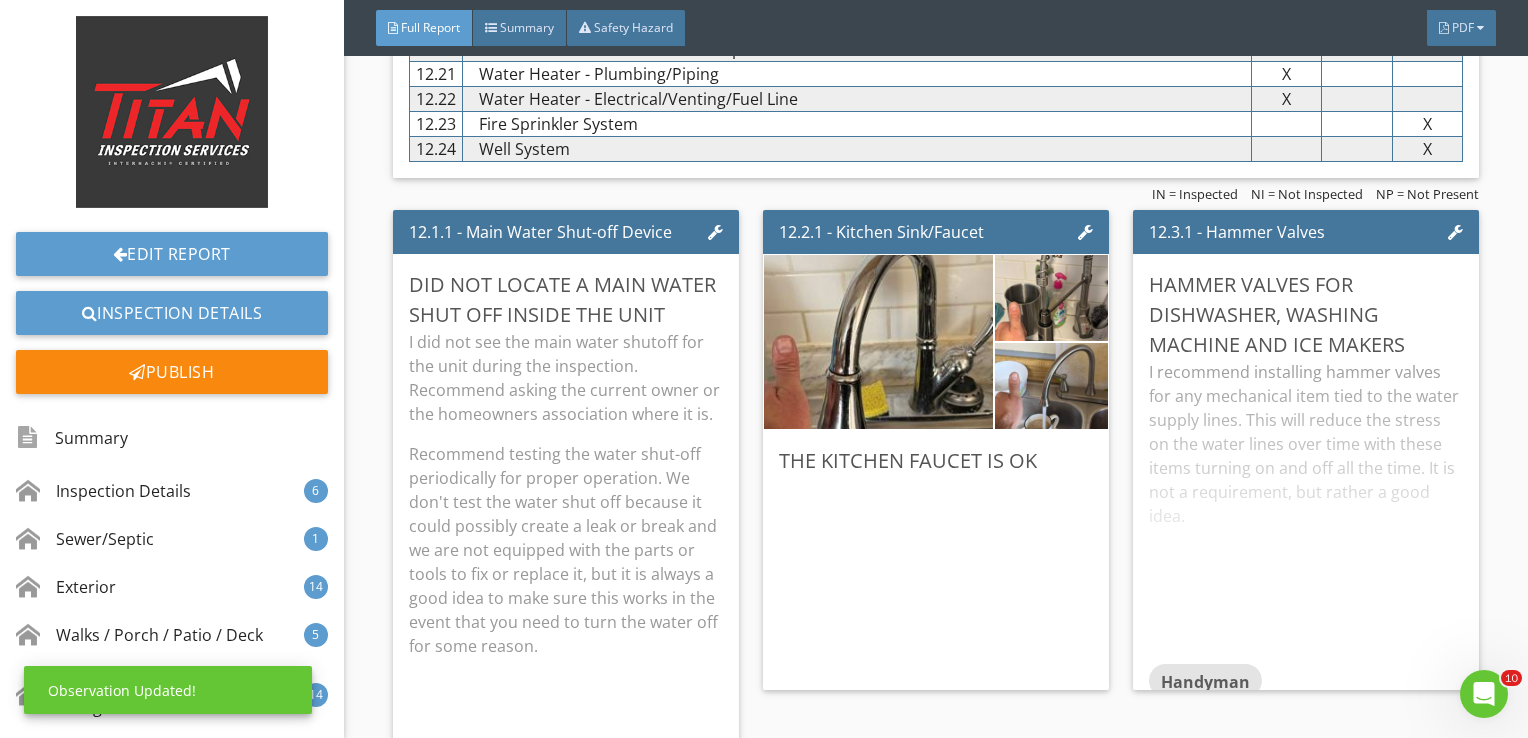 scroll, scrollTop: 8, scrollLeft: 0, axis: vertical 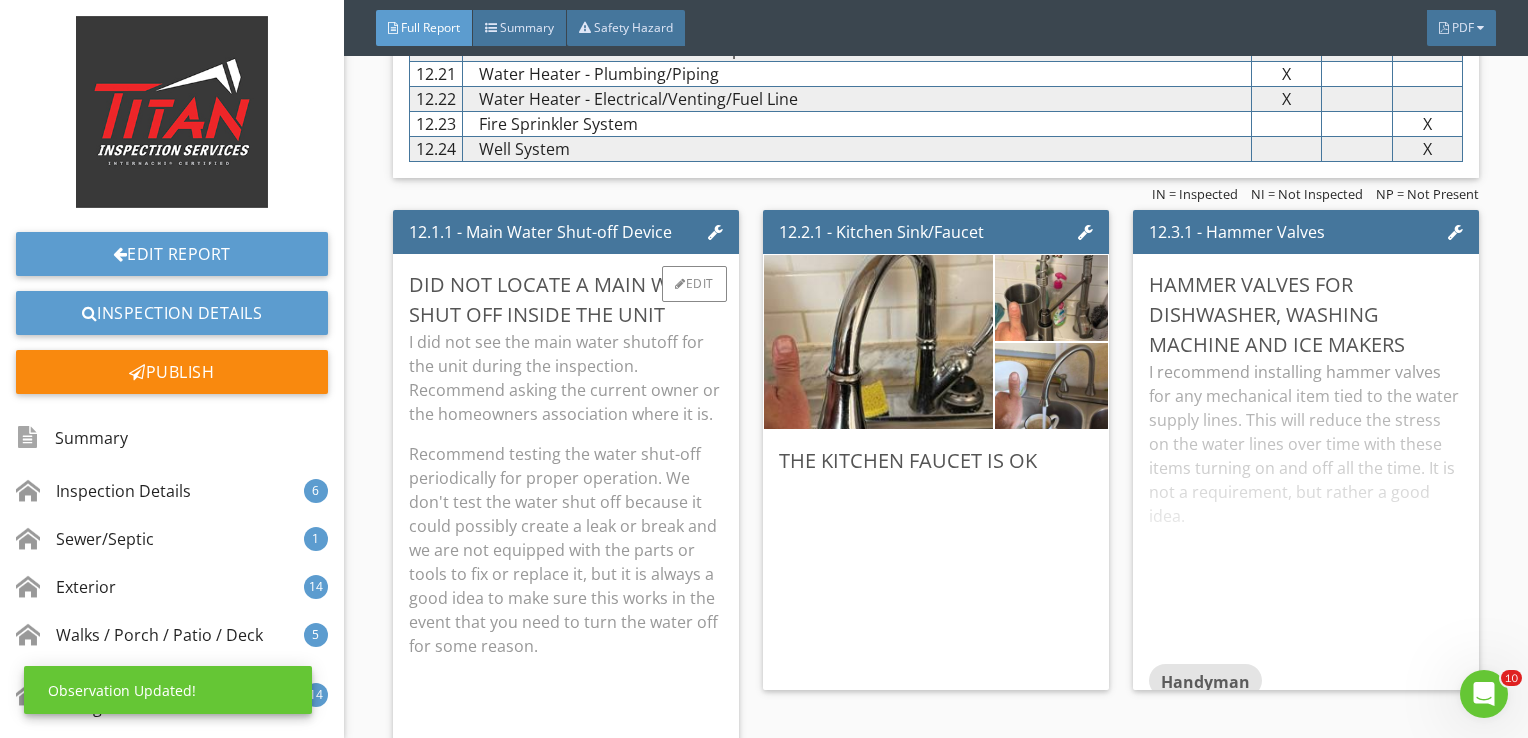 click on "Recommend testing the water shut-off periodically for proper operation. We don't test the water shut off because it could possibly create a leak or break and we are not equipped with the parts or tools to fix or replace it, but it is always a good idea to make sure this works in the event that you need to turn the water off for some reason." at bounding box center (566, 550) 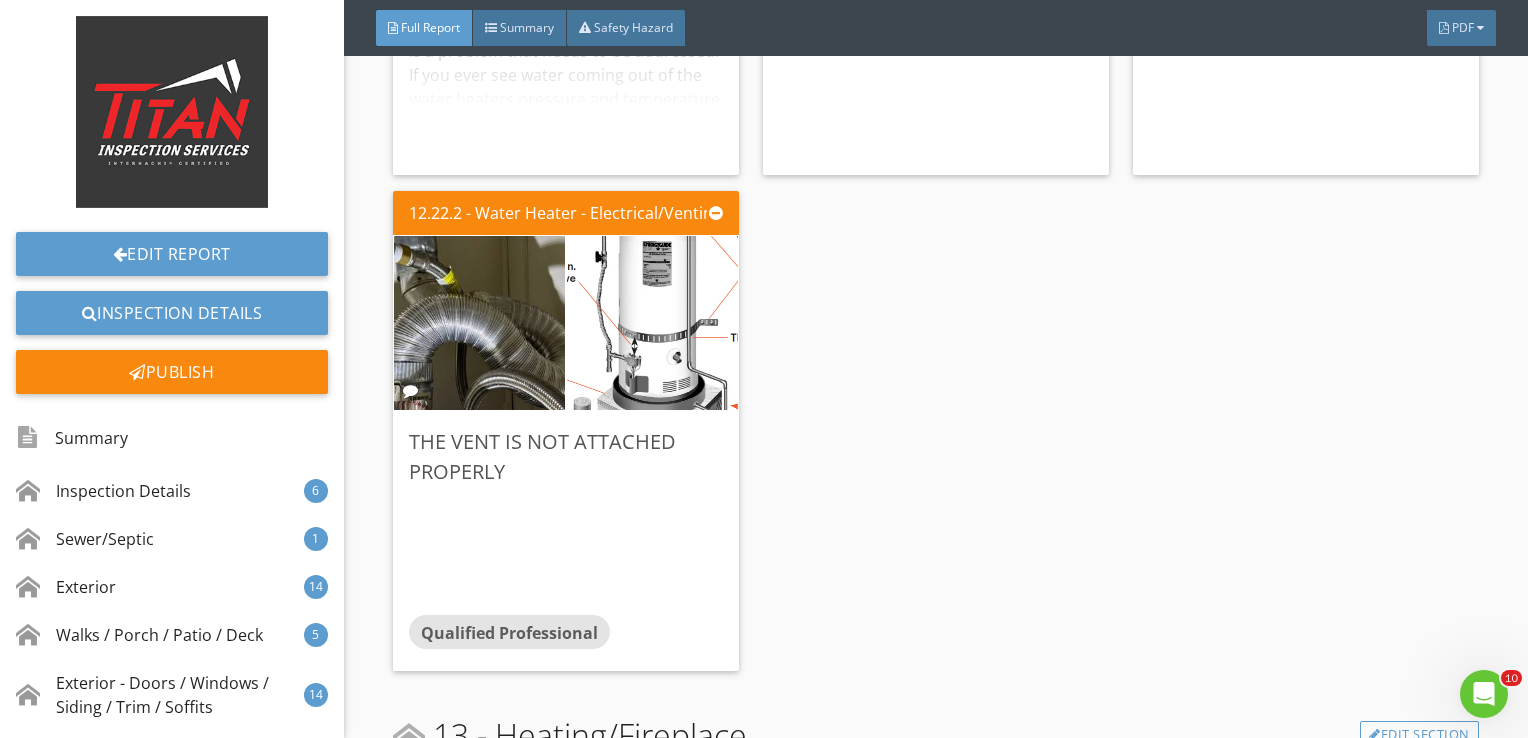 scroll, scrollTop: 32028, scrollLeft: 0, axis: vertical 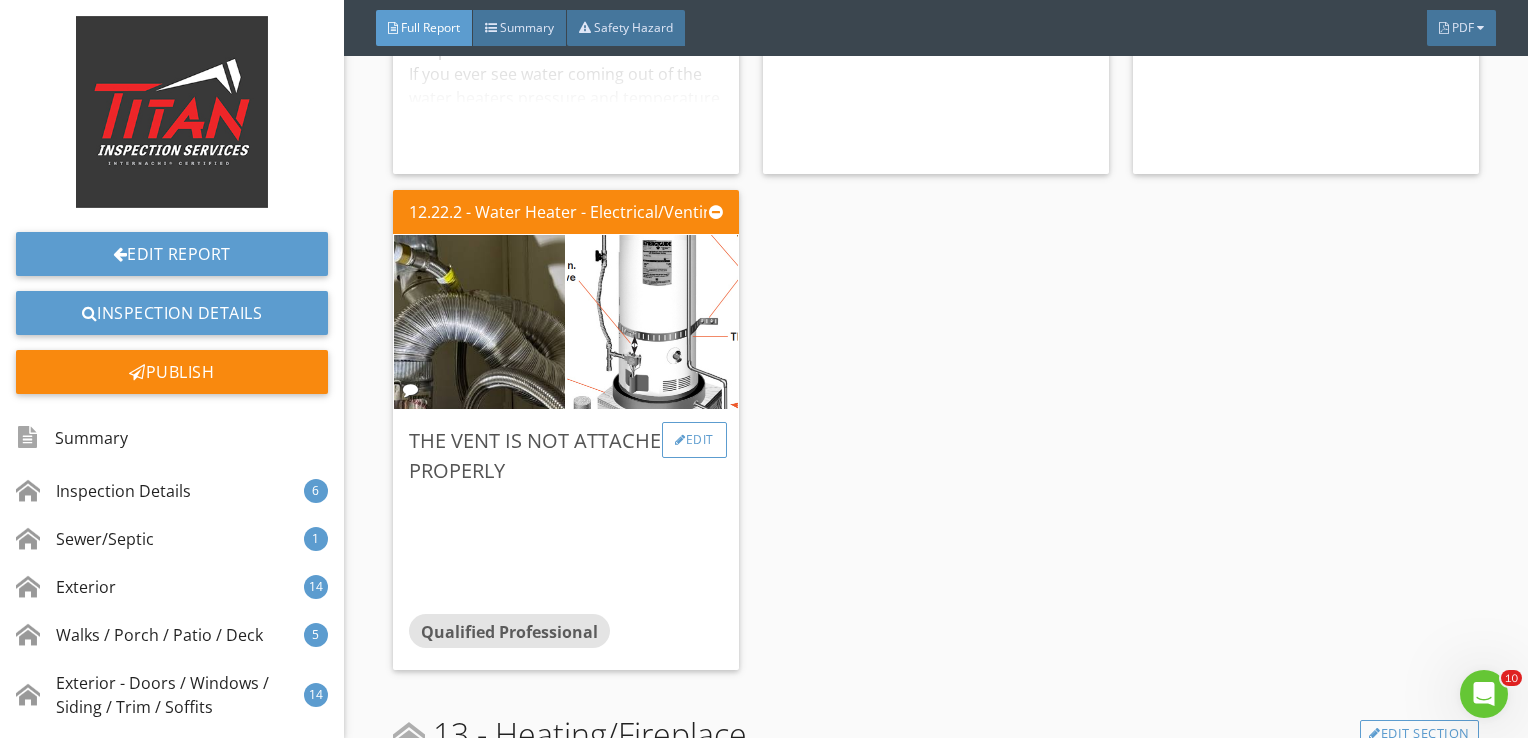 click on "Edit" at bounding box center [694, 440] 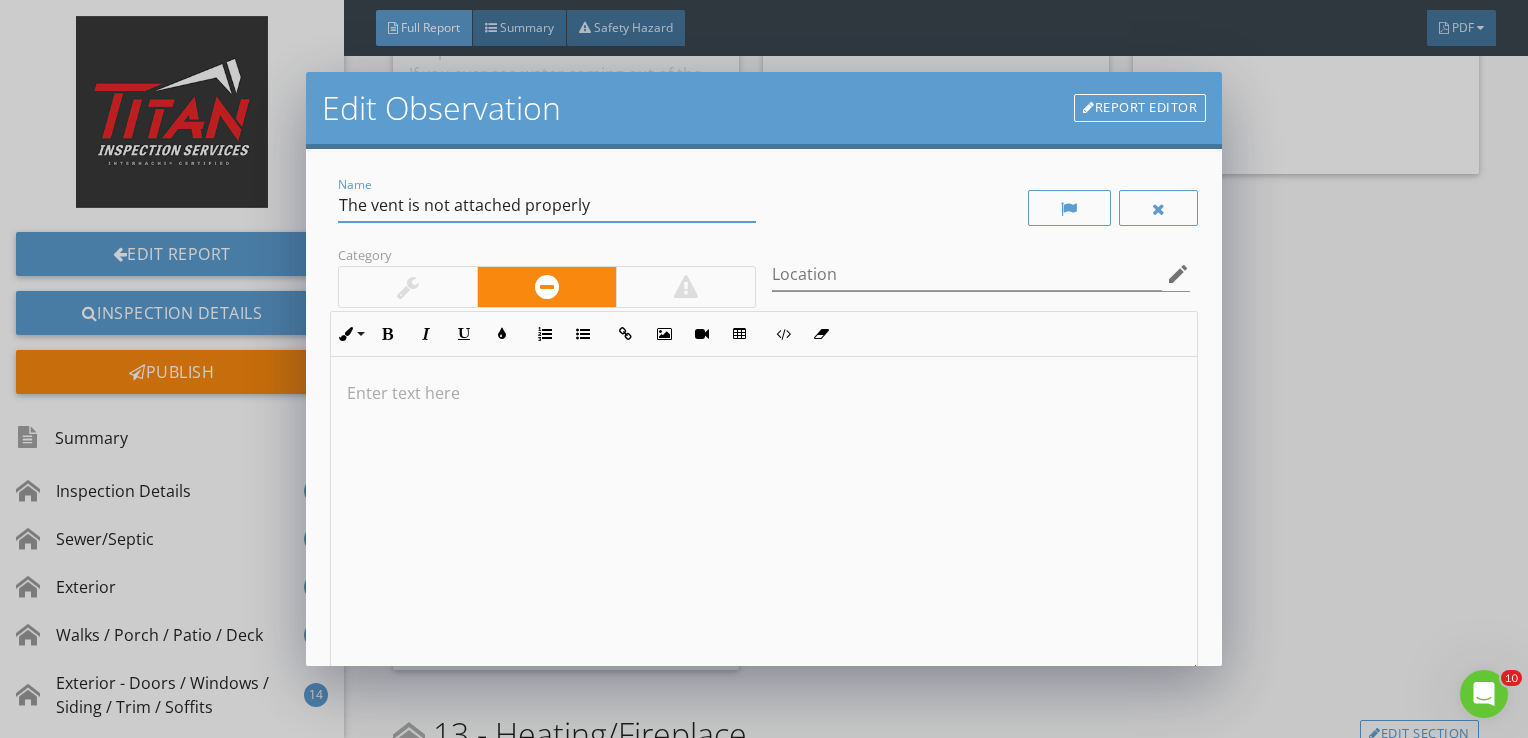 click on "The vent is not attached properly" at bounding box center [547, 205] 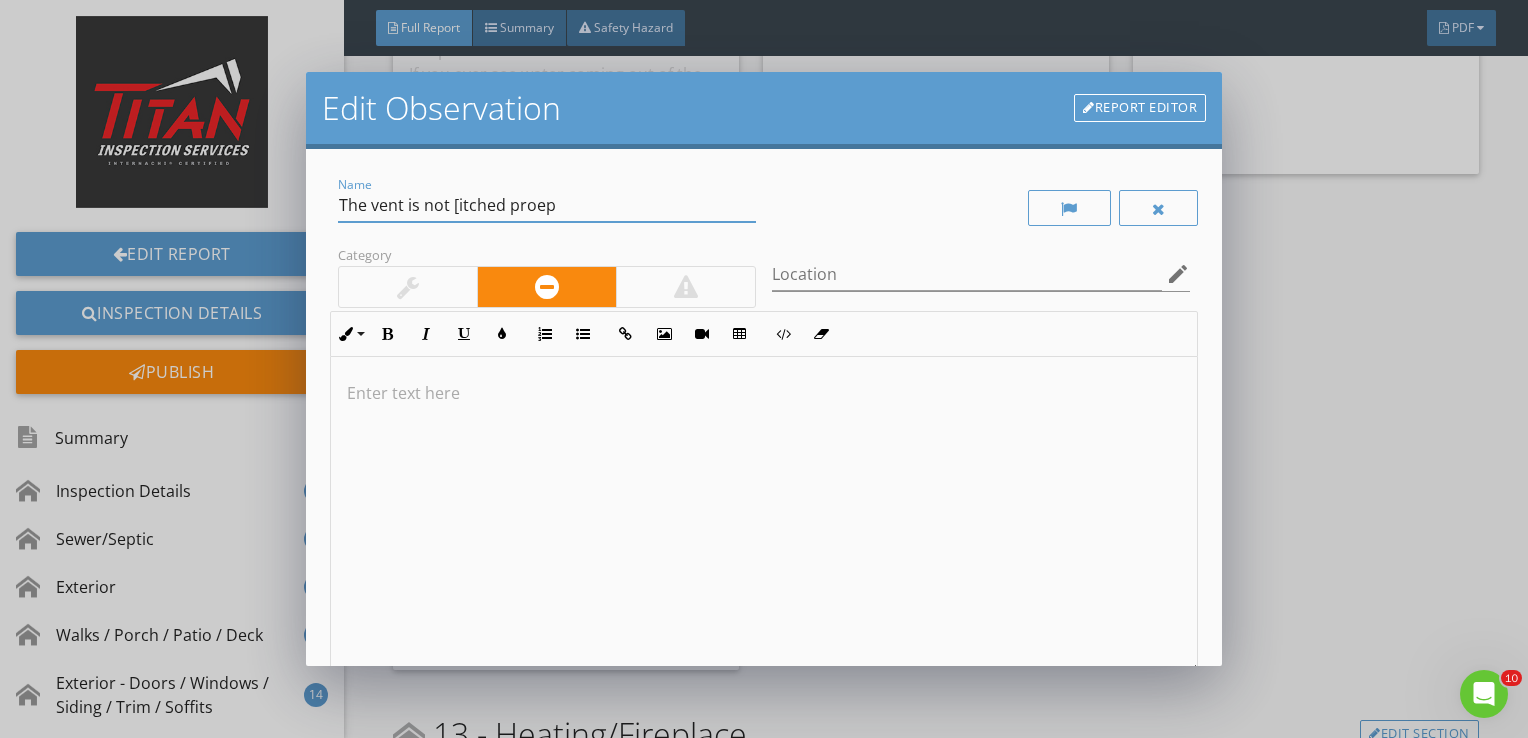 type on "The vent is not [itched proe" 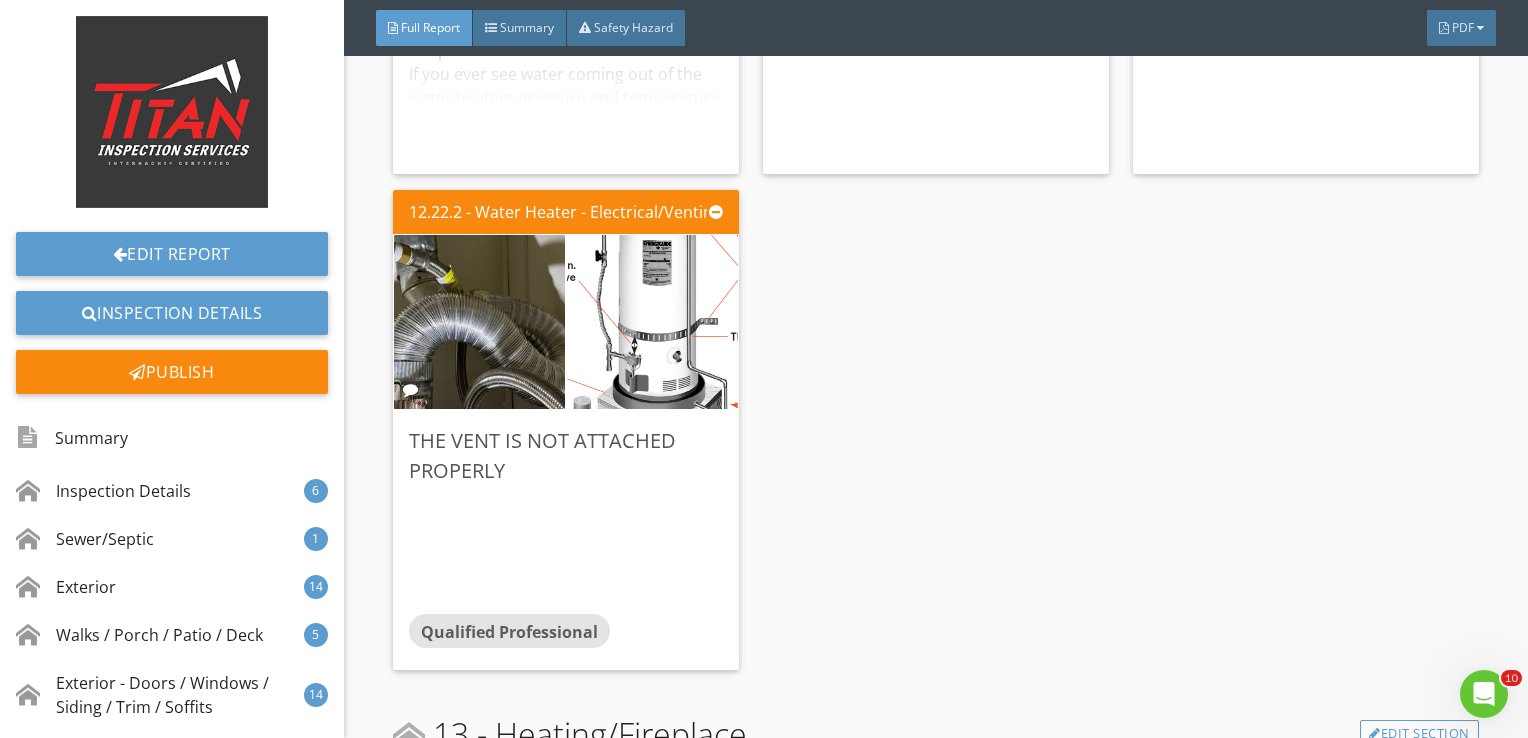 click at bounding box center [764, 369] 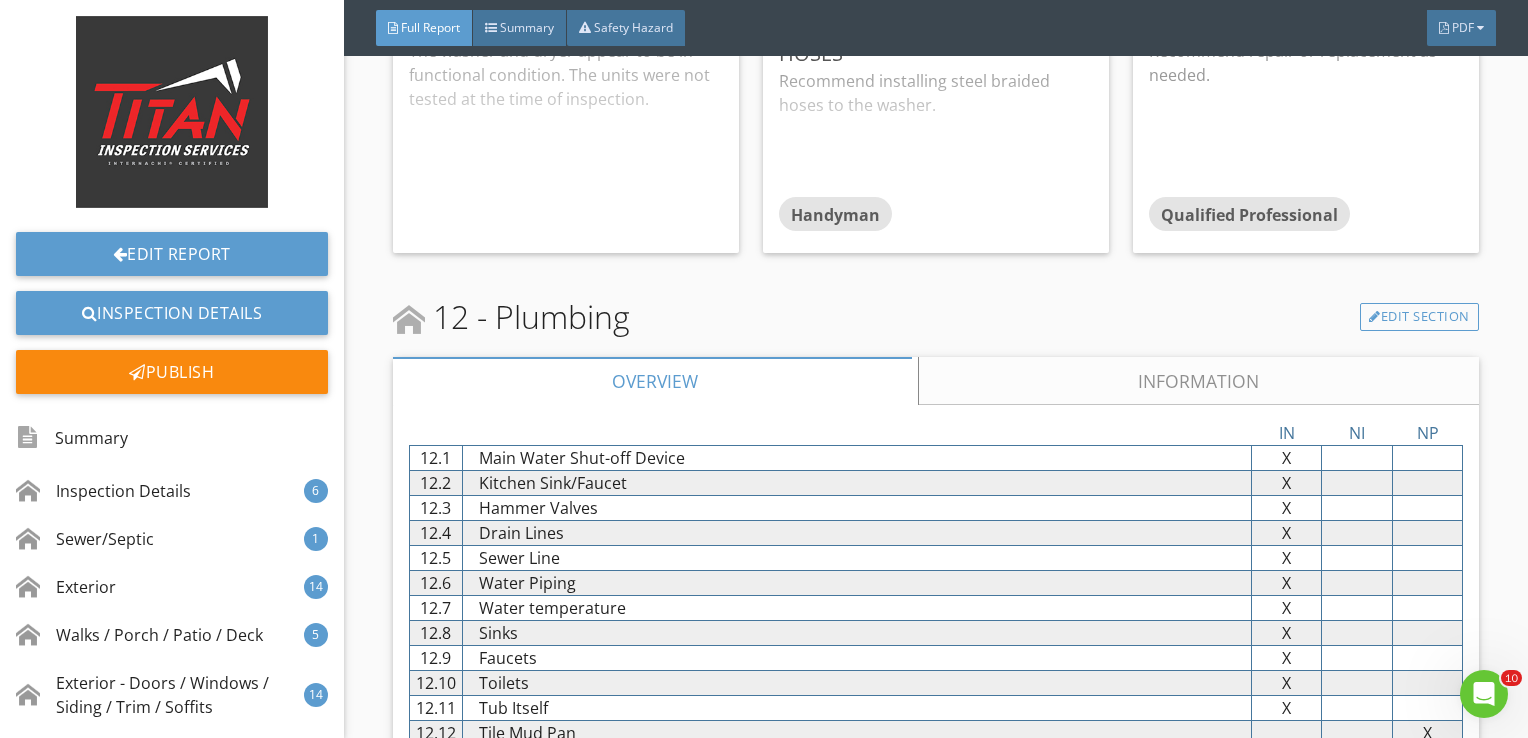 scroll, scrollTop: 26154, scrollLeft: 0, axis: vertical 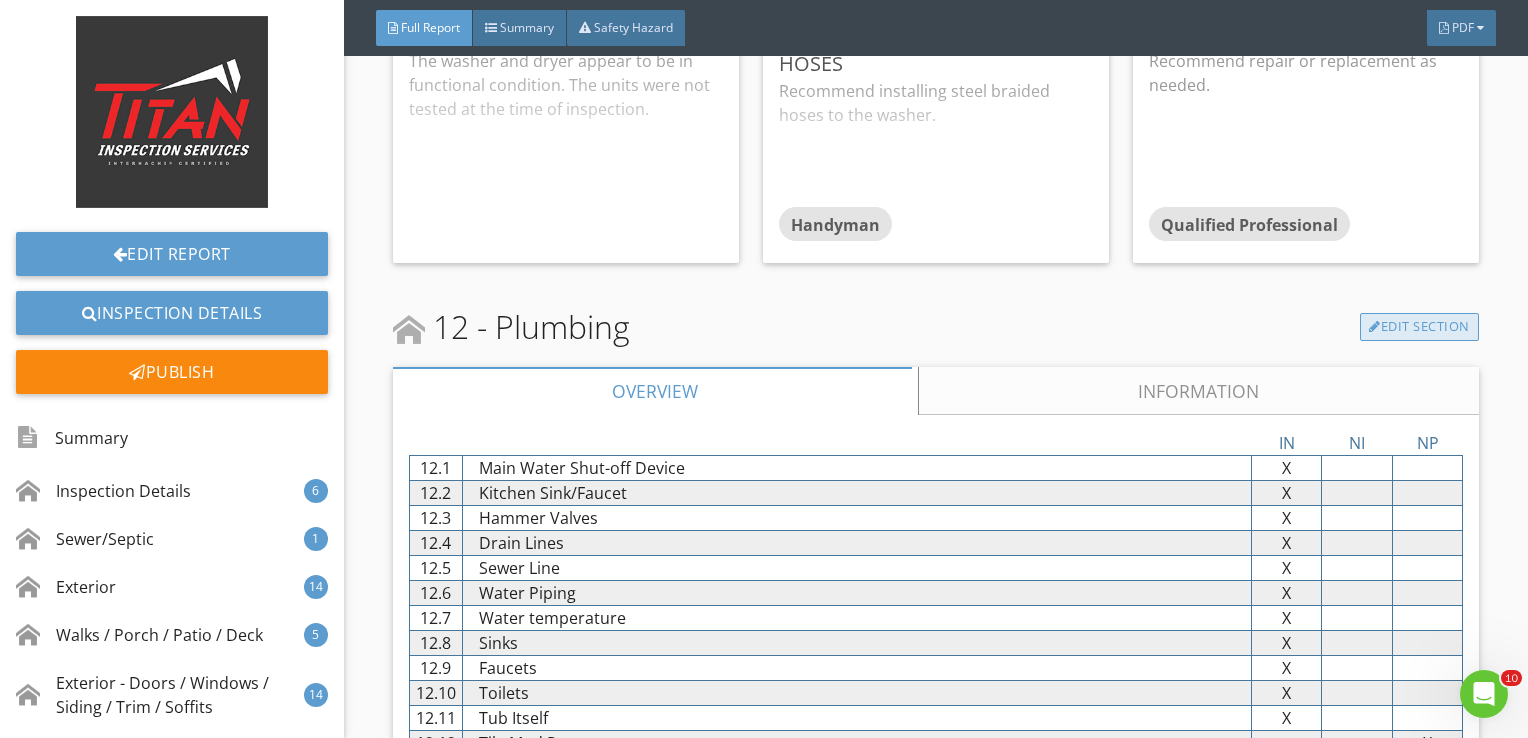 click on "Edit Section" at bounding box center [1419, 327] 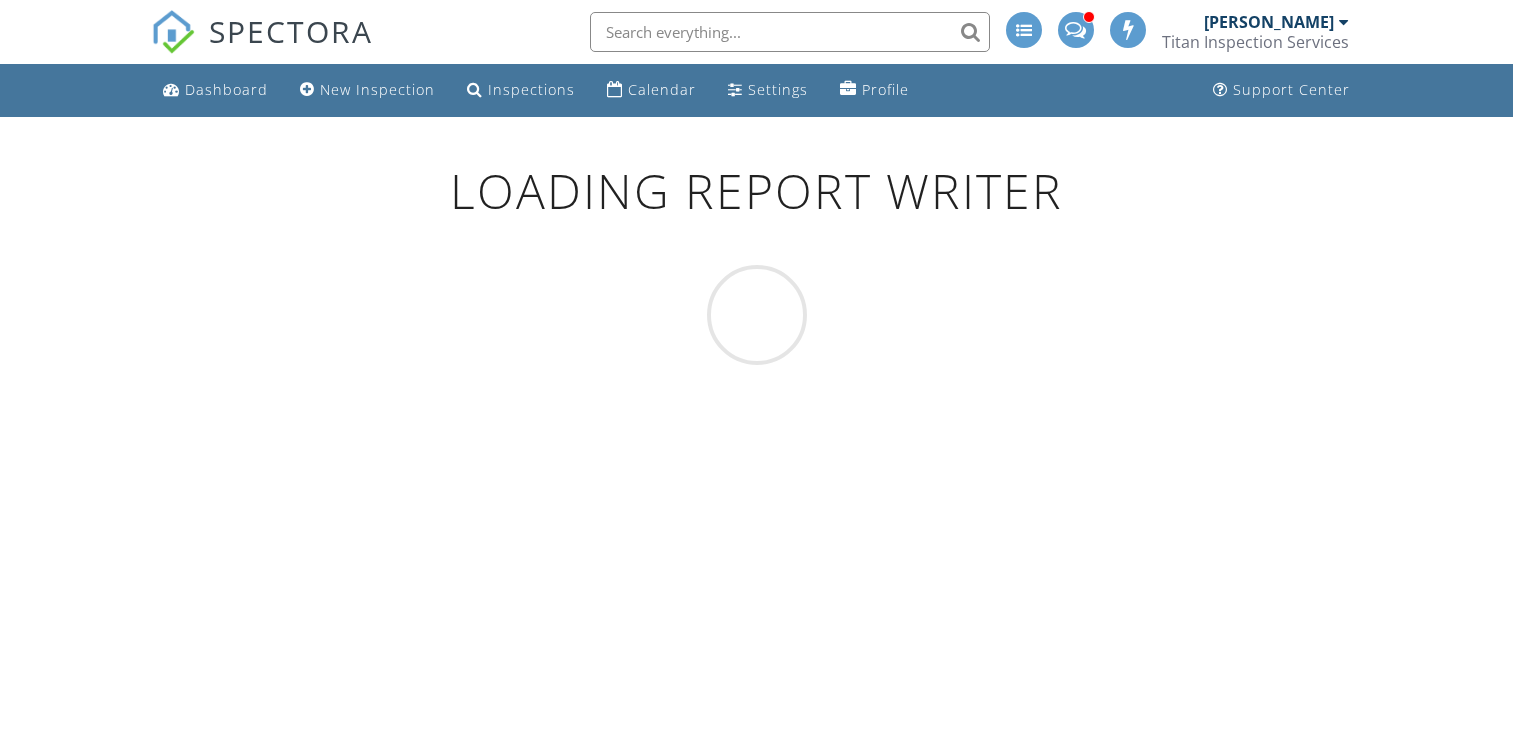 scroll, scrollTop: 0, scrollLeft: 0, axis: both 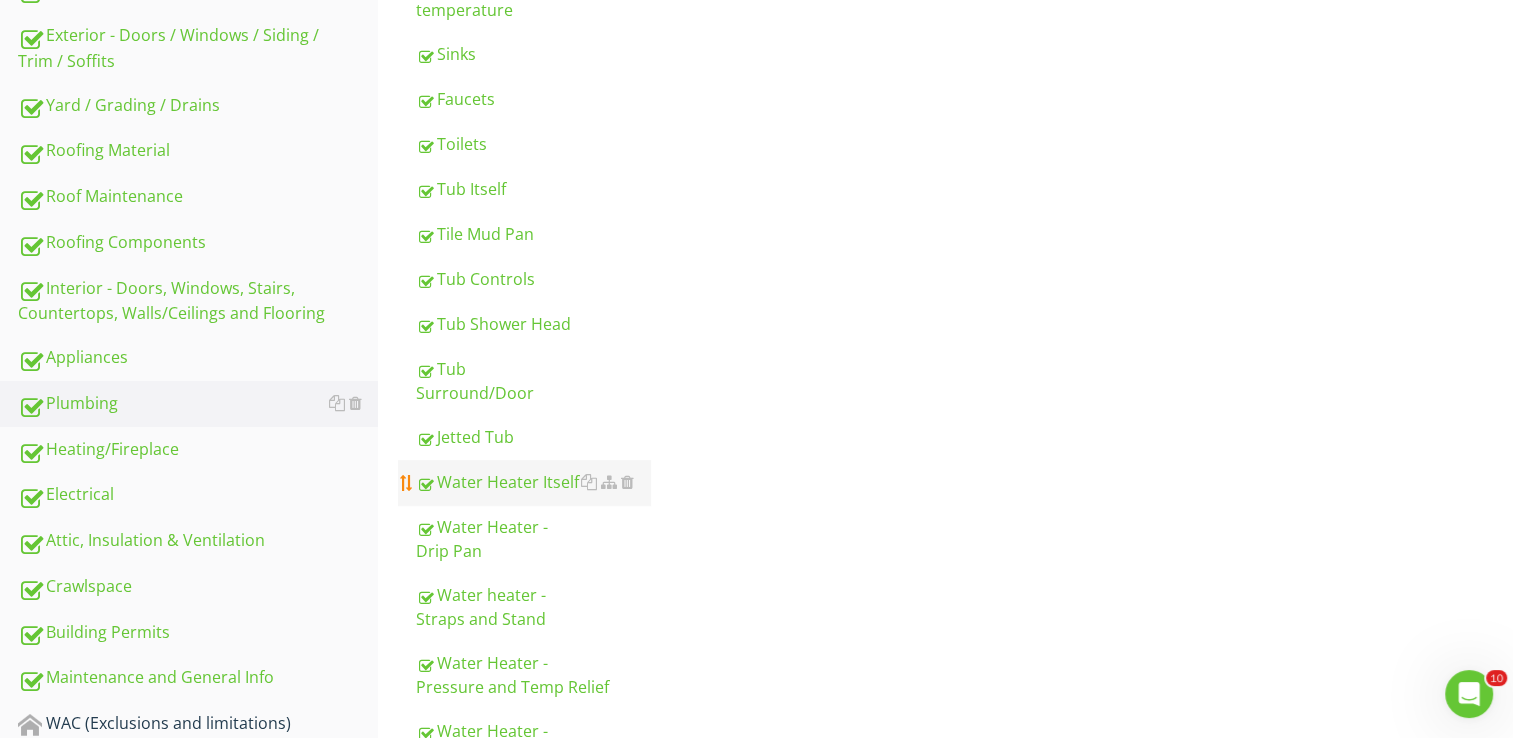 click on "Water Heater Itself" at bounding box center (533, 482) 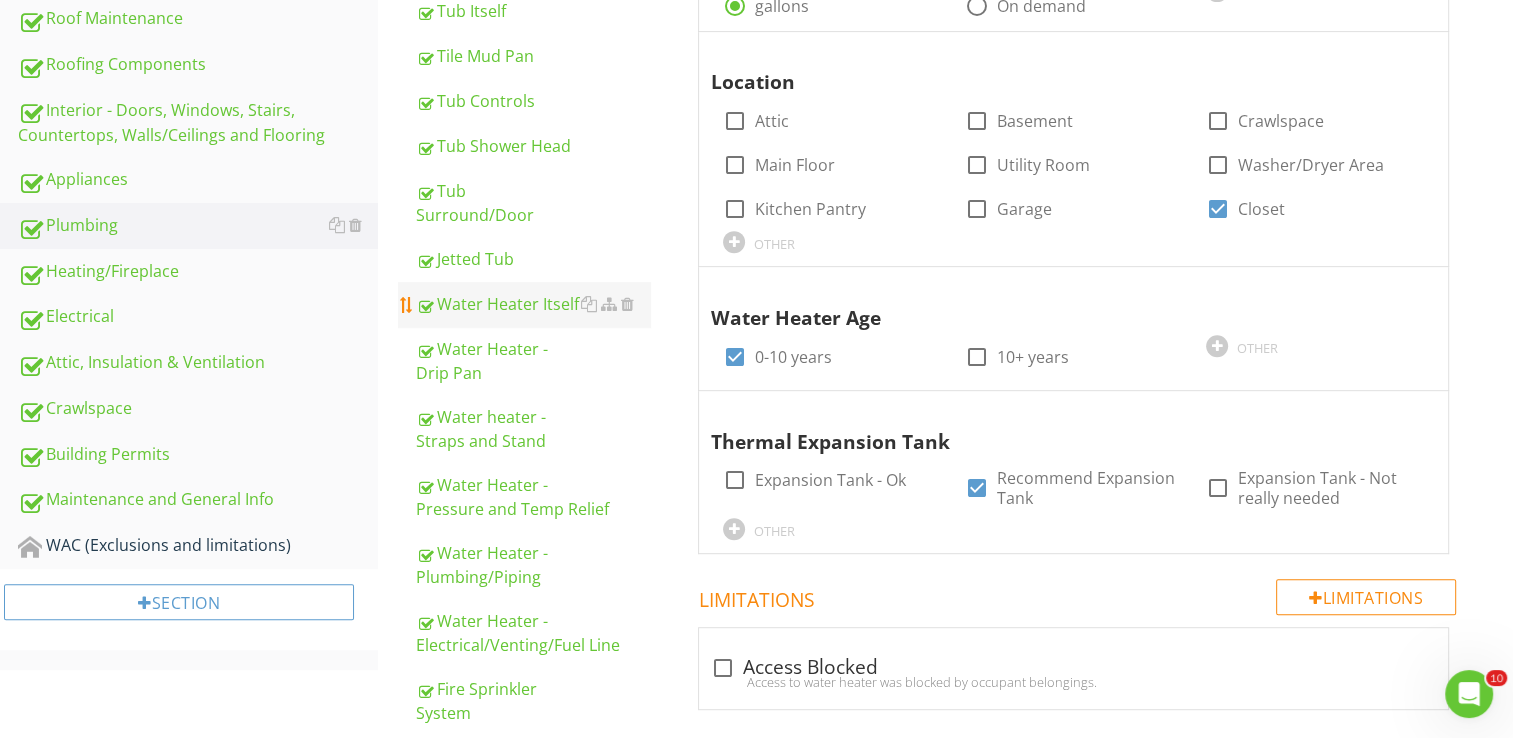 scroll, scrollTop: 875, scrollLeft: 0, axis: vertical 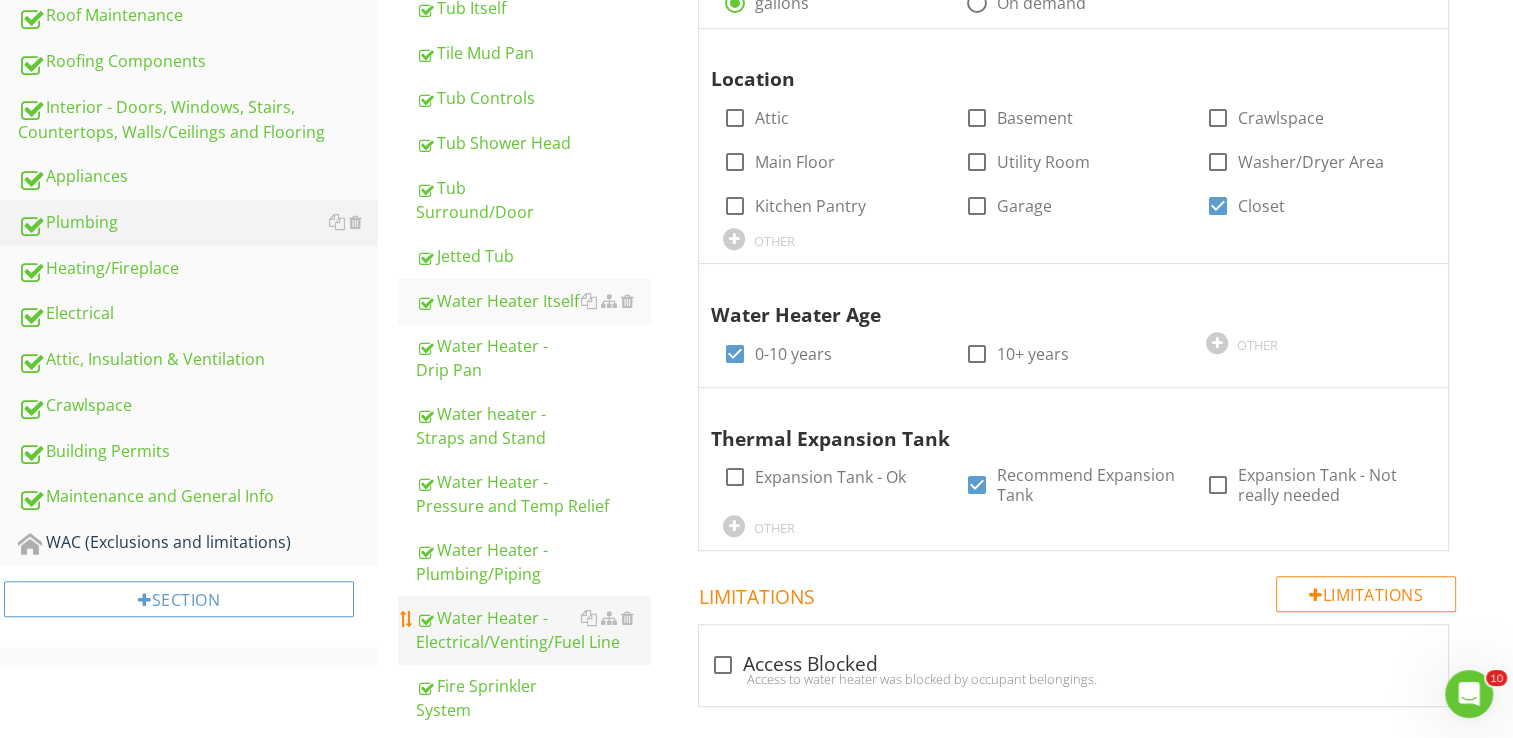 click on "Water Heater - Electrical/Venting/Fuel Line" at bounding box center [533, 630] 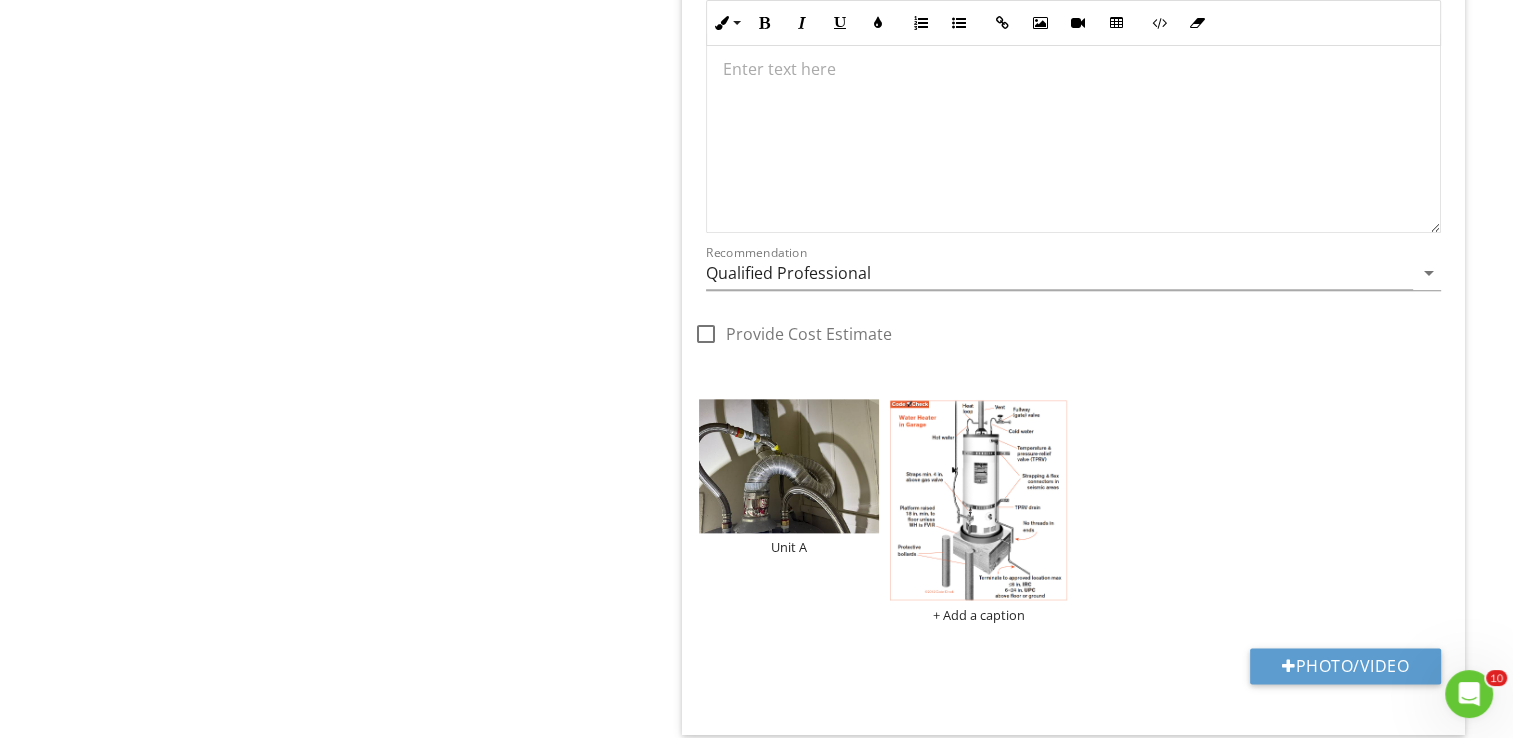 scroll, scrollTop: 2437, scrollLeft: 0, axis: vertical 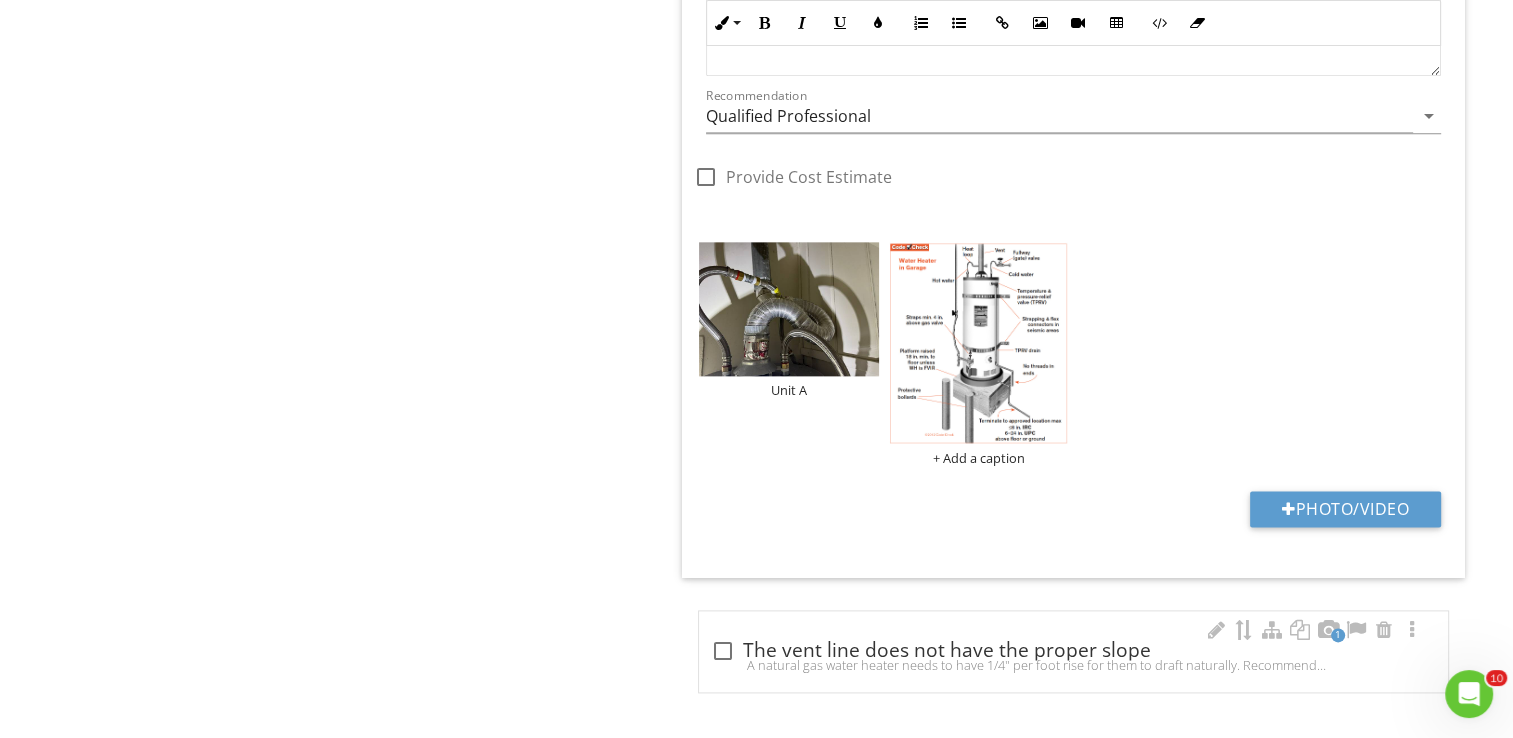 click on "A natural gas water heater needs to have 1/4" per foot rise for them to draft naturally. Recommend repair." at bounding box center [1073, 665] 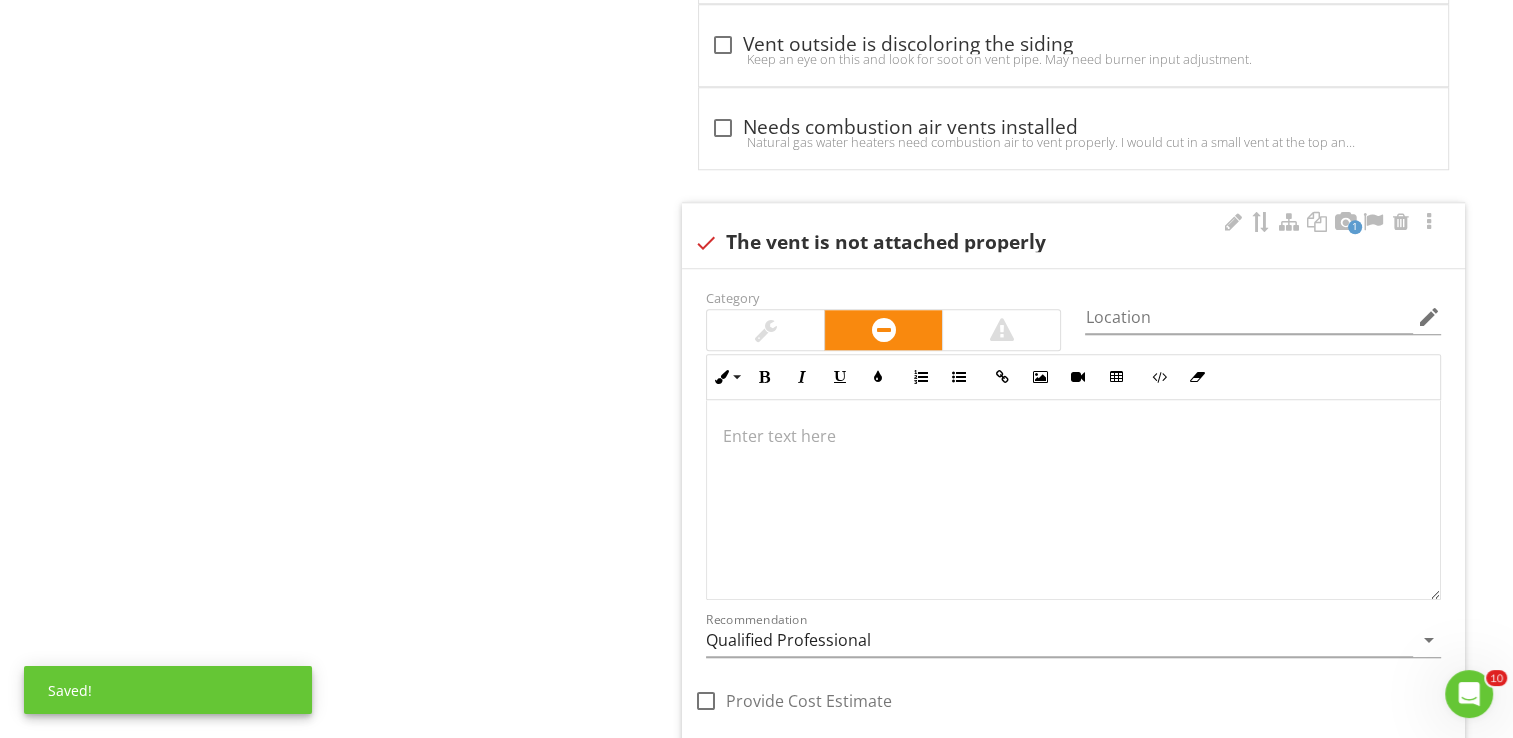 scroll, scrollTop: 1909, scrollLeft: 0, axis: vertical 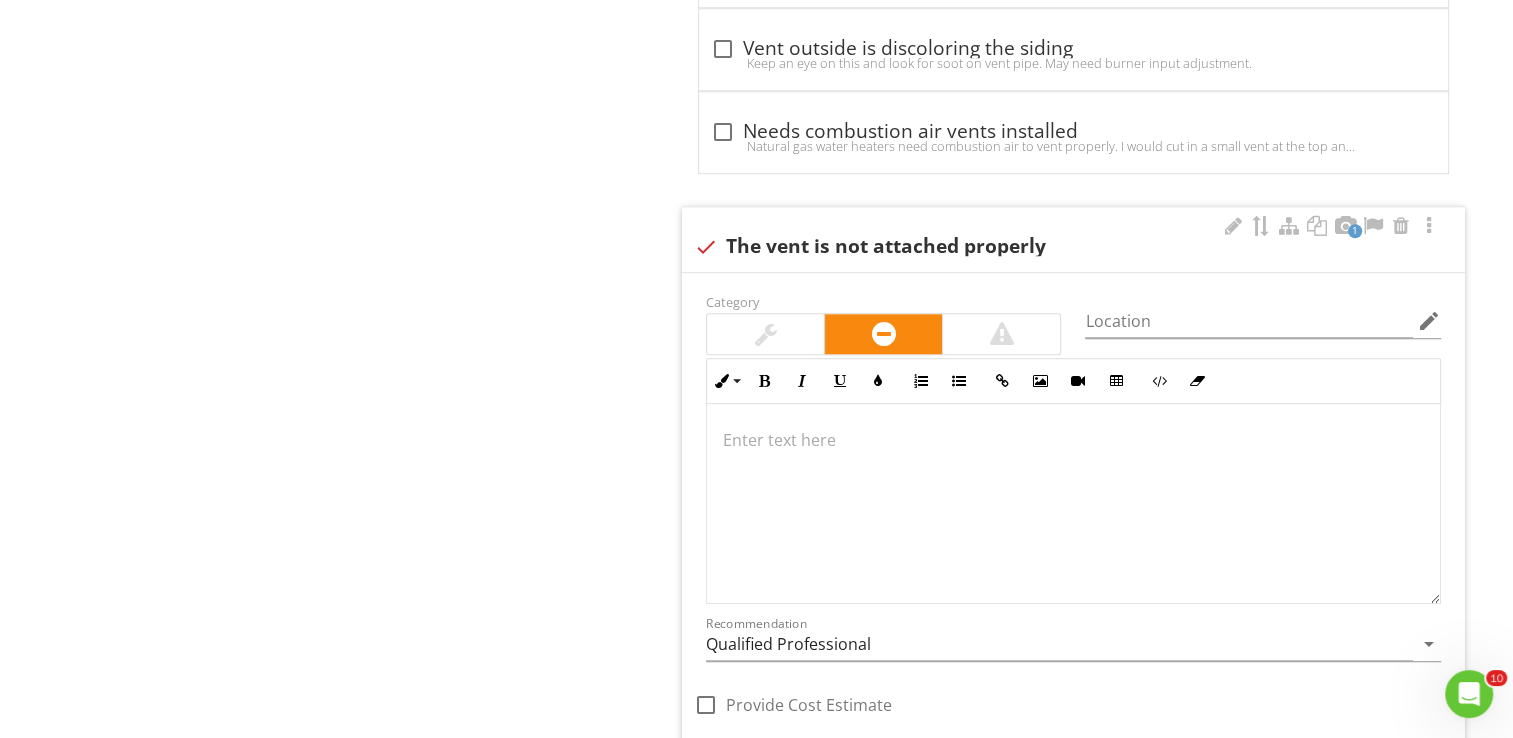 click on "1         check
The vent is not attached properly" at bounding box center [1073, 239] 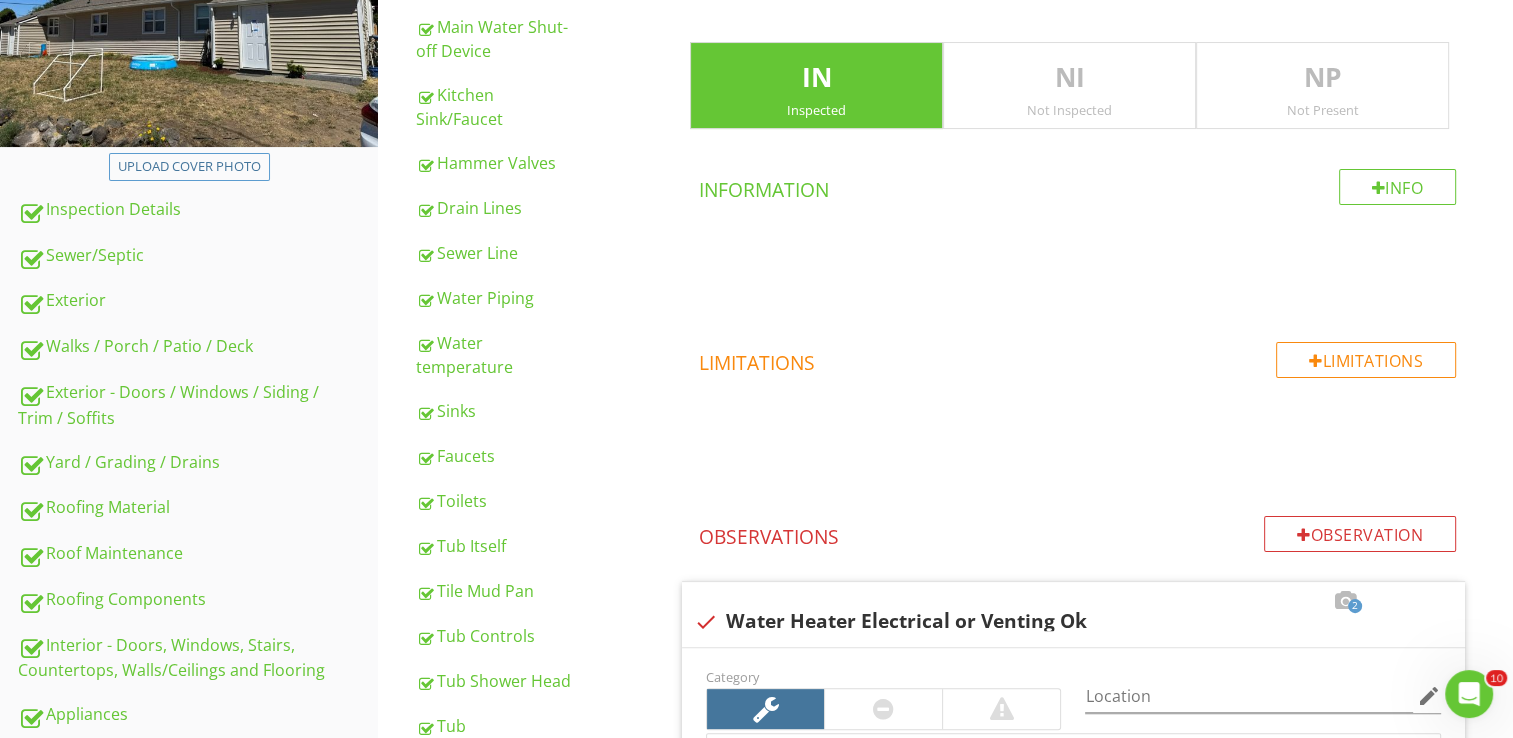 scroll, scrollTop: 0, scrollLeft: 0, axis: both 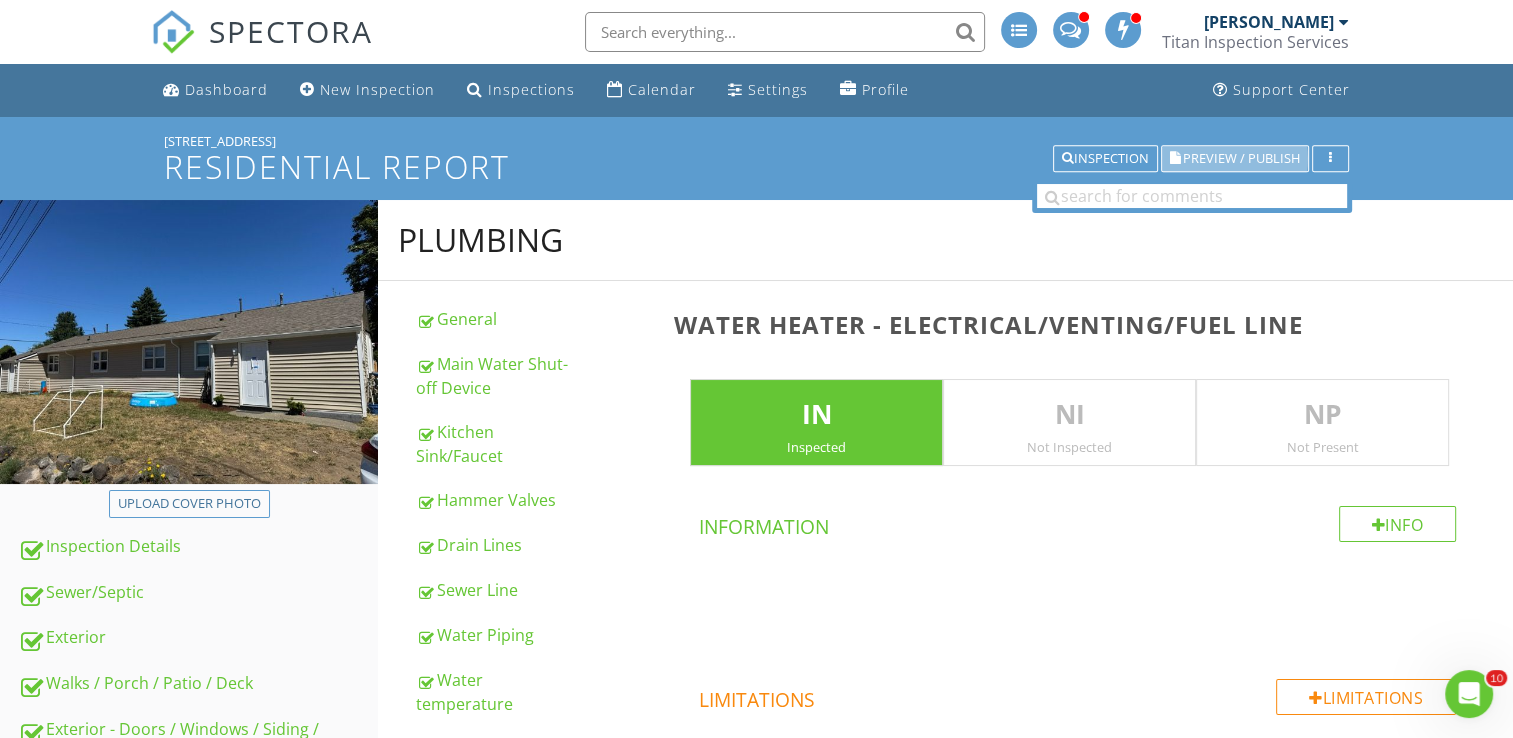 click on "Preview / Publish" at bounding box center (1241, 158) 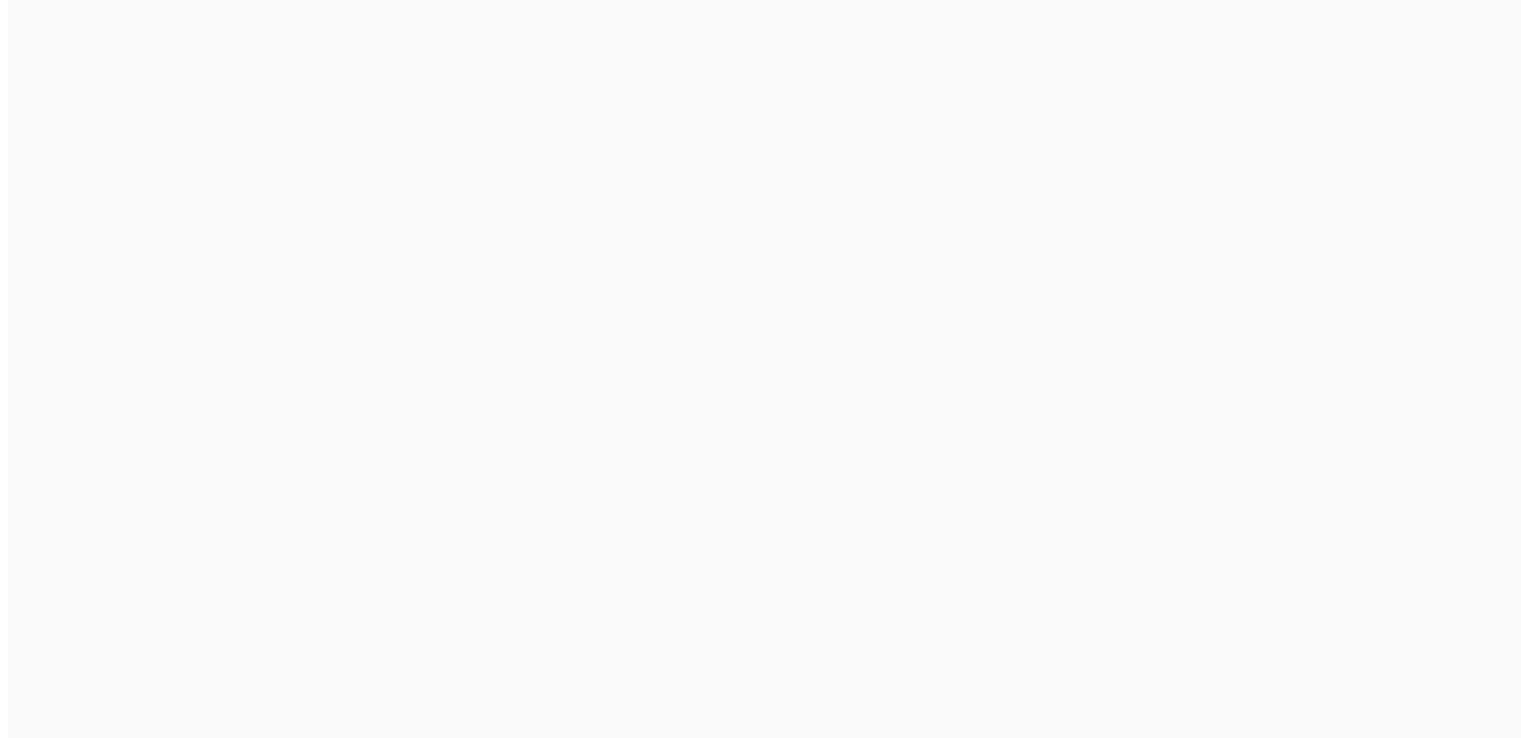 scroll, scrollTop: 0, scrollLeft: 0, axis: both 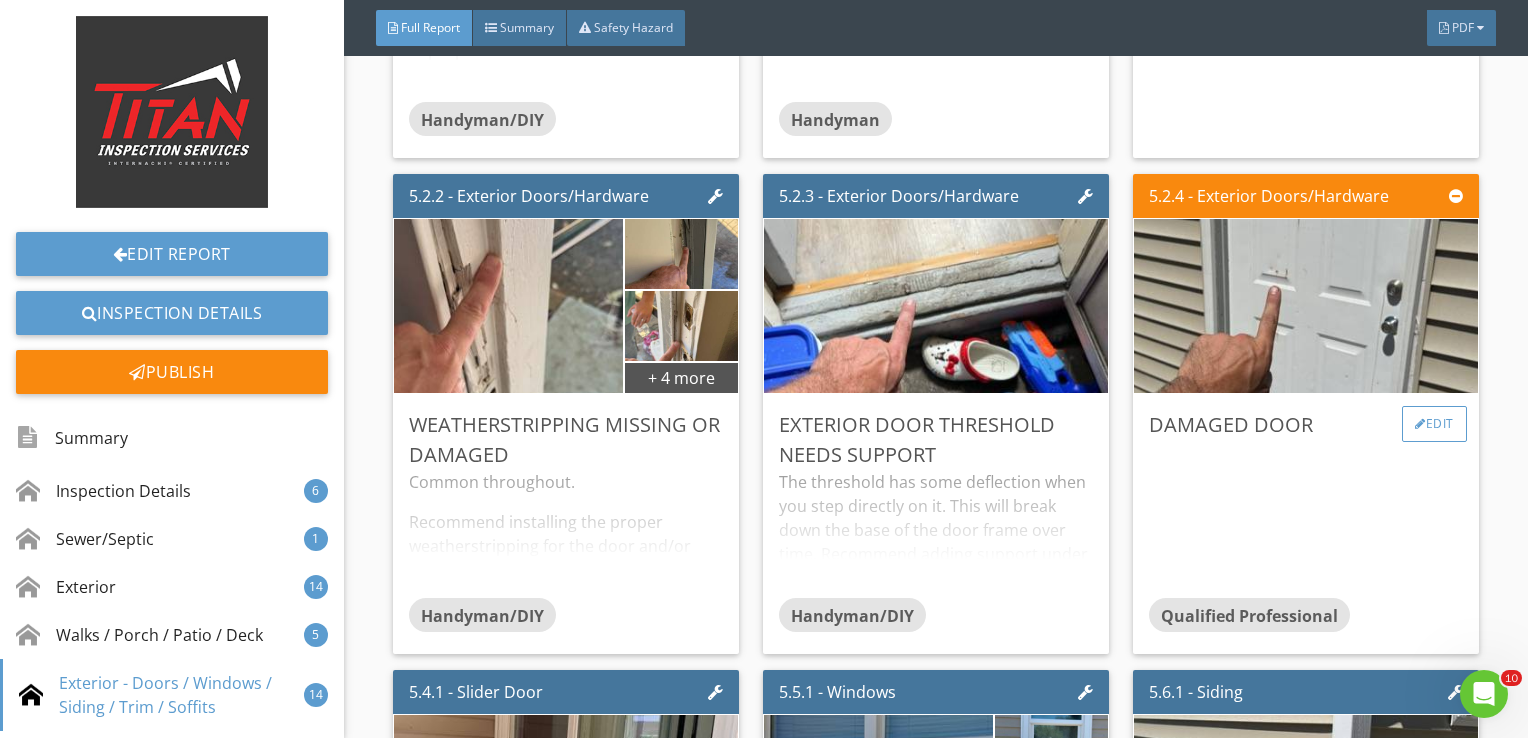 click on "Edit" at bounding box center (1434, 424) 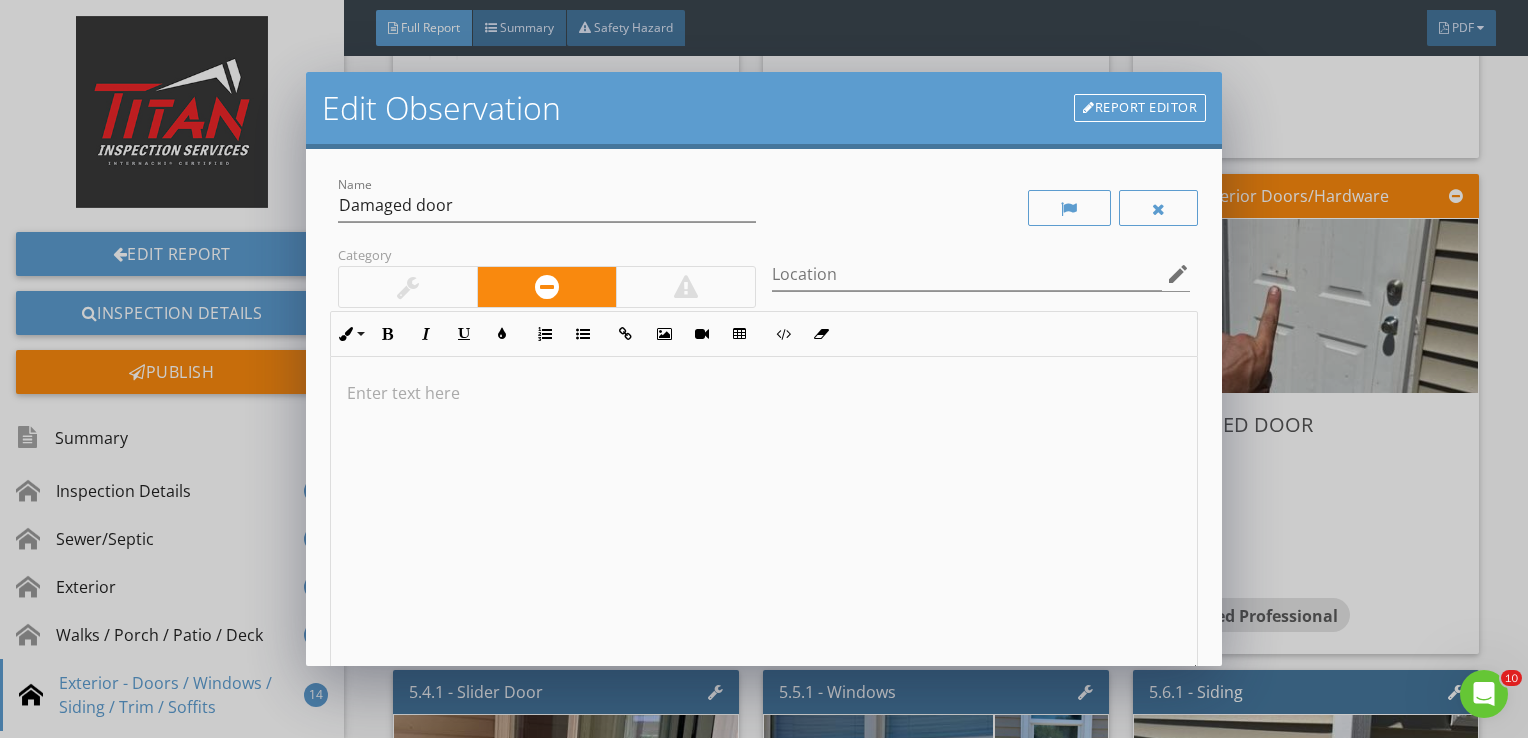 click at bounding box center (764, 515) 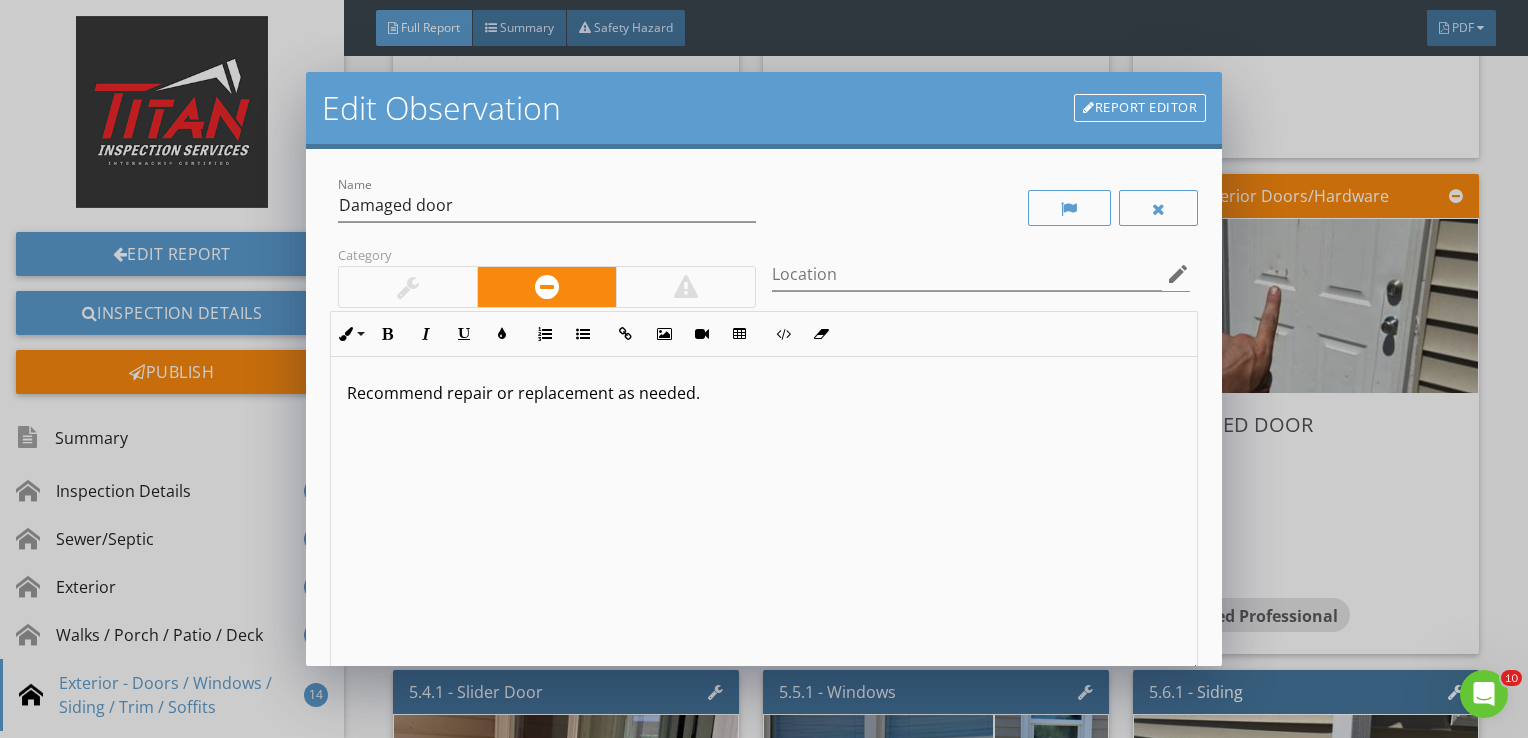 scroll, scrollTop: 0, scrollLeft: 0, axis: both 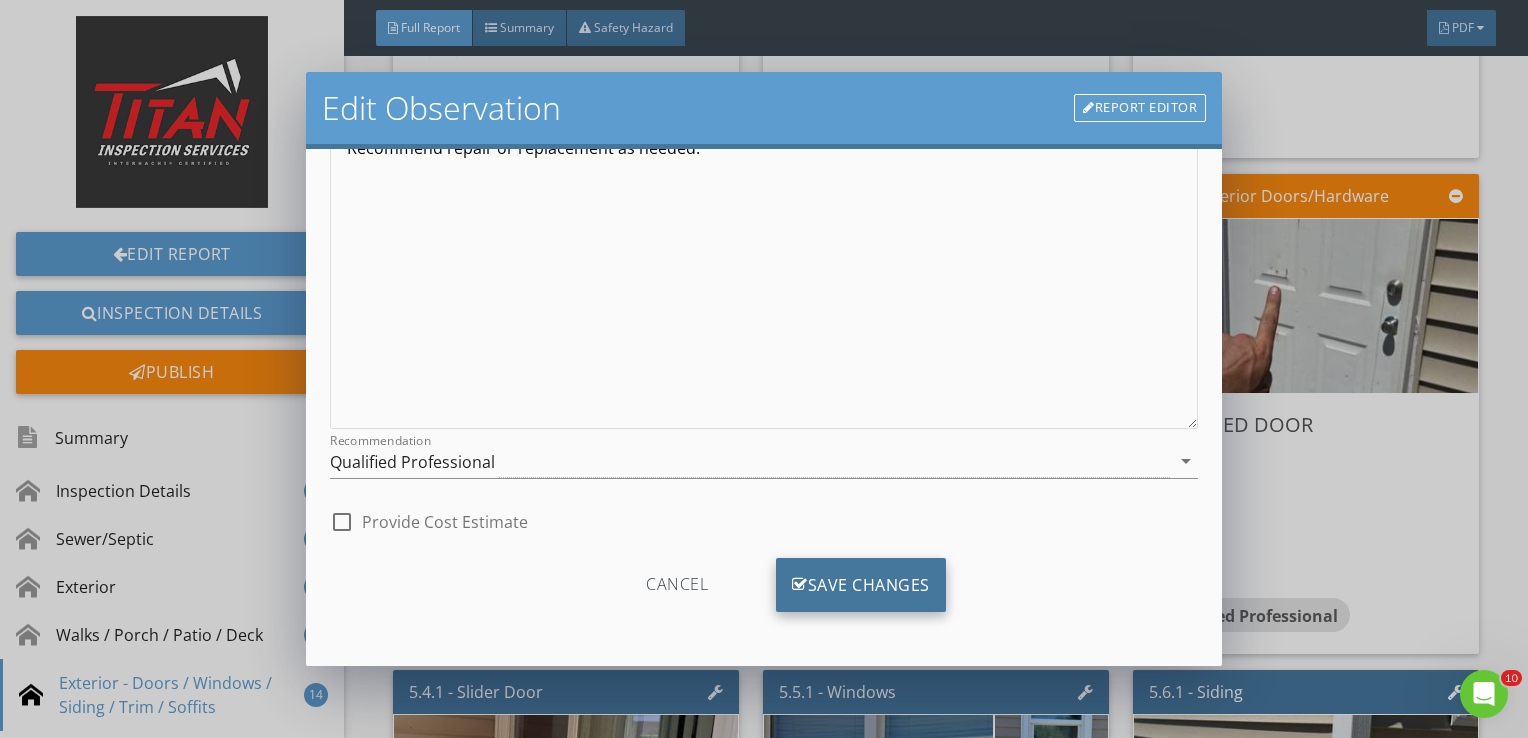 click on "Save Changes" at bounding box center (861, 585) 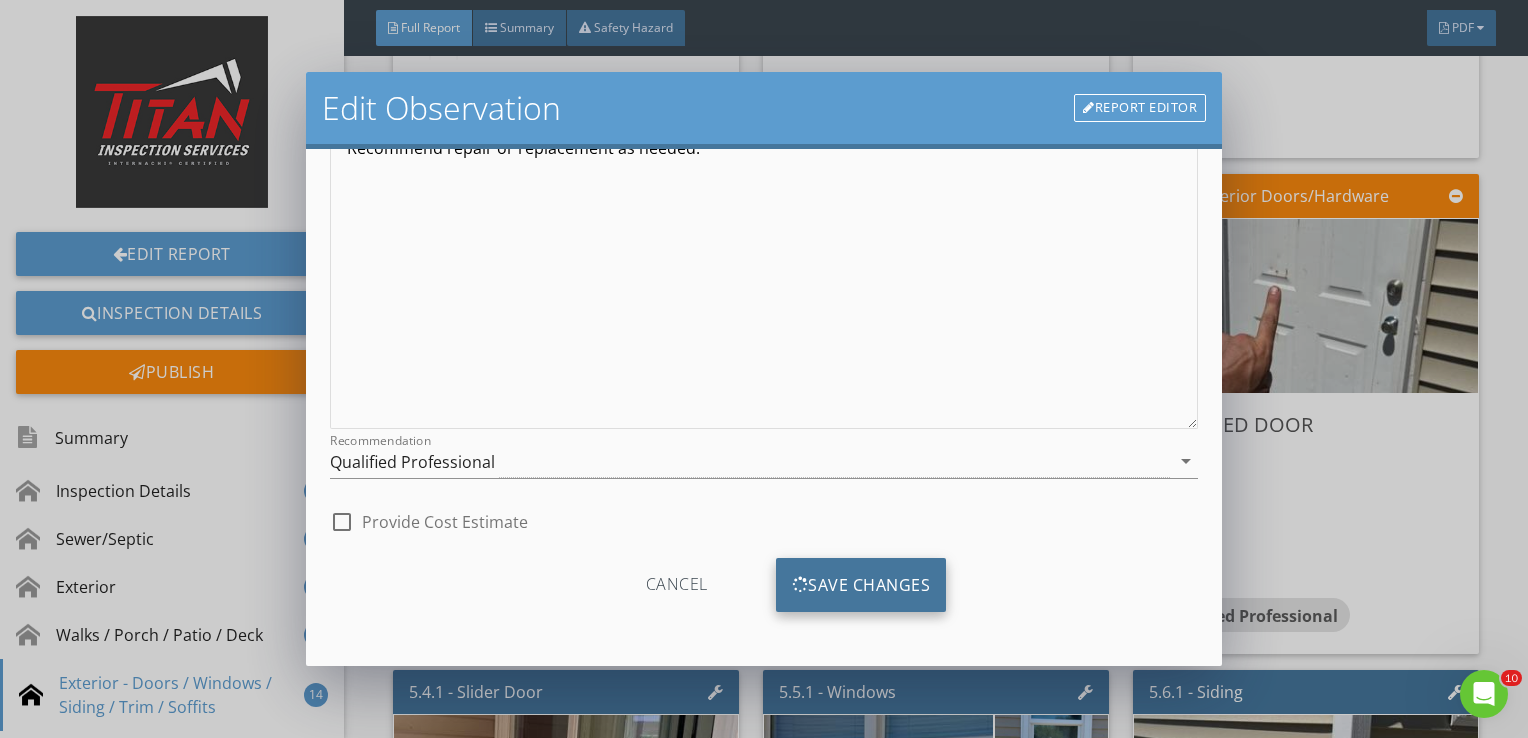 scroll, scrollTop: 8, scrollLeft: 0, axis: vertical 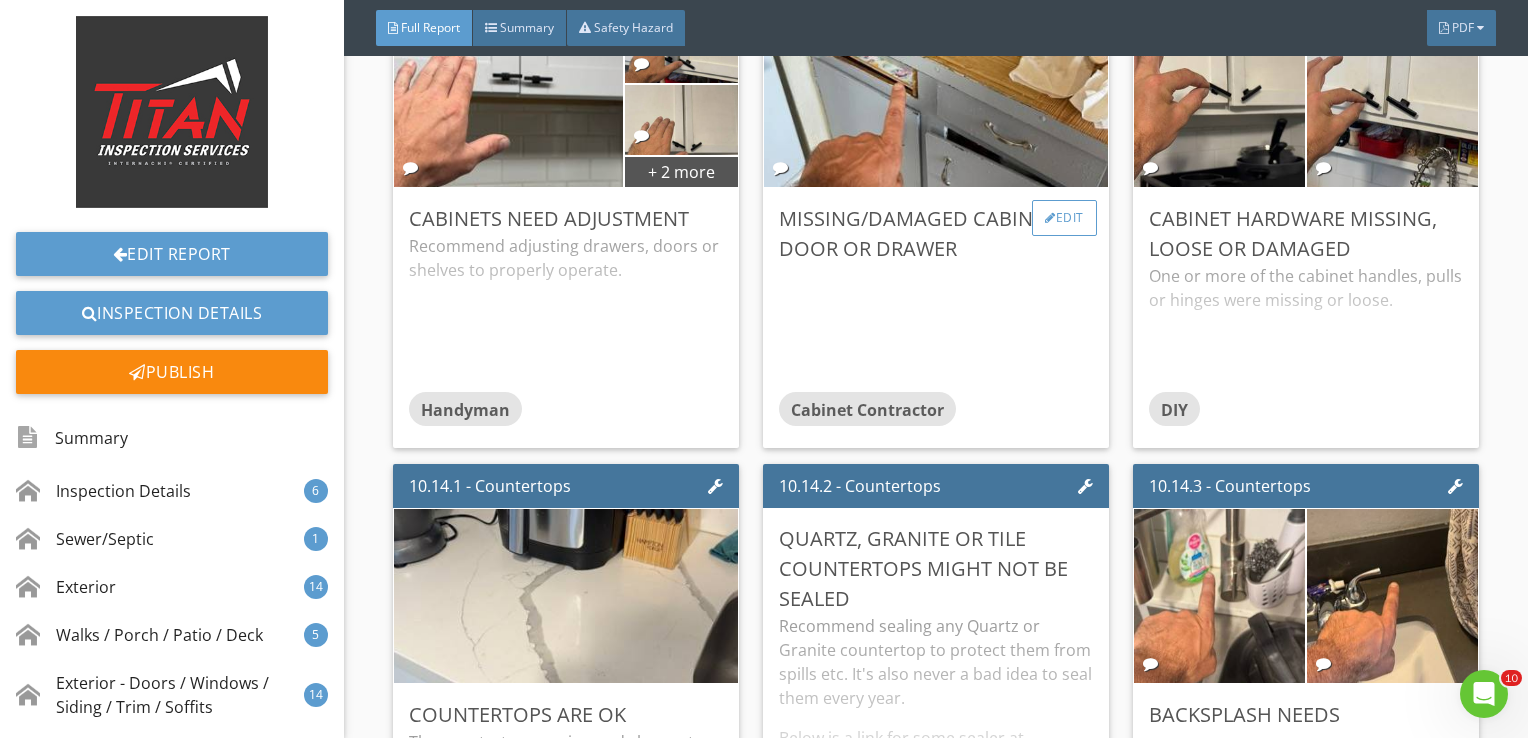 click on "Edit" at bounding box center (1064, 218) 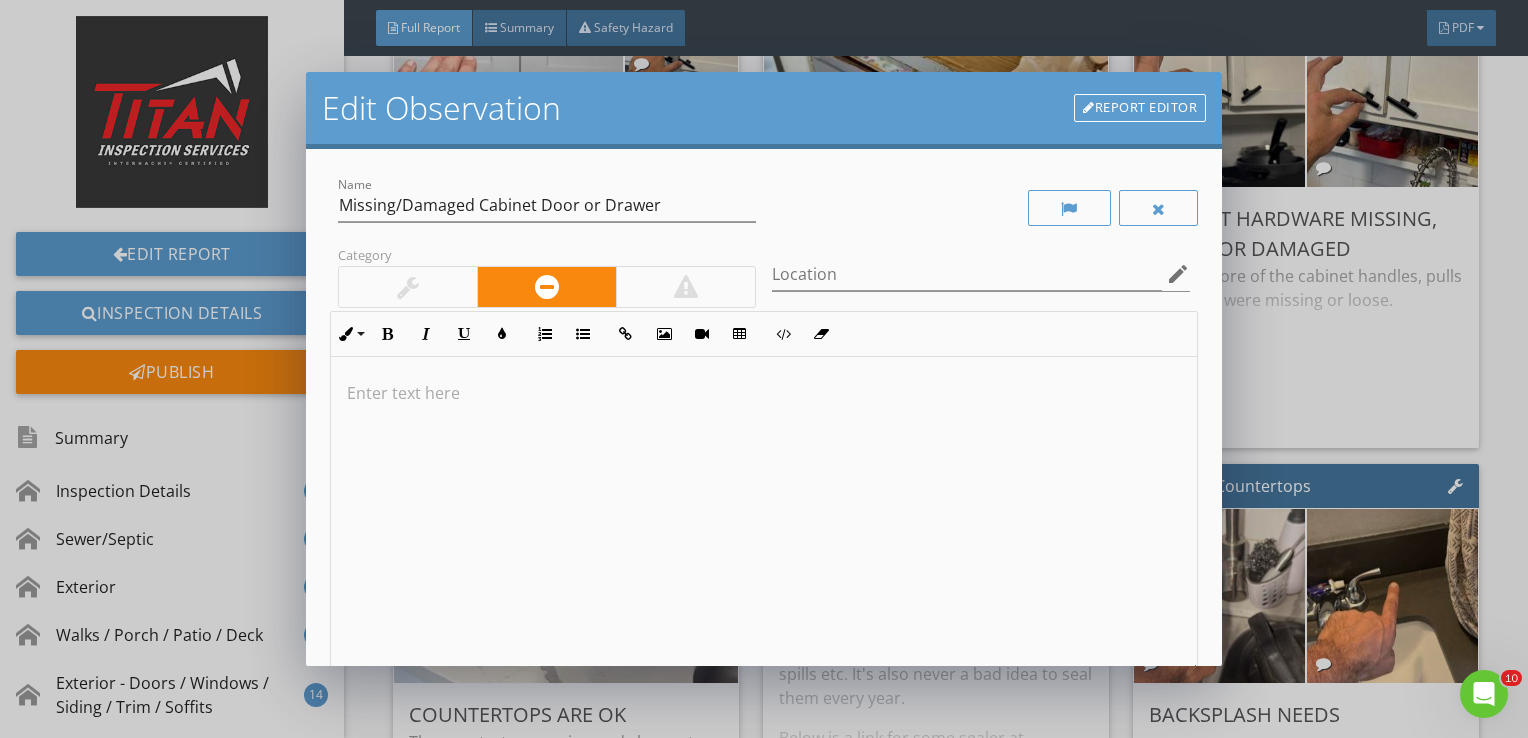 click at bounding box center [764, 515] 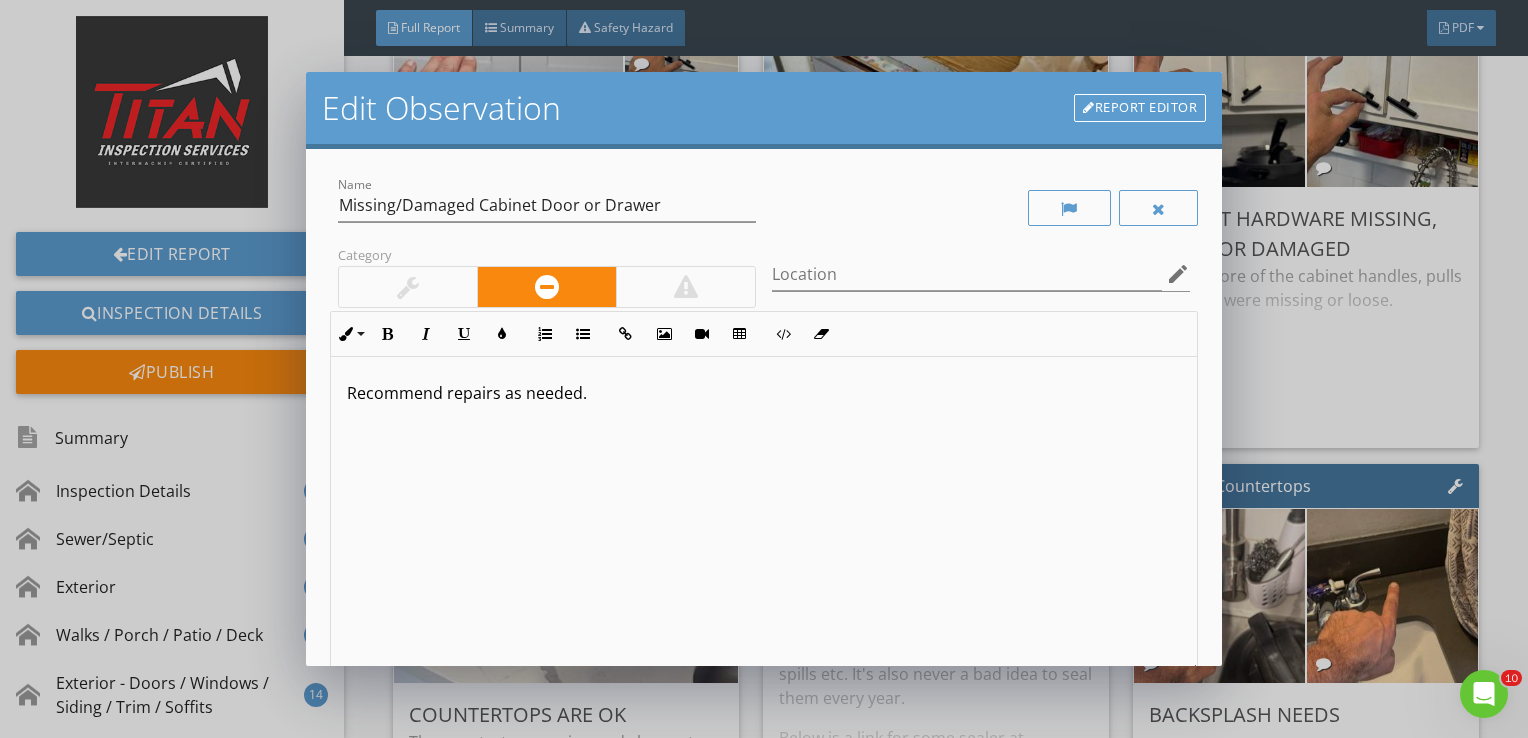 scroll, scrollTop: 0, scrollLeft: 0, axis: both 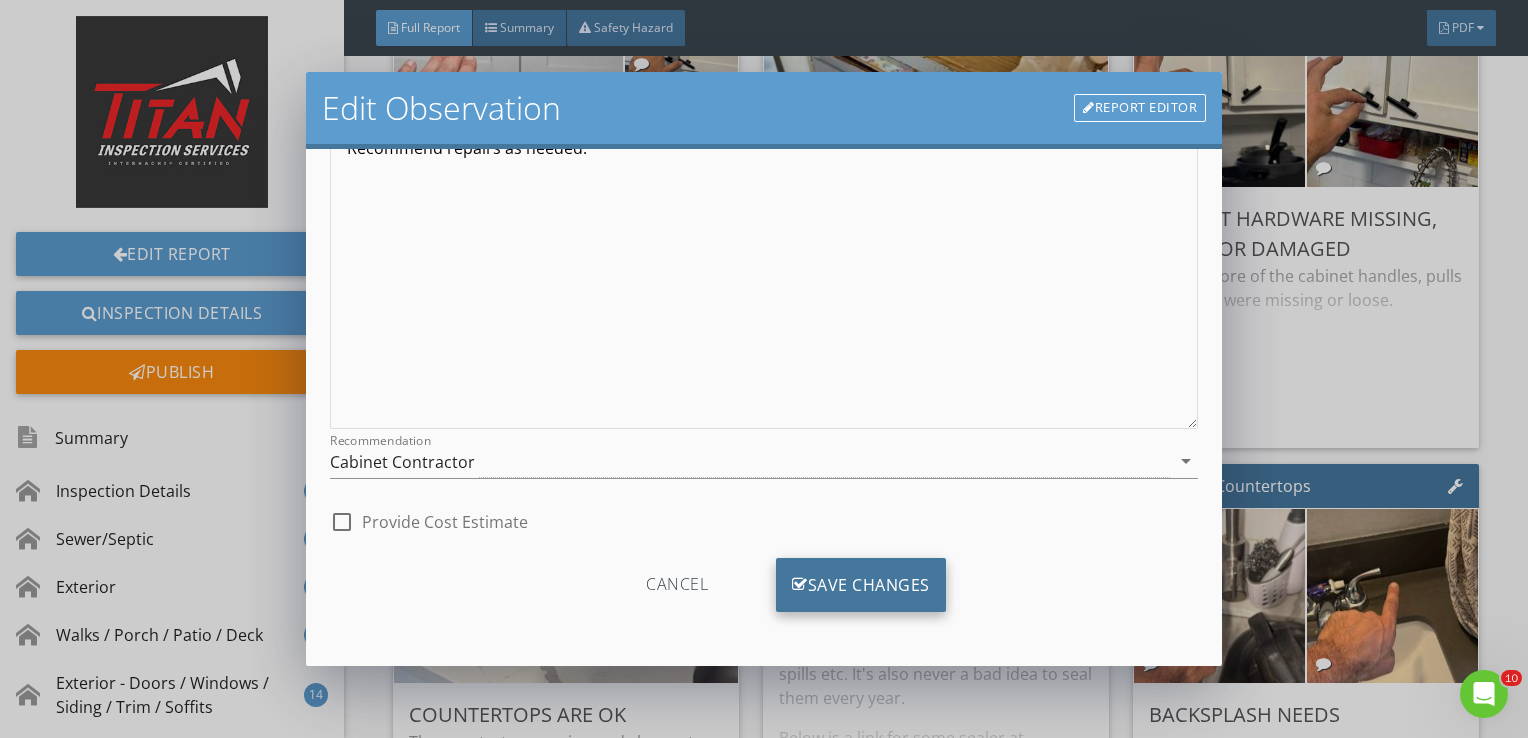 click on "Save Changes" at bounding box center (861, 585) 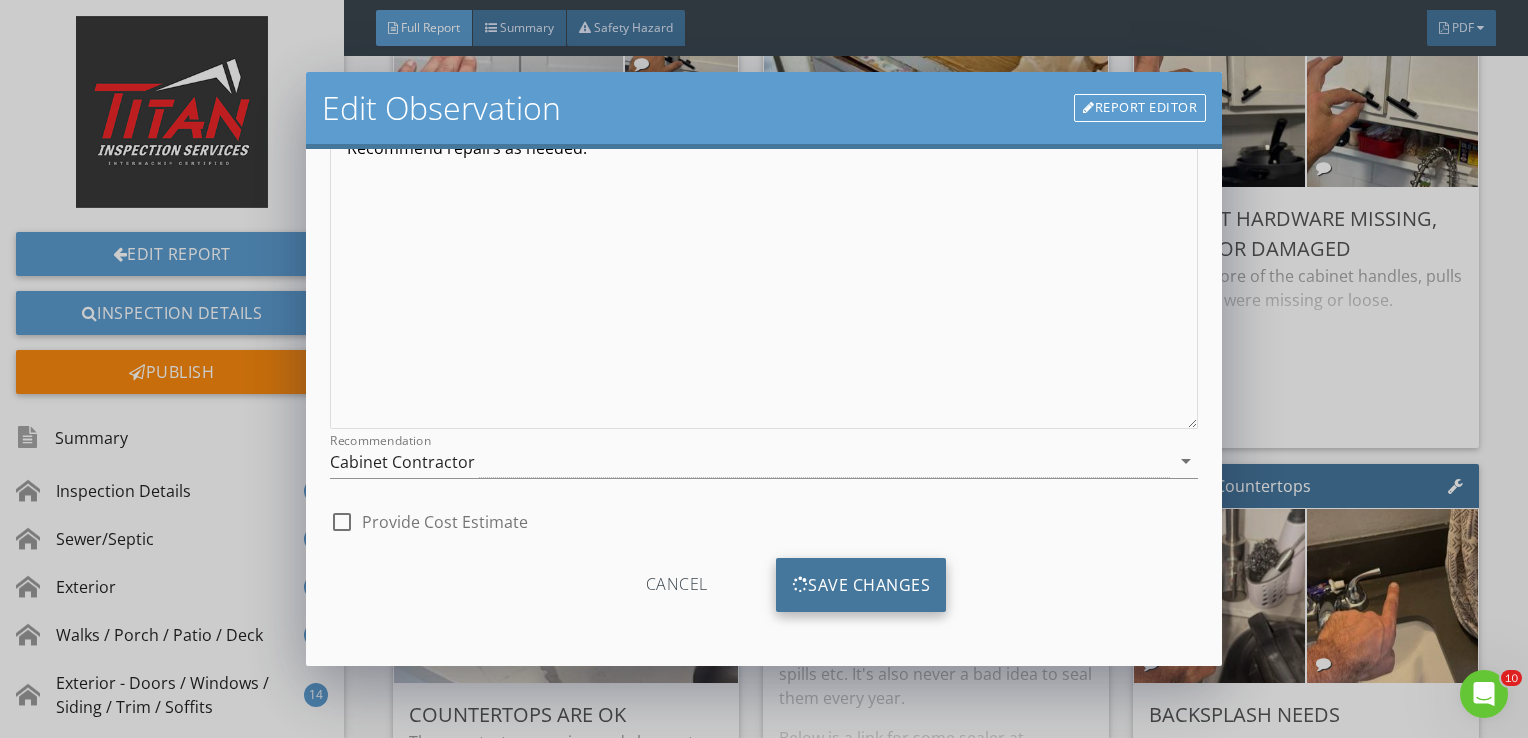 scroll, scrollTop: 8, scrollLeft: 0, axis: vertical 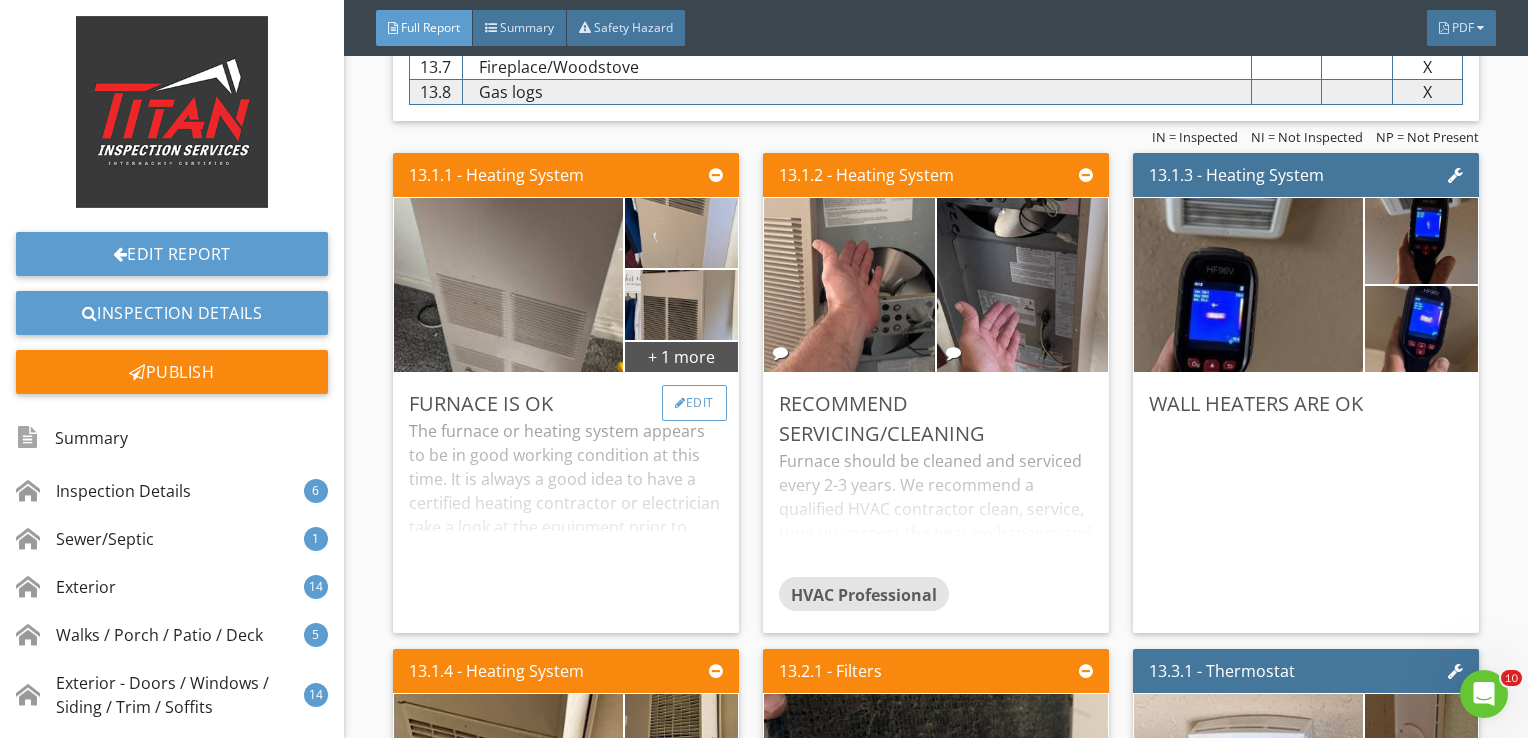 click on "Edit" at bounding box center [694, 403] 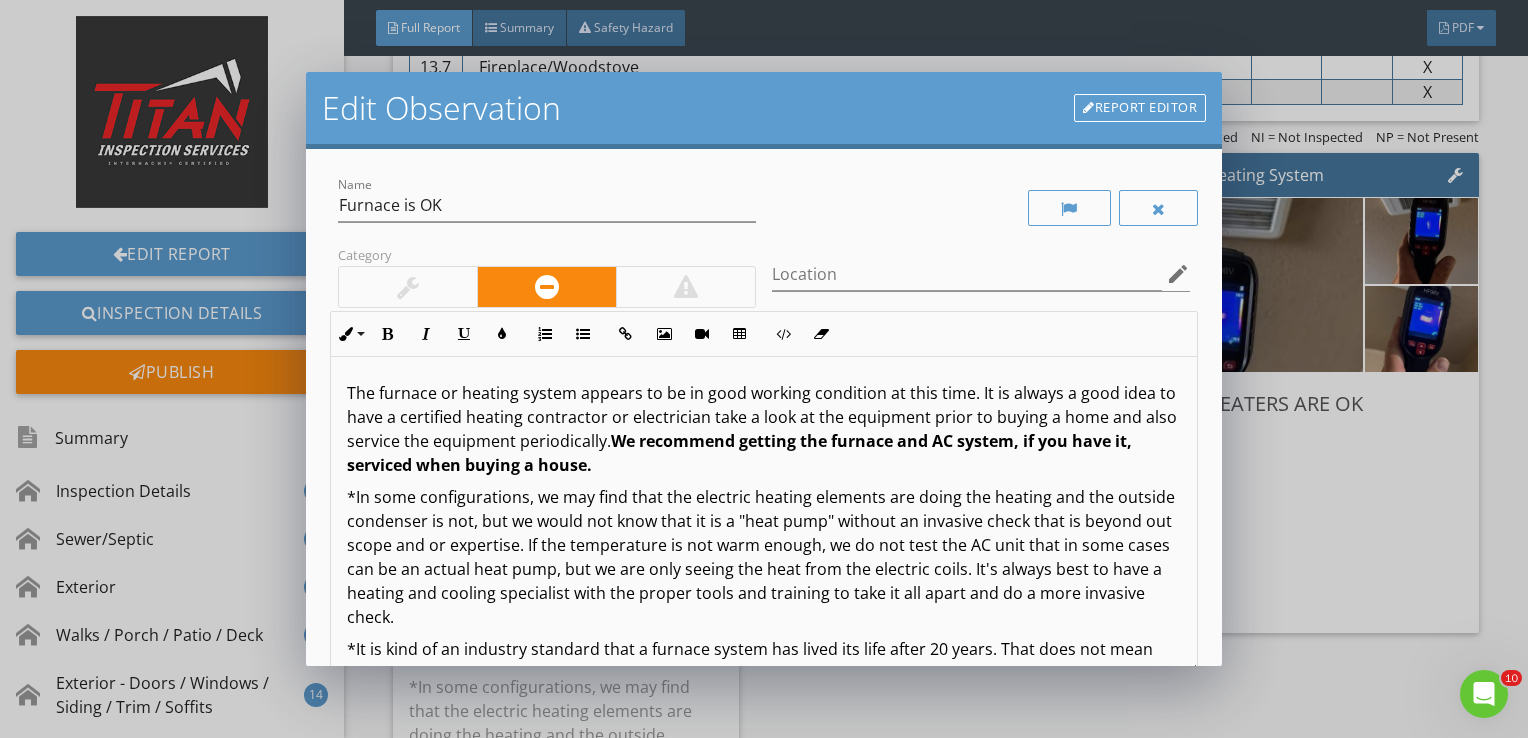 click at bounding box center [408, 287] 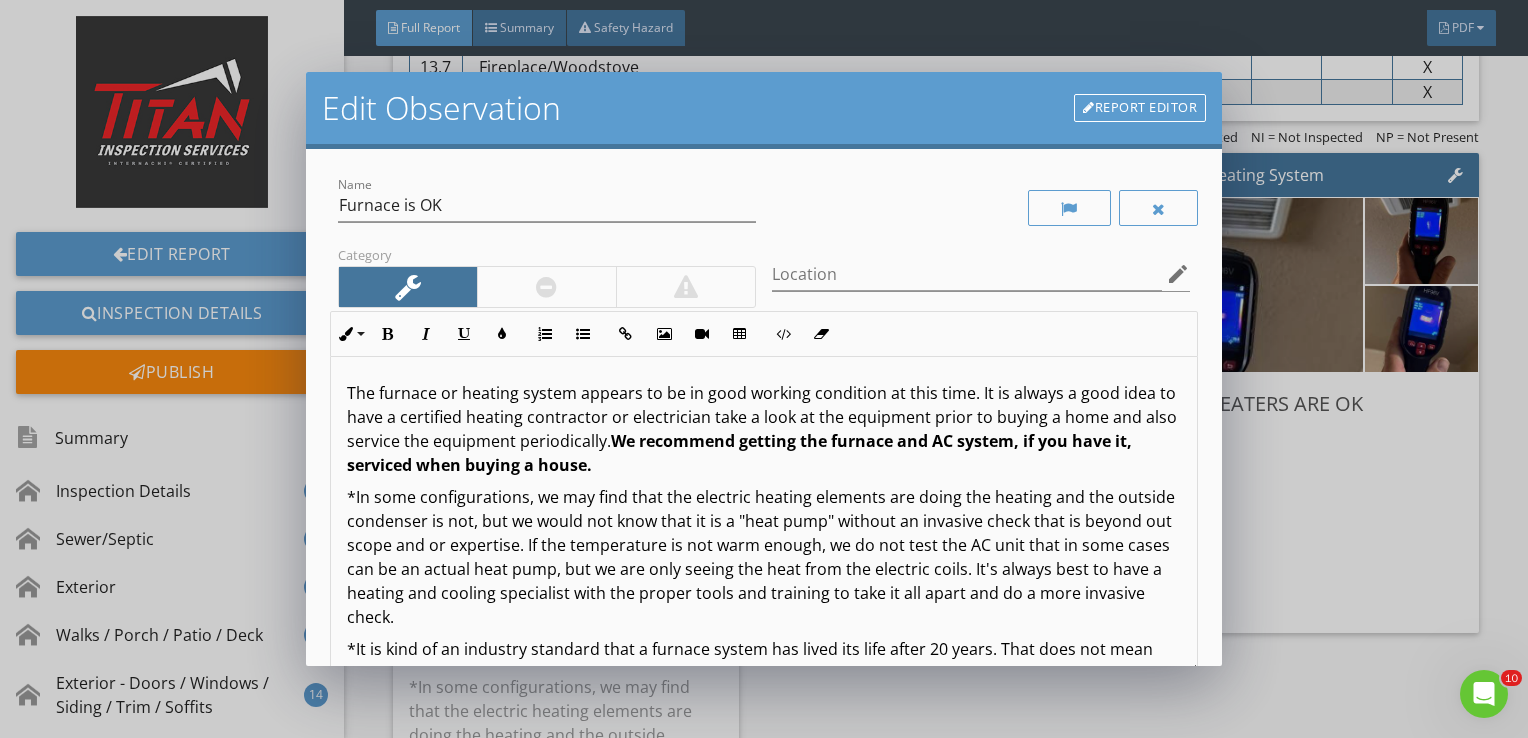 scroll, scrollTop: 108, scrollLeft: 0, axis: vertical 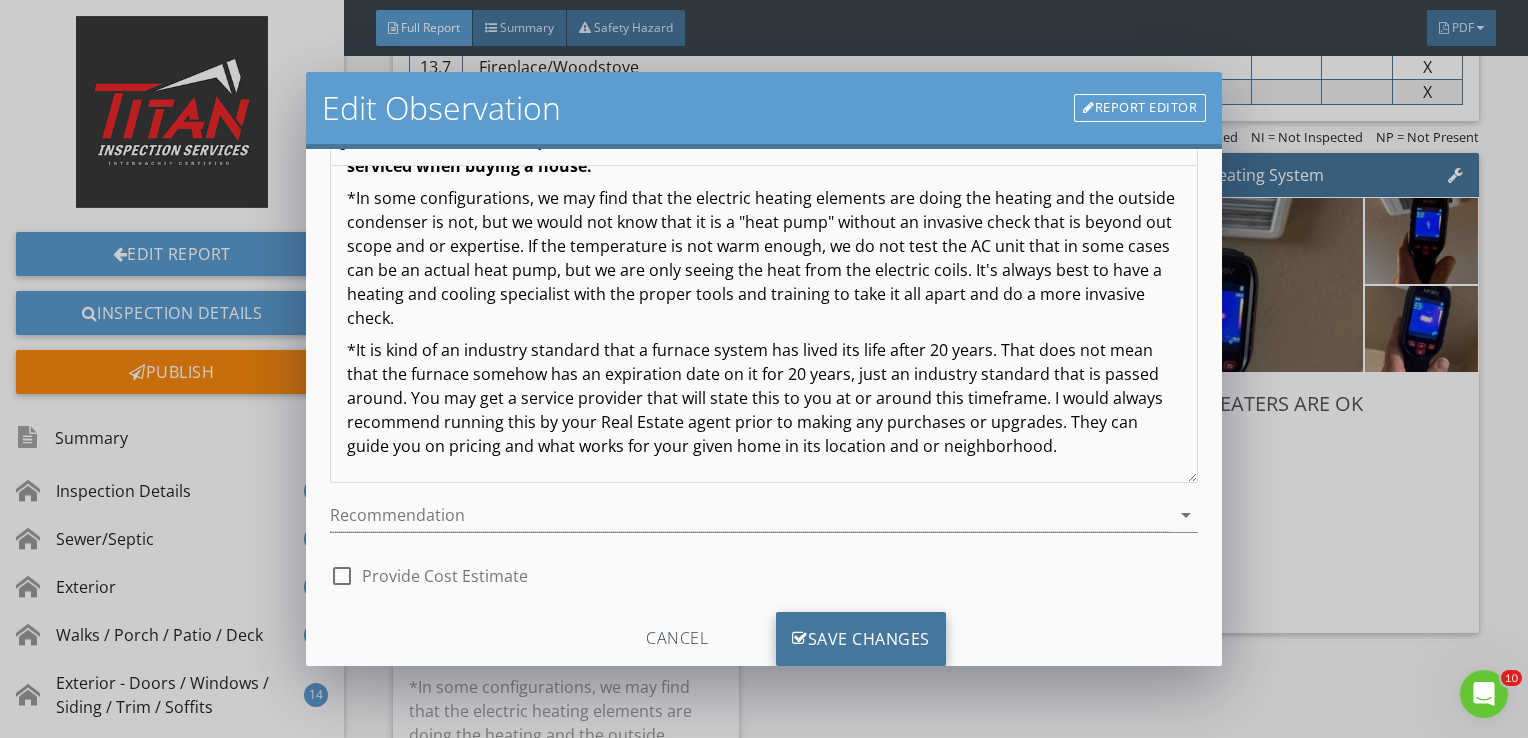 click on "Save Changes" at bounding box center [861, 639] 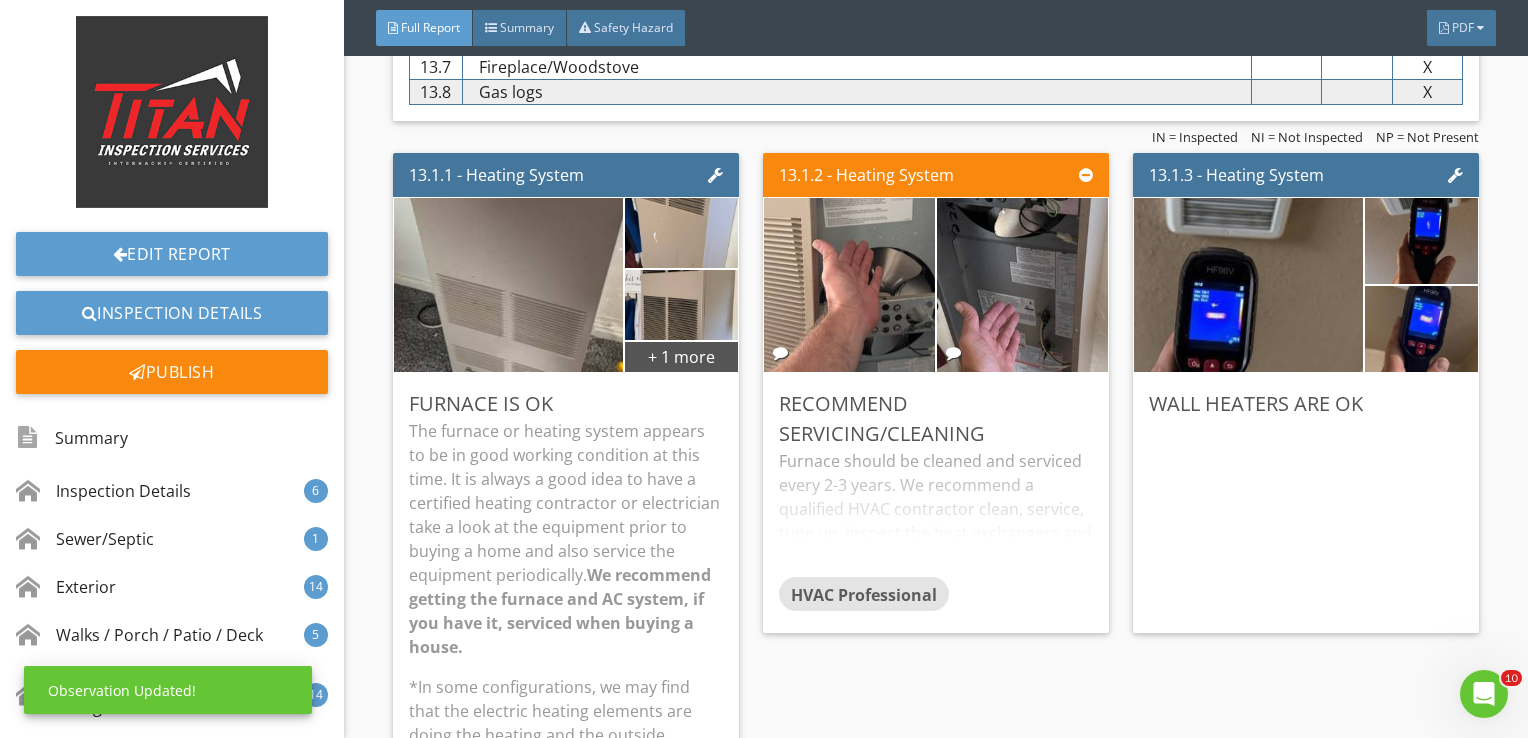 scroll, scrollTop: 8, scrollLeft: 0, axis: vertical 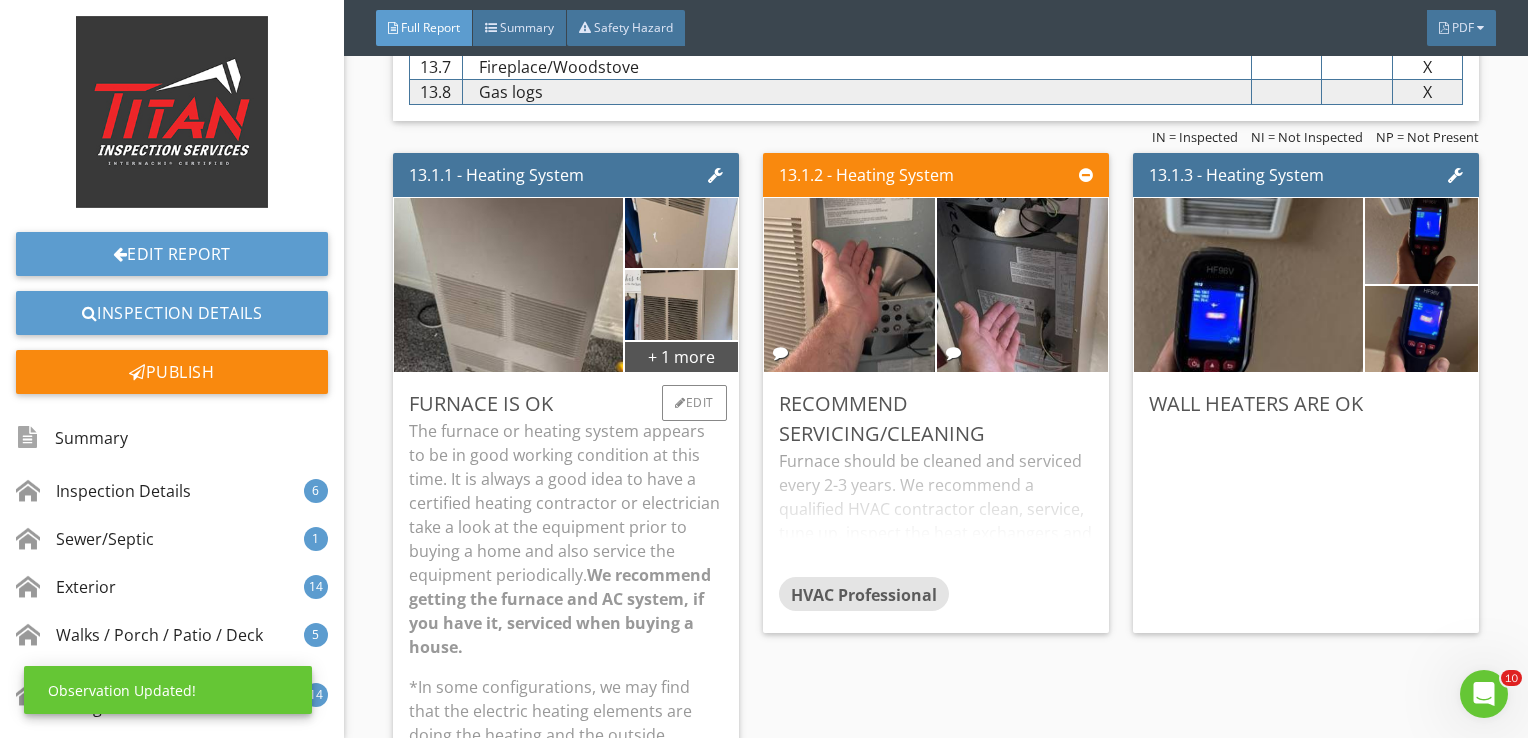 click on "The furnace or heating system appears to be in good working condition at this time. It is always a good idea to have a certified heating contractor or electrician take a look at the equipment prior to buying a home and also service the equipment periodically.  We recommend getting the furnace and AC system, if you have it, serviced when buying a house." at bounding box center (566, 539) 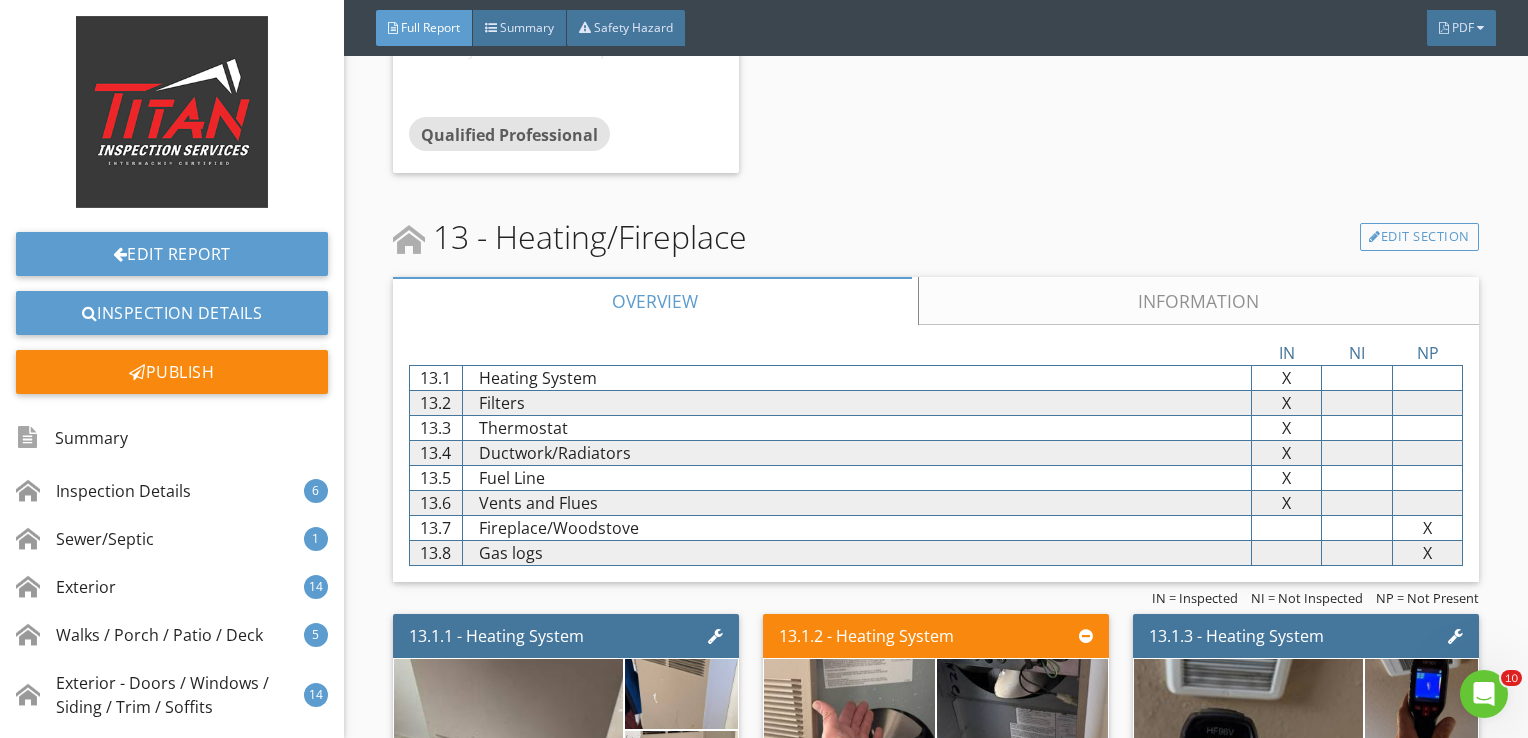 scroll, scrollTop: 32263, scrollLeft: 0, axis: vertical 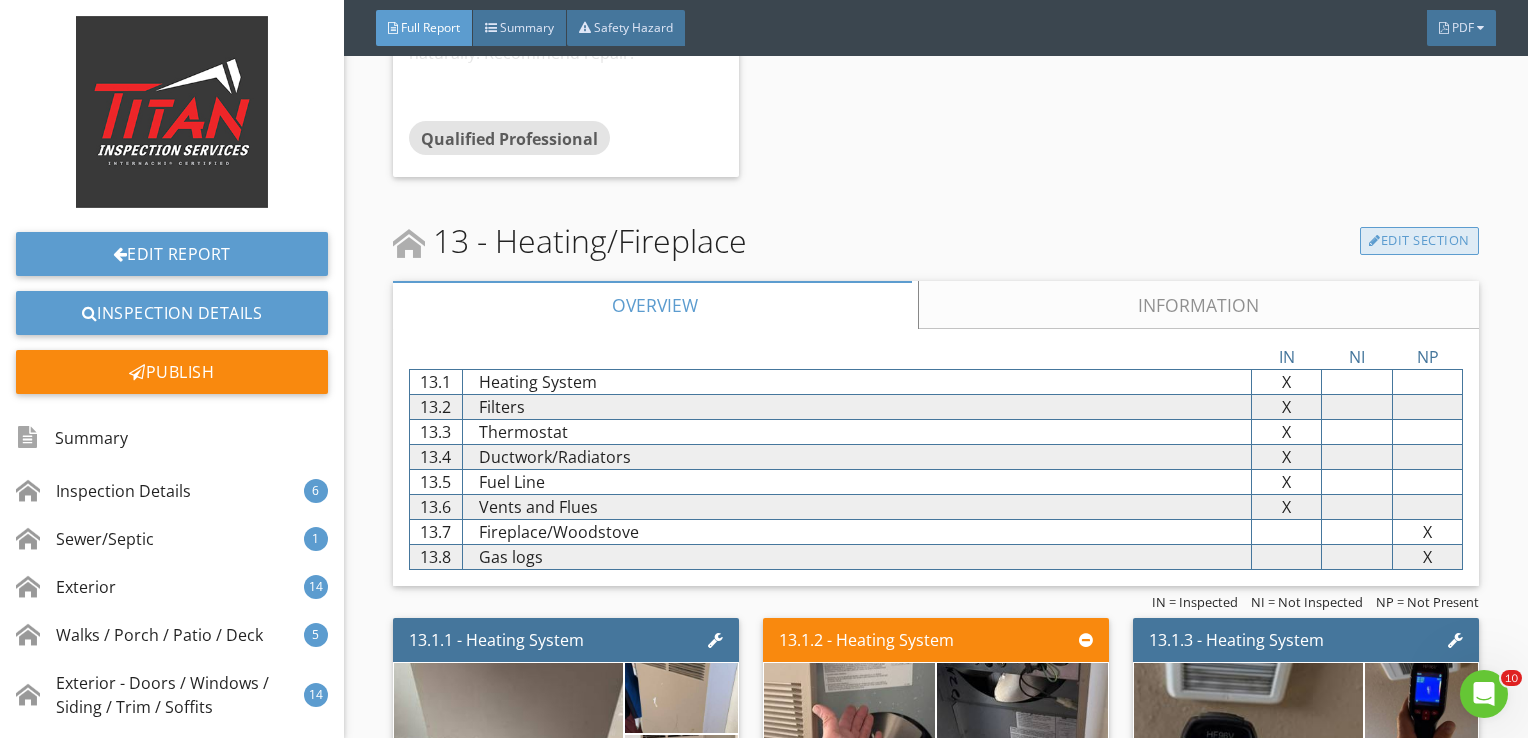click on "Edit Section" at bounding box center [1419, 241] 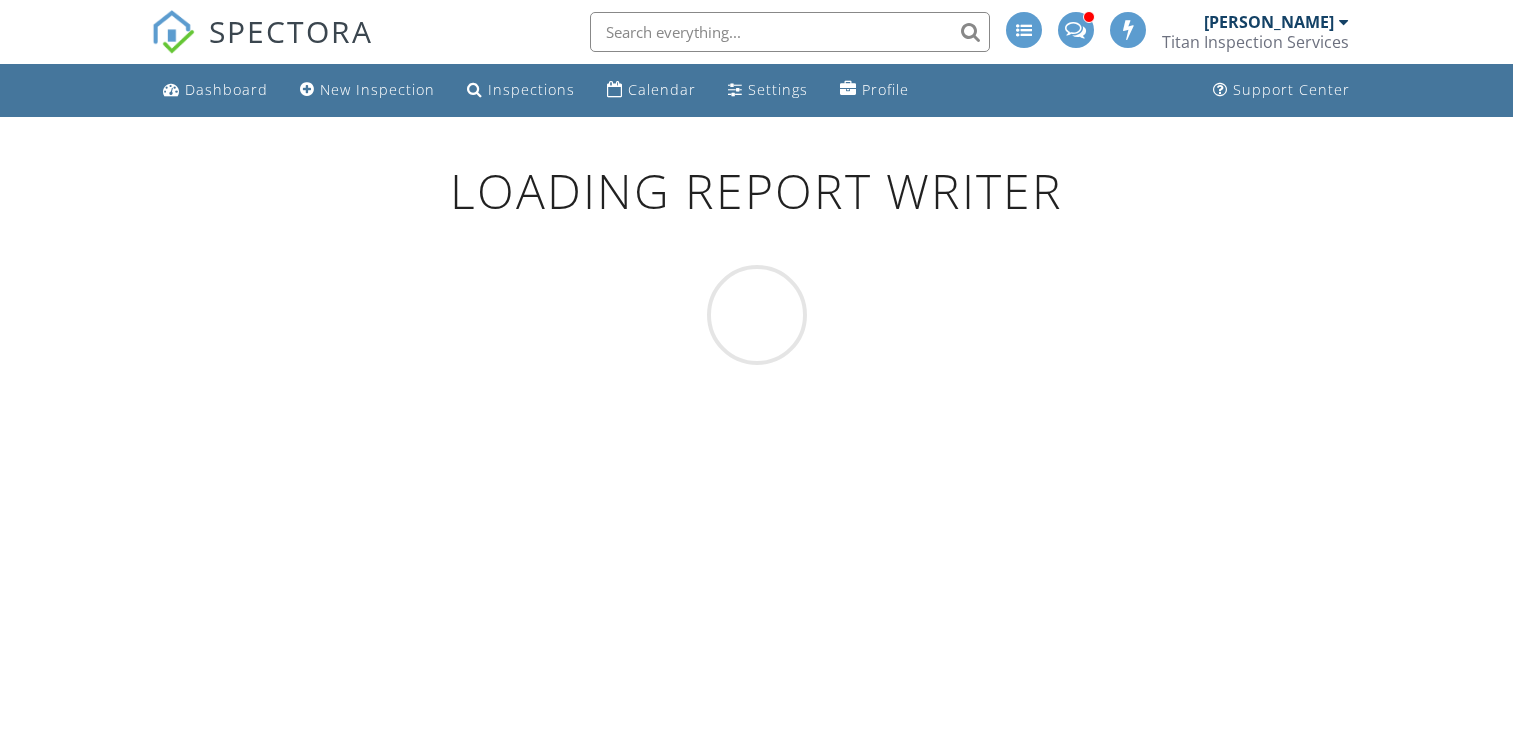 scroll, scrollTop: 0, scrollLeft: 0, axis: both 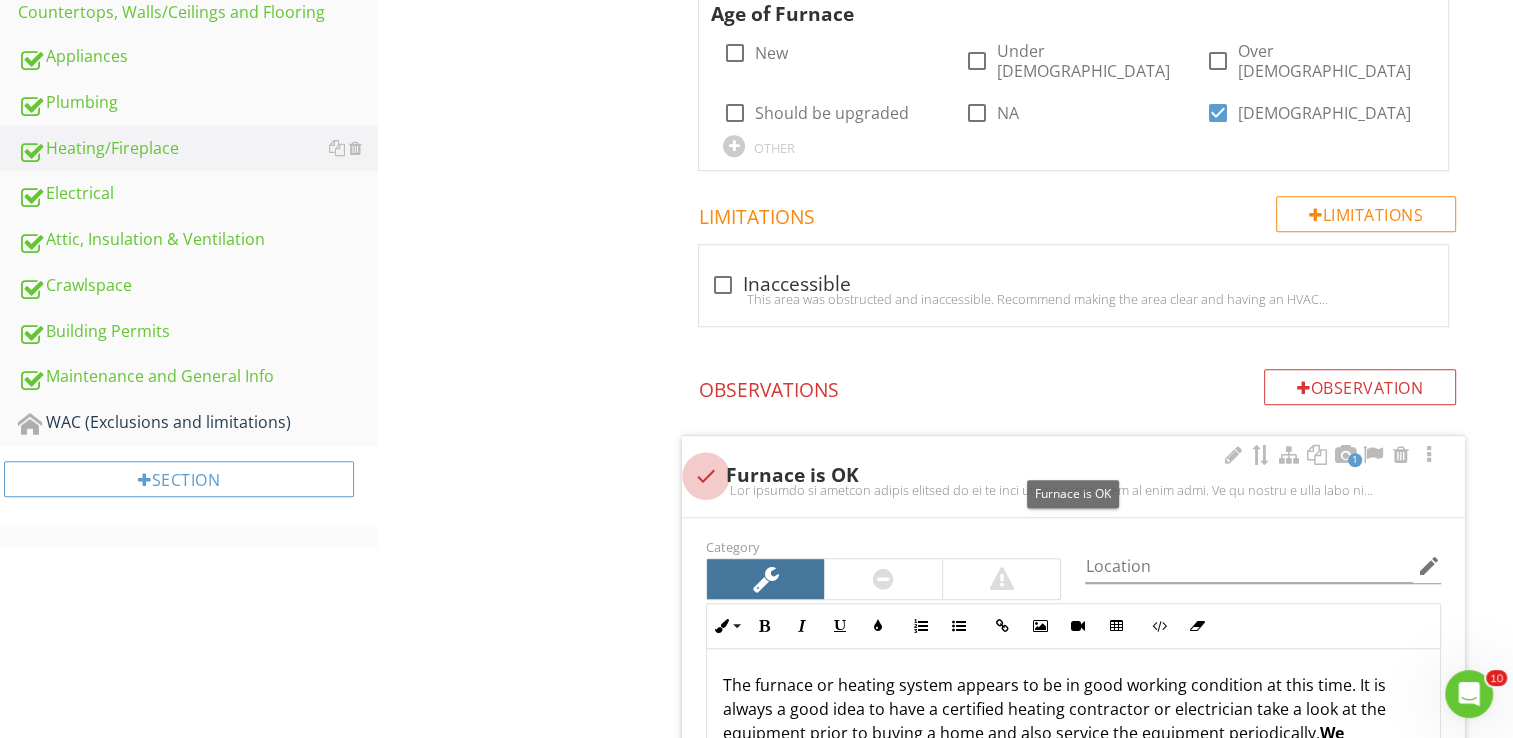 click at bounding box center [706, 476] 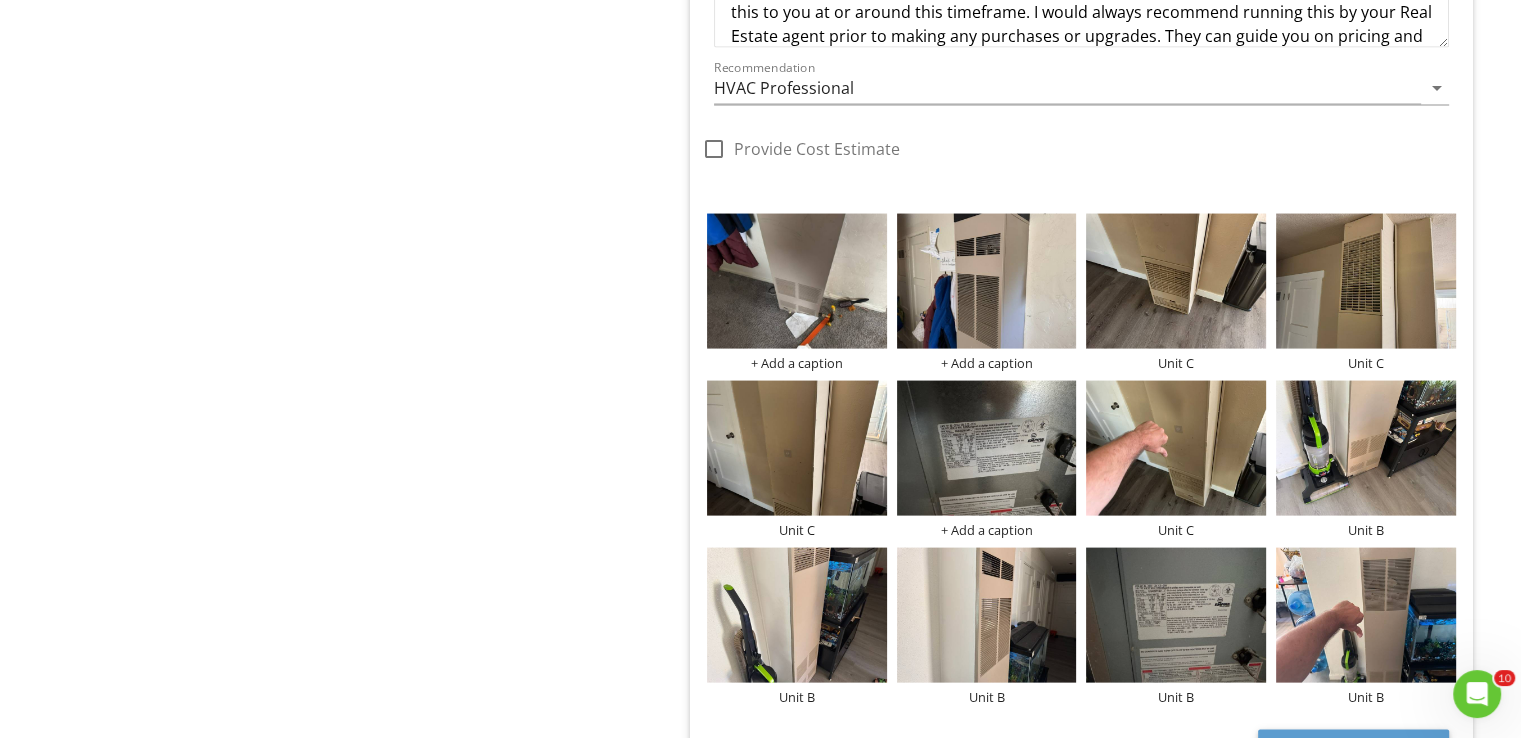 scroll, scrollTop: 3987, scrollLeft: 0, axis: vertical 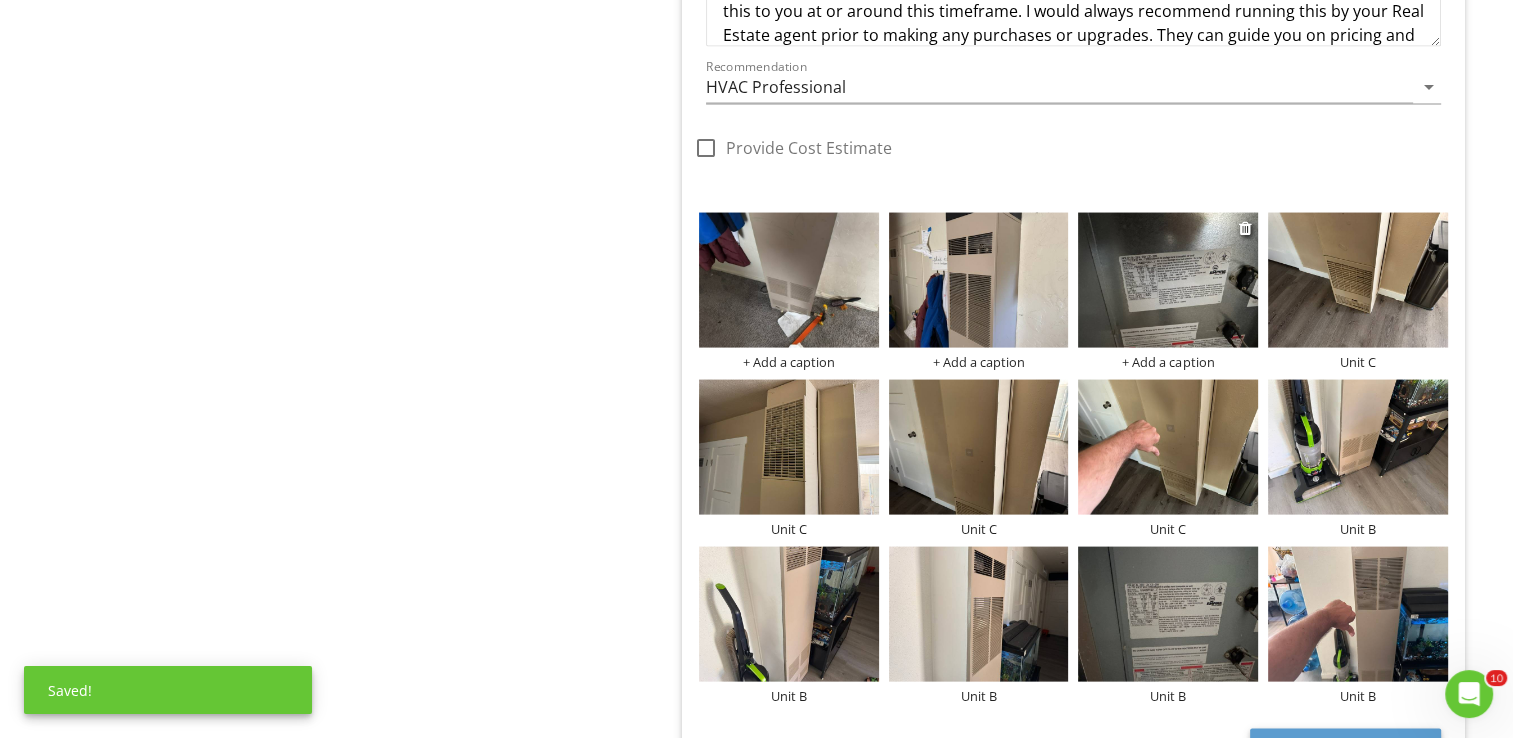 click on "+ Add a caption" at bounding box center (1168, 362) 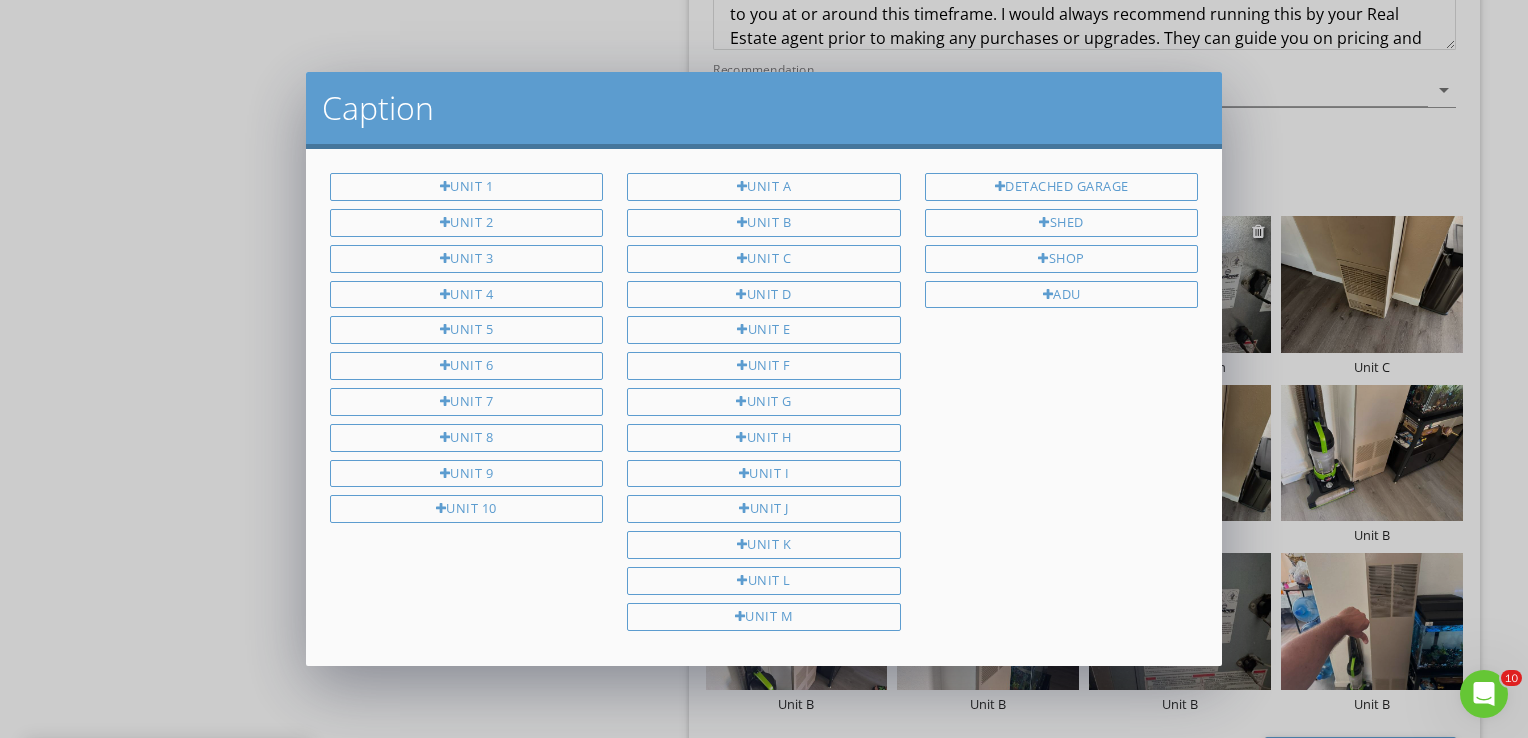 scroll, scrollTop: 23, scrollLeft: 0, axis: vertical 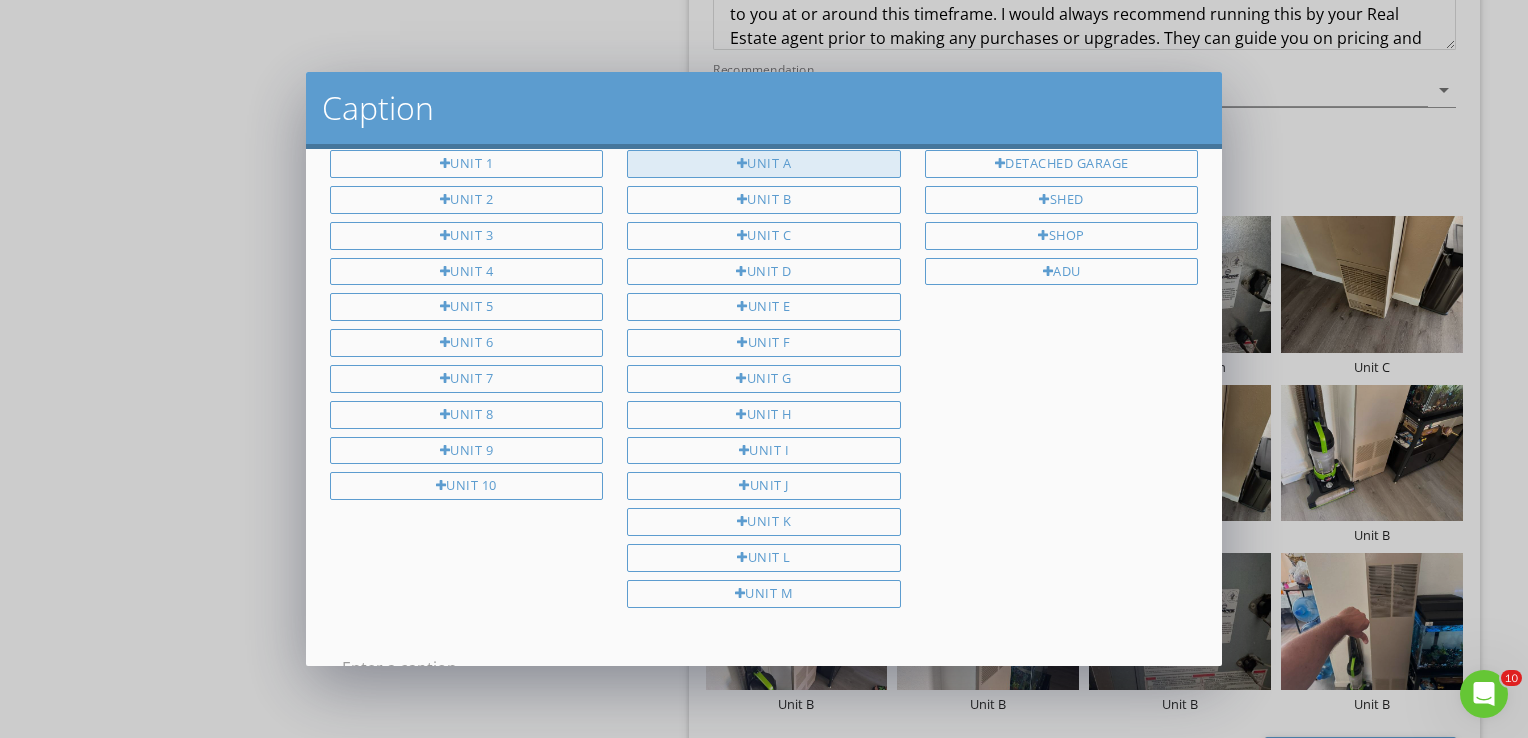 click on "Unit A" at bounding box center [764, 164] 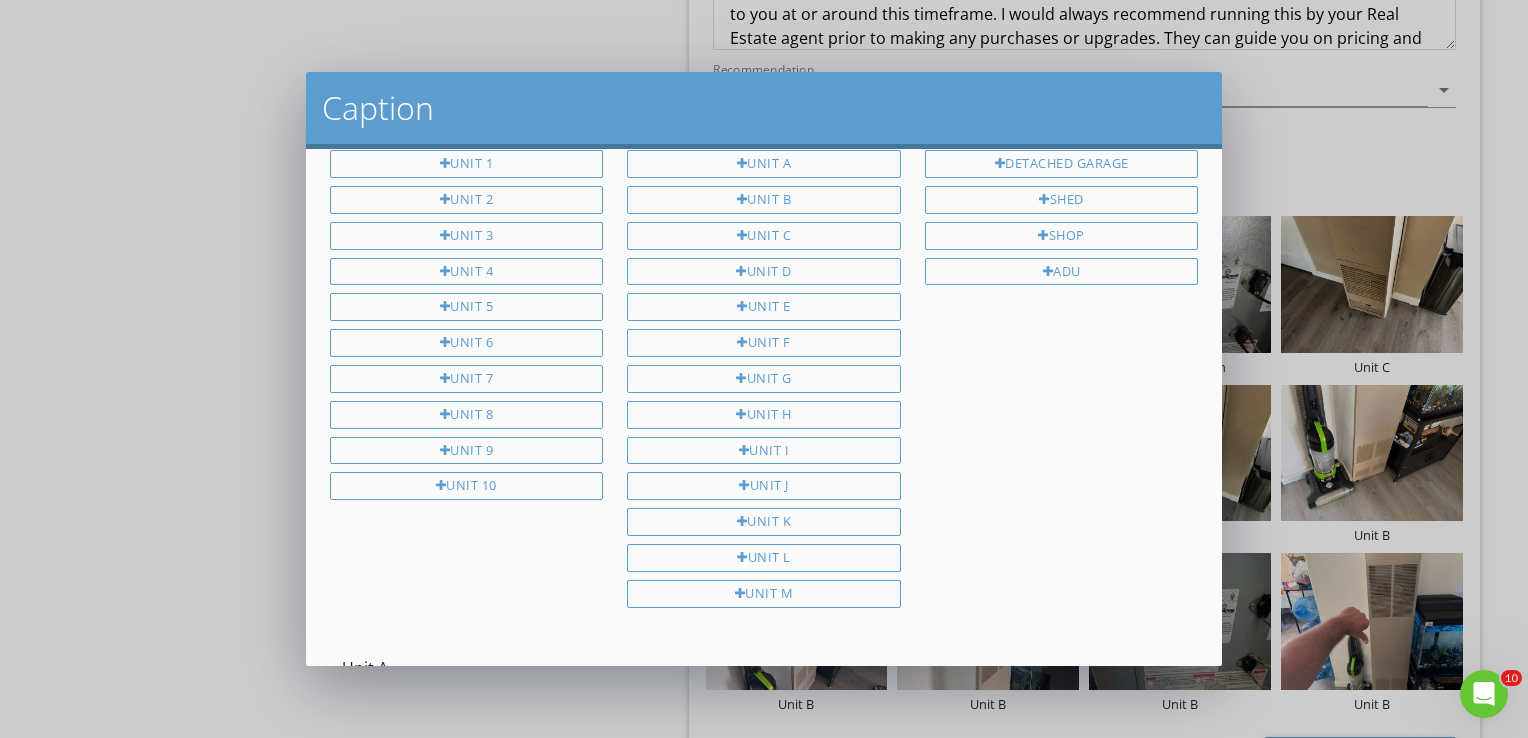scroll, scrollTop: 155, scrollLeft: 0, axis: vertical 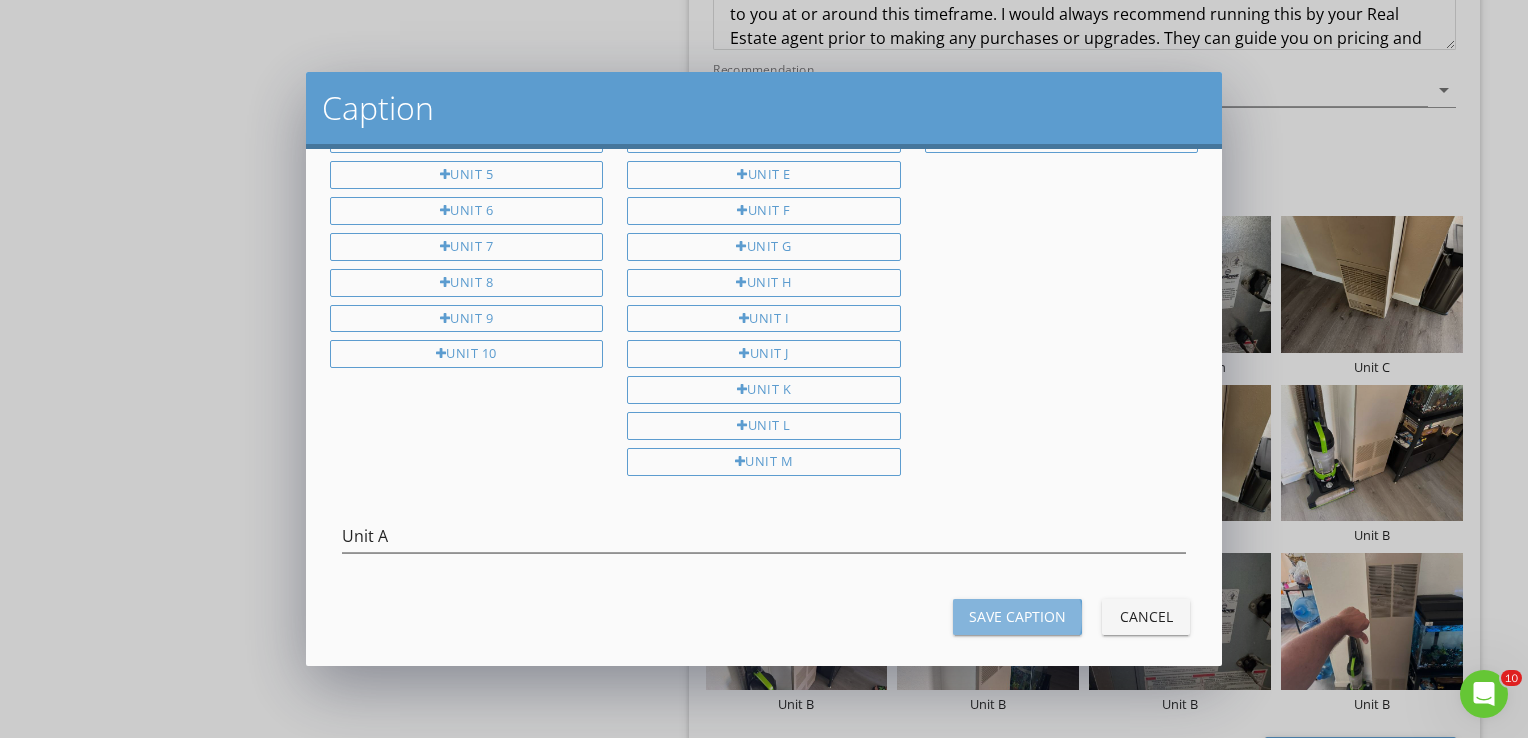 click on "Save Caption" at bounding box center [1017, 616] 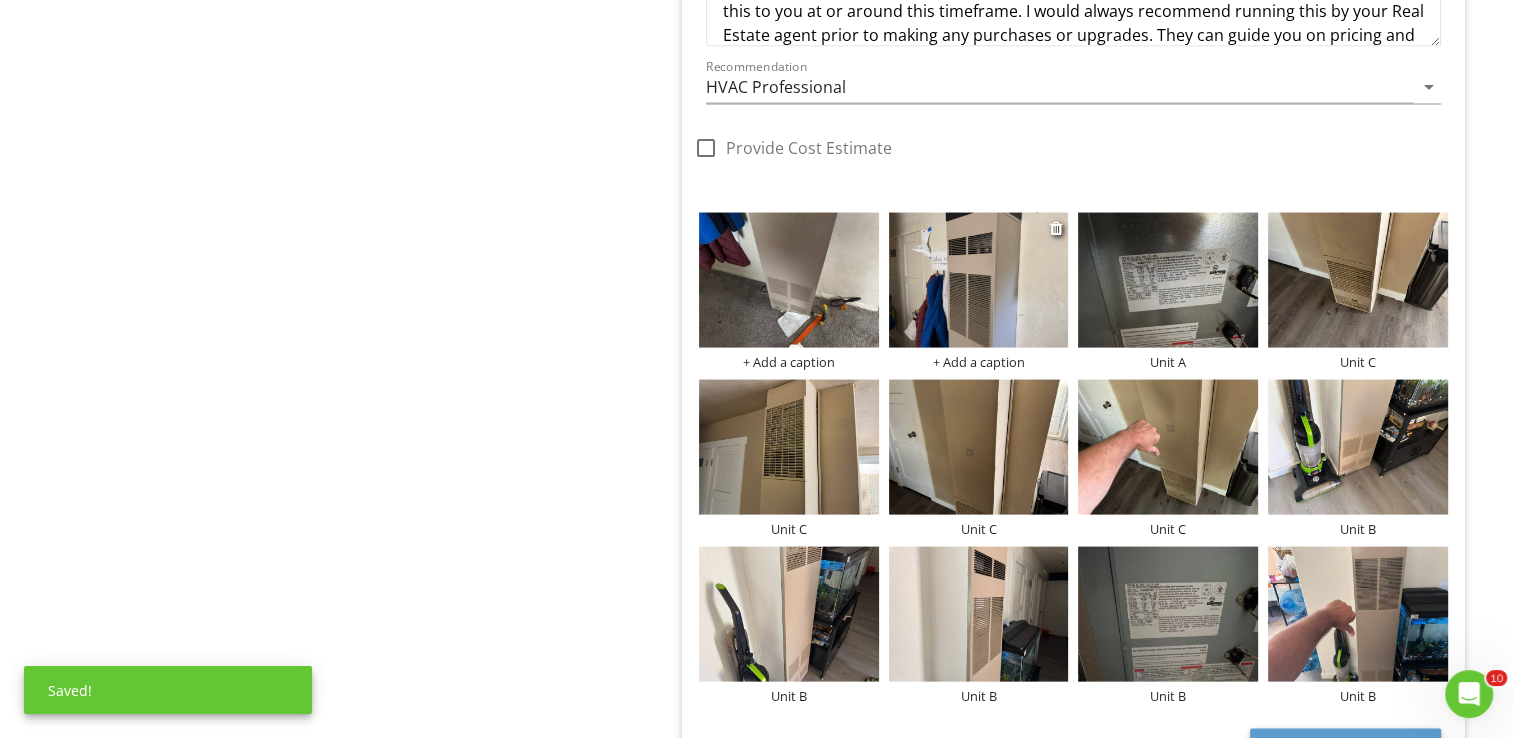 click on "+ Add a caption" at bounding box center [979, 362] 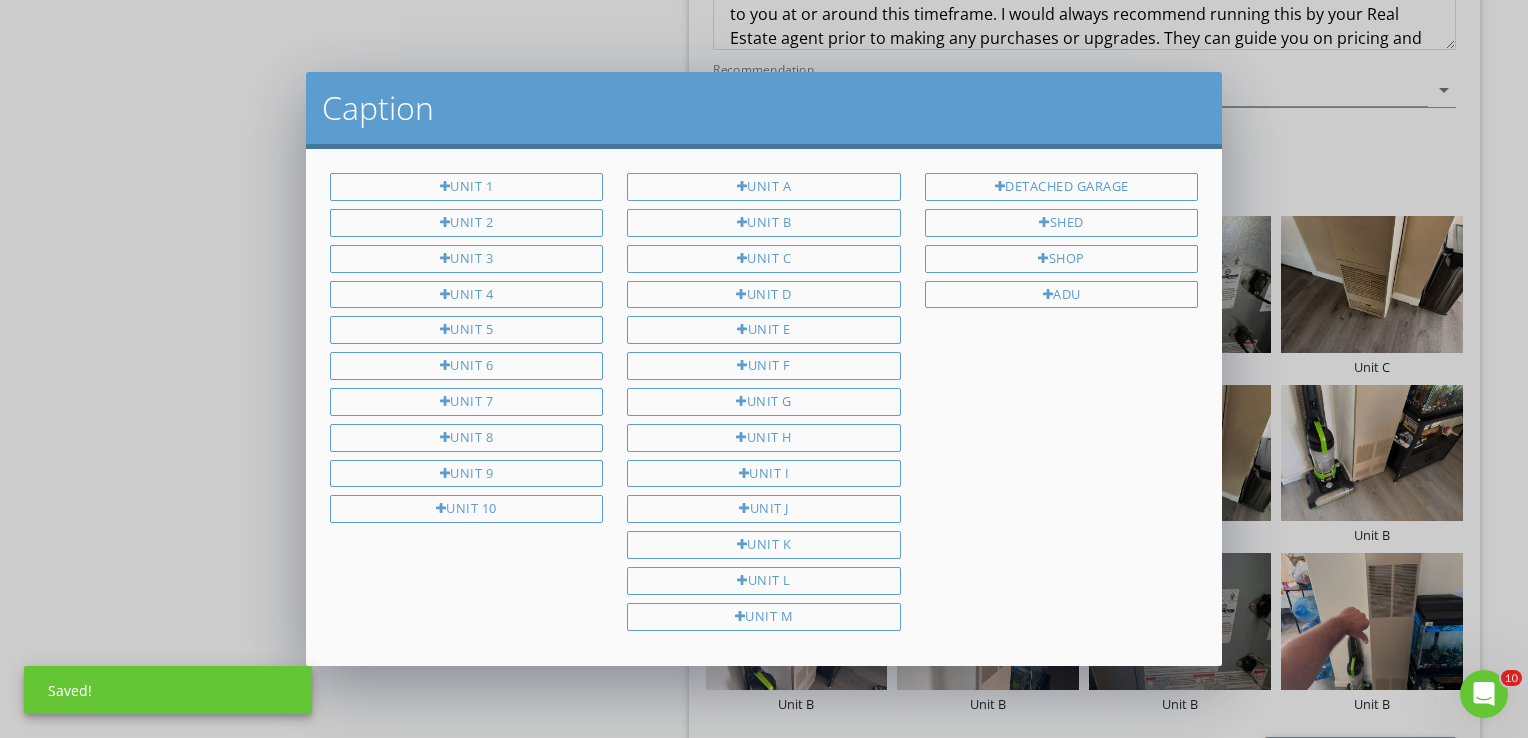 scroll, scrollTop: 23, scrollLeft: 0, axis: vertical 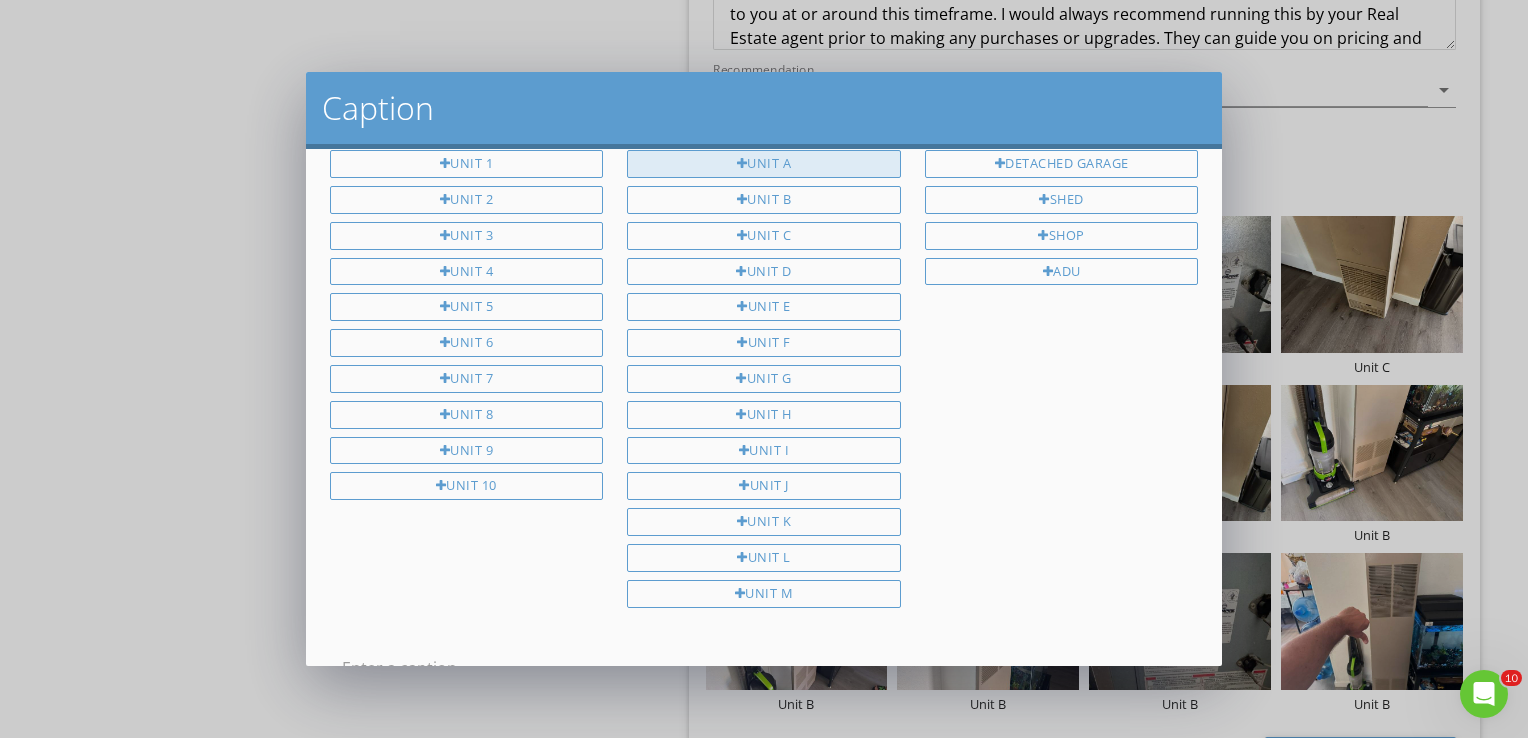 click on "Unit A" at bounding box center [764, 164] 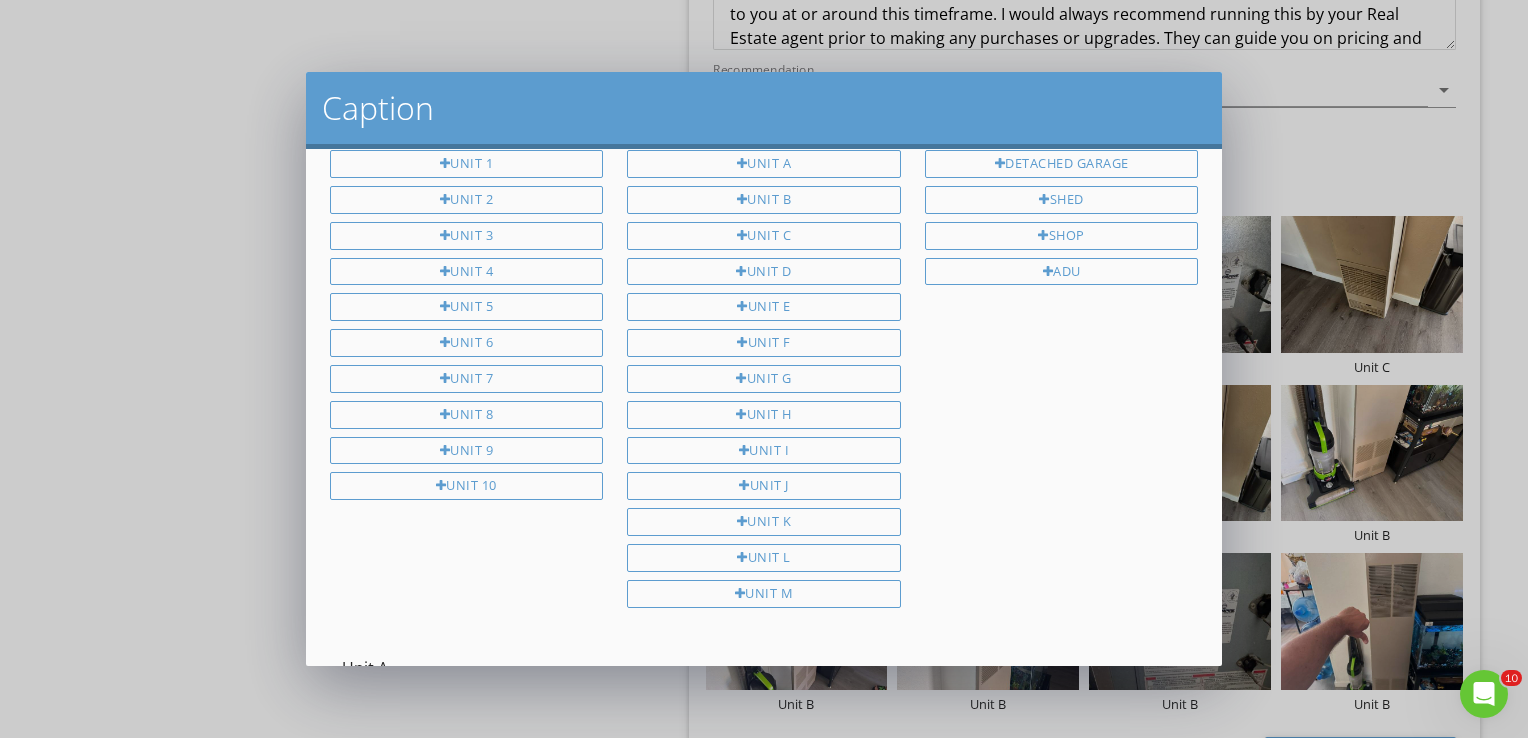 scroll, scrollTop: 155, scrollLeft: 0, axis: vertical 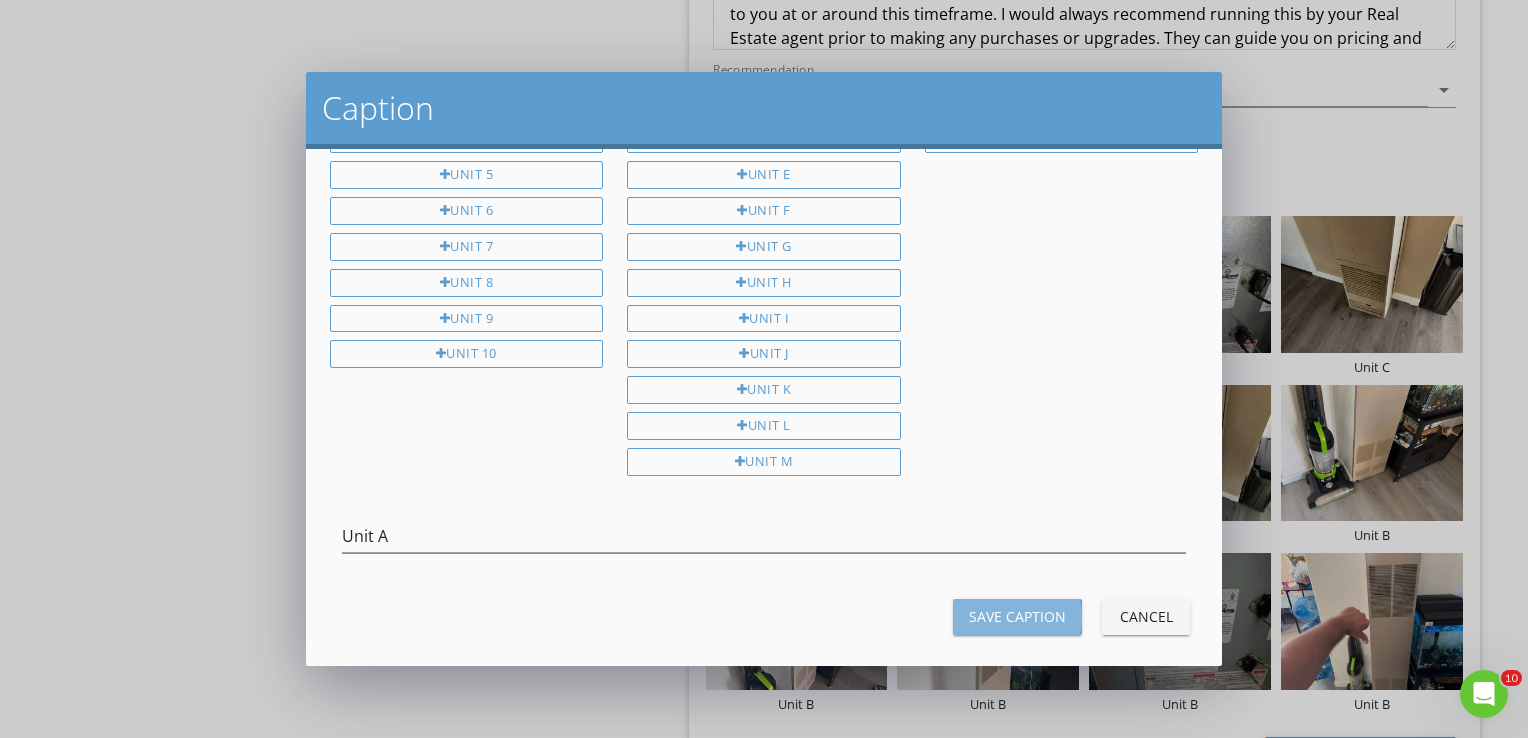 click on "Save Caption" at bounding box center [1017, 616] 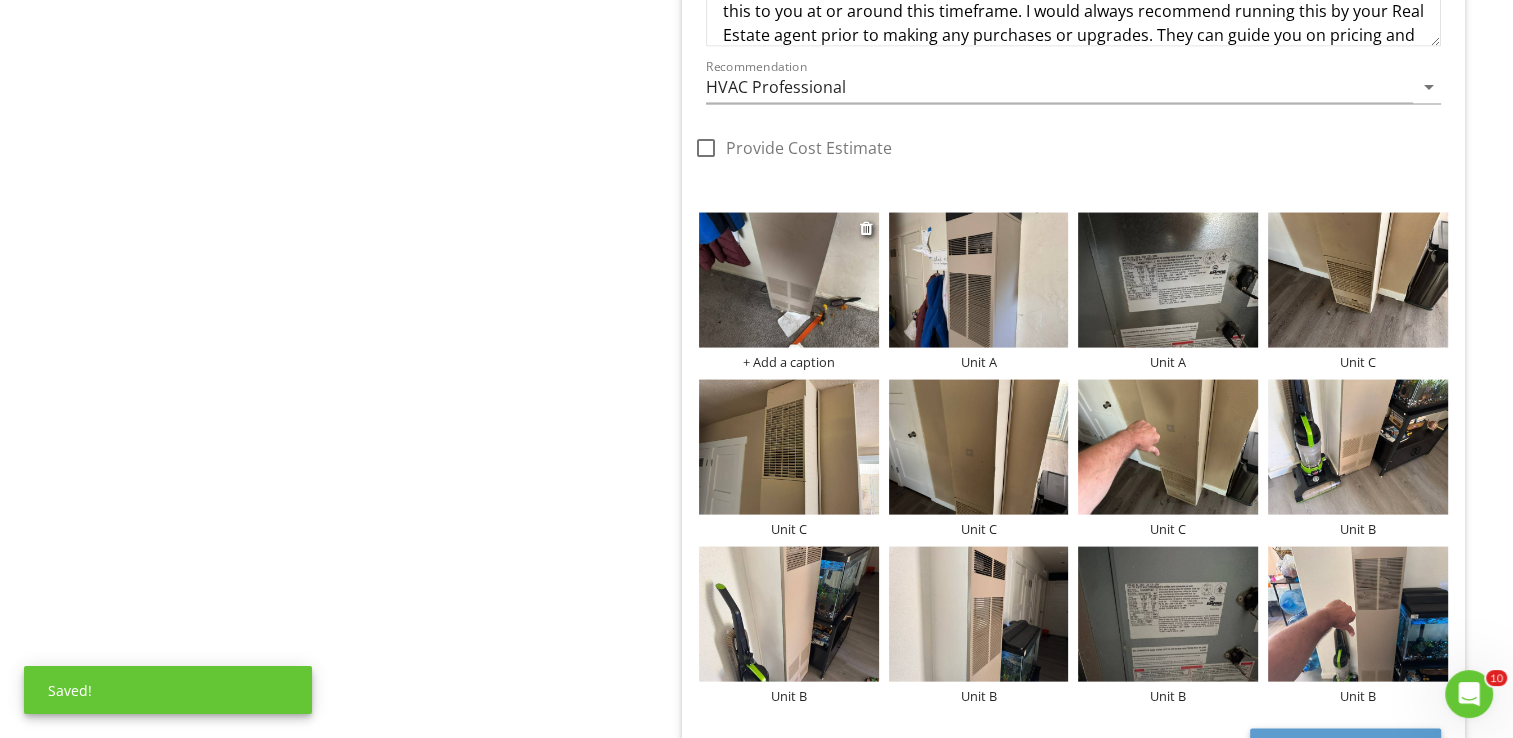 click on "+ Add a caption" at bounding box center (789, 362) 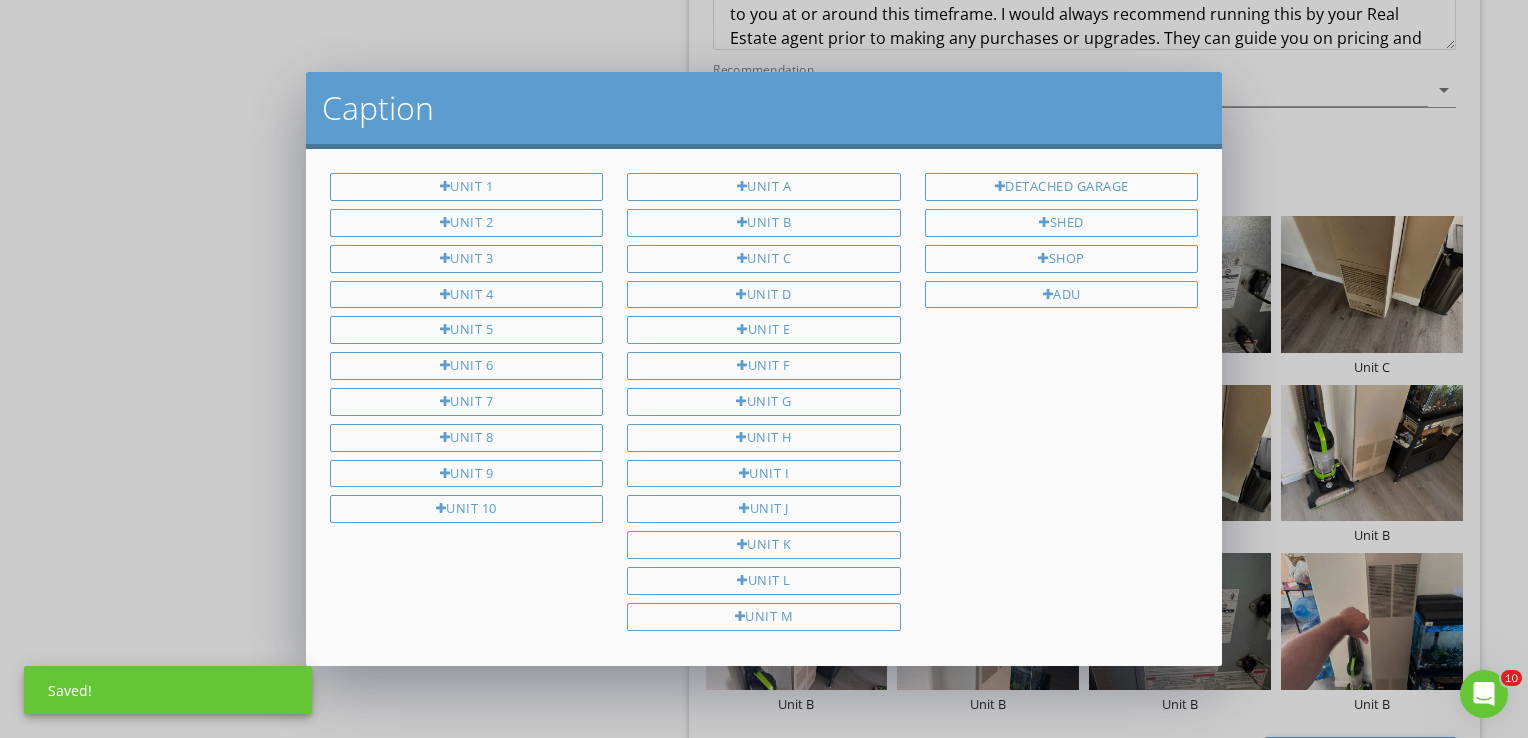 scroll, scrollTop: 23, scrollLeft: 0, axis: vertical 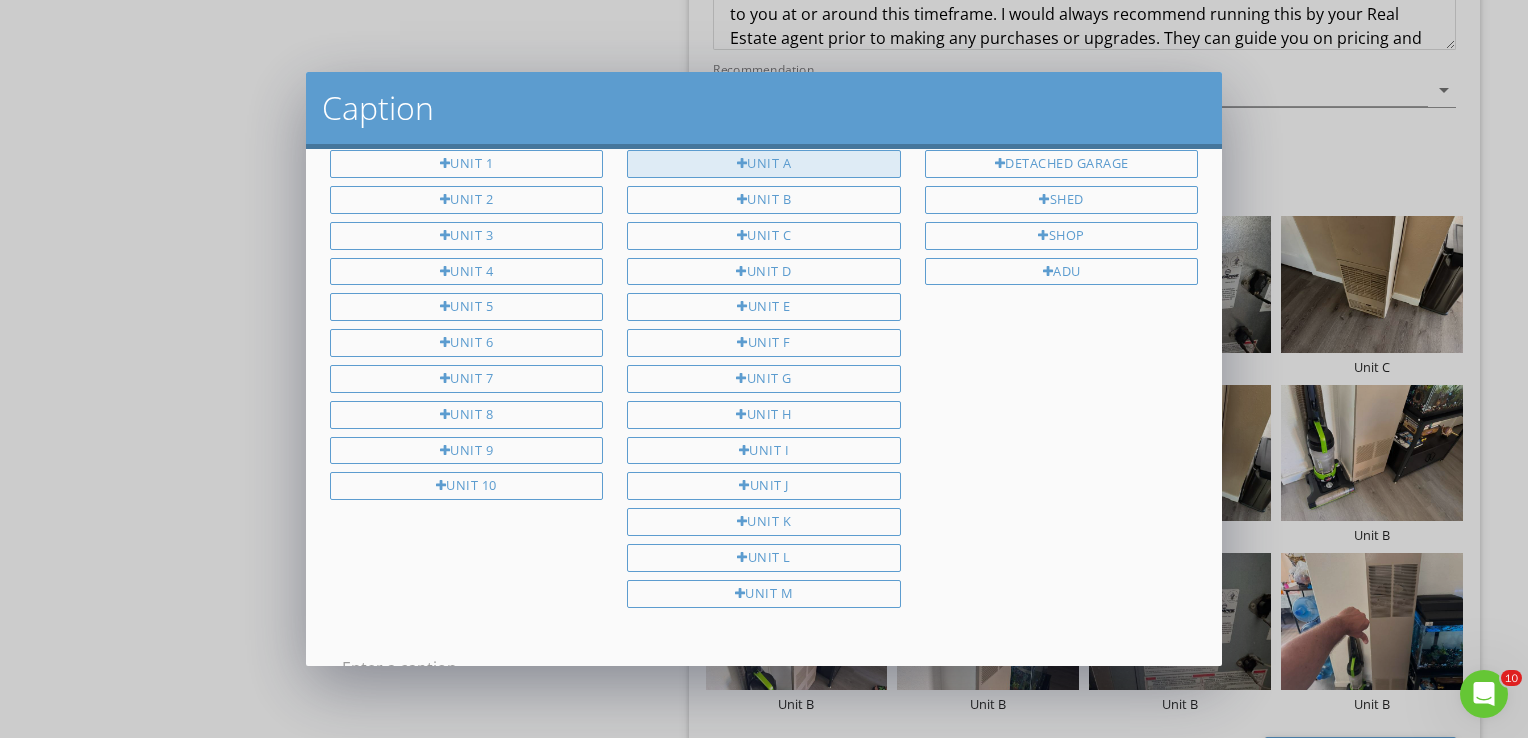 click on "Unit A" at bounding box center (764, 164) 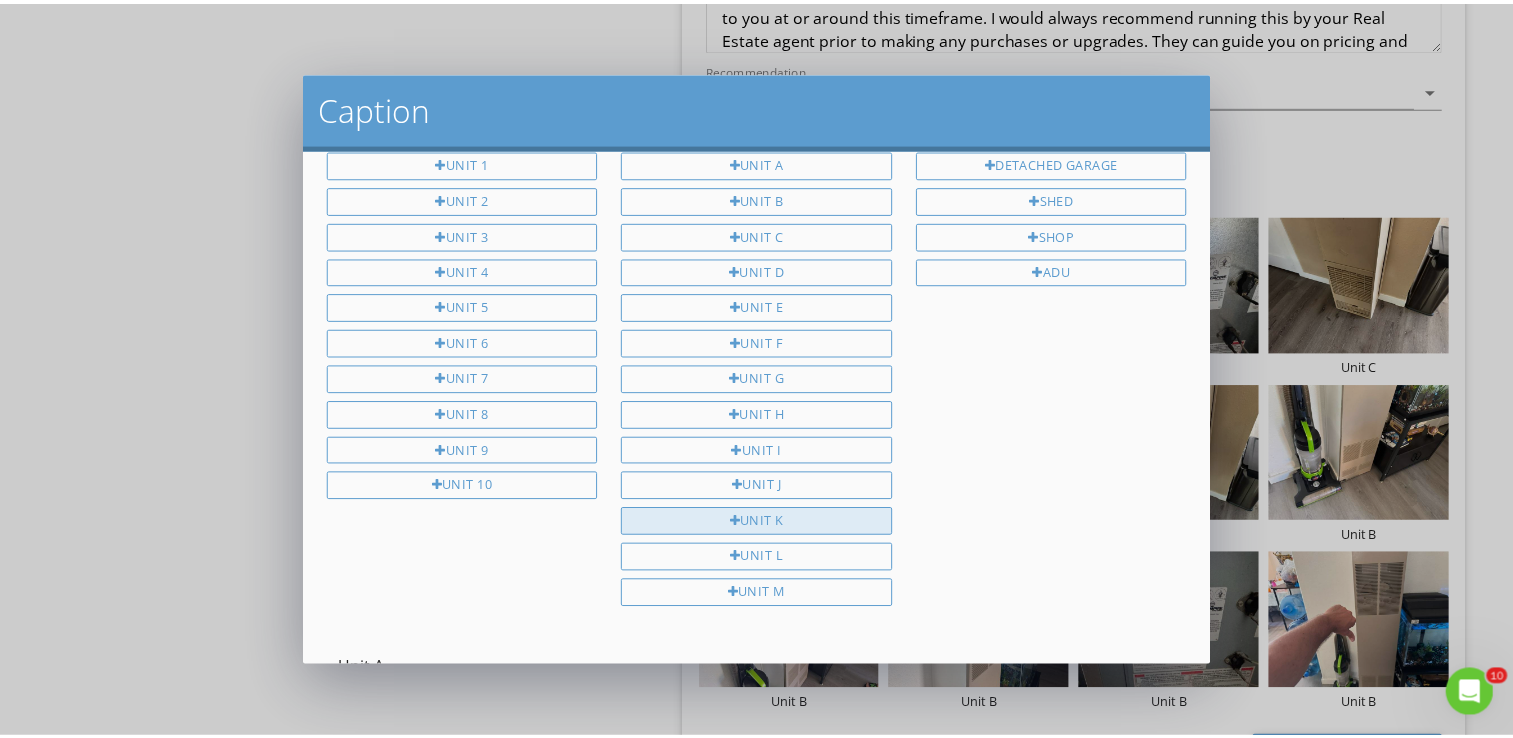 scroll, scrollTop: 155, scrollLeft: 0, axis: vertical 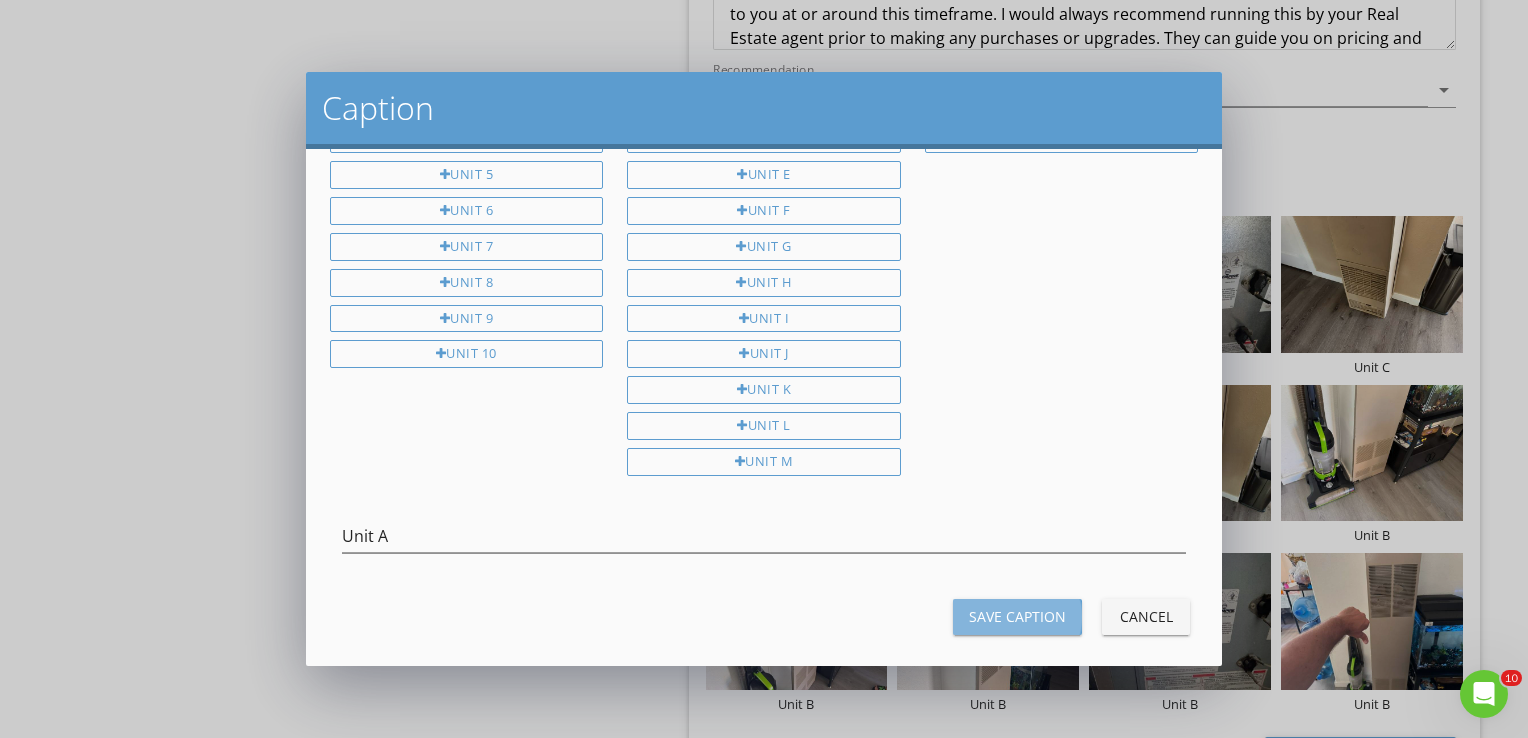 click on "Save Caption" at bounding box center (1017, 616) 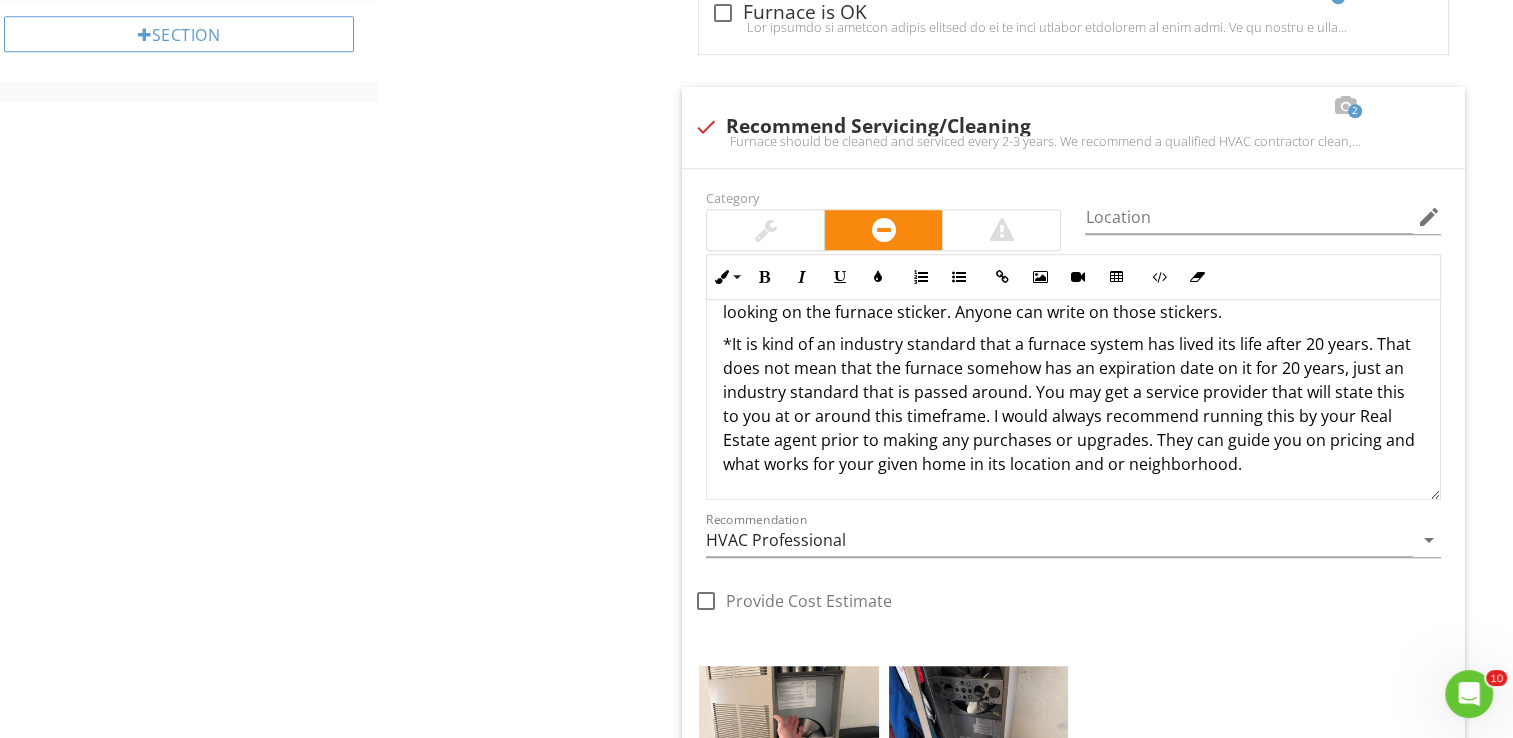 scroll, scrollTop: 1154, scrollLeft: 0, axis: vertical 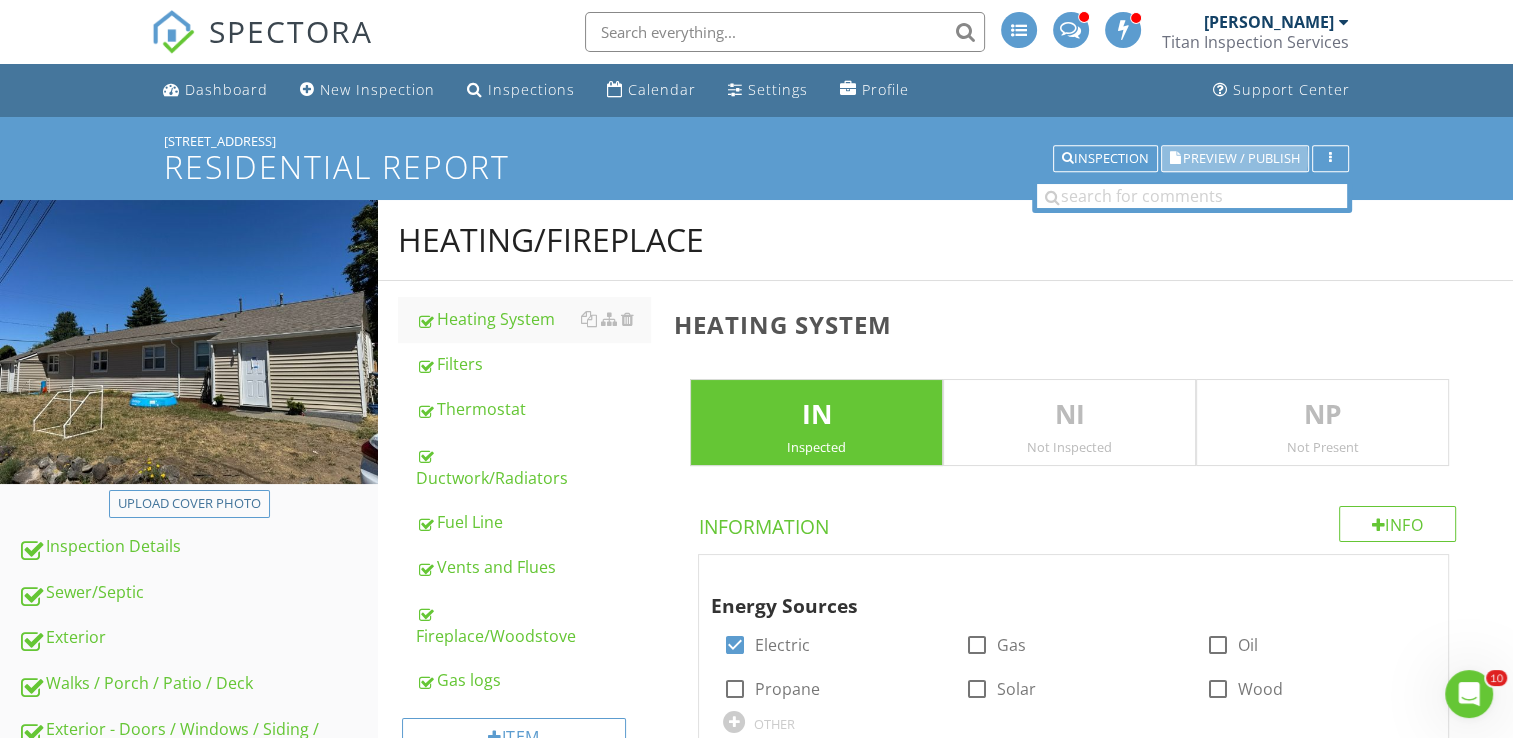 click on "Preview / Publish" at bounding box center [1241, 158] 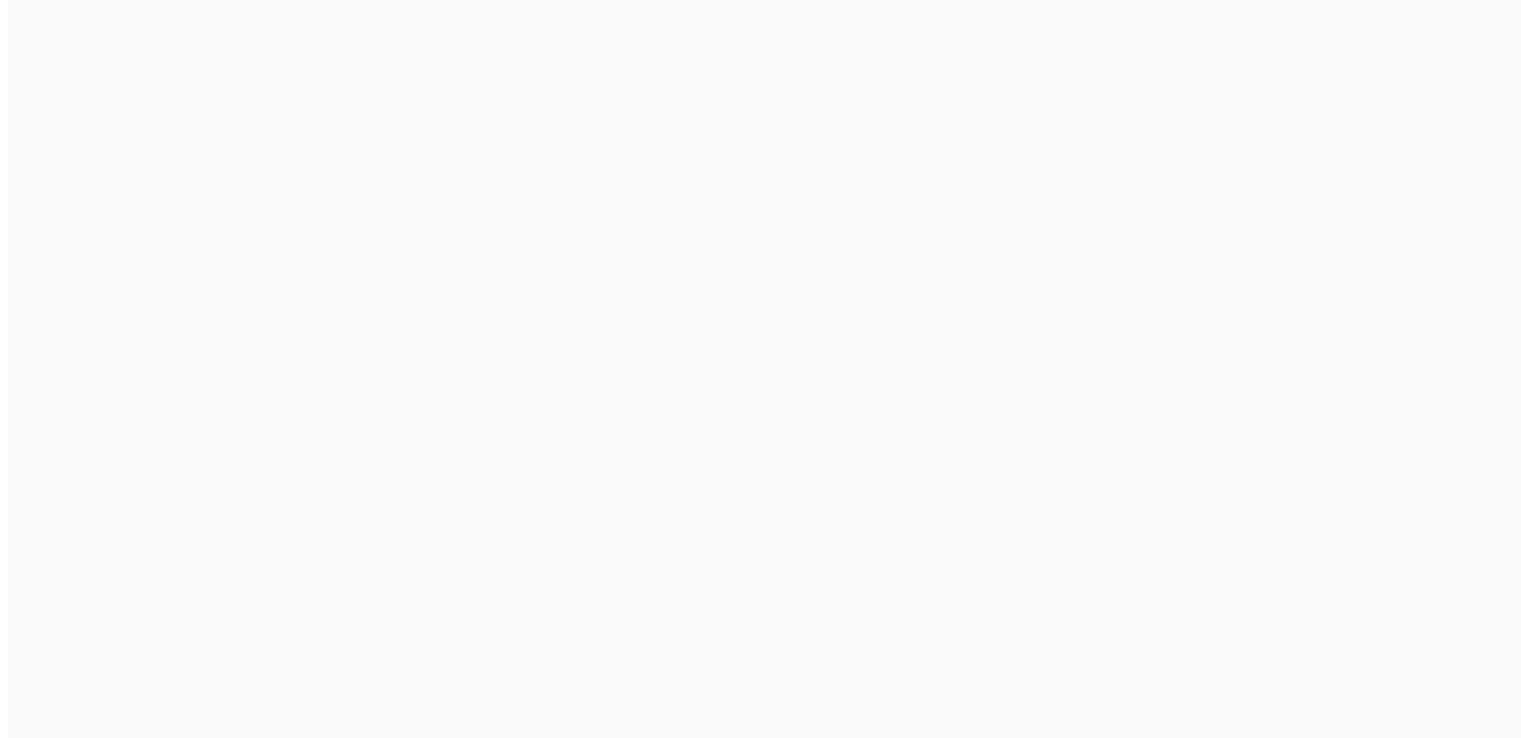 scroll, scrollTop: 0, scrollLeft: 0, axis: both 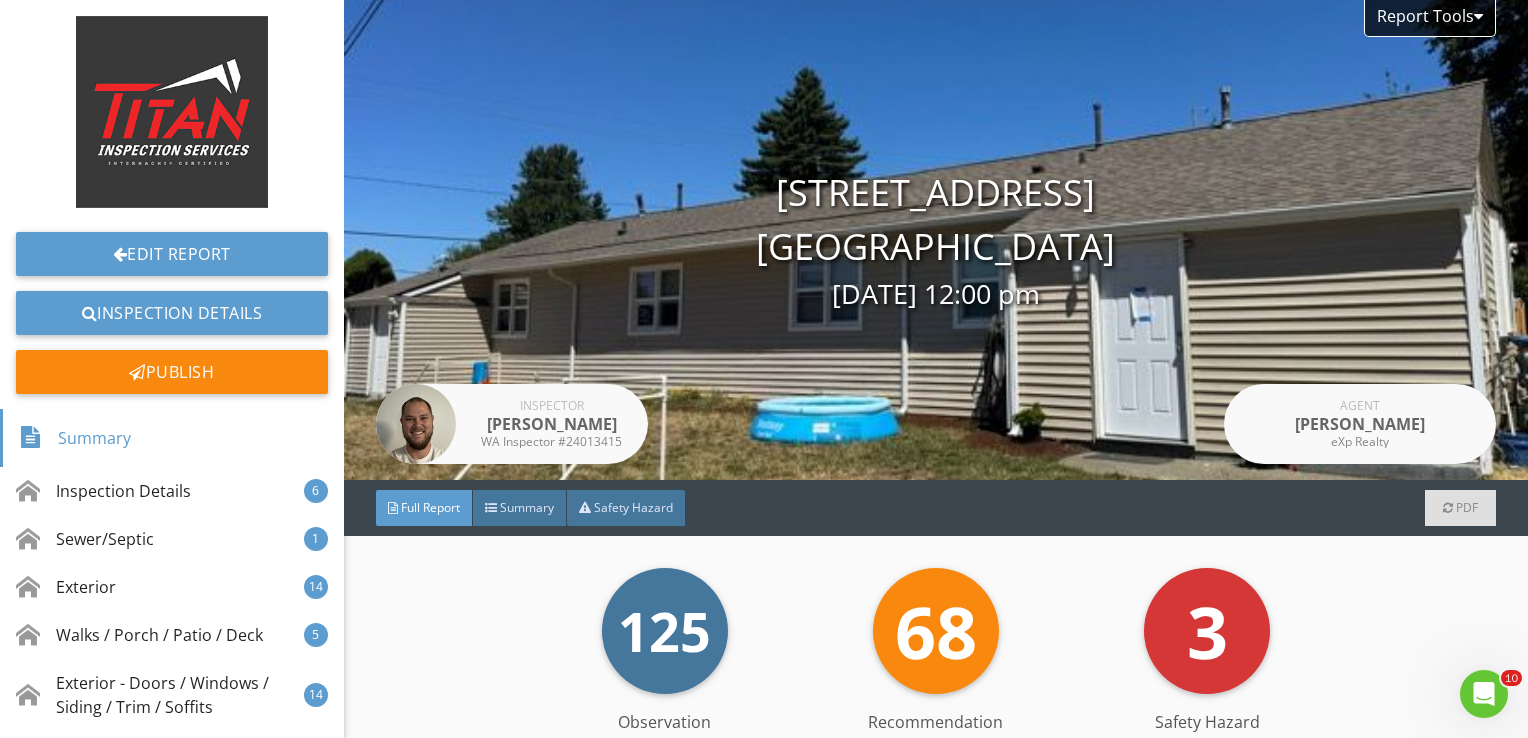 click on "Inspector   [PERSON_NAME]     WA Inspector #24013415" at bounding box center [512, 240] 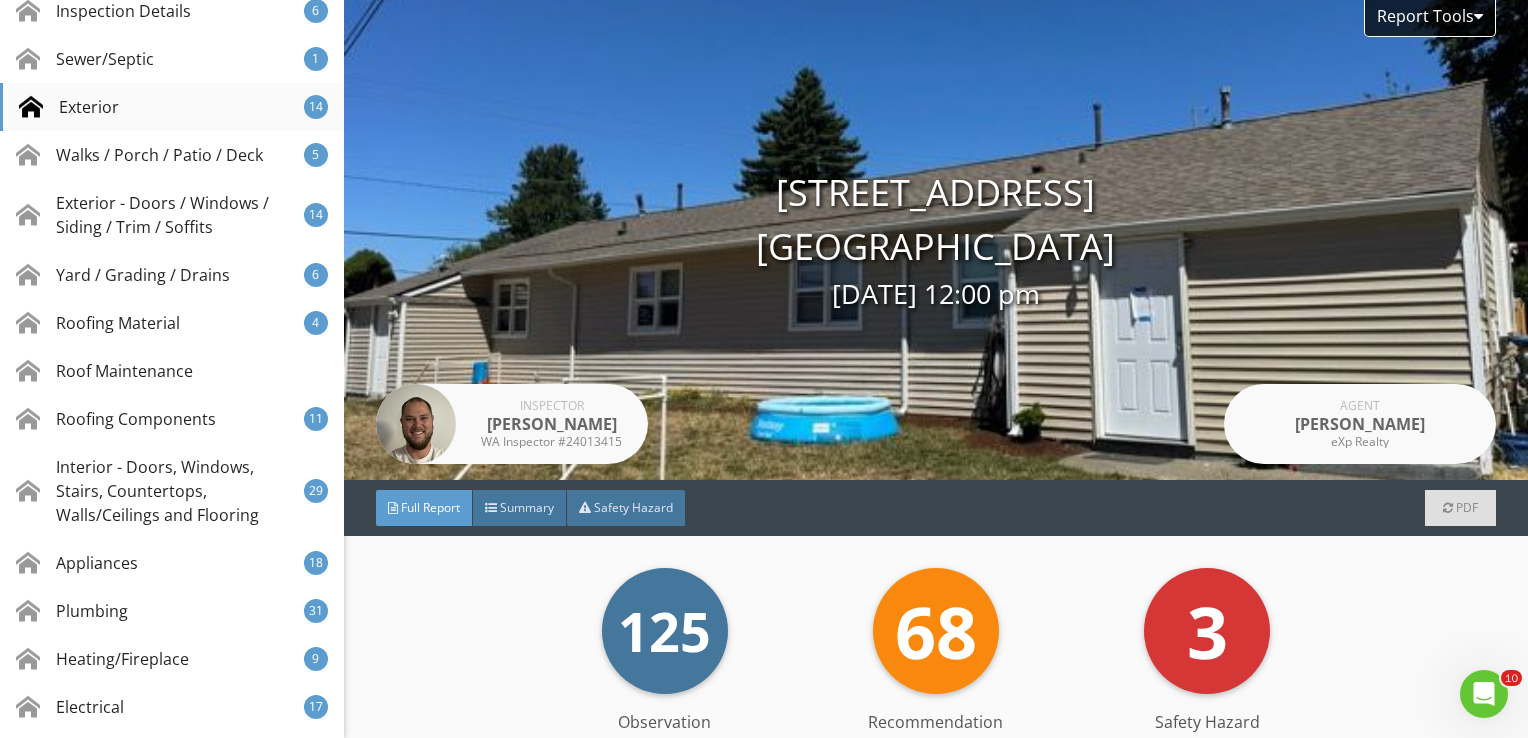 scroll, scrollTop: 483, scrollLeft: 0, axis: vertical 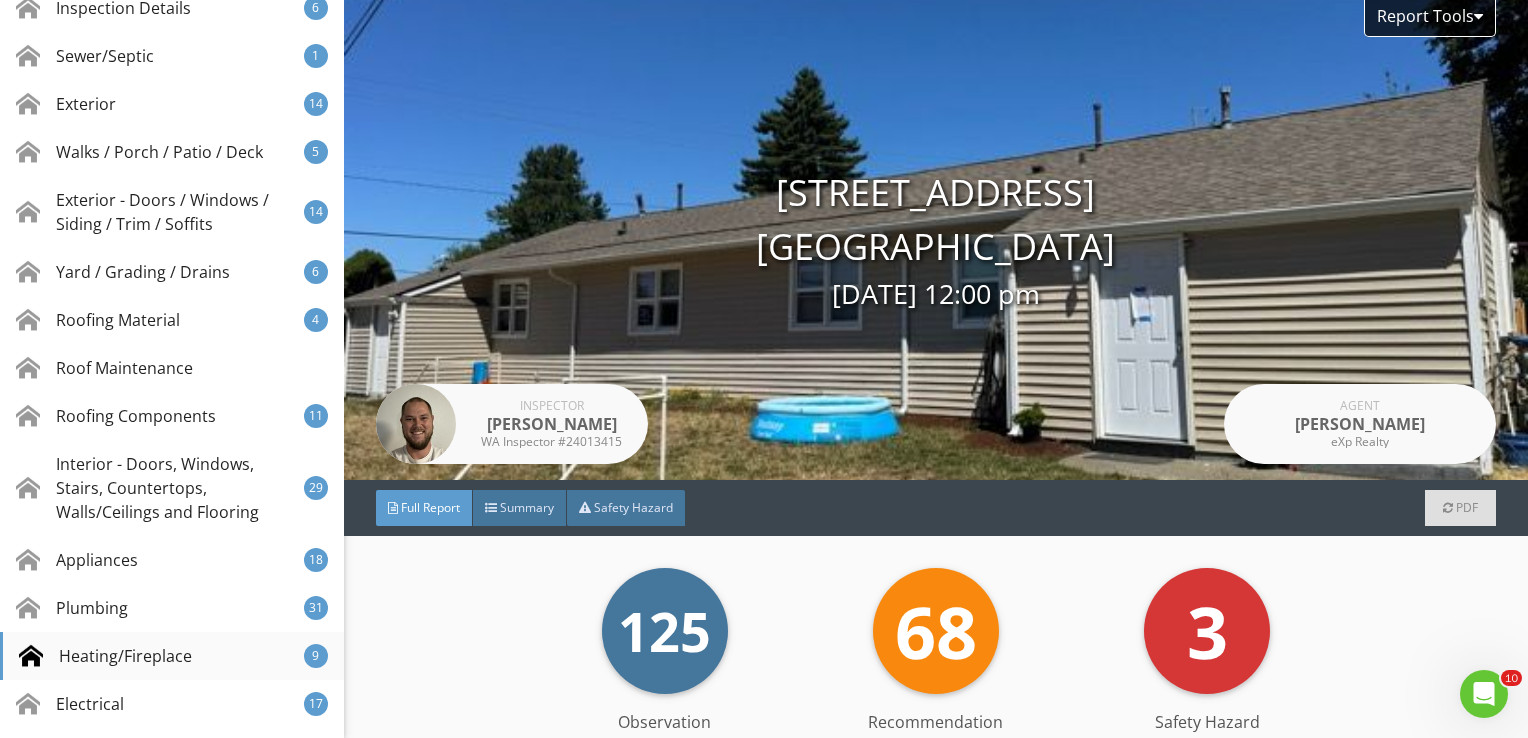click on "Heating/Fireplace
9" at bounding box center [172, 656] 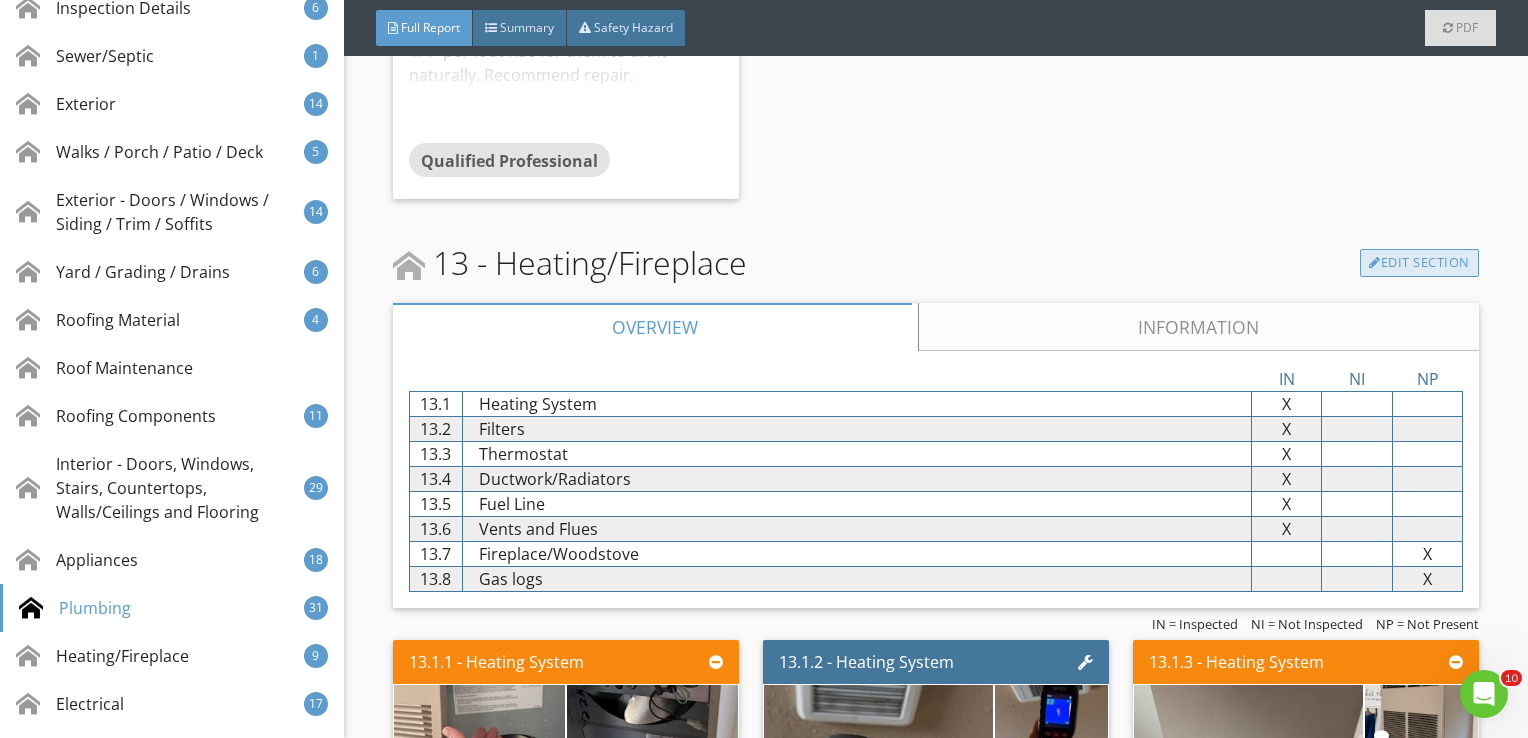 scroll, scrollTop: 32238, scrollLeft: 0, axis: vertical 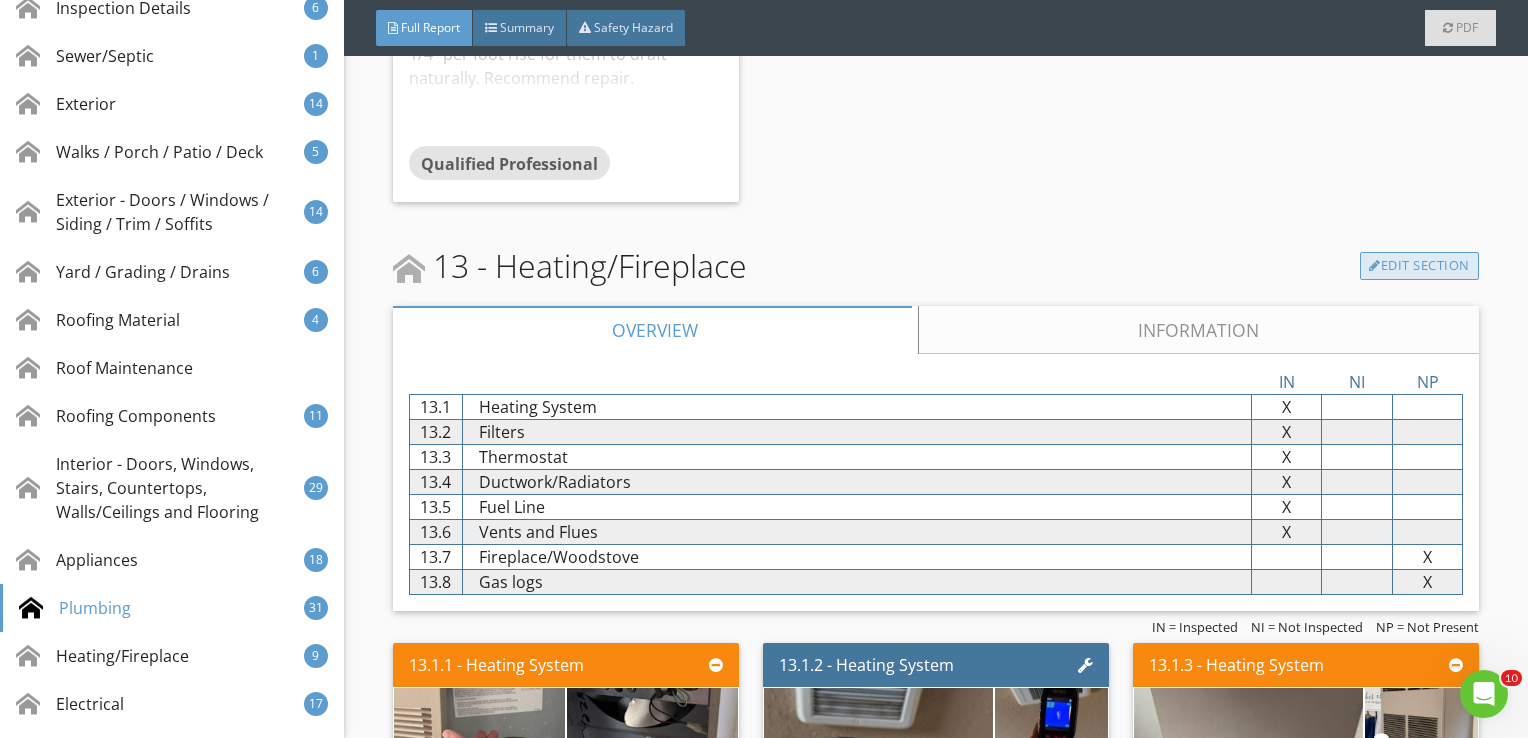 click on "Edit Section" at bounding box center [1419, 266] 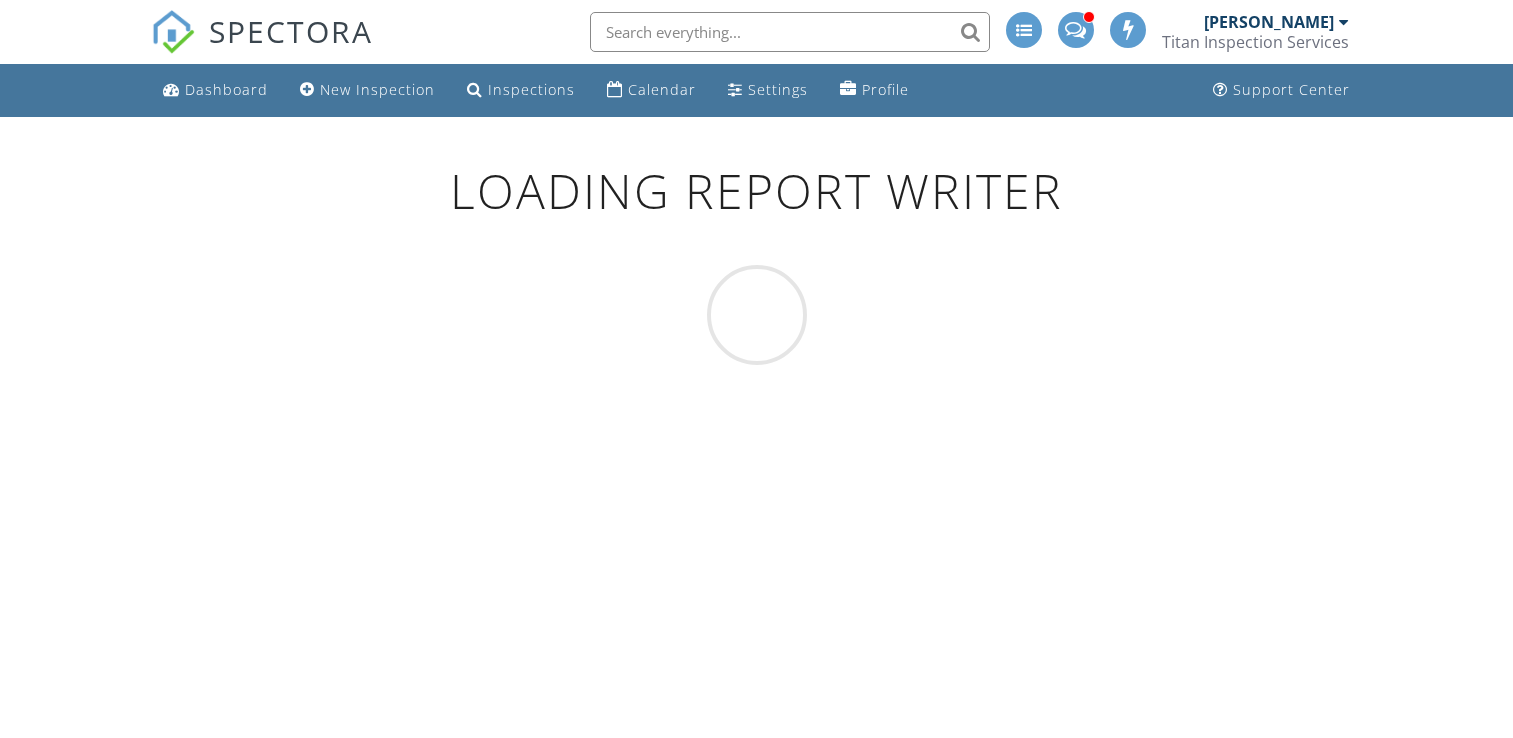 scroll, scrollTop: 0, scrollLeft: 0, axis: both 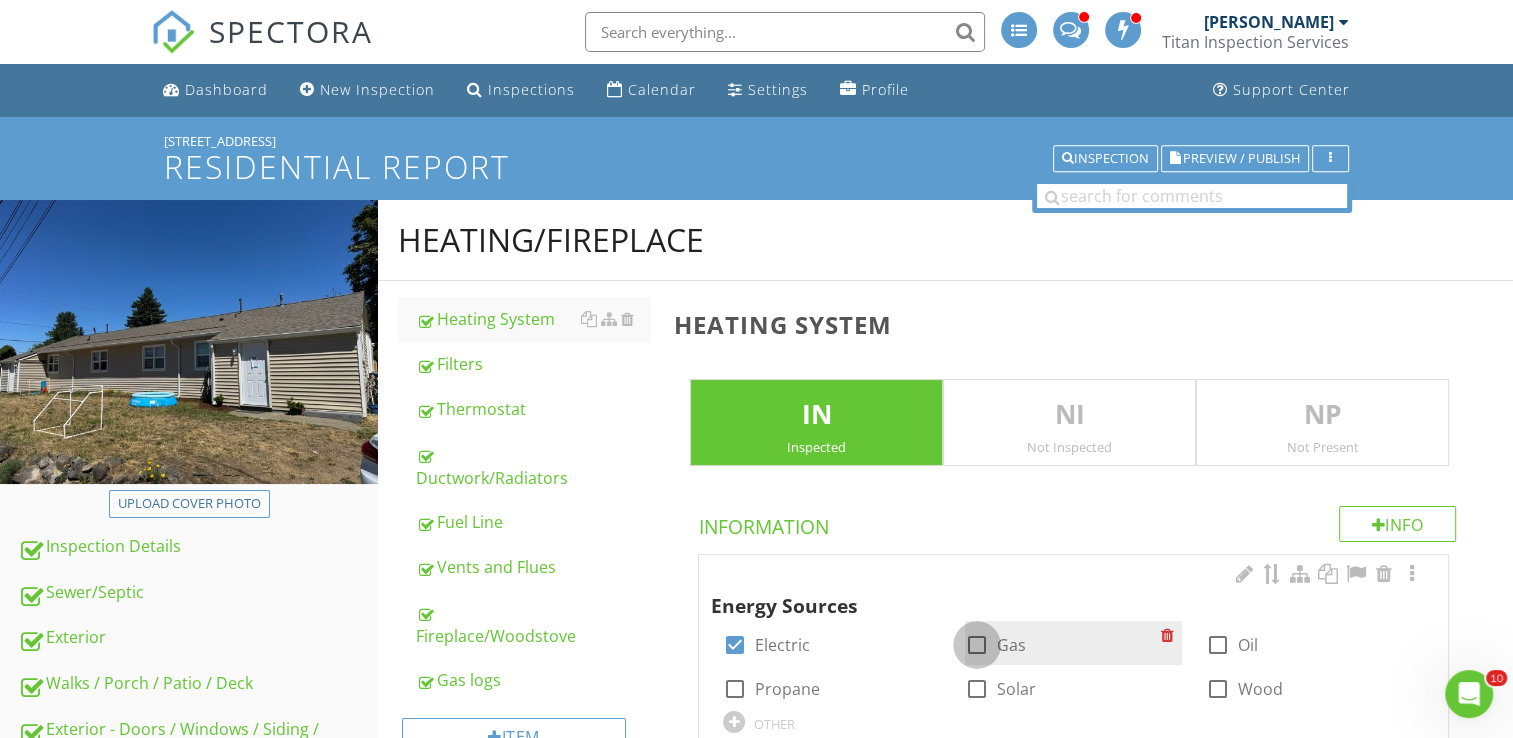 click at bounding box center (977, 645) 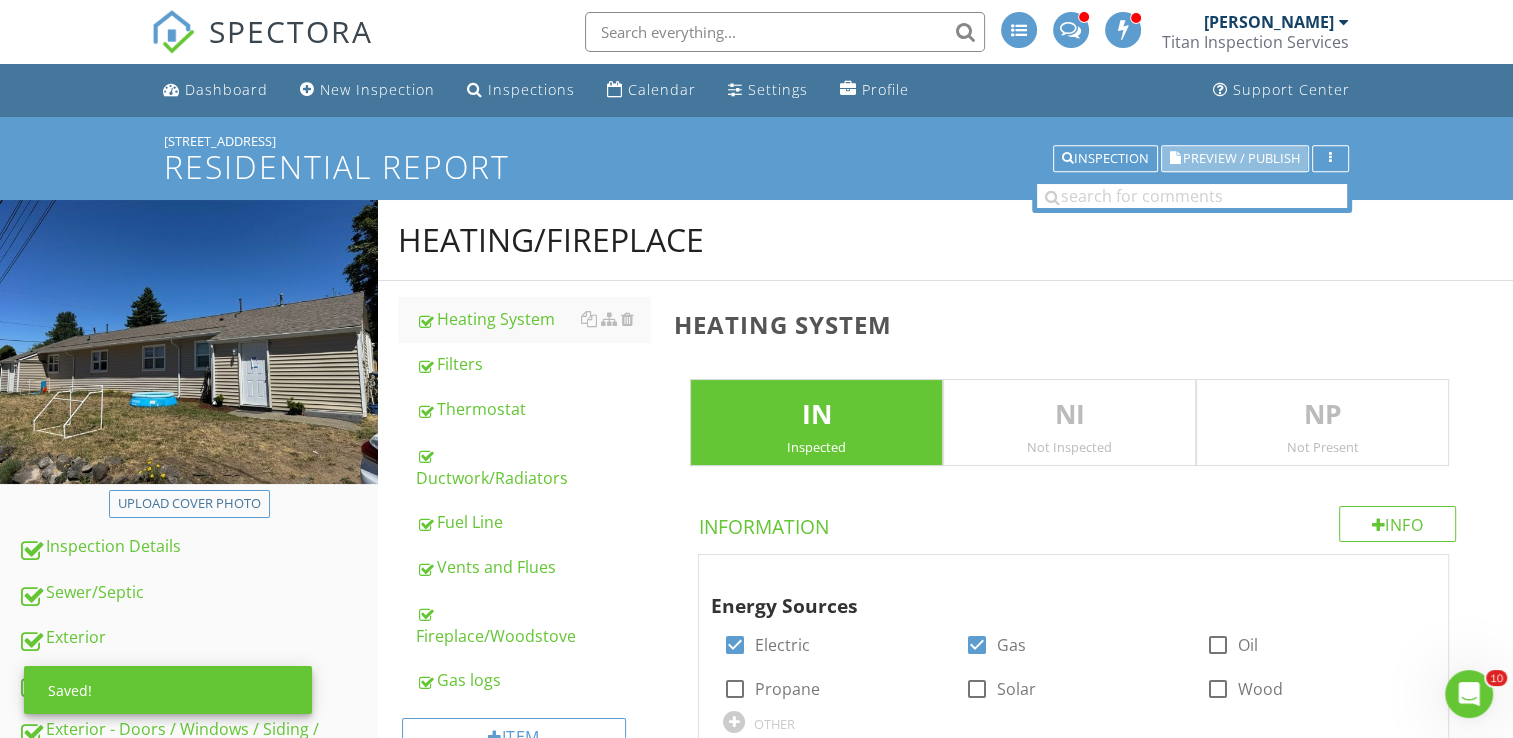 click on "Preview / Publish" at bounding box center [1241, 158] 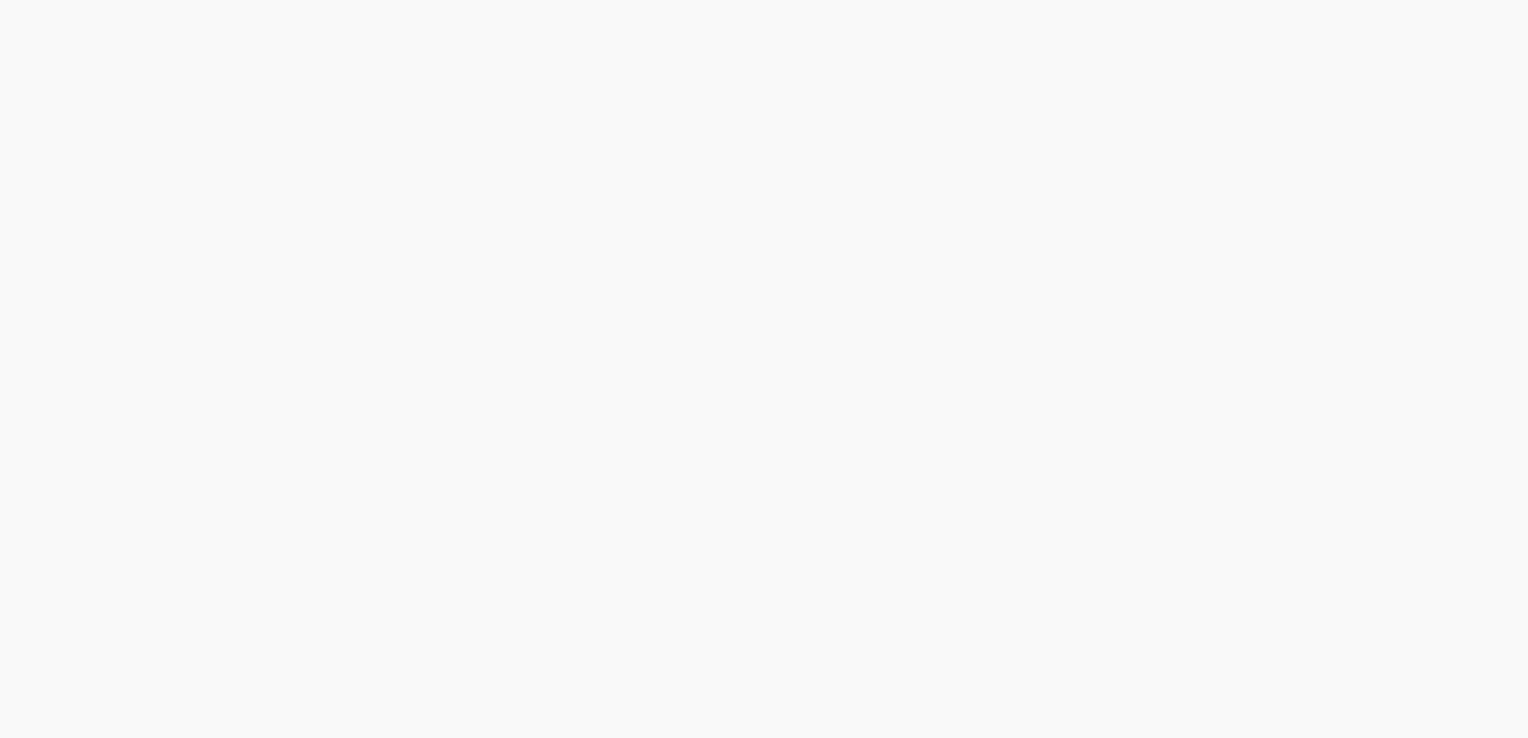 scroll, scrollTop: 0, scrollLeft: 0, axis: both 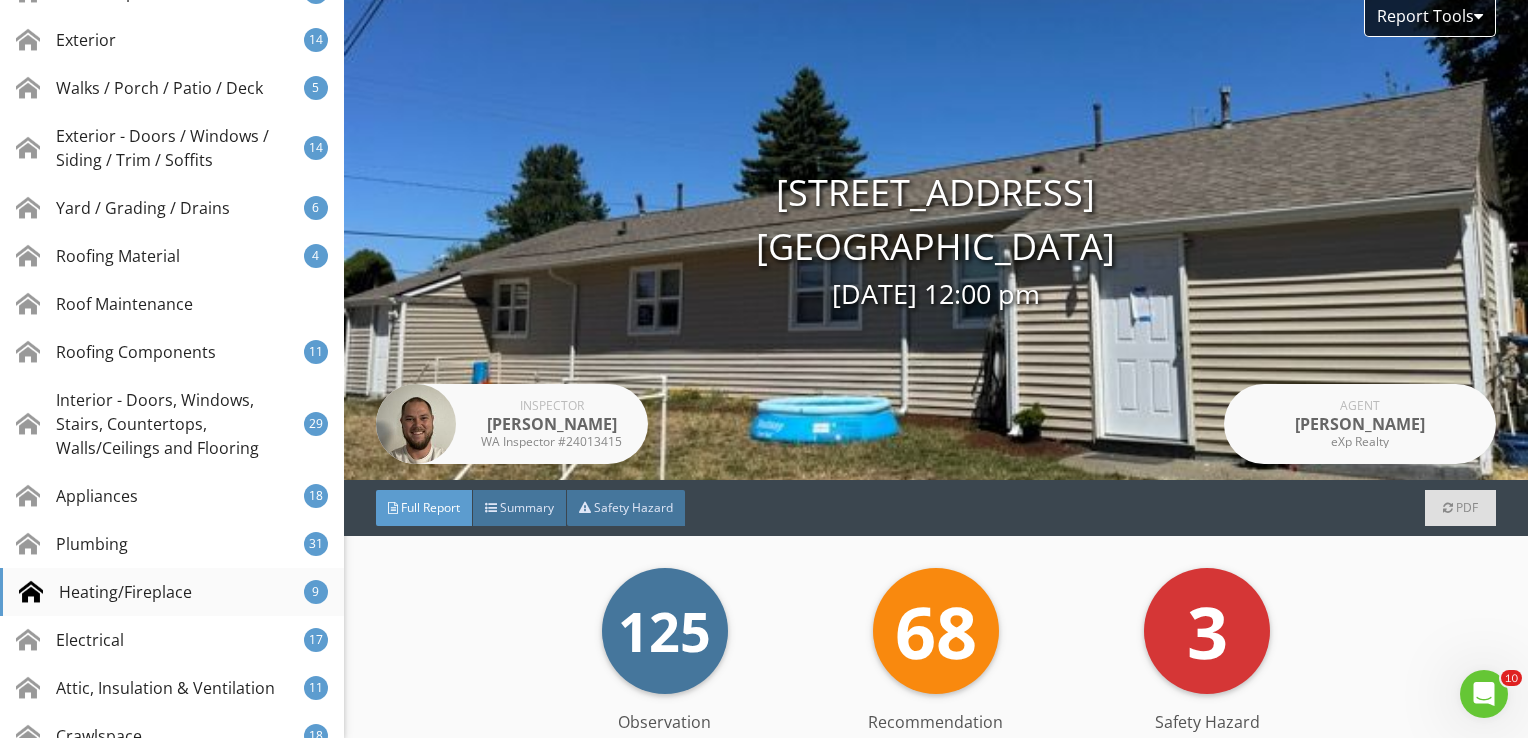 click on "Heating/Fireplace
9" at bounding box center [172, 592] 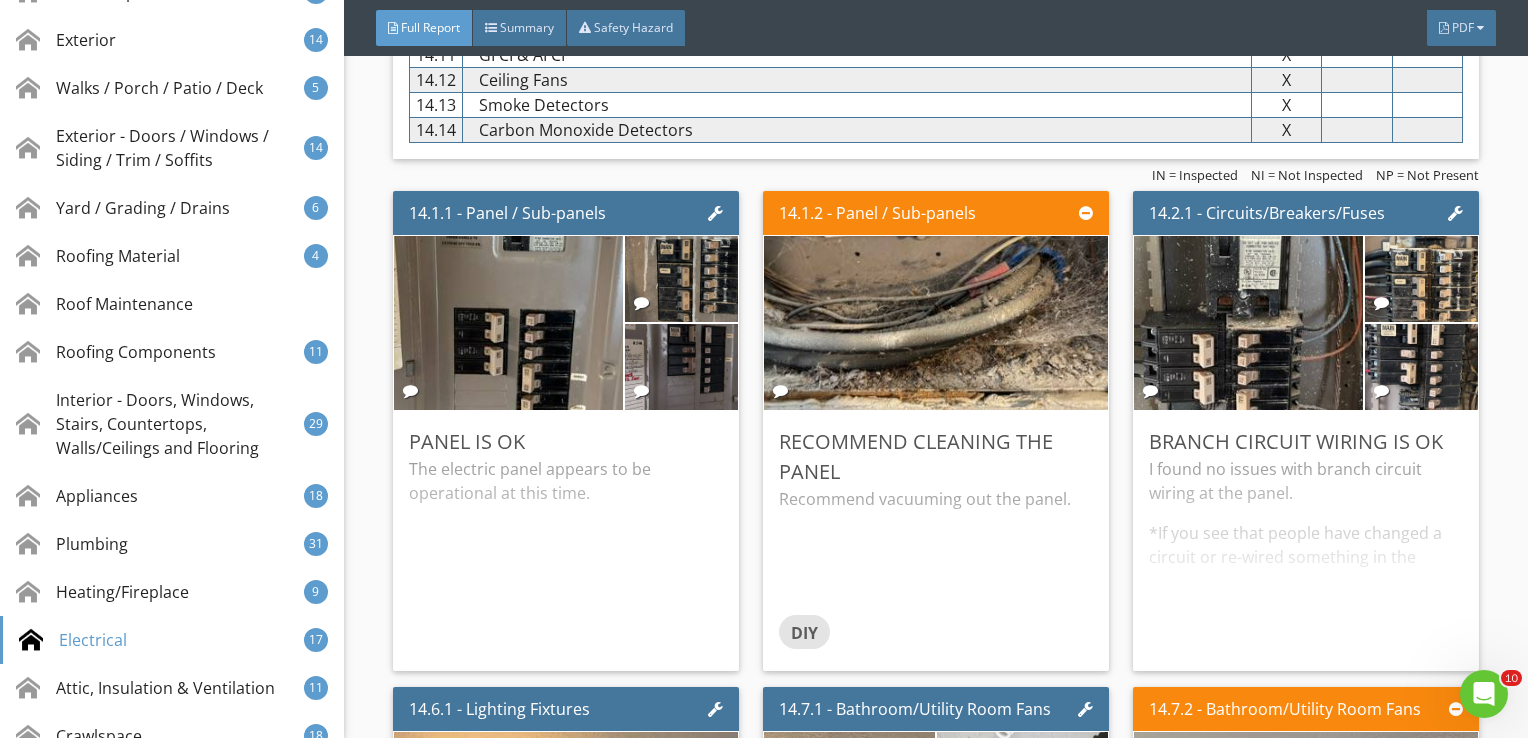 scroll, scrollTop: 34728, scrollLeft: 0, axis: vertical 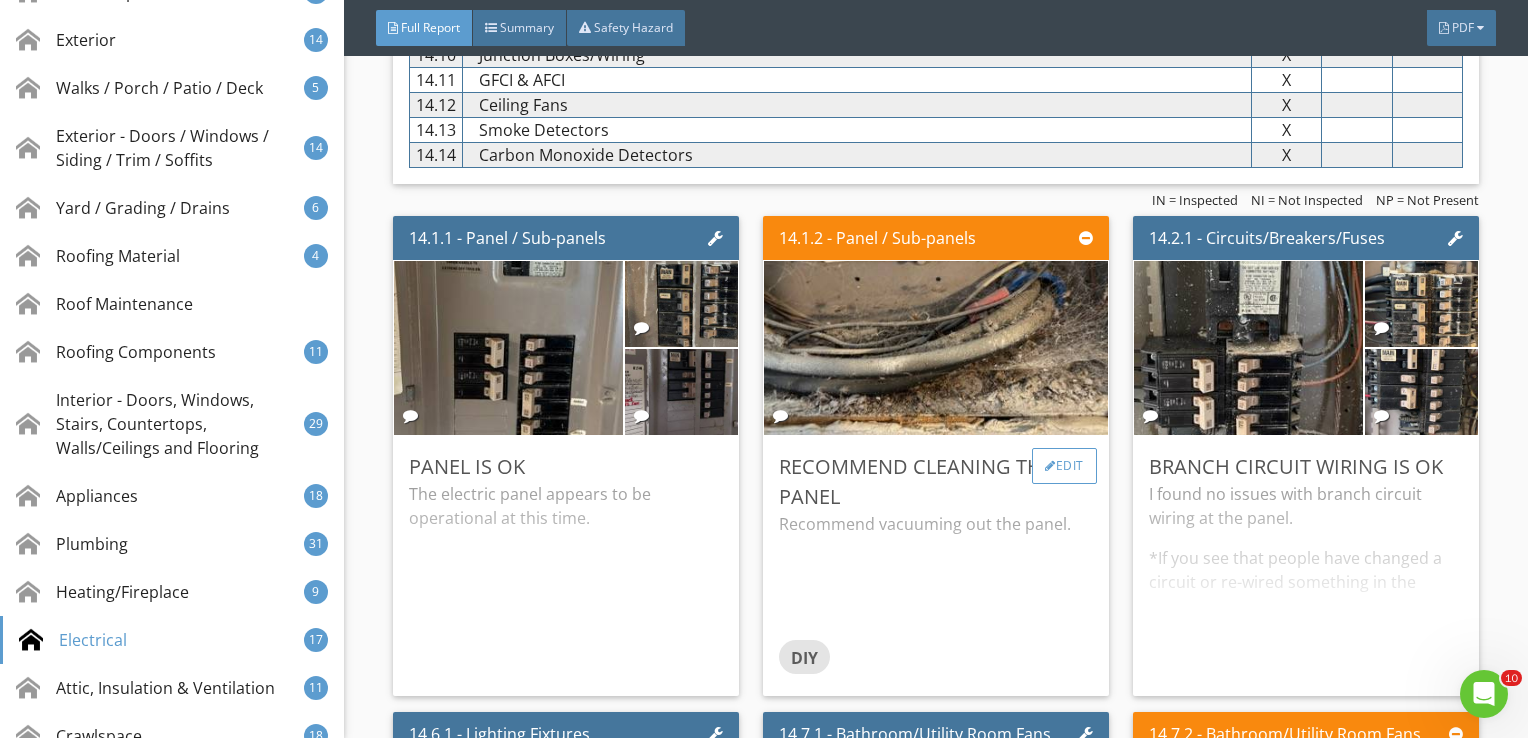 click on "Edit" at bounding box center [1064, 466] 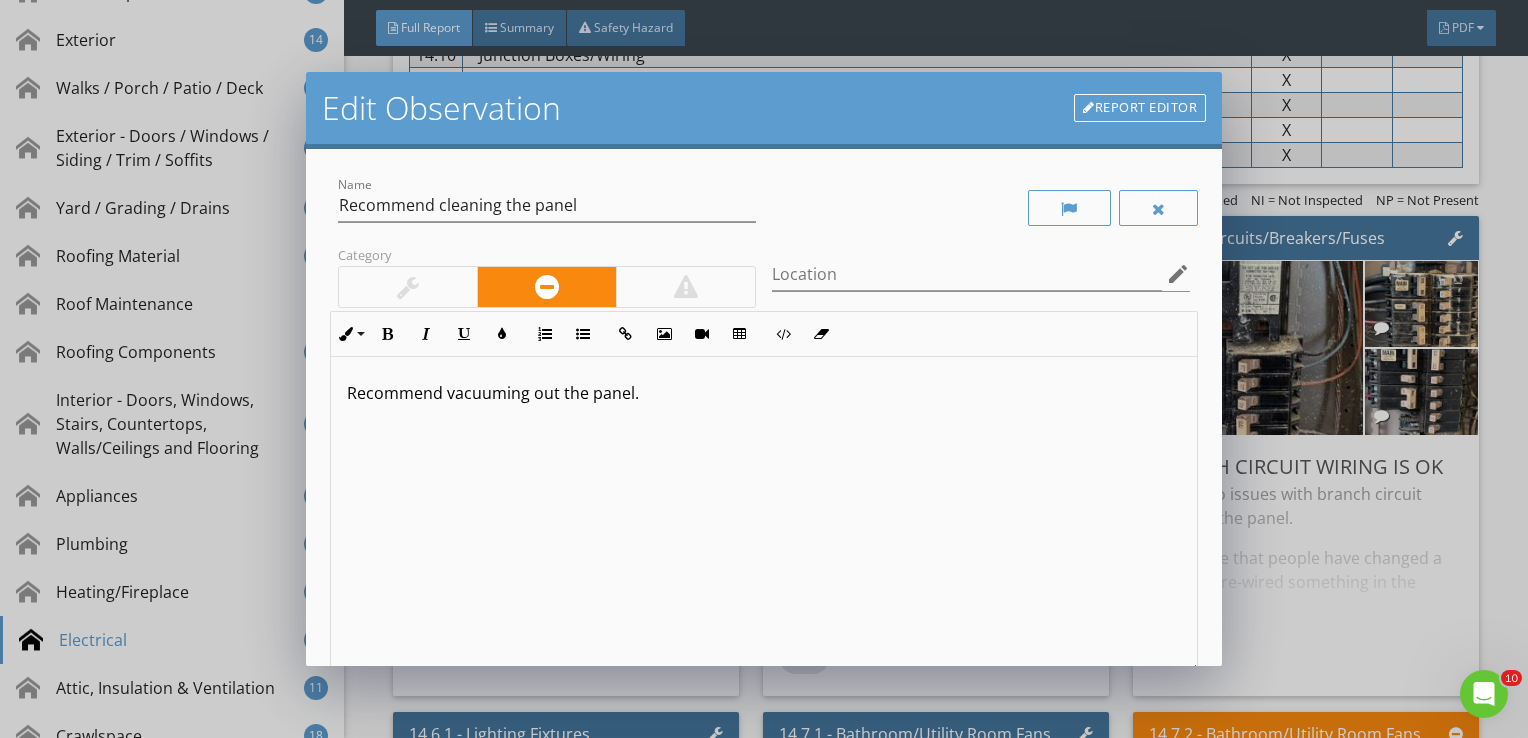 drag, startPoint x: 432, startPoint y: 262, endPoint x: 420, endPoint y: 290, distance: 30.463093 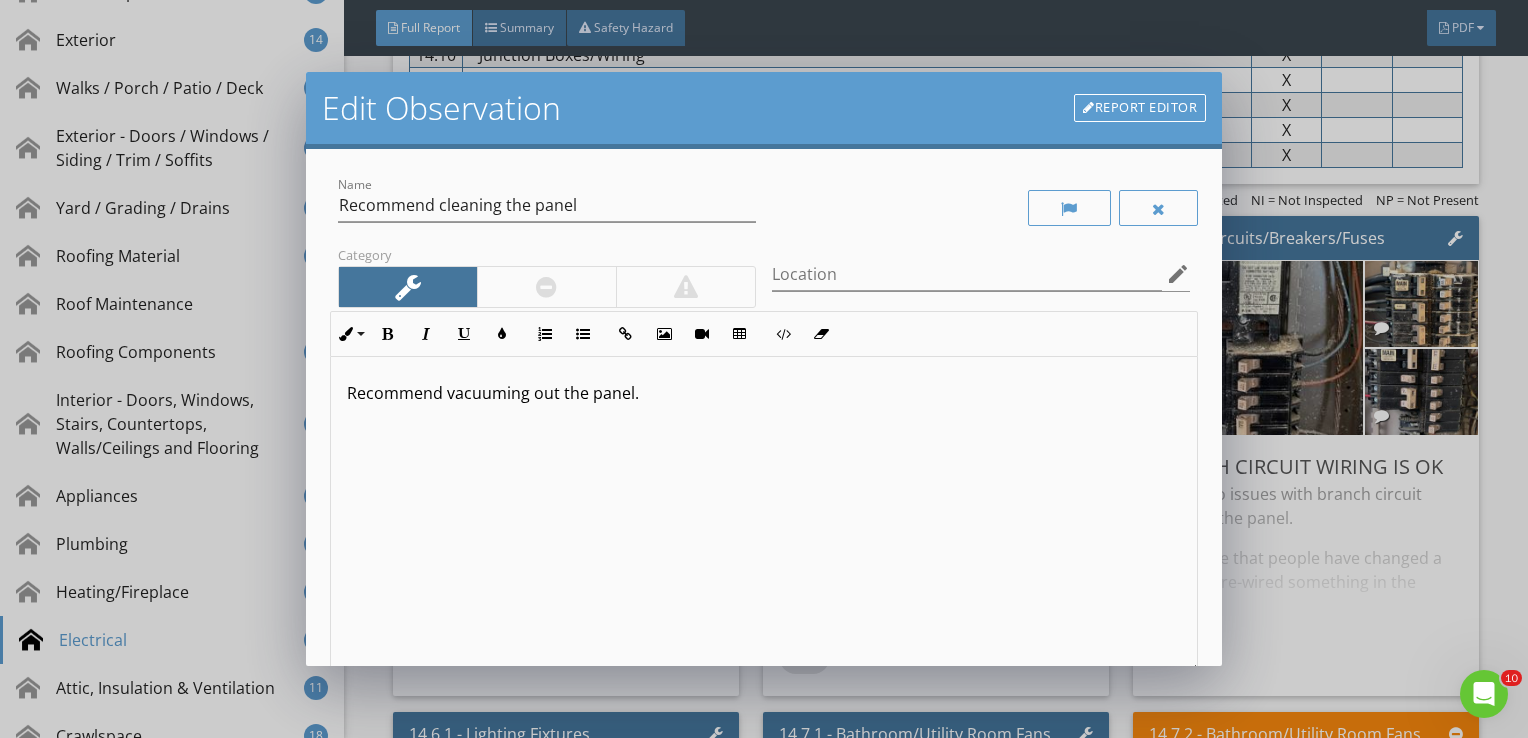 scroll, scrollTop: 0, scrollLeft: 0, axis: both 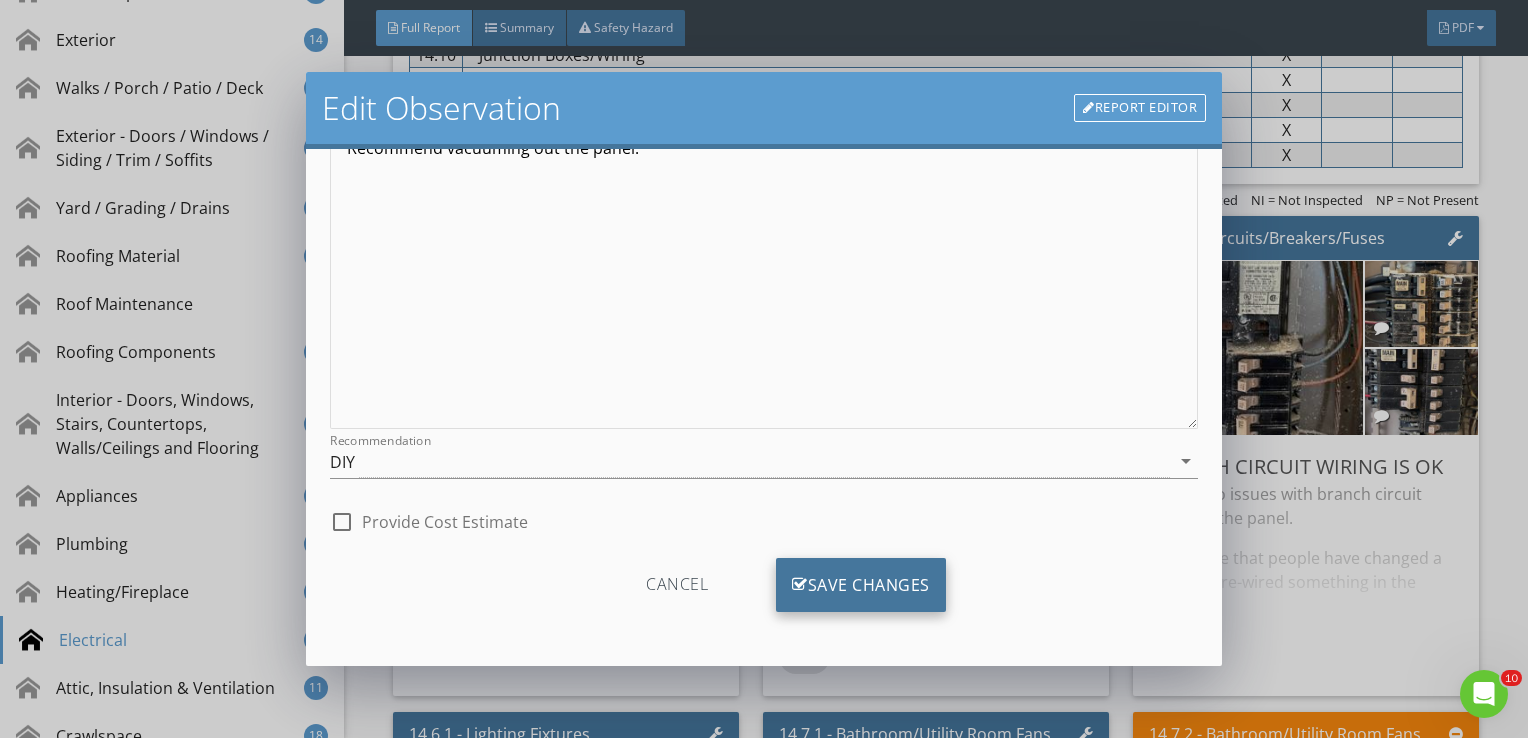 click on "Save Changes" at bounding box center (861, 585) 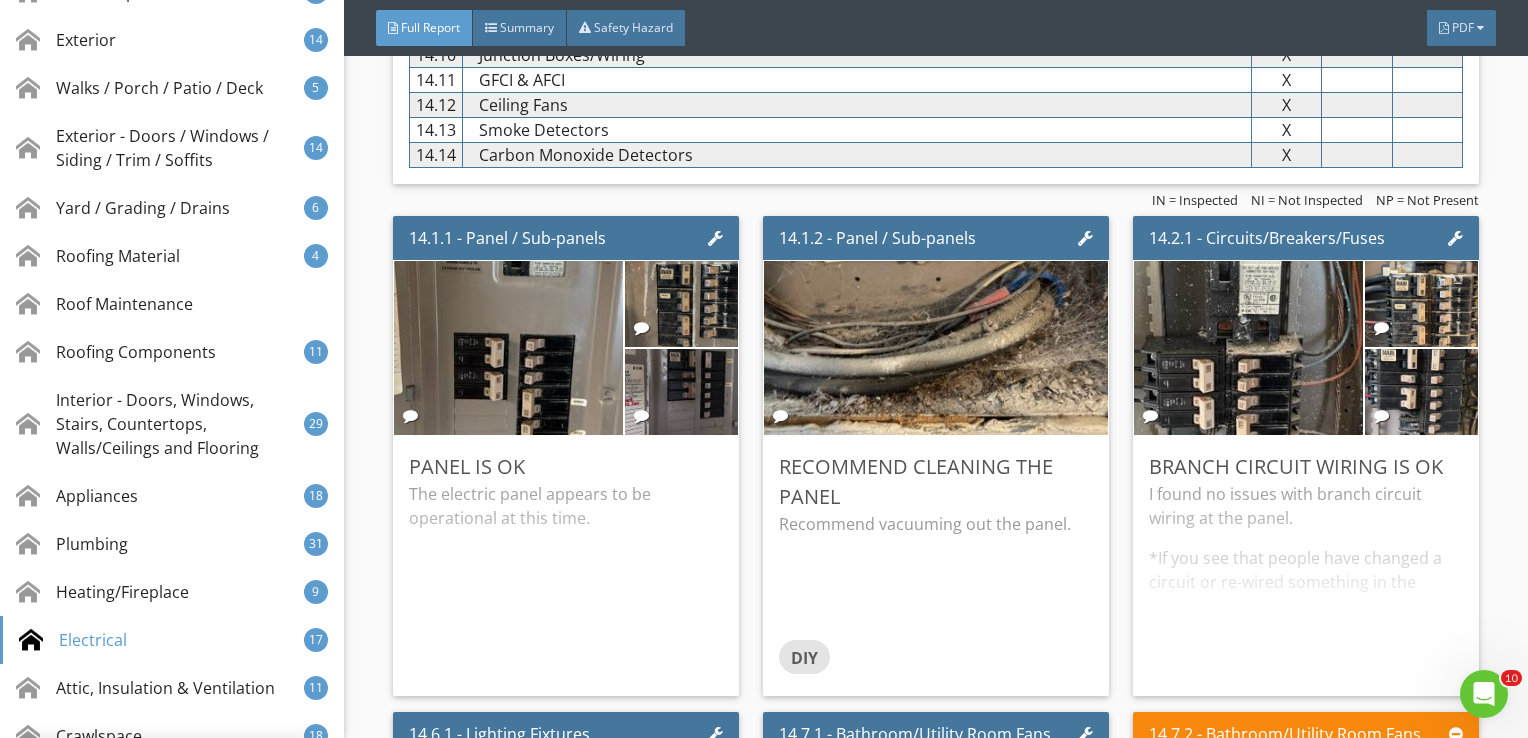 scroll, scrollTop: 8, scrollLeft: 0, axis: vertical 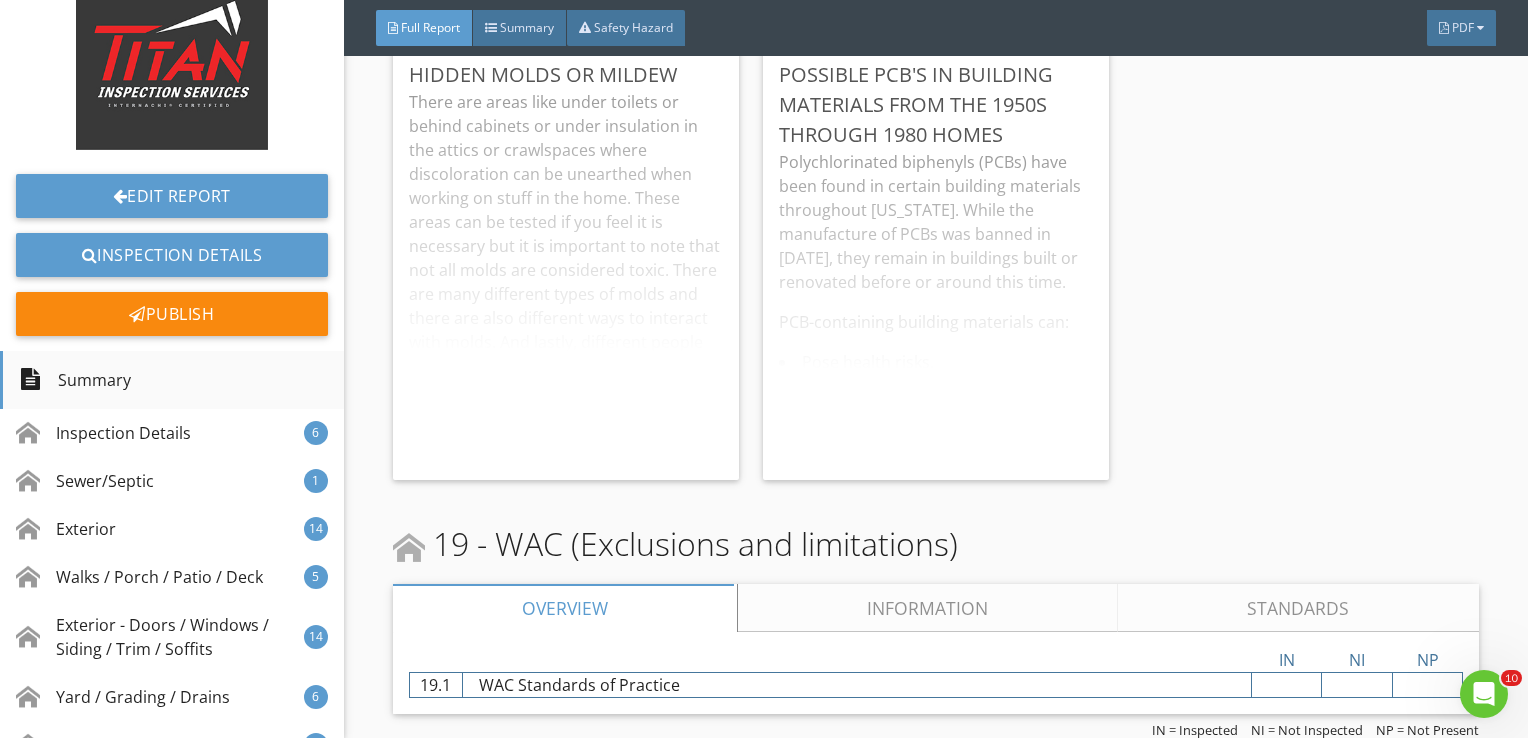 click on "Summary" at bounding box center [172, 380] 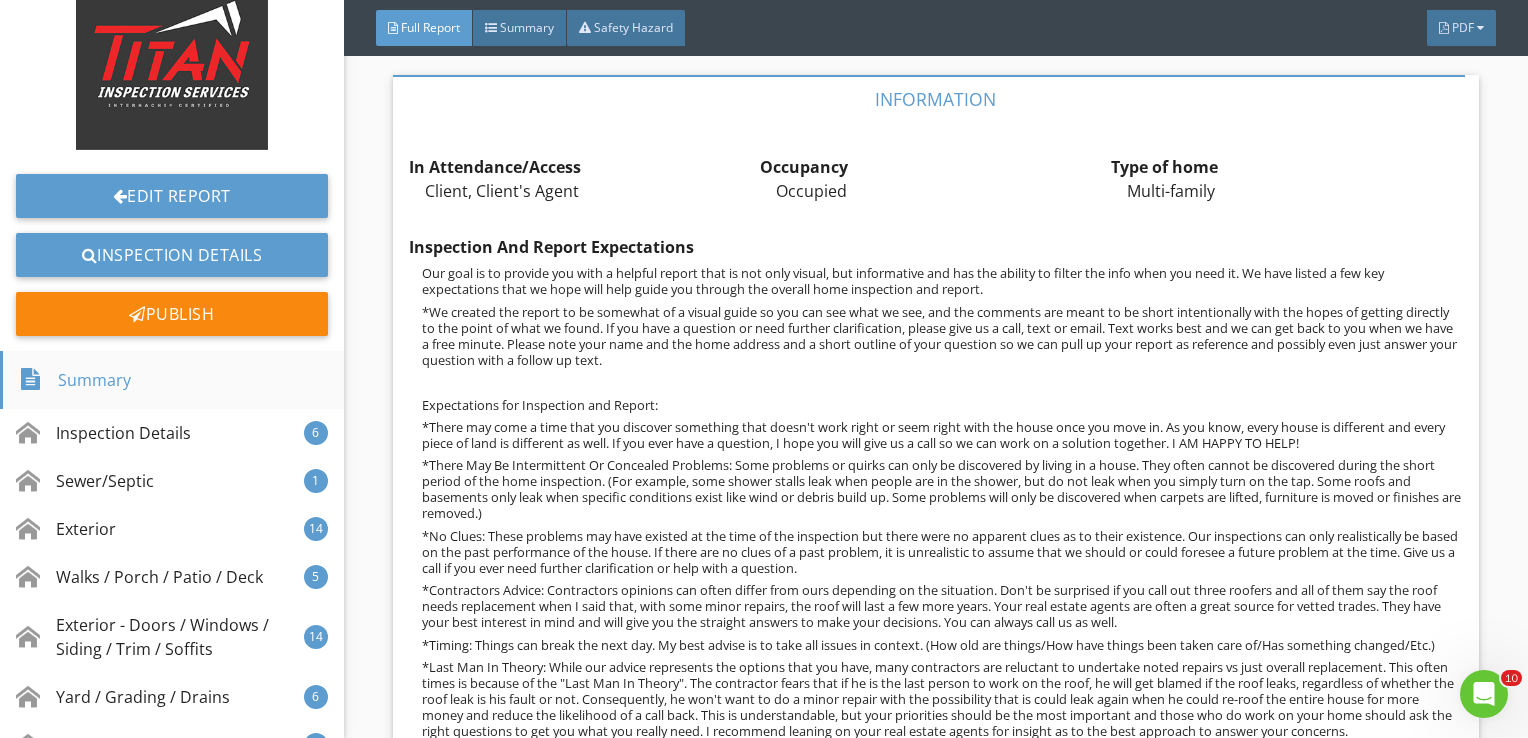 scroll, scrollTop: 512, scrollLeft: 0, axis: vertical 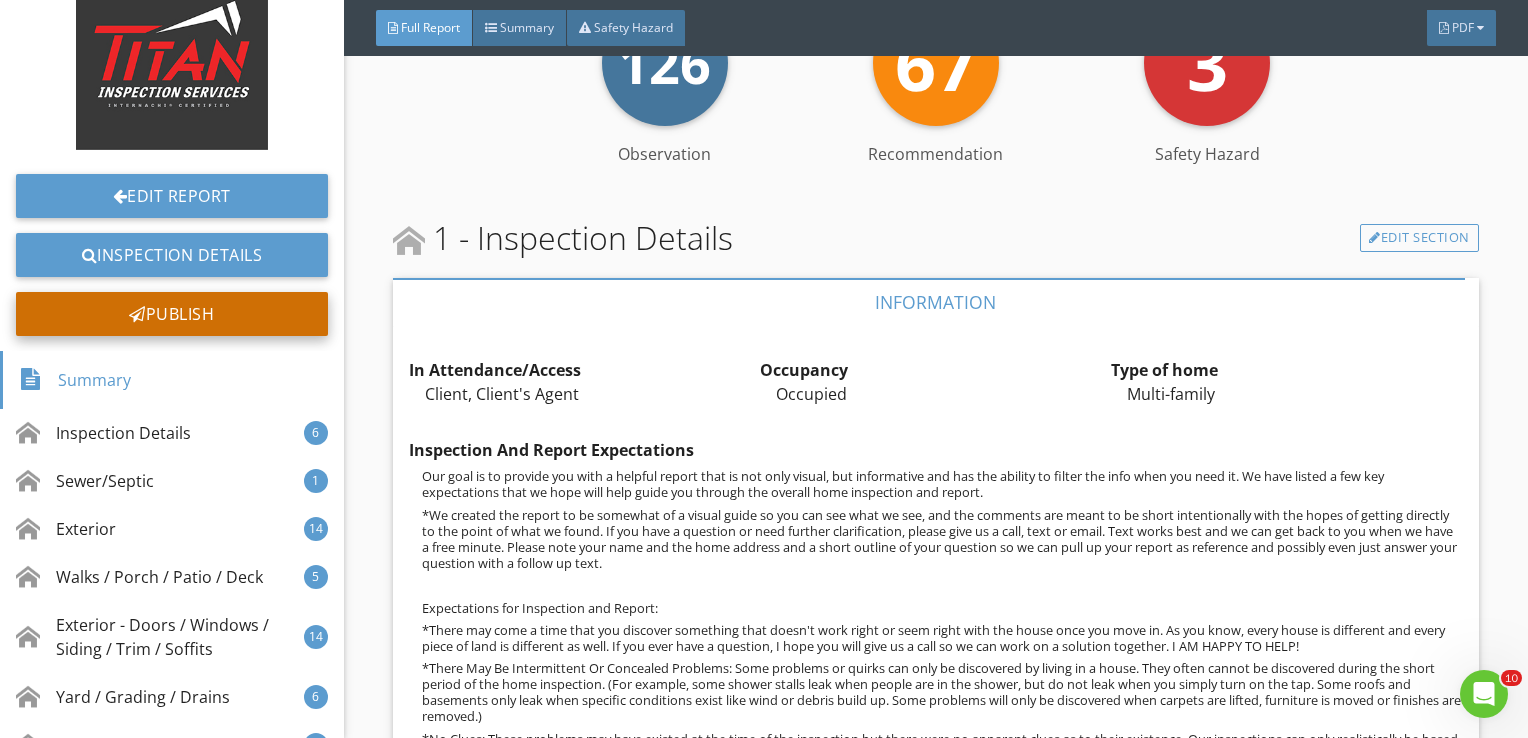 click on "Publish" at bounding box center [172, 314] 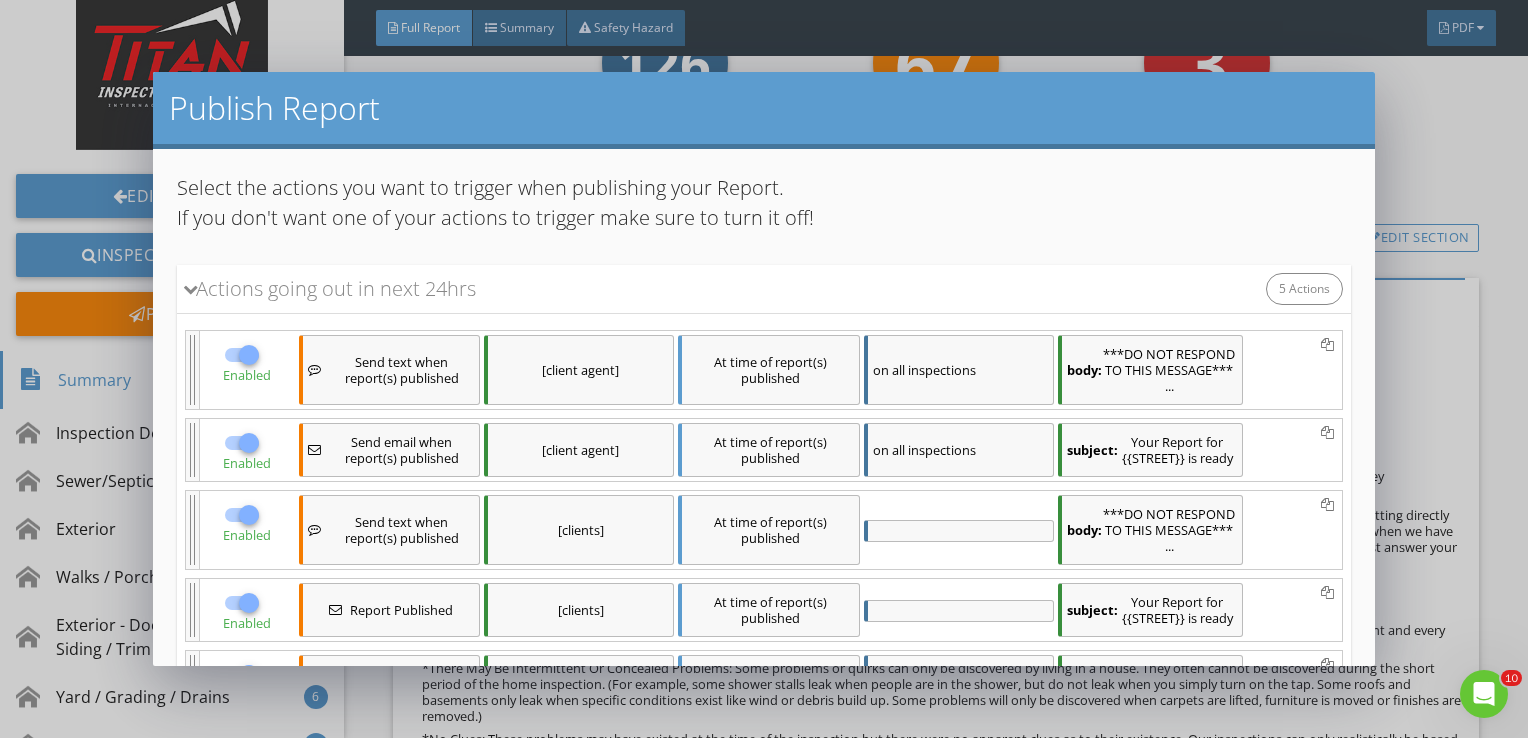 scroll, scrollTop: 359, scrollLeft: 0, axis: vertical 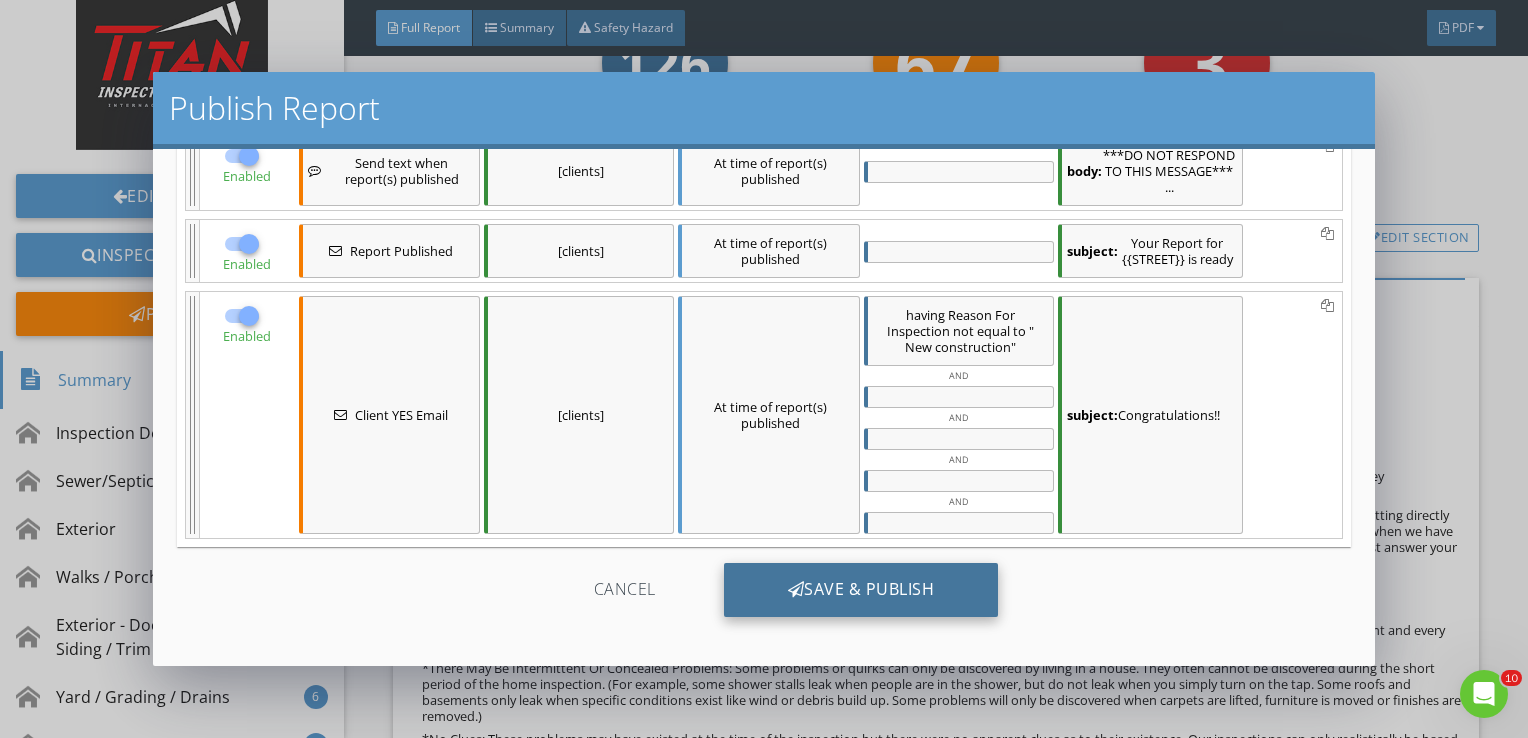 click on "Save & Publish" at bounding box center (861, 590) 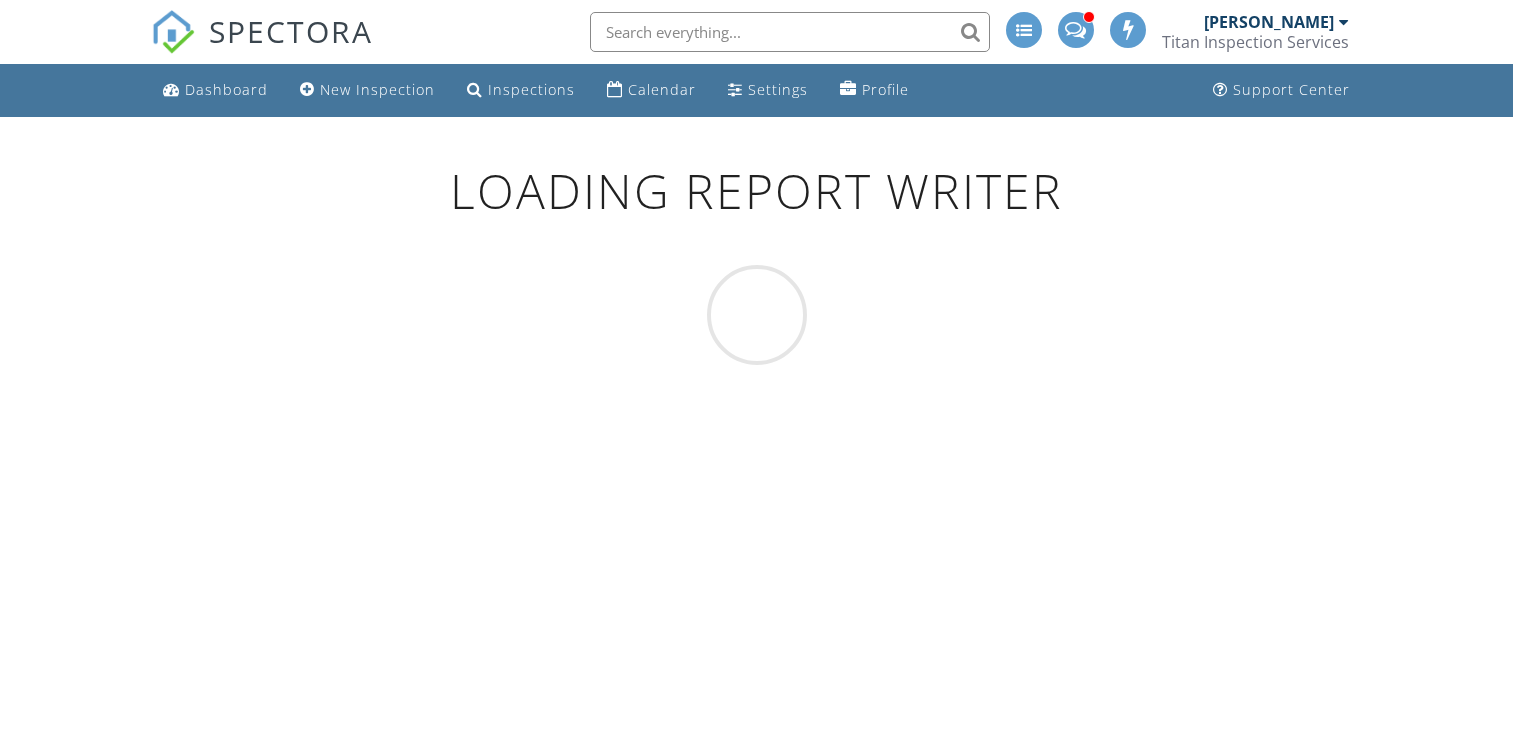 scroll, scrollTop: 0, scrollLeft: 0, axis: both 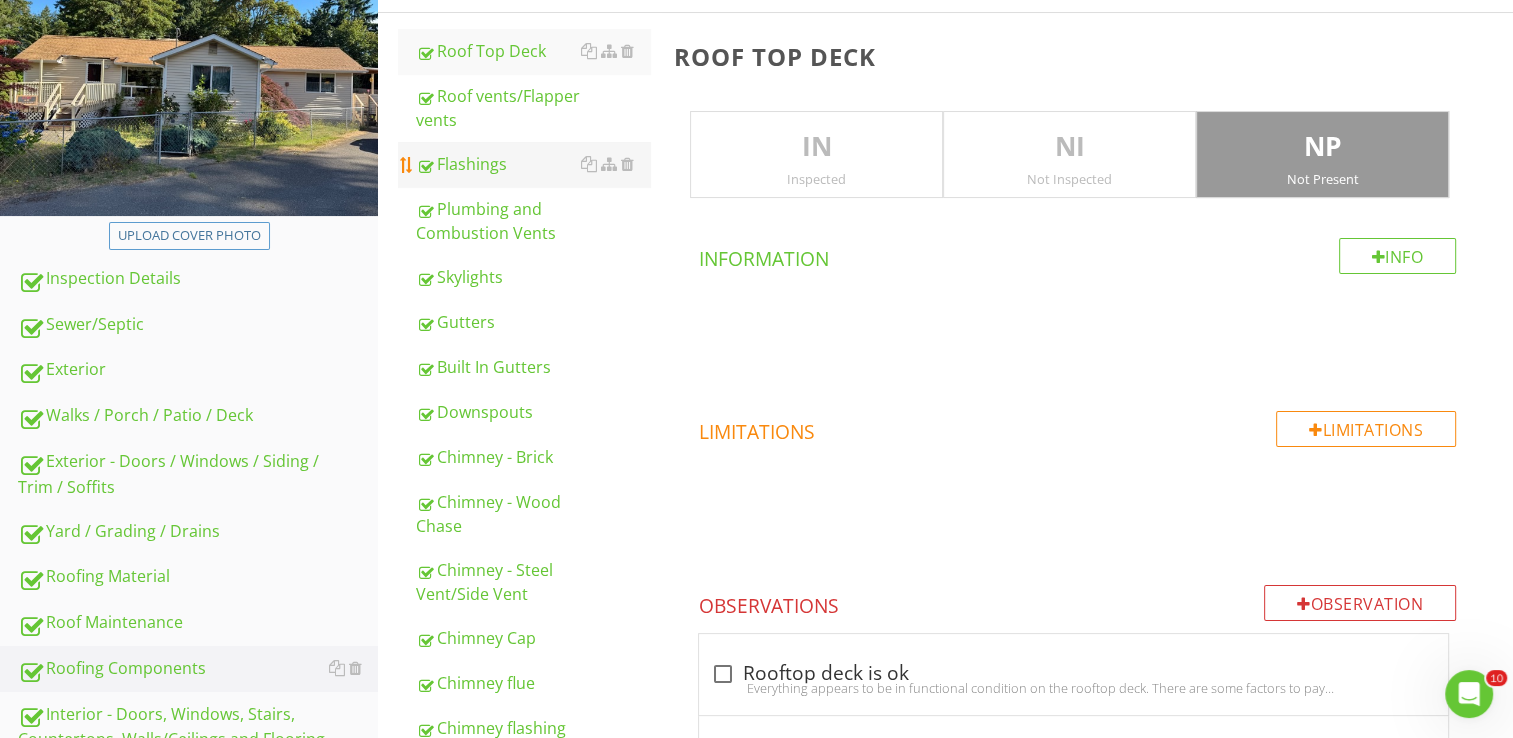 click on "Flashings" at bounding box center (533, 164) 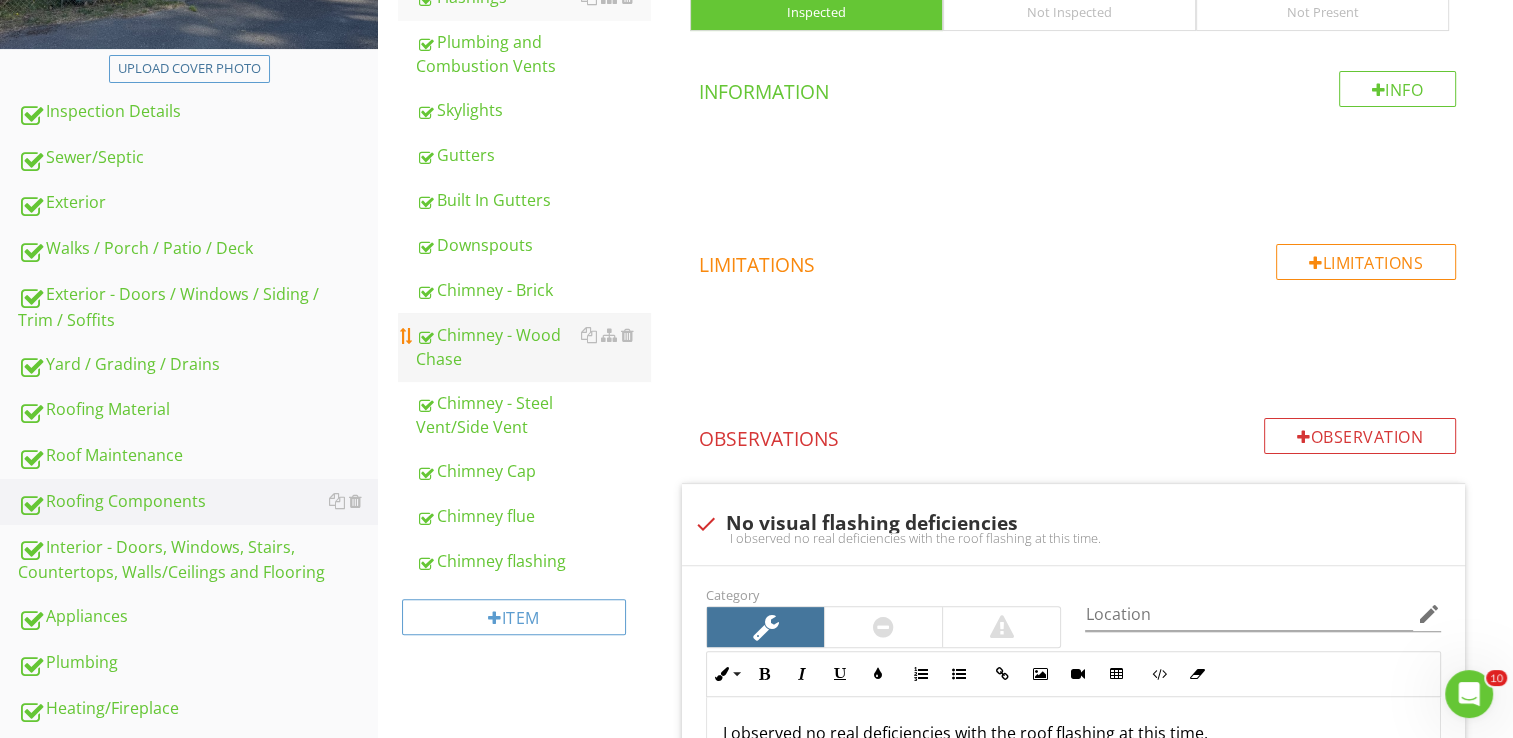 scroll, scrollTop: 436, scrollLeft: 0, axis: vertical 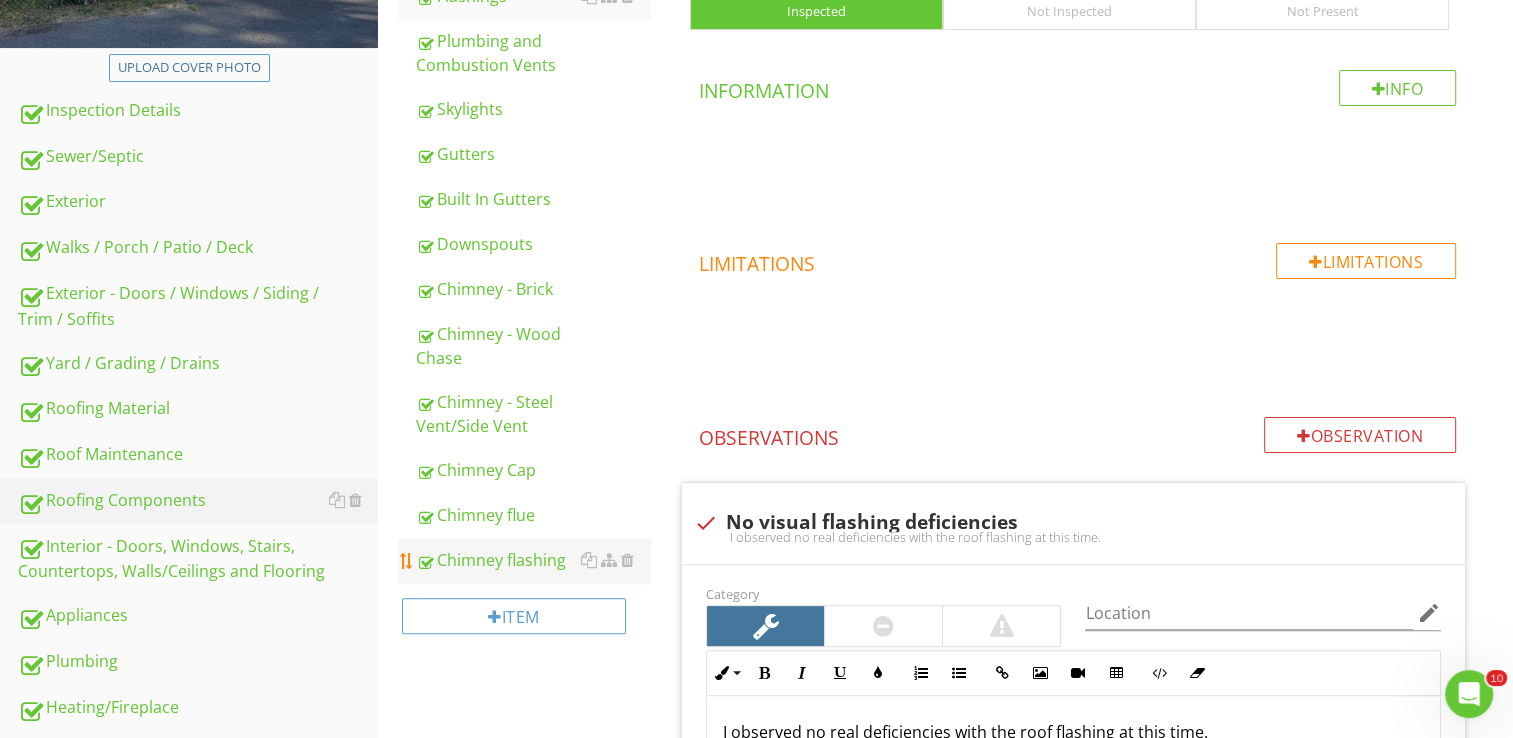 click on "Chimney flashing" at bounding box center (533, 560) 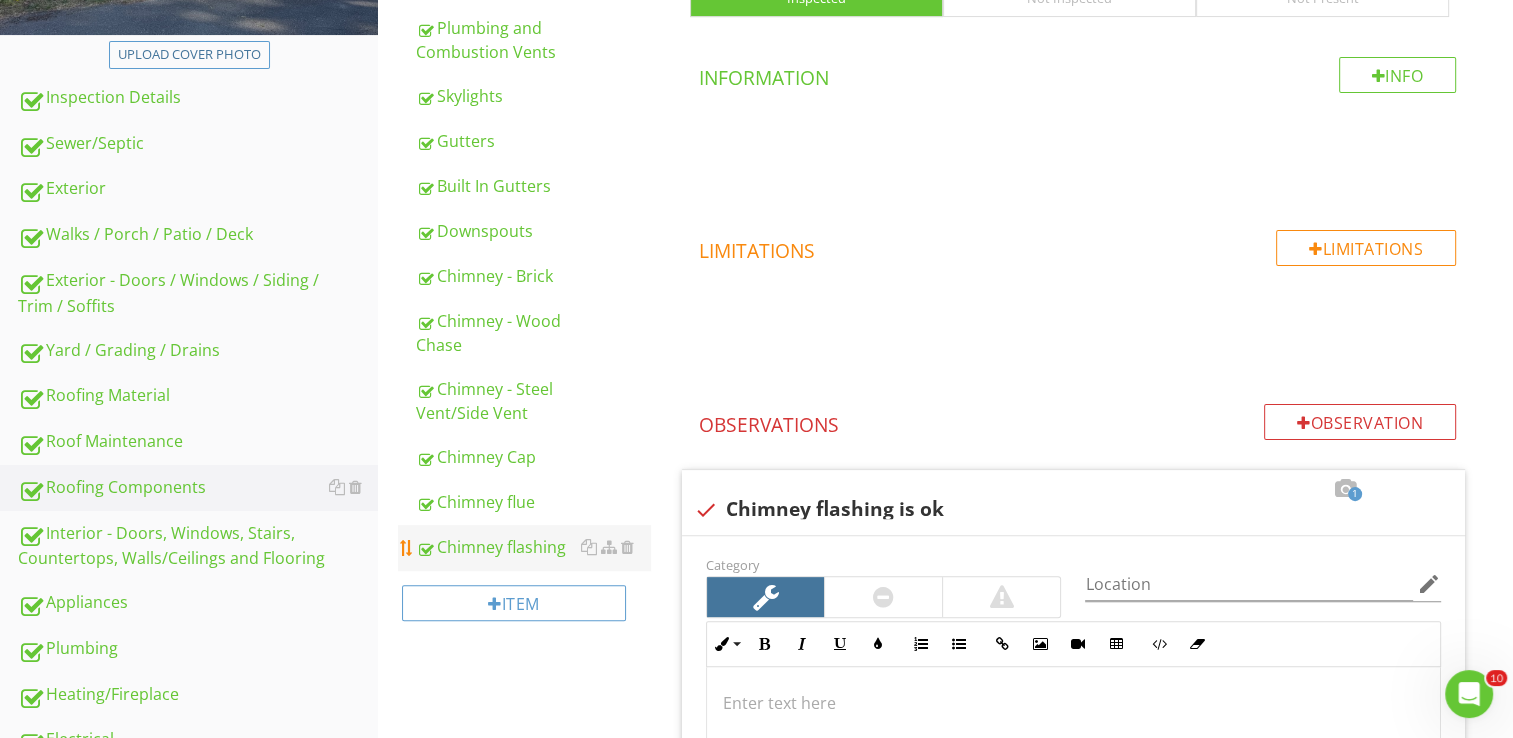scroll, scrollTop: 456, scrollLeft: 0, axis: vertical 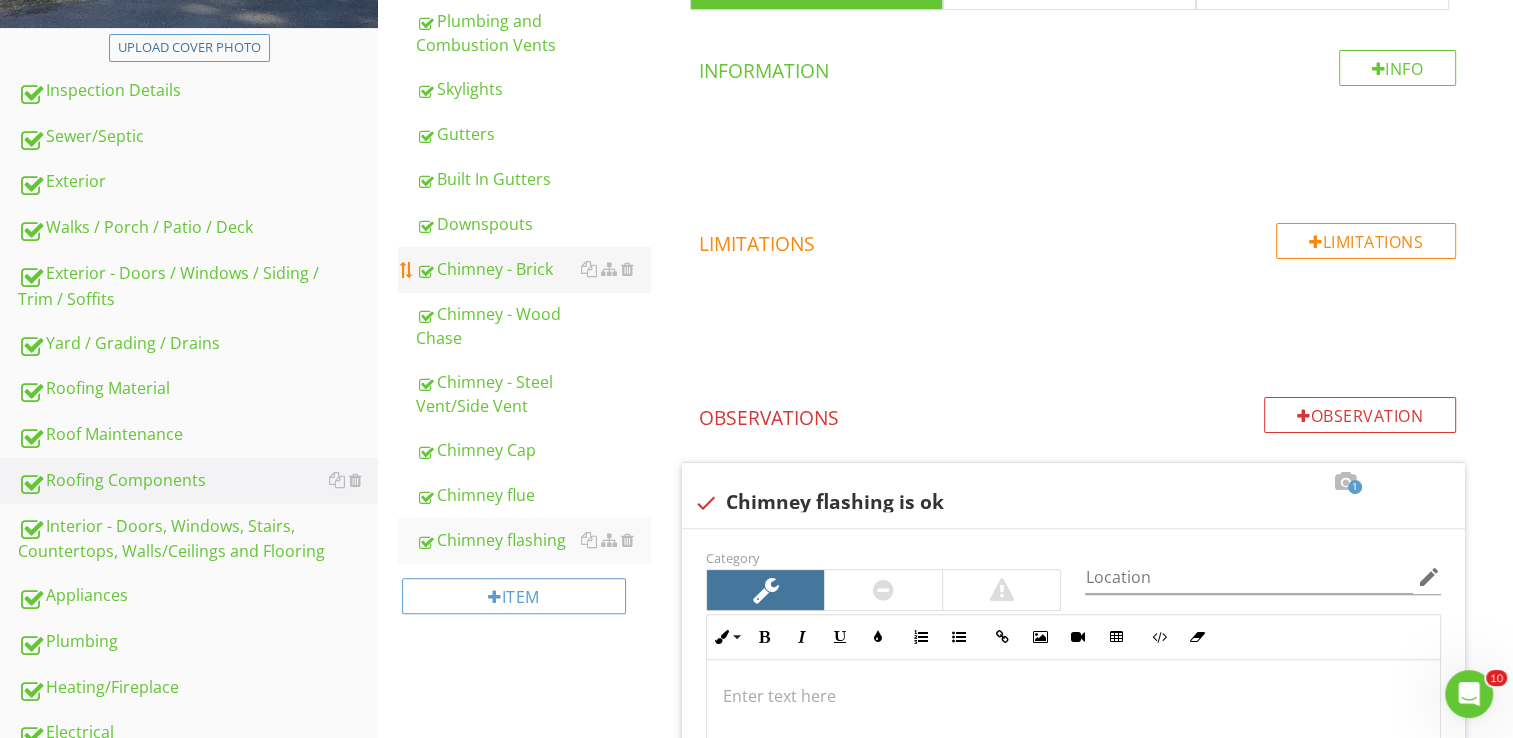click on "Chimney - Brick" at bounding box center [533, 269] 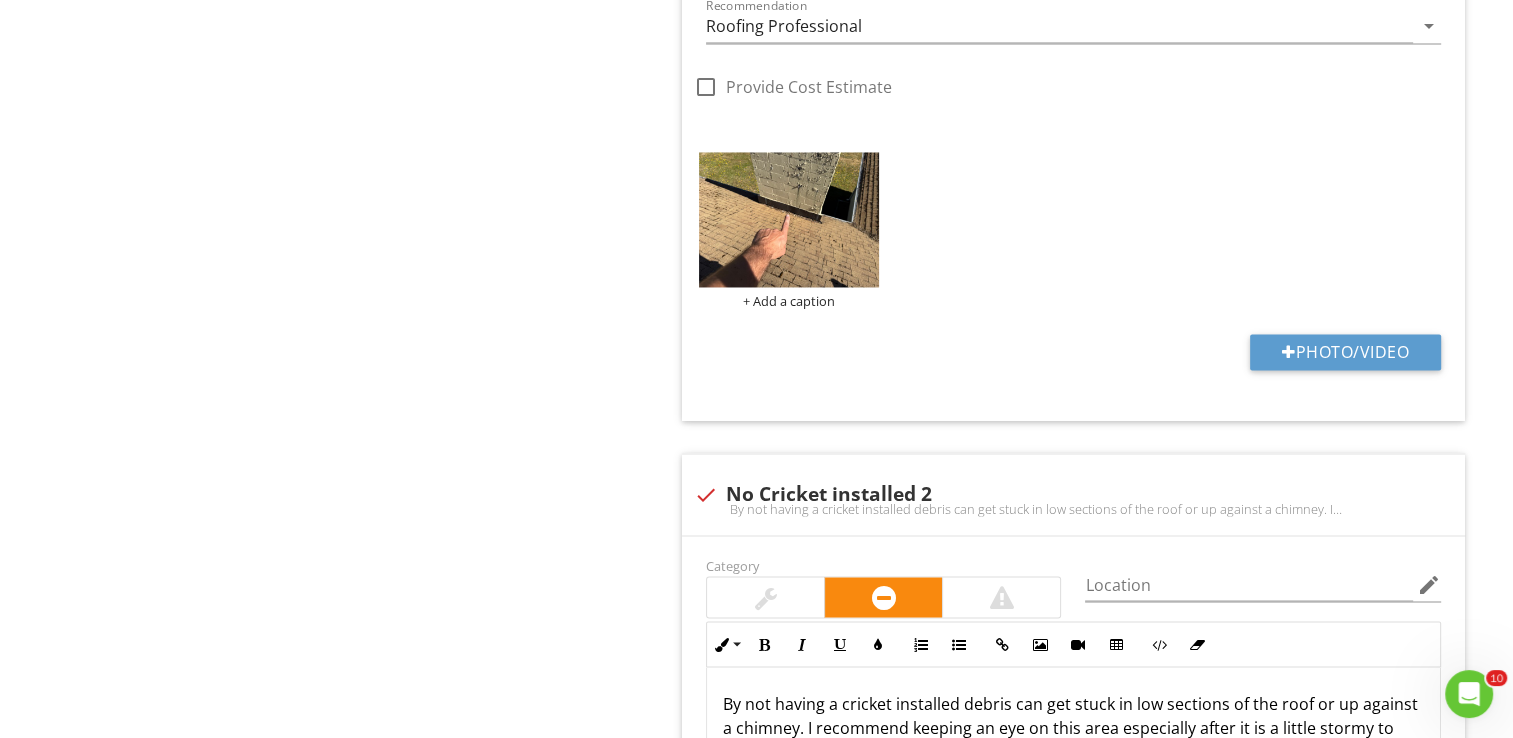 scroll, scrollTop: 3326, scrollLeft: 0, axis: vertical 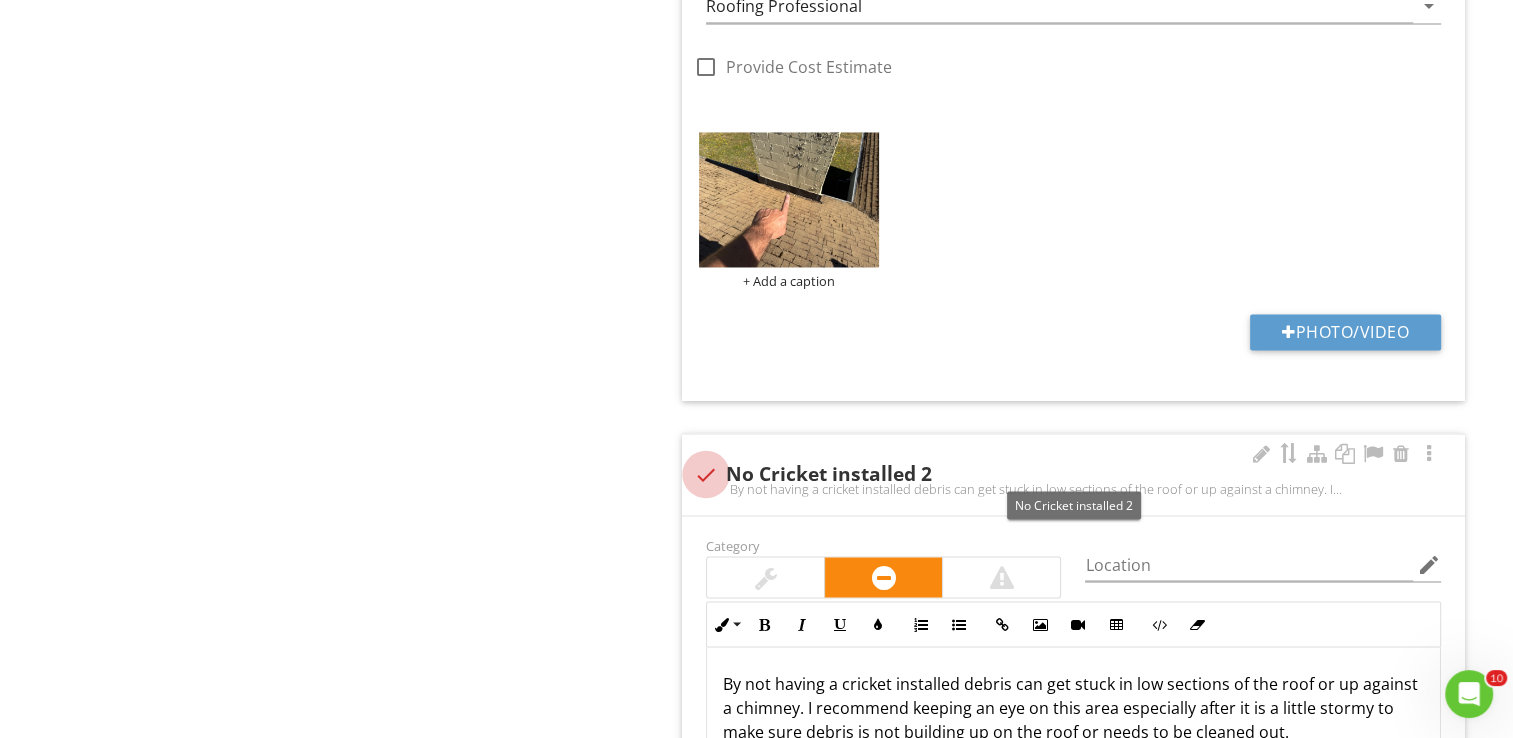 click at bounding box center [706, 474] 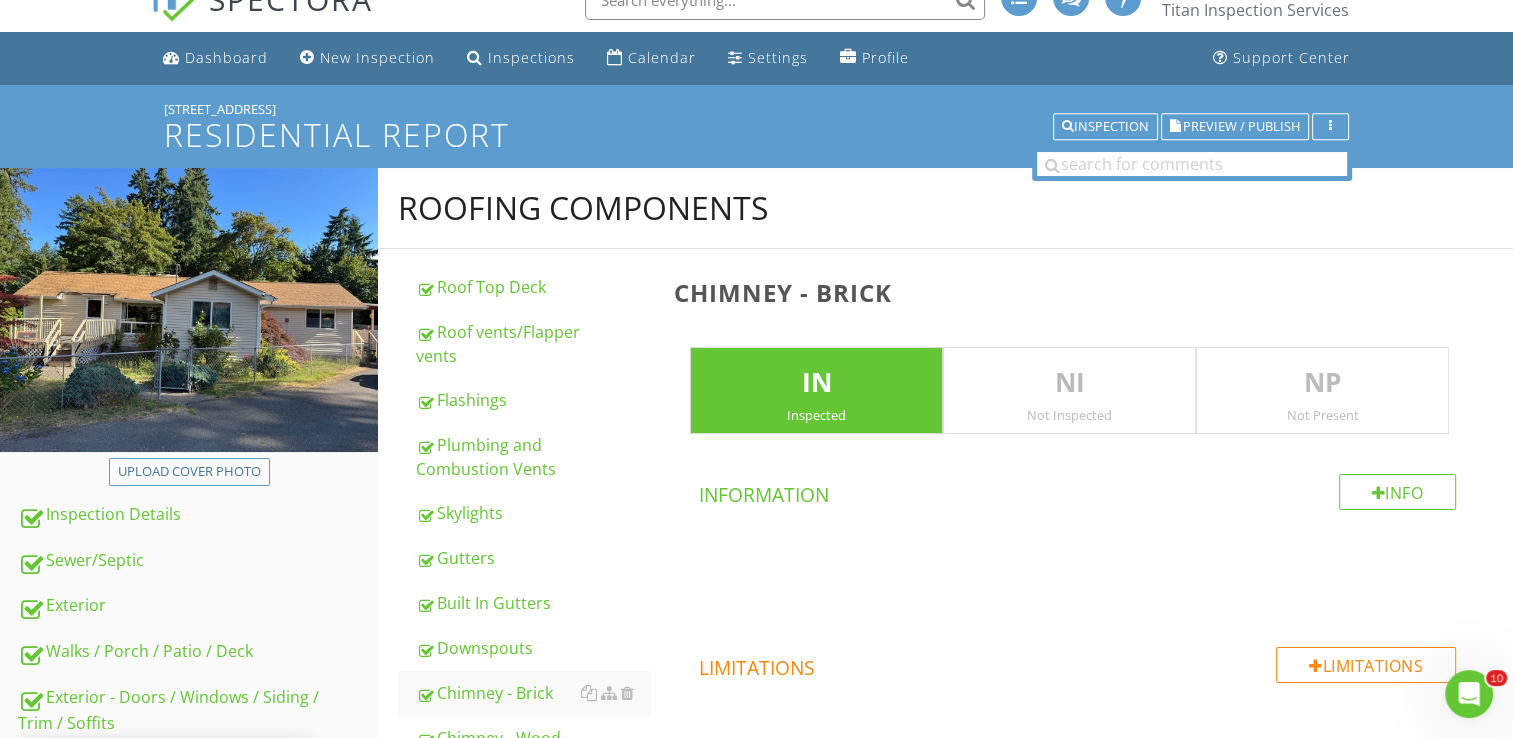 scroll, scrollTop: 0, scrollLeft: 0, axis: both 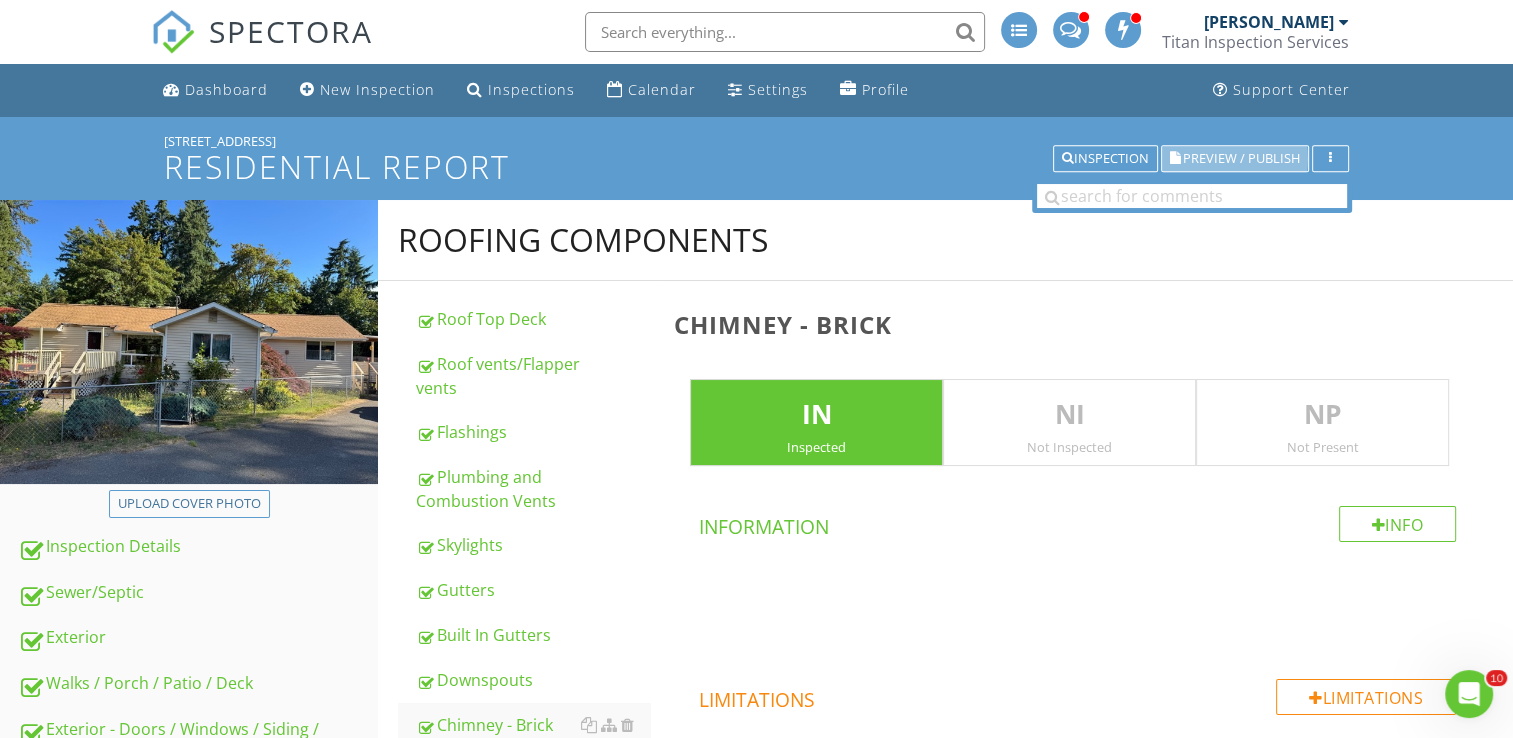 click on "Preview / Publish" at bounding box center [1241, 158] 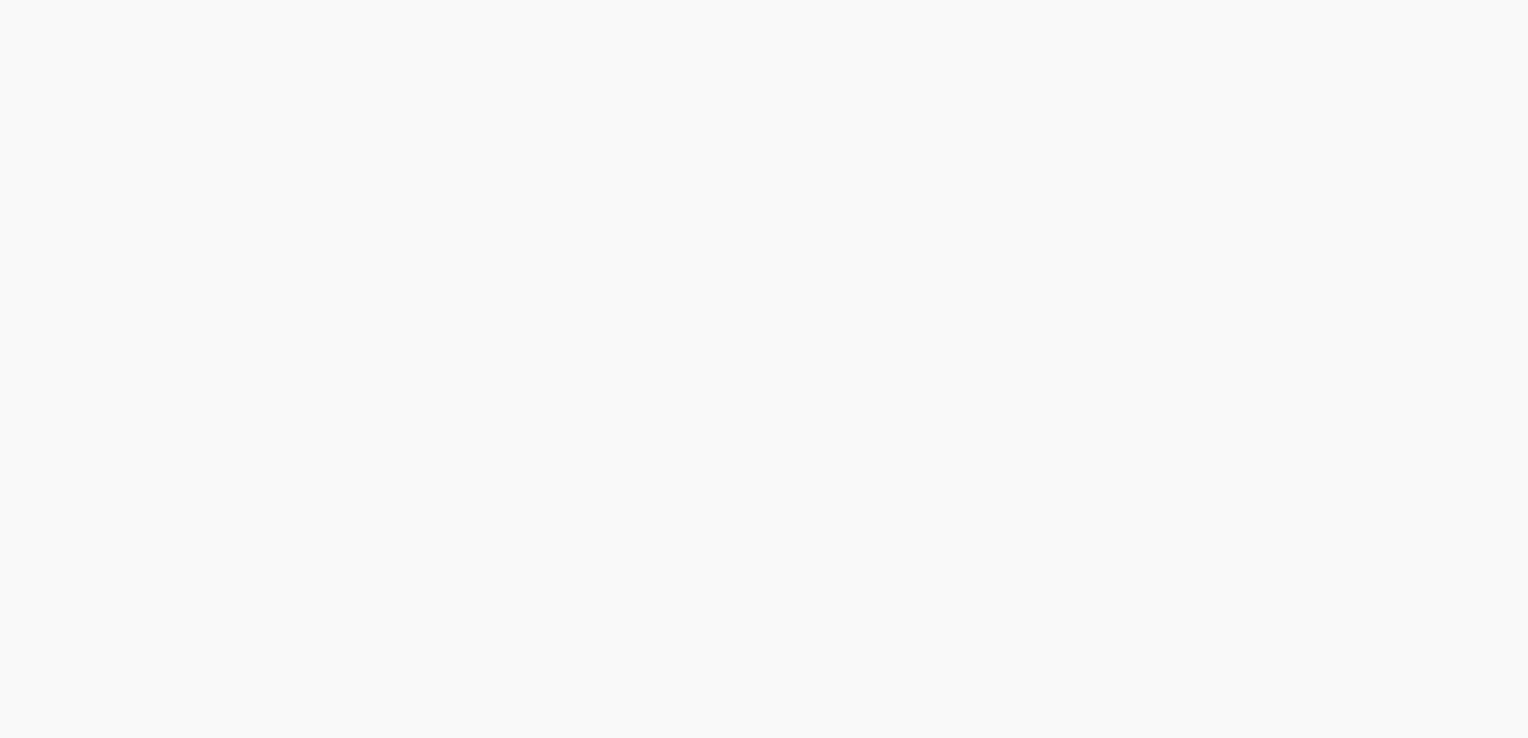 scroll, scrollTop: 0, scrollLeft: 0, axis: both 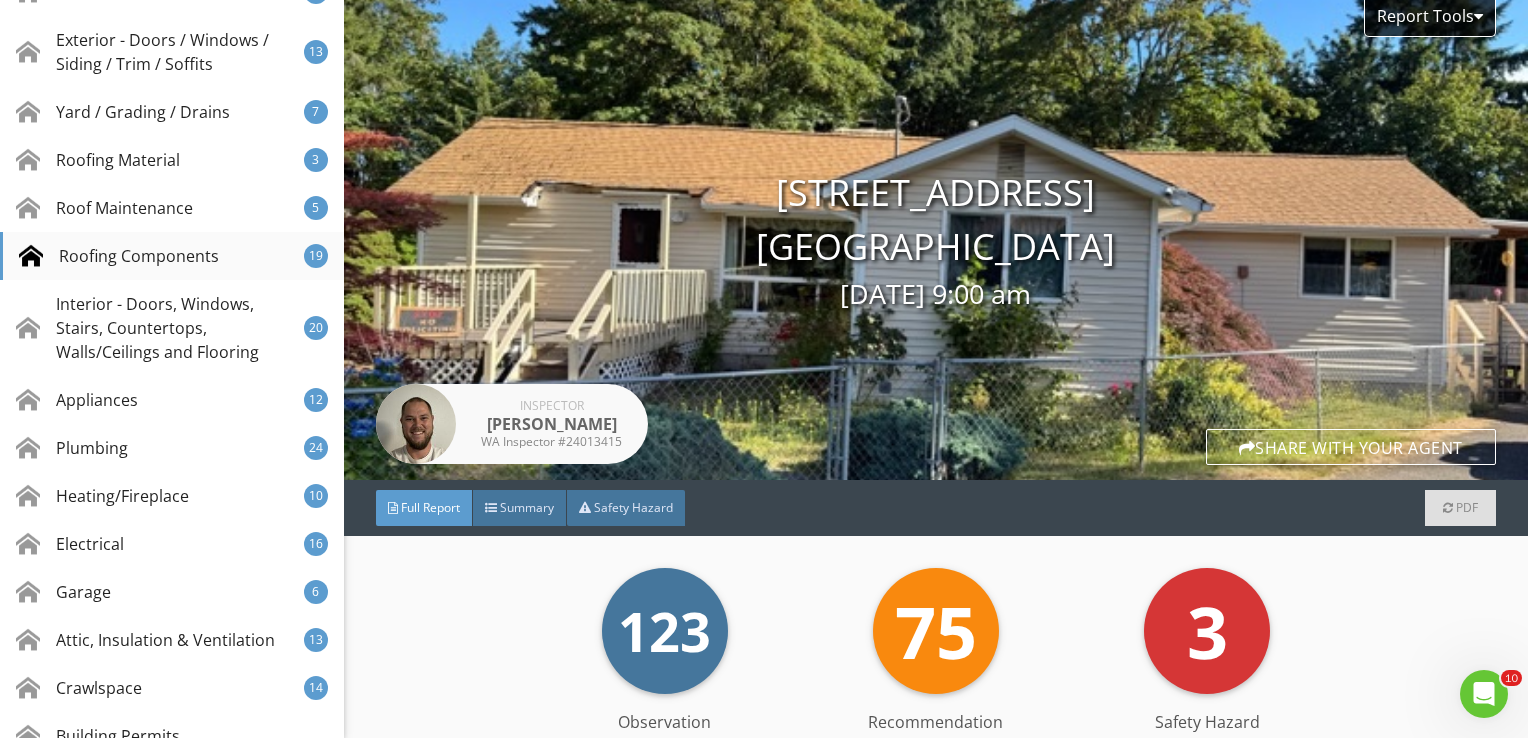 click on "Roofing Components
19" at bounding box center [172, 256] 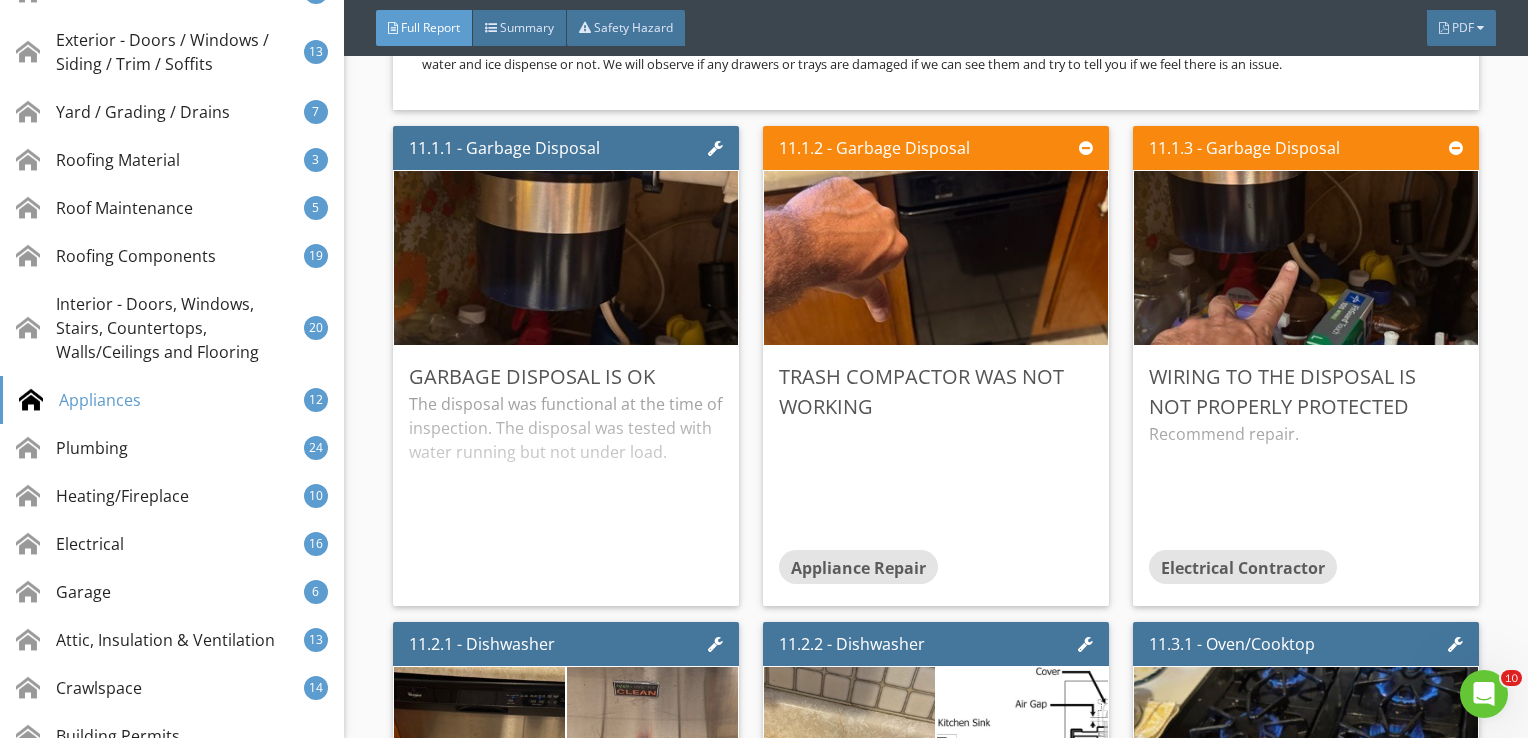 scroll, scrollTop: 26050, scrollLeft: 0, axis: vertical 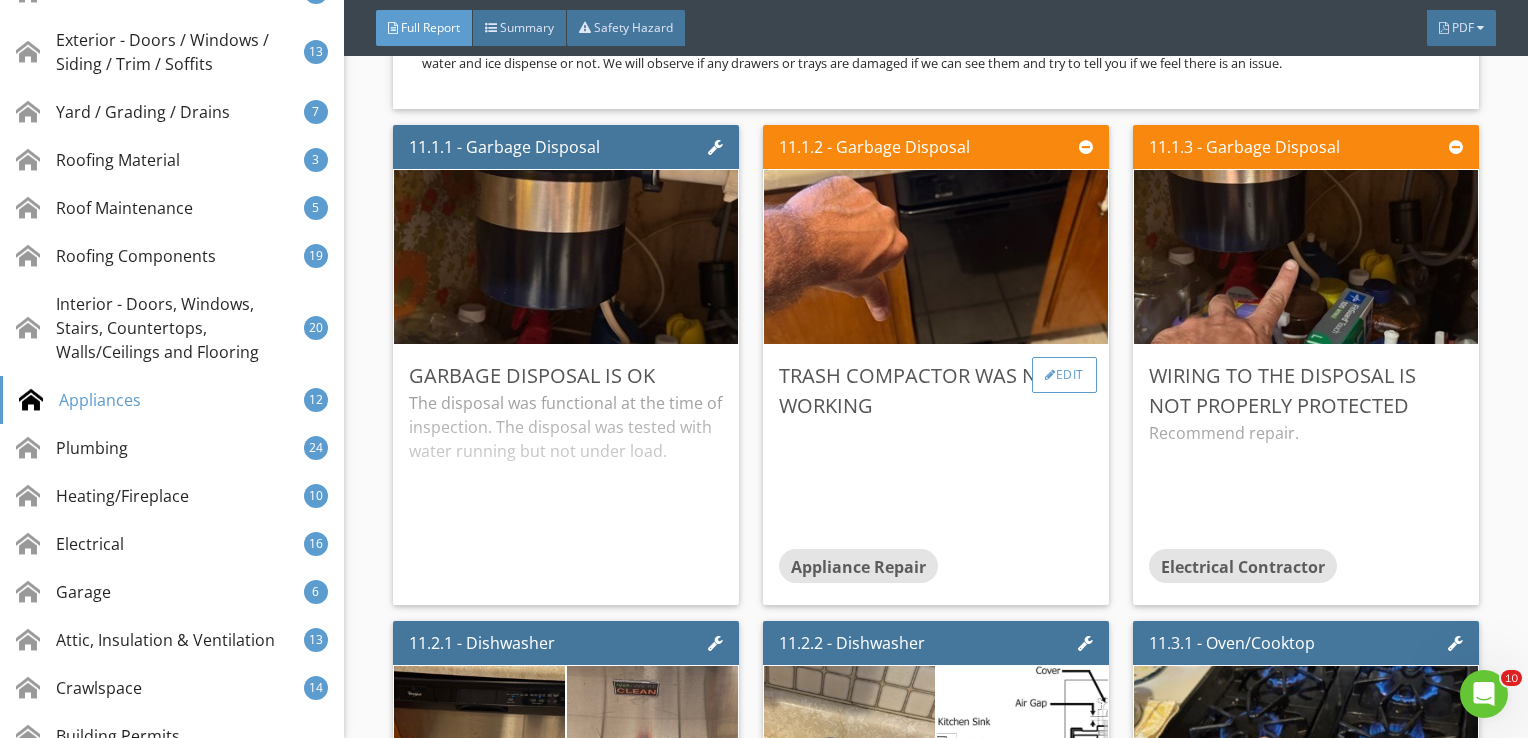 click on "Edit" at bounding box center (1064, 375) 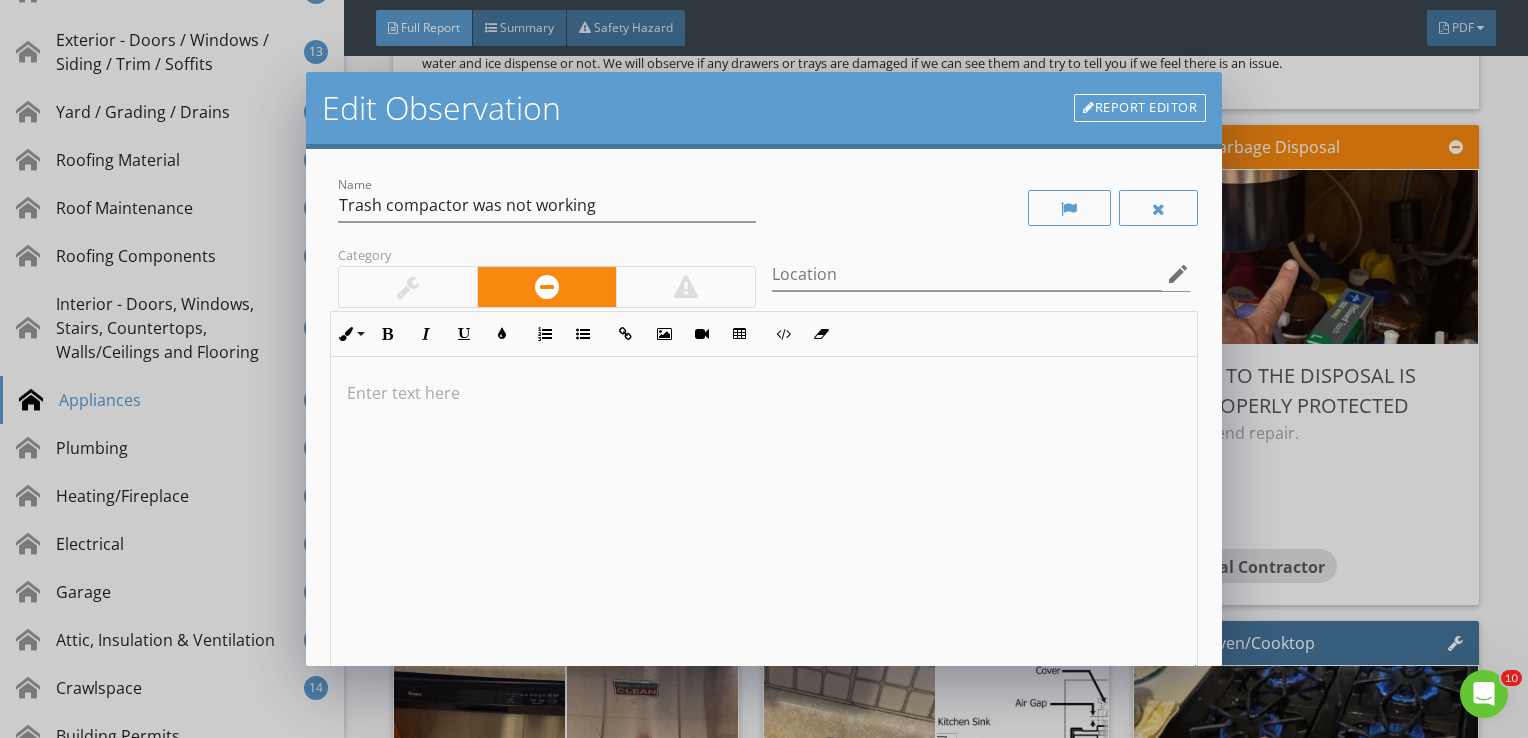 click at bounding box center [764, 515] 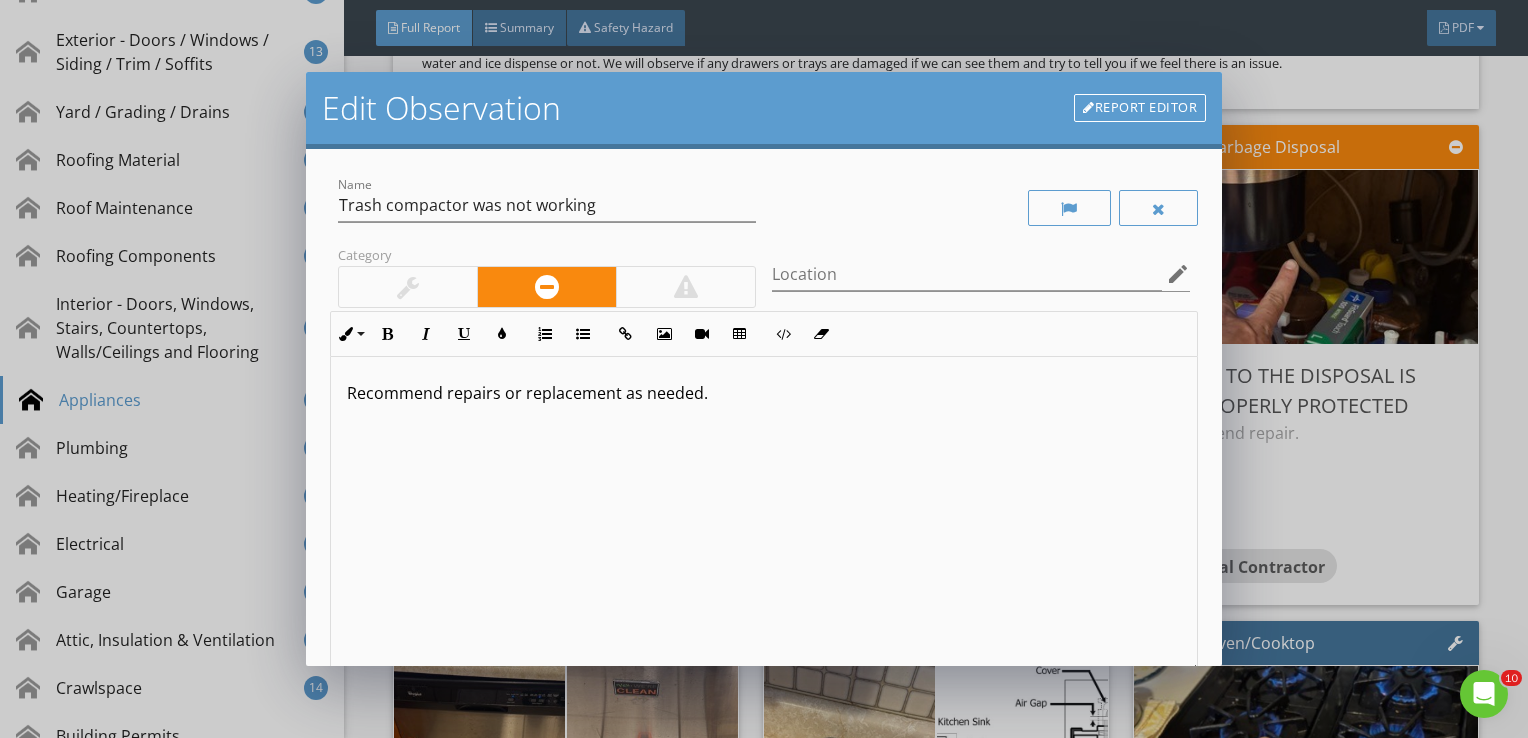 scroll, scrollTop: 0, scrollLeft: 0, axis: both 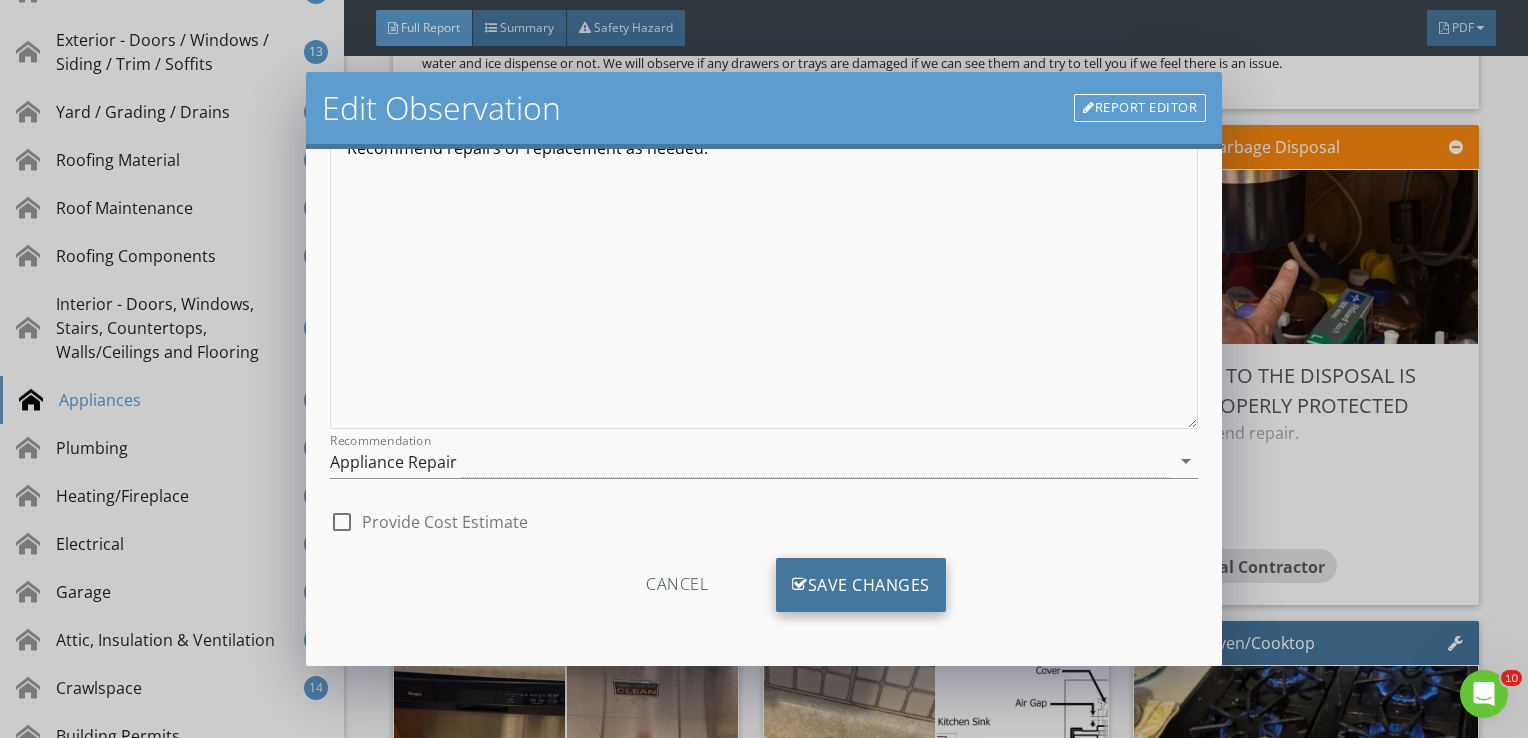 click on "Save Changes" at bounding box center (861, 585) 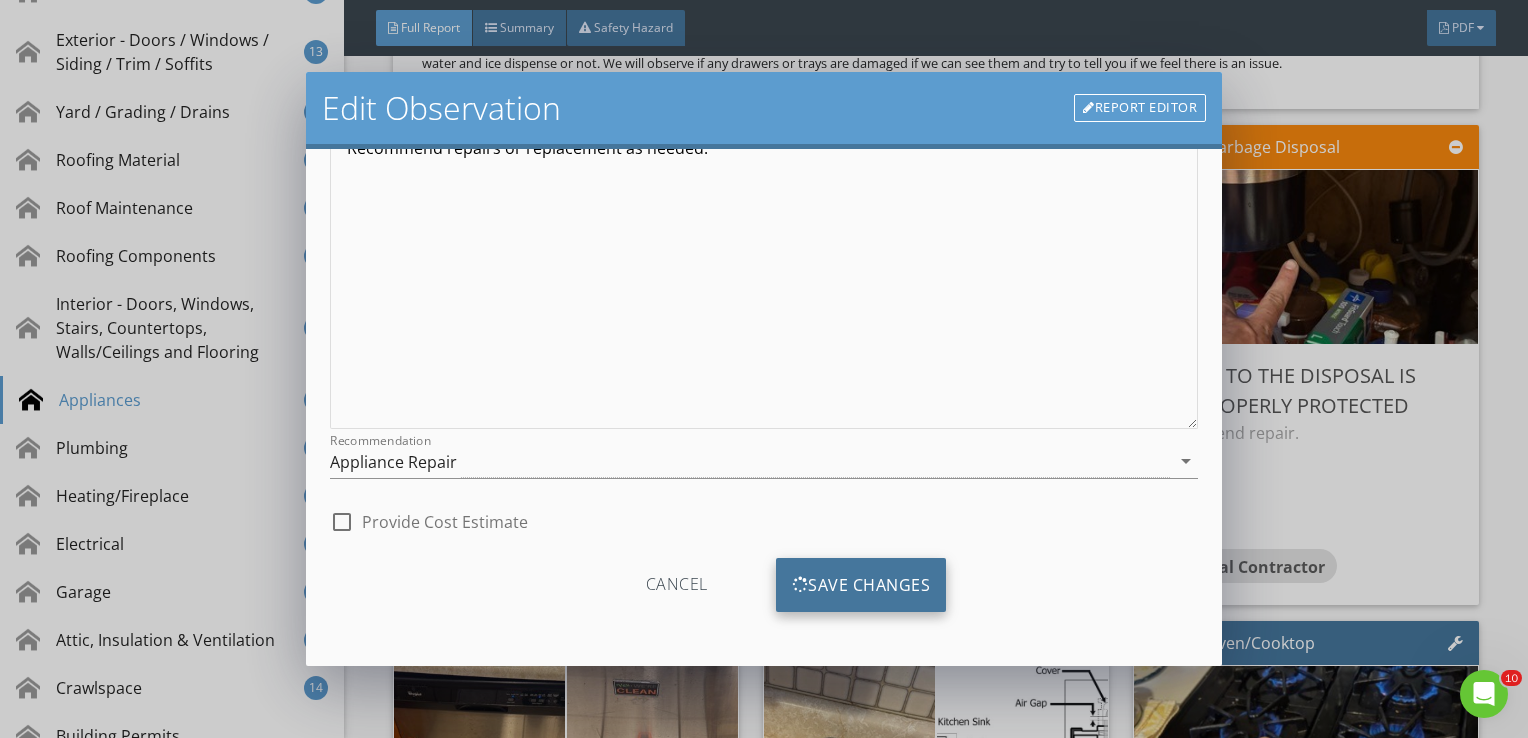 scroll, scrollTop: 8, scrollLeft: 0, axis: vertical 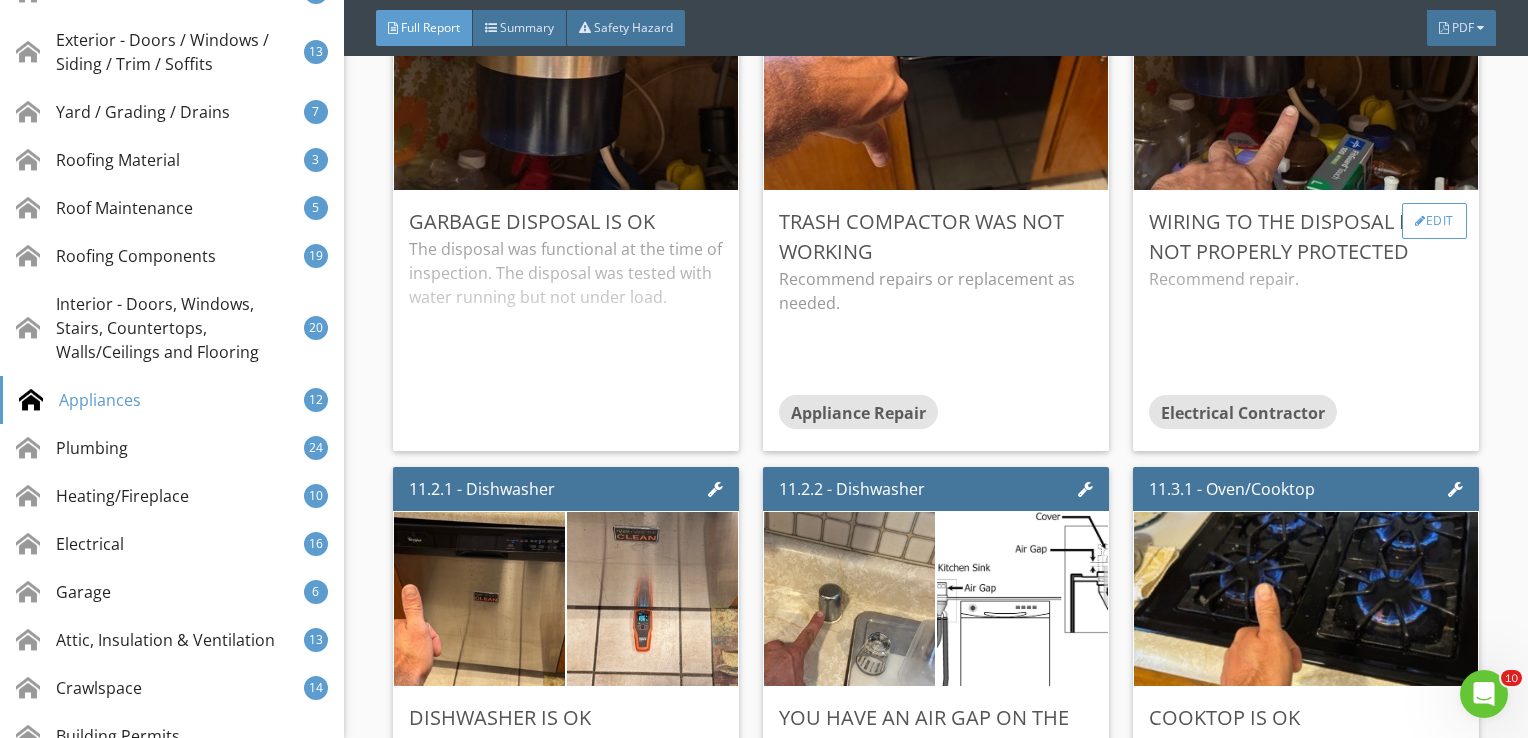click at bounding box center (1420, 221) 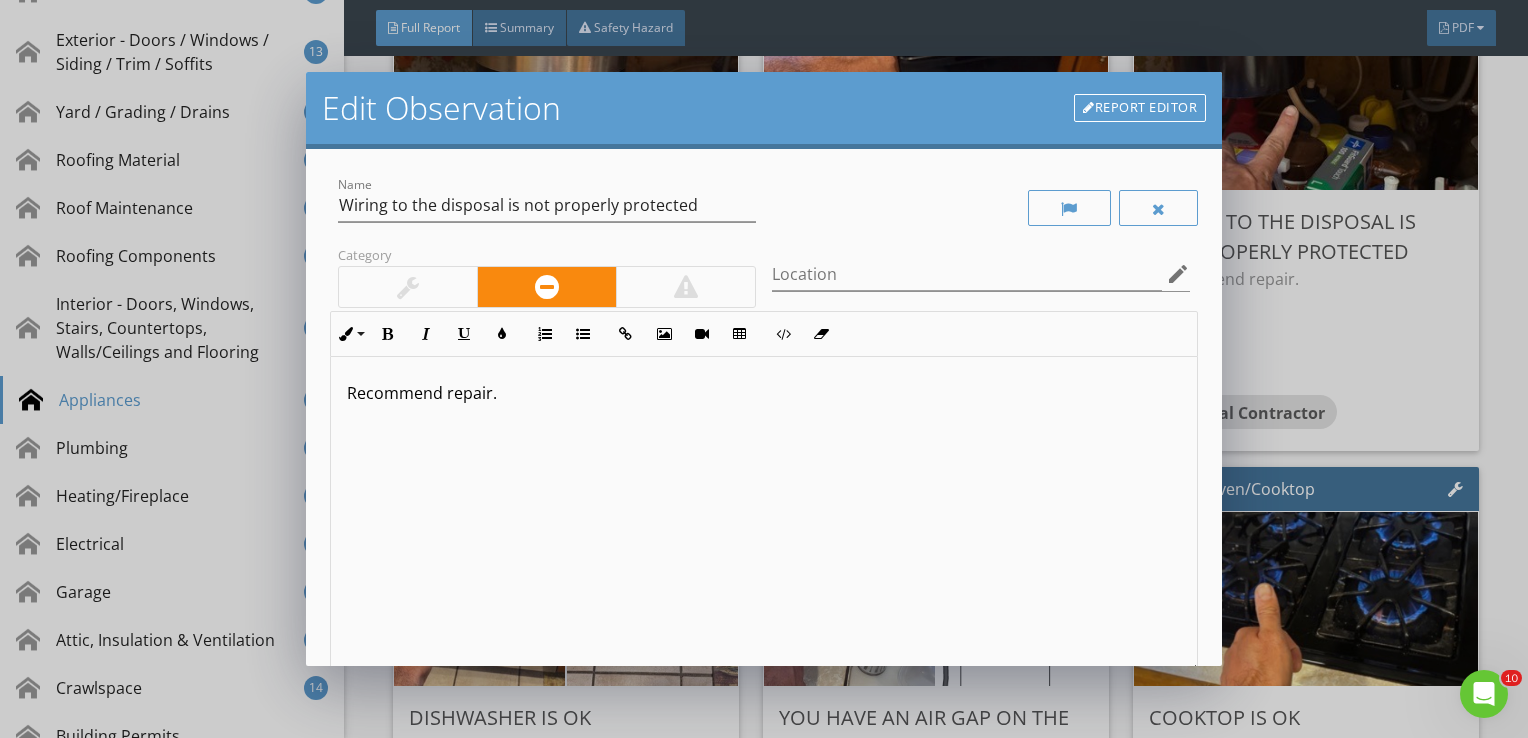 click on "Recommend repair." at bounding box center [764, 393] 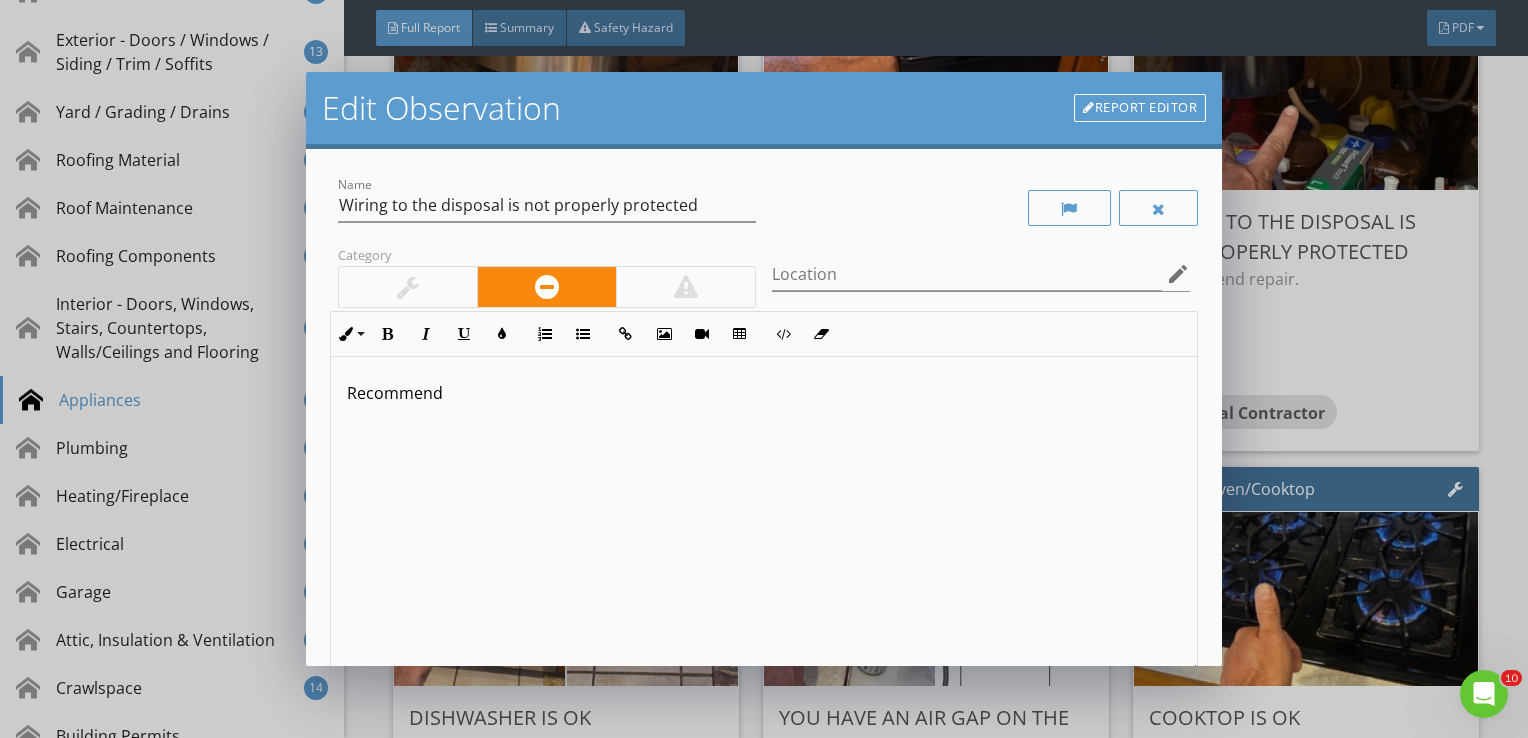 type 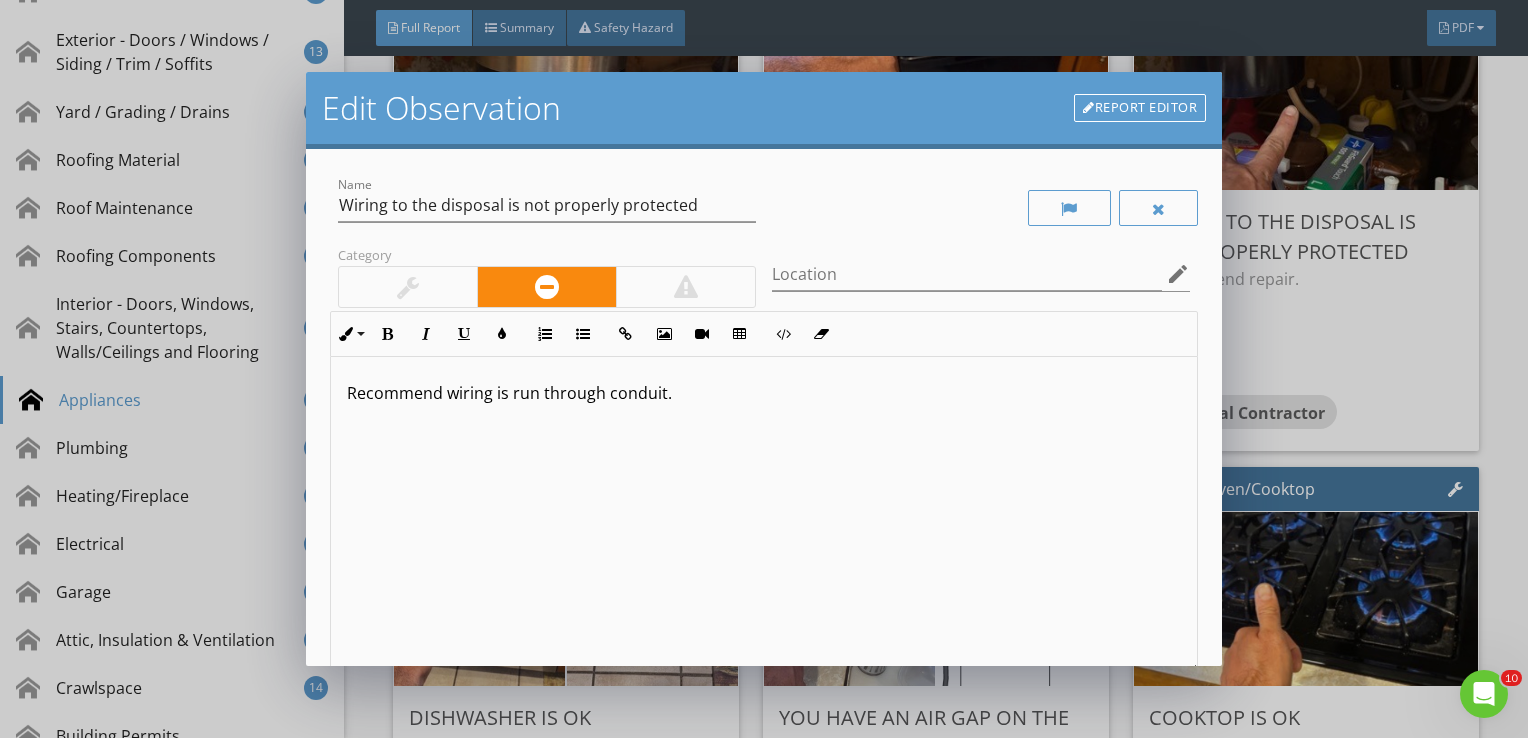 scroll, scrollTop: 0, scrollLeft: 0, axis: both 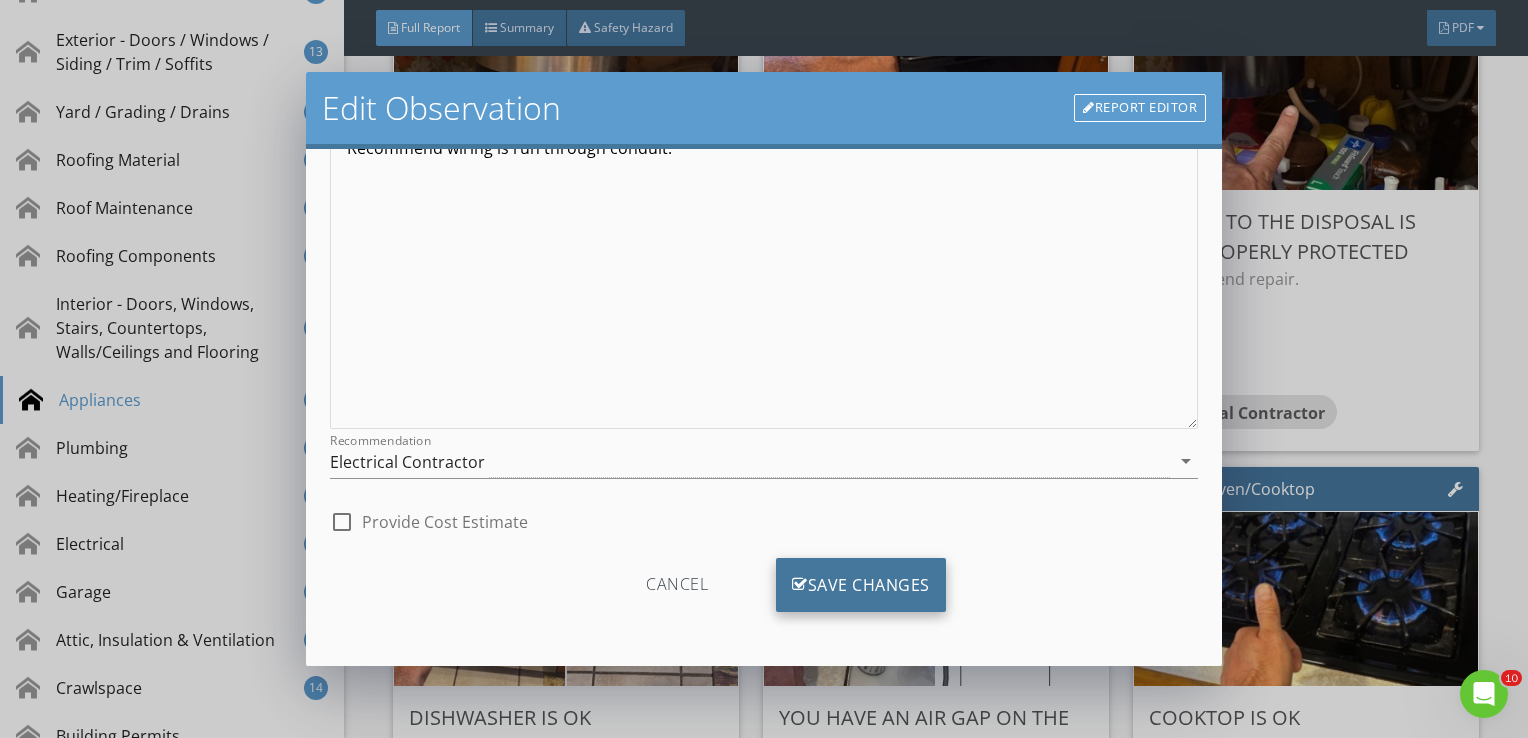 click on "Save Changes" at bounding box center (861, 585) 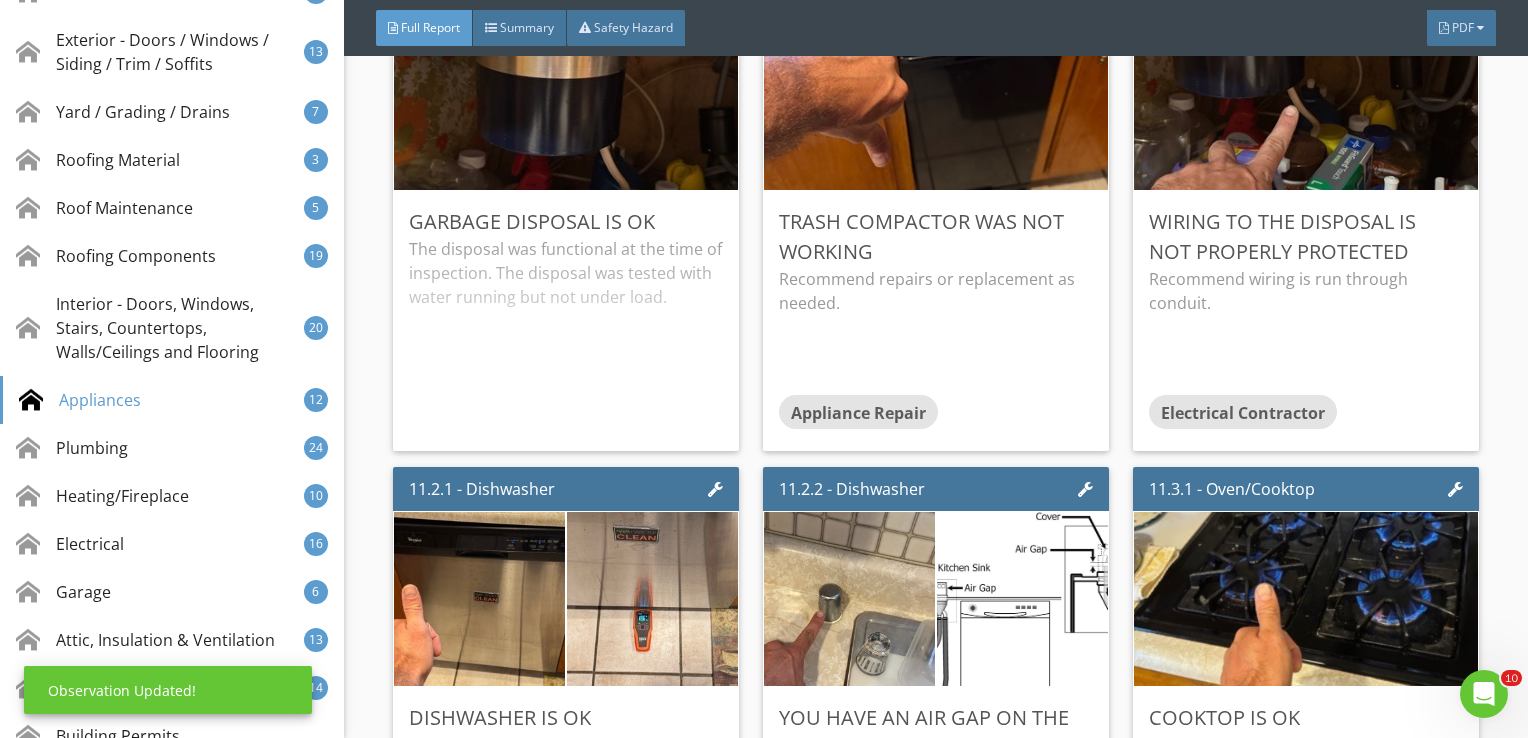 scroll, scrollTop: 8, scrollLeft: 0, axis: vertical 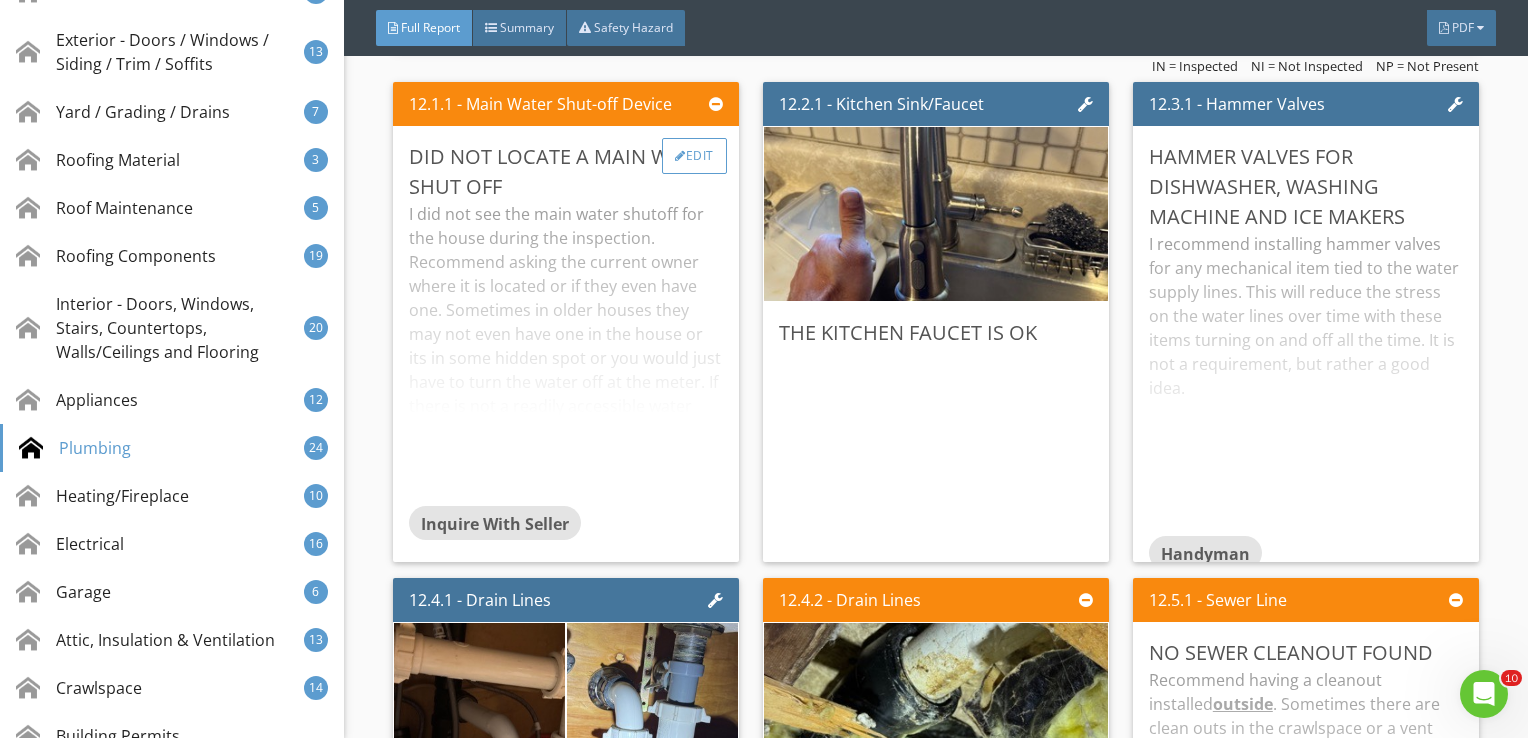 click on "Edit" at bounding box center (694, 156) 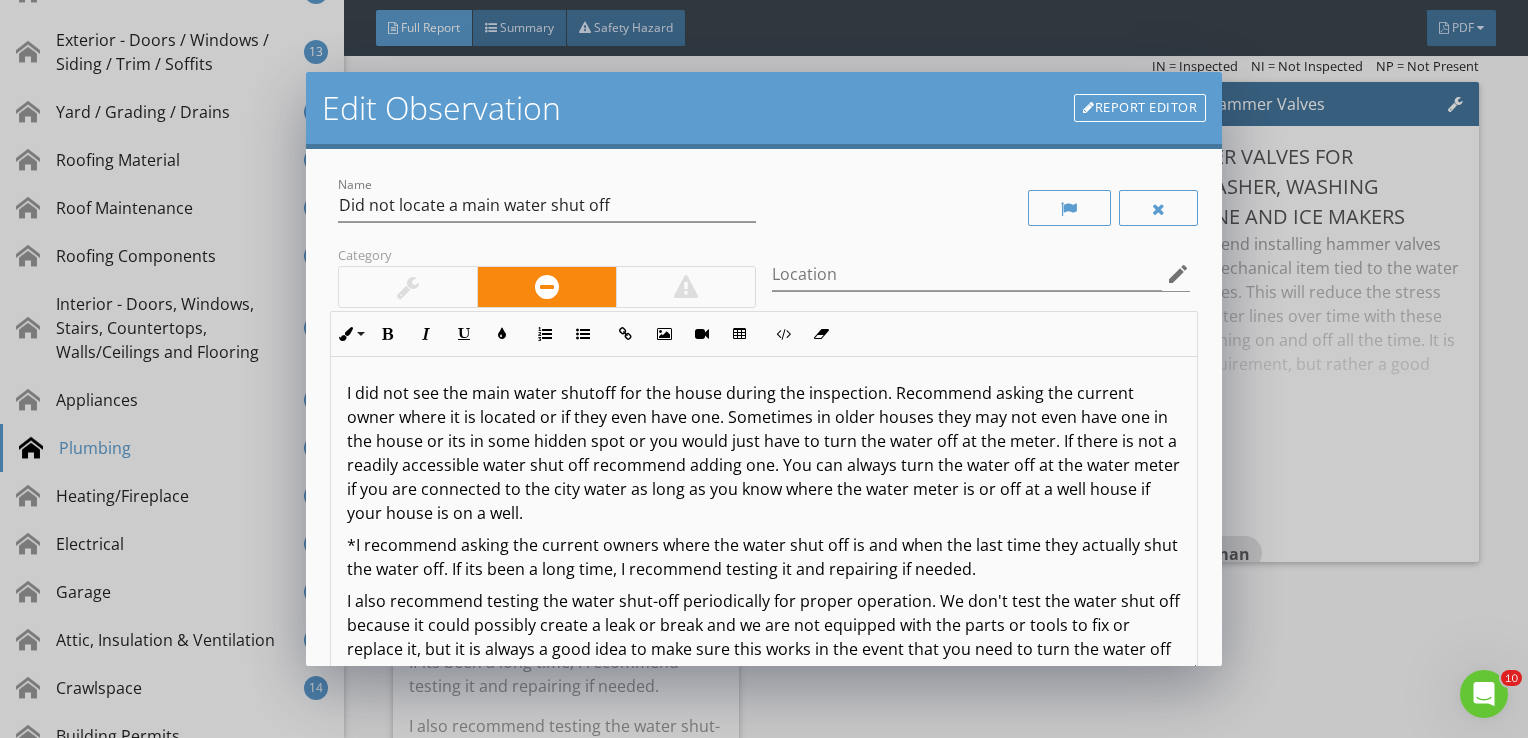 click at bounding box center (408, 287) 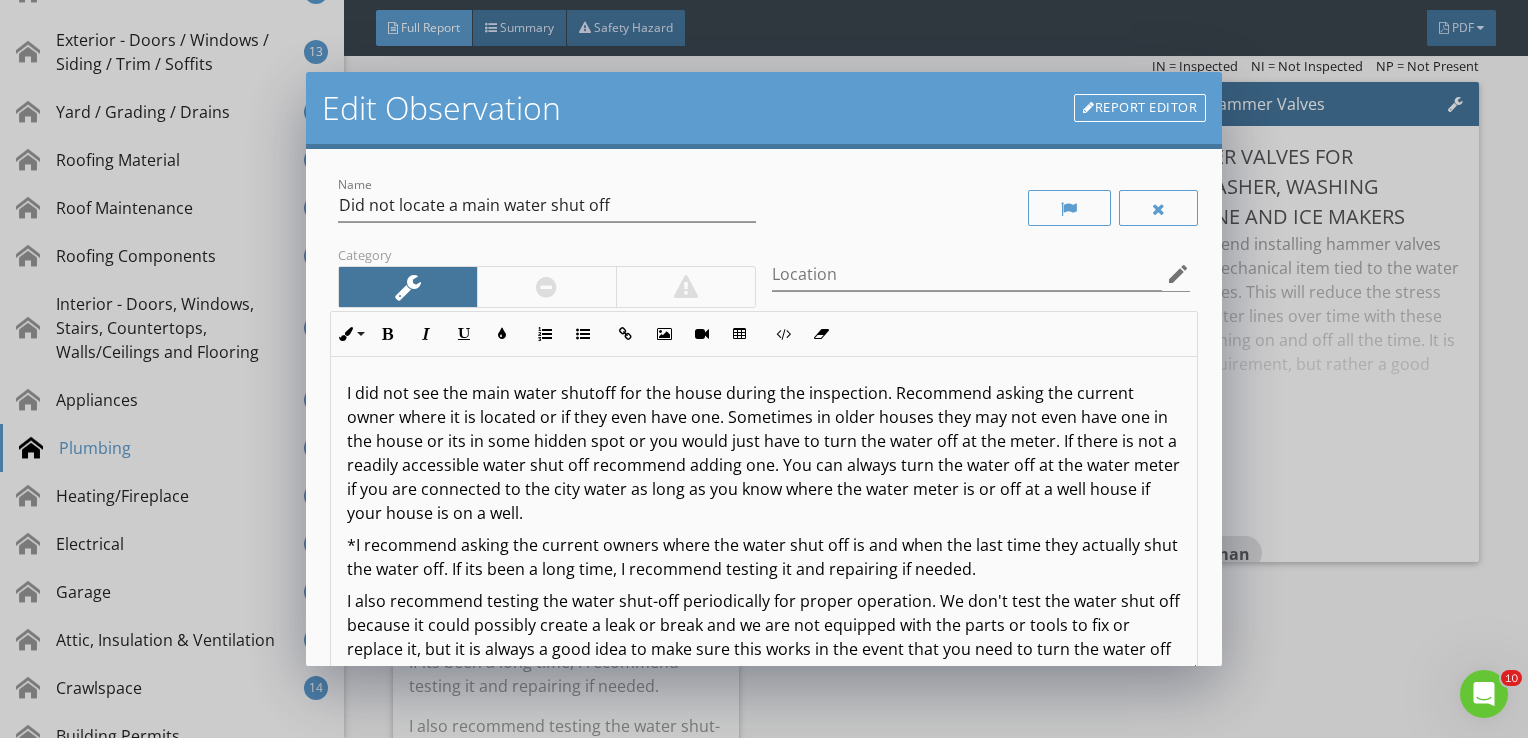 scroll, scrollTop: 156, scrollLeft: 0, axis: vertical 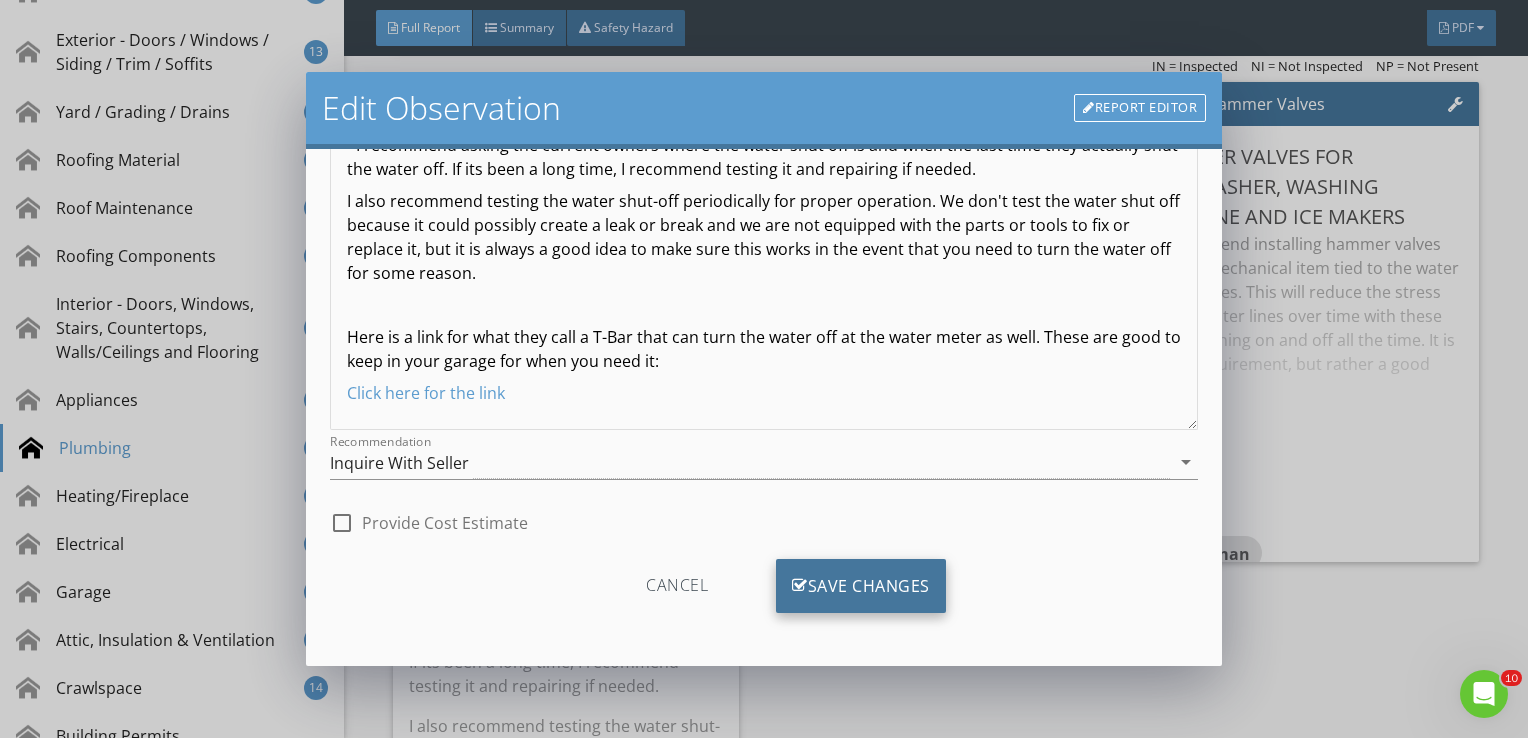 click on "Save Changes" at bounding box center [861, 586] 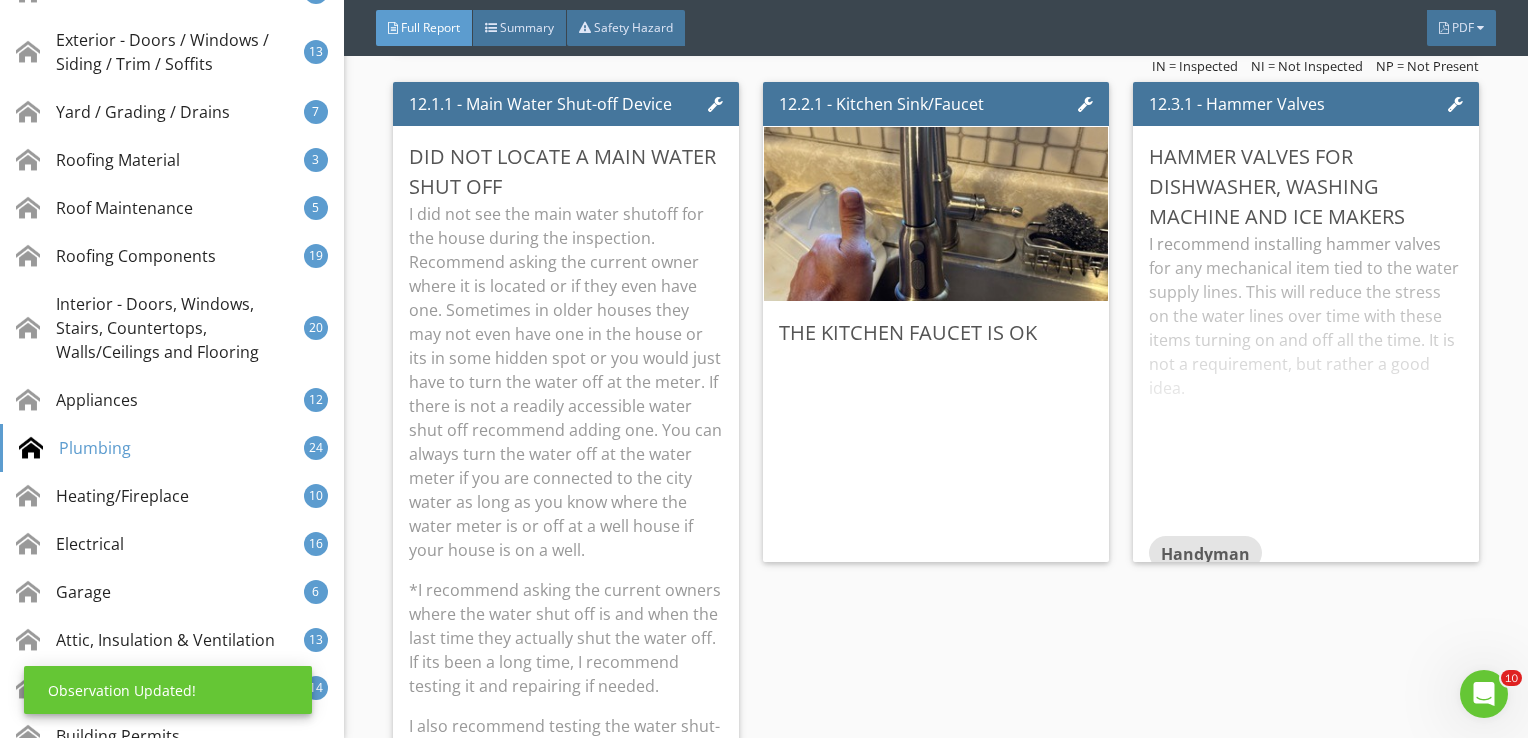 scroll, scrollTop: 8, scrollLeft: 0, axis: vertical 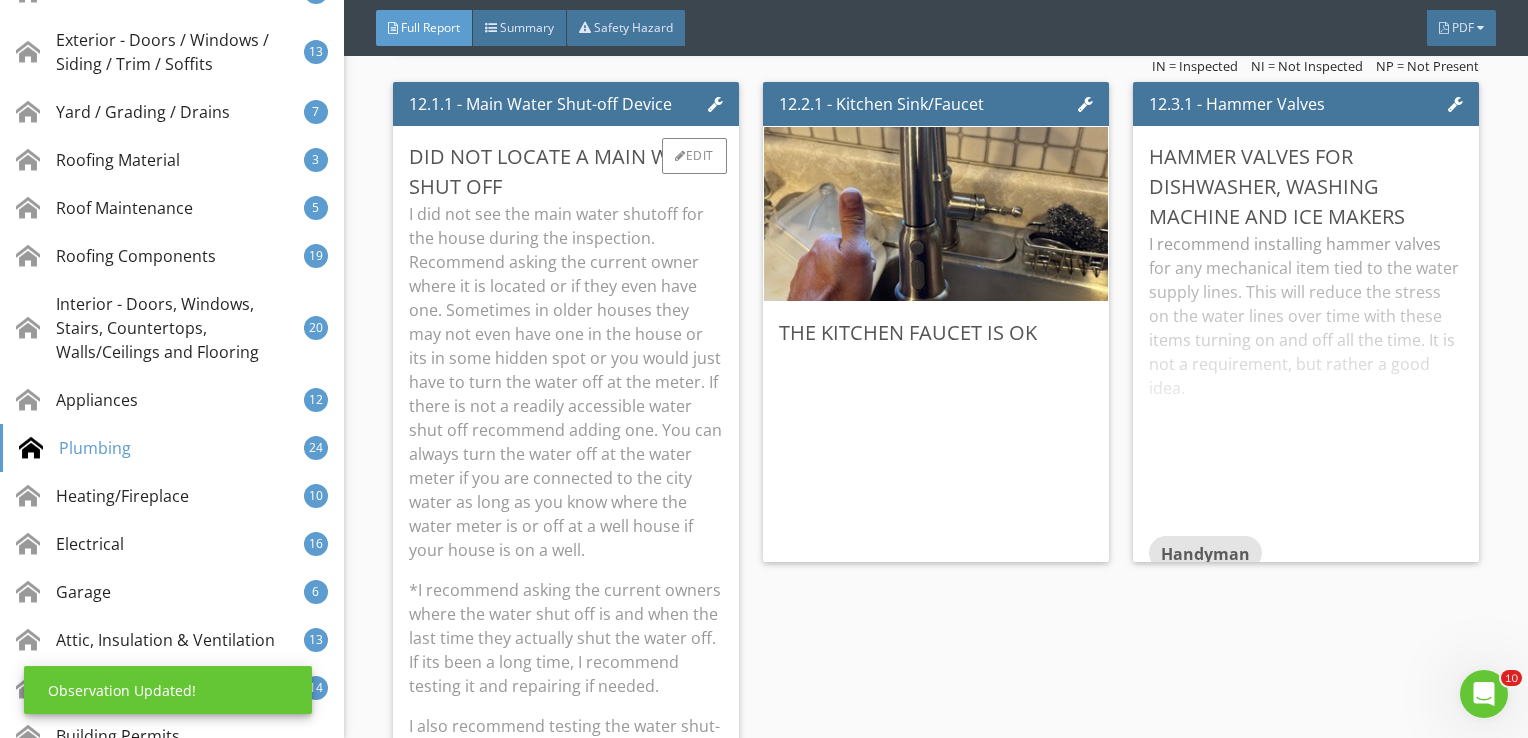 click on "I did not see the main water shutoff for the house during the inspection. Recommend asking the current owner where it is located or if they even have one. Sometimes in older houses they may not even have one in the house or its in some hidden spot or you would just have to turn the water off at the meter. If there is not a readily accessible water shut off recommend adding one. You can always turn the water off at the water meter if you are connected to the city water as long as you know where the water meter is or off at a well house if your house is on a well." at bounding box center (566, 382) 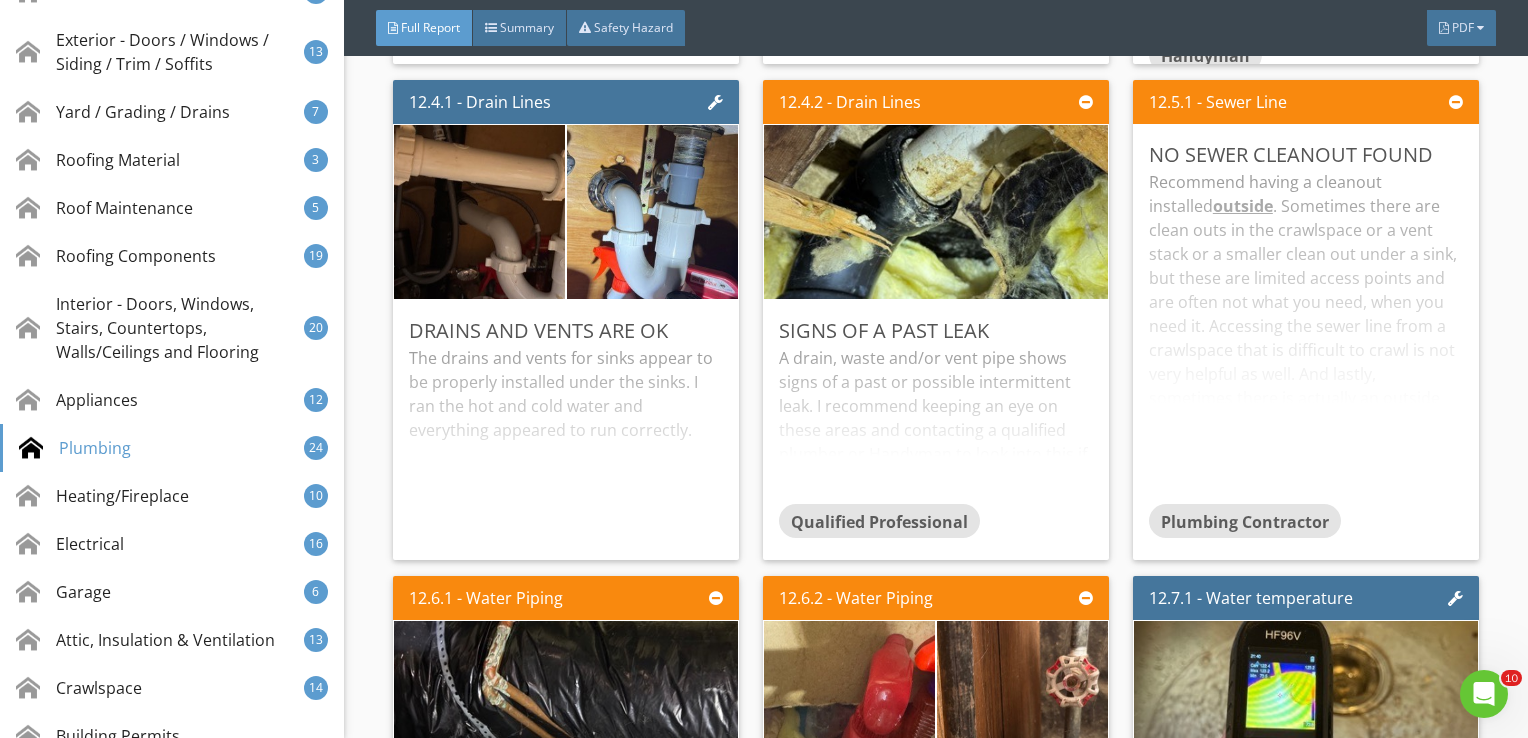 scroll, scrollTop: 29401, scrollLeft: 0, axis: vertical 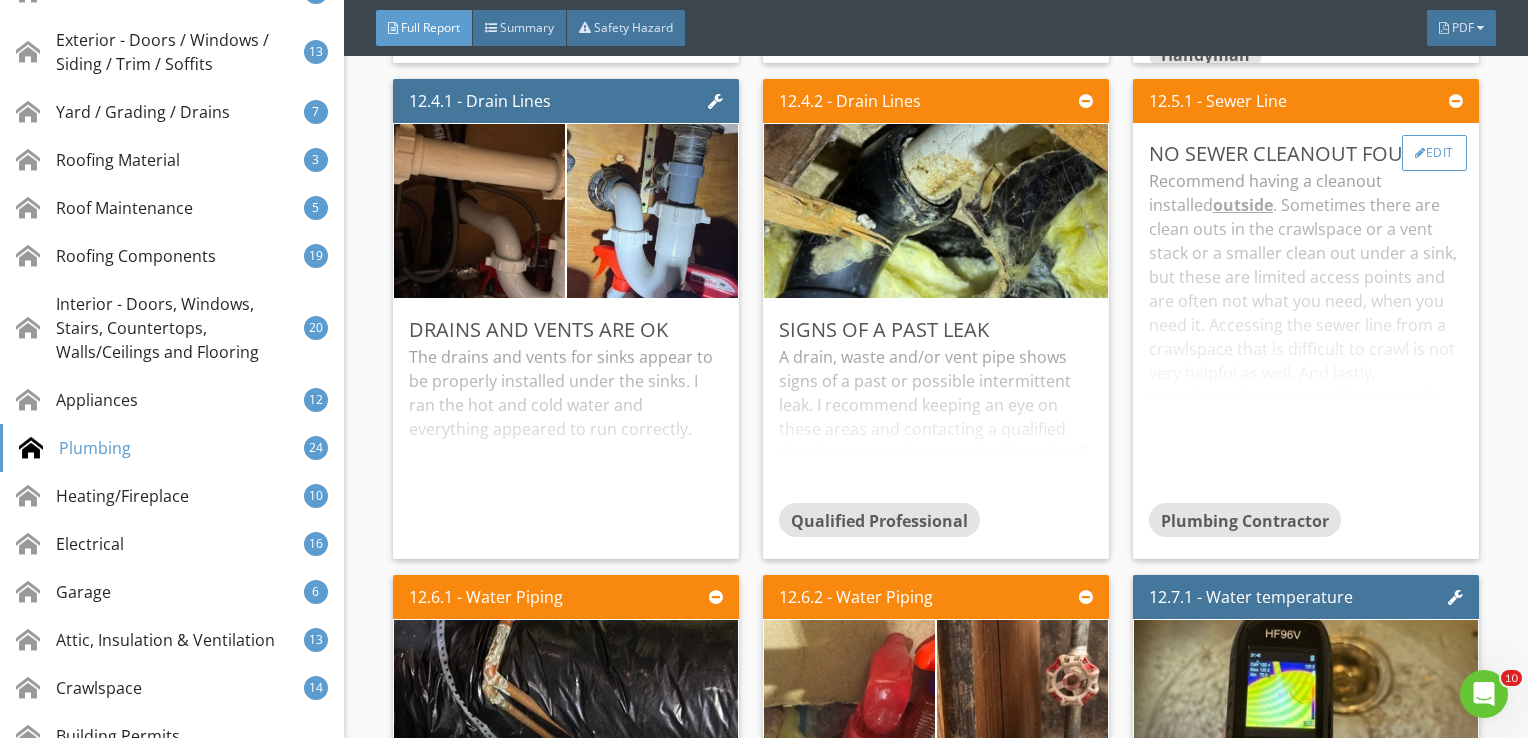click on "Edit" at bounding box center (1434, 153) 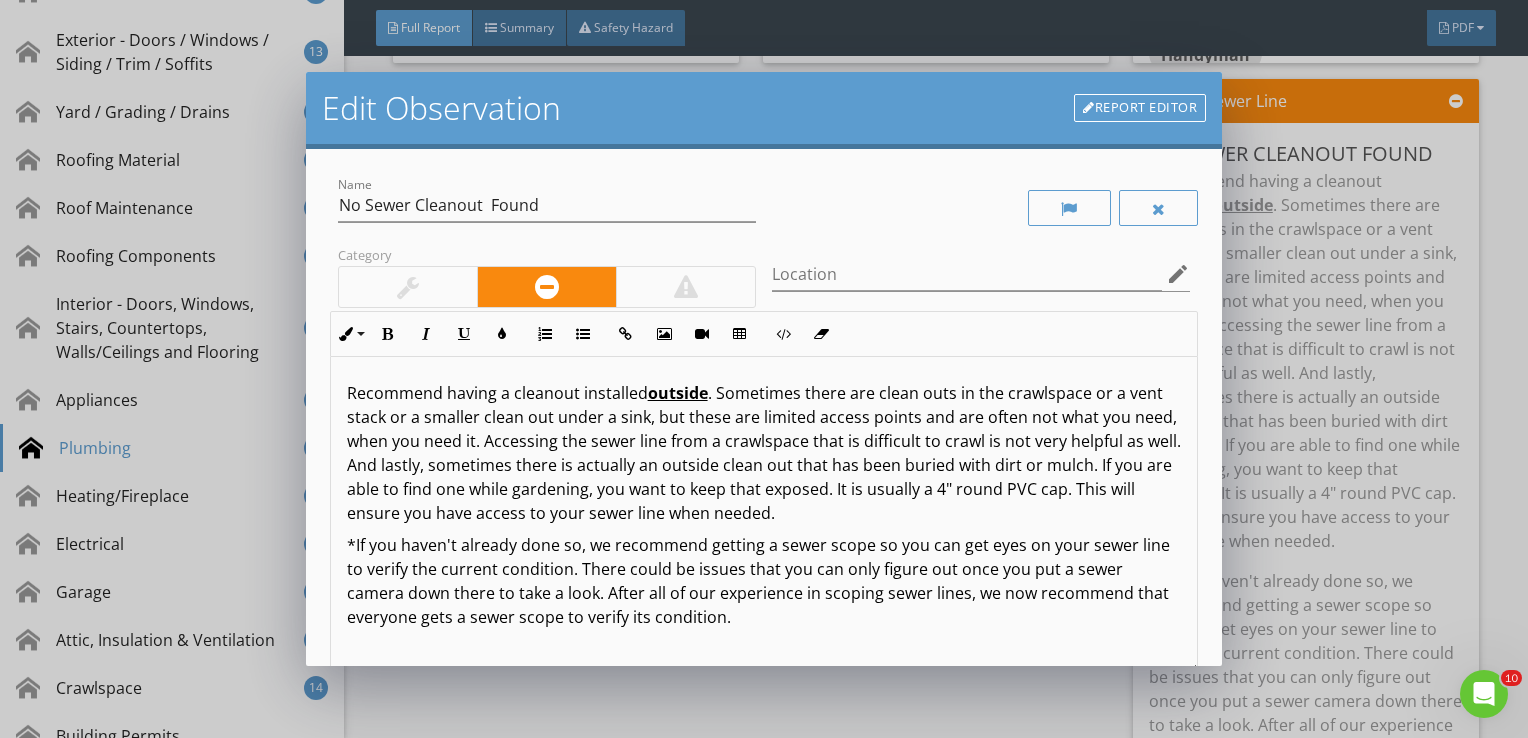 click at bounding box center [408, 287] 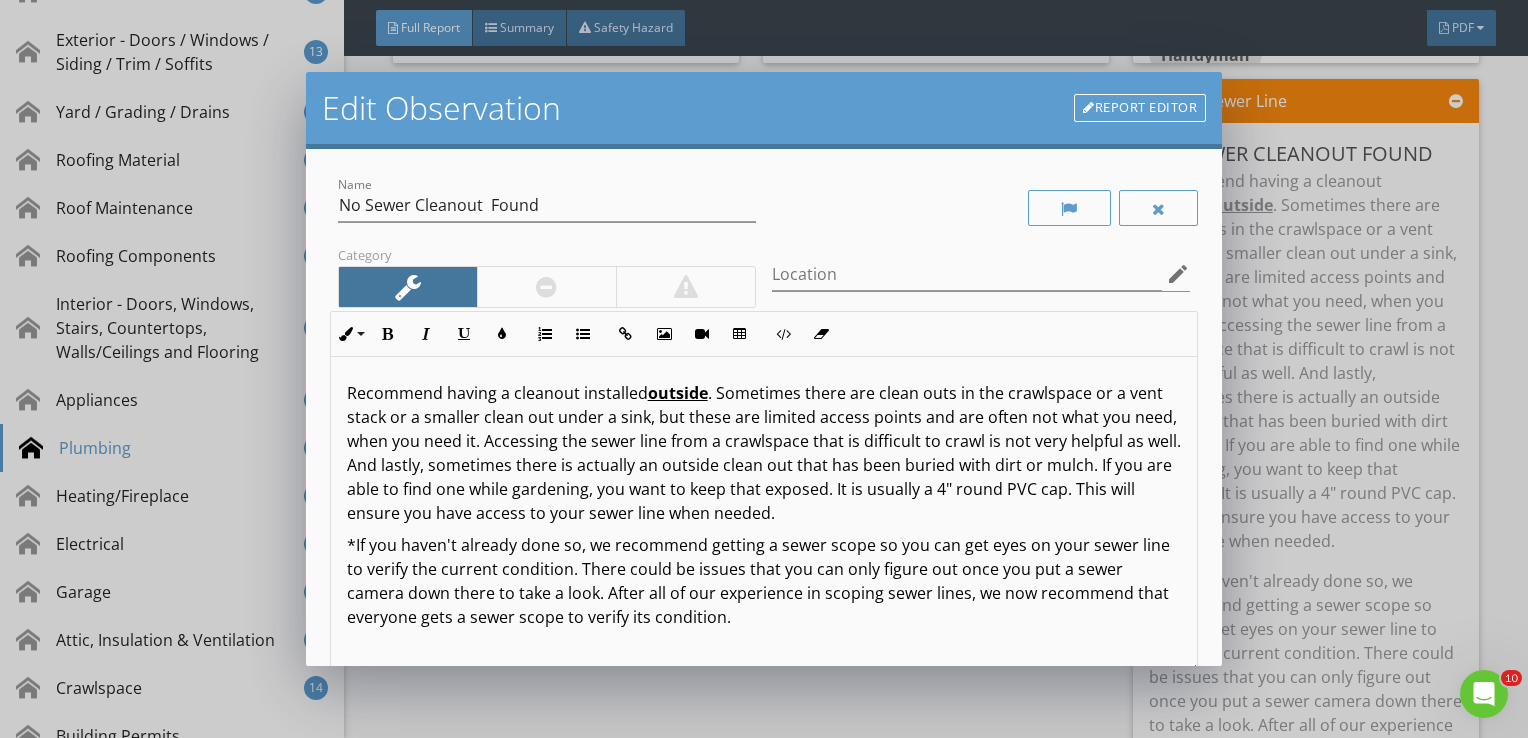 scroll, scrollTop: 0, scrollLeft: 0, axis: both 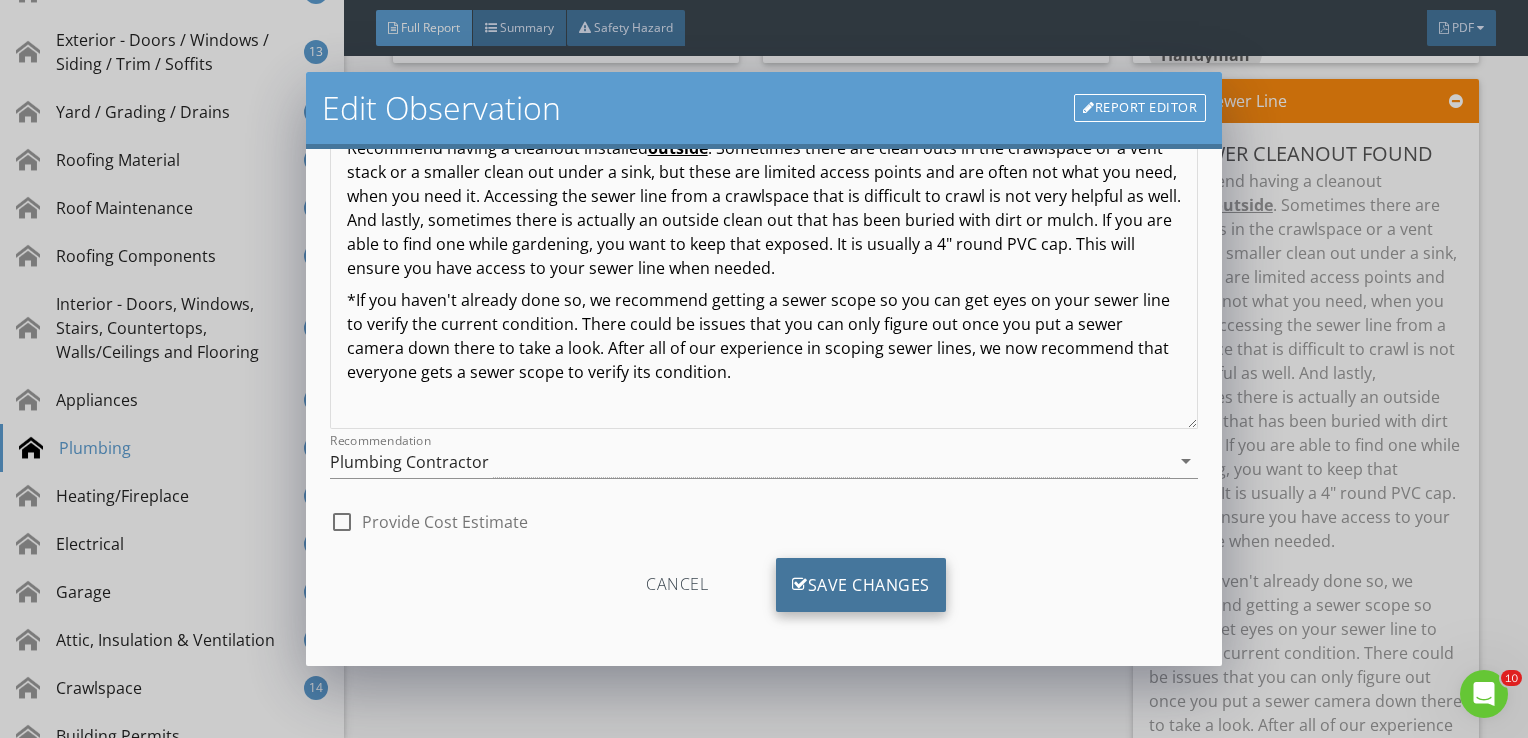 click on "Save Changes" at bounding box center [861, 585] 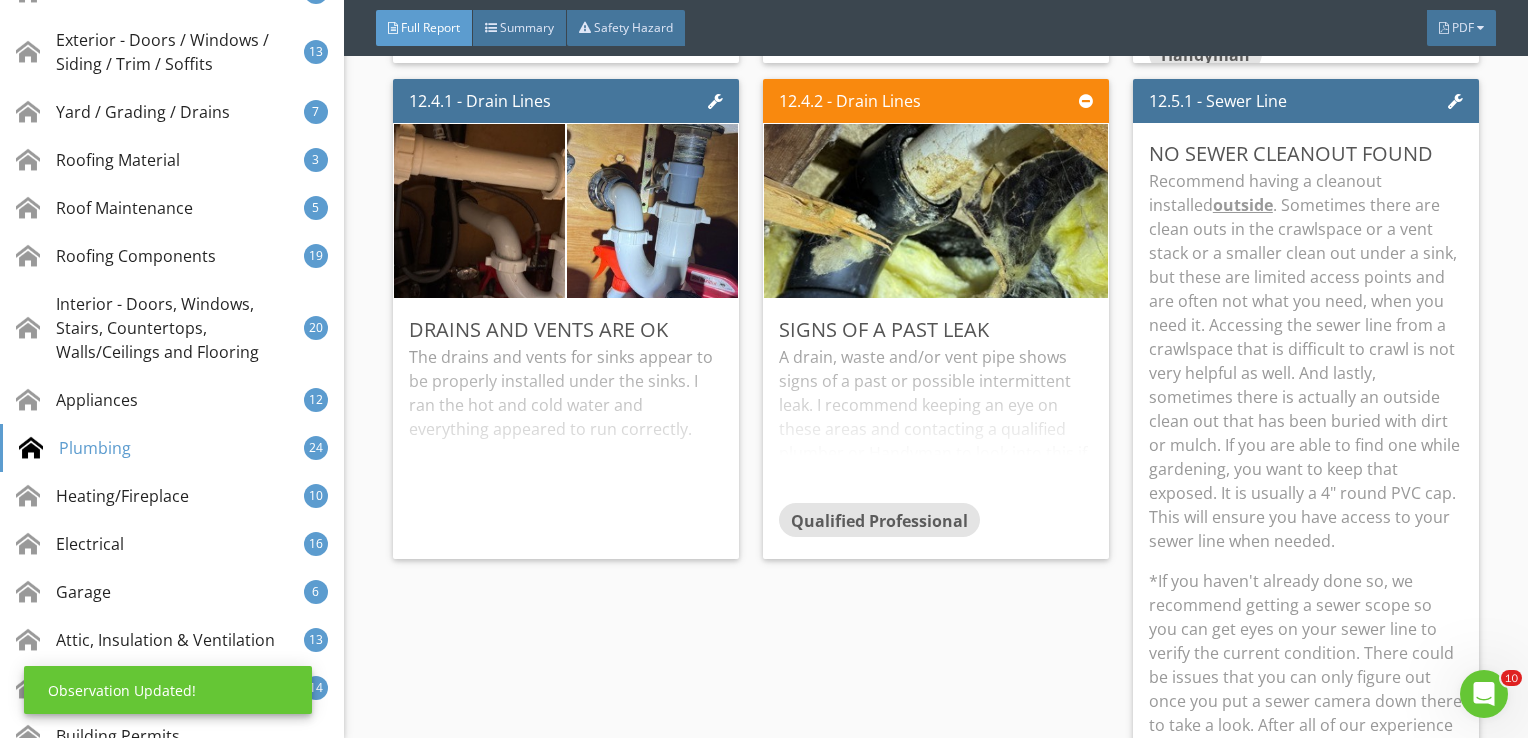 scroll, scrollTop: 8, scrollLeft: 0, axis: vertical 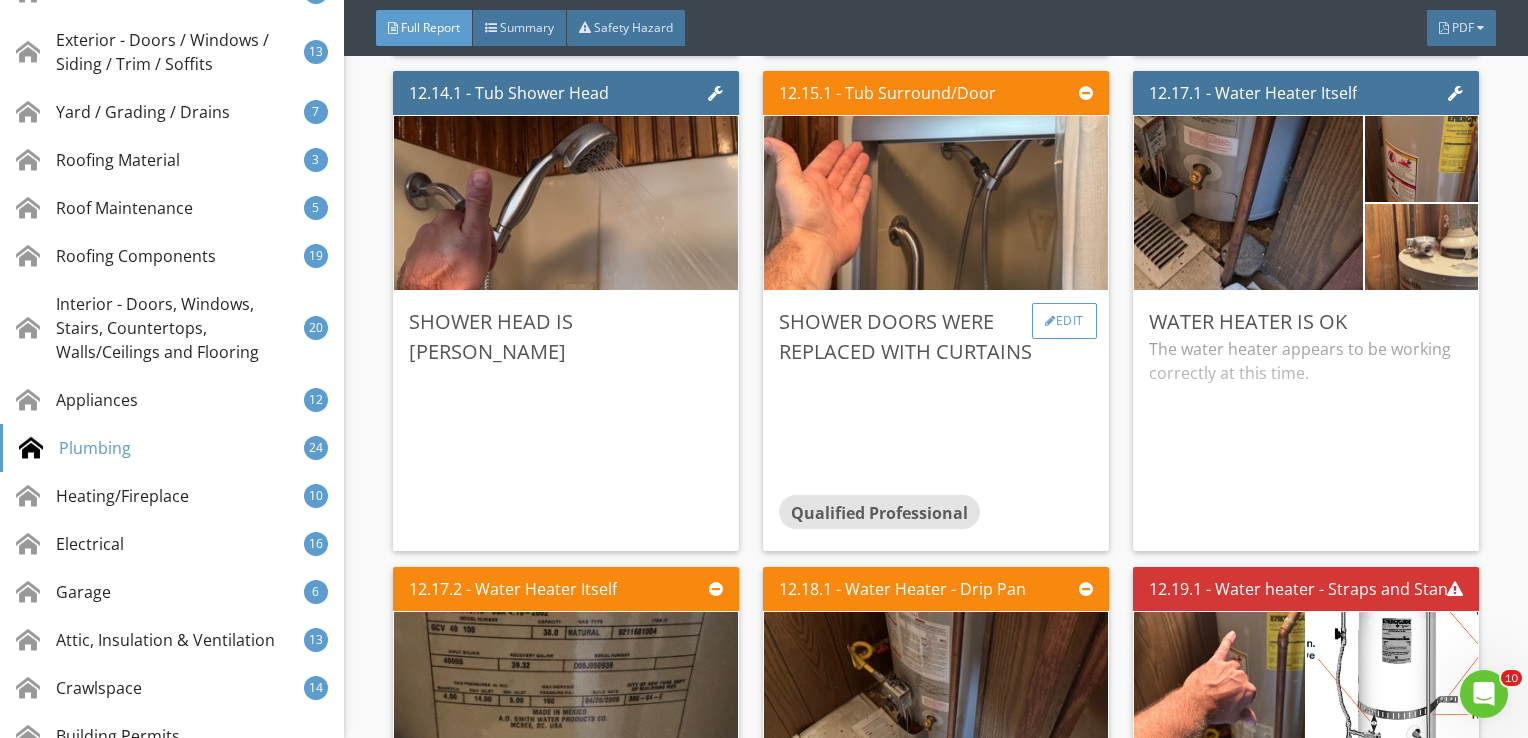 click on "Edit" at bounding box center [1064, 321] 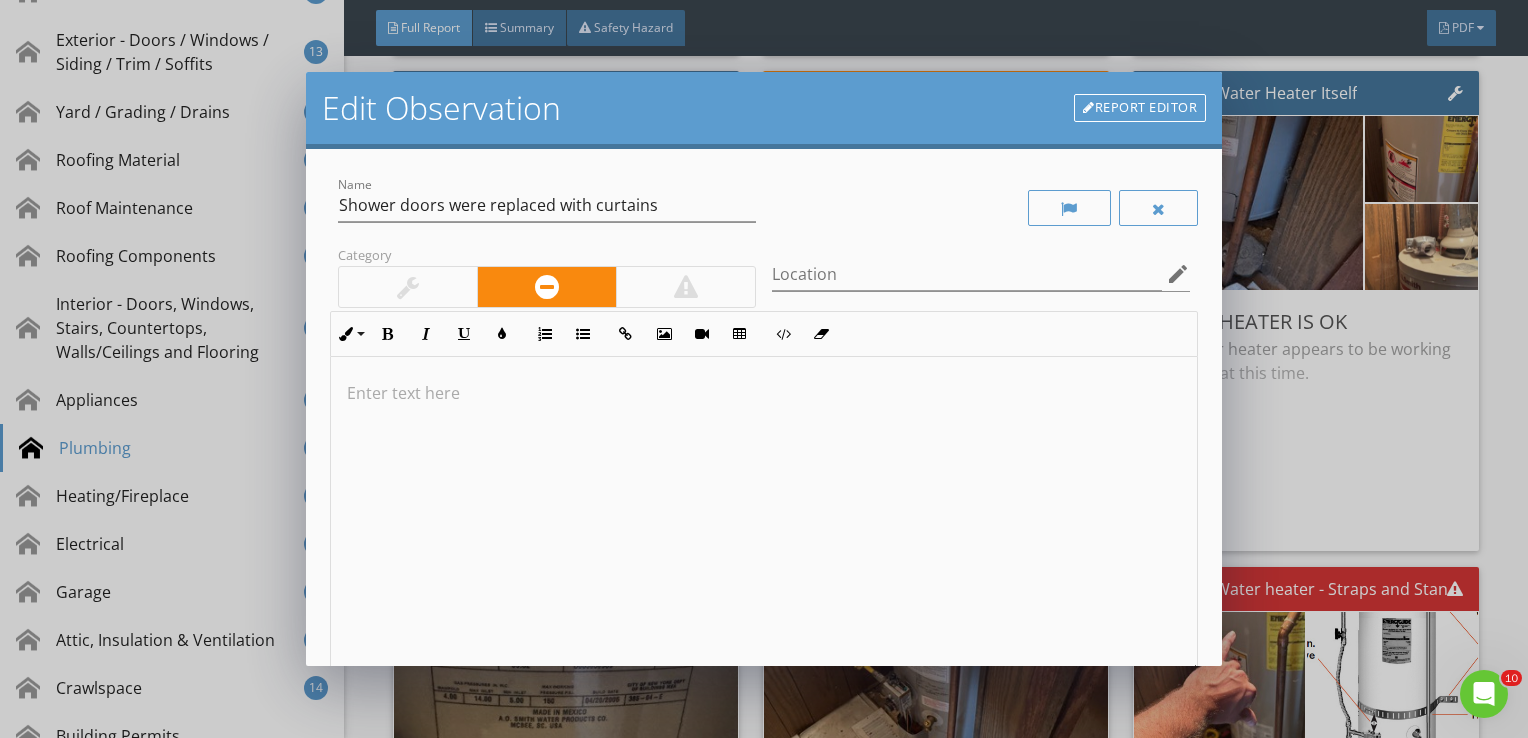 click at bounding box center [764, 515] 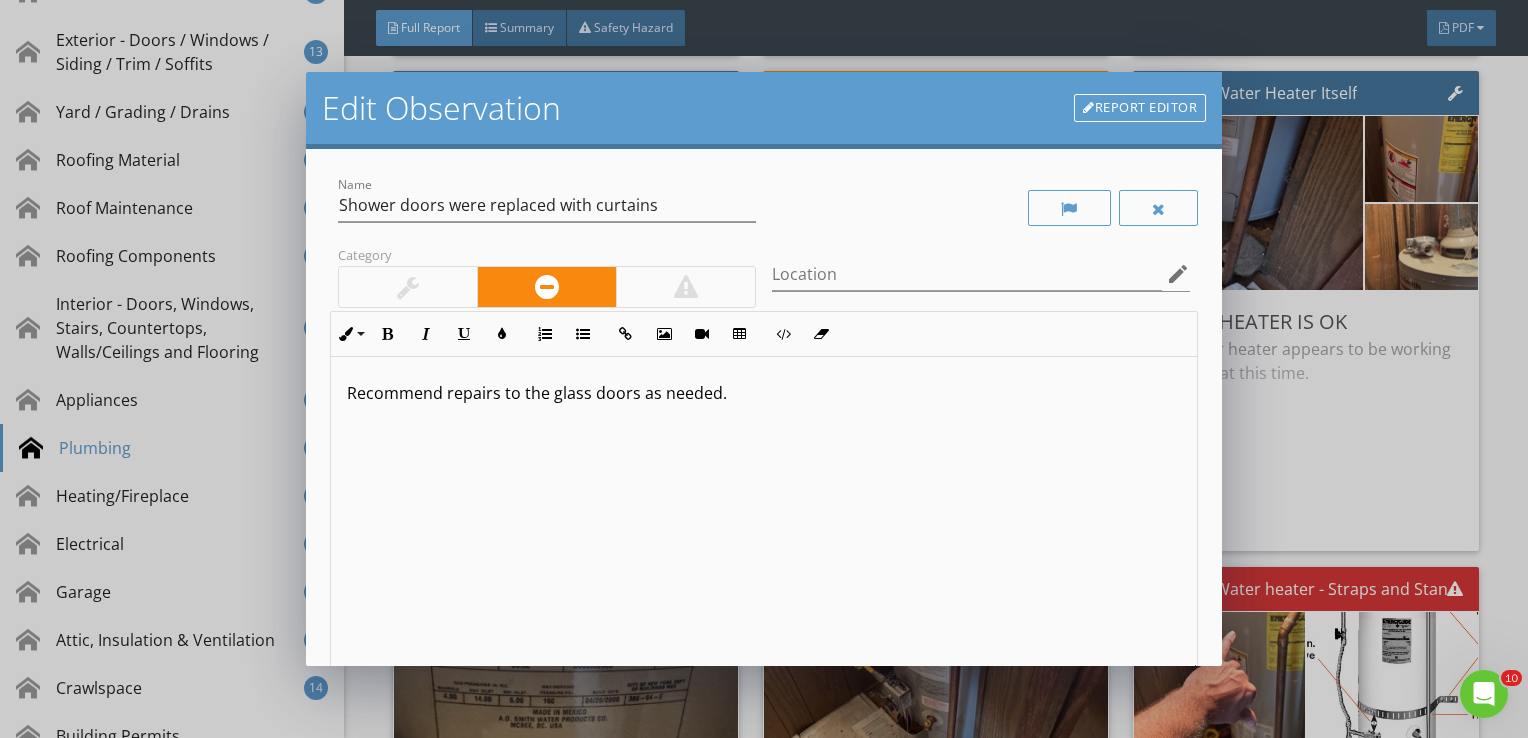 scroll, scrollTop: 0, scrollLeft: 0, axis: both 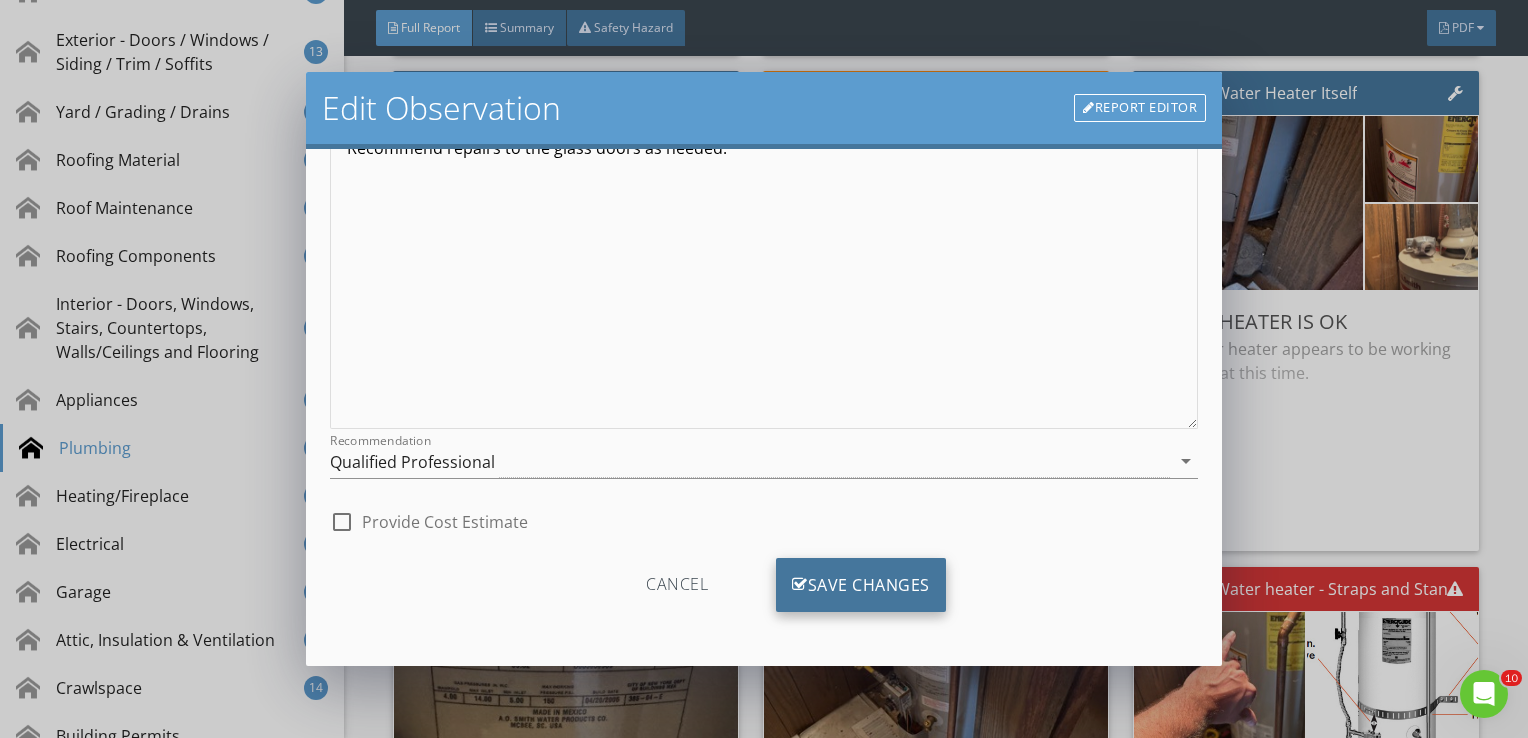 click on "Save Changes" at bounding box center (861, 585) 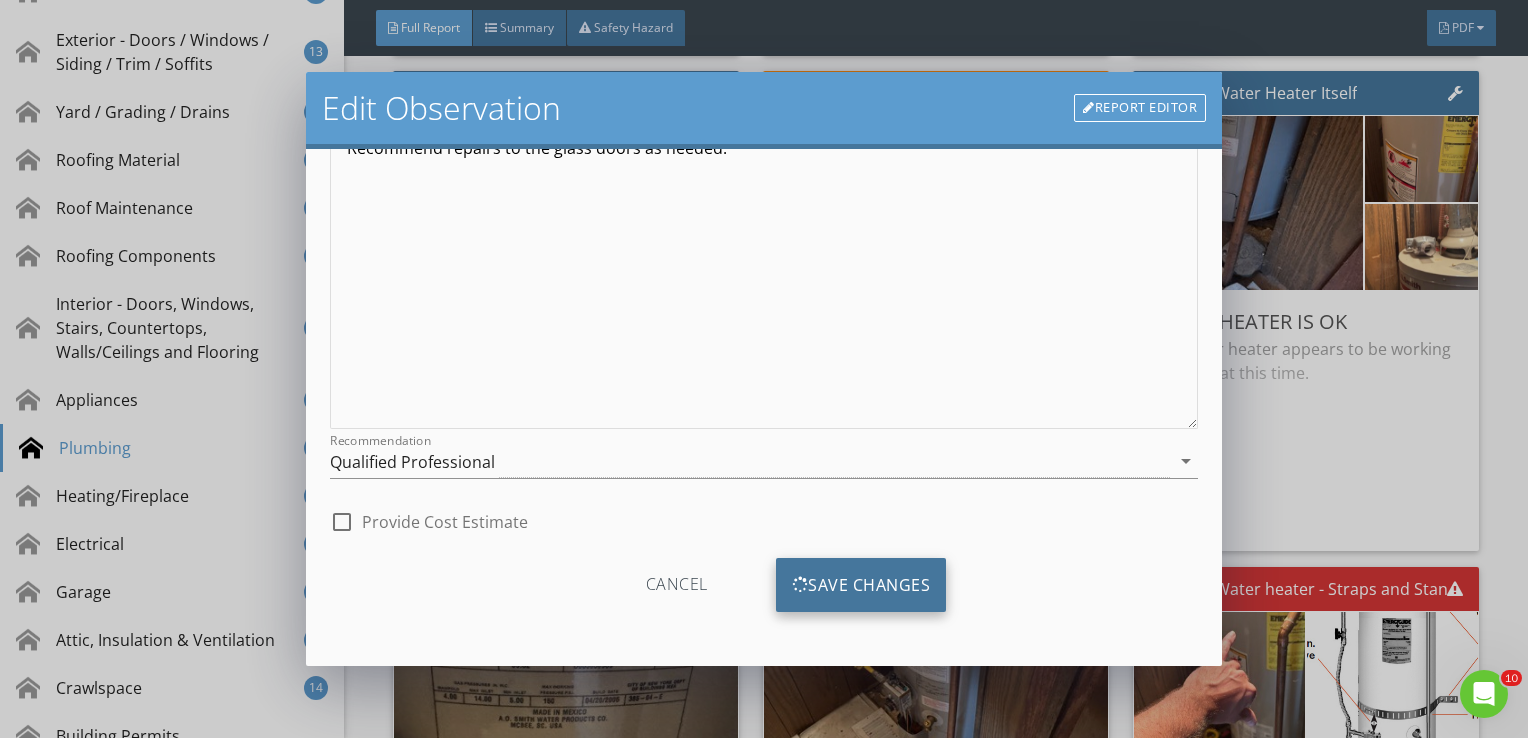 scroll, scrollTop: 8, scrollLeft: 0, axis: vertical 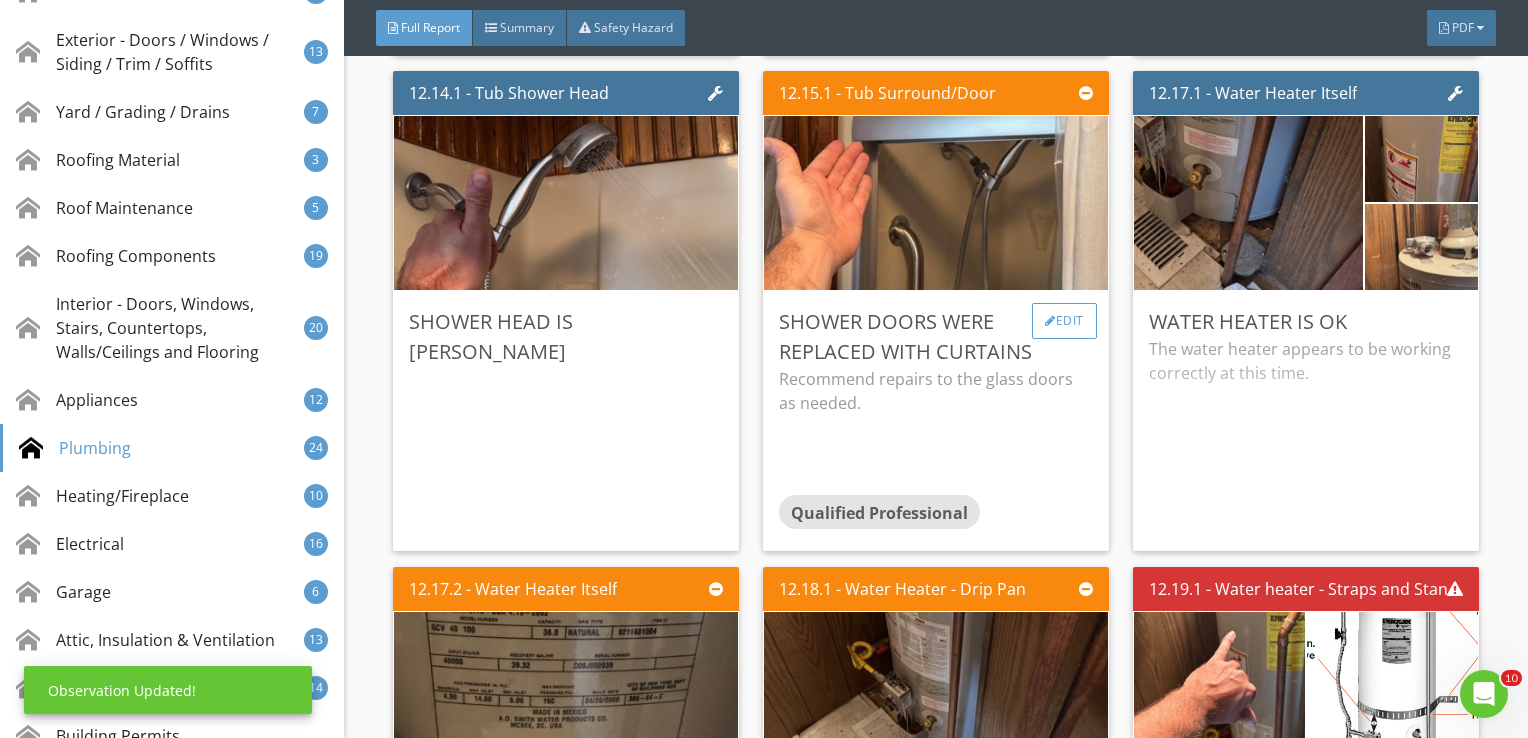 click at bounding box center [1050, 321] 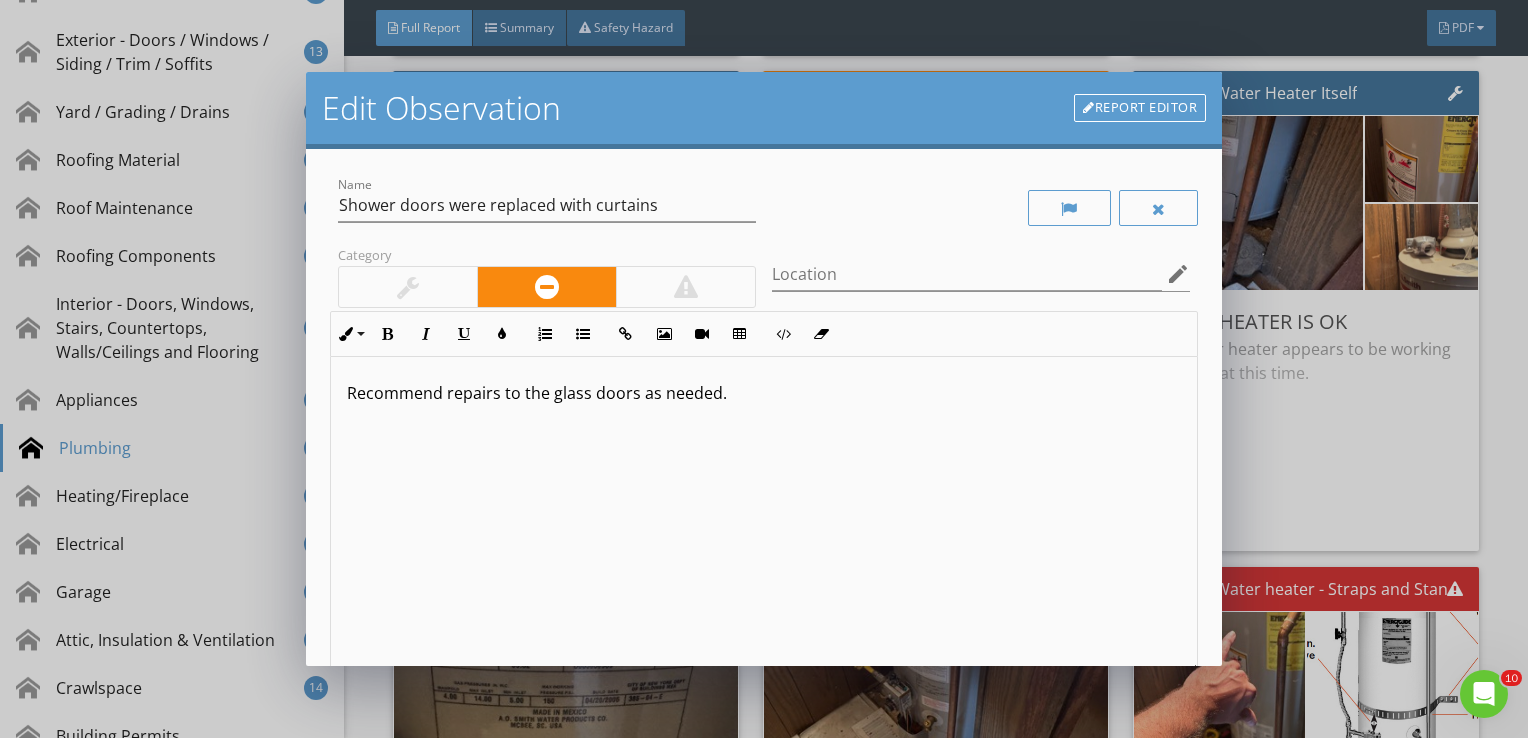 click at bounding box center (408, 287) 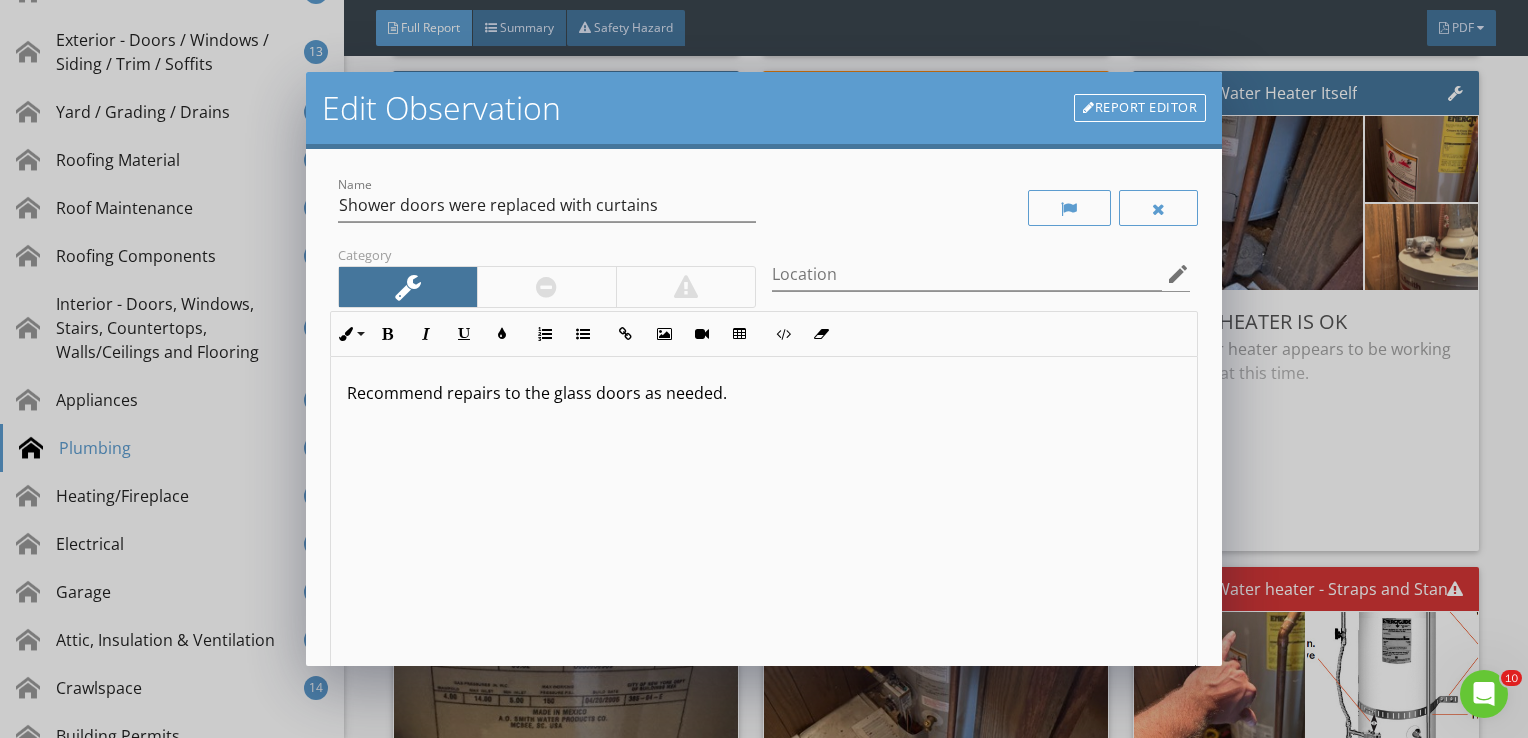 scroll, scrollTop: 0, scrollLeft: 0, axis: both 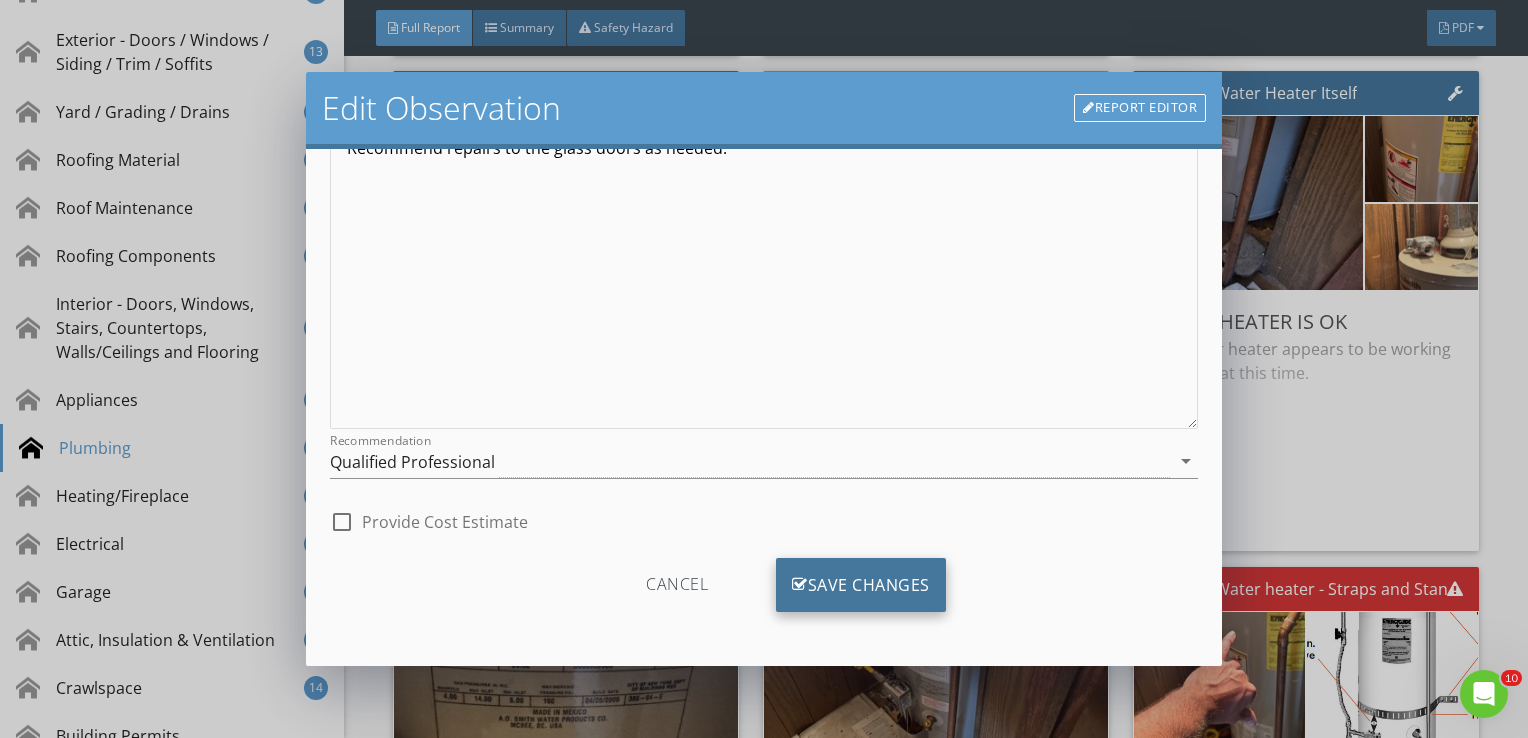 click on "Save Changes" at bounding box center (861, 585) 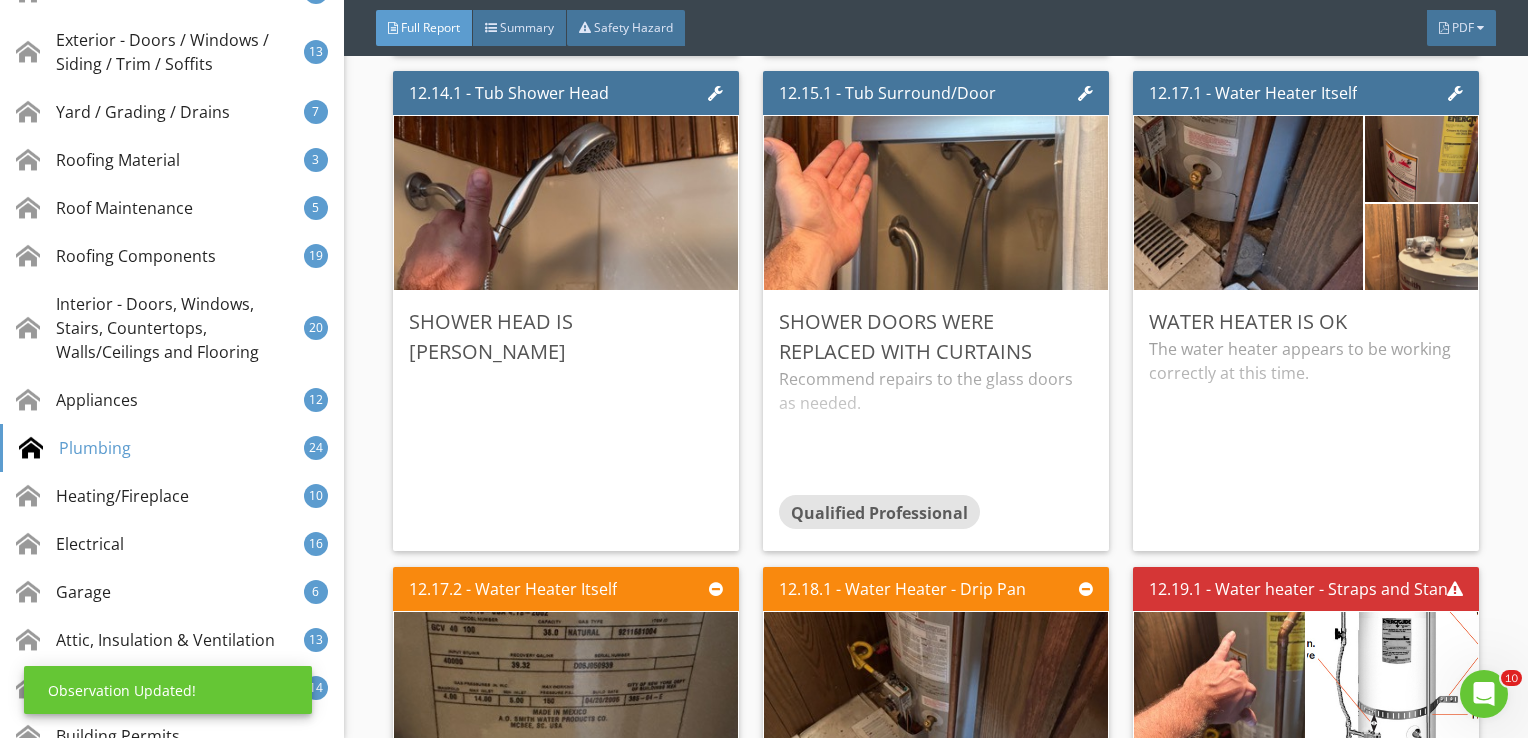scroll, scrollTop: 8, scrollLeft: 0, axis: vertical 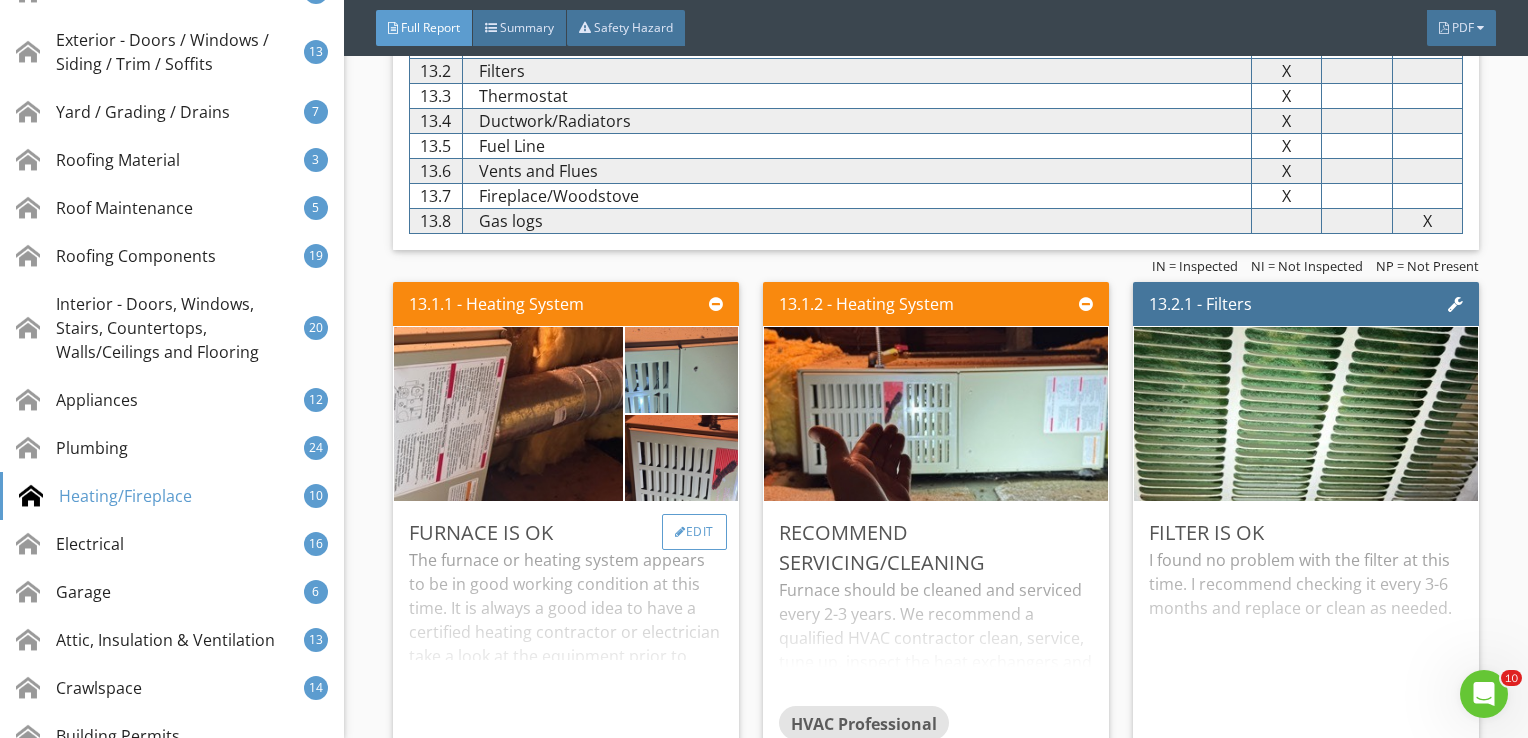 click on "Edit" at bounding box center [694, 532] 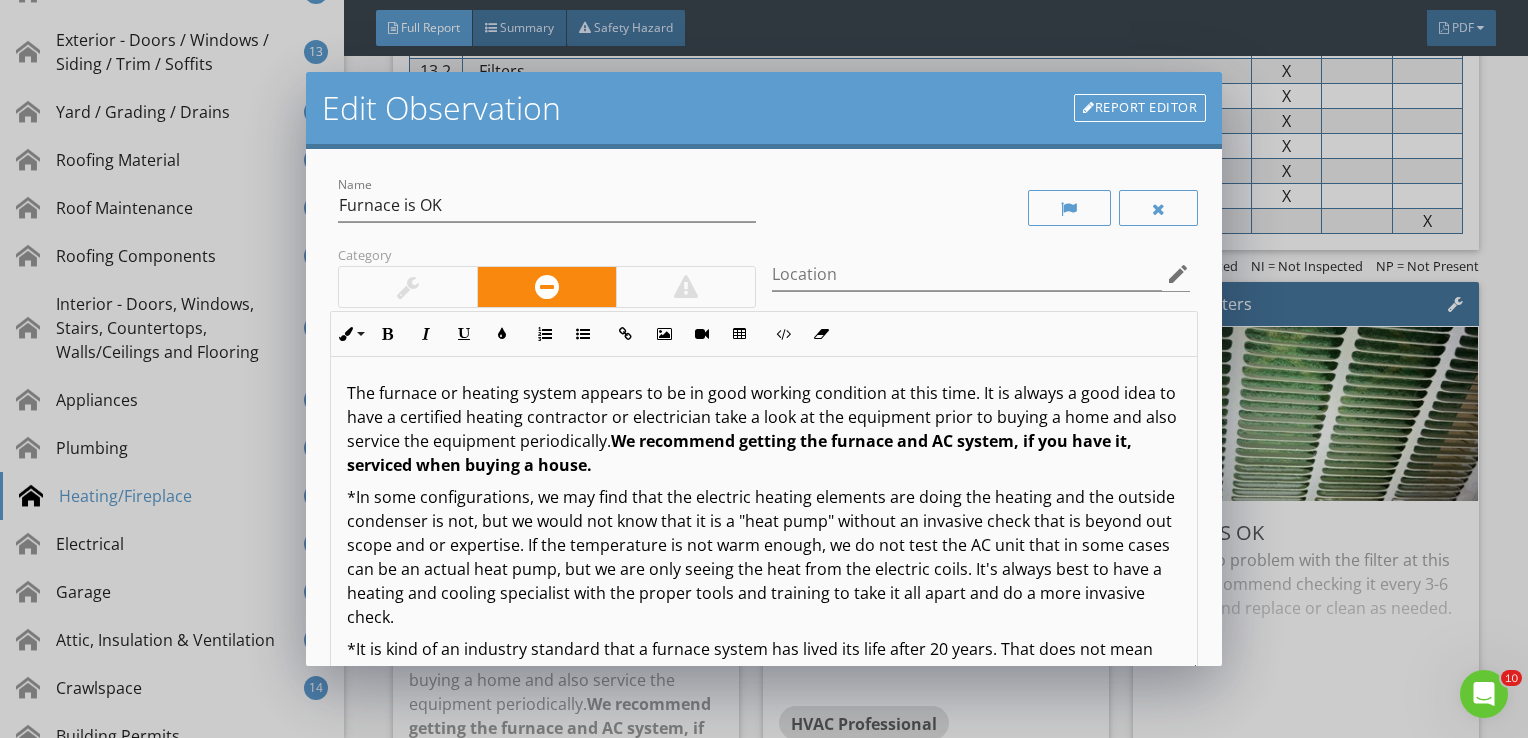 click at bounding box center [408, 287] 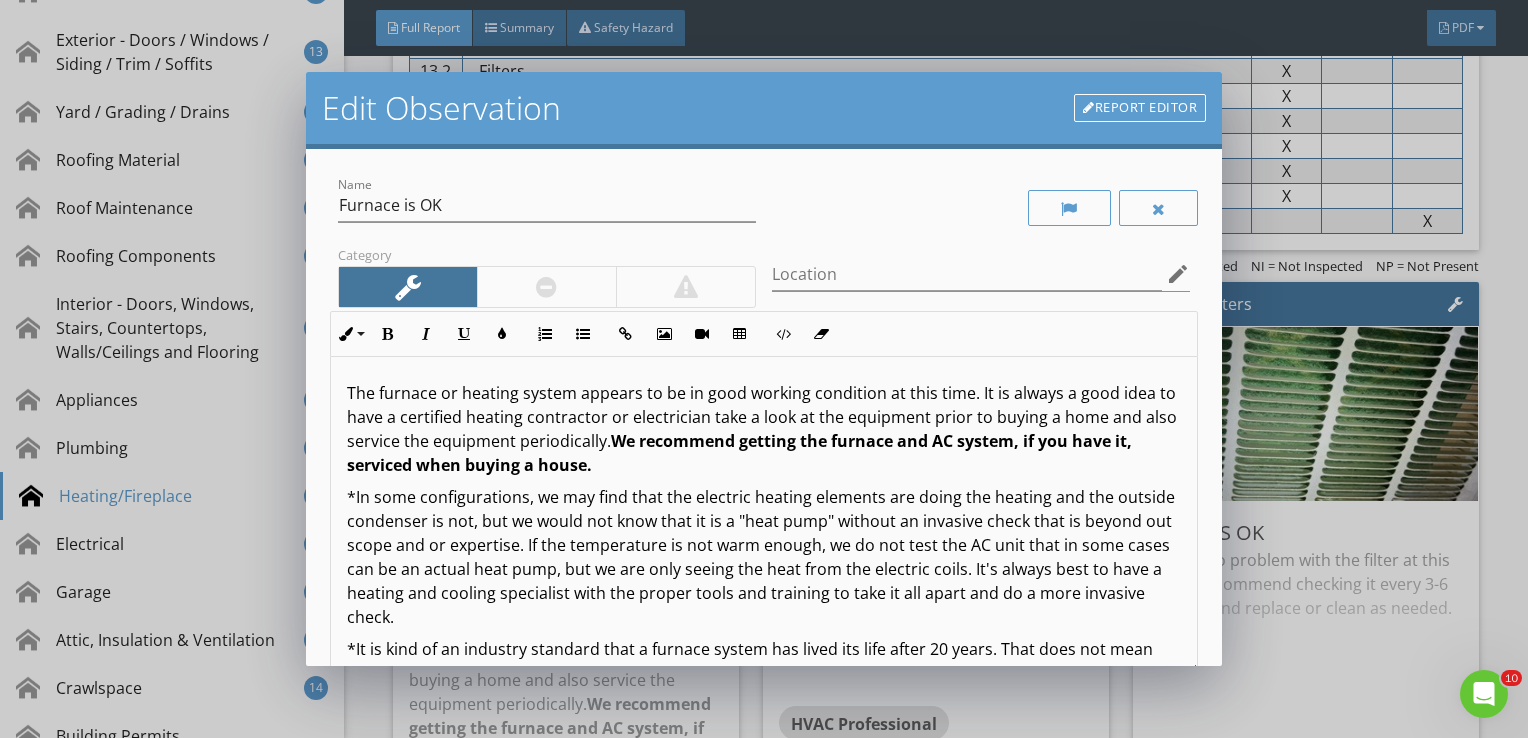 scroll, scrollTop: 108, scrollLeft: 0, axis: vertical 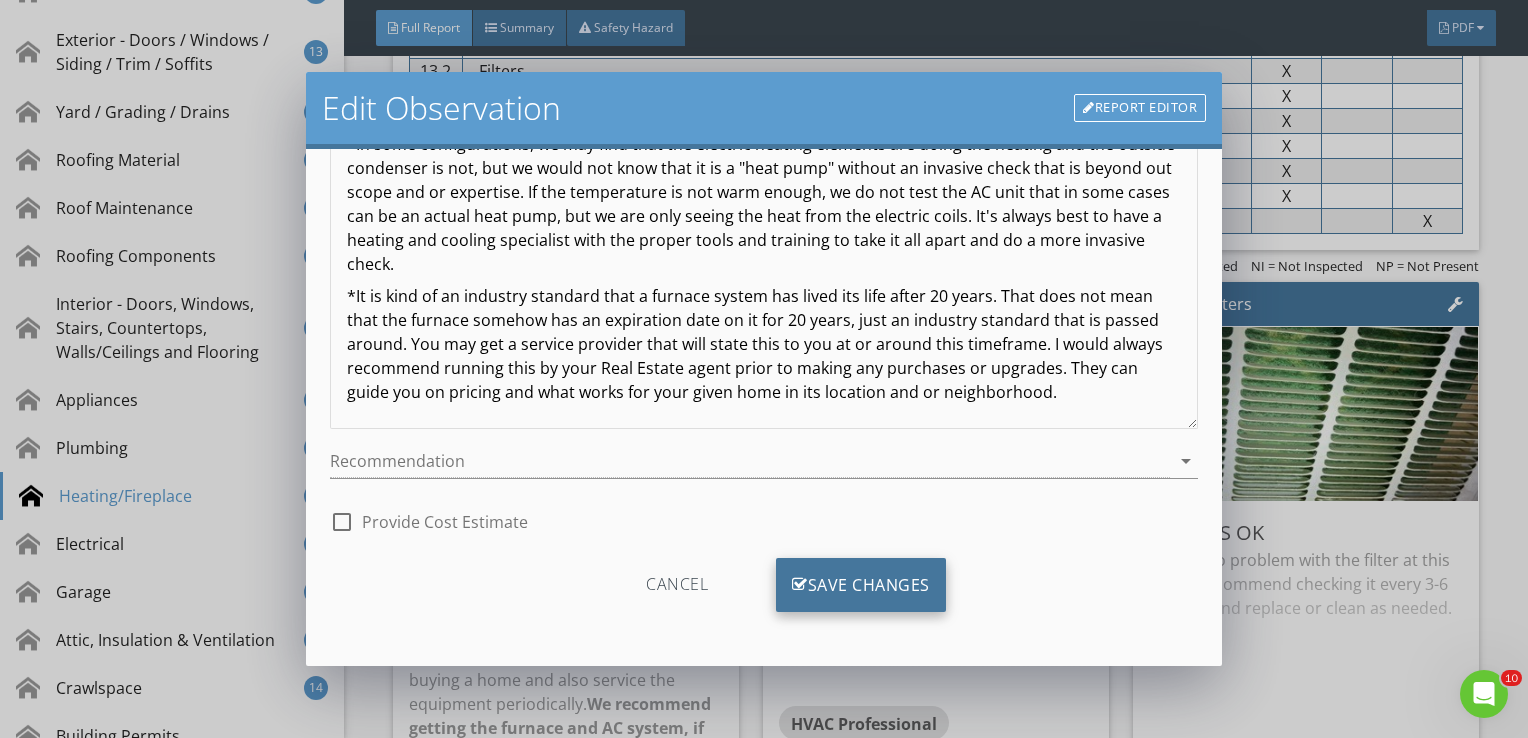 click on "Save Changes" at bounding box center [861, 585] 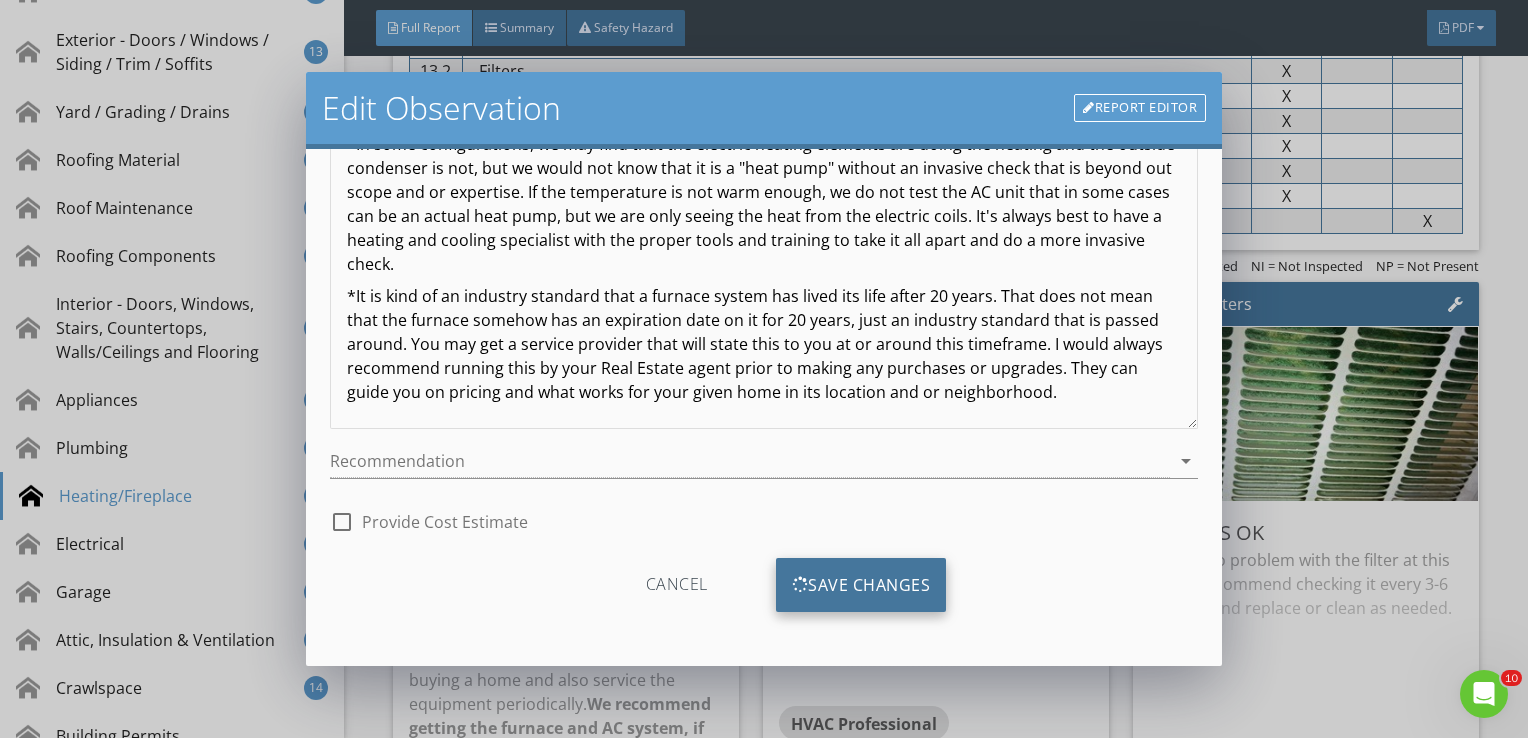 scroll, scrollTop: 8, scrollLeft: 0, axis: vertical 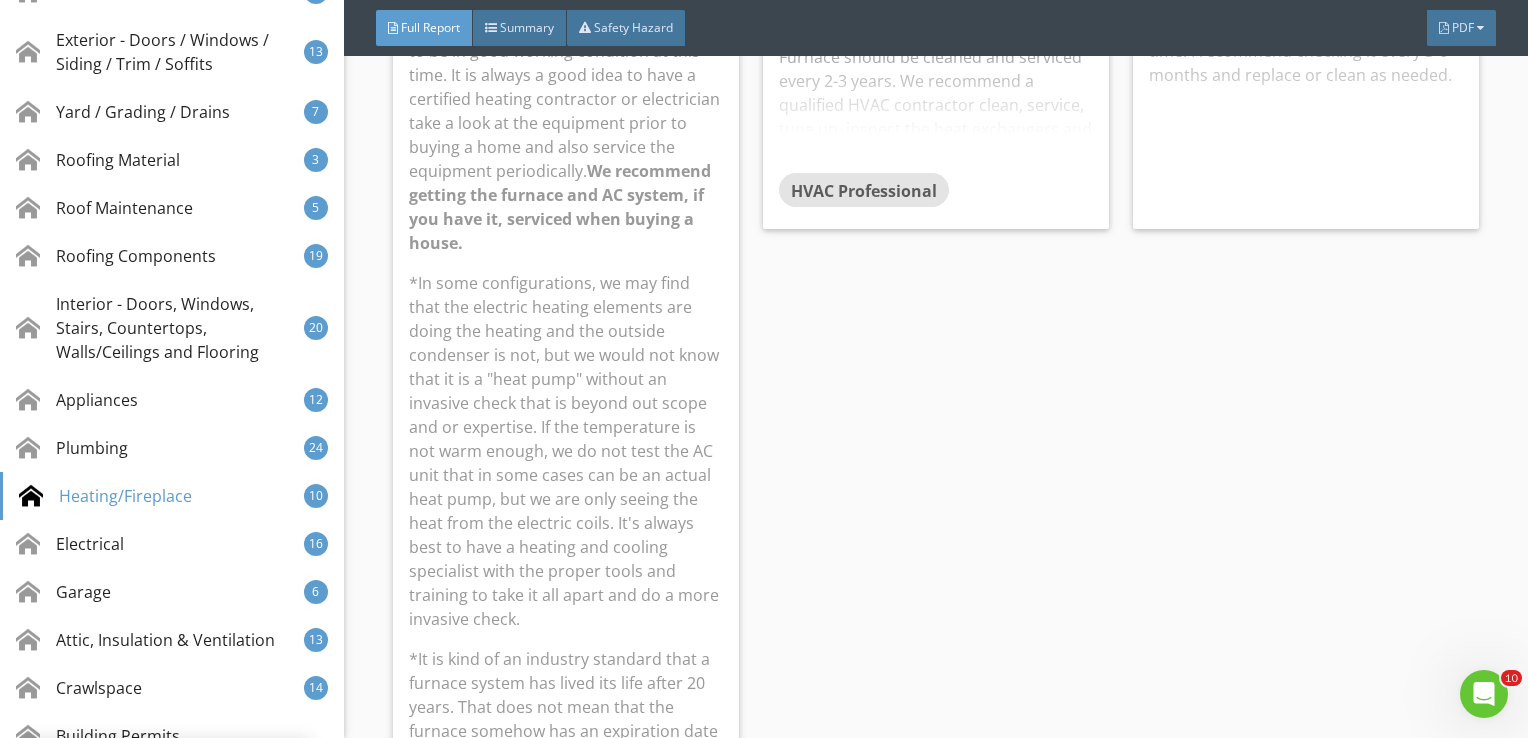 click on "*In some configurations, we may find that the electric heating elements are doing the heating and the outside condenser is not, but we would not know that it is a "heat pump" without an invasive check that is beyond out scope and or expertise. If the temperature is not warm enough, we do not test the AC unit that in some cases can be an actual heat pump, but we are only seeing the heat from the electric coils. It's always best to have a heating and cooling specialist with the proper tools and training to take it all apart and do a more invasive check." at bounding box center [566, 451] 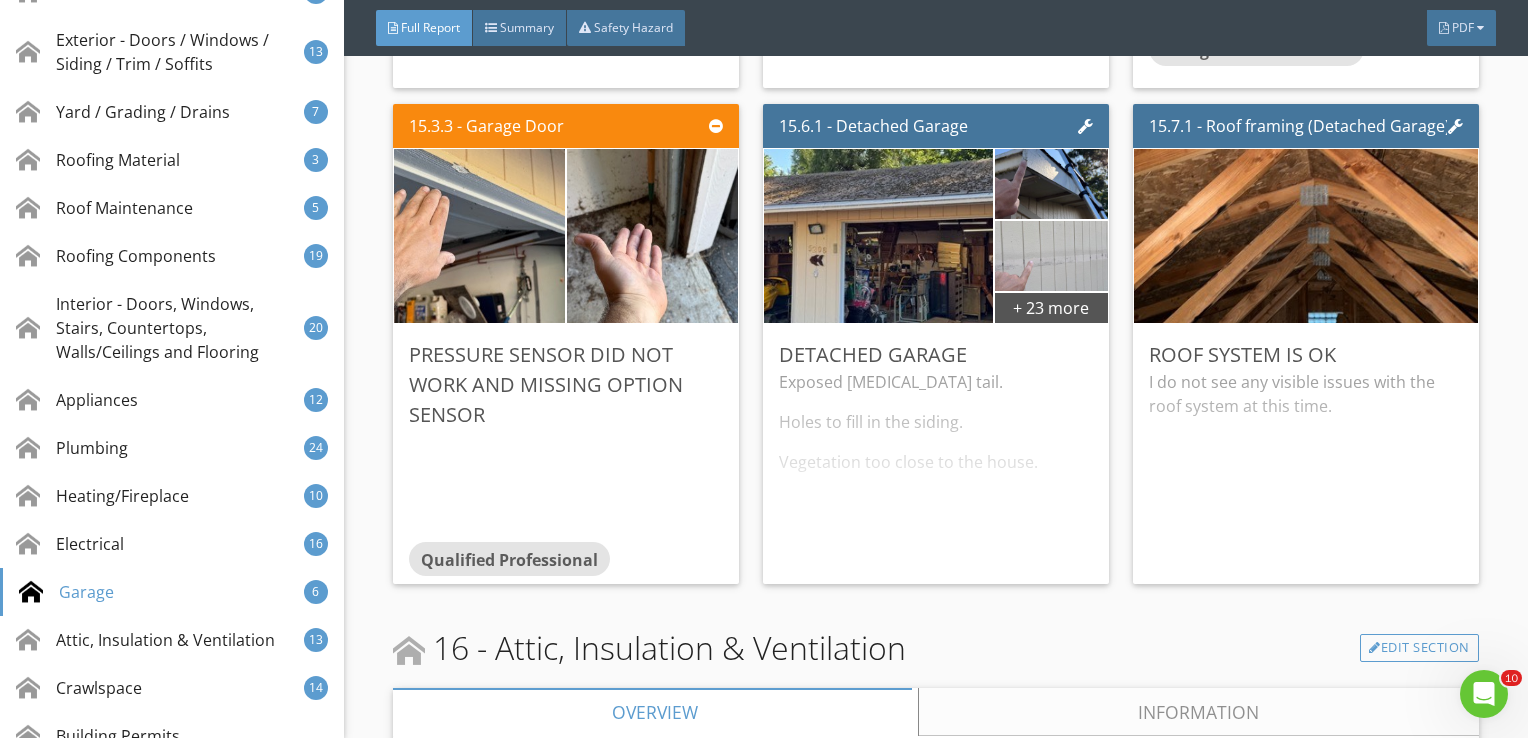 scroll, scrollTop: 39705, scrollLeft: 0, axis: vertical 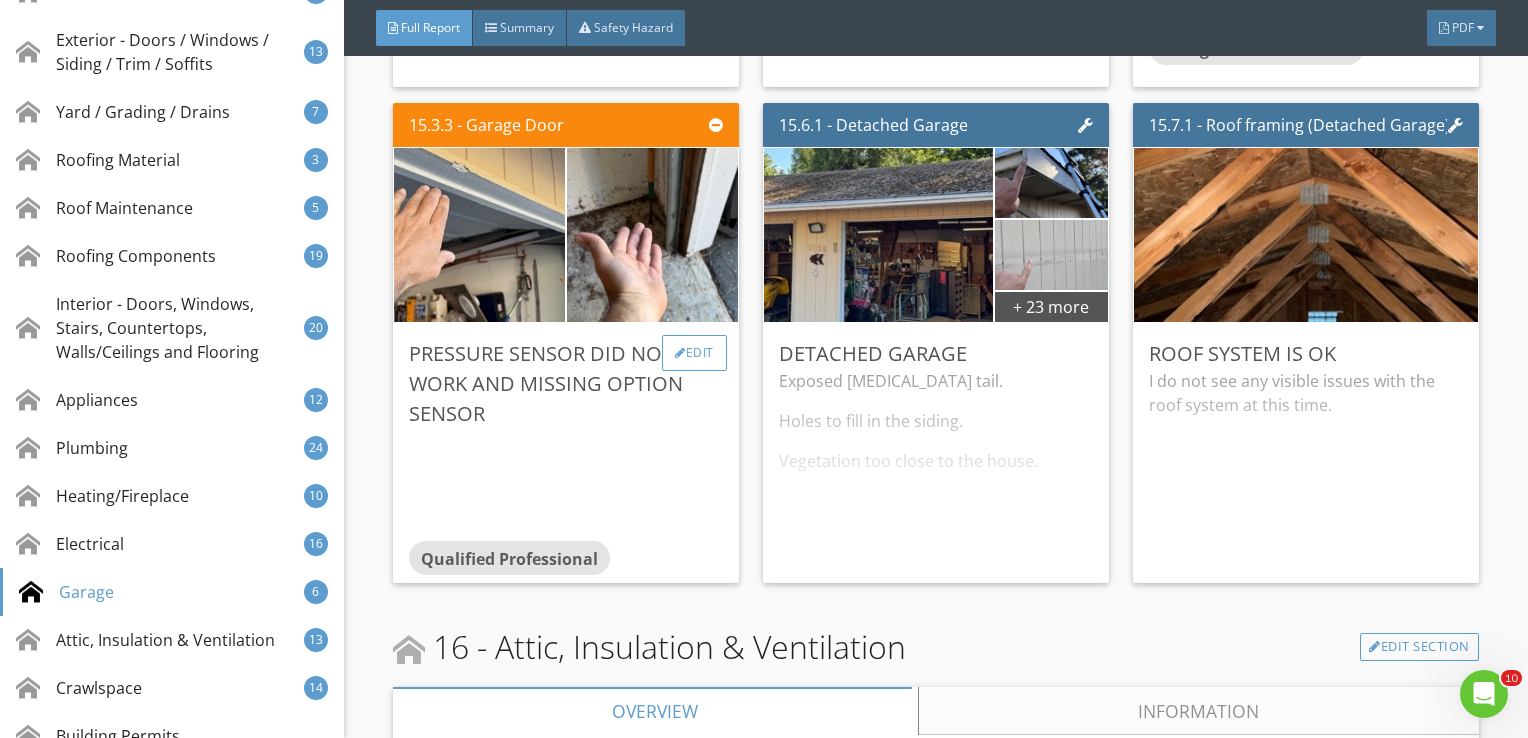 click on "Edit" at bounding box center (694, 353) 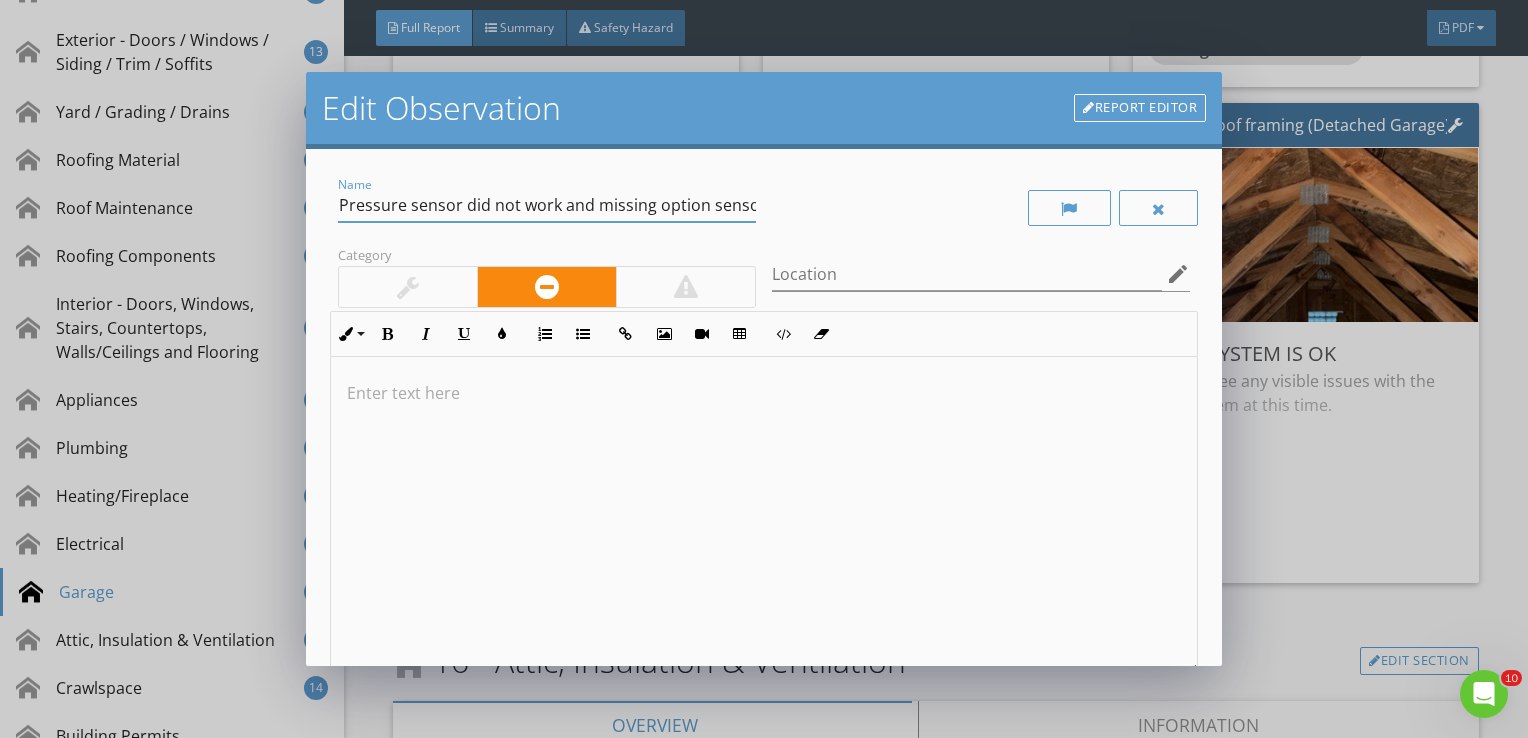 click on "Pressure sensor did not work and missing option sensor" at bounding box center [547, 205] 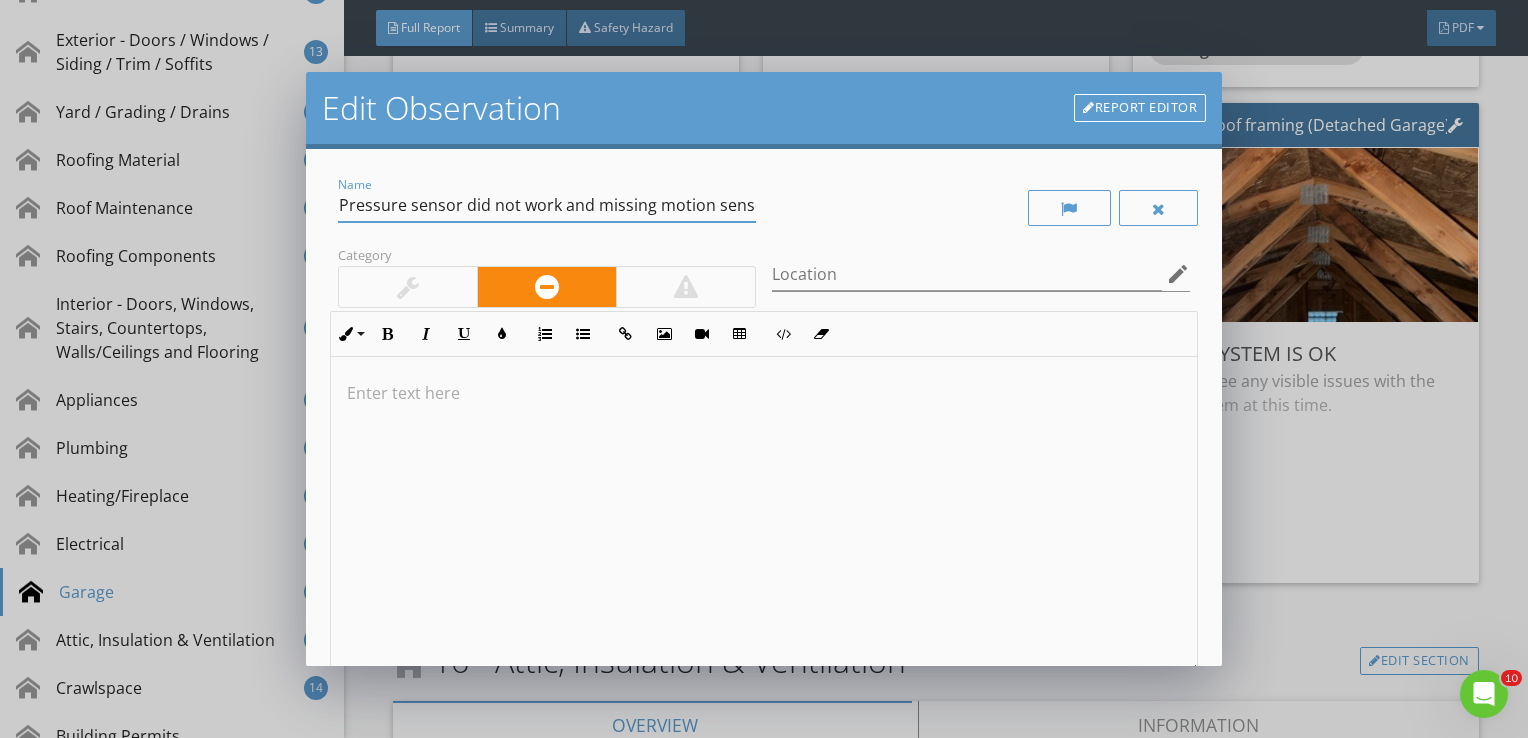 type on "Pressure sensor did not work and missing motion sensor" 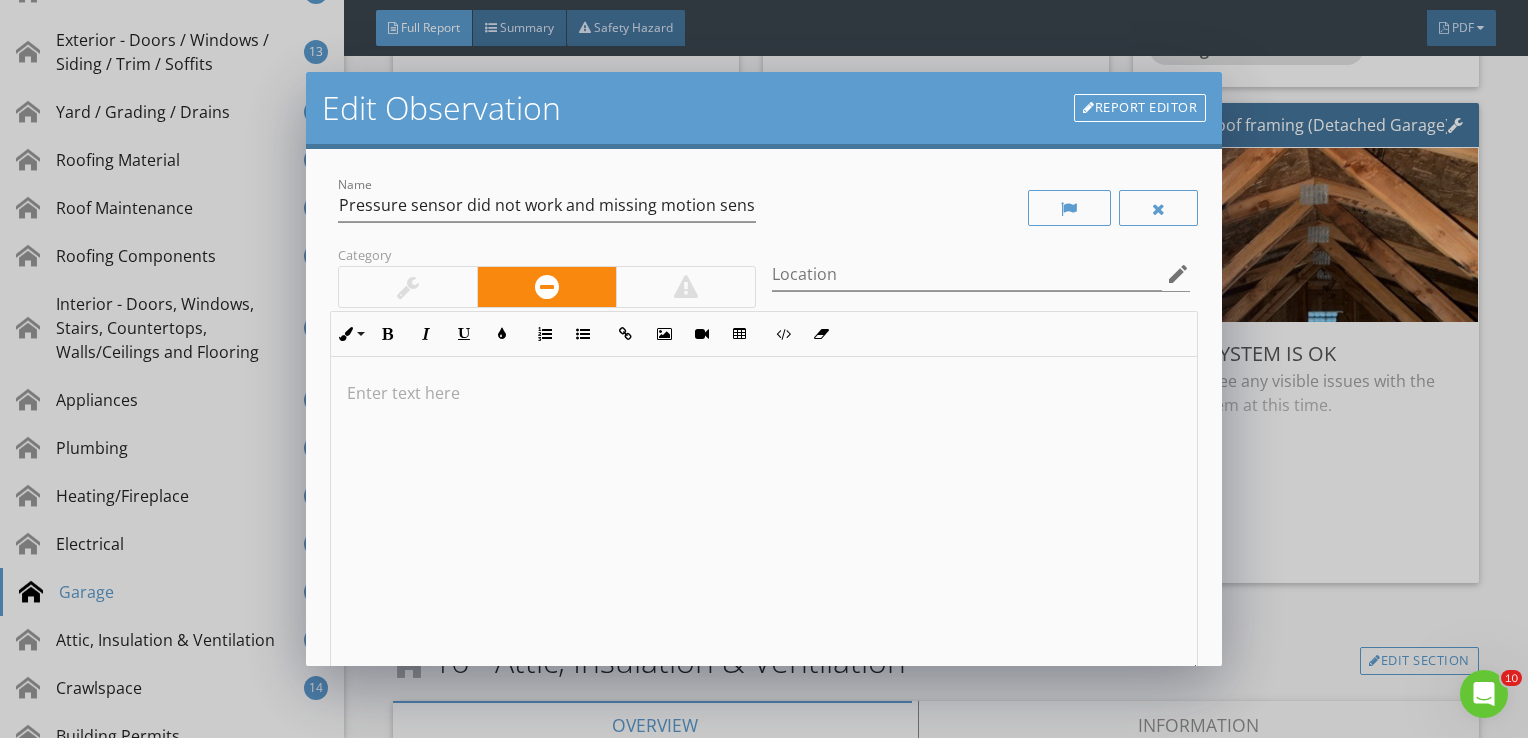 click at bounding box center (764, 393) 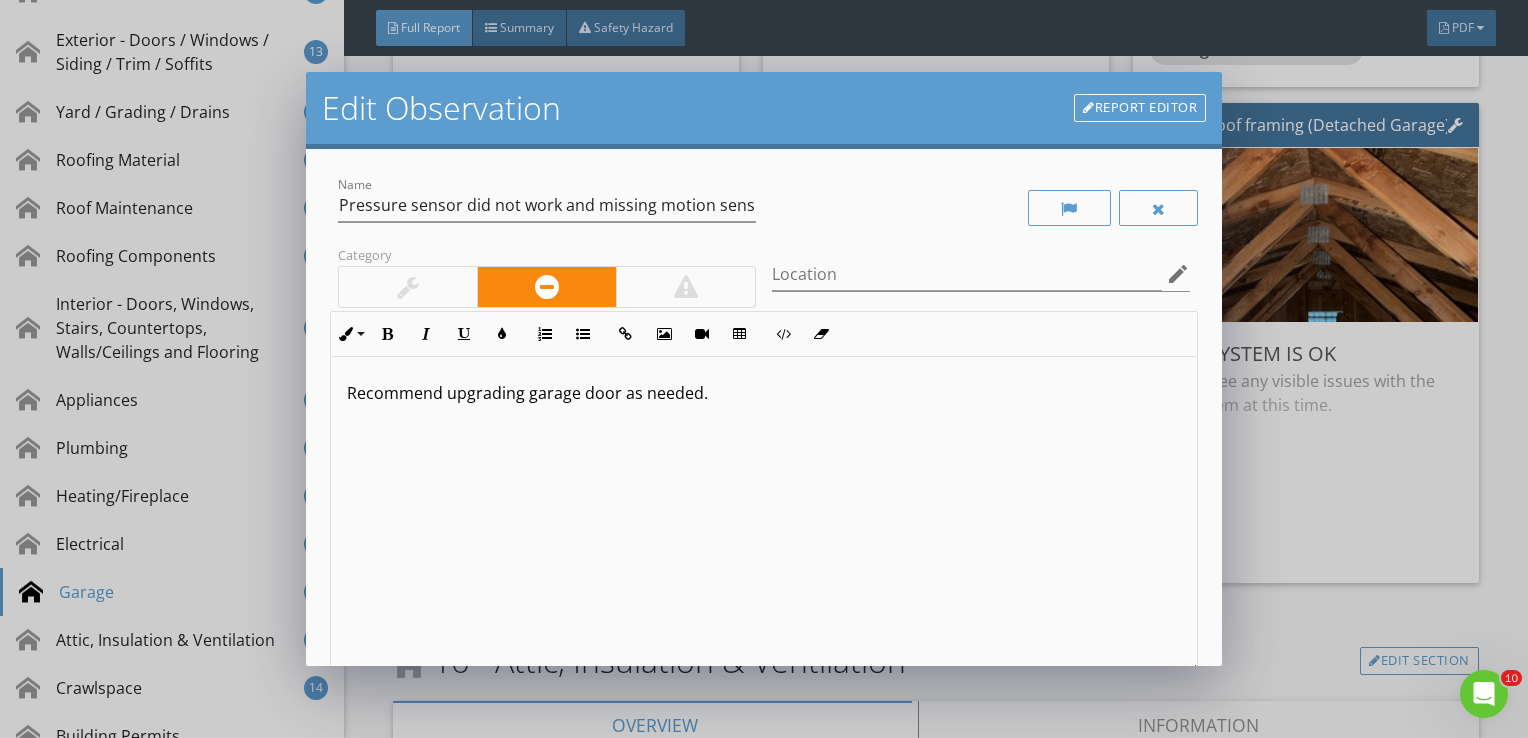 click on "Recommend upgrading garage door as needed." at bounding box center [764, 515] 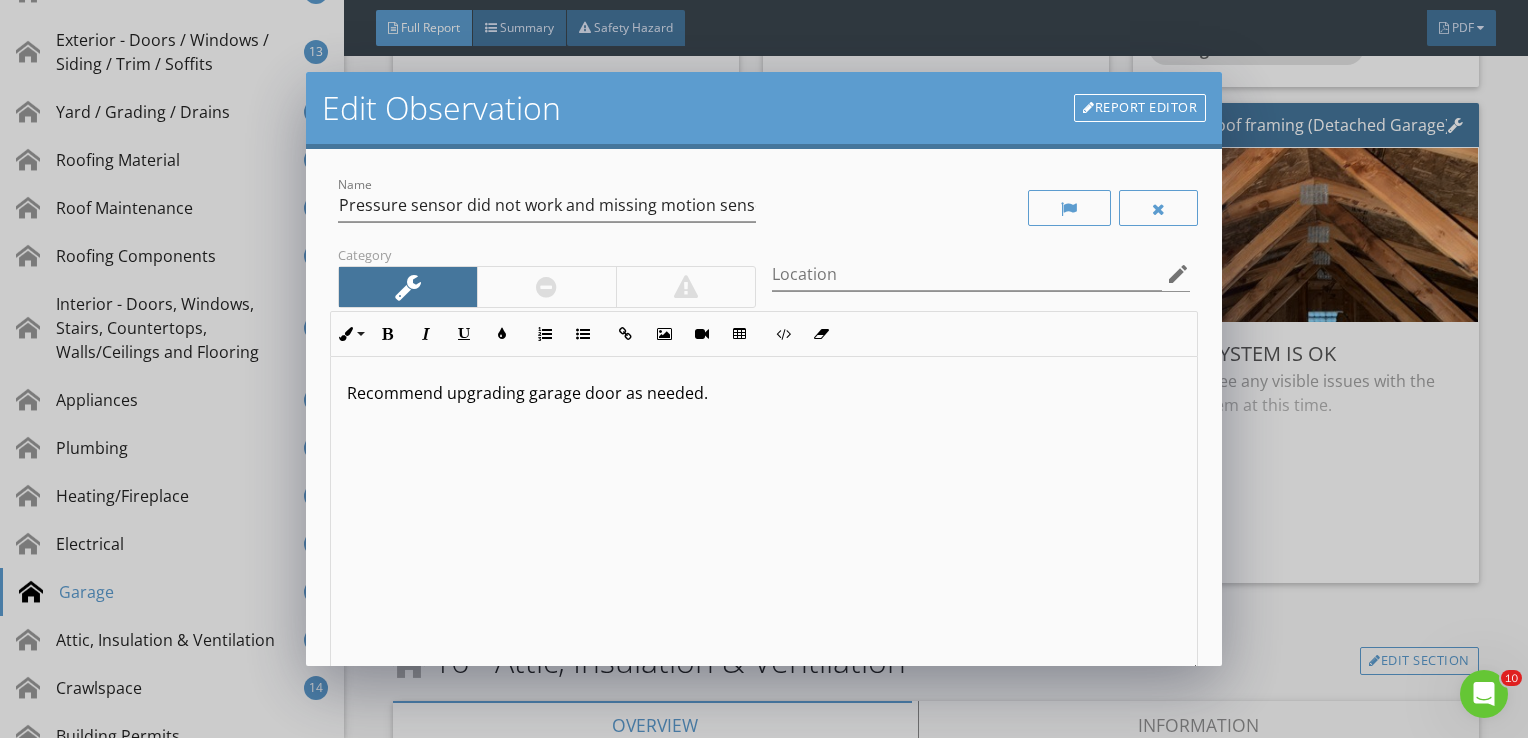 click at bounding box center (546, 287) 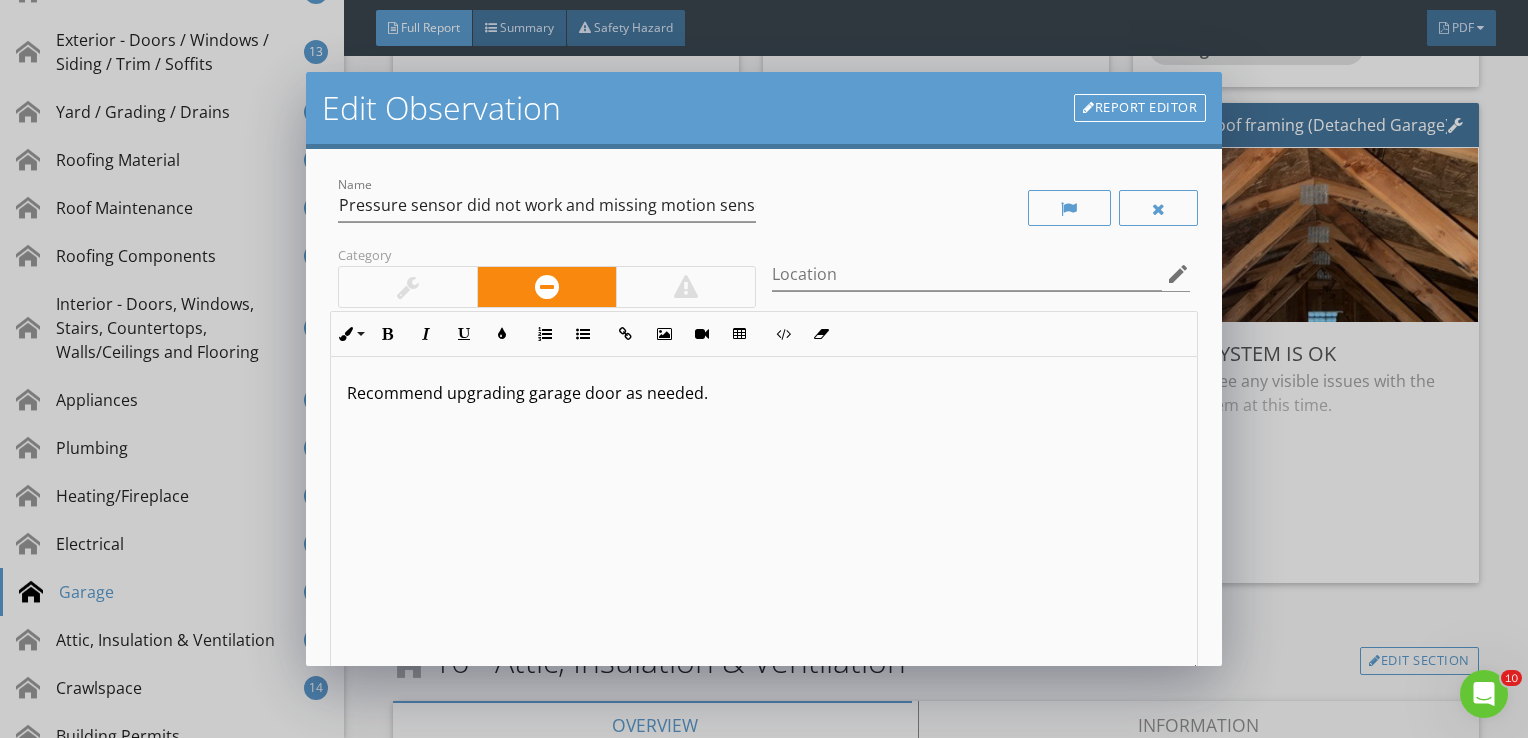 scroll, scrollTop: 0, scrollLeft: 0, axis: both 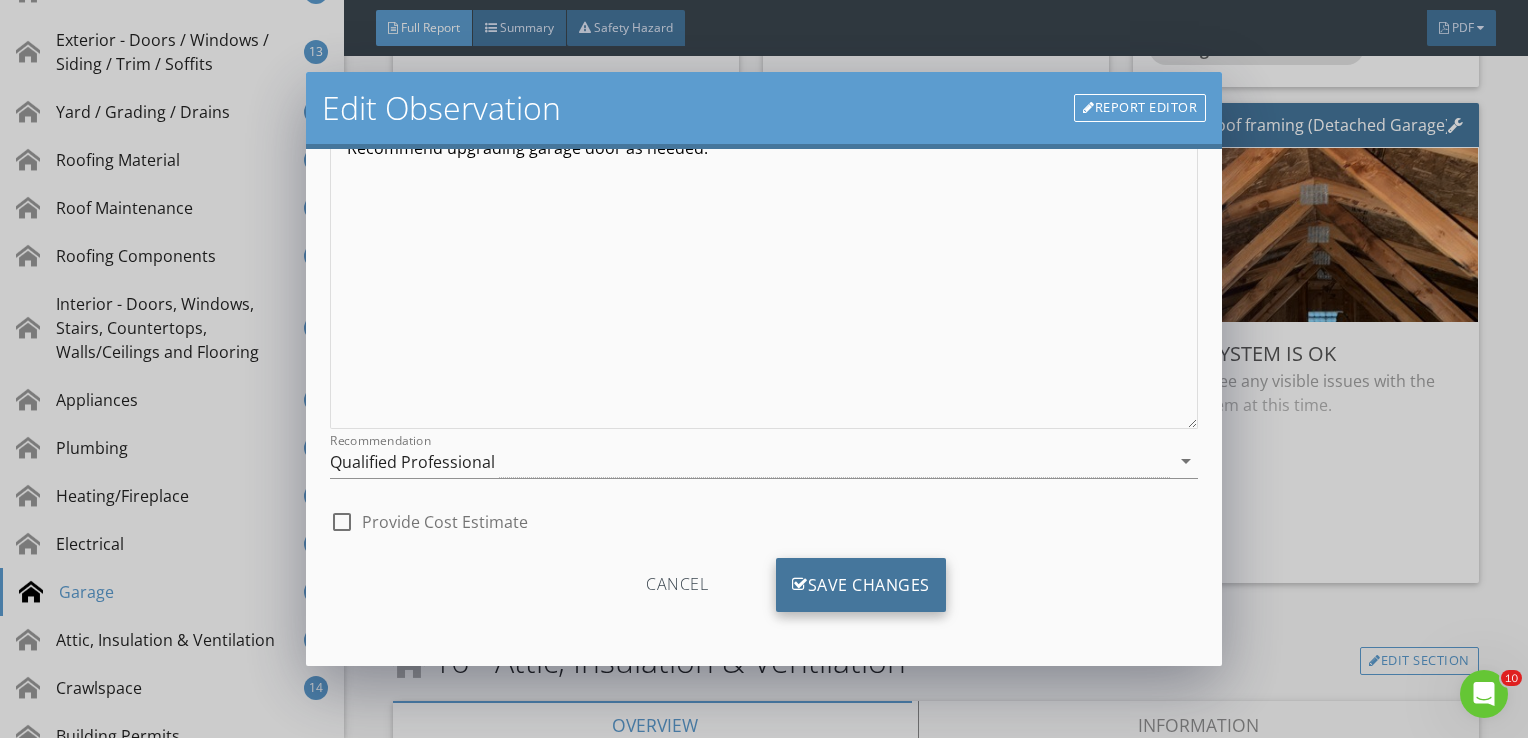 click on "Save Changes" at bounding box center [861, 585] 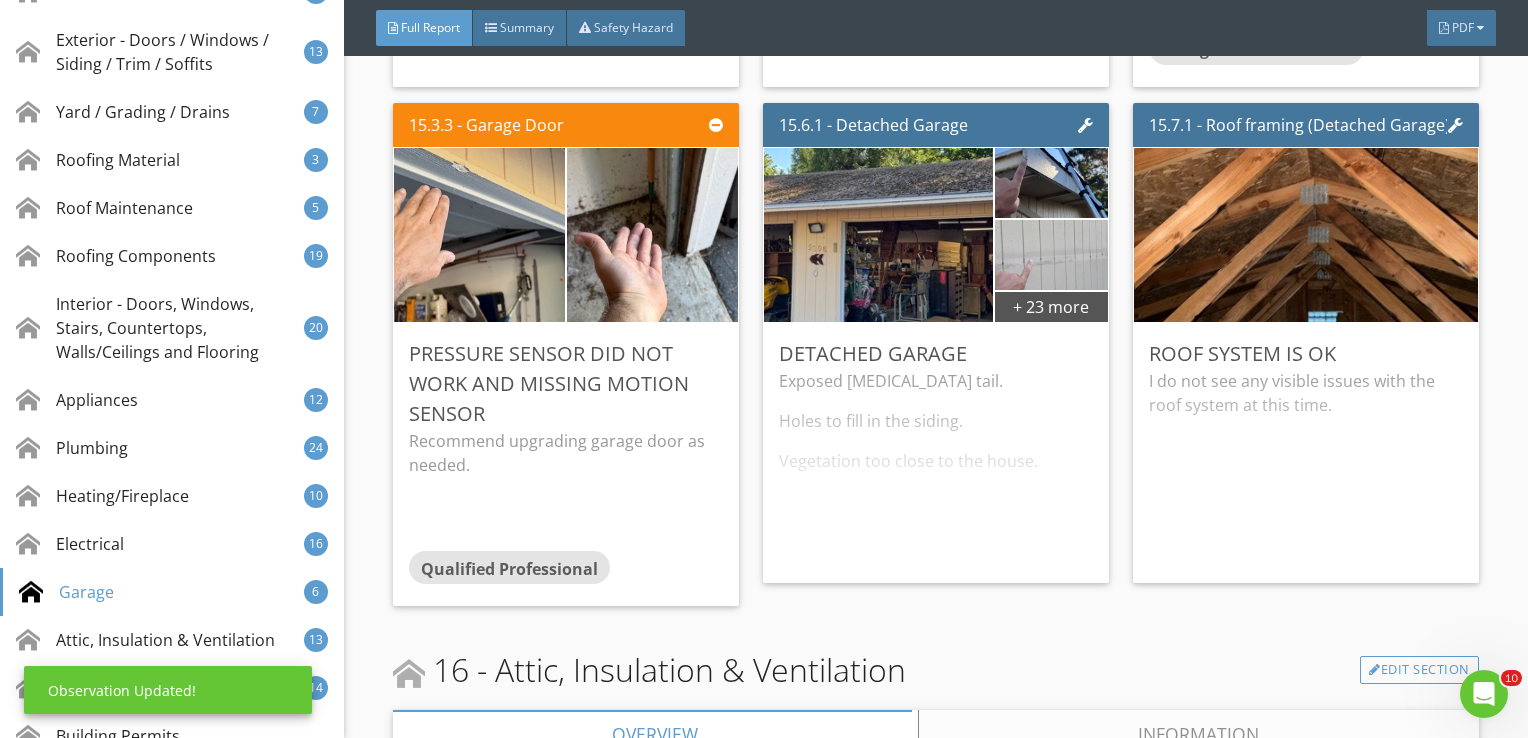 scroll, scrollTop: 8, scrollLeft: 0, axis: vertical 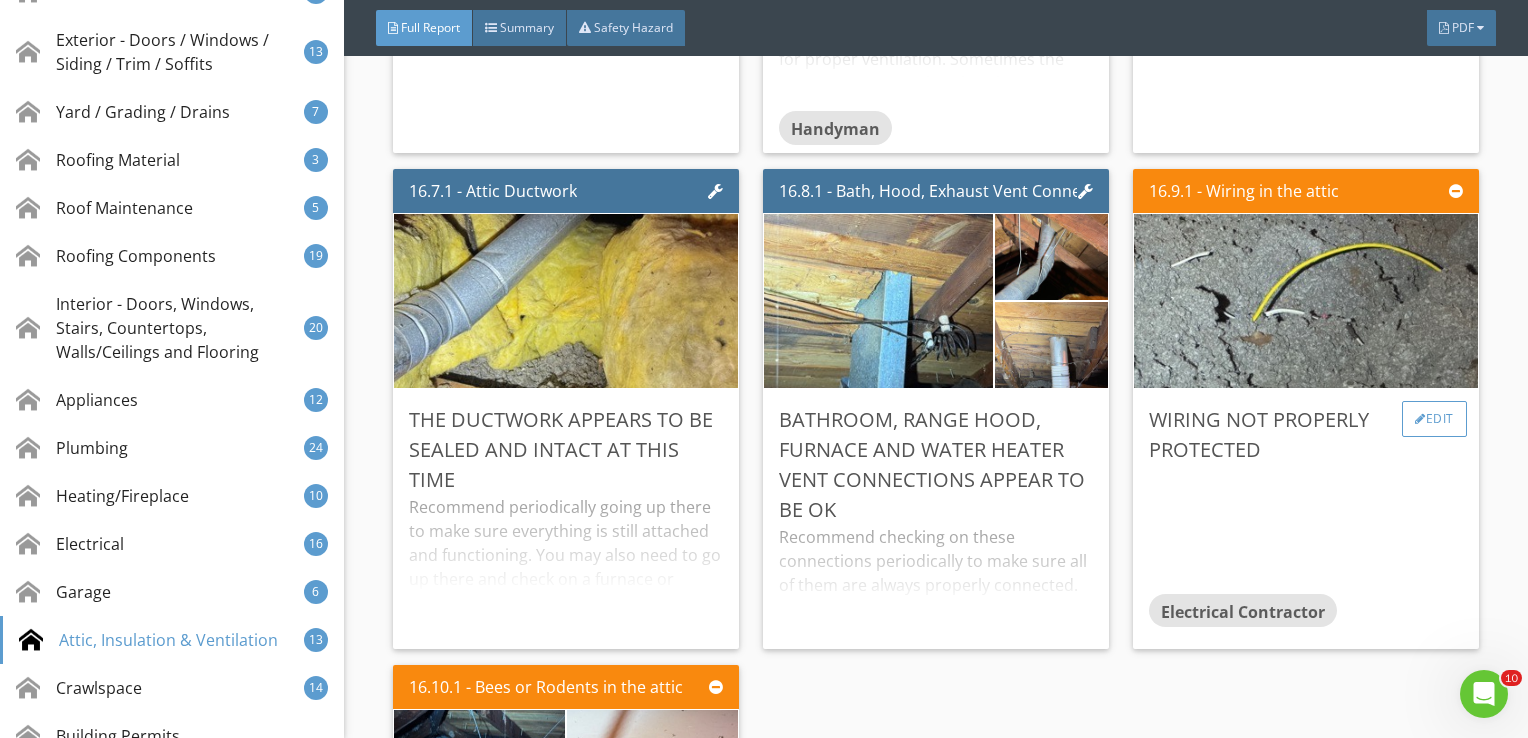click on "Edit" at bounding box center [1434, 419] 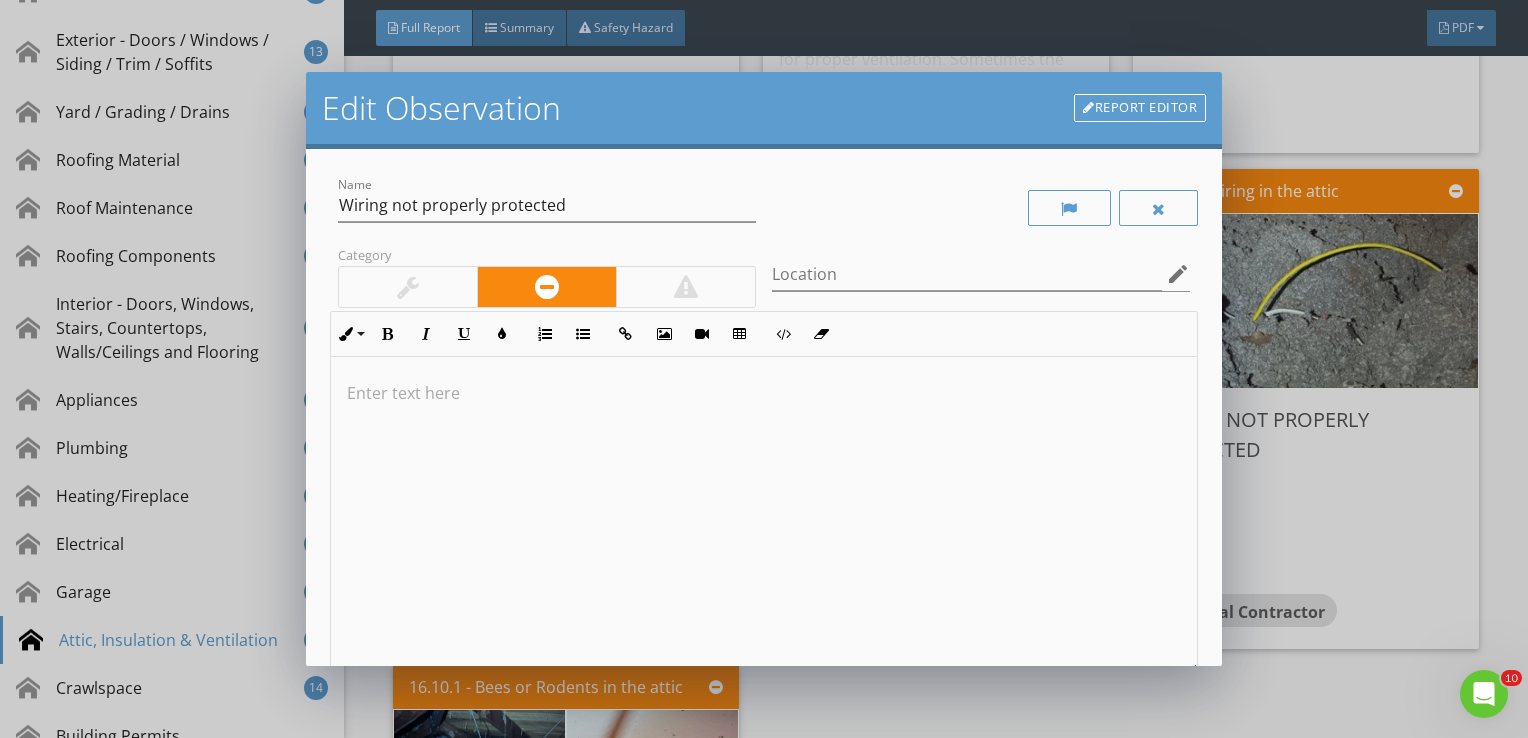 click at bounding box center [764, 515] 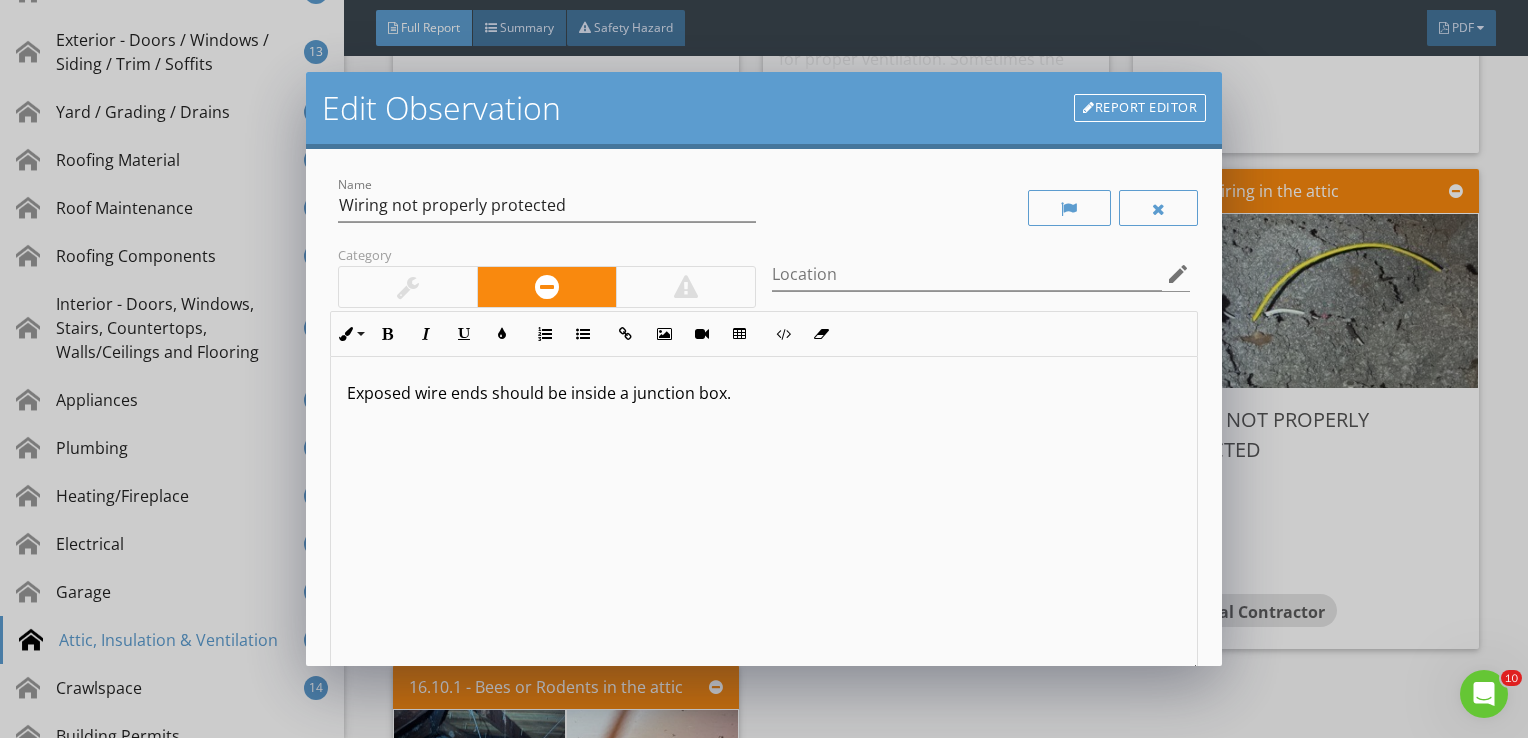 scroll, scrollTop: 0, scrollLeft: 0, axis: both 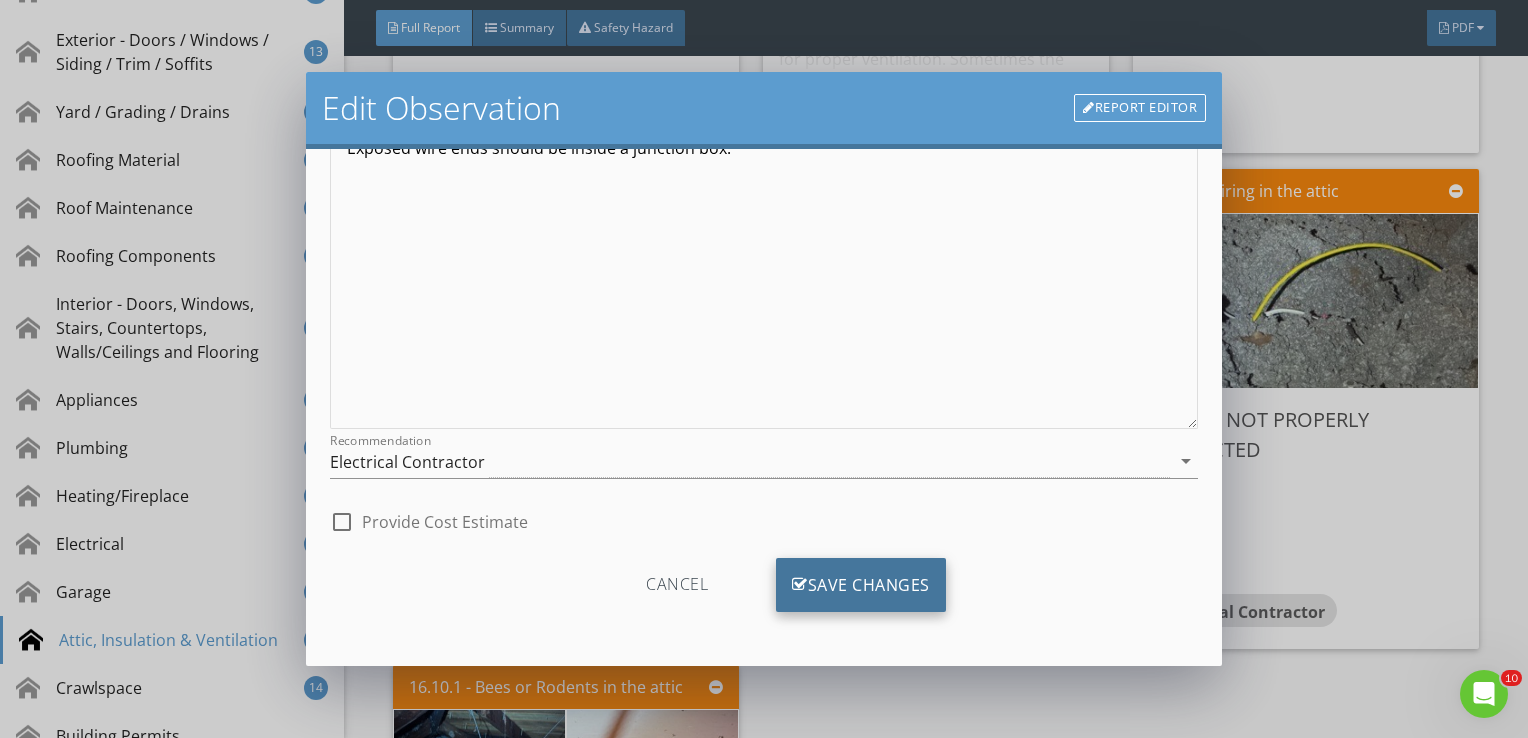 click on "Save Changes" at bounding box center [861, 585] 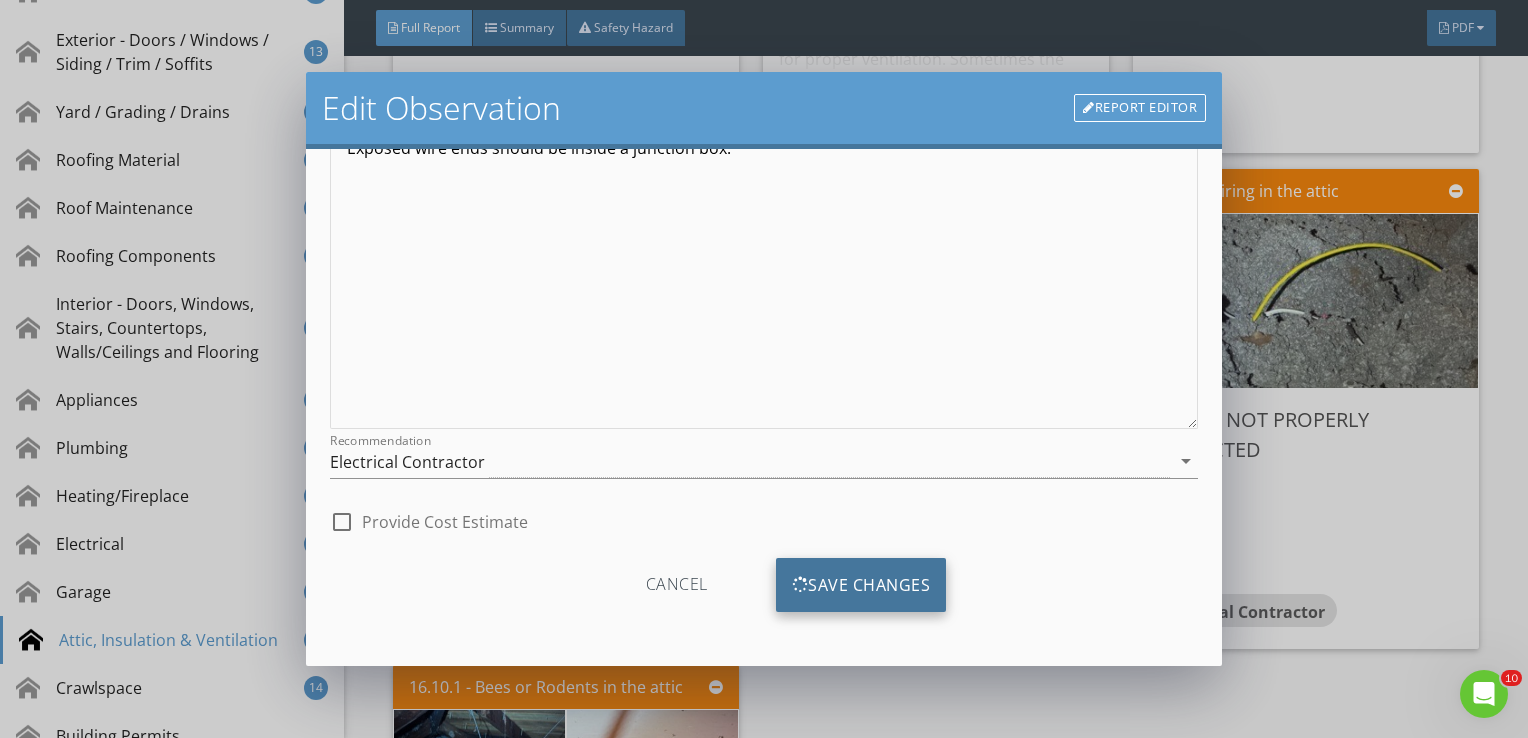 scroll, scrollTop: 8, scrollLeft: 0, axis: vertical 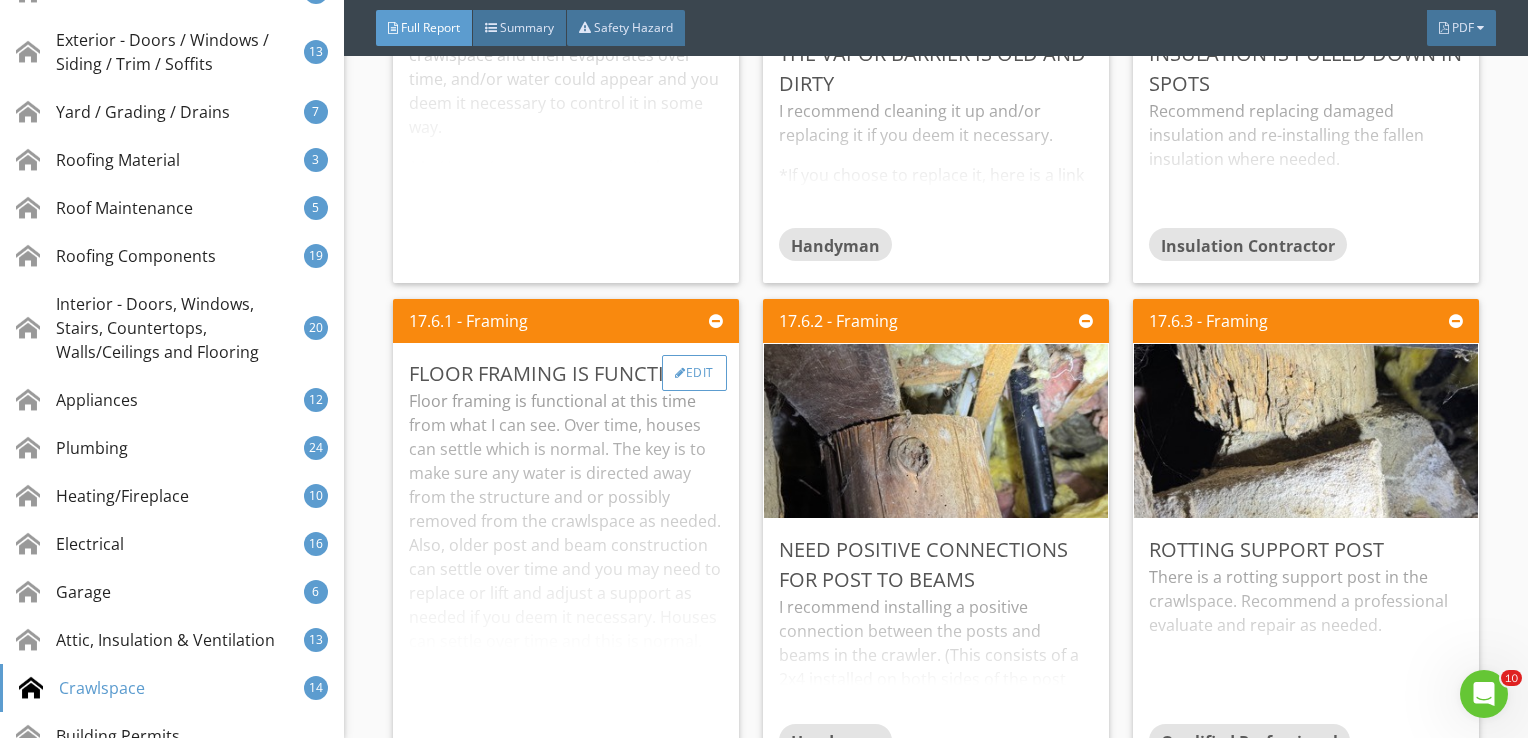 click on "Edit" at bounding box center (694, 373) 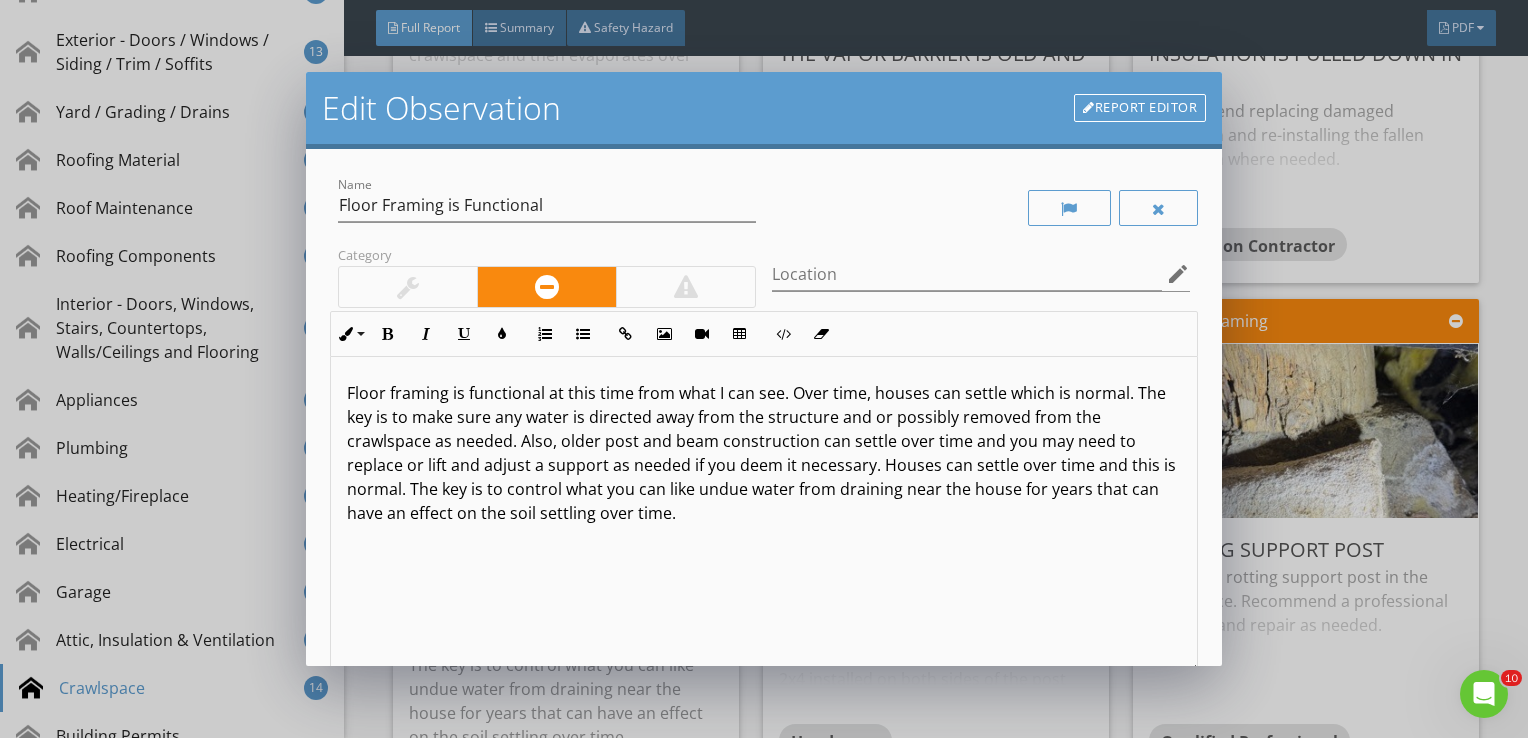 click at bounding box center [408, 287] 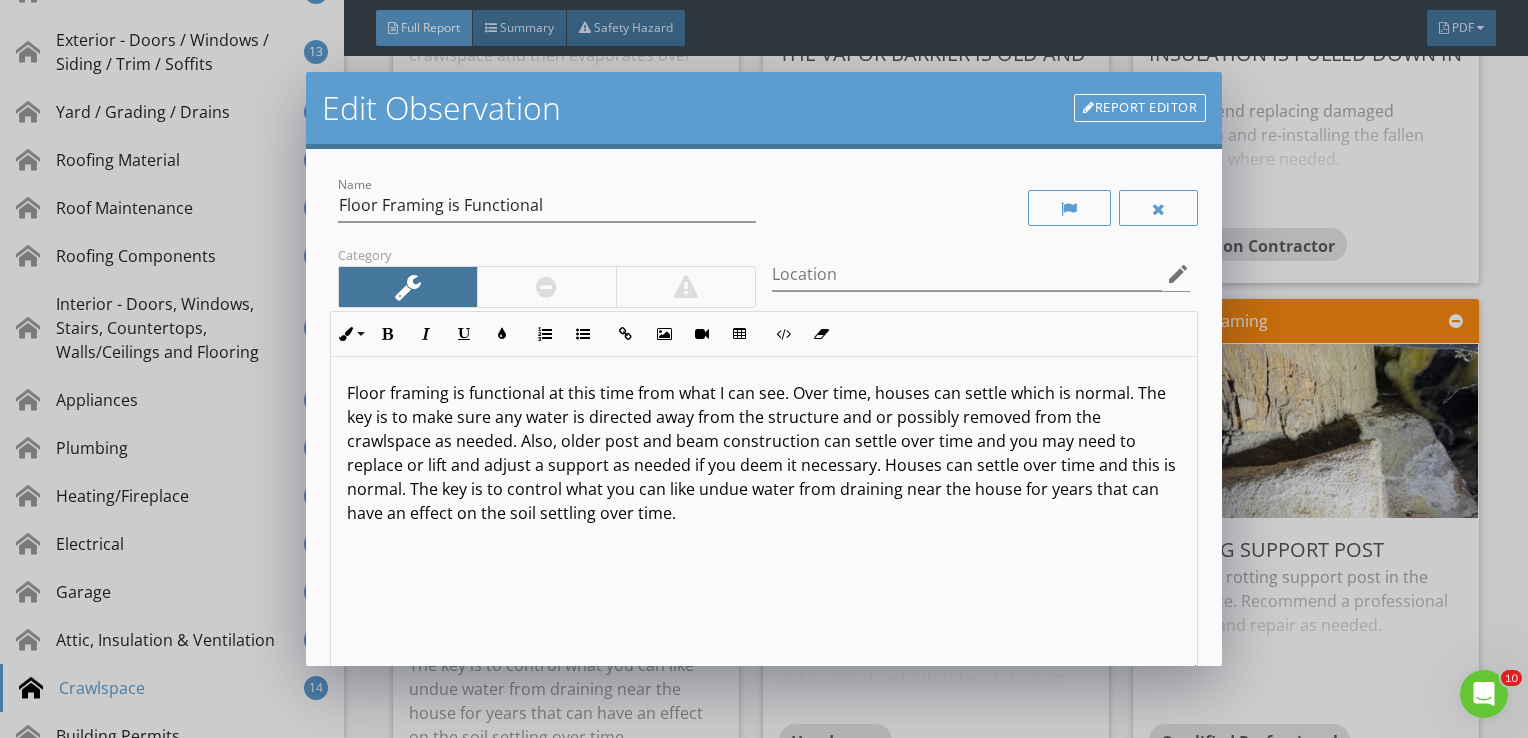scroll, scrollTop: 0, scrollLeft: 0, axis: both 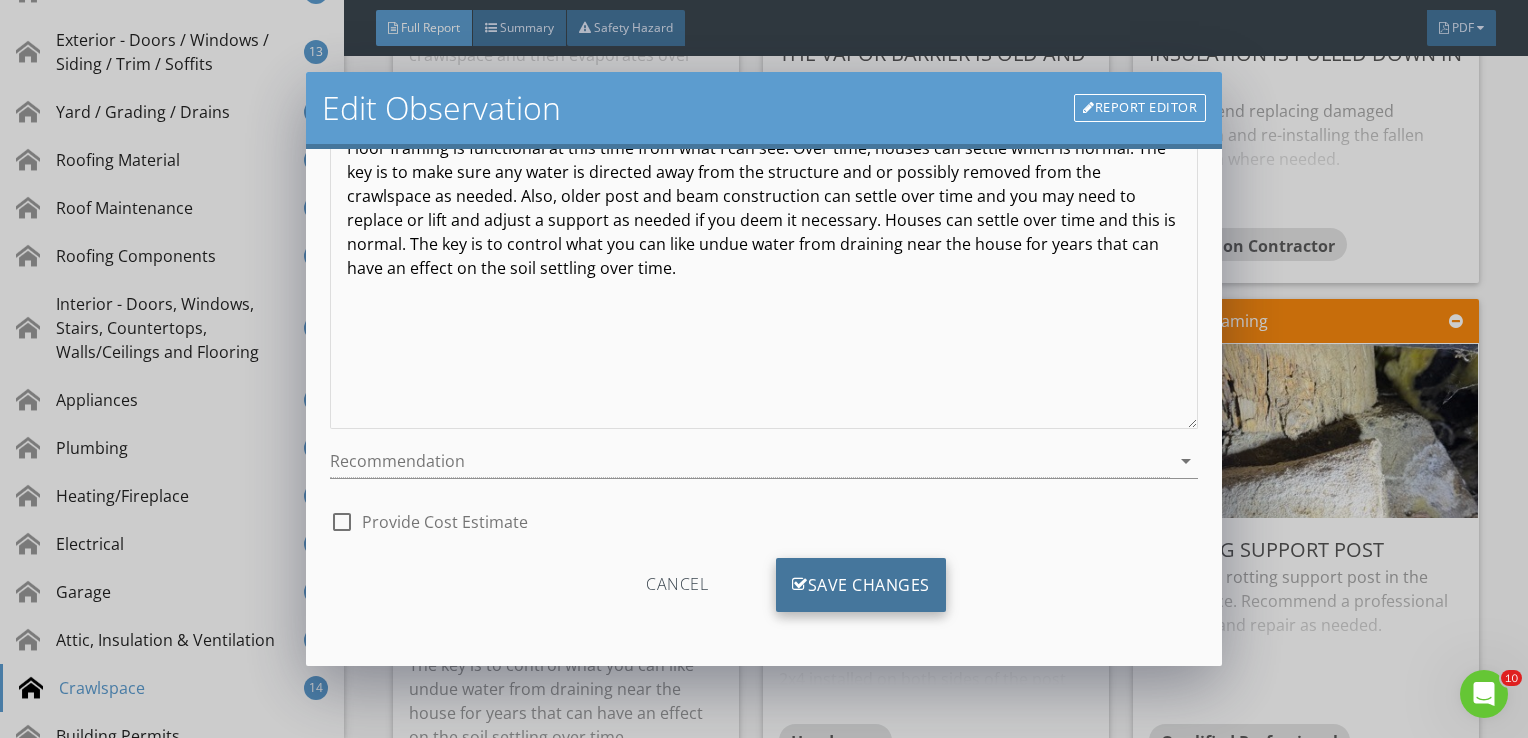 click on "Save Changes" at bounding box center [861, 585] 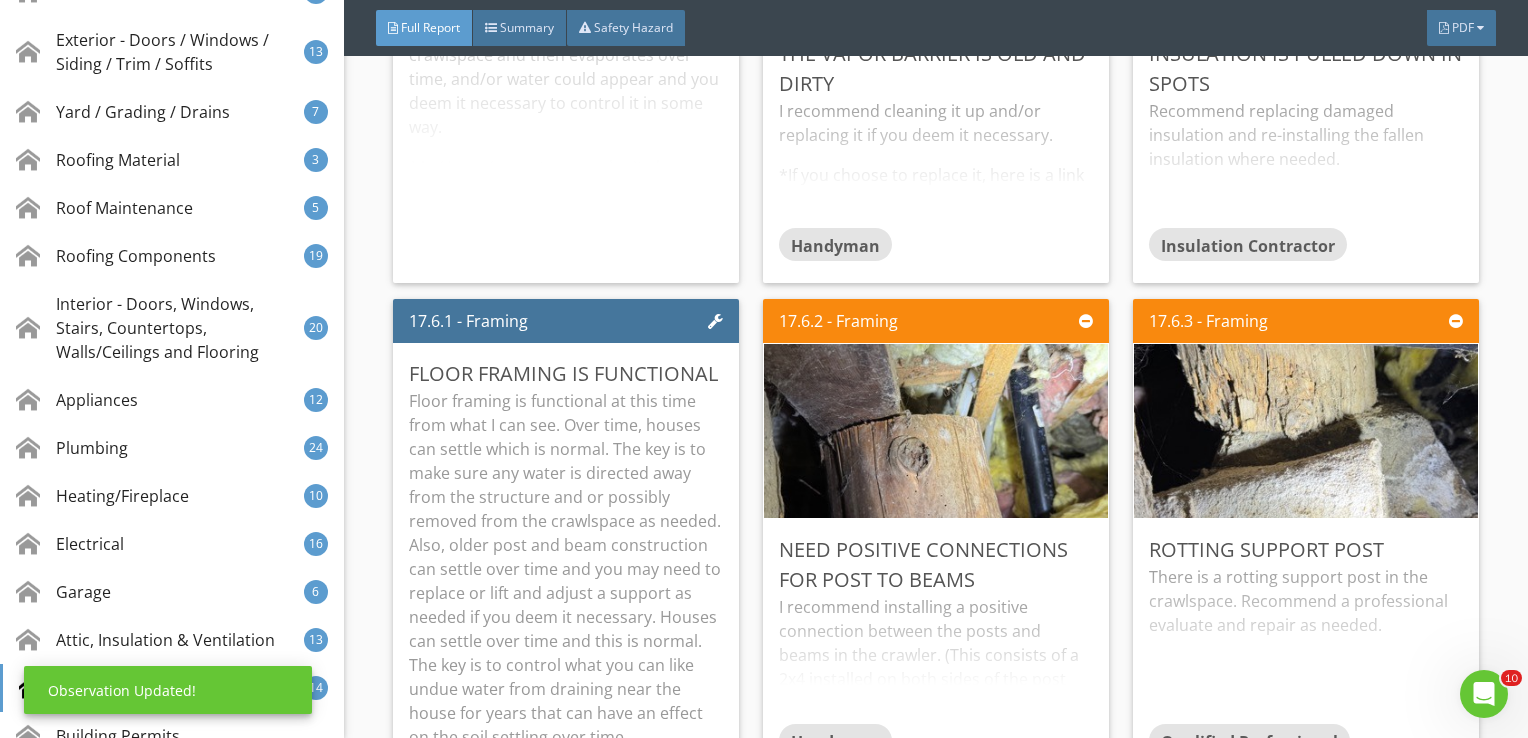 scroll, scrollTop: 8, scrollLeft: 0, axis: vertical 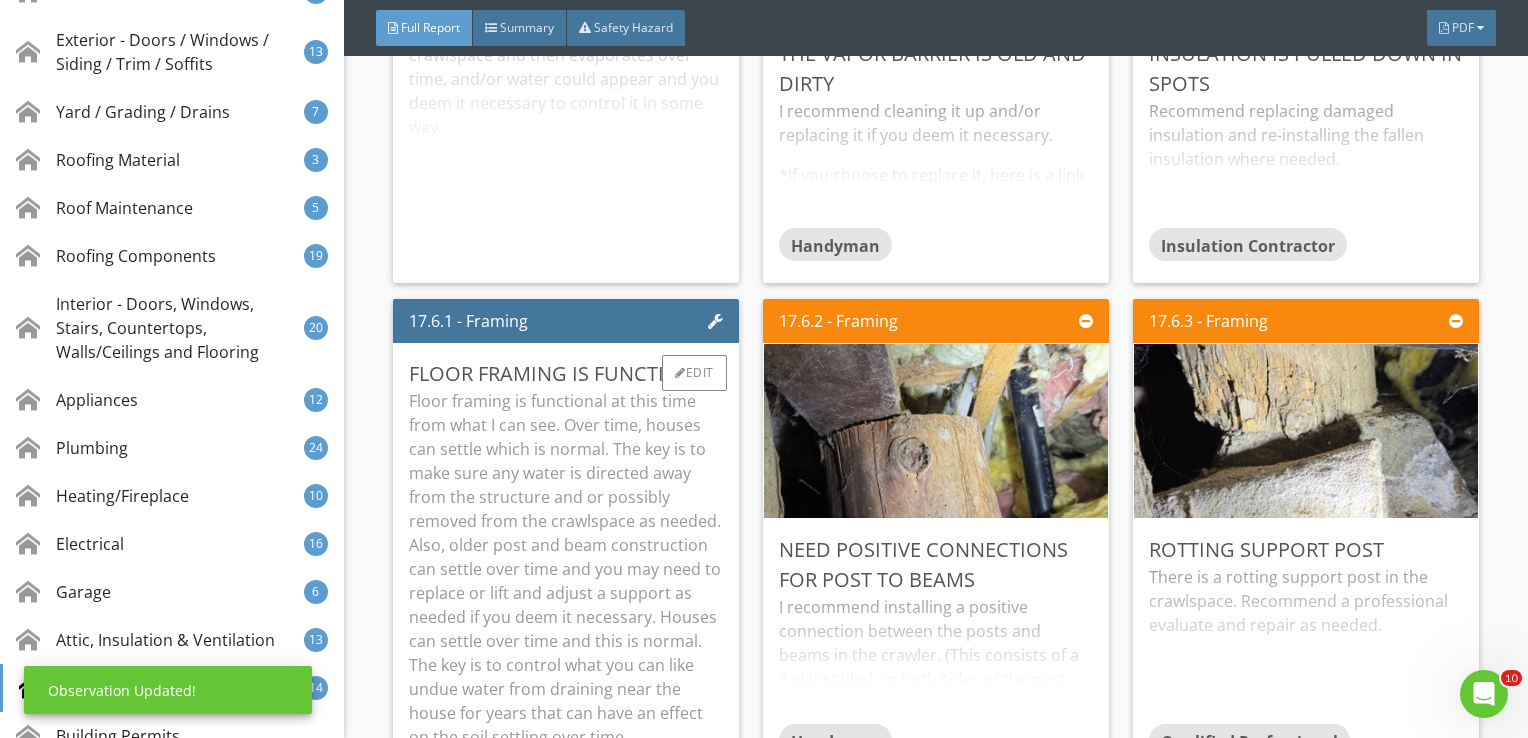 click on "Floor framing is functional at this time from what I can see. Over time, houses can settle which is normal. The key is to make sure any water is directed away from the structure and or possibly removed from the crawlspace as needed. Also, older post and beam construction can settle over time and you may need to replace or lift and adjust a support as needed if you deem it necessary. Houses can settle over time and this is normal. The key is to control what you can like undue water from draining near the house for years that can have an effect on the soil settling over time." at bounding box center [566, 569] 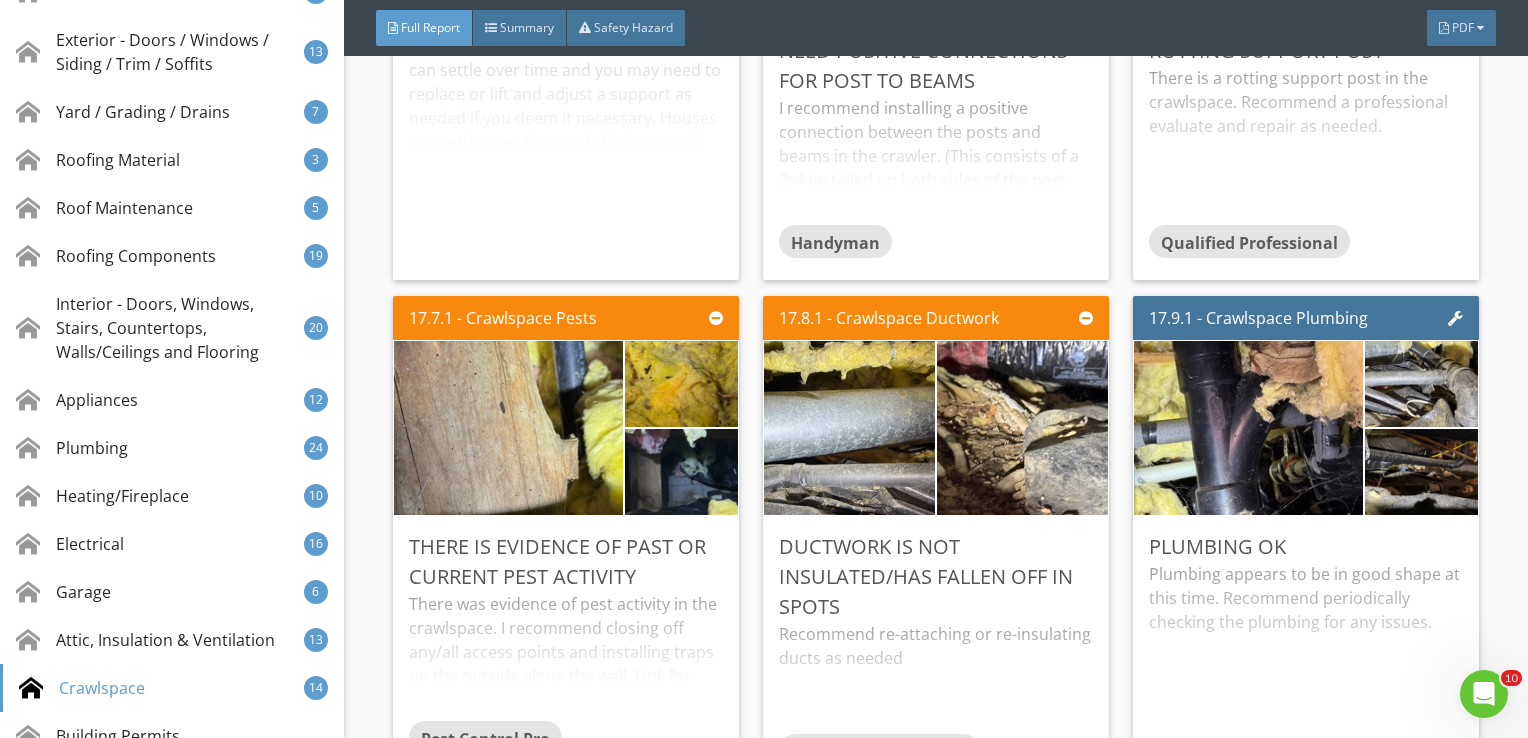 scroll, scrollTop: 44948, scrollLeft: 0, axis: vertical 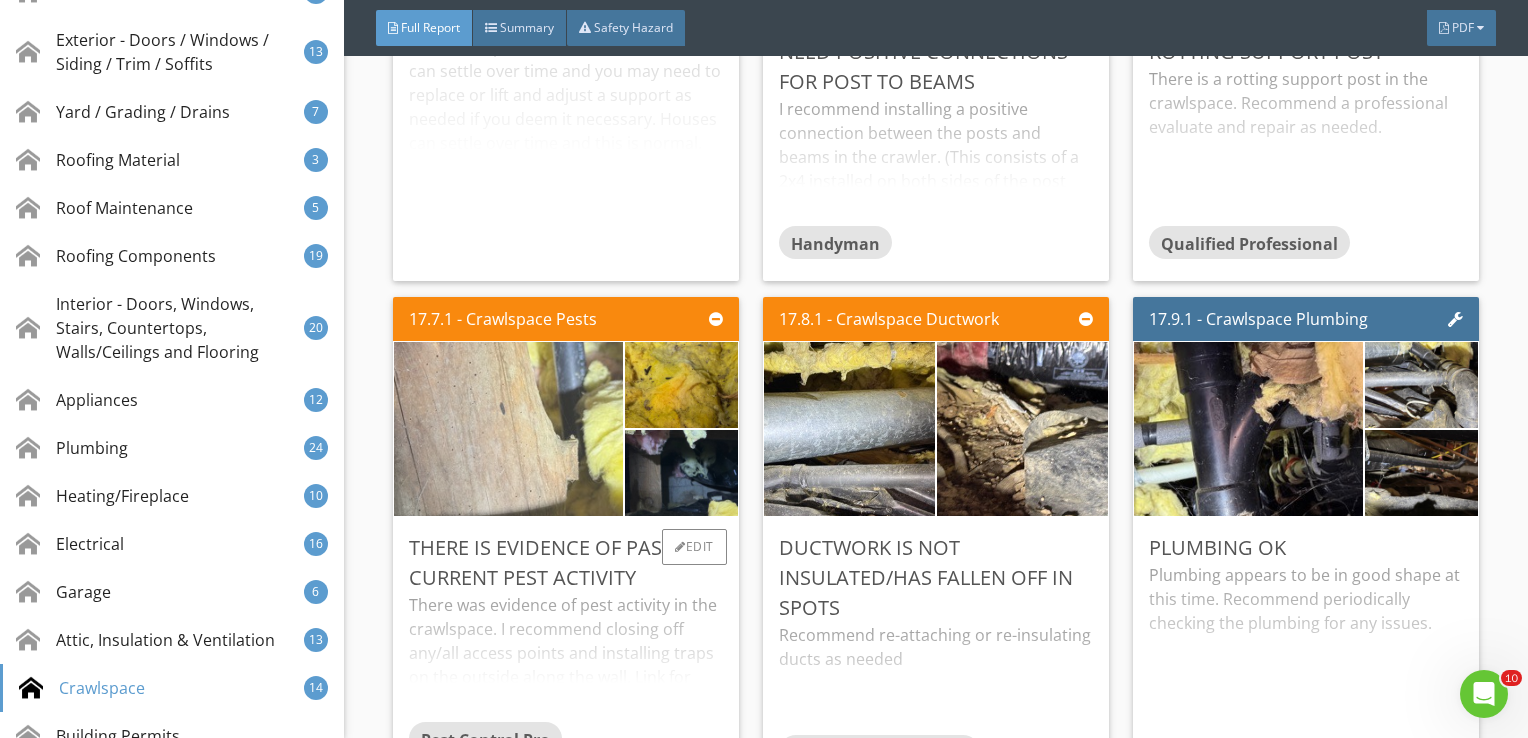 click at bounding box center (508, 429) 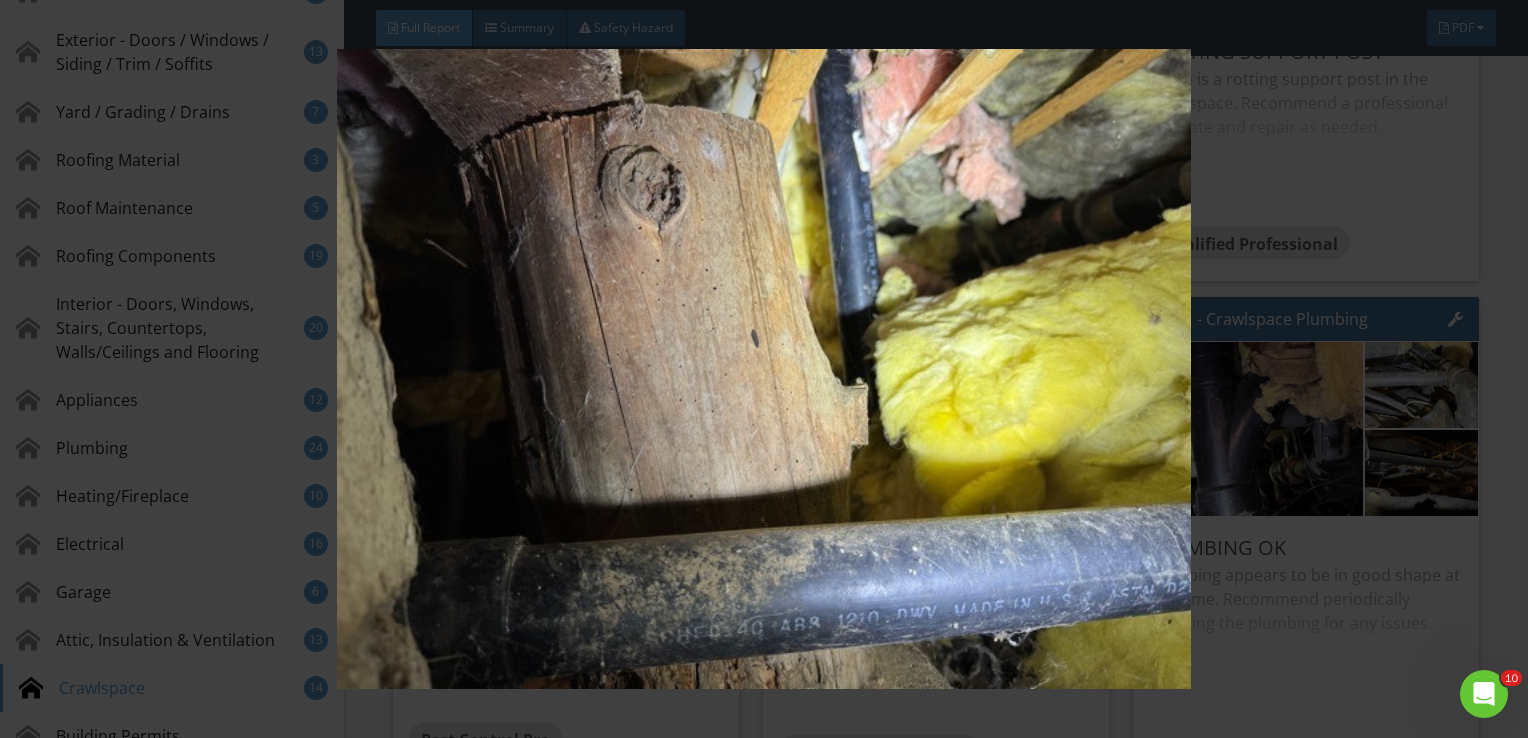 click at bounding box center (764, 369) 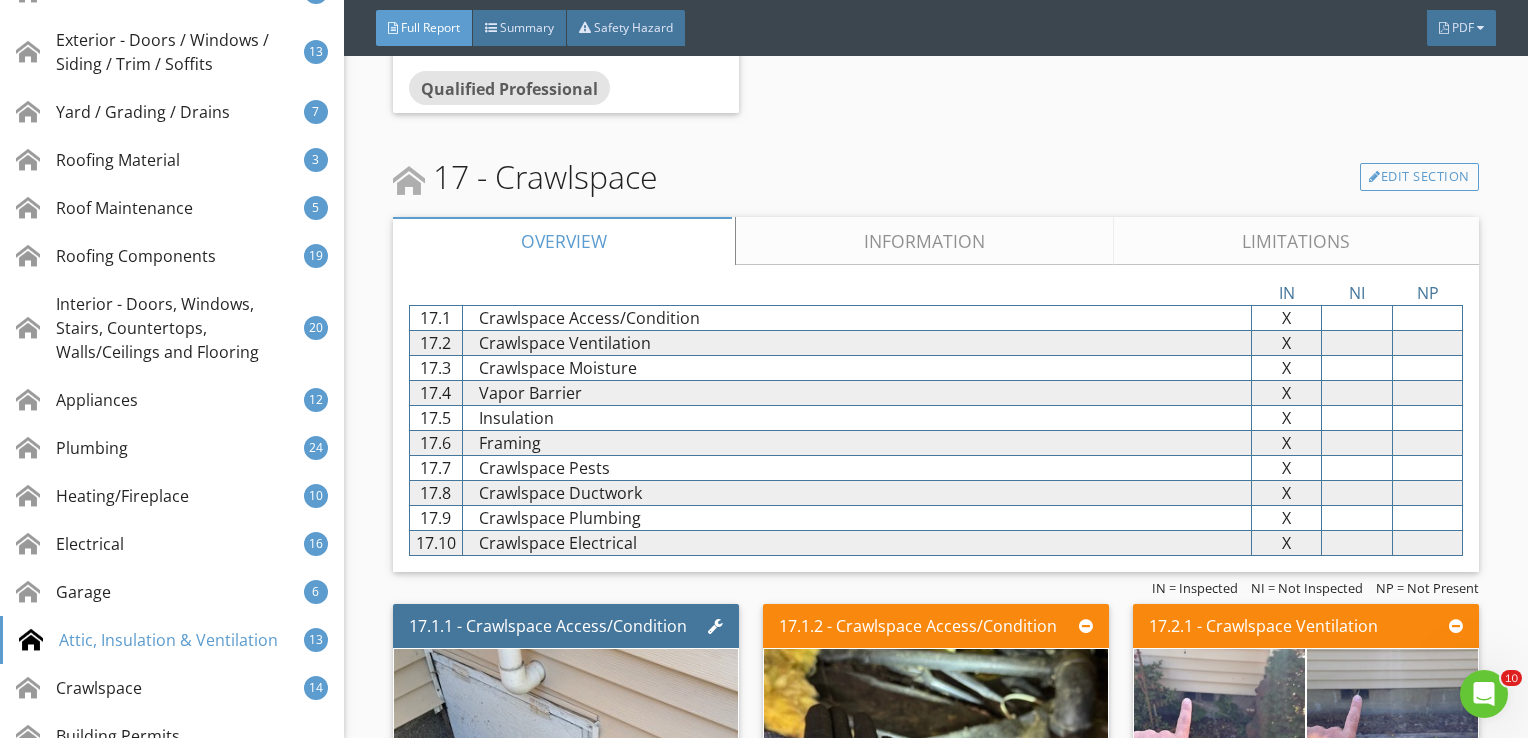 scroll, scrollTop: 43144, scrollLeft: 0, axis: vertical 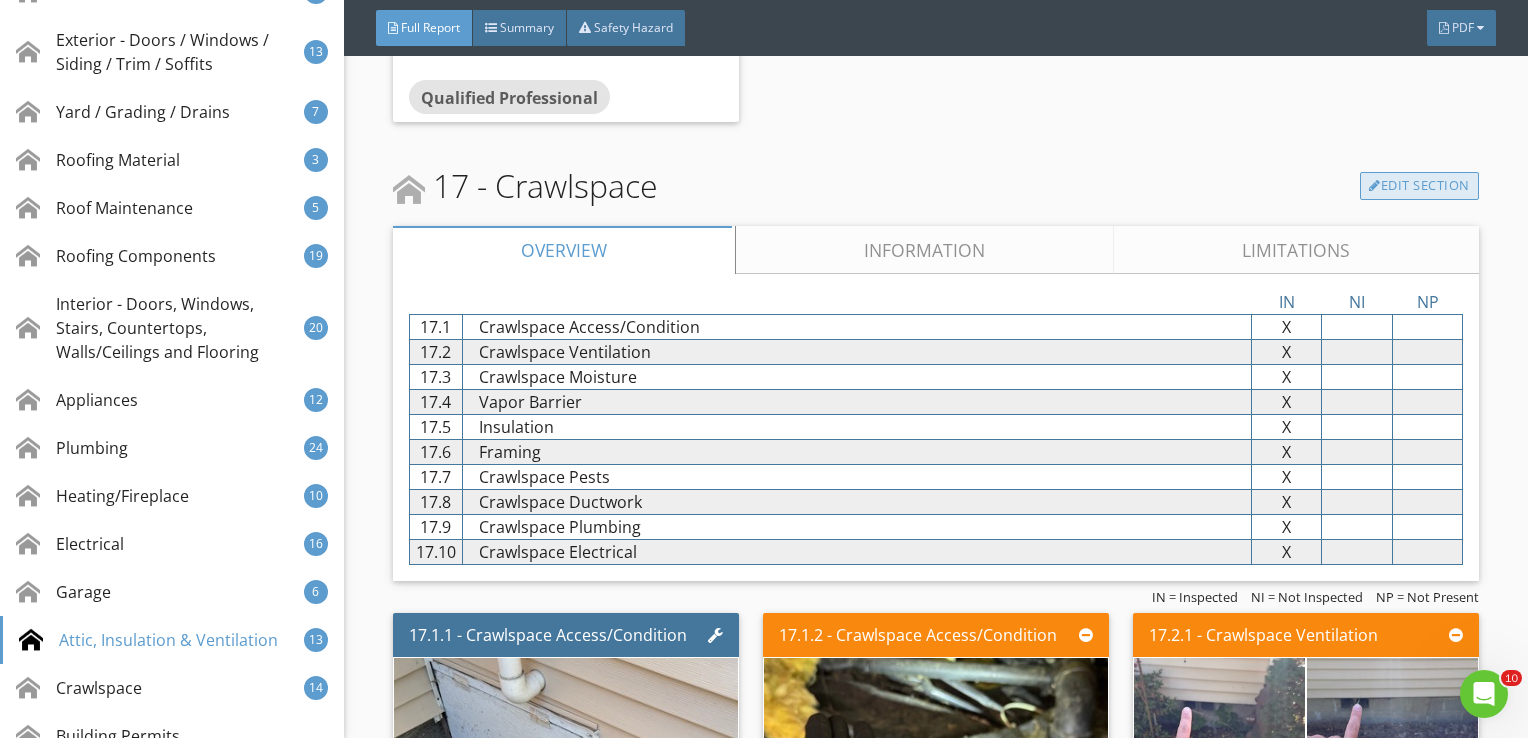 click on "Edit Section" at bounding box center (1419, 186) 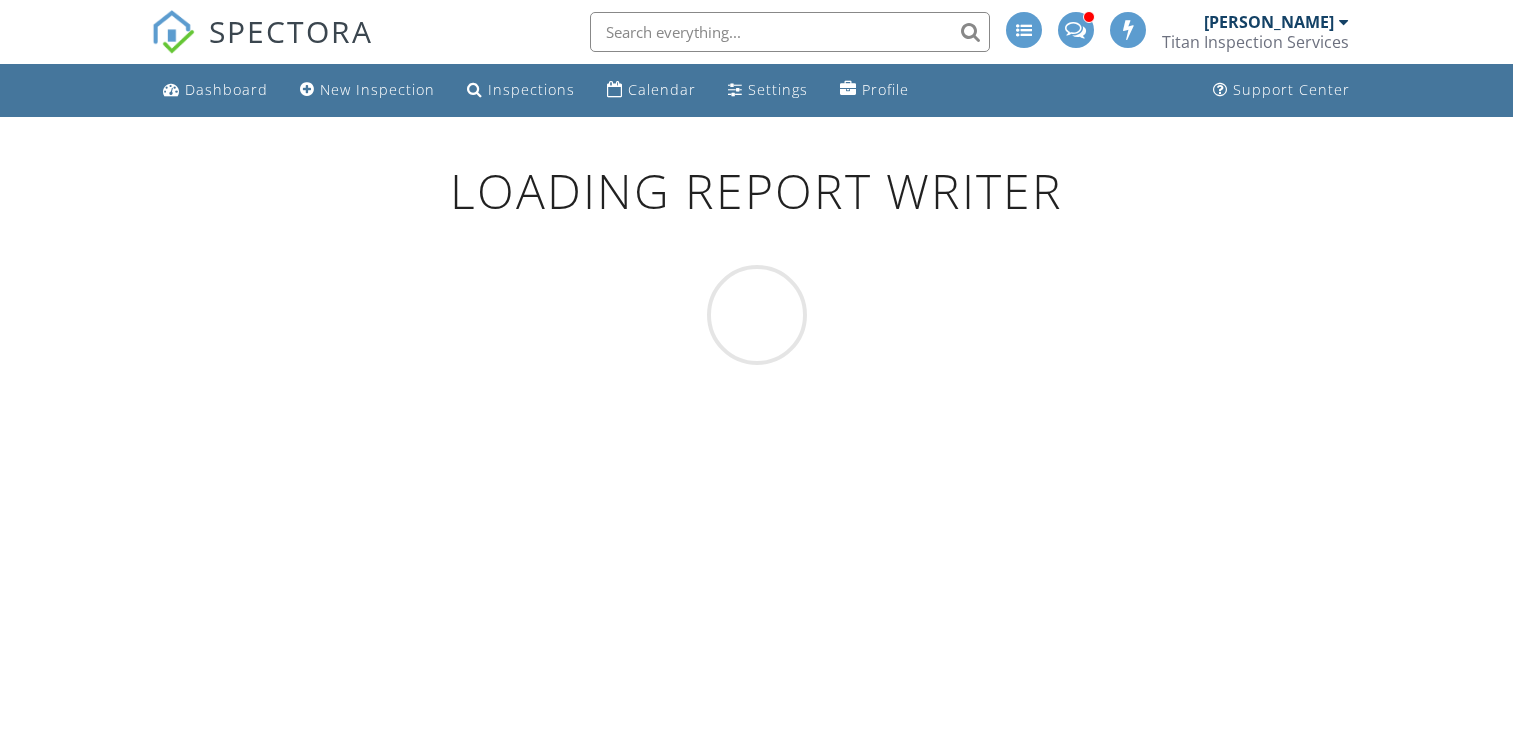 scroll, scrollTop: 0, scrollLeft: 0, axis: both 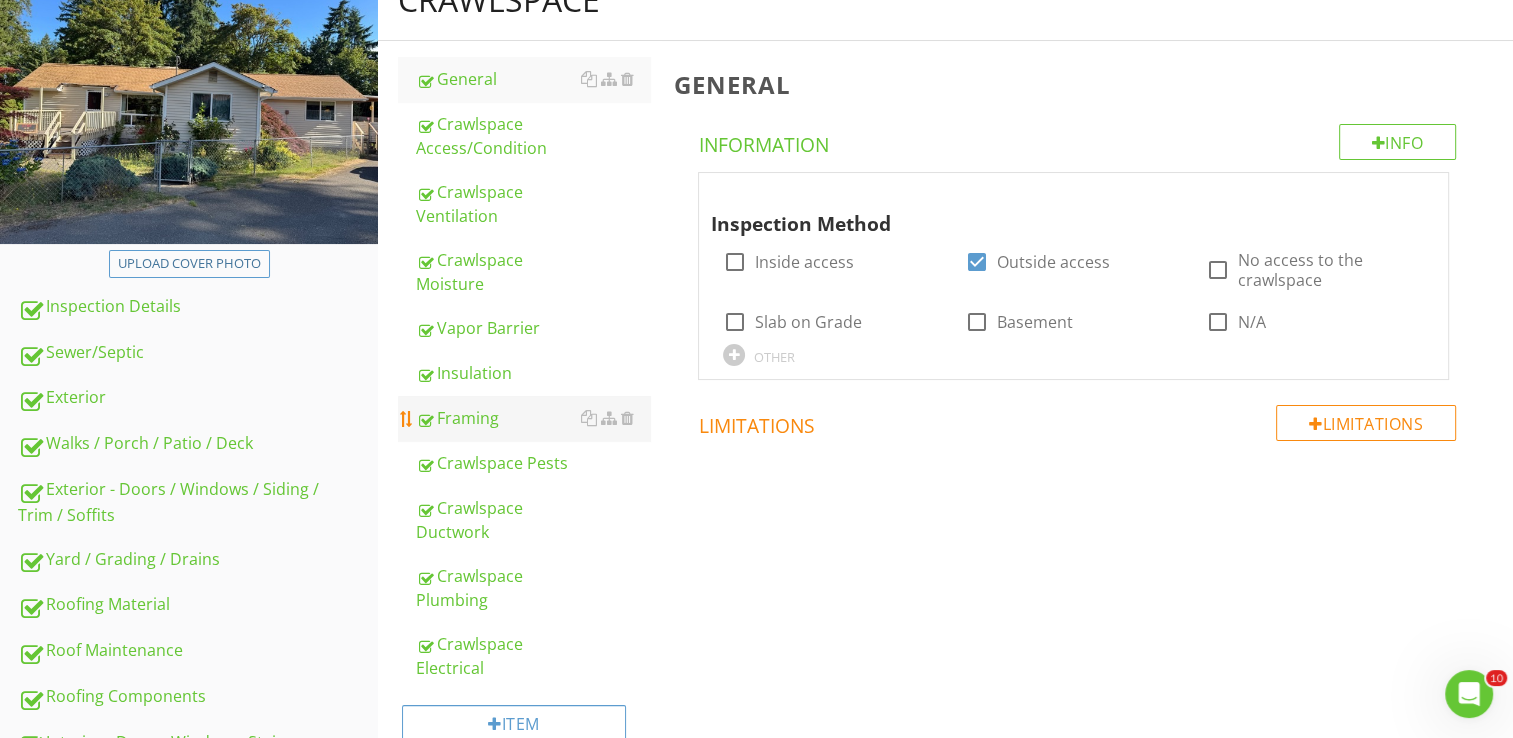 click on "Framing" at bounding box center (533, 418) 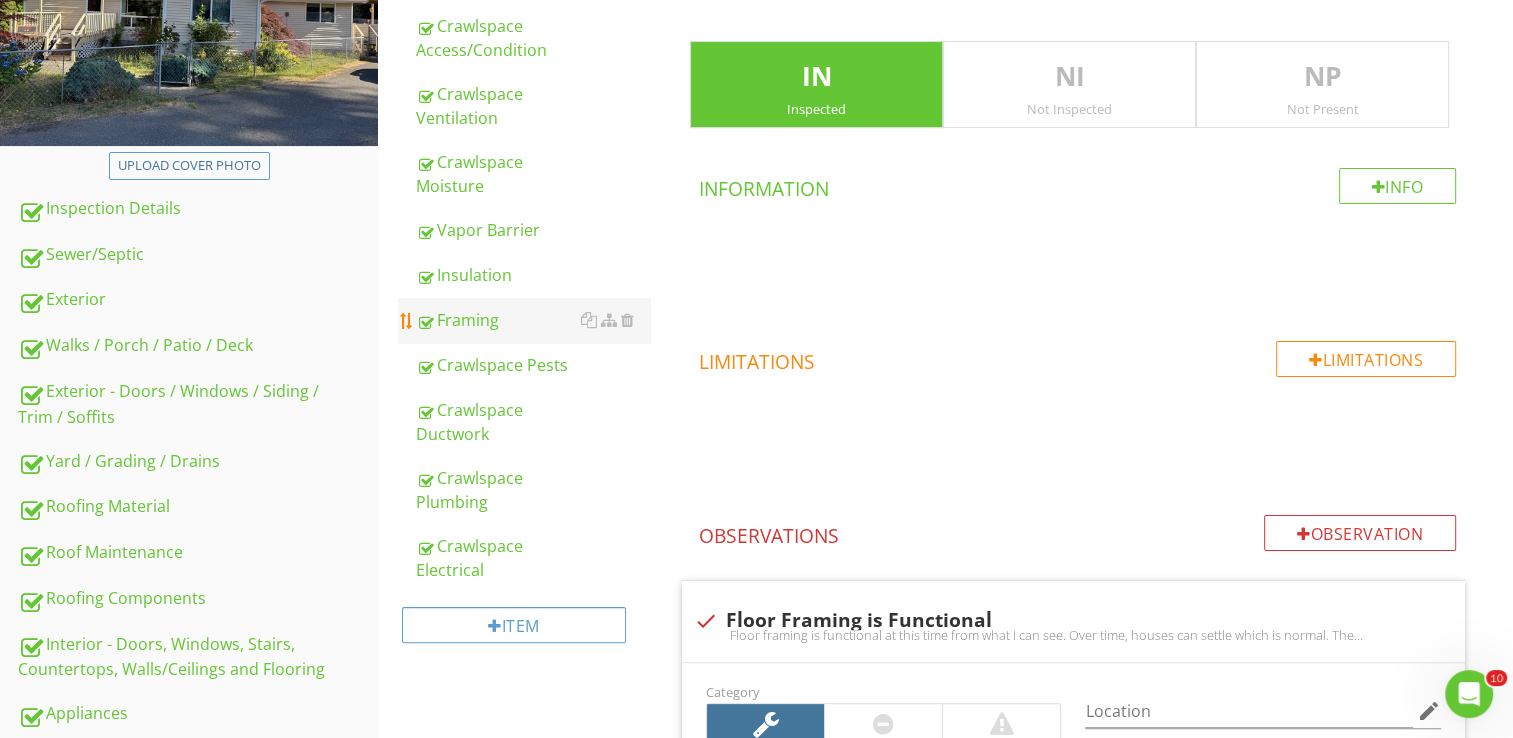 scroll, scrollTop: 312, scrollLeft: 0, axis: vertical 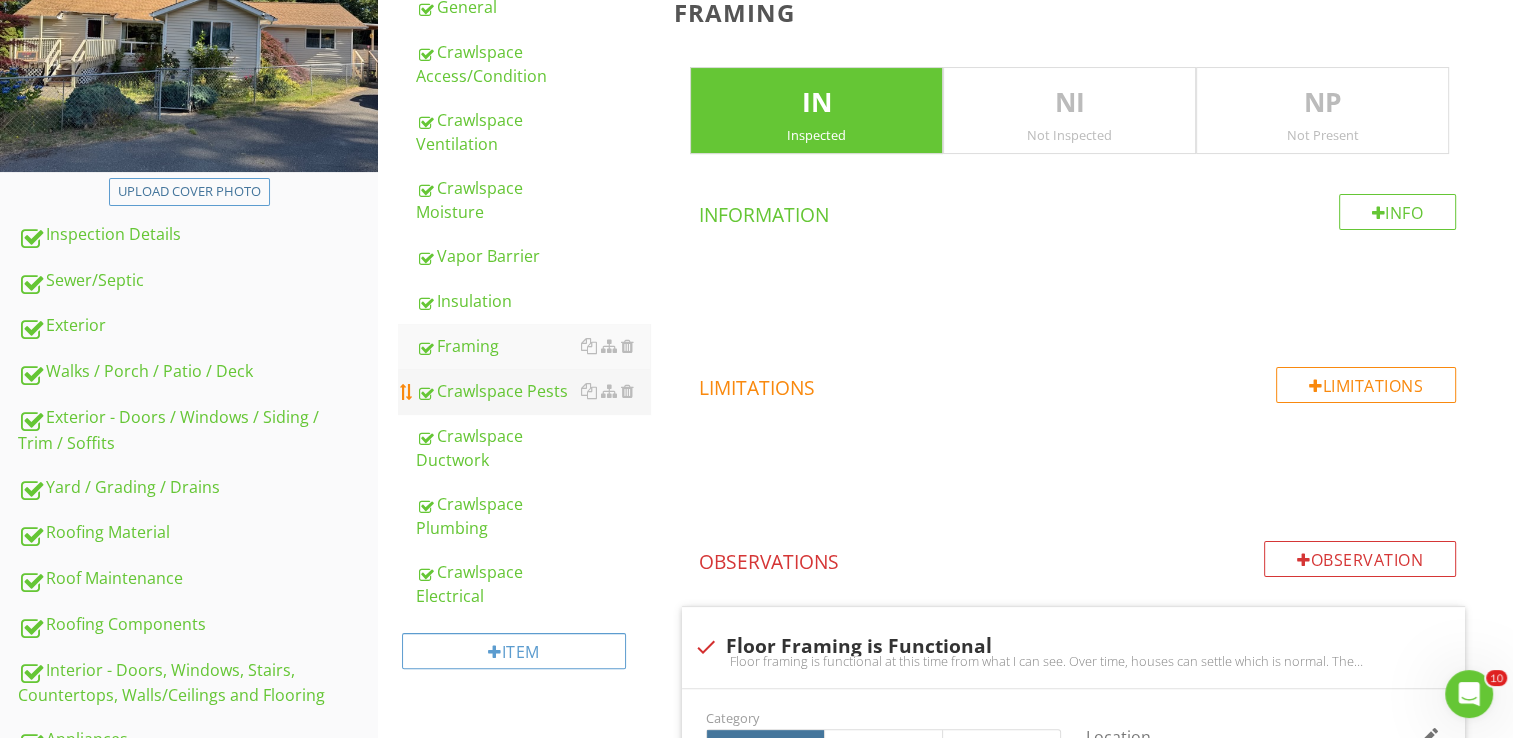 click on "Crawlspace Pests" at bounding box center (533, 391) 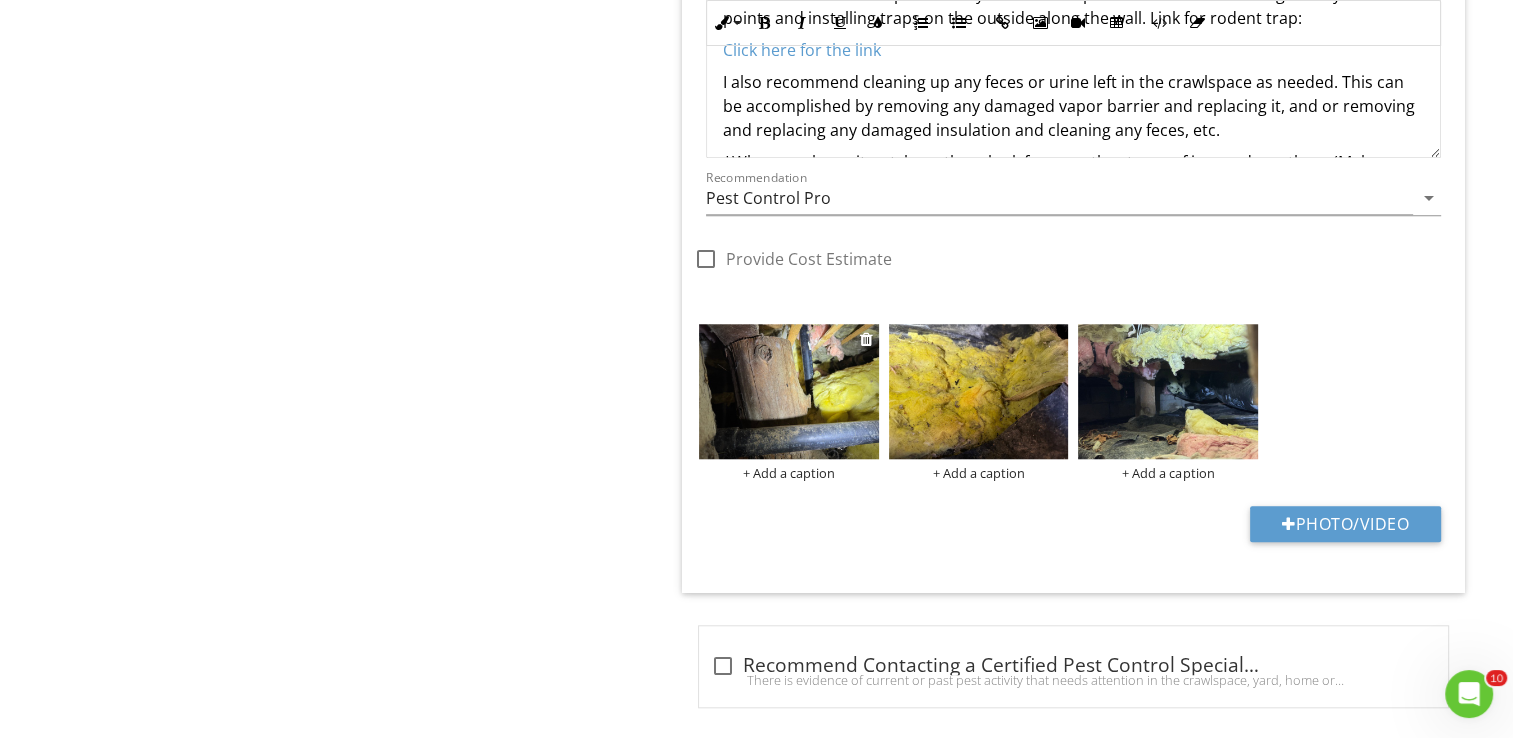 scroll, scrollTop: 1720, scrollLeft: 0, axis: vertical 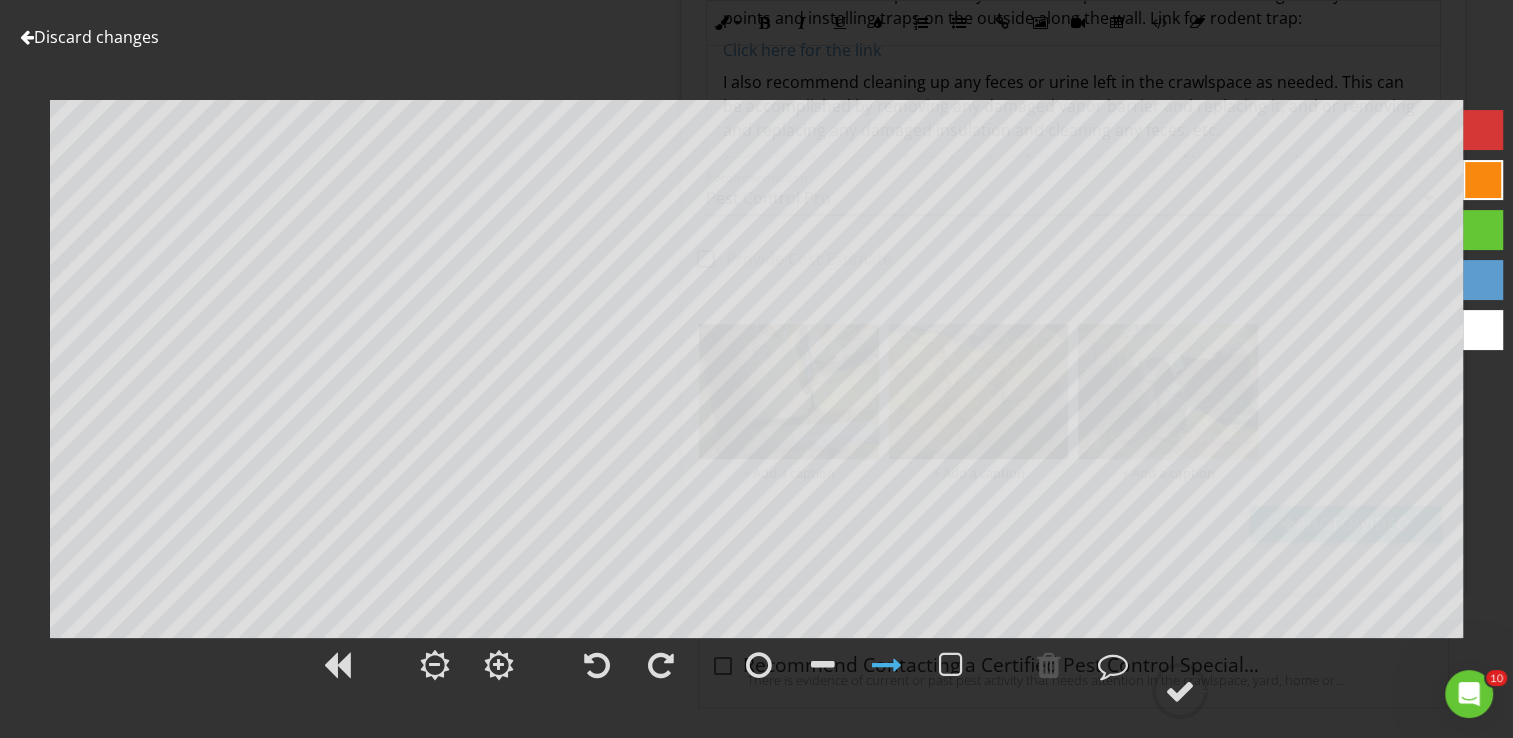 click on "Discard changes" at bounding box center [89, 37] 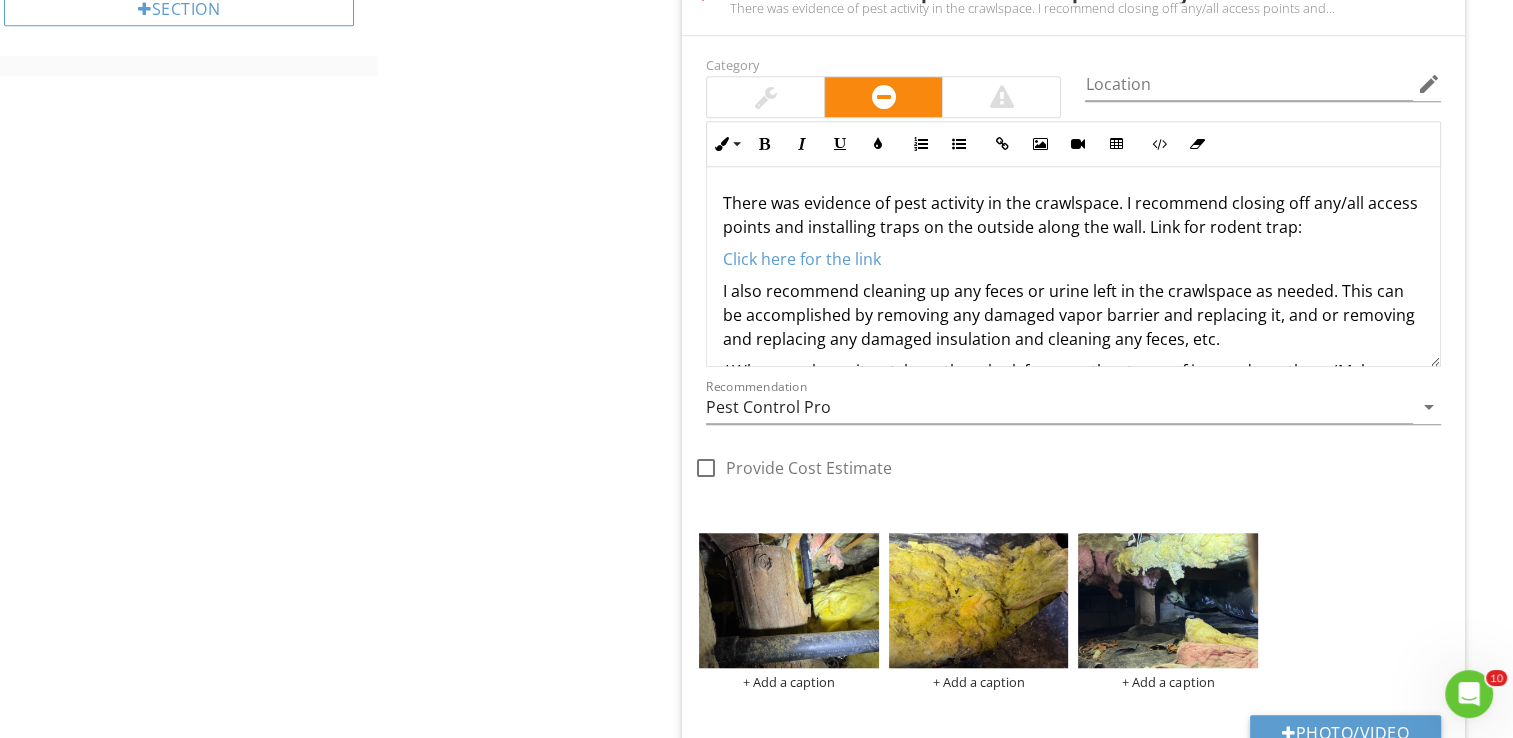 scroll, scrollTop: 1516, scrollLeft: 0, axis: vertical 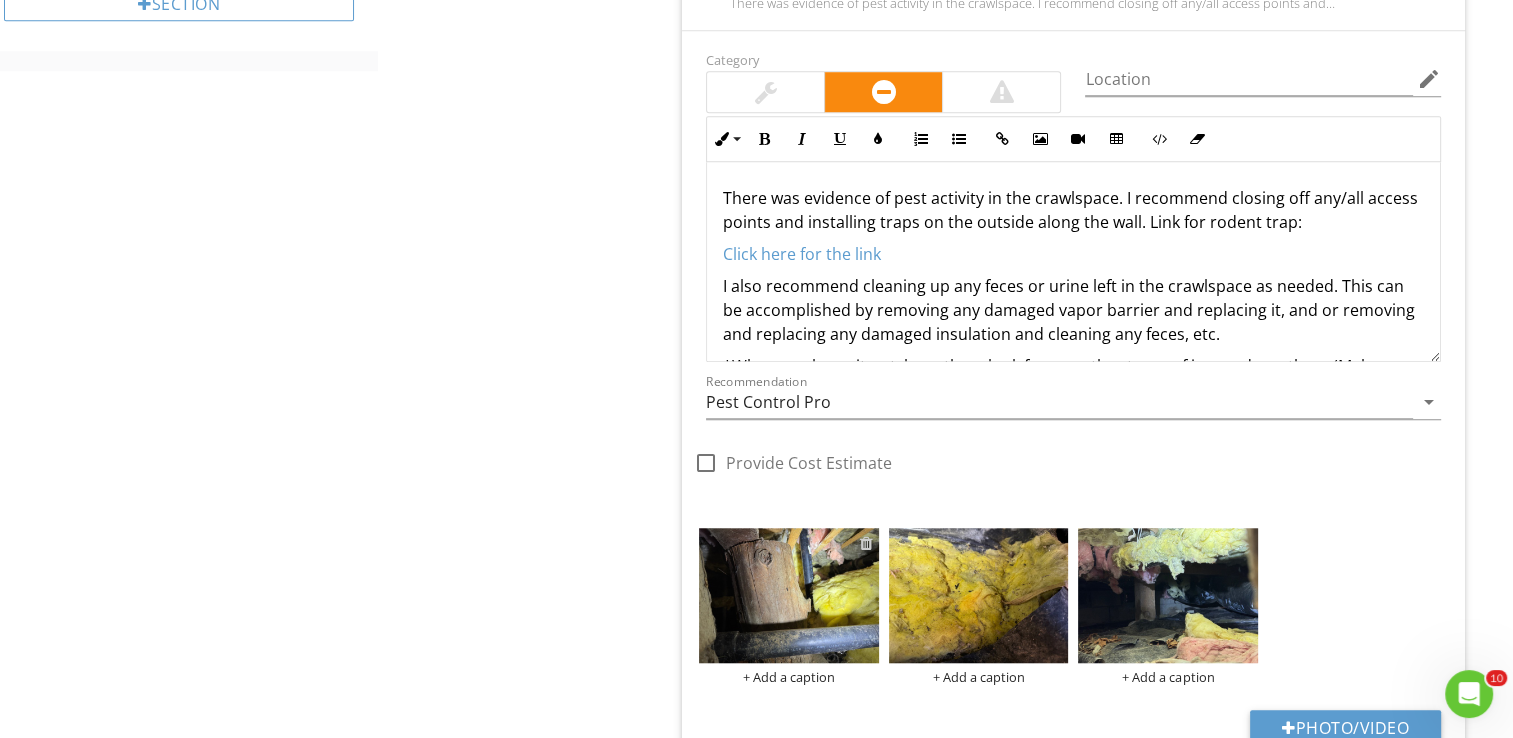 click at bounding box center (866, 543) 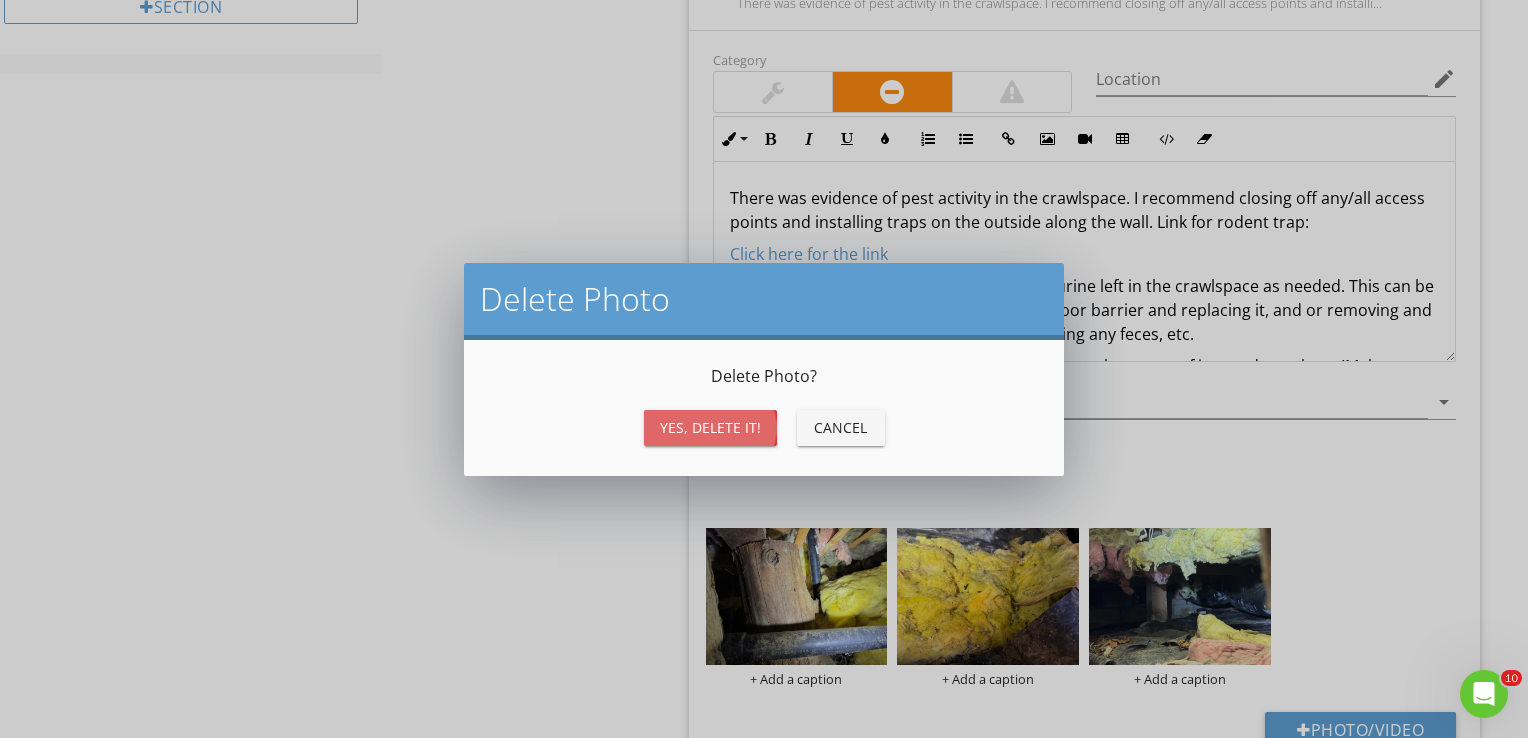 click on "Yes, Delete it!" at bounding box center [710, 427] 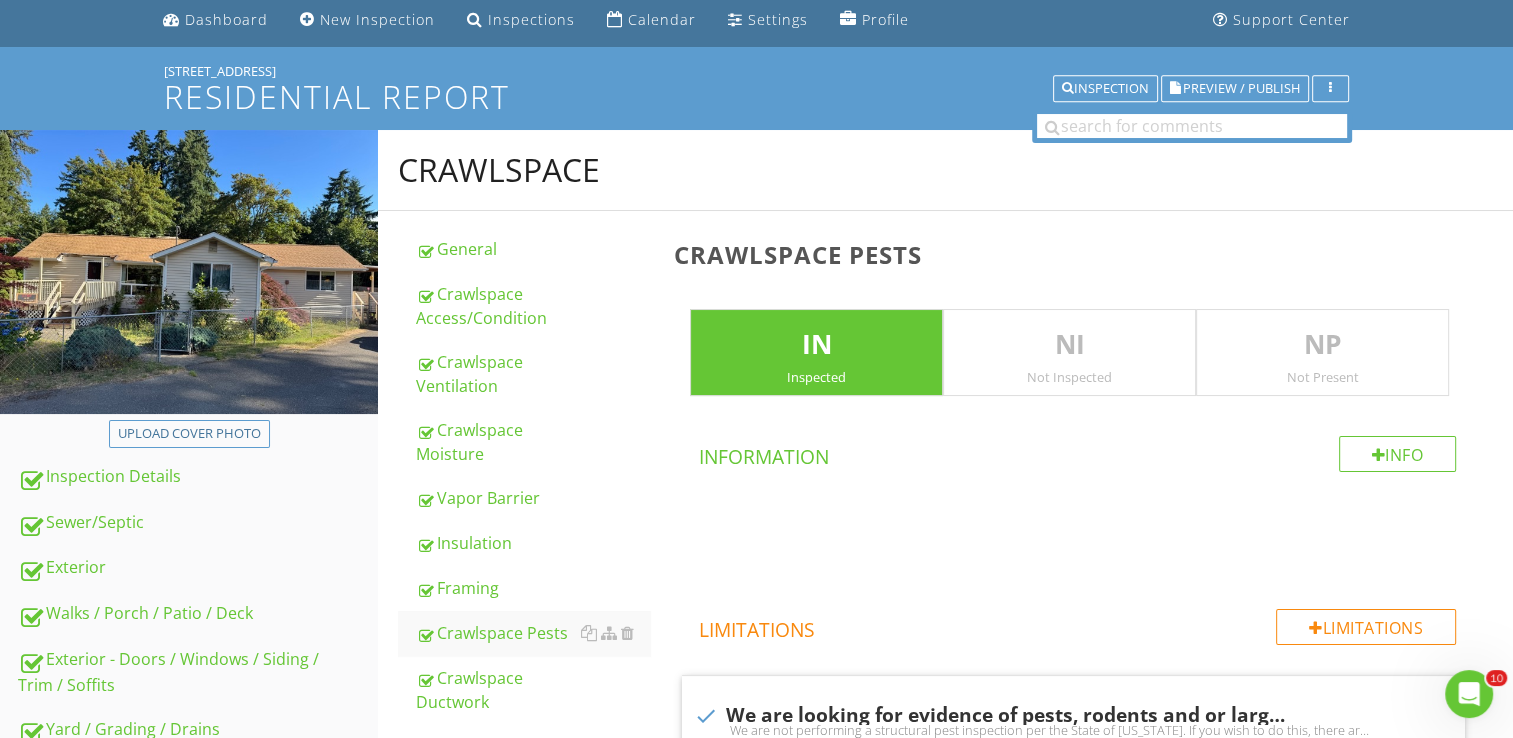 scroll, scrollTop: 0, scrollLeft: 0, axis: both 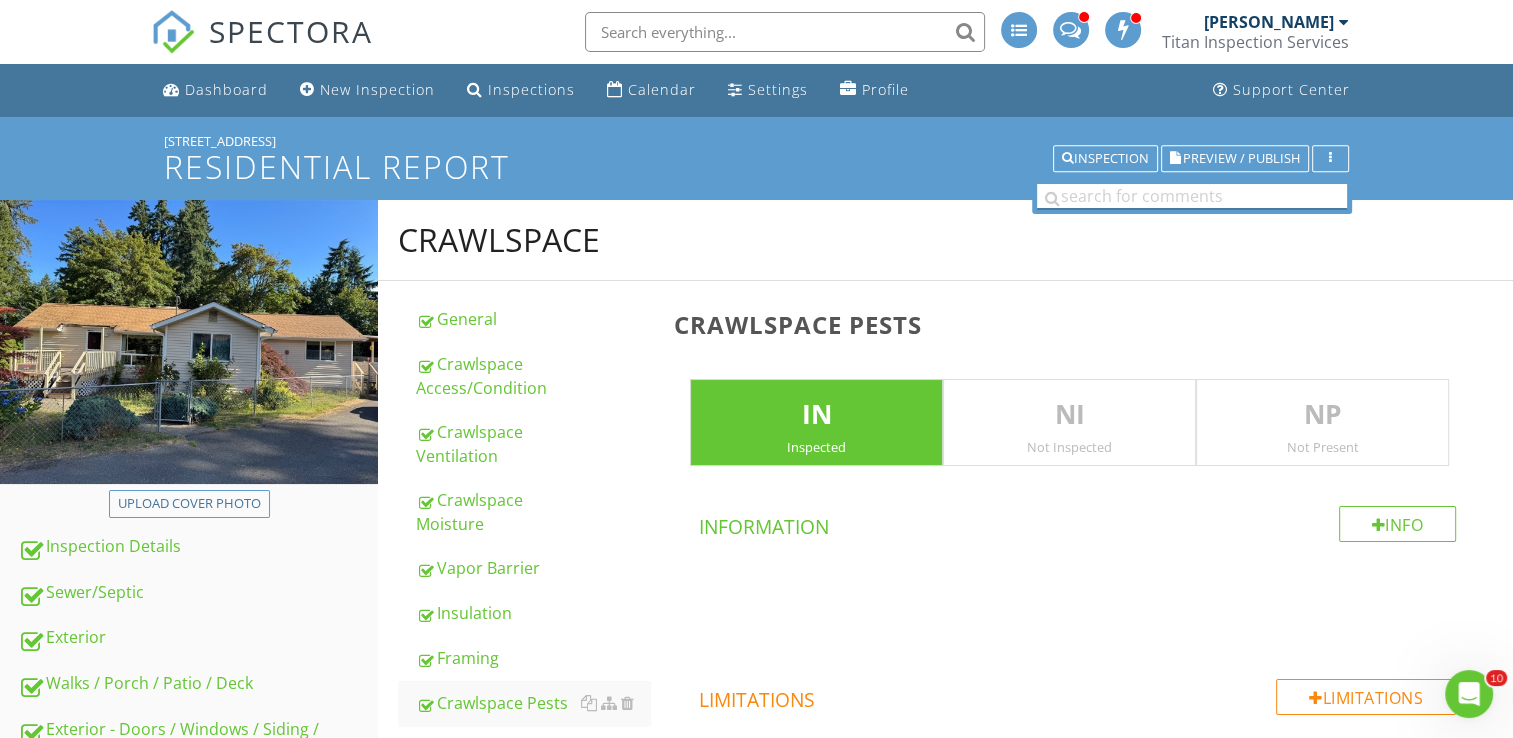 click at bounding box center (1192, 196) 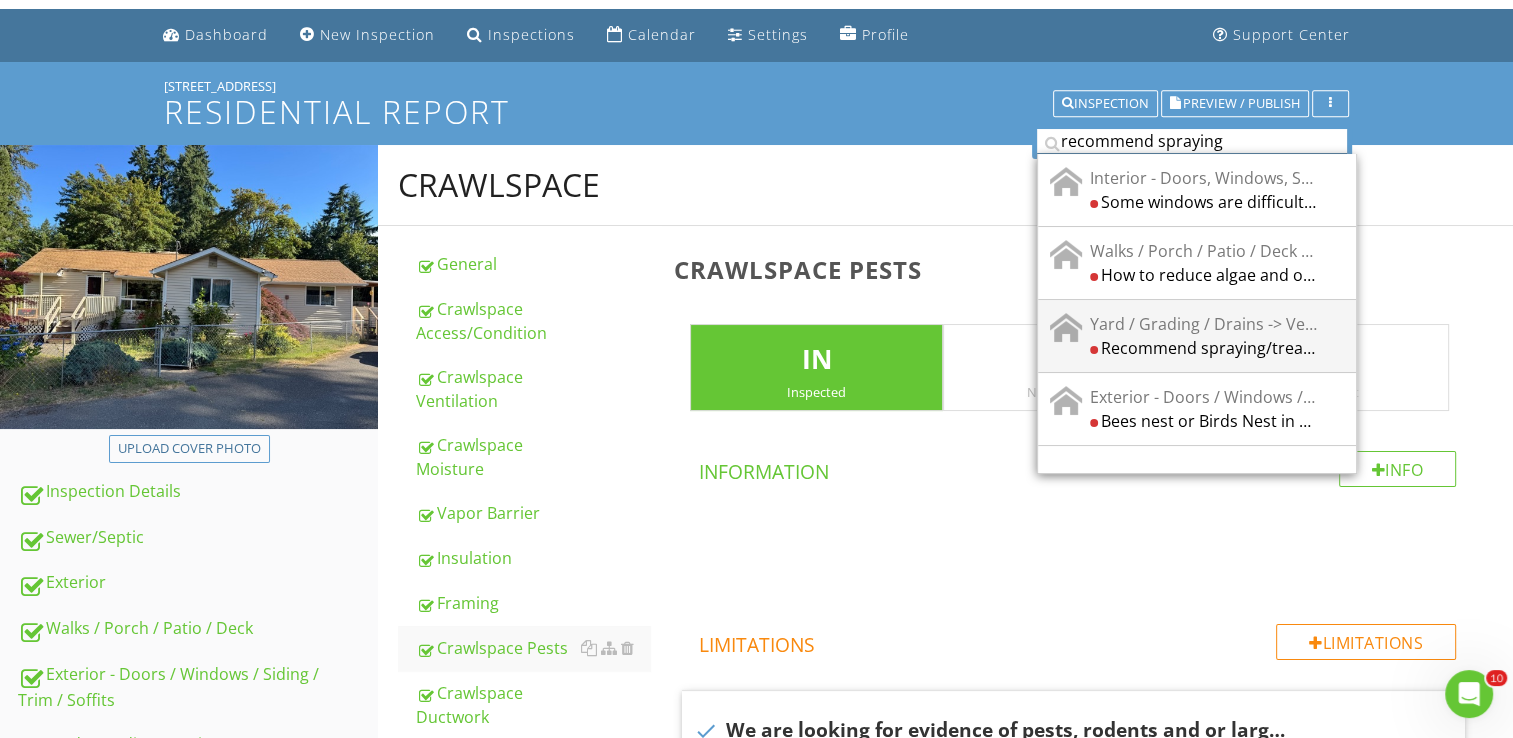 scroll, scrollTop: 56, scrollLeft: 0, axis: vertical 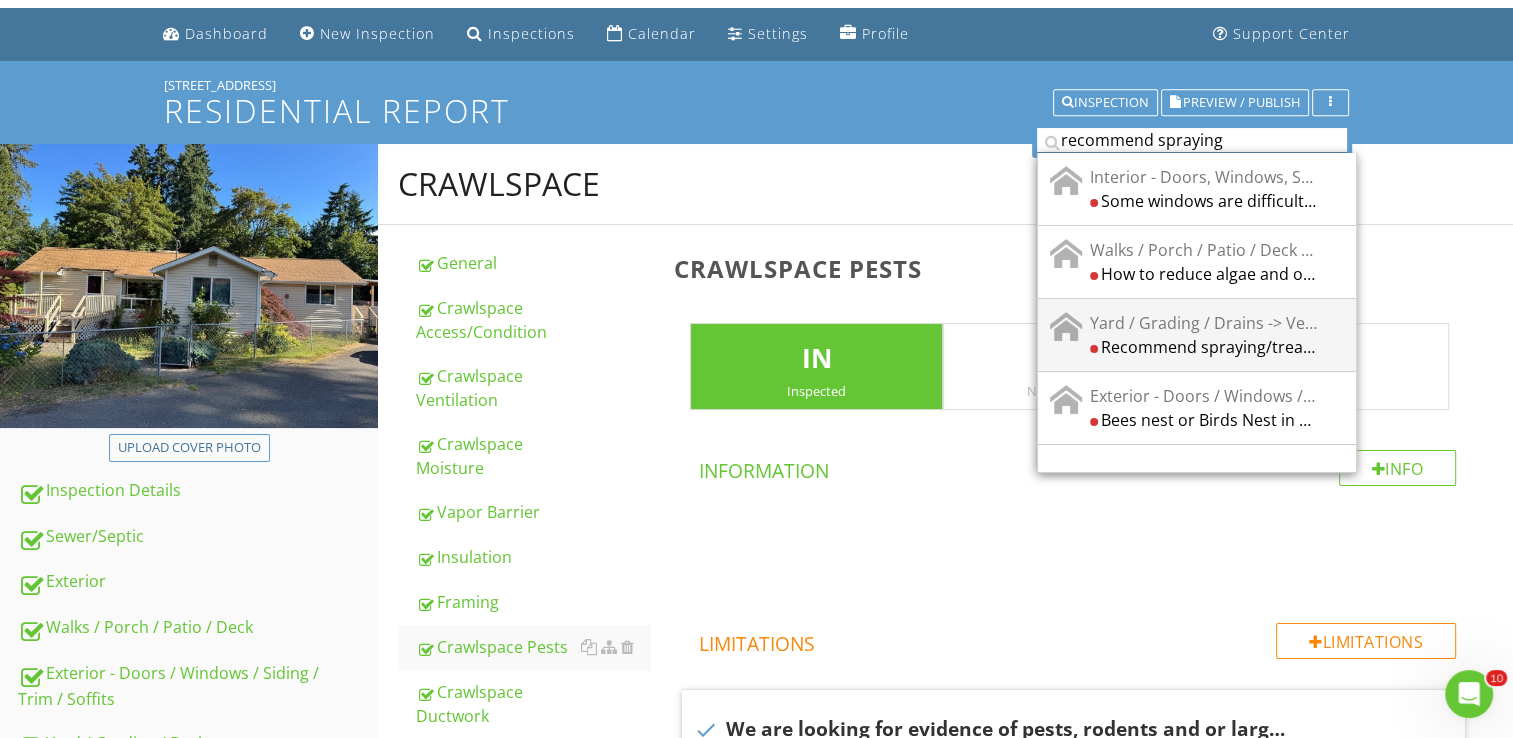 type on "recommend spraying" 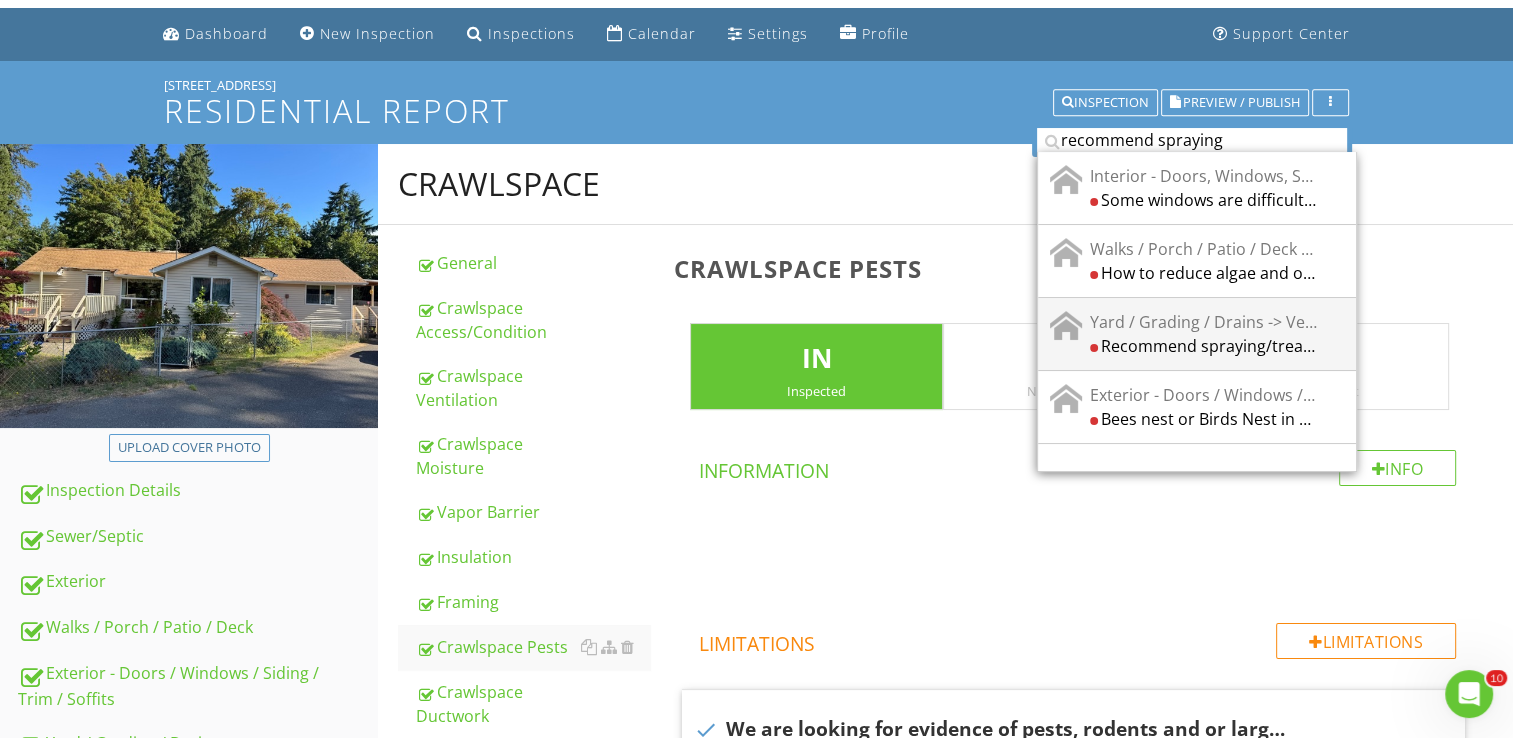 click on "Yard / Grading / Drains
->
Vegetation, Yard Stuff
Recommend spraying/treating for bugs" at bounding box center (1197, 334) 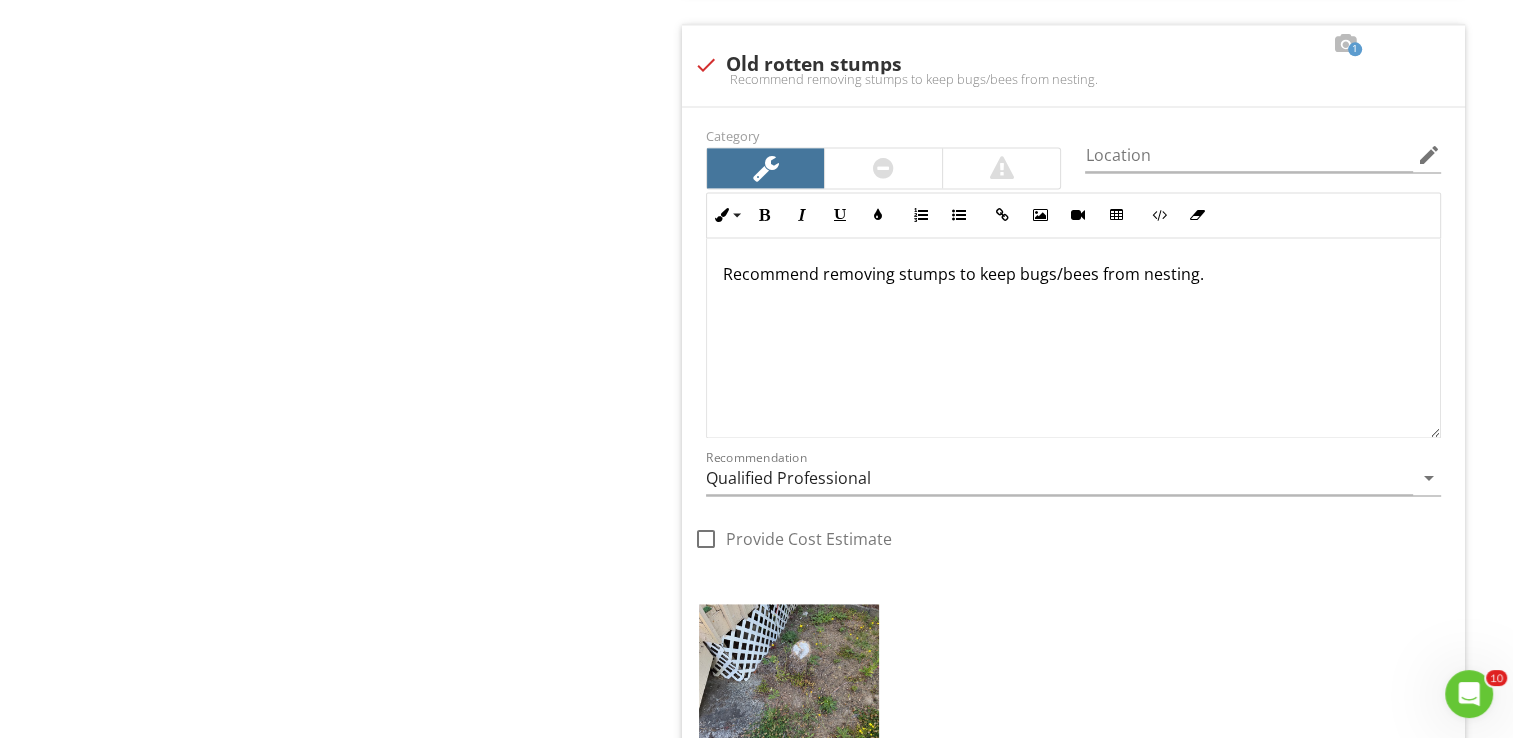 scroll, scrollTop: 3573, scrollLeft: 0, axis: vertical 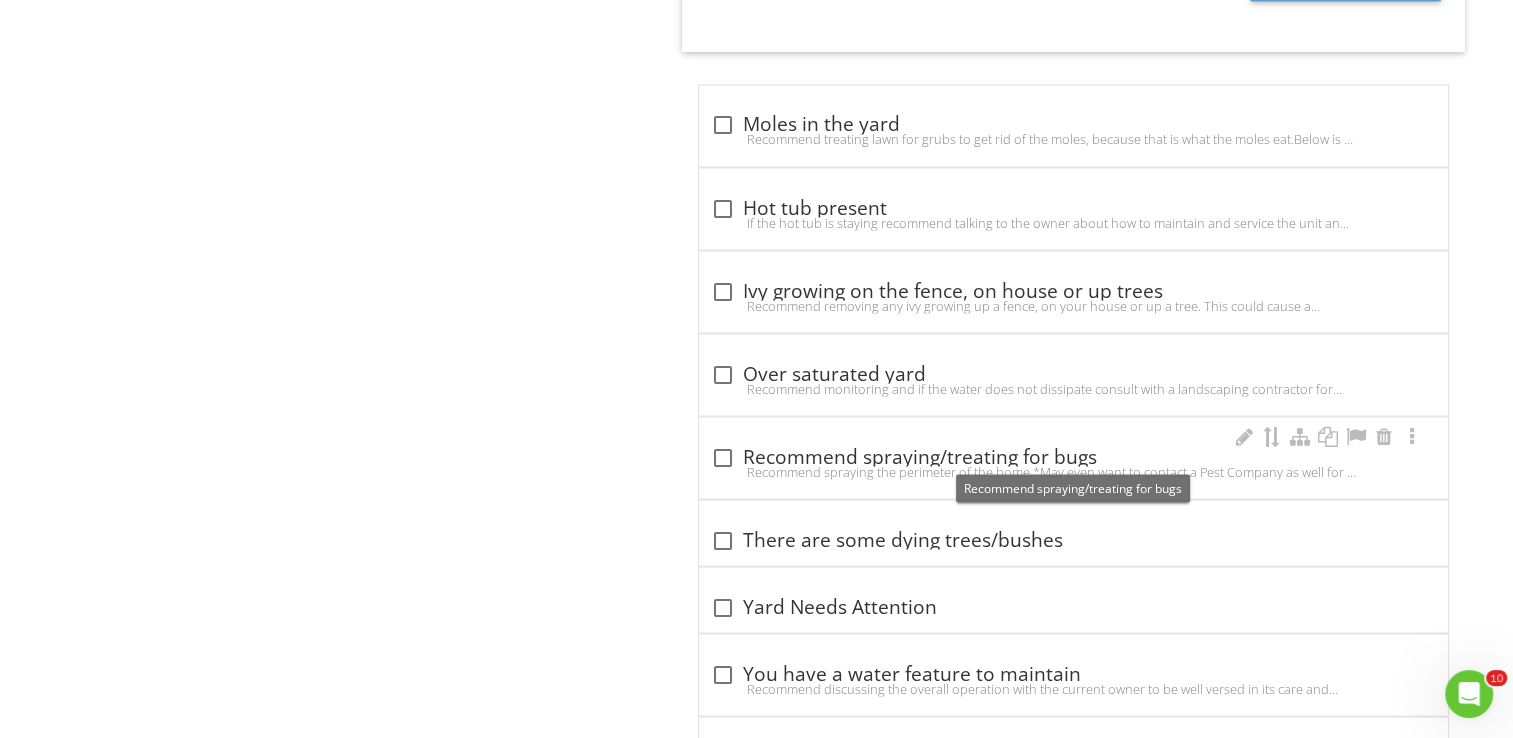 click on "check_box_outline_blank
Recommend spraying/treating for bugs" at bounding box center (1073, 457) 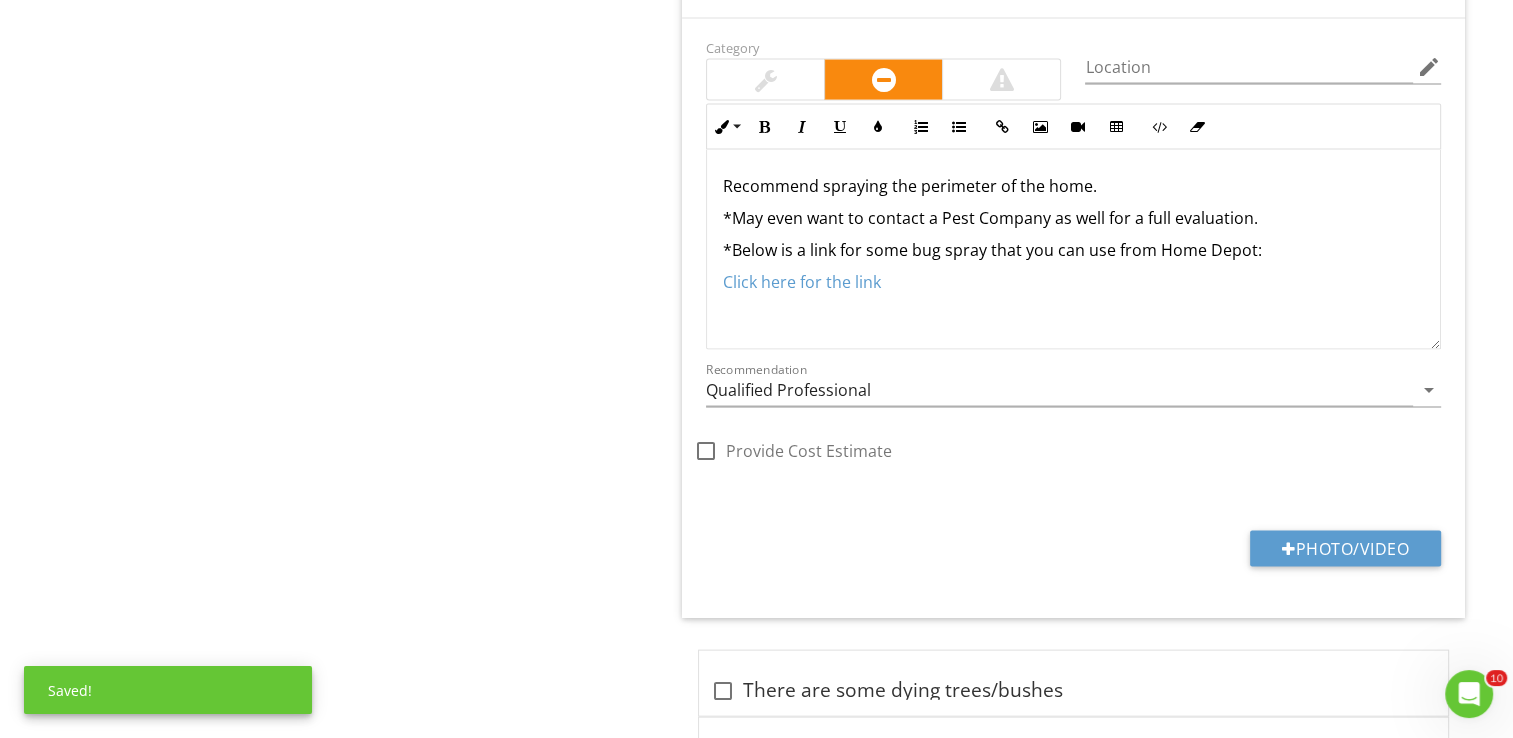 scroll, scrollTop: 4088, scrollLeft: 0, axis: vertical 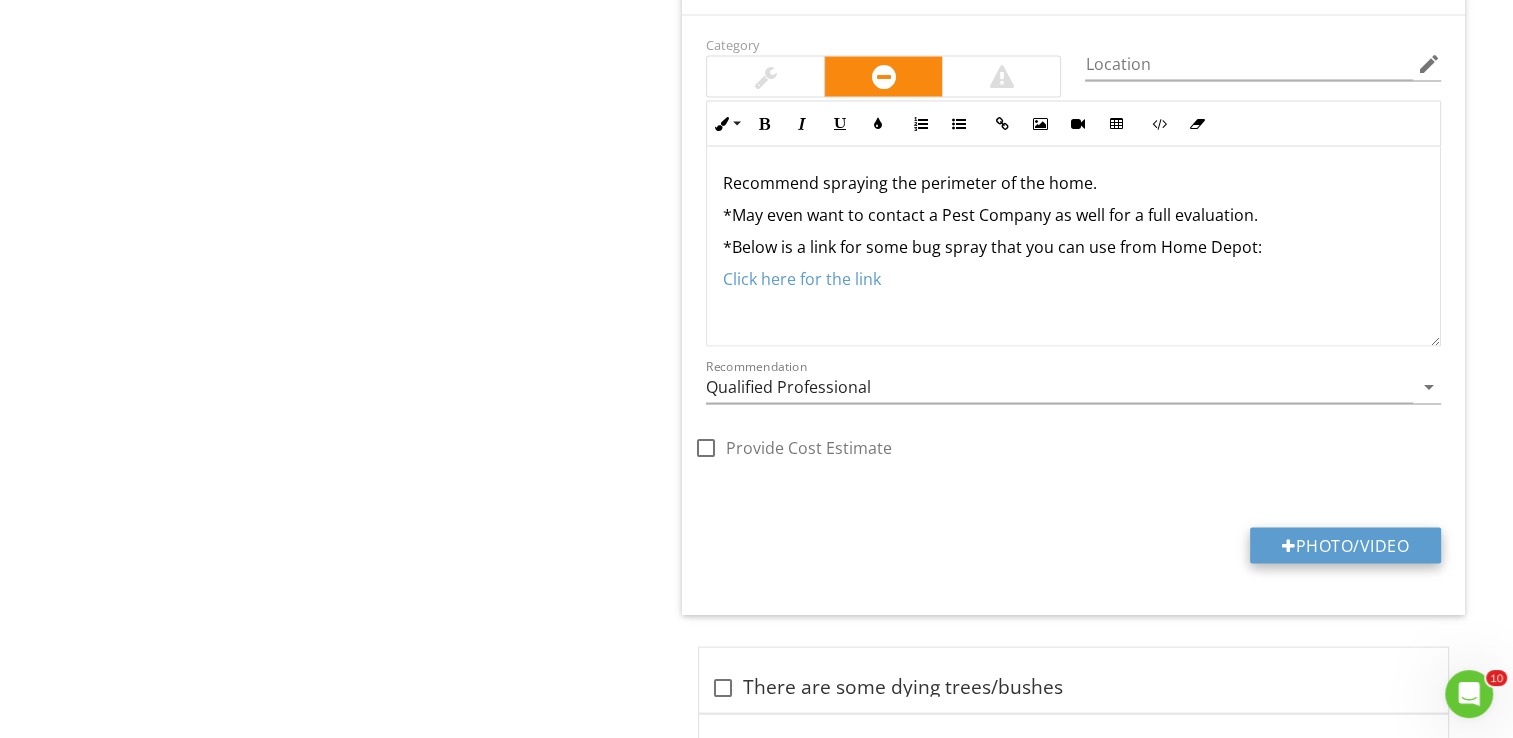 click on "Photo/Video" at bounding box center [1345, 546] 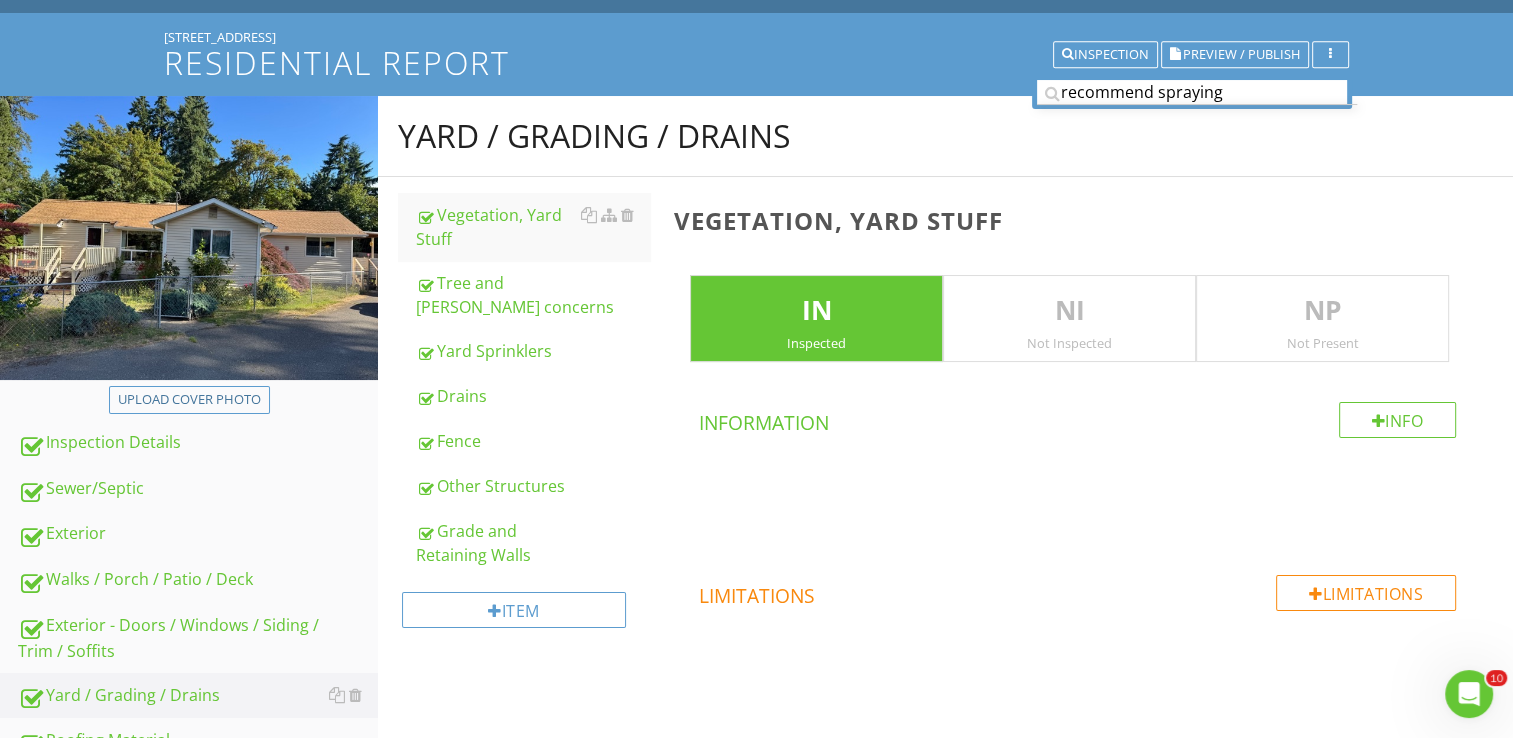 scroll, scrollTop: 0, scrollLeft: 0, axis: both 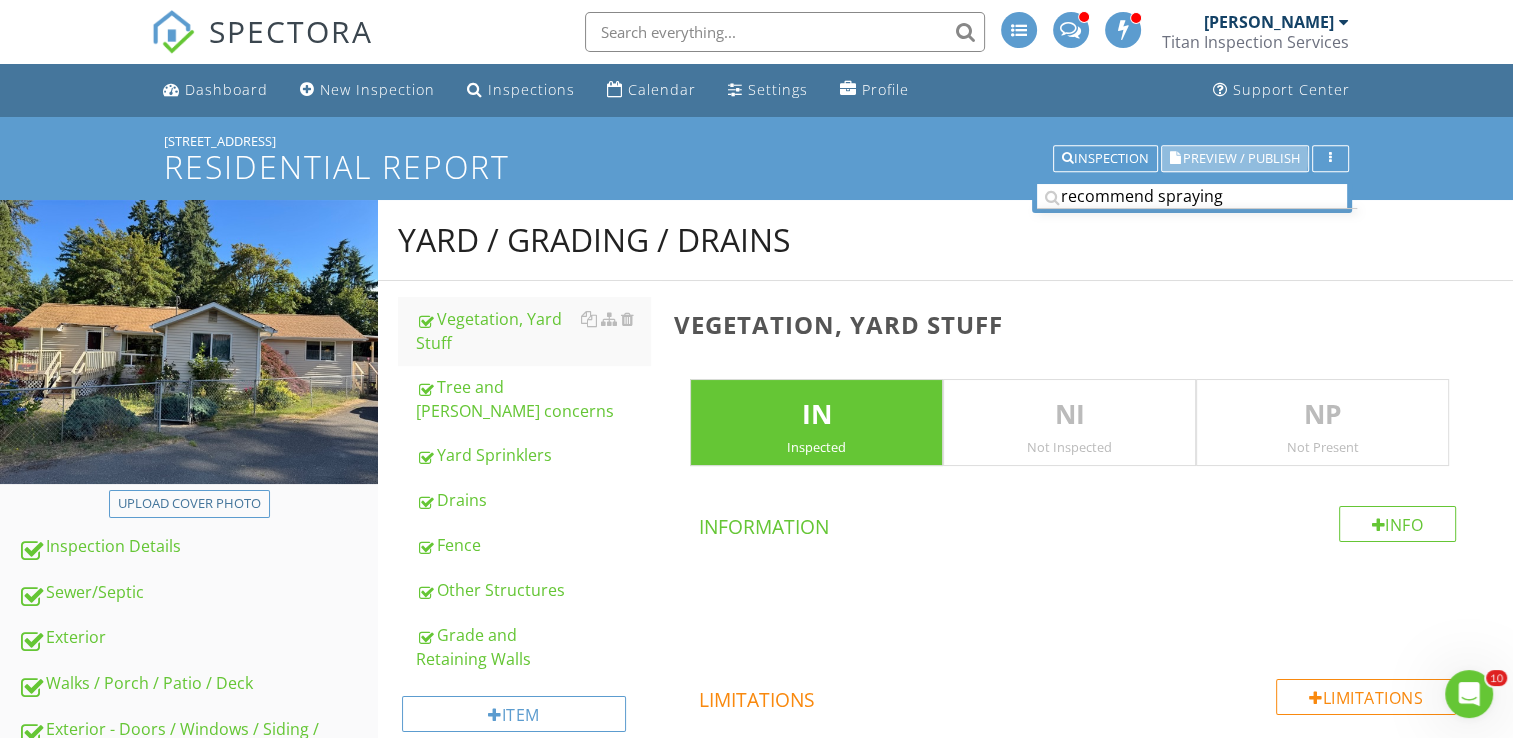 click on "Preview / Publish" at bounding box center (1241, 158) 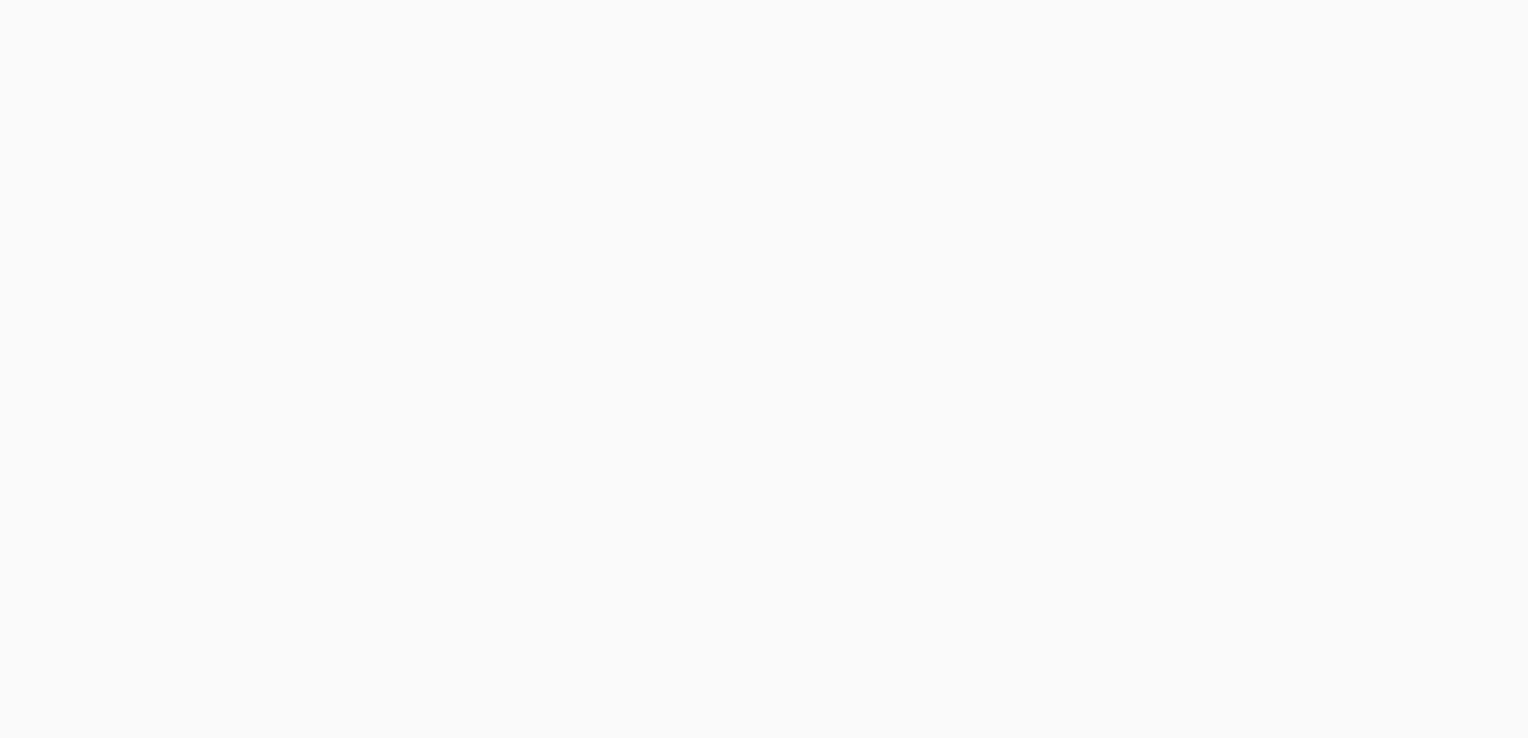 scroll, scrollTop: 0, scrollLeft: 0, axis: both 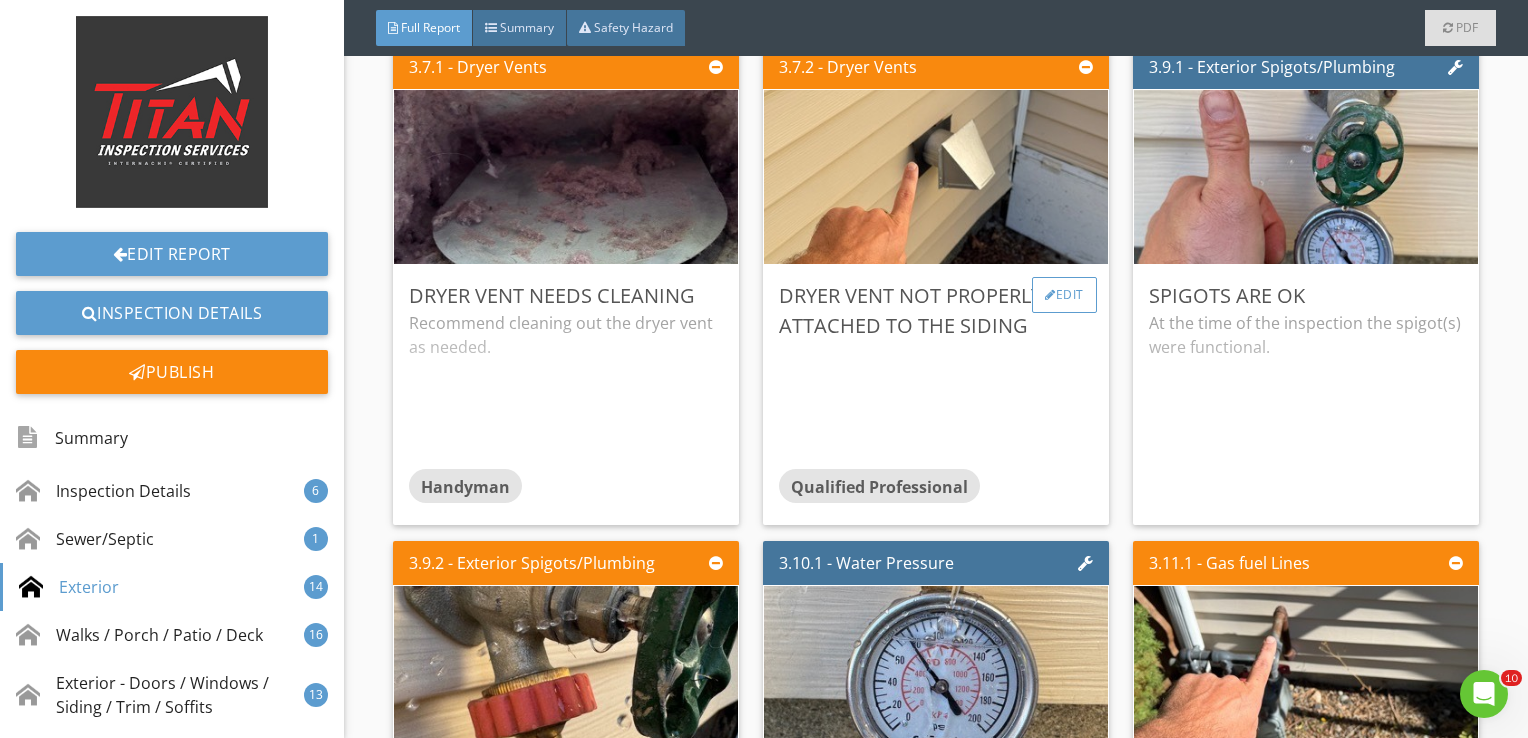 click on "Edit" at bounding box center [1064, 295] 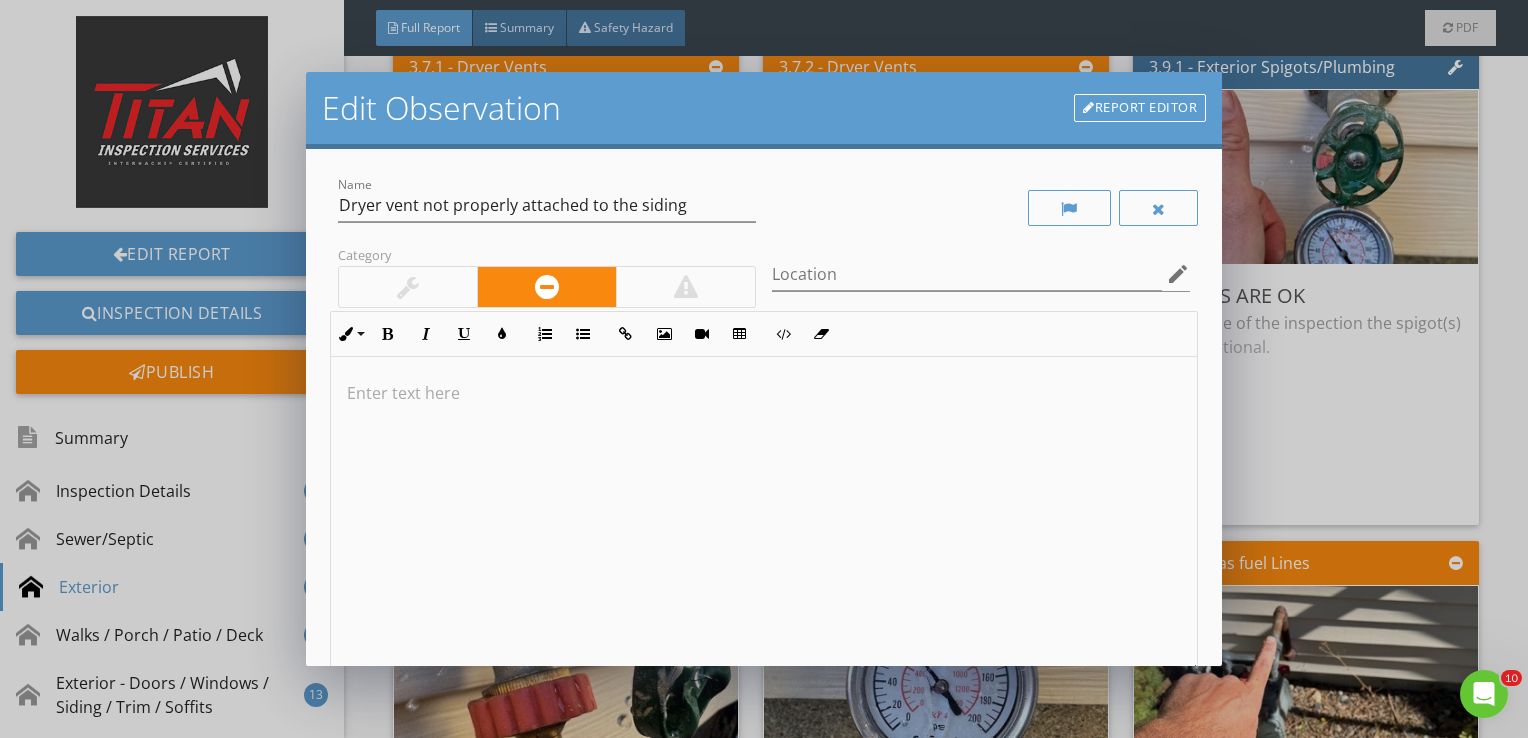 click at bounding box center (408, 287) 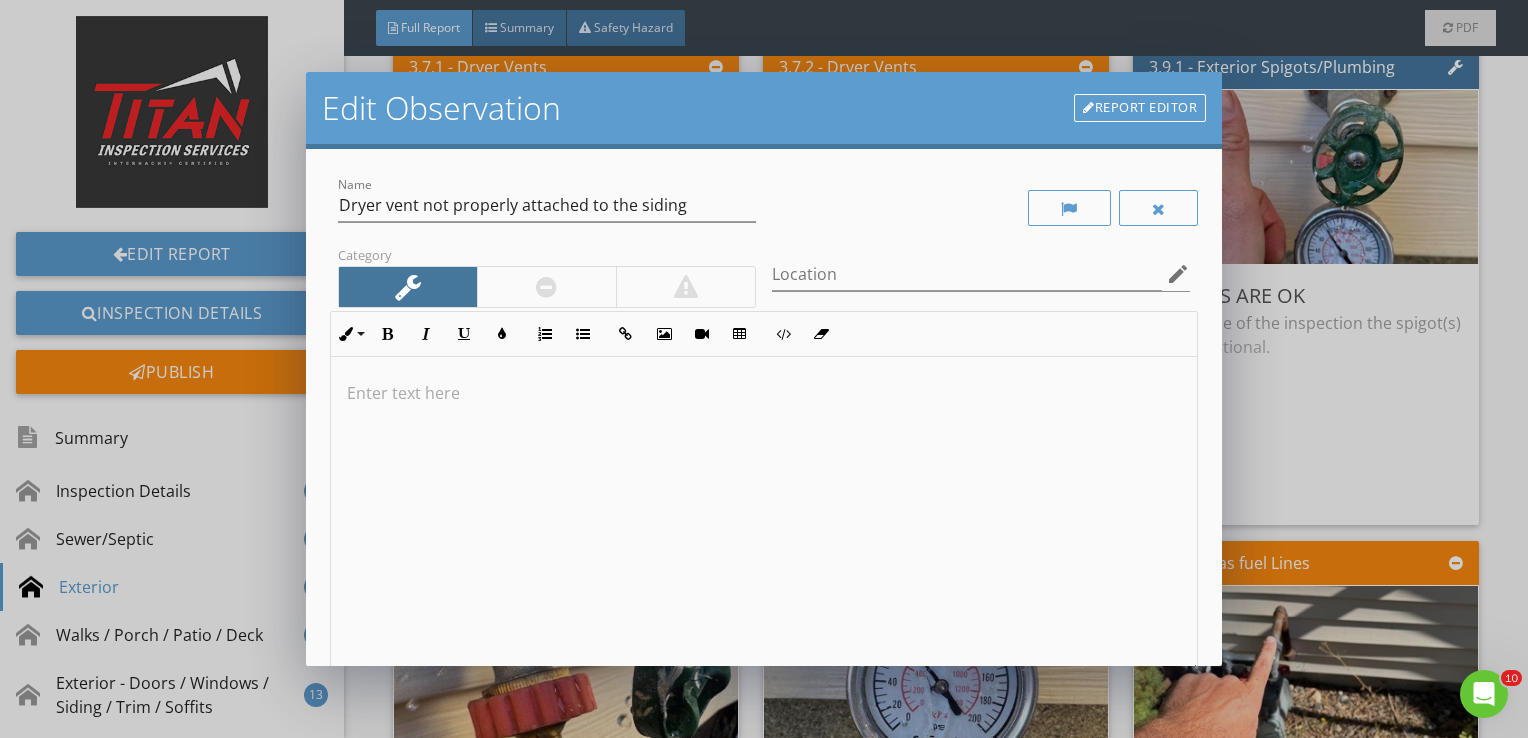 scroll, scrollTop: 0, scrollLeft: 0, axis: both 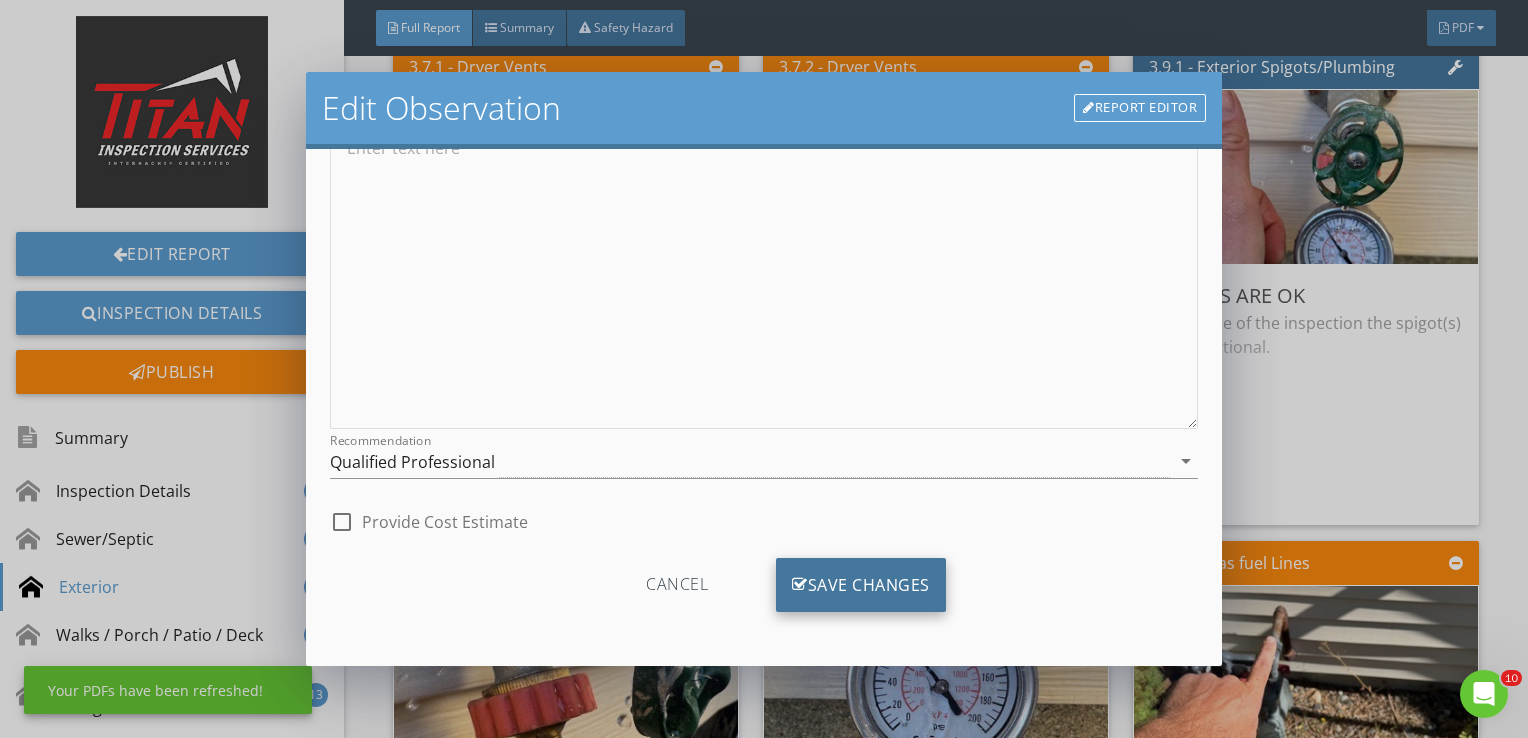 click on "Save Changes" at bounding box center (861, 585) 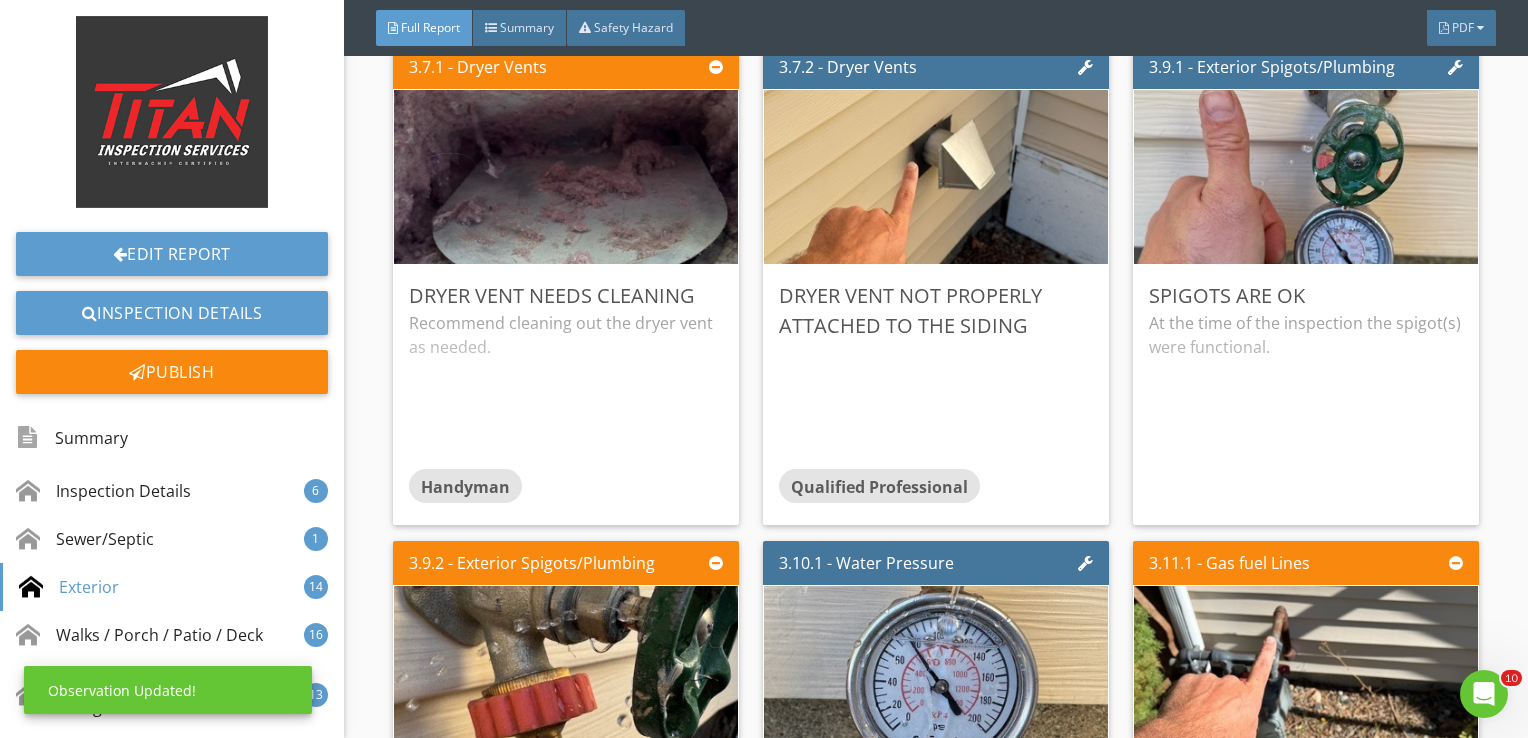 scroll, scrollTop: 8, scrollLeft: 0, axis: vertical 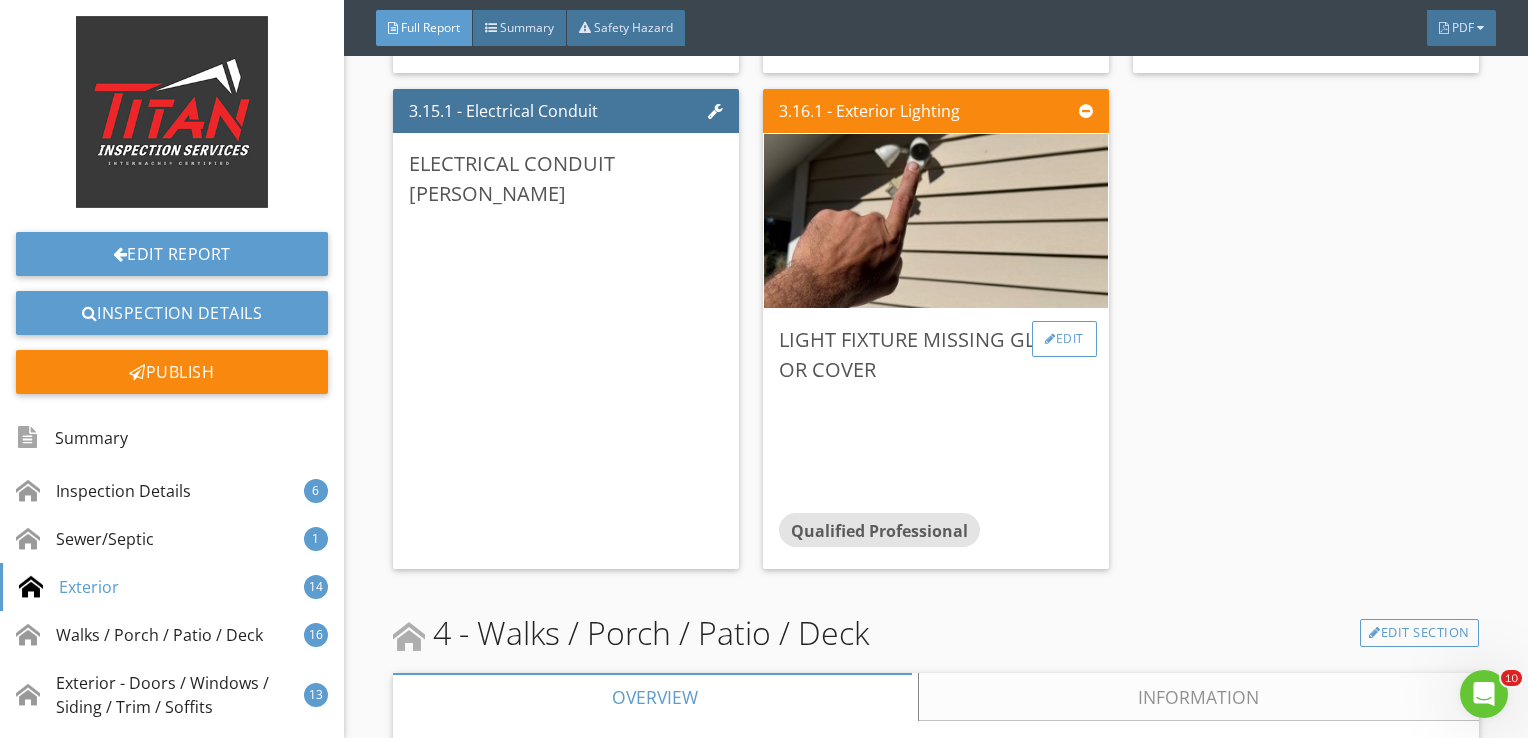 click on "Edit" at bounding box center [1064, 339] 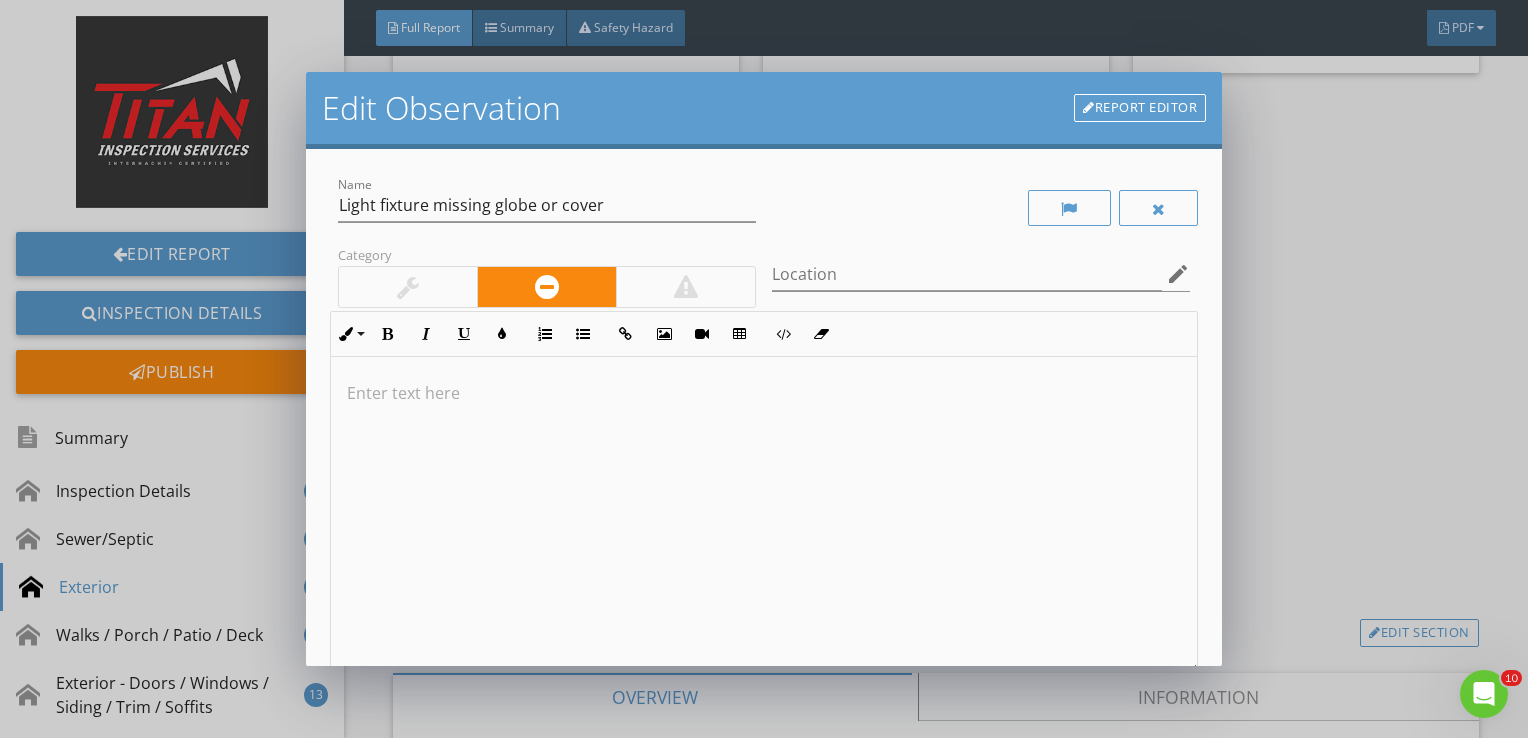 click at bounding box center [408, 287] 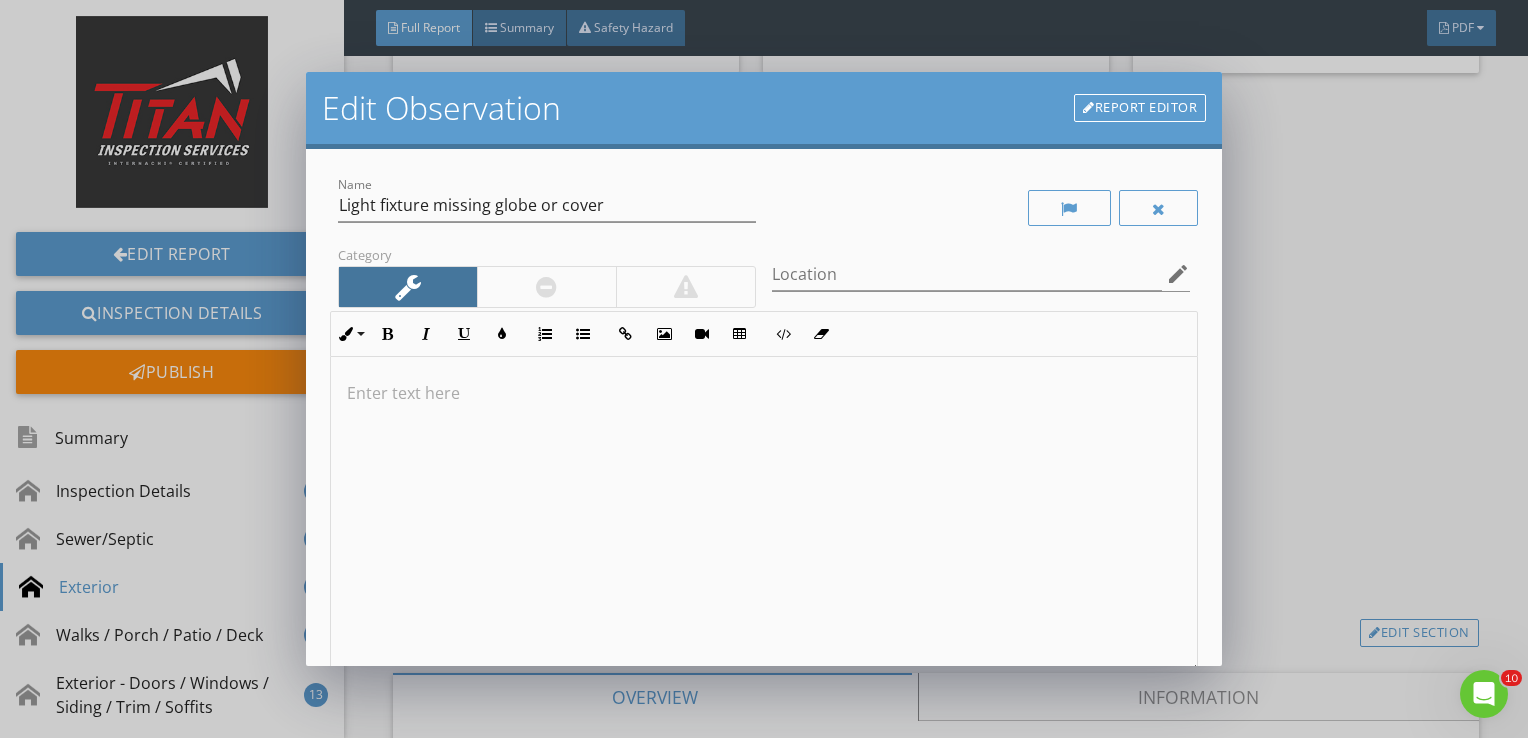click at bounding box center (764, 515) 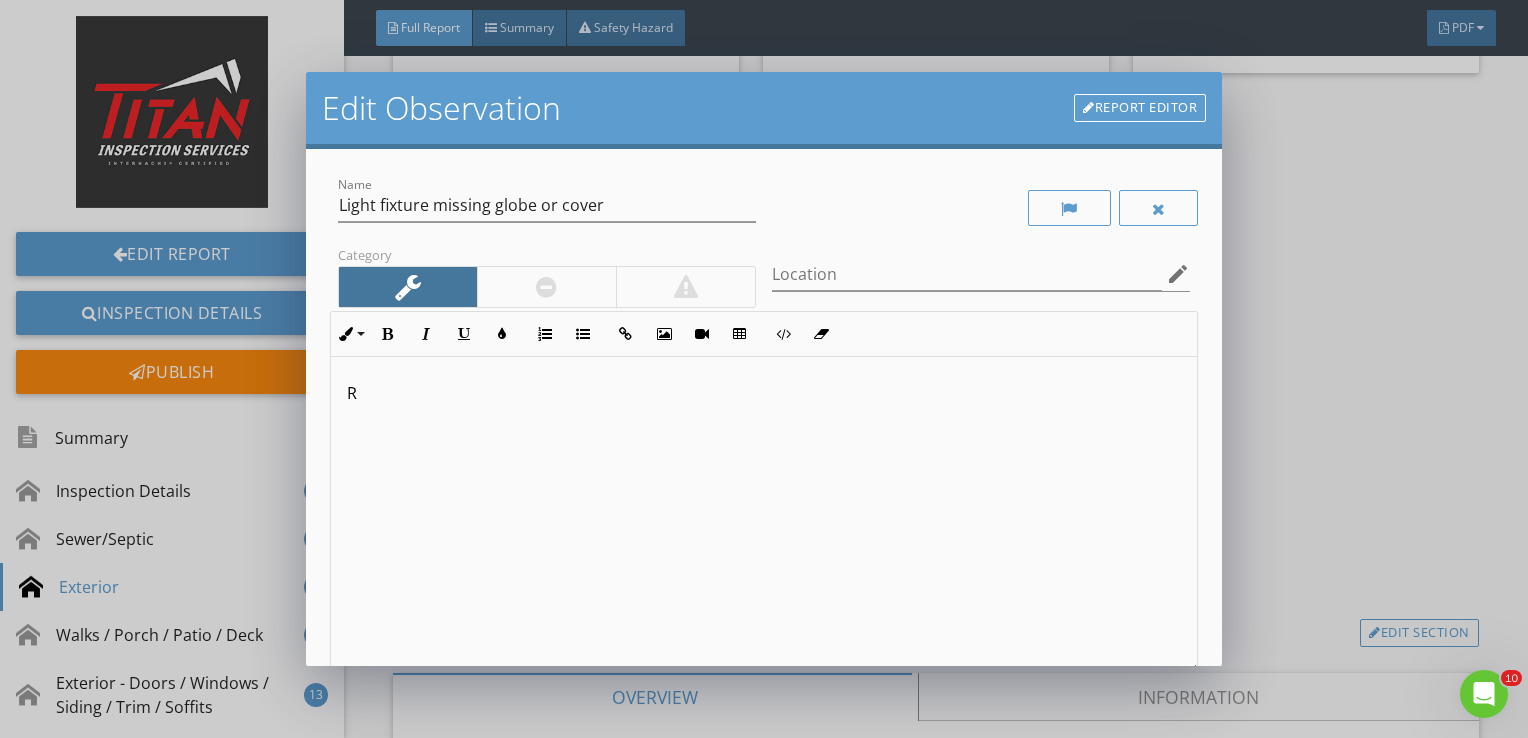type 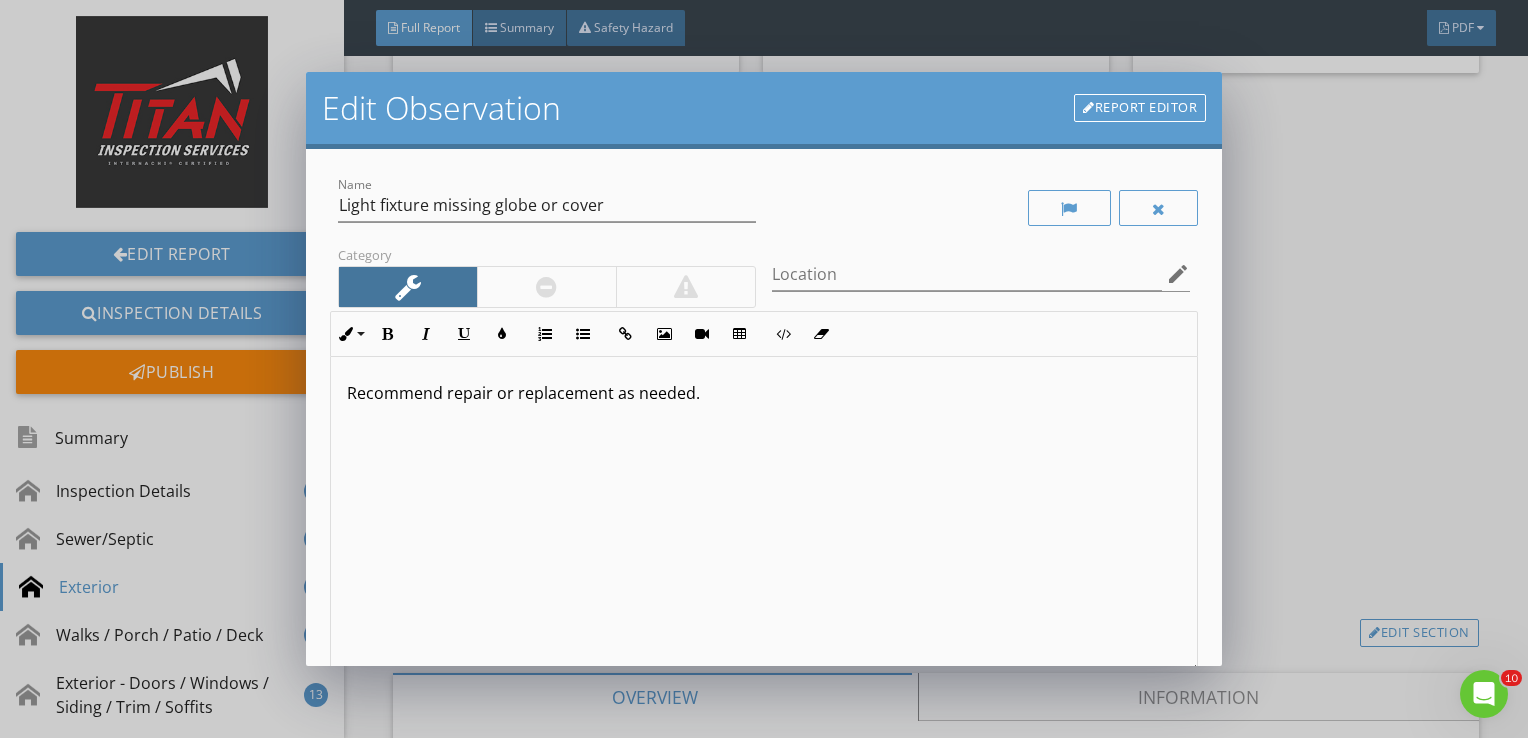 scroll, scrollTop: 0, scrollLeft: 0, axis: both 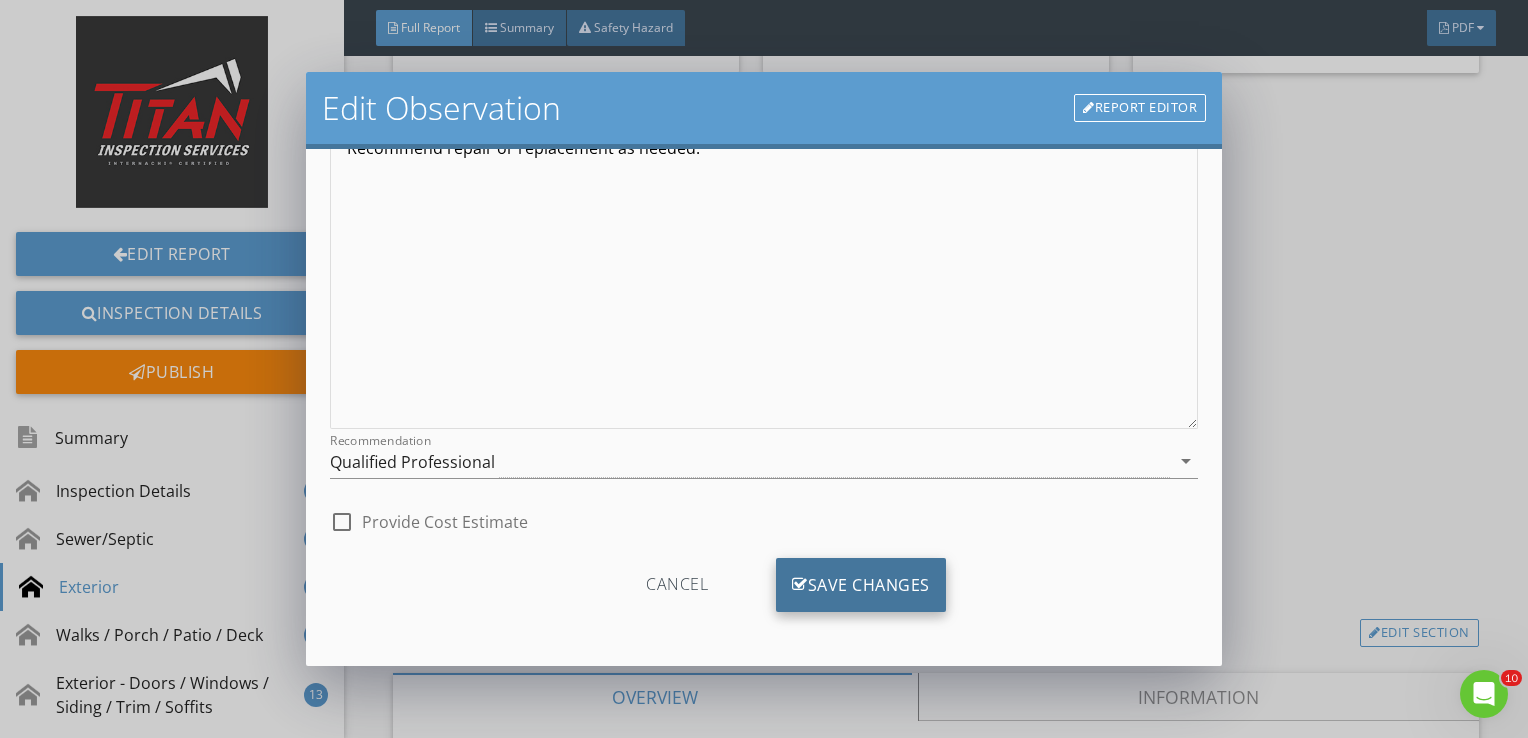click on "Save Changes" at bounding box center [861, 585] 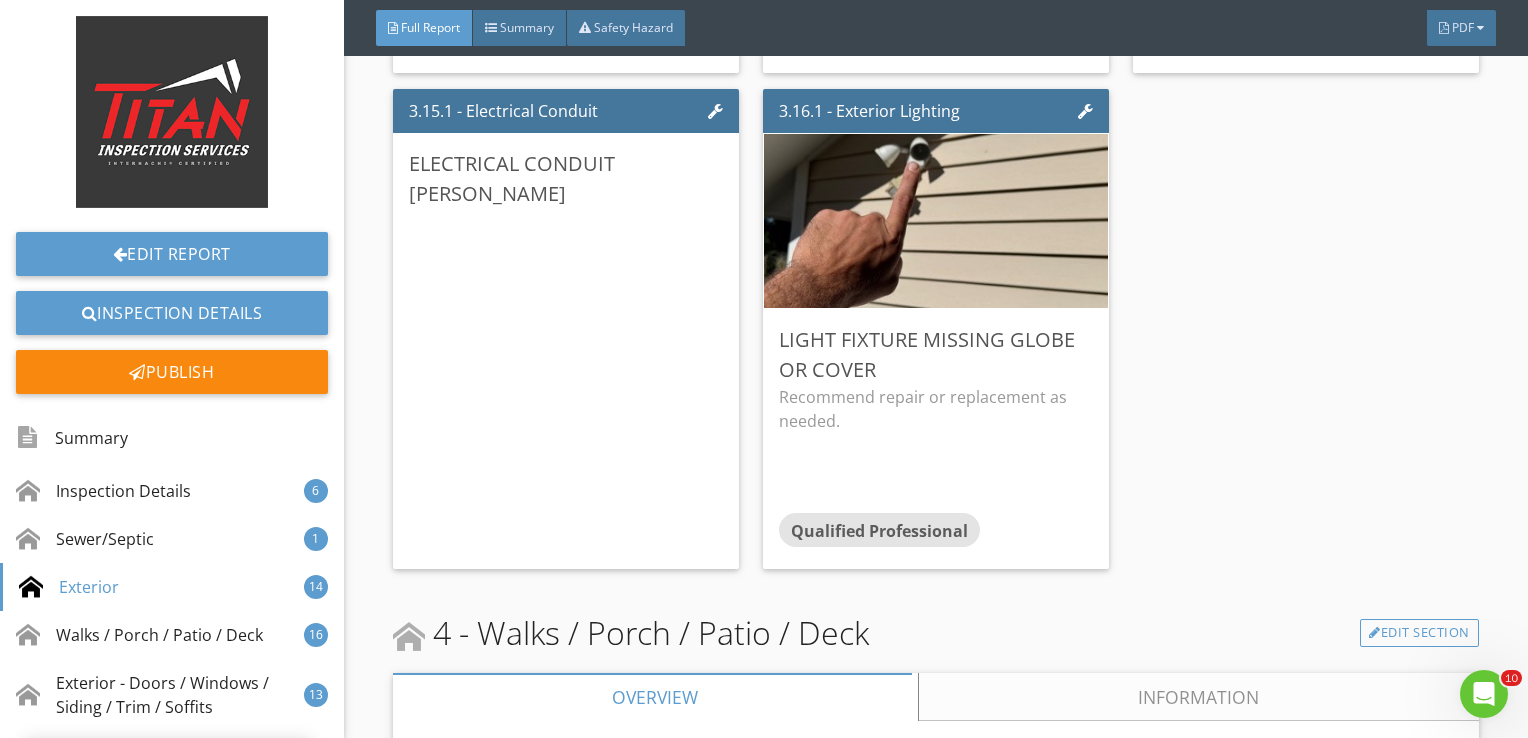 scroll, scrollTop: 8, scrollLeft: 0, axis: vertical 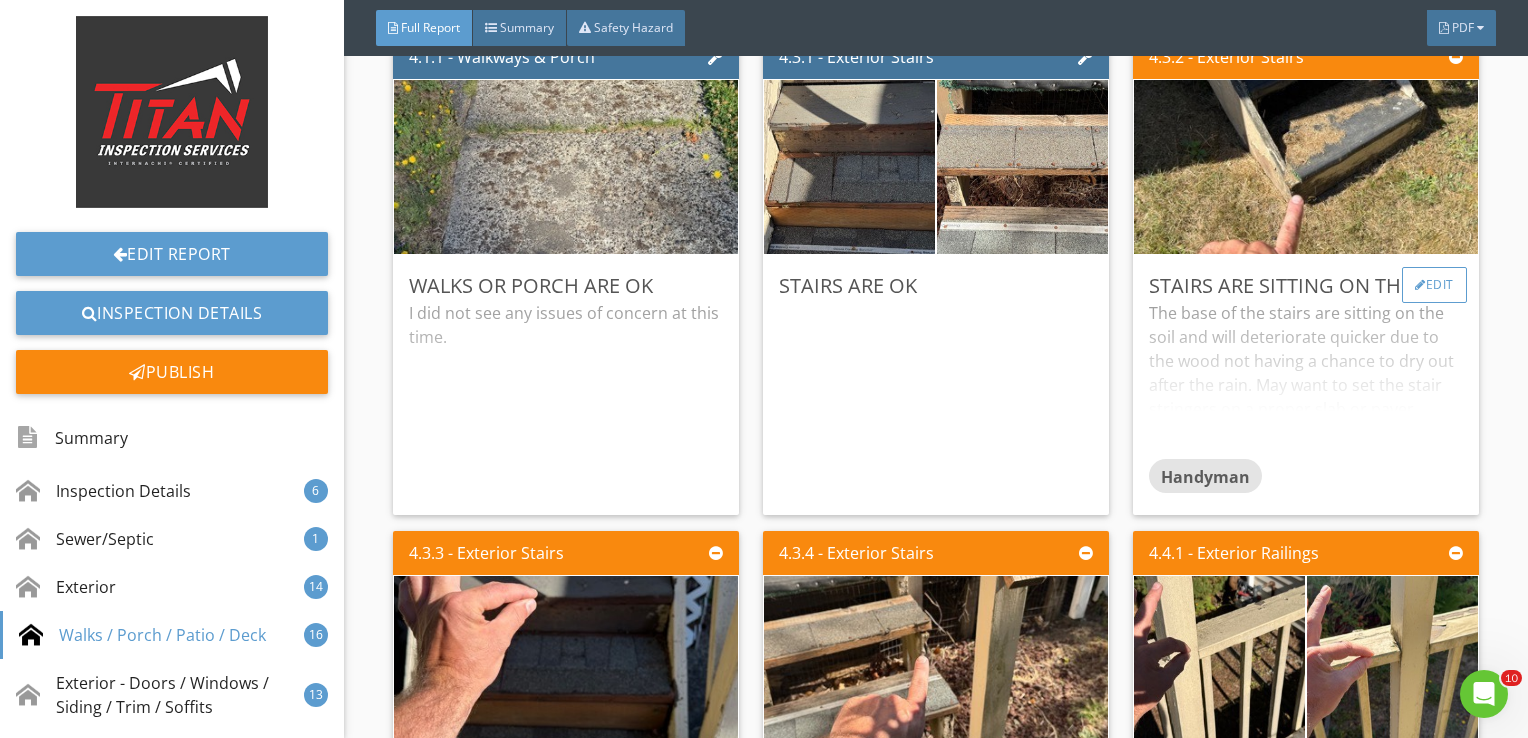 click on "Edit" at bounding box center (1434, 285) 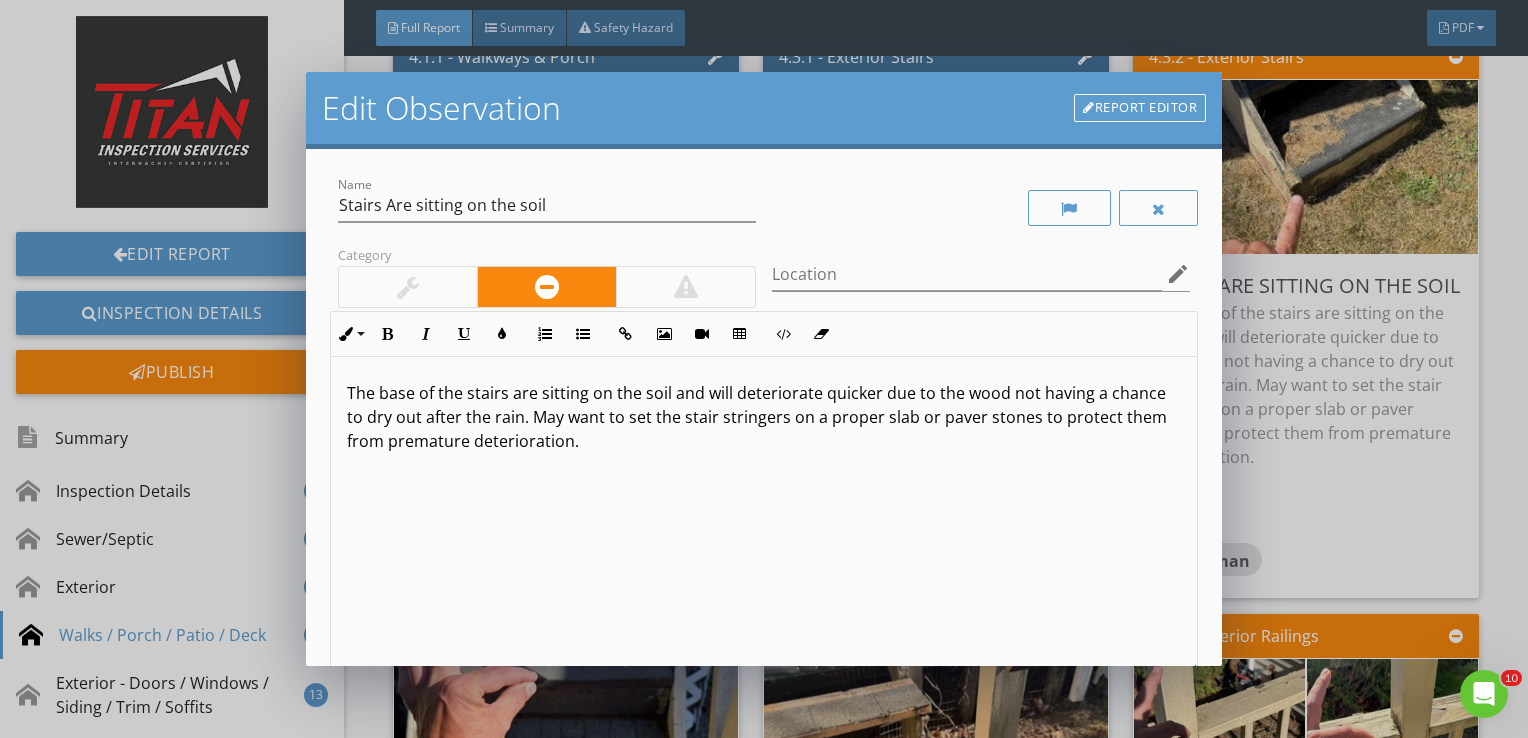 click at bounding box center [408, 287] 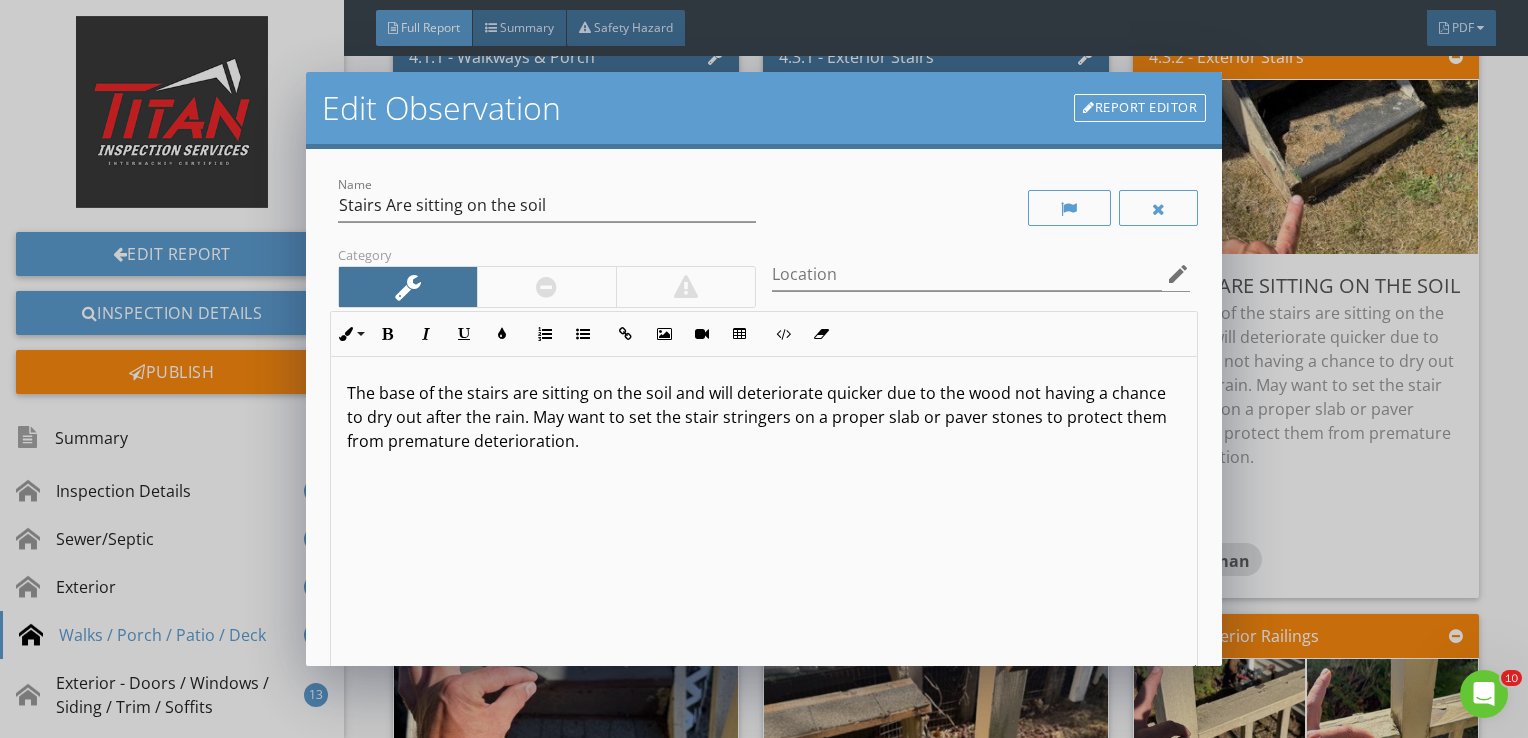 scroll, scrollTop: 0, scrollLeft: 0, axis: both 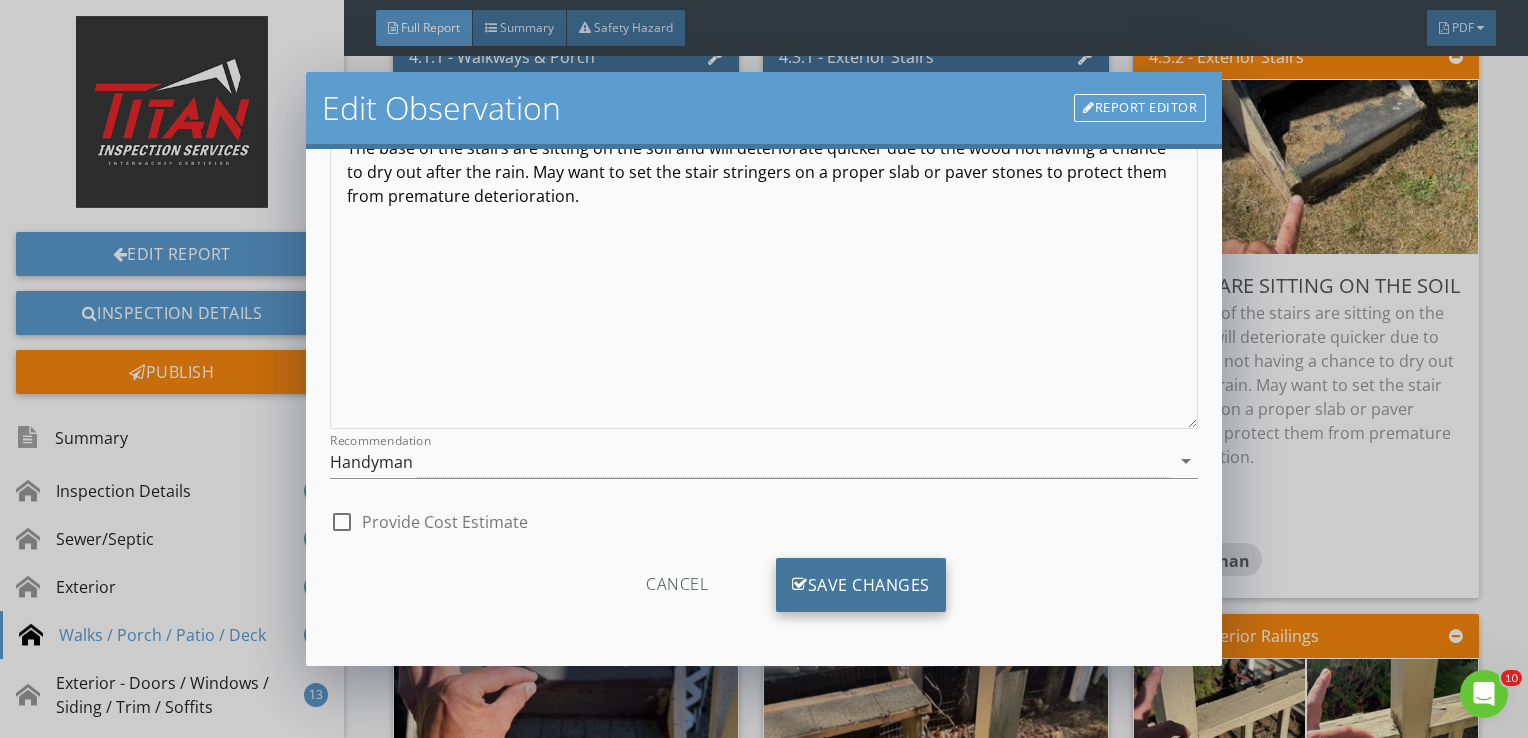 click on "Save Changes" at bounding box center [861, 585] 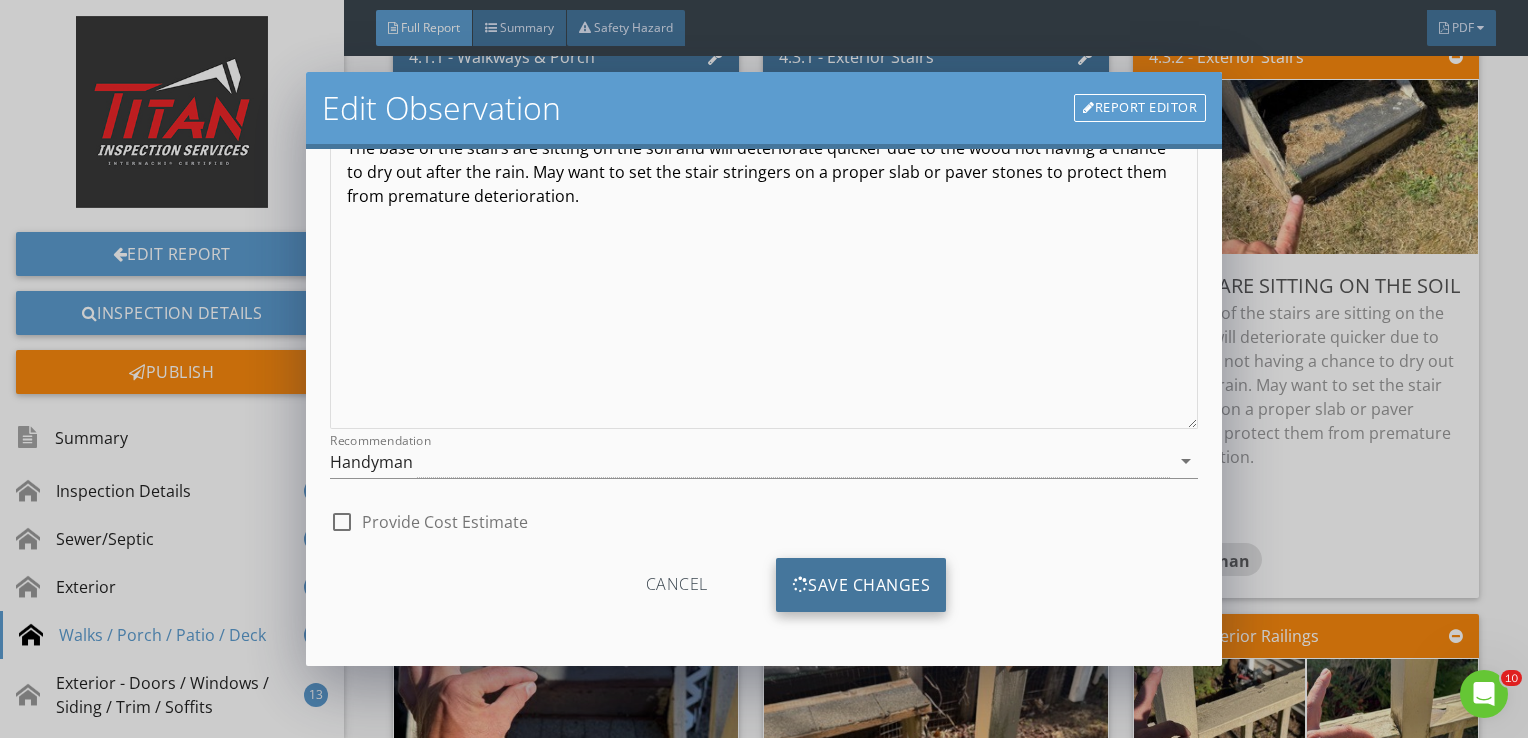 scroll, scrollTop: 8, scrollLeft: 0, axis: vertical 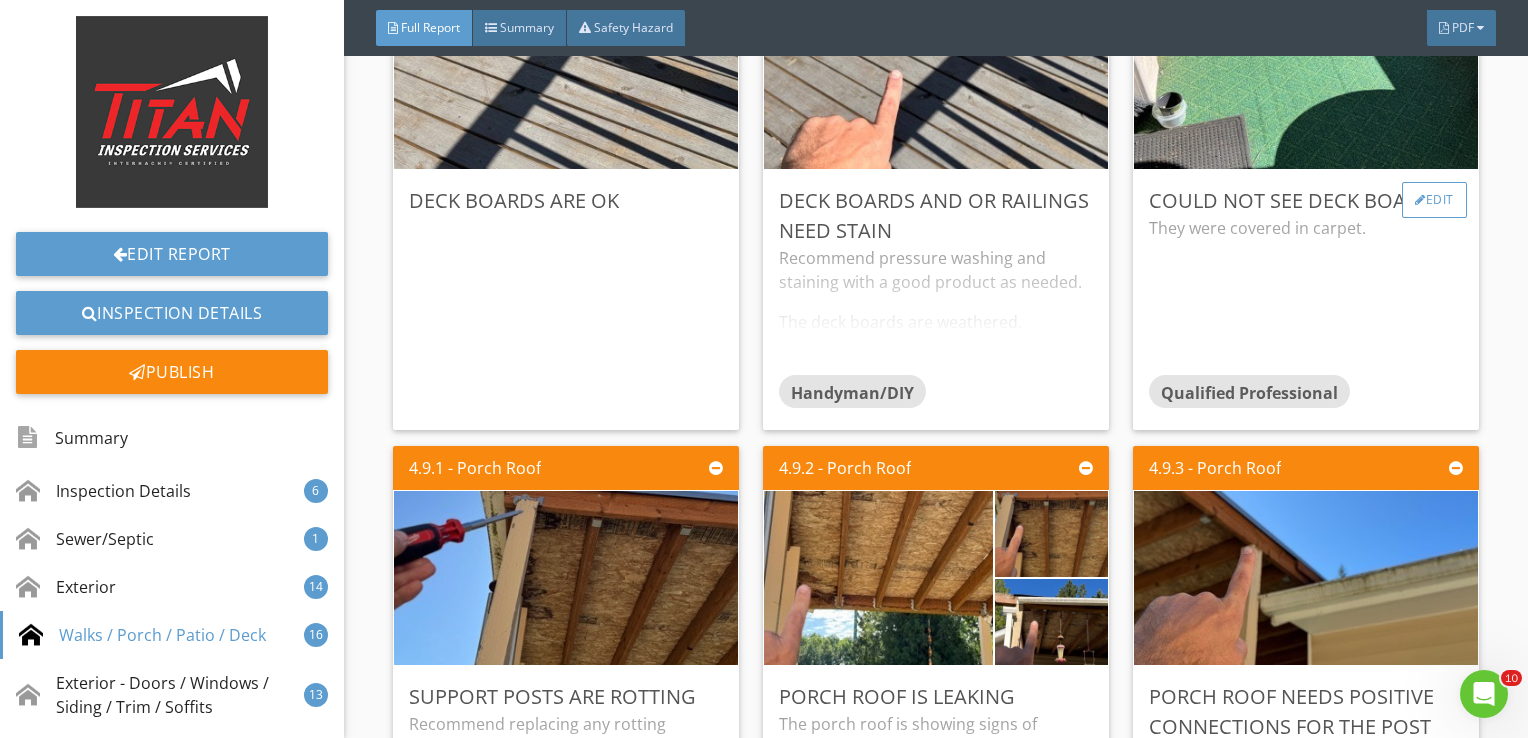 click at bounding box center [1420, 200] 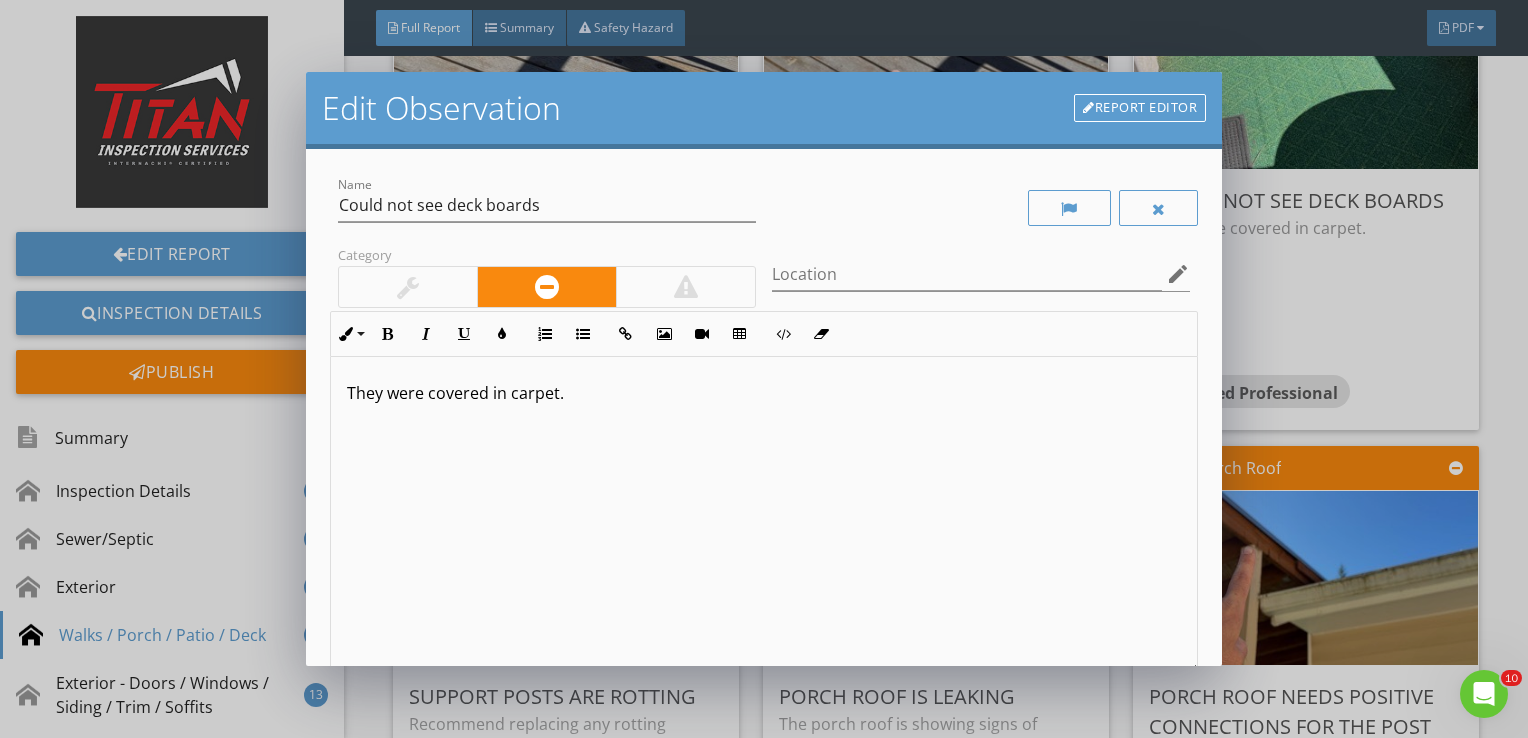 click at bounding box center [408, 287] 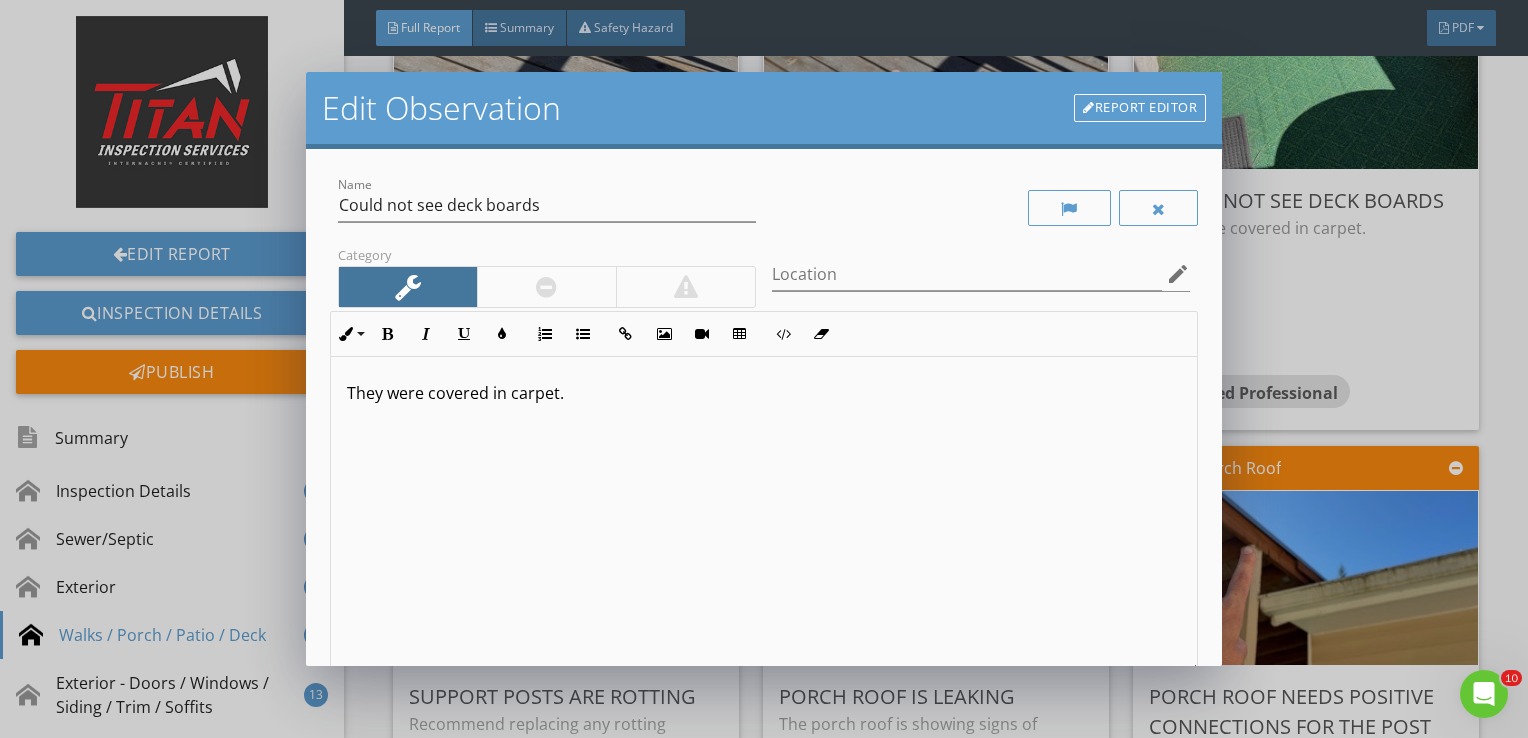 scroll, scrollTop: 0, scrollLeft: 0, axis: both 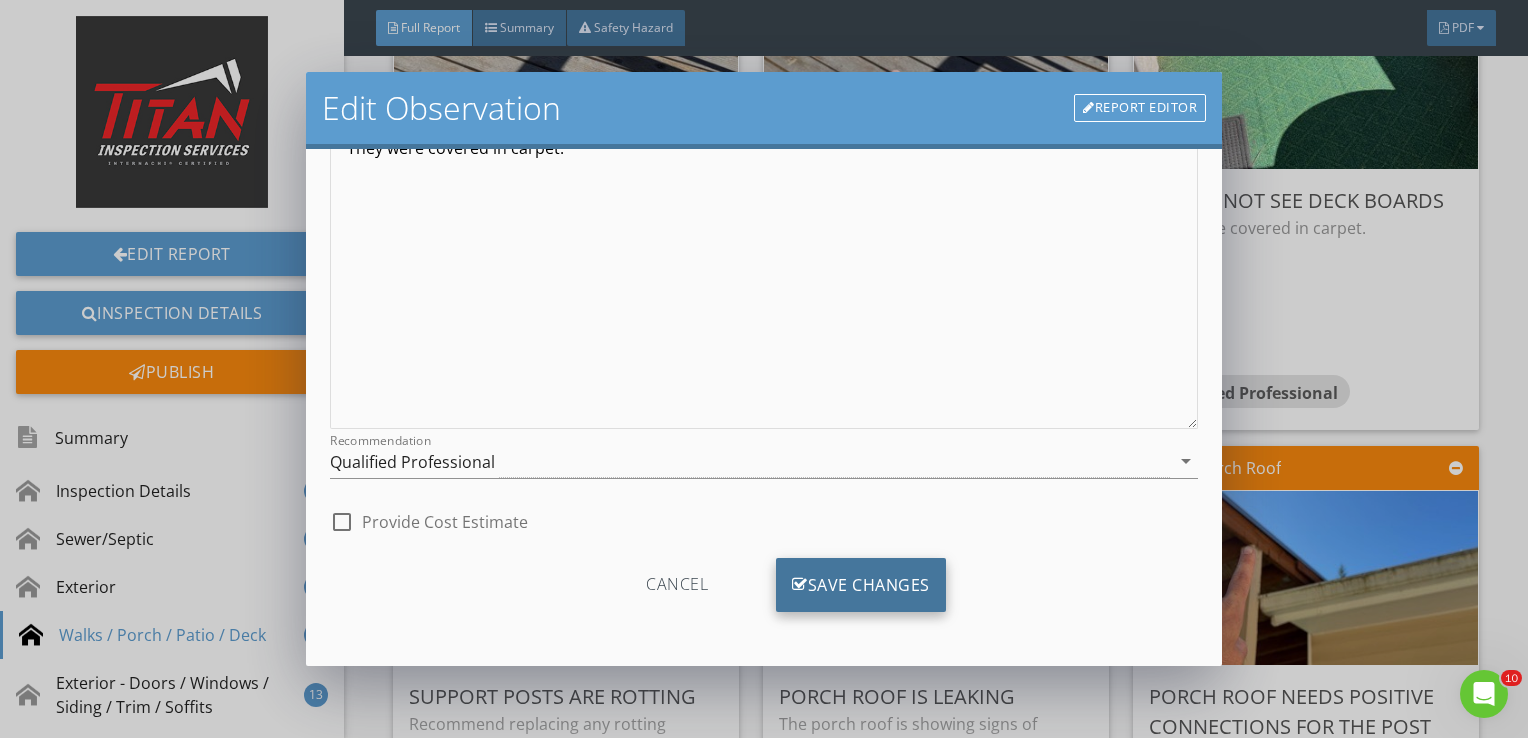 click on "Save Changes" at bounding box center [861, 585] 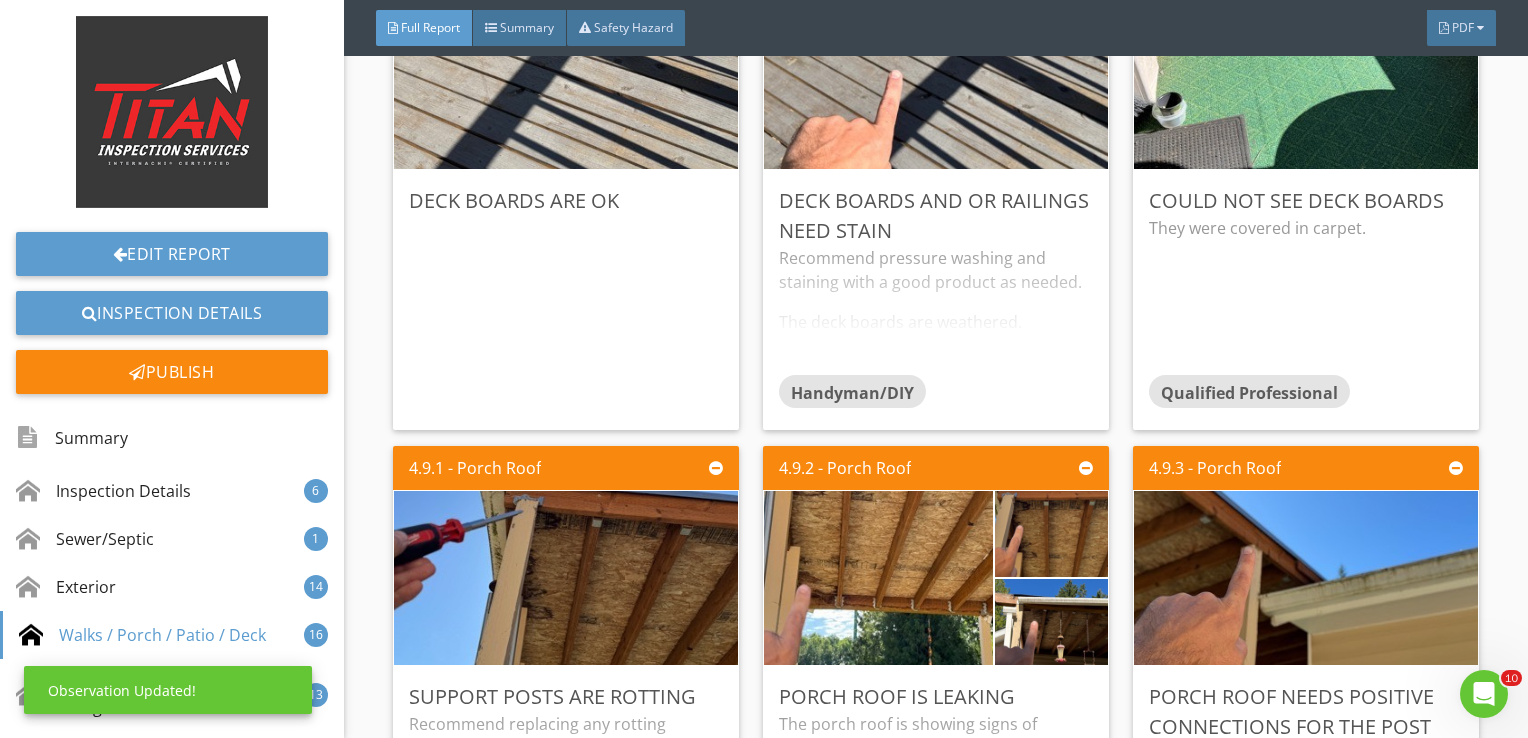 scroll, scrollTop: 8, scrollLeft: 0, axis: vertical 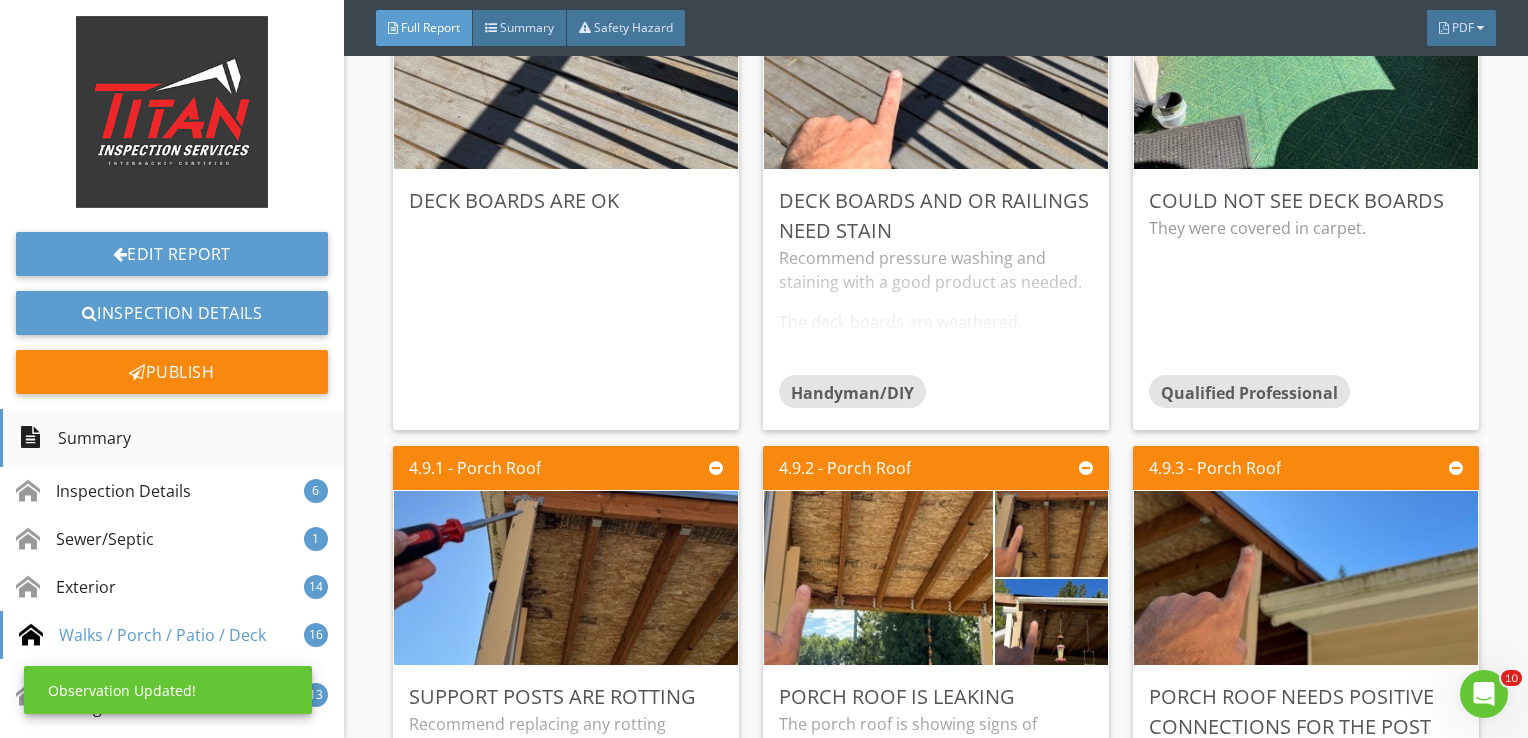 click on "Summary" at bounding box center (75, 438) 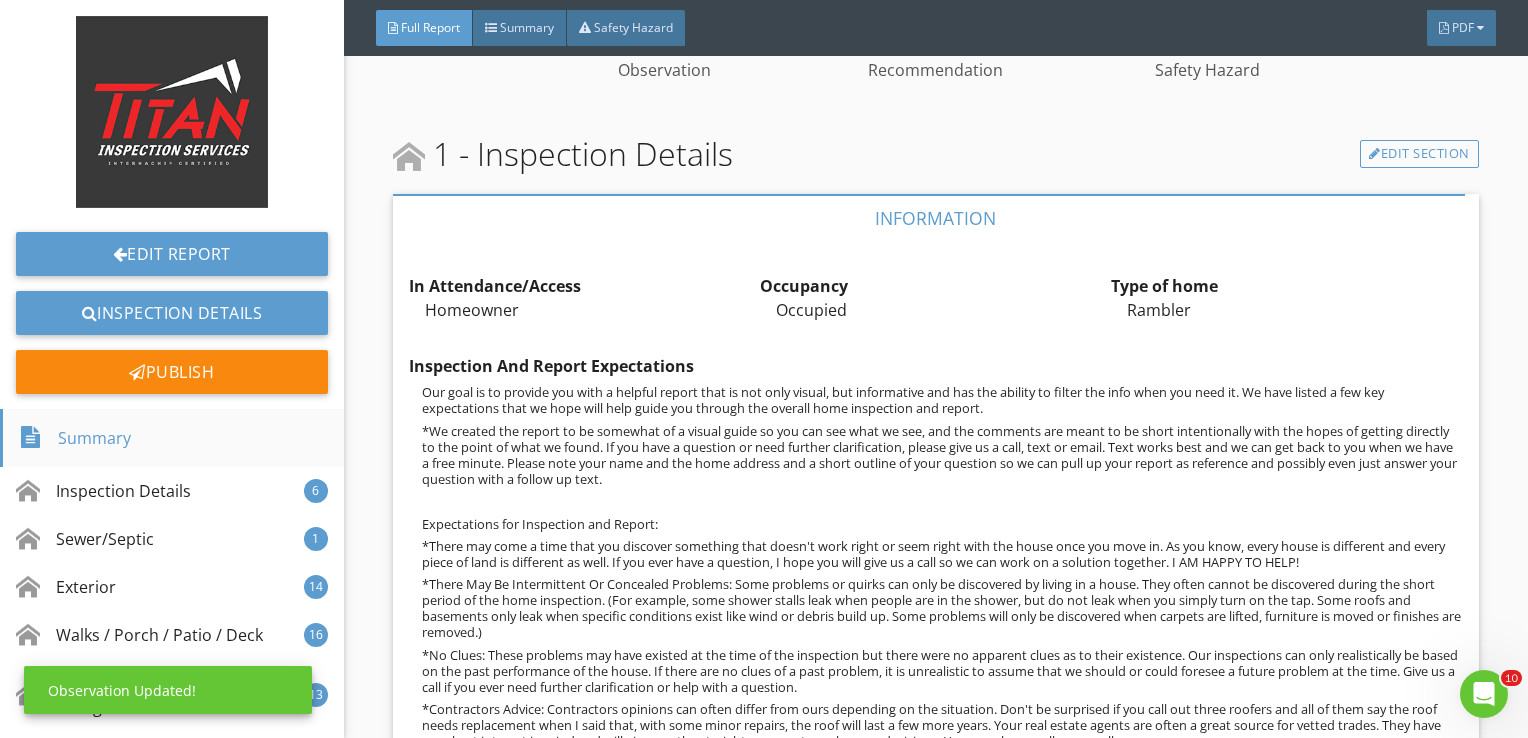 scroll, scrollTop: 512, scrollLeft: 0, axis: vertical 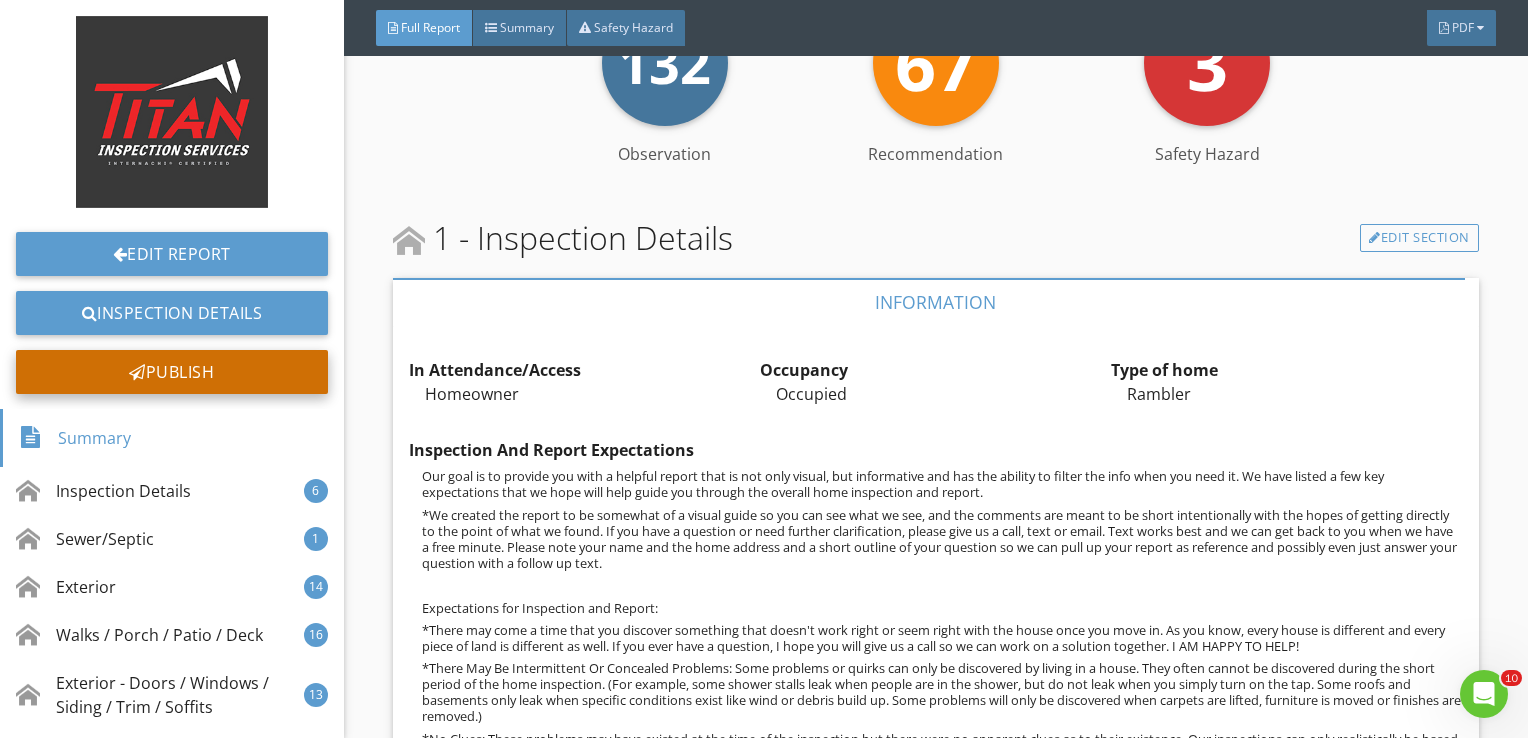 click on "Publish" at bounding box center (172, 372) 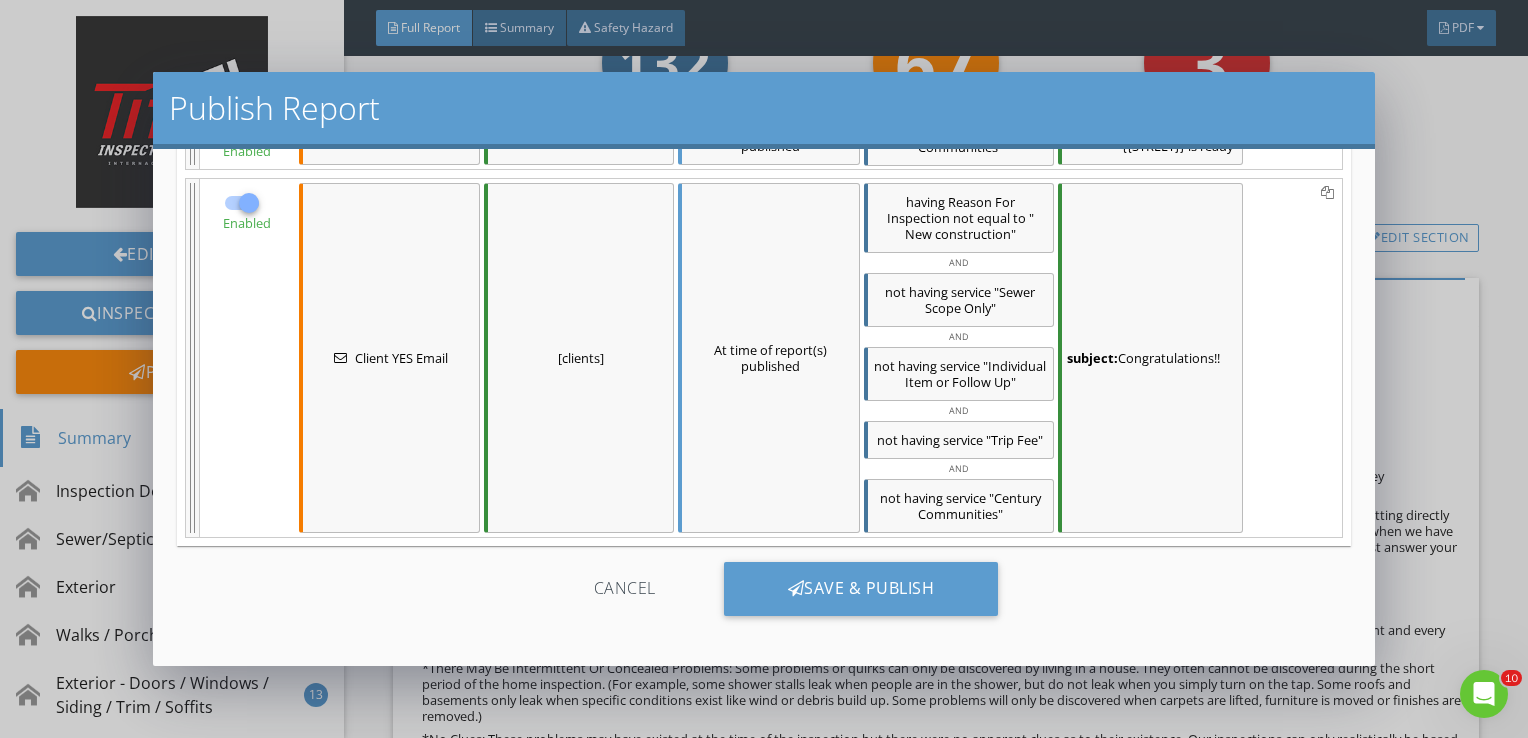 scroll, scrollTop: 487, scrollLeft: 0, axis: vertical 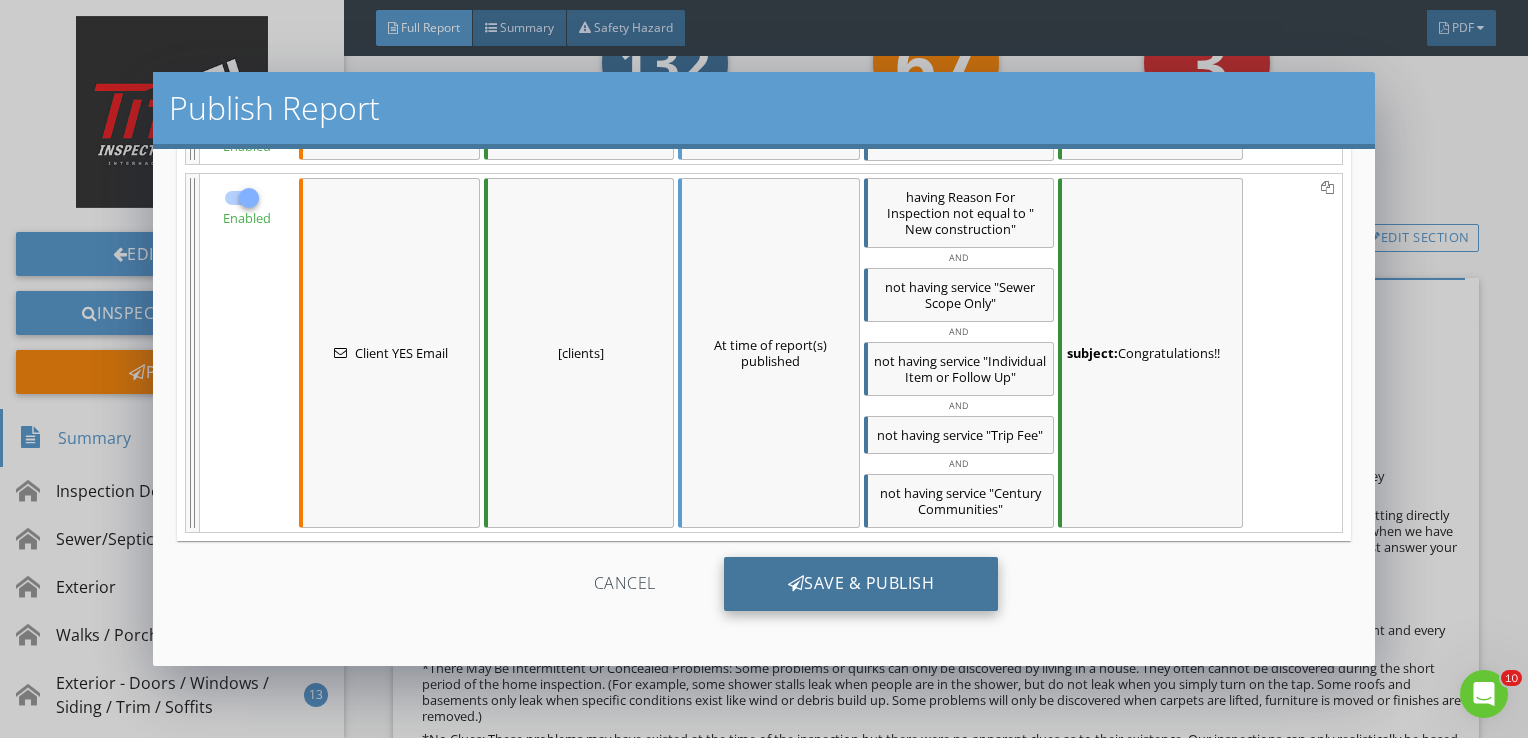 click on "Save & Publish" at bounding box center (861, 584) 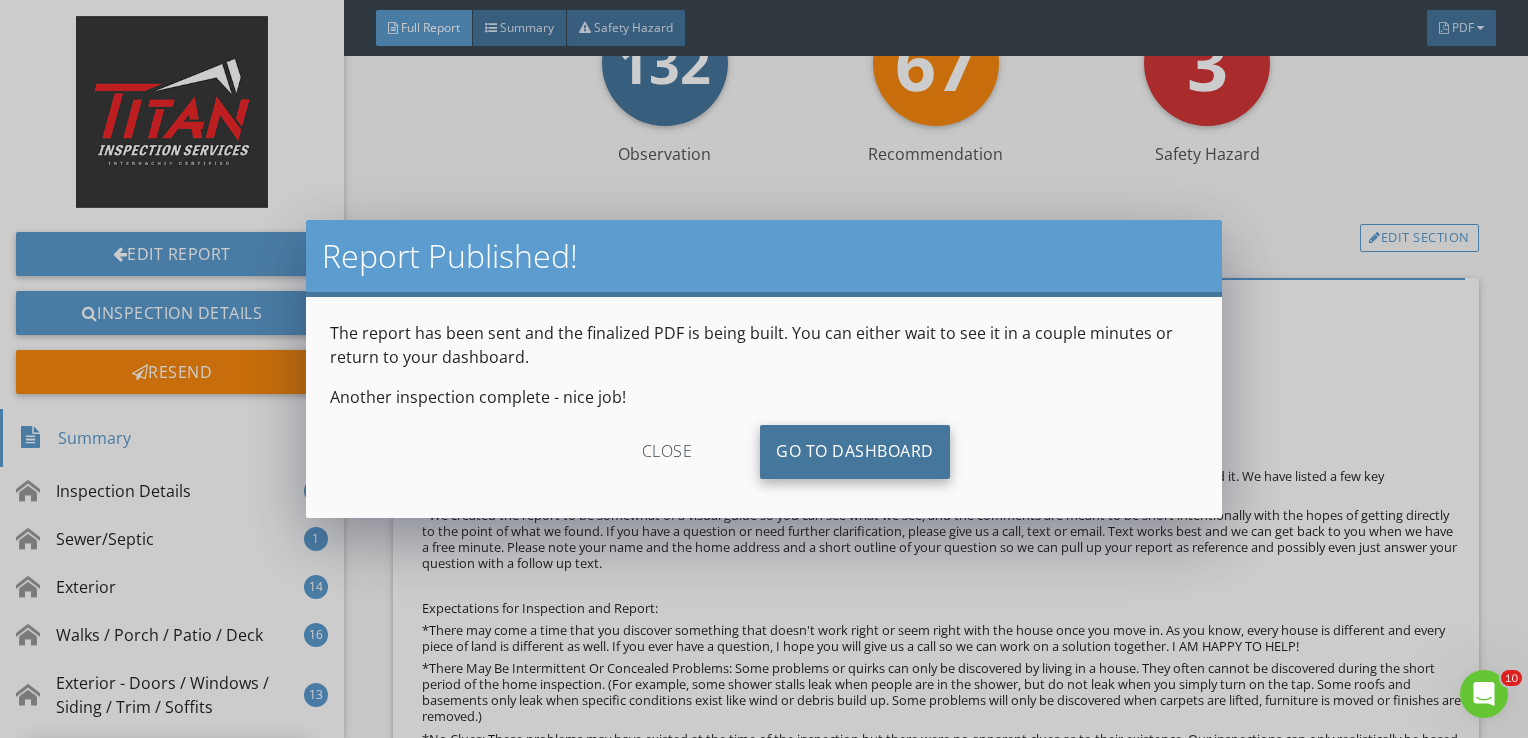 click on "Go To Dashboard" at bounding box center (855, 452) 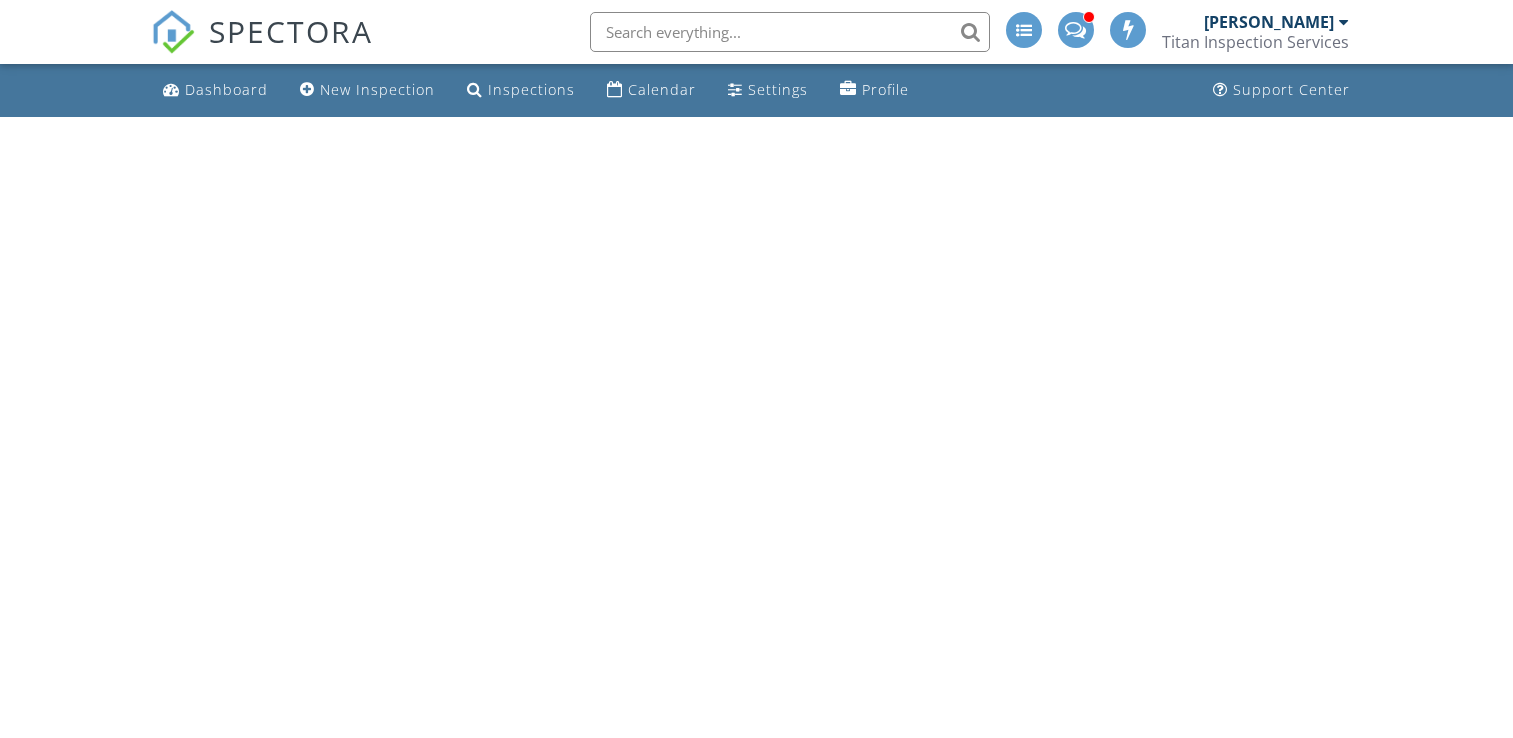 scroll, scrollTop: 0, scrollLeft: 0, axis: both 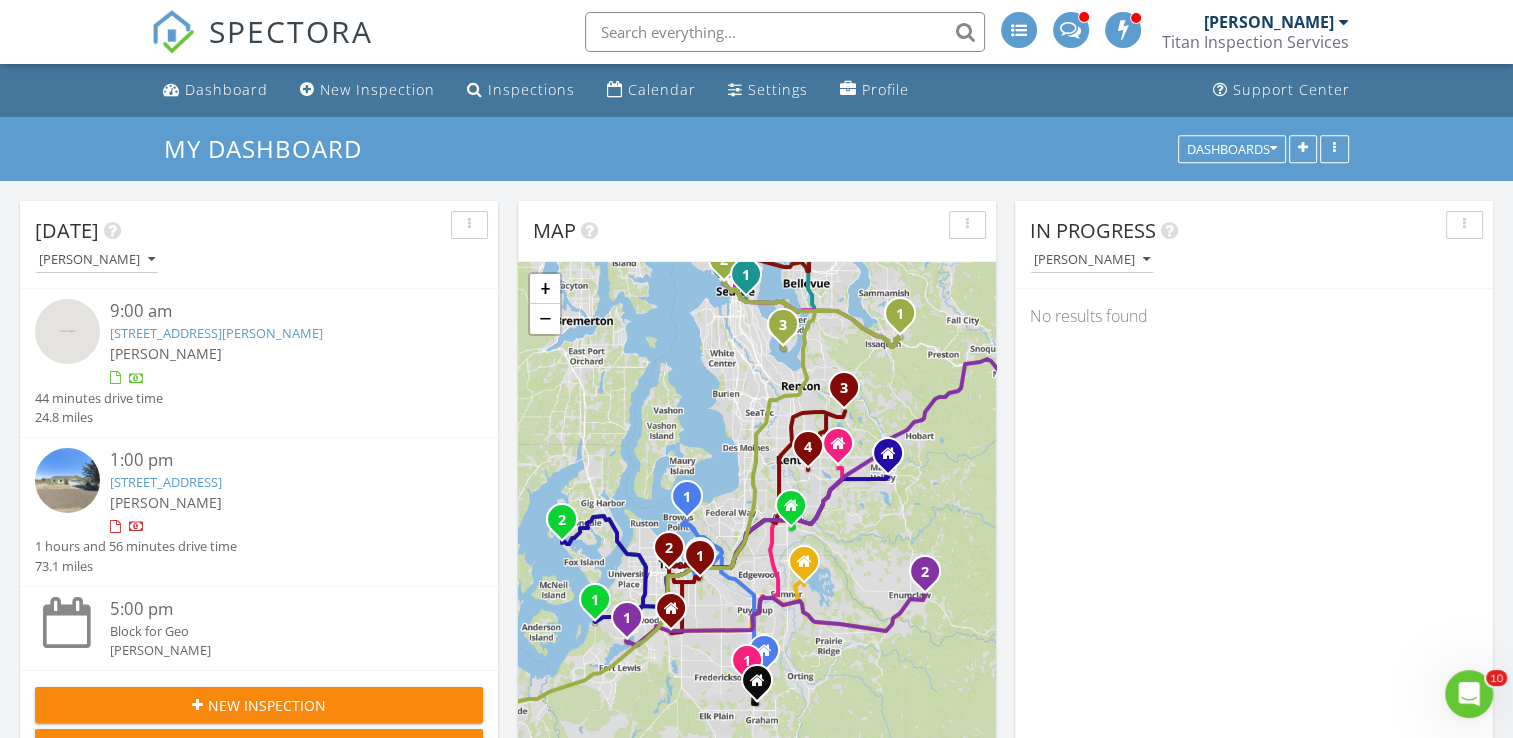 click on "[STREET_ADDRESS][PERSON_NAME]" at bounding box center (216, 333) 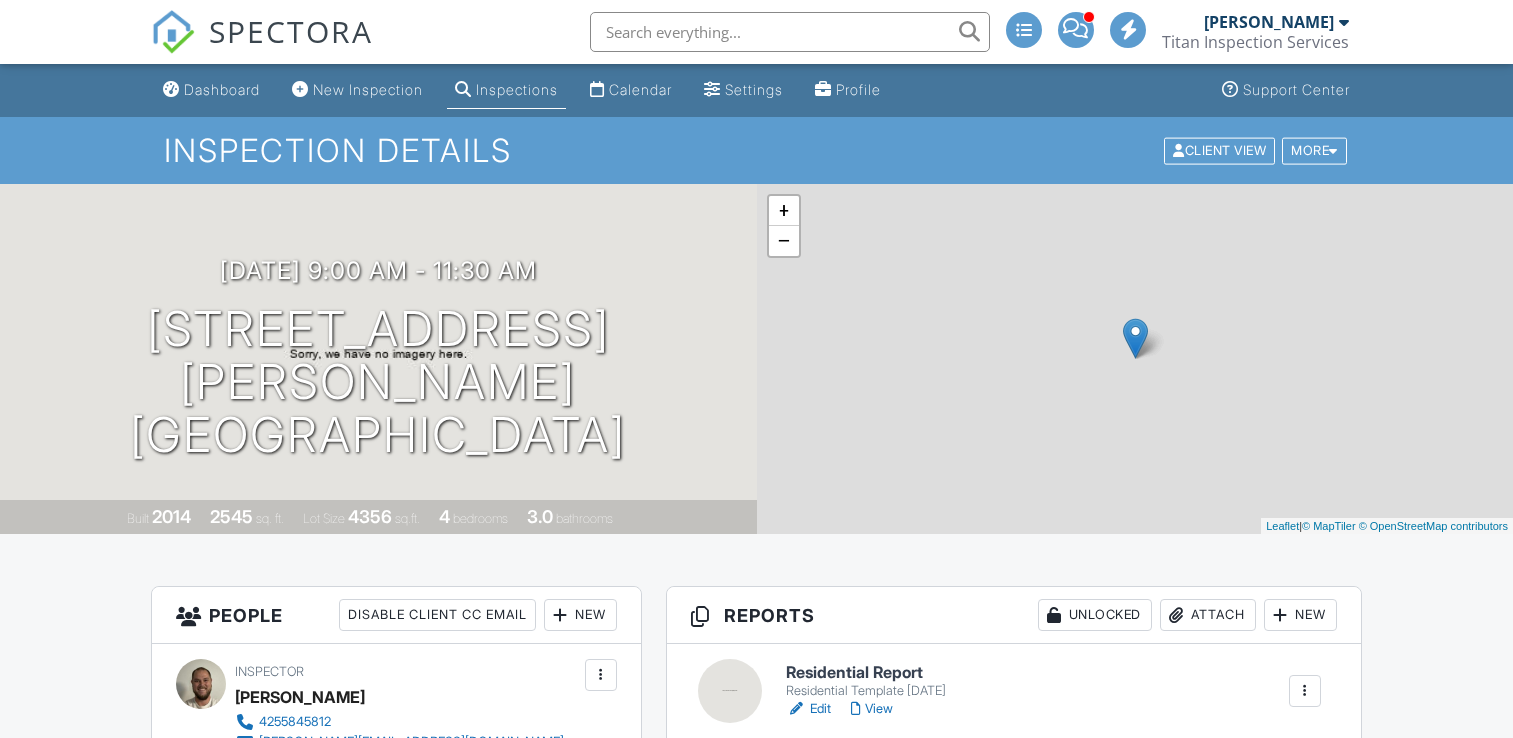 scroll, scrollTop: 0, scrollLeft: 0, axis: both 